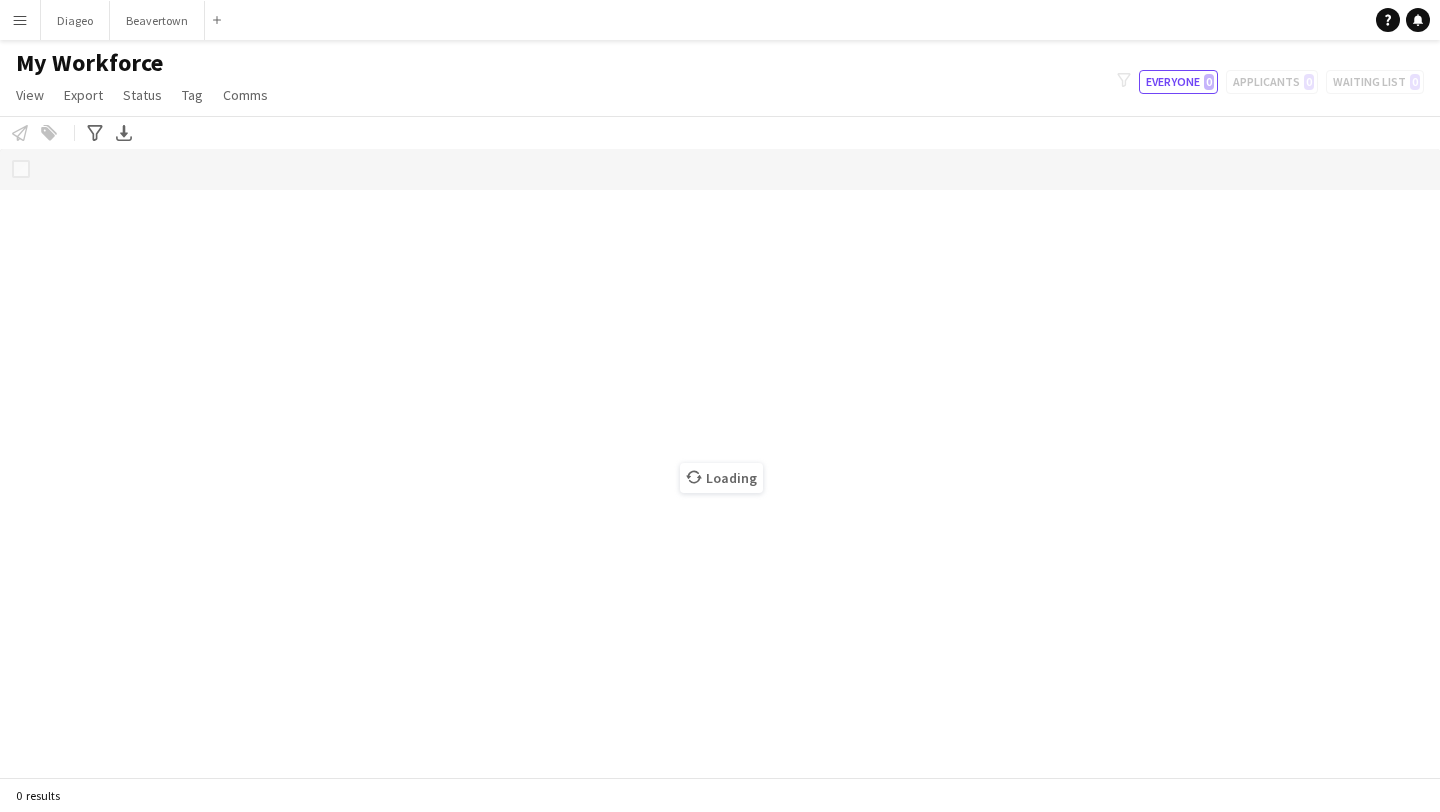 scroll, scrollTop: 0, scrollLeft: 0, axis: both 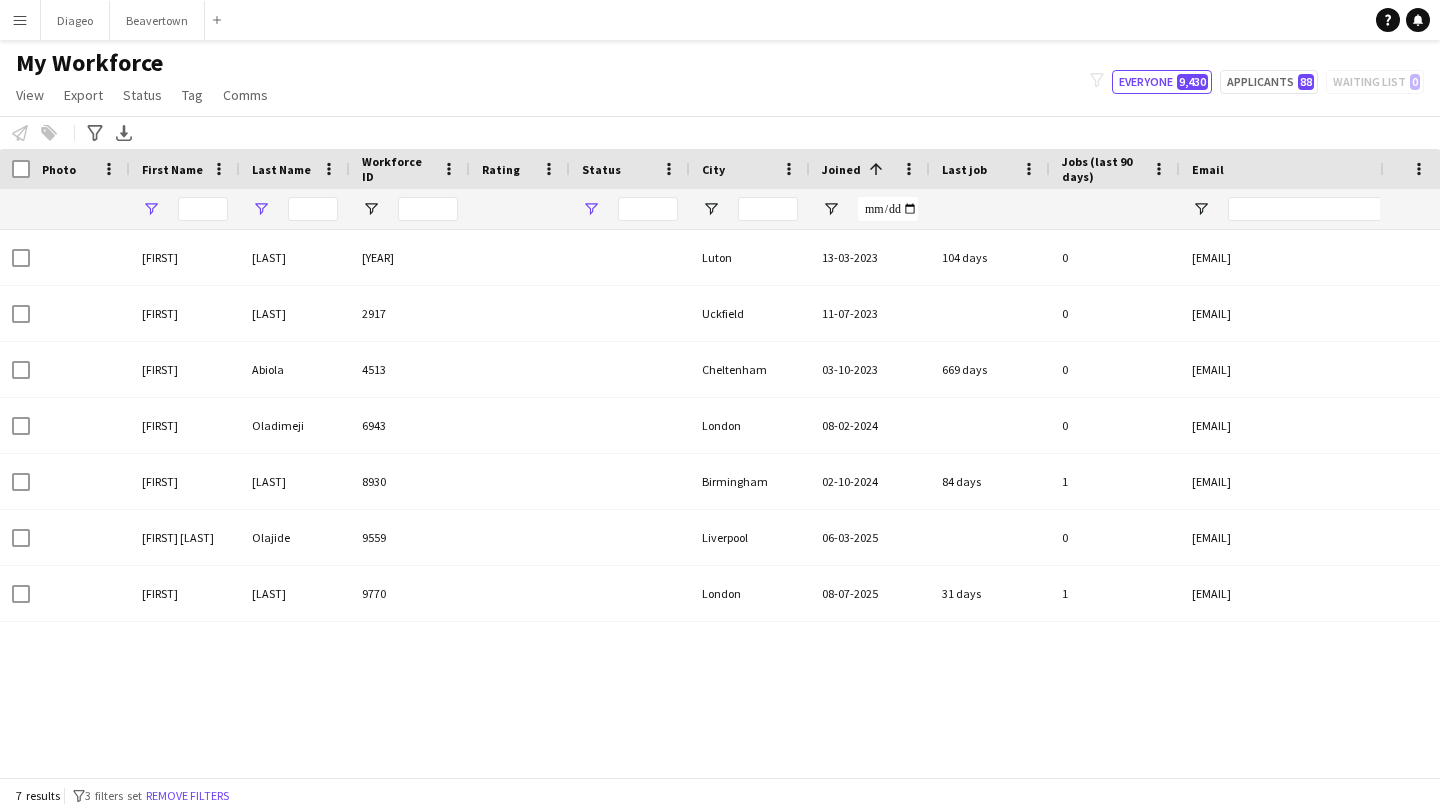 type on "***" 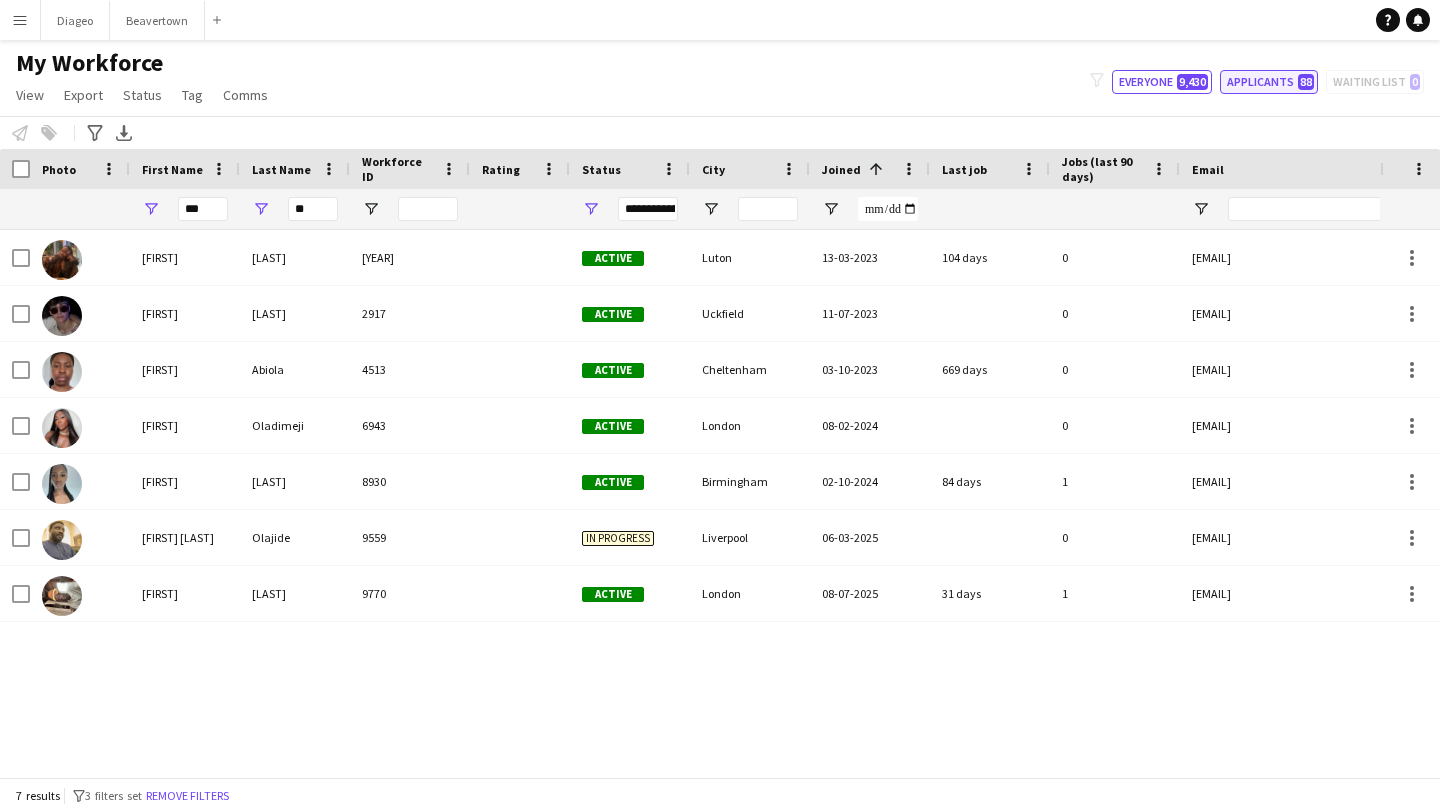click on "Applicants   88" 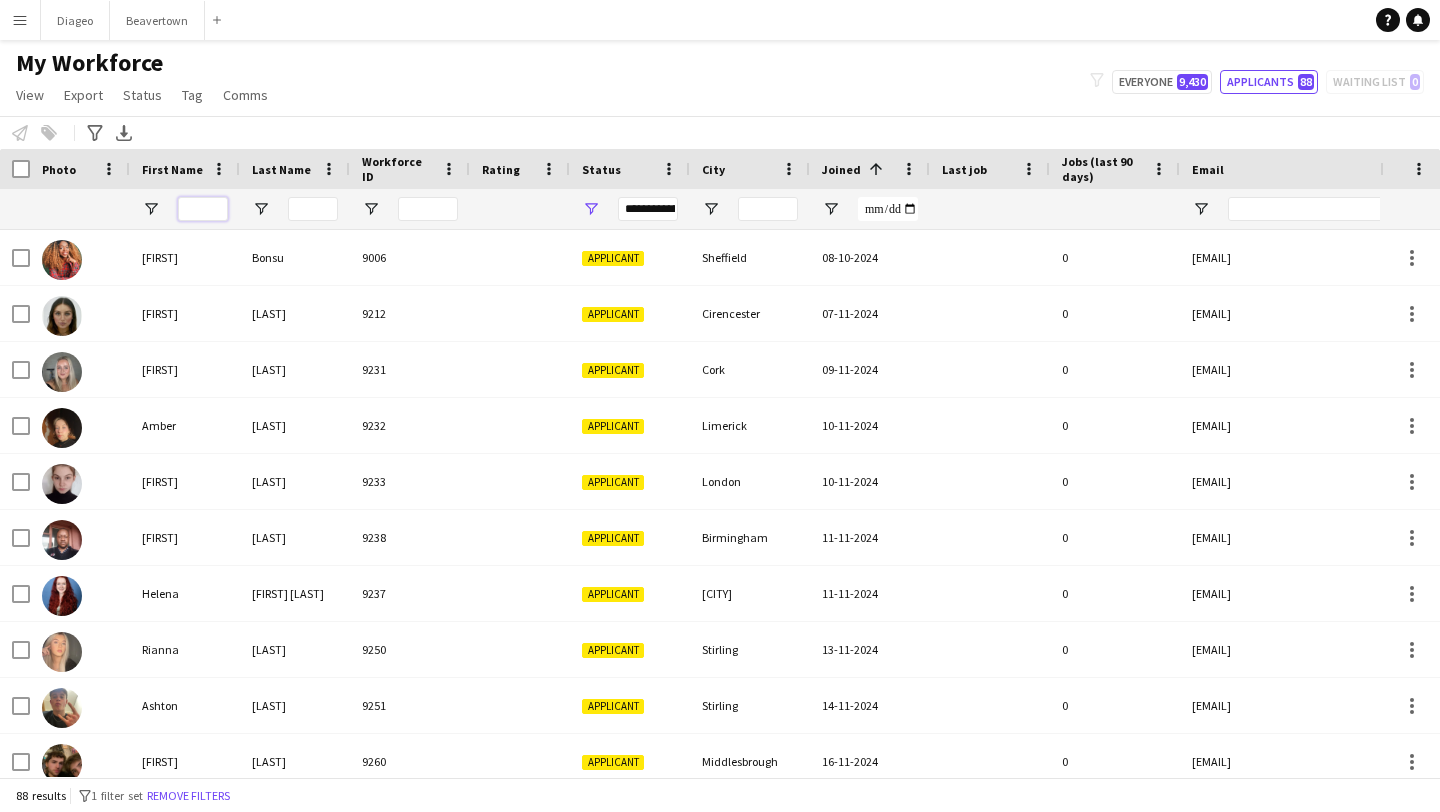 click at bounding box center [203, 209] 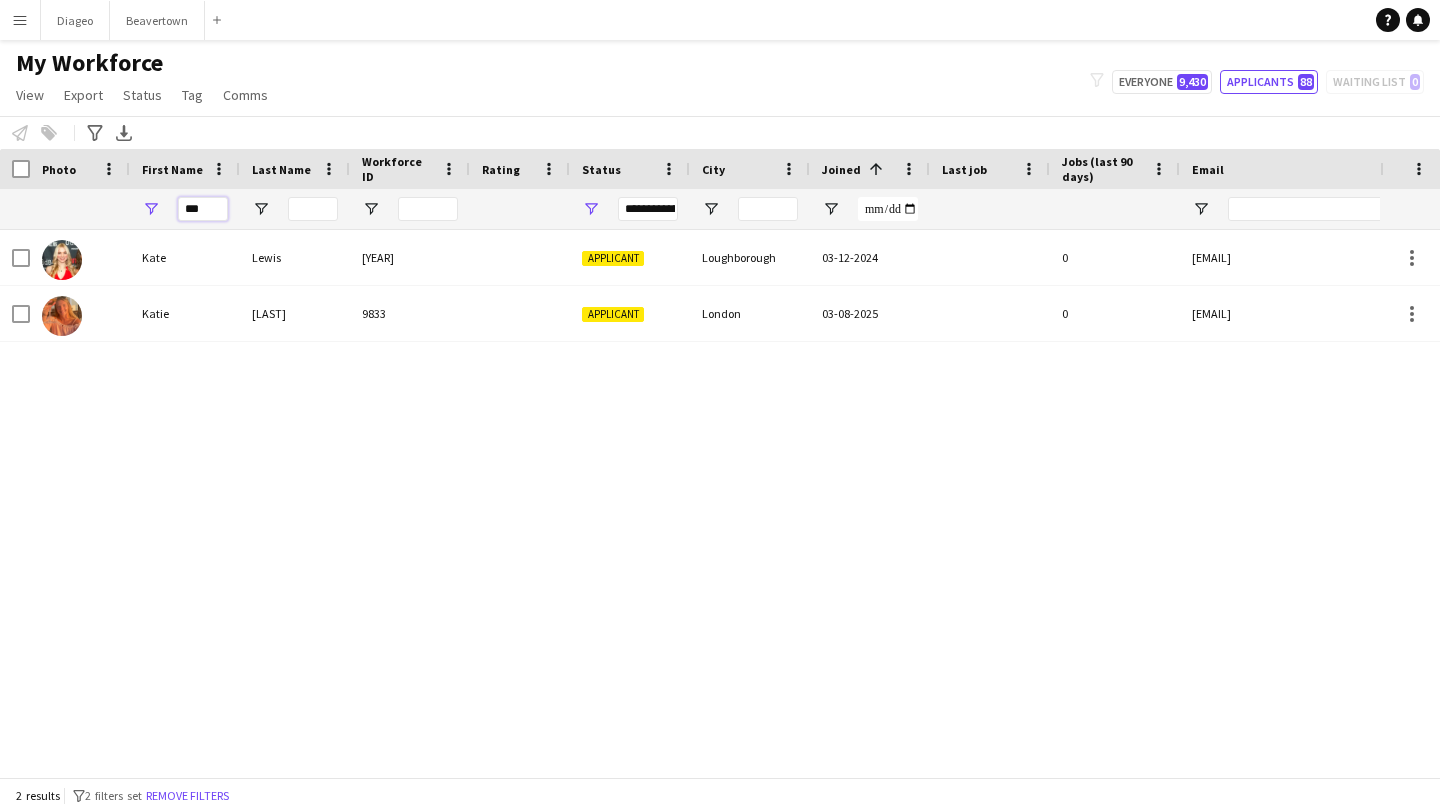 type on "***" 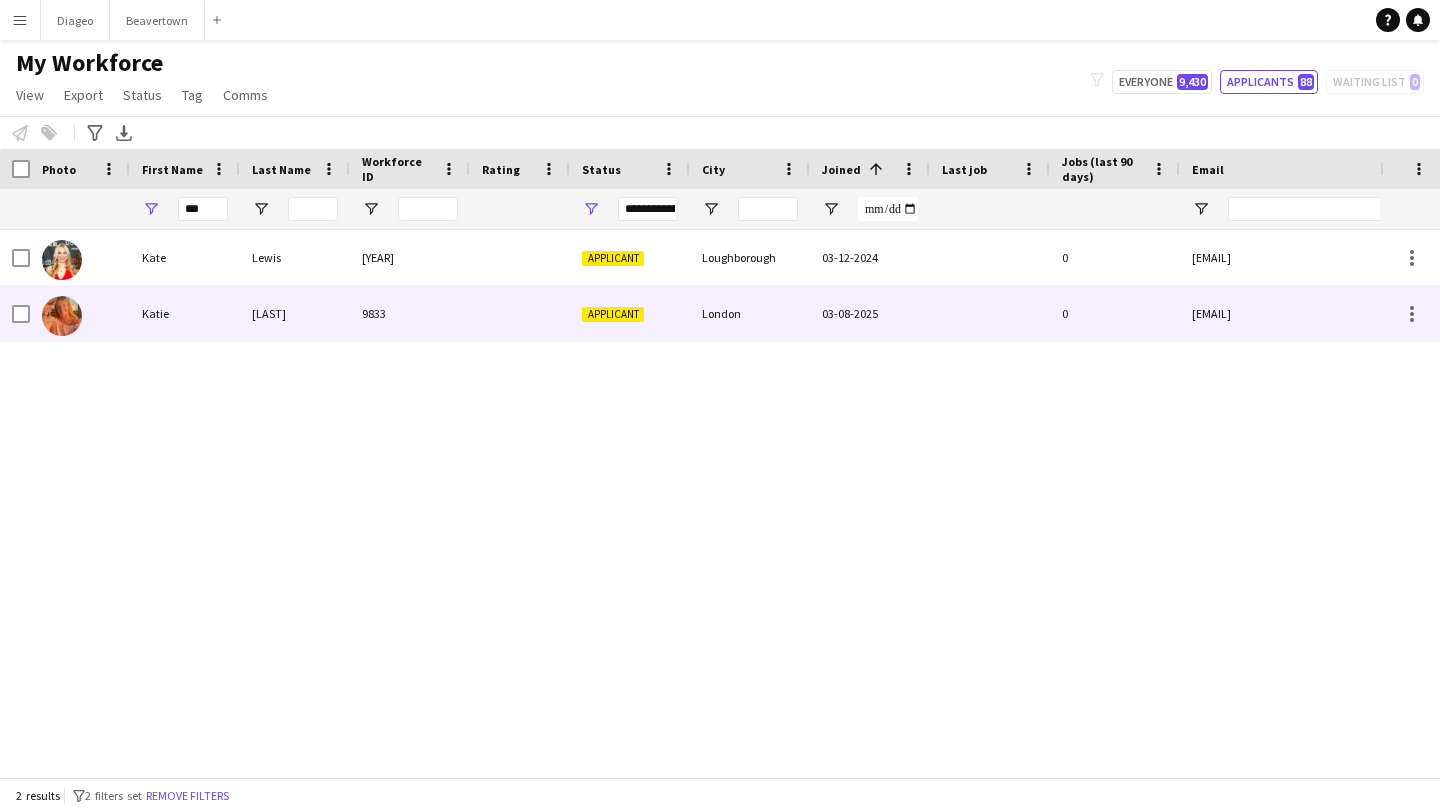 click on "9833" at bounding box center [410, 313] 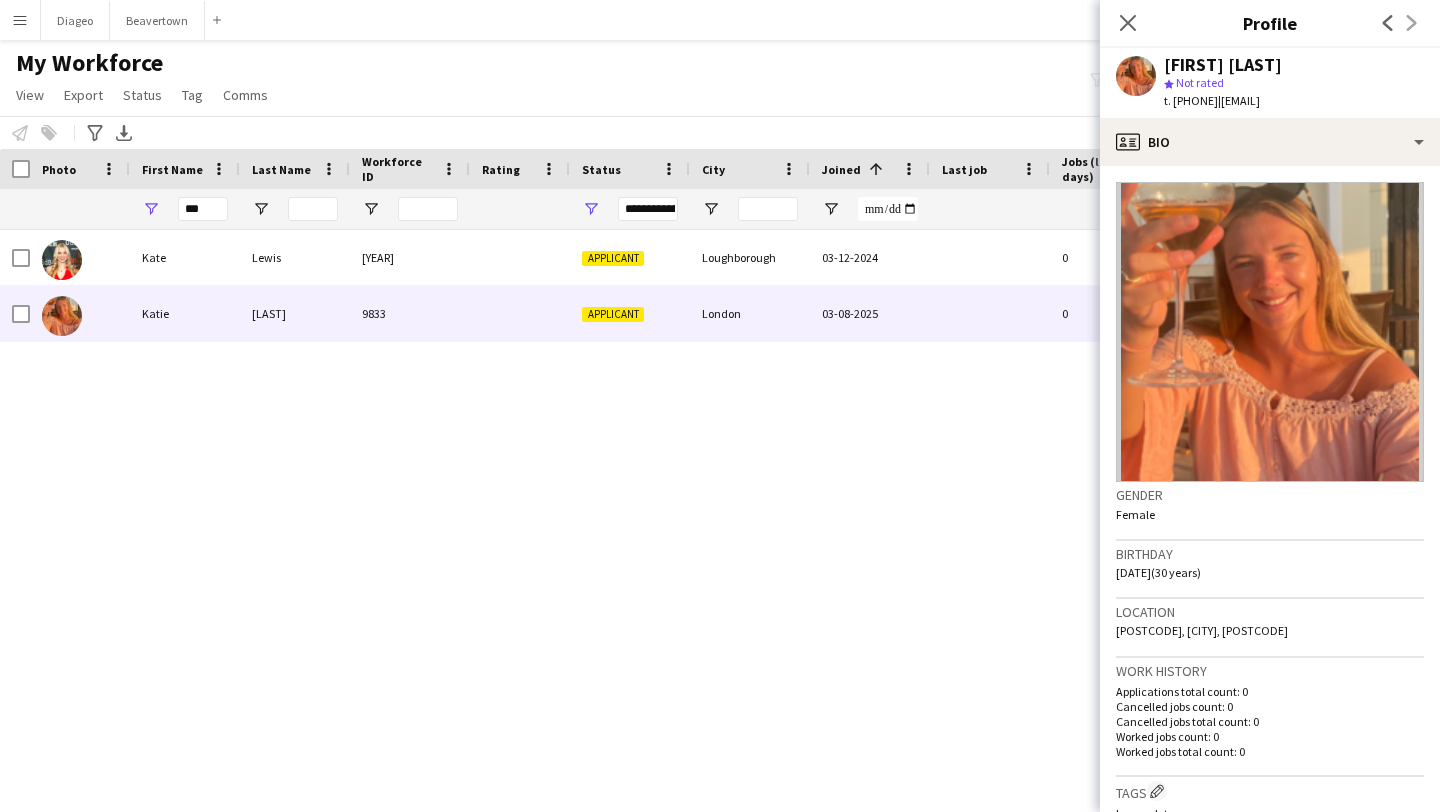 scroll, scrollTop: 504, scrollLeft: 0, axis: vertical 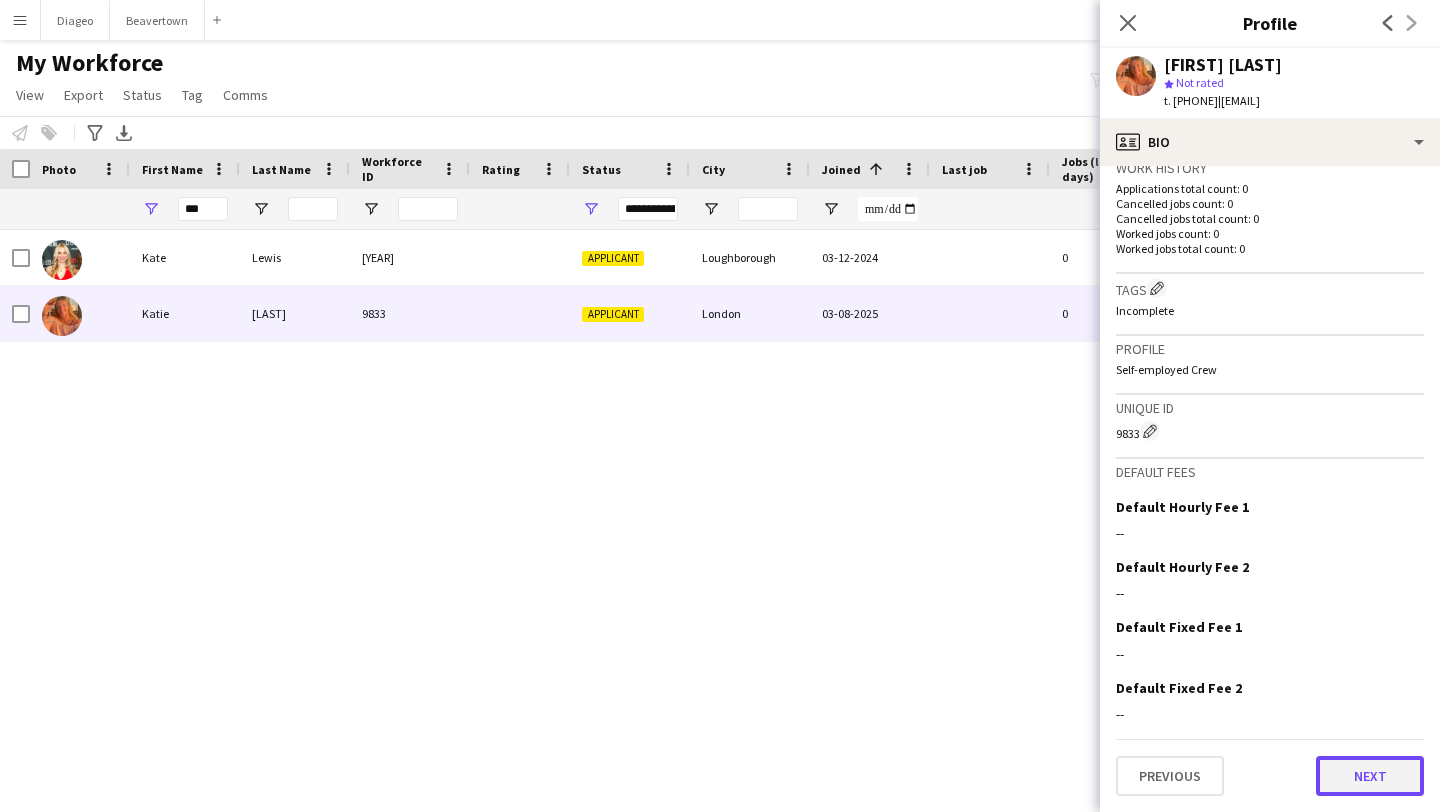 click on "Next" 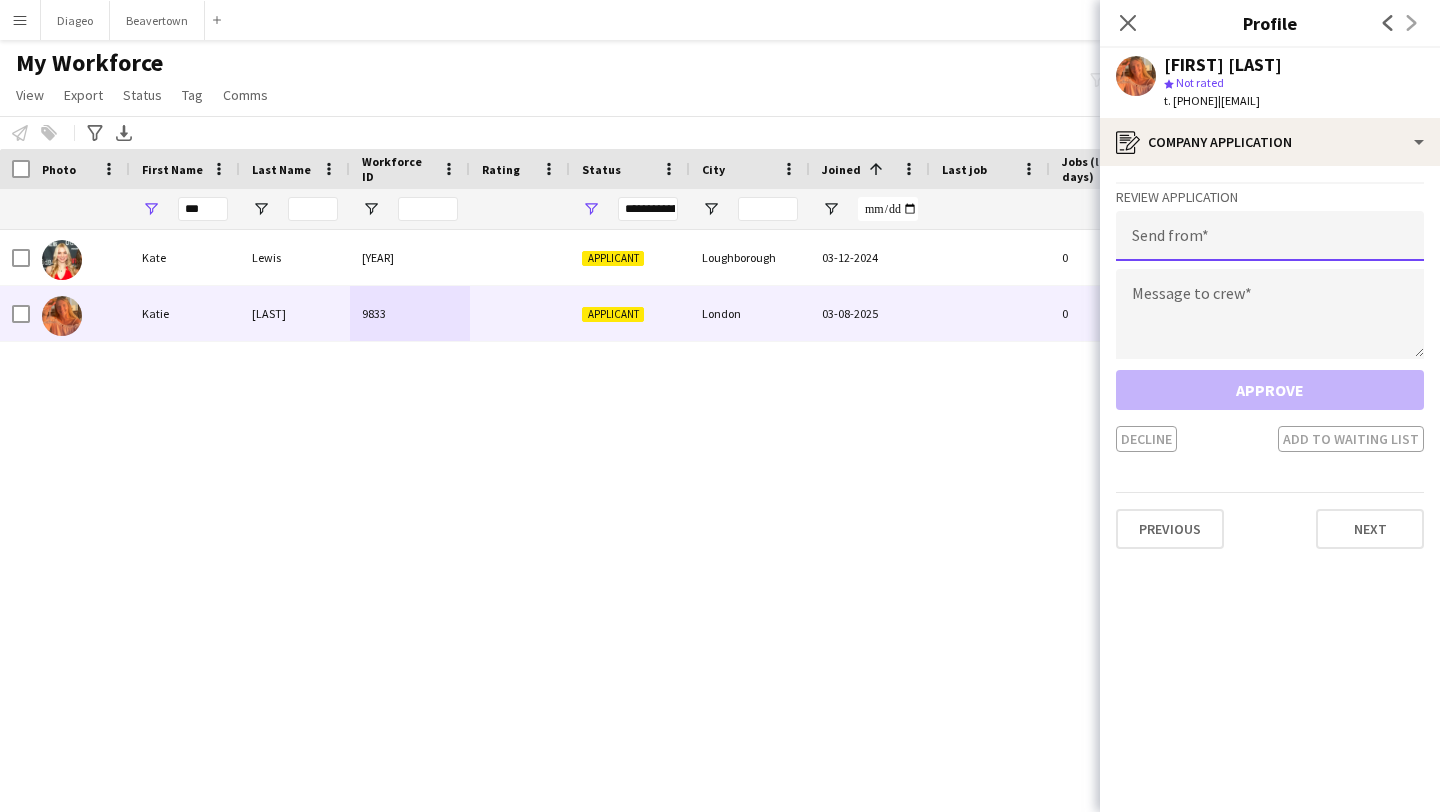 click 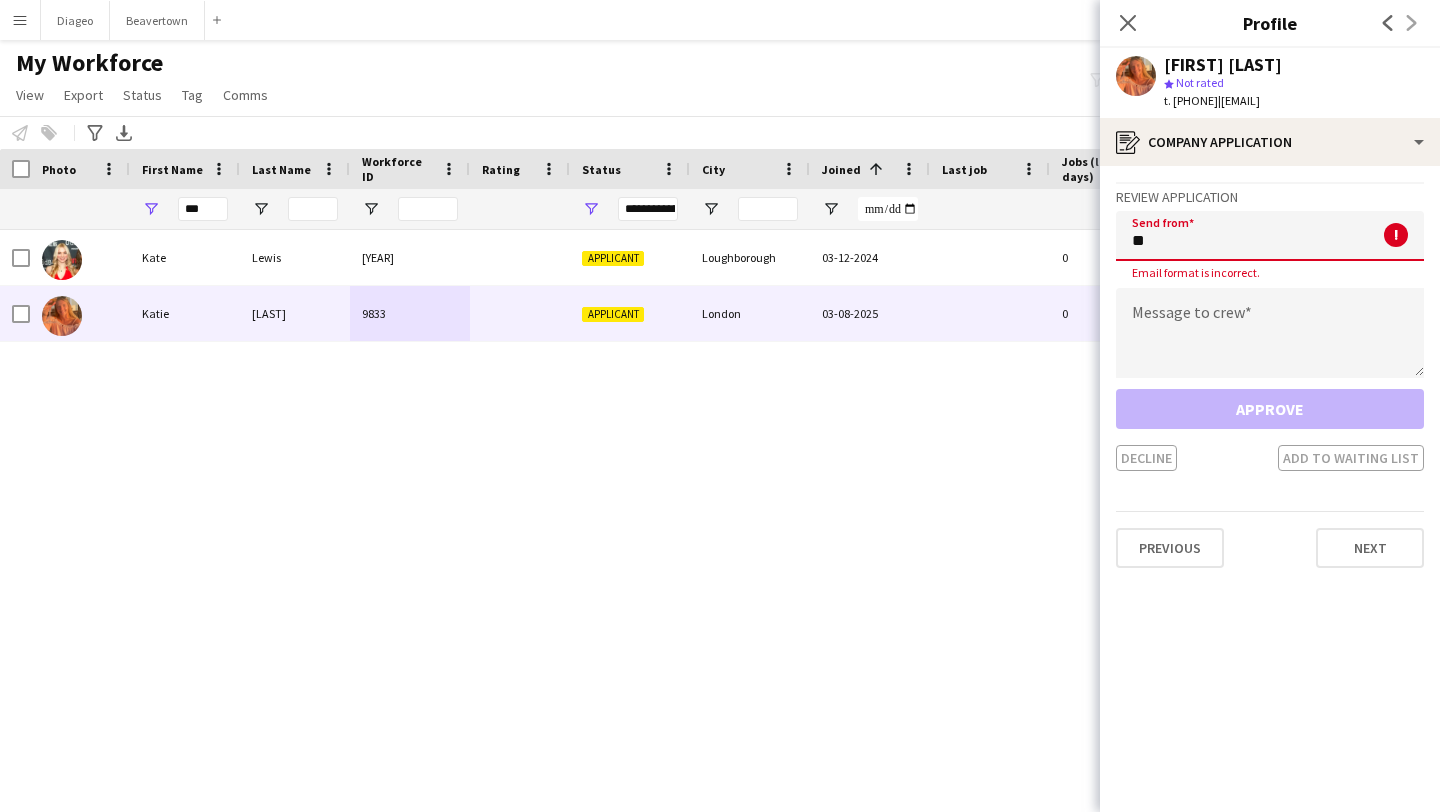 drag, startPoint x: 1173, startPoint y: 252, endPoint x: 1103, endPoint y: 246, distance: 70.256676 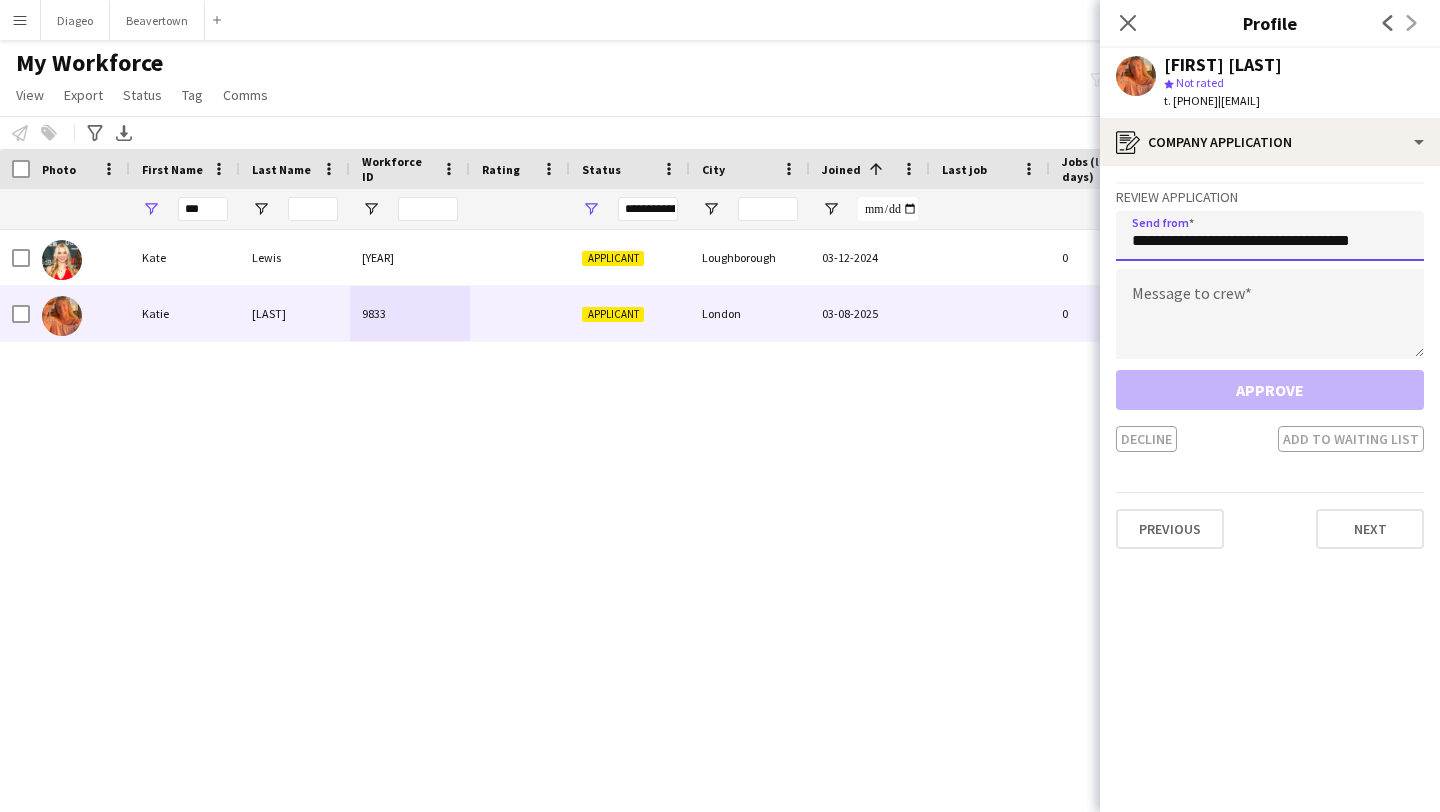 type on "**********" 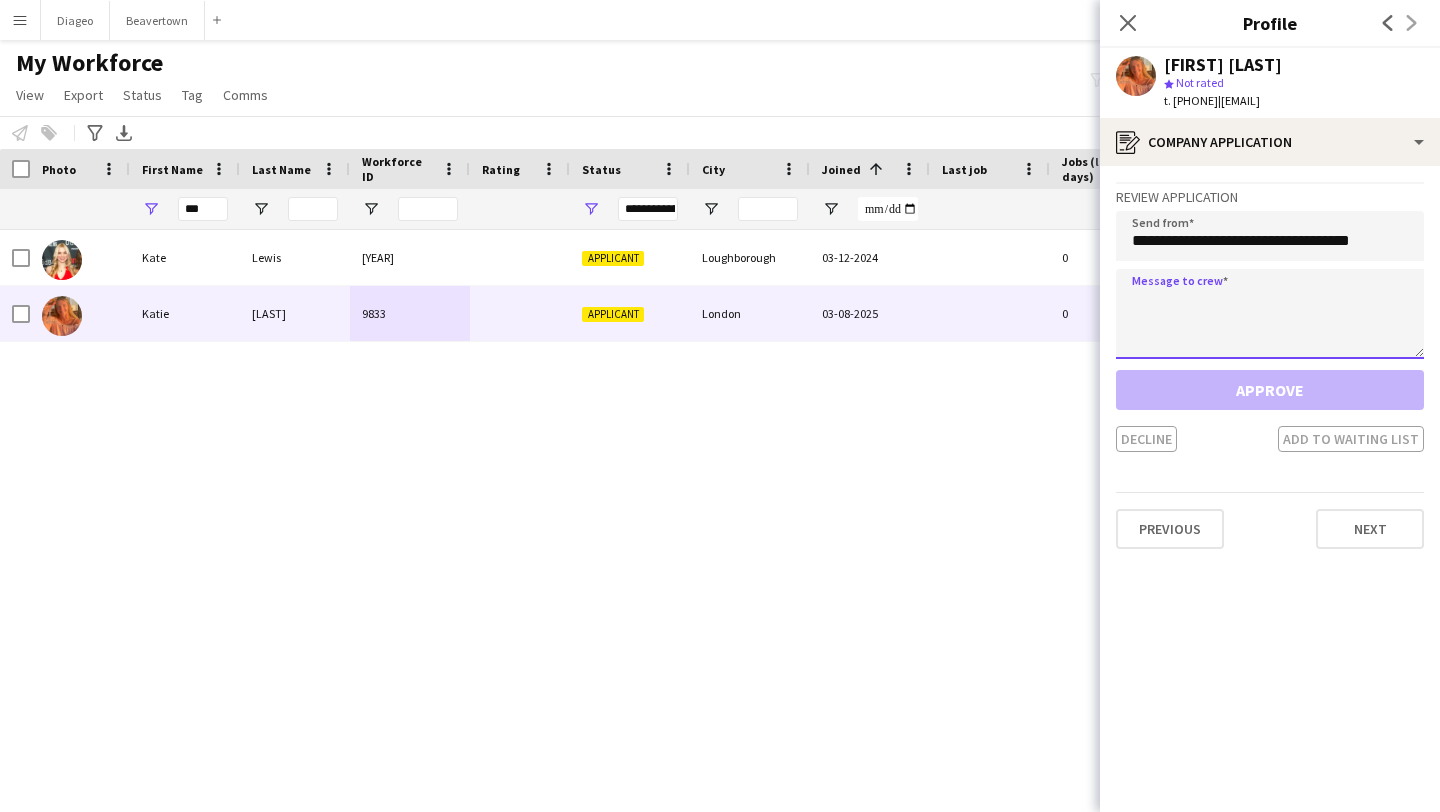 click 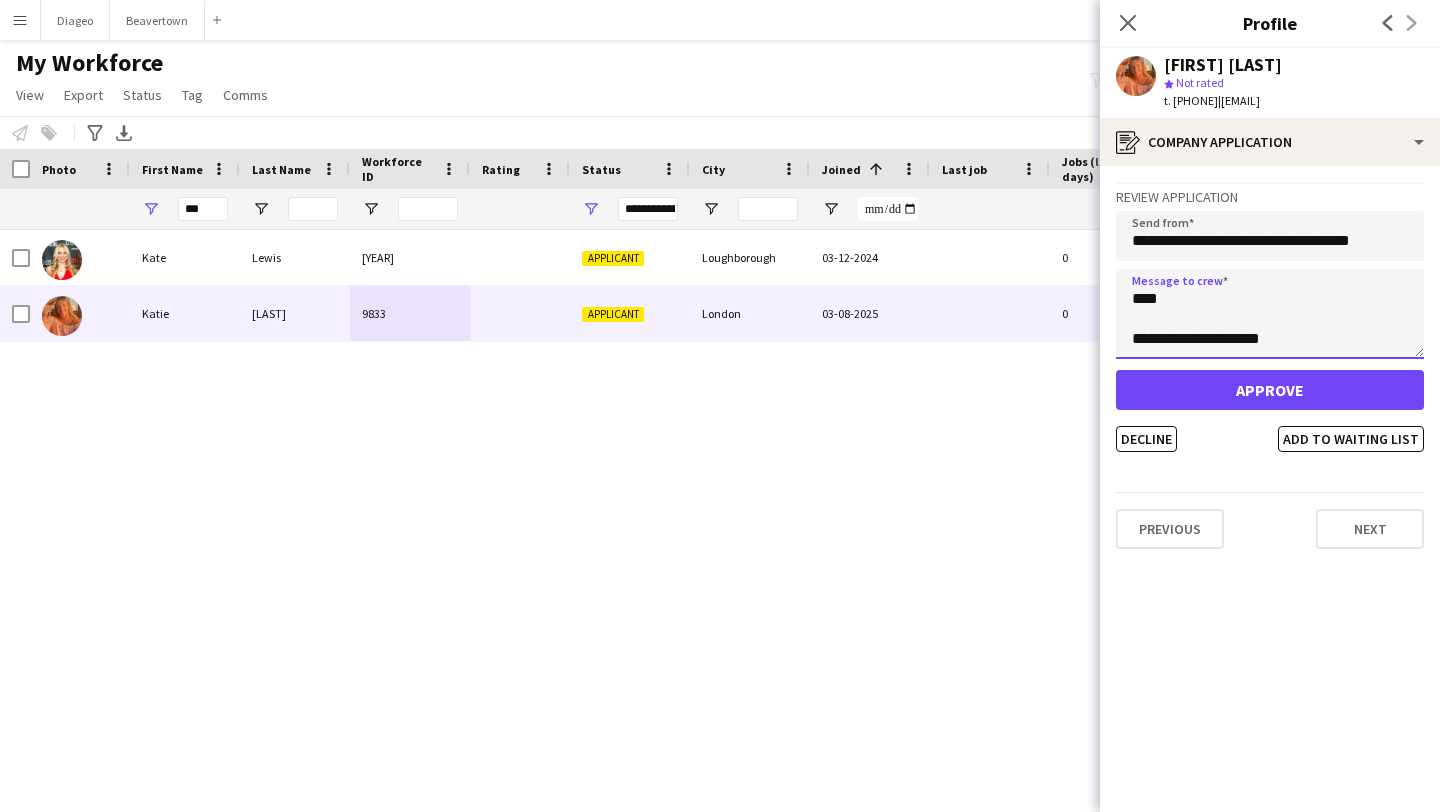 drag, startPoint x: 1319, startPoint y: 342, endPoint x: 1125, endPoint y: 282, distance: 203.0665 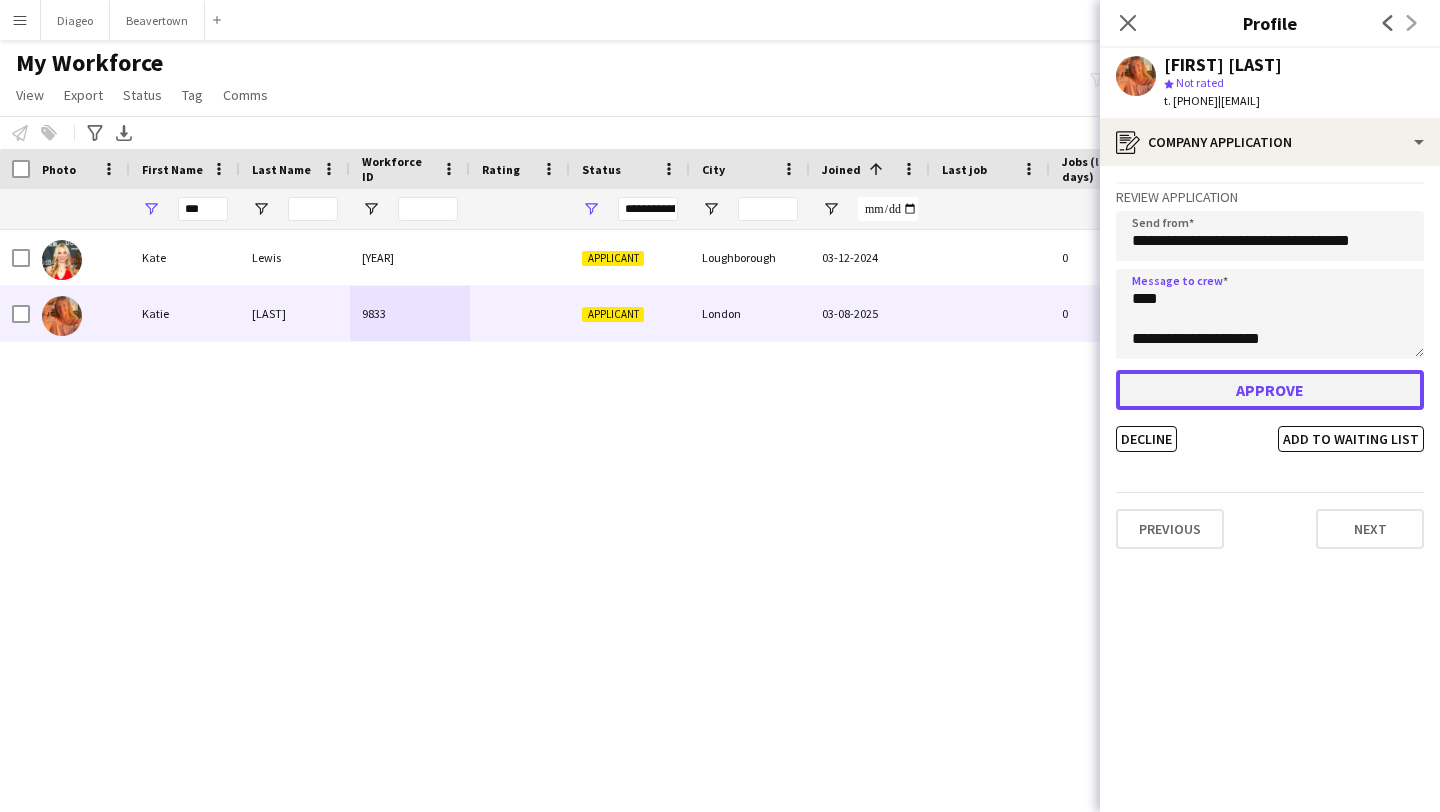 click on "Approve" 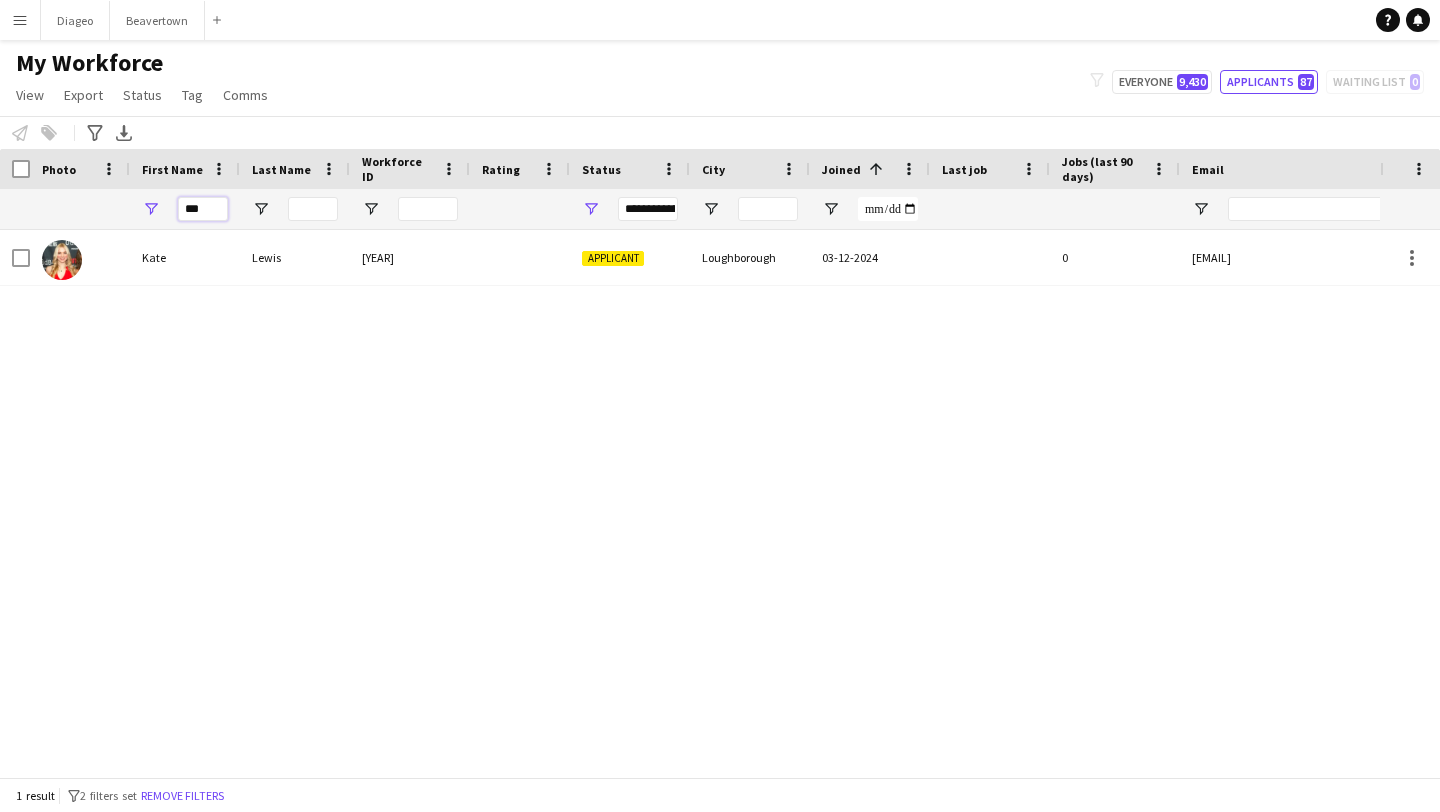 drag, startPoint x: 216, startPoint y: 208, endPoint x: 132, endPoint y: 207, distance: 84.00595 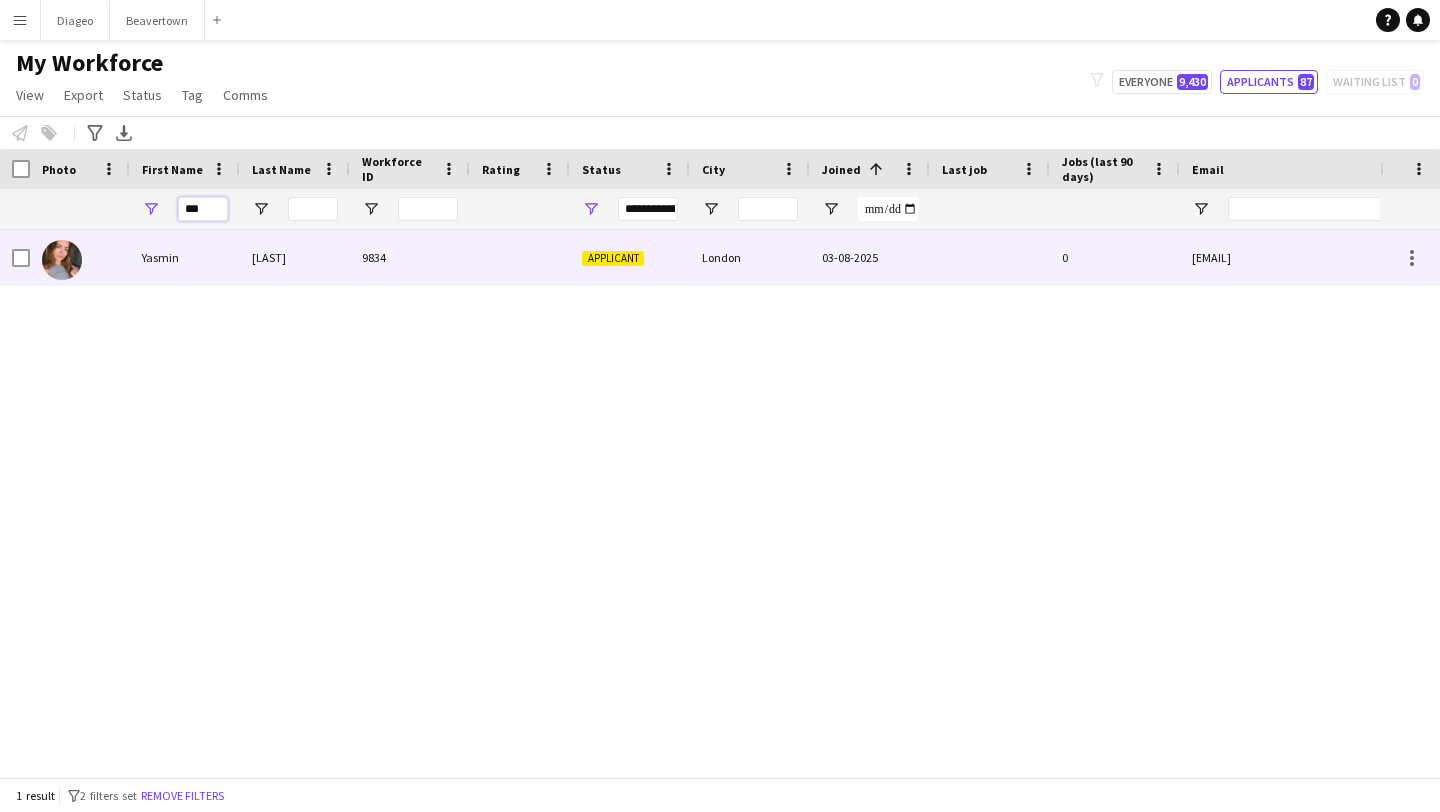 type on "***" 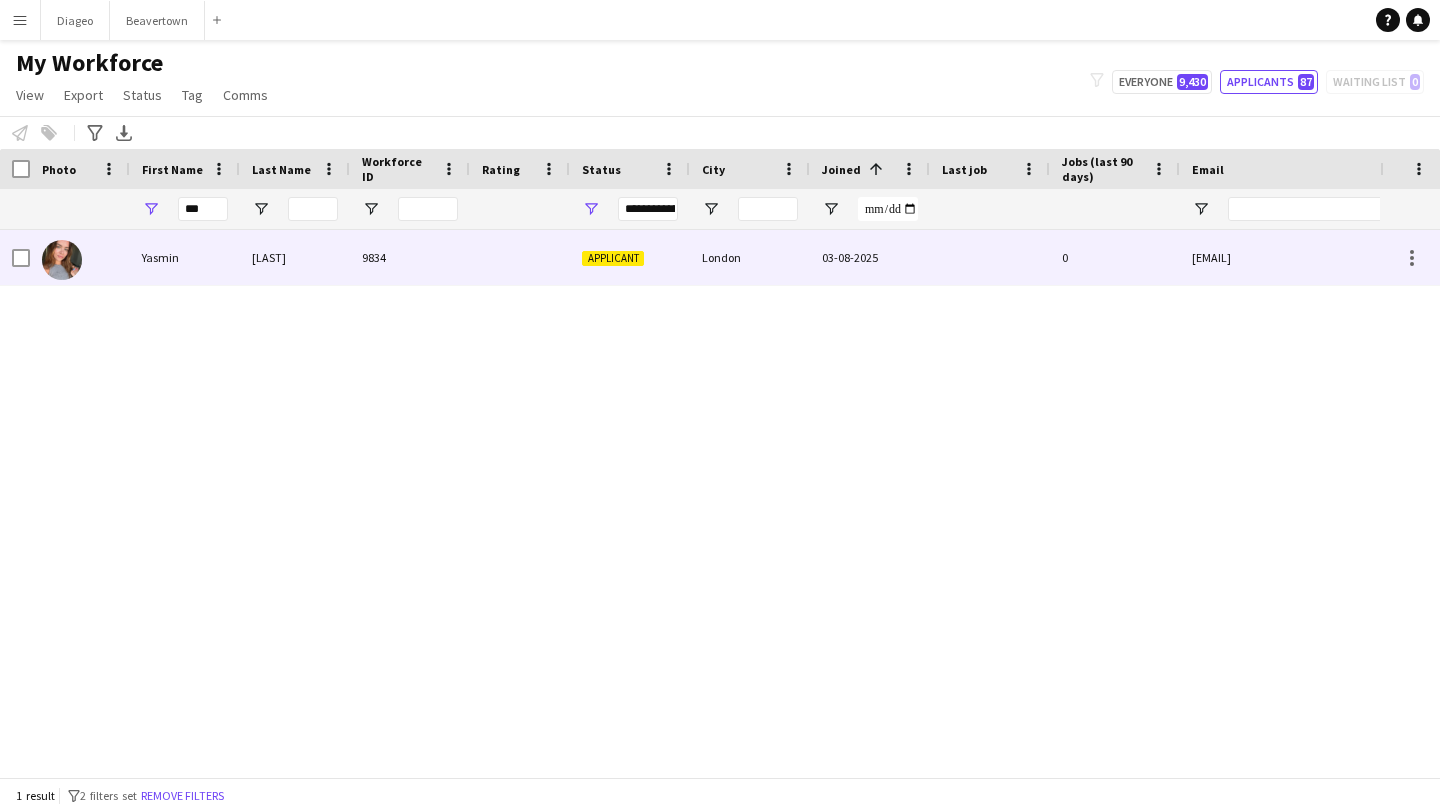 click on "[LAST]" at bounding box center [295, 257] 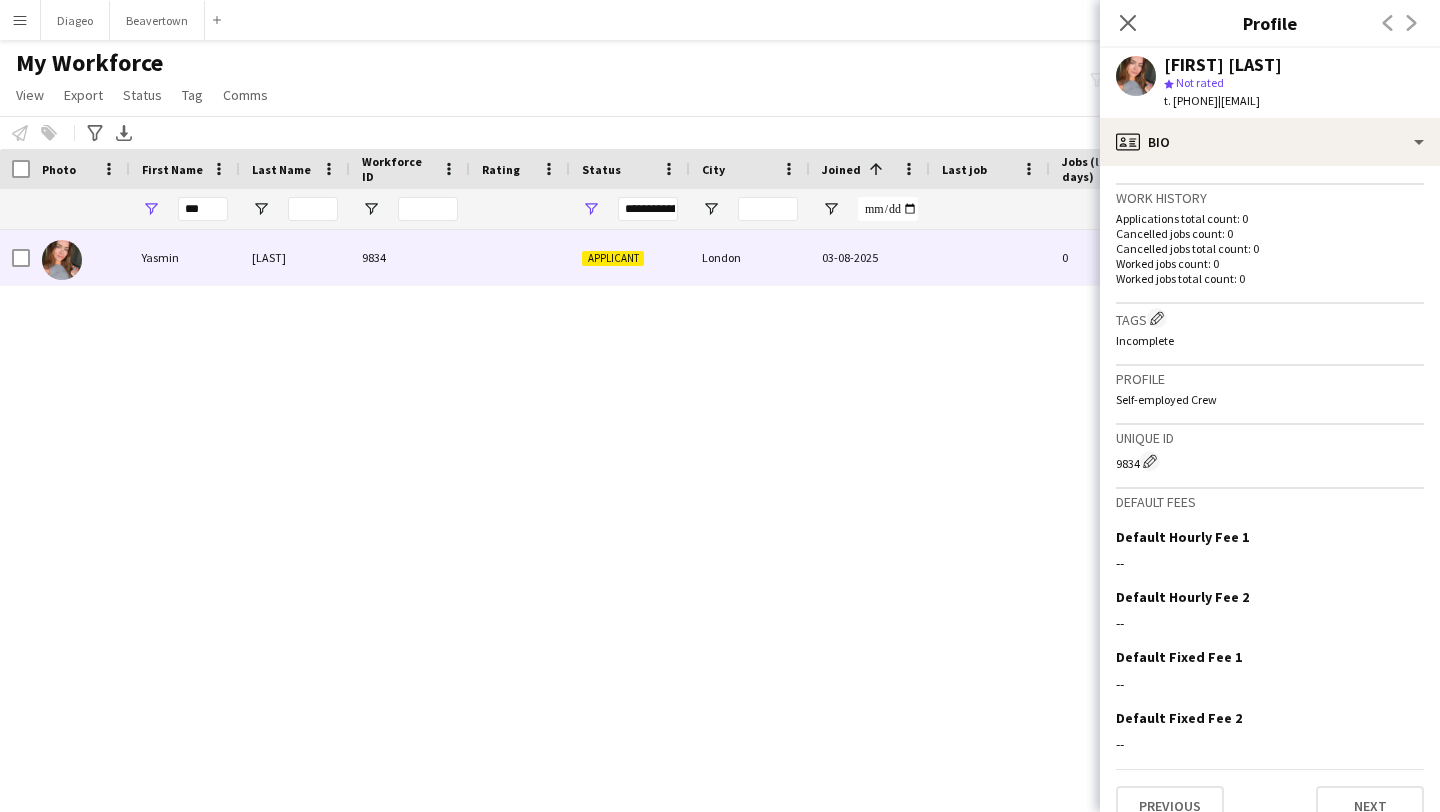 scroll, scrollTop: 504, scrollLeft: 0, axis: vertical 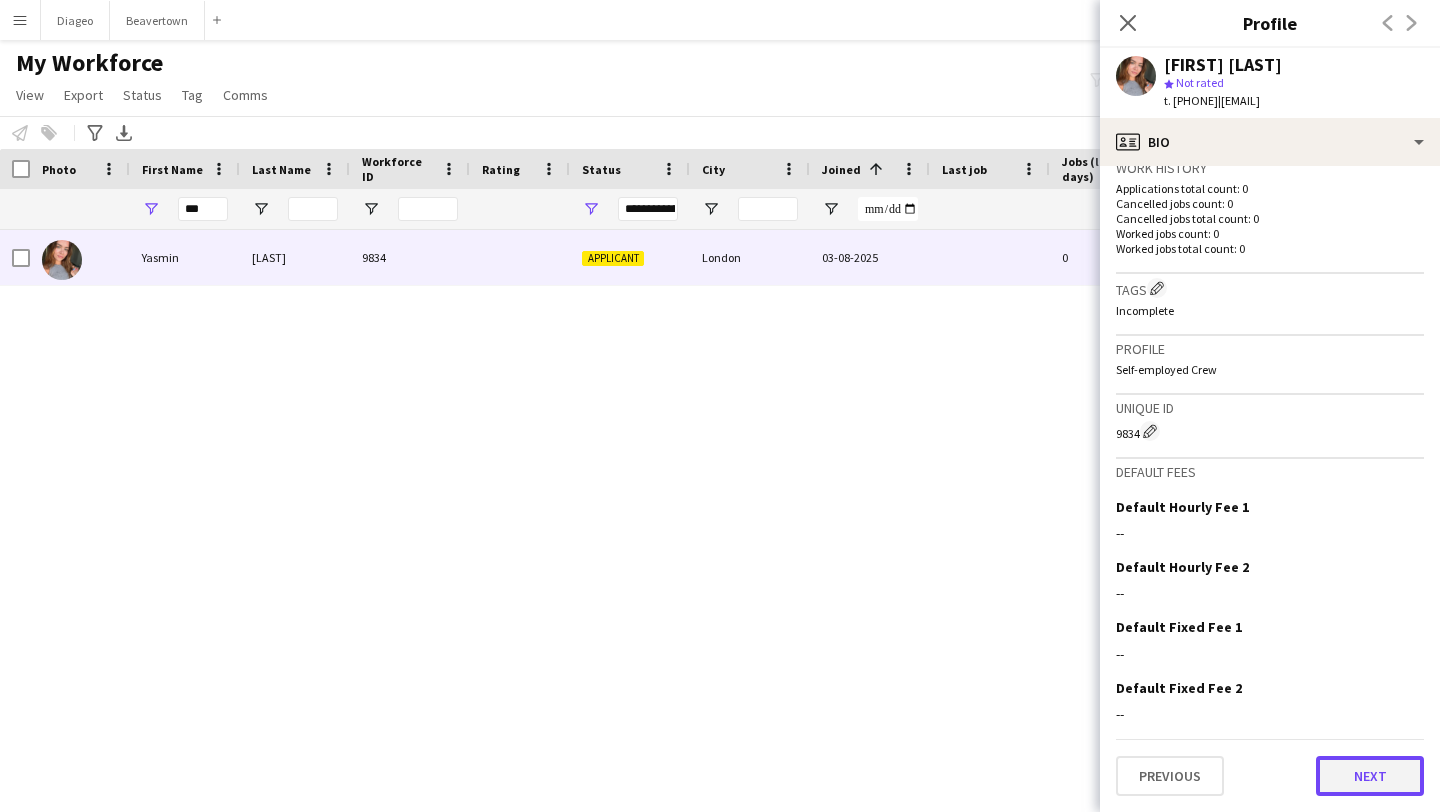 click on "Next" 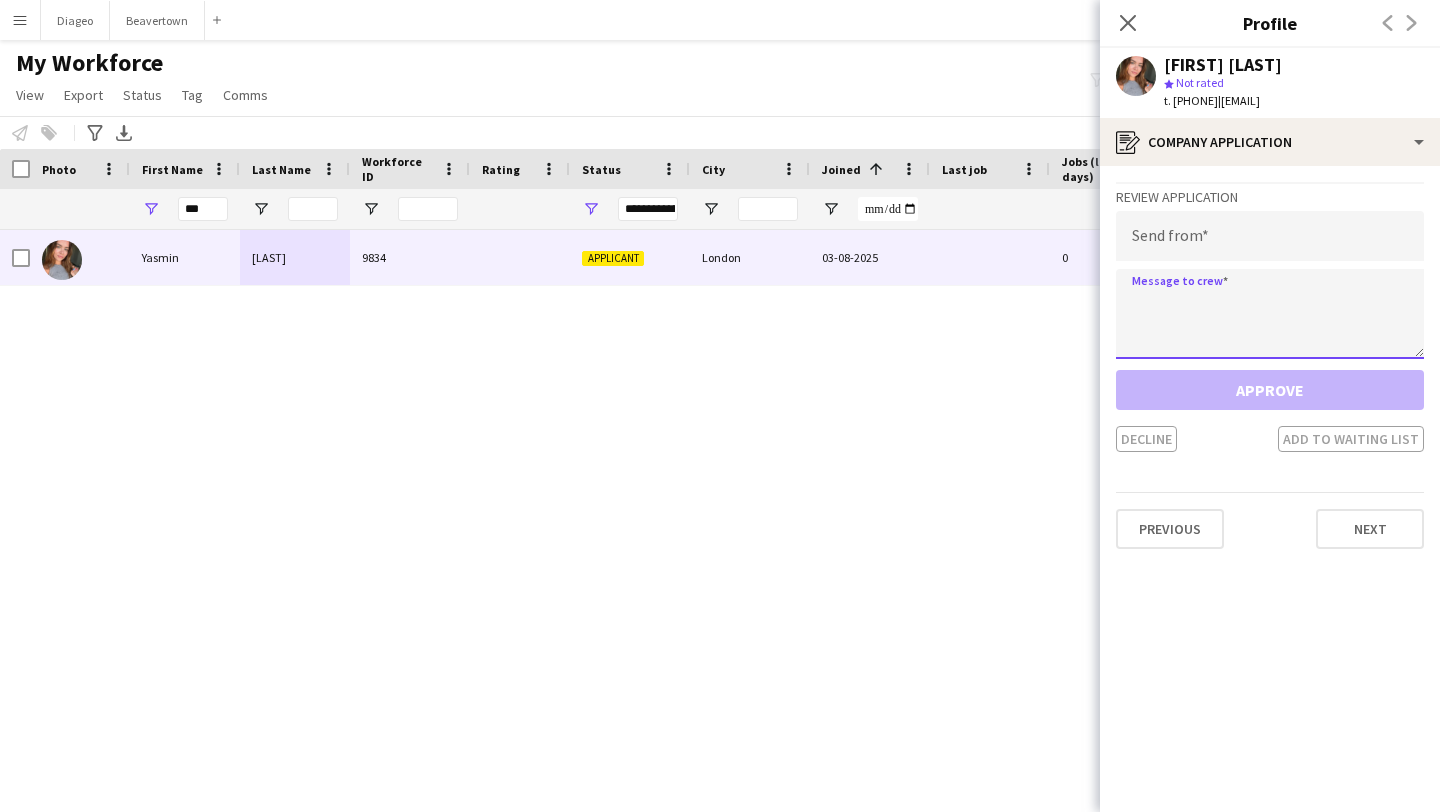 click 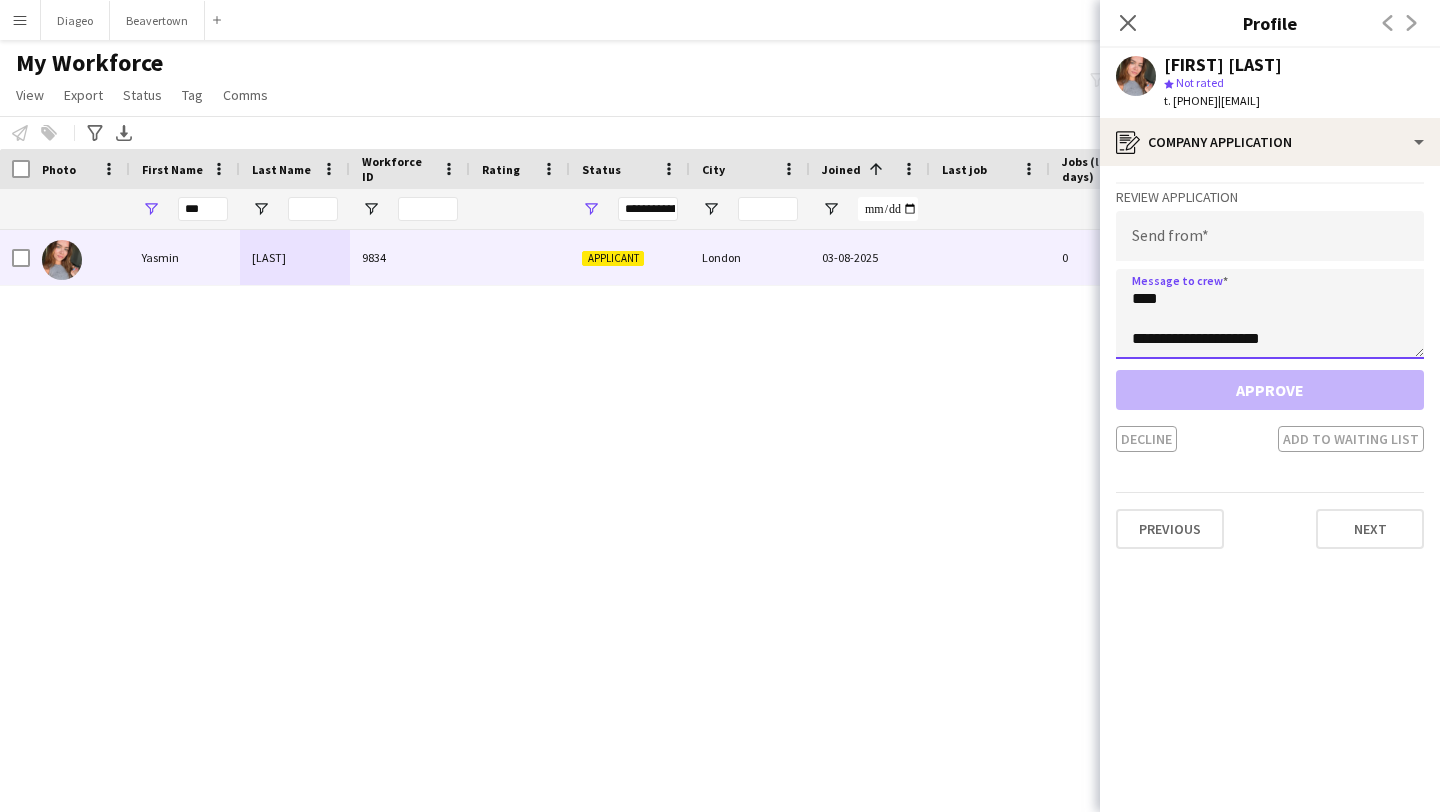 type on "**********" 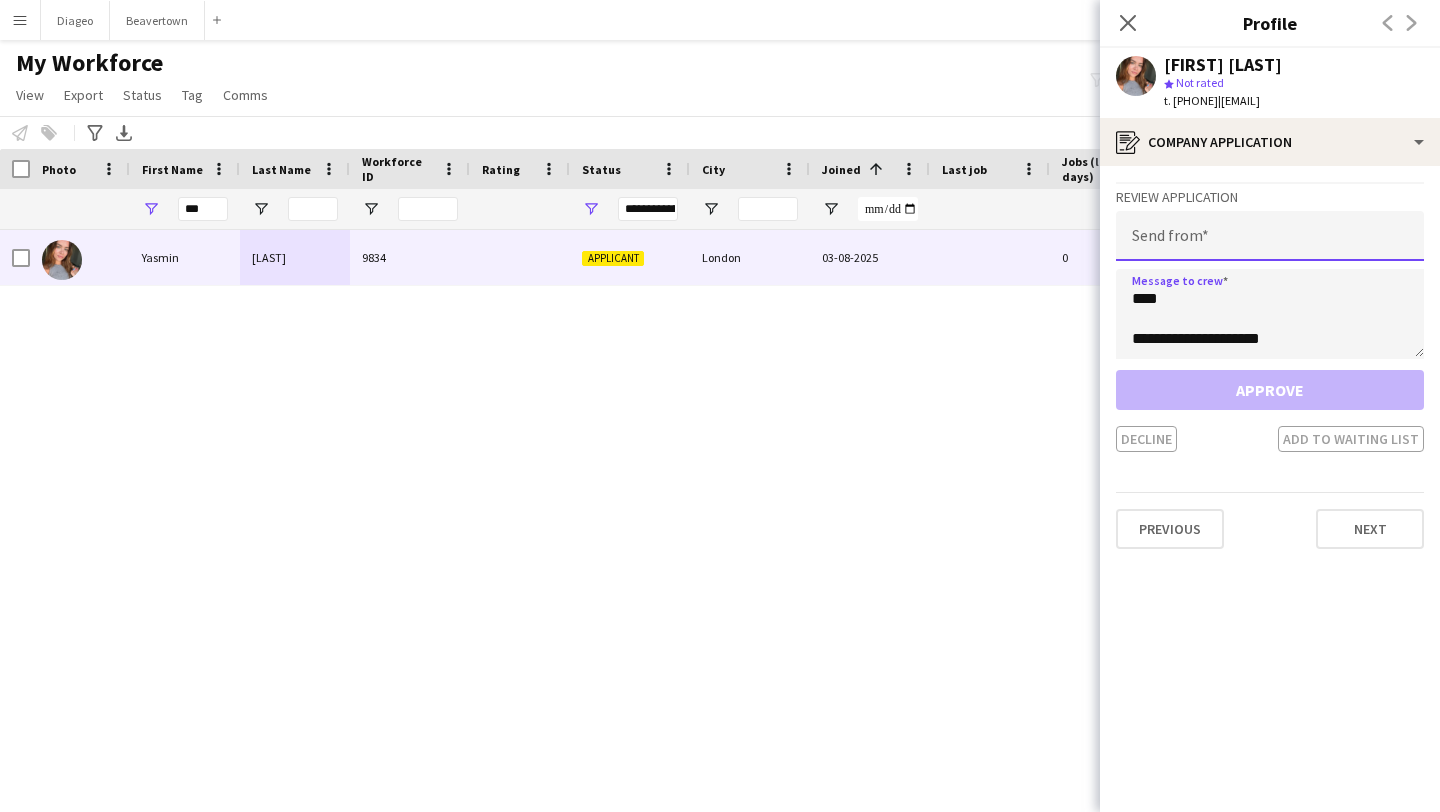 click 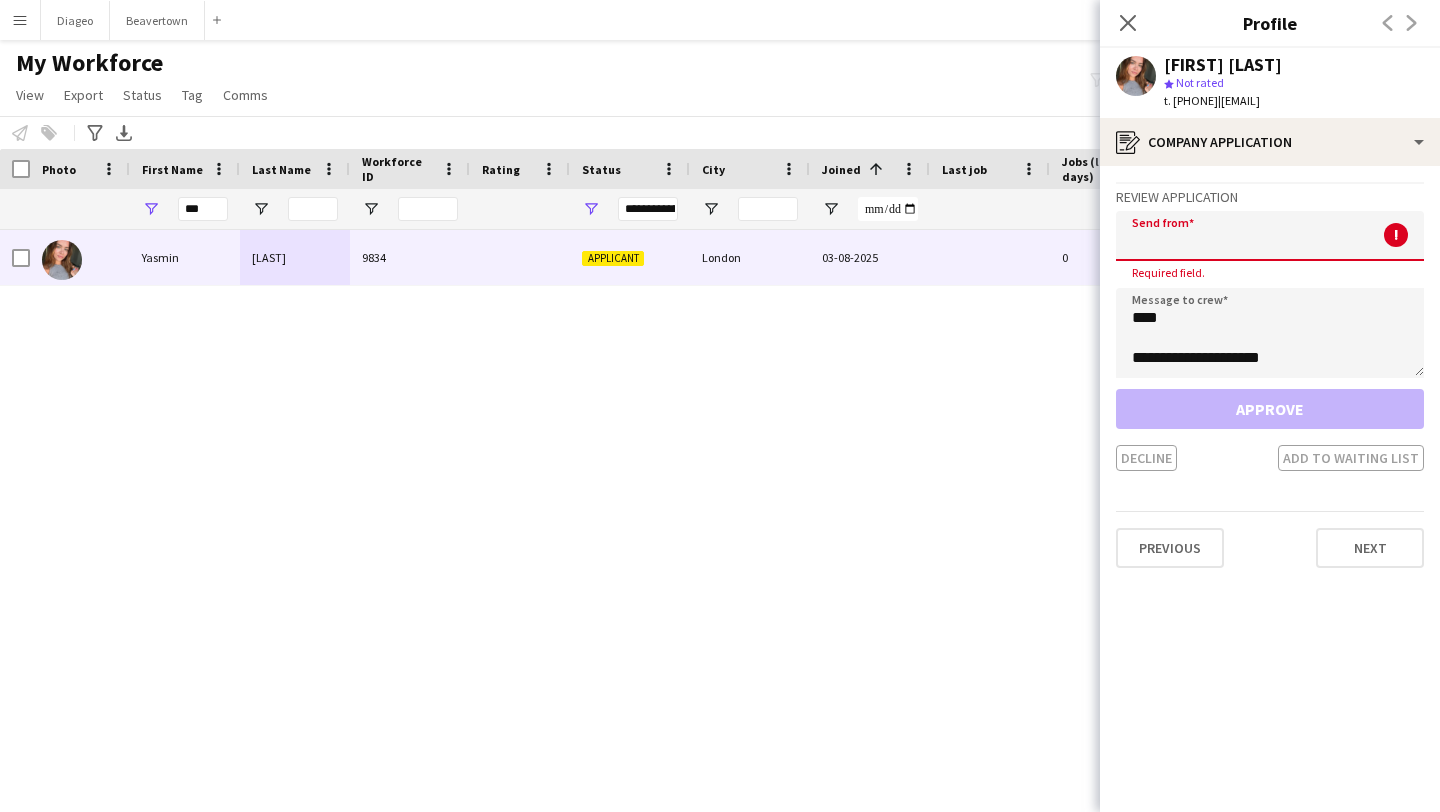 paste on "**********" 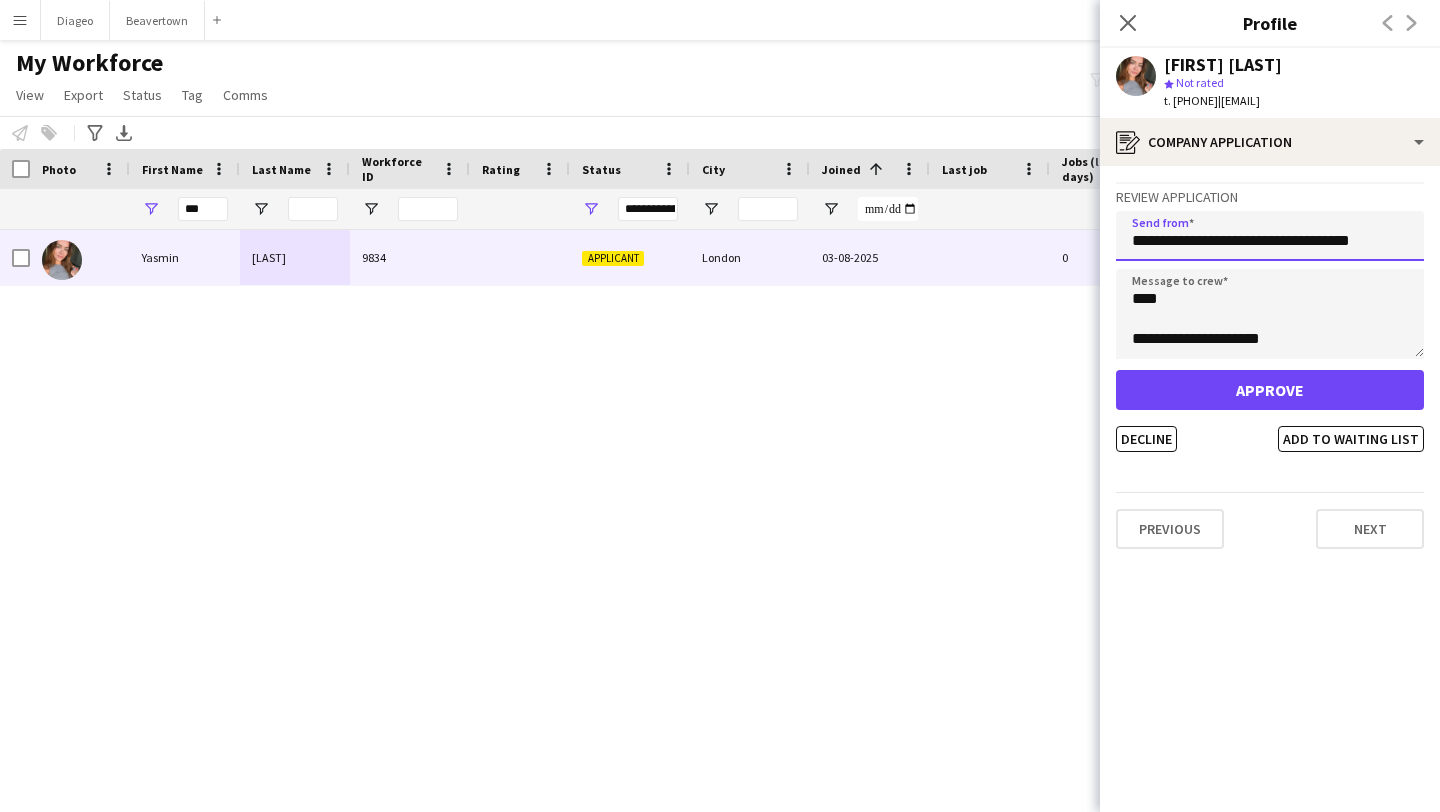 type on "**********" 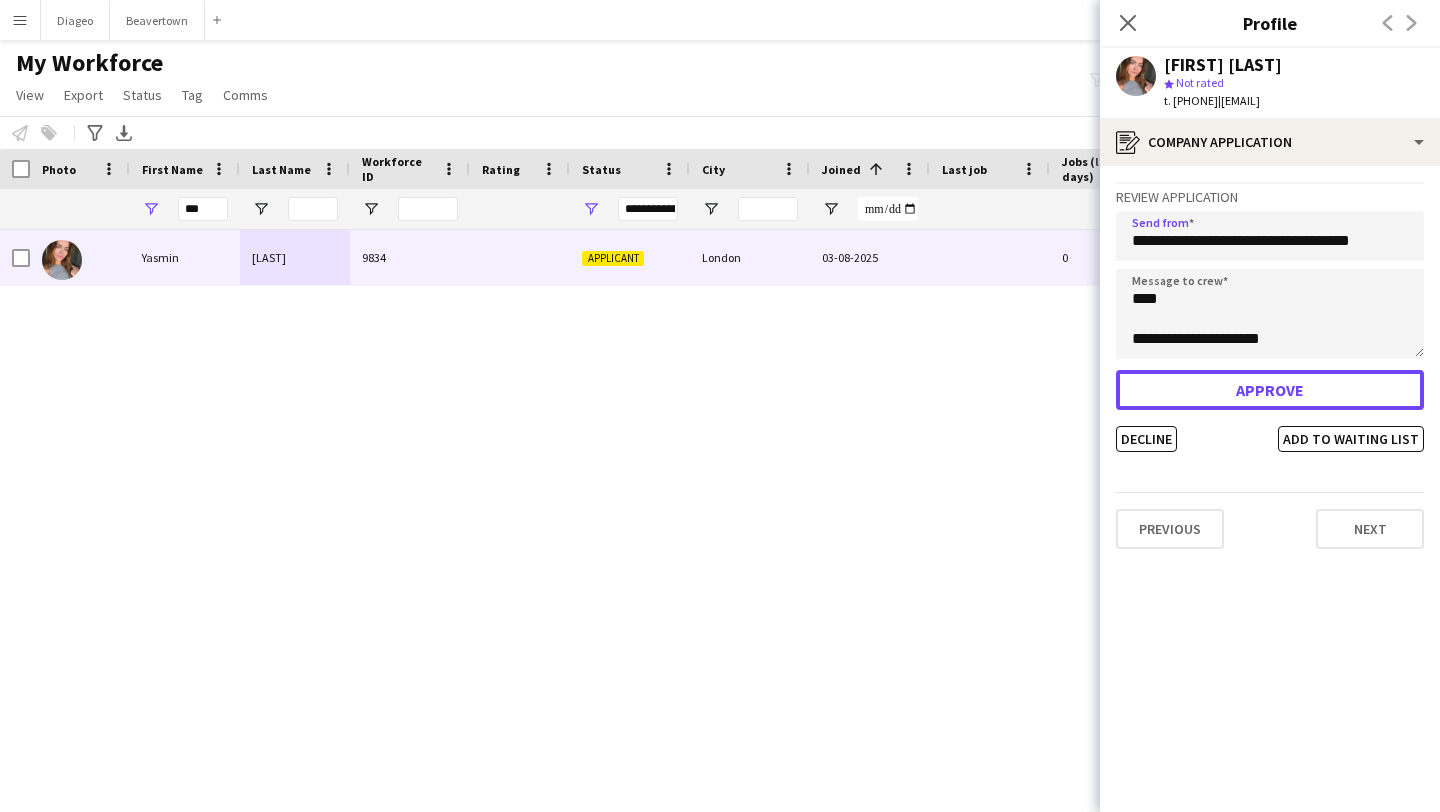click on "Approve" 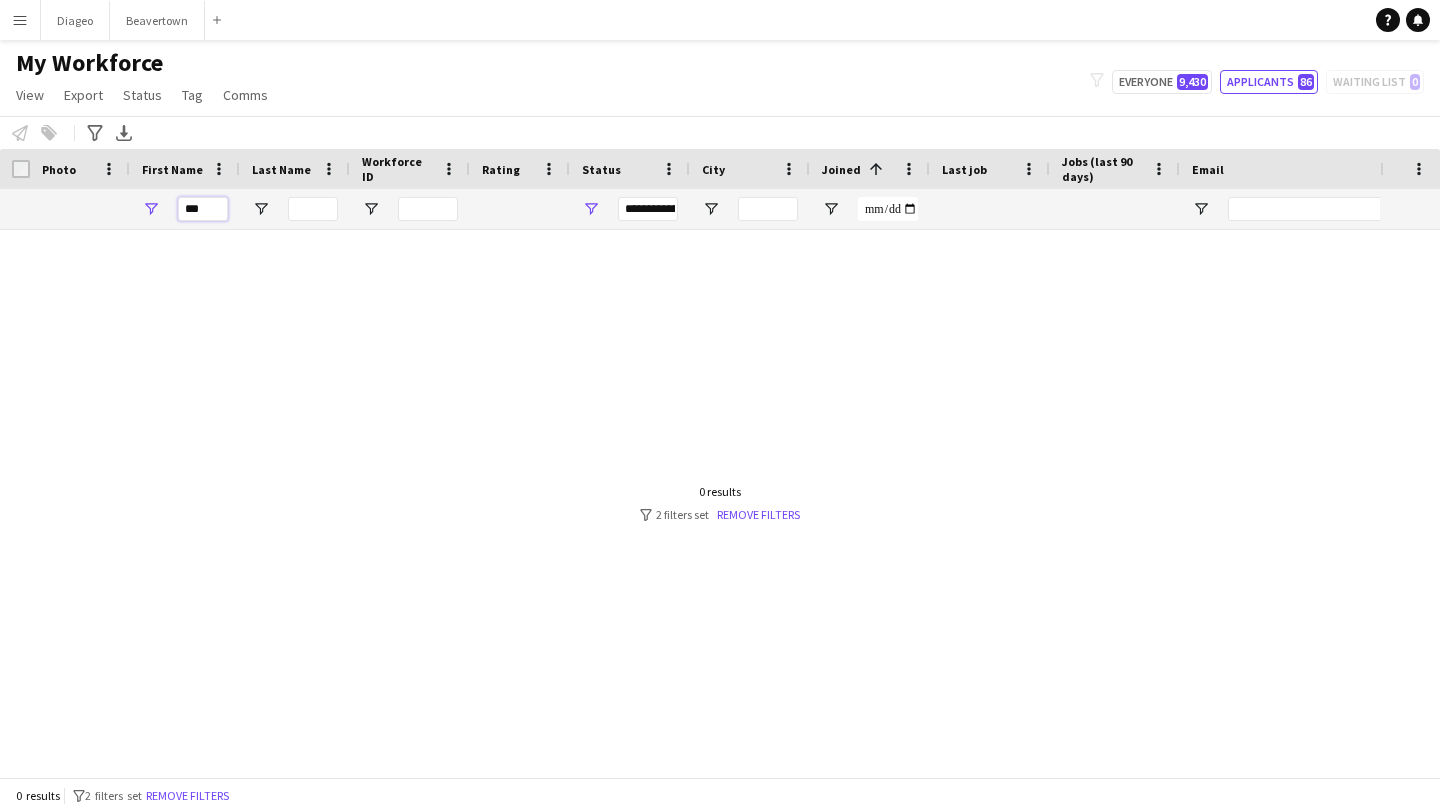 drag, startPoint x: 219, startPoint y: 214, endPoint x: 75, endPoint y: 201, distance: 144.58562 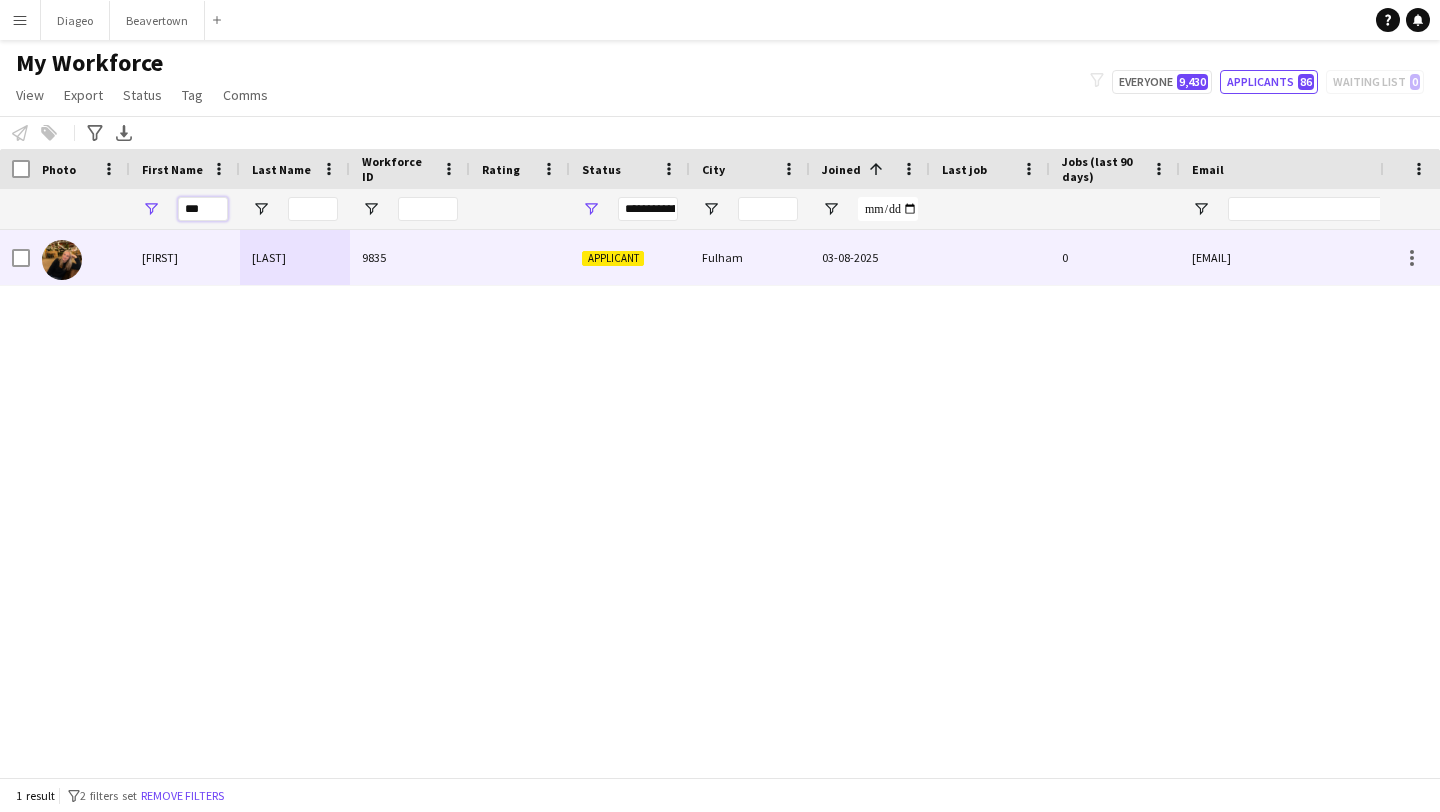 type on "***" 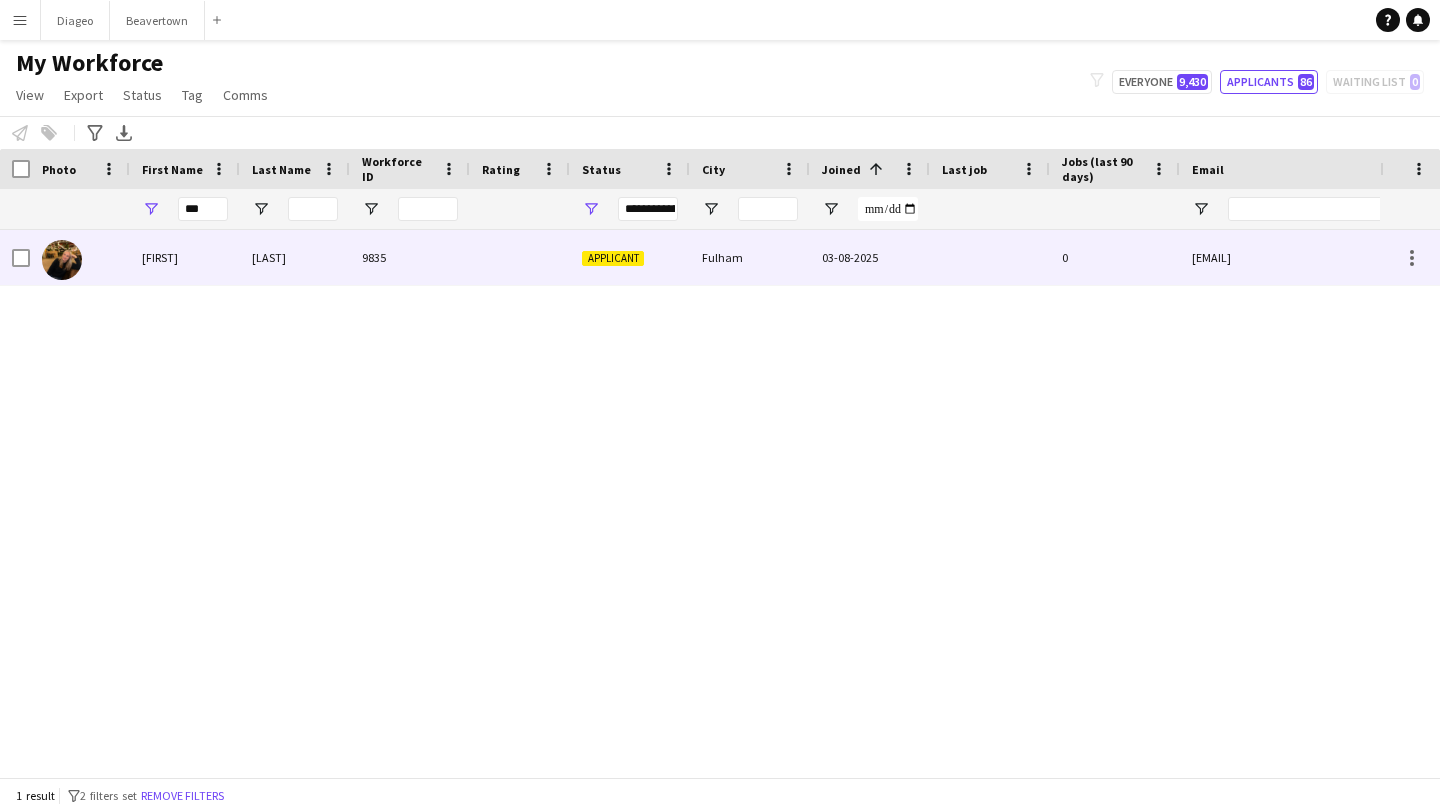 click on "[LAST]" at bounding box center (295, 257) 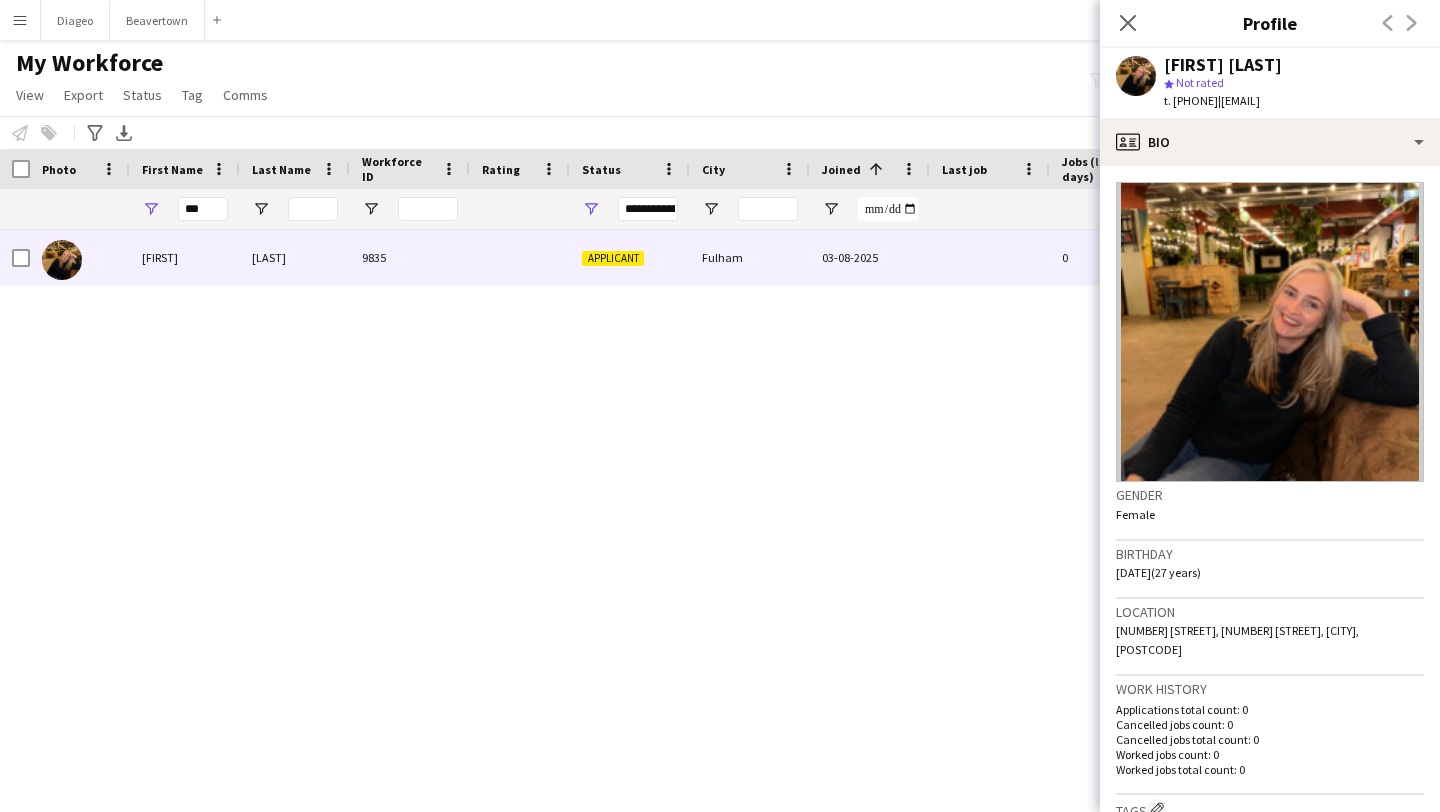 scroll, scrollTop: 522, scrollLeft: 0, axis: vertical 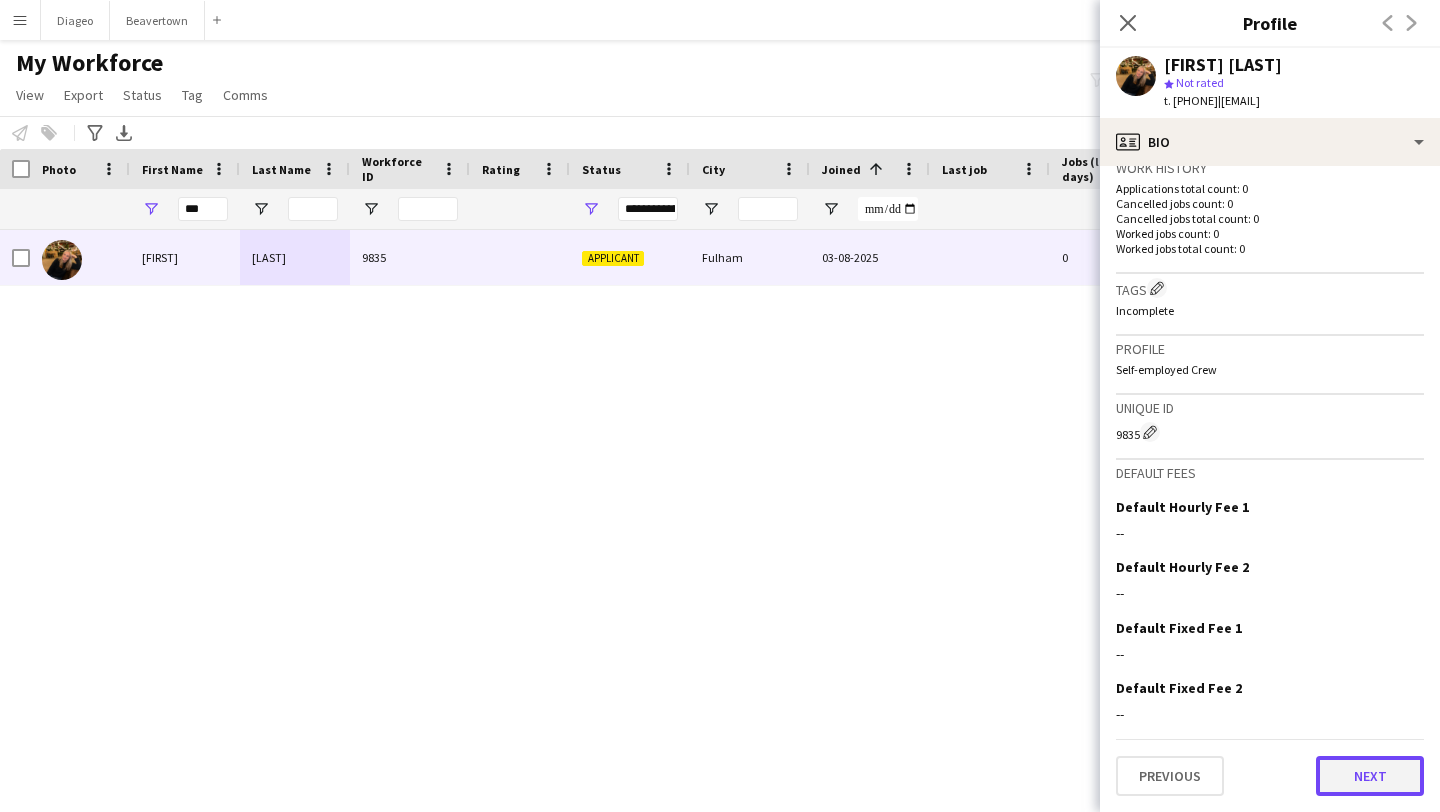 click on "Next" 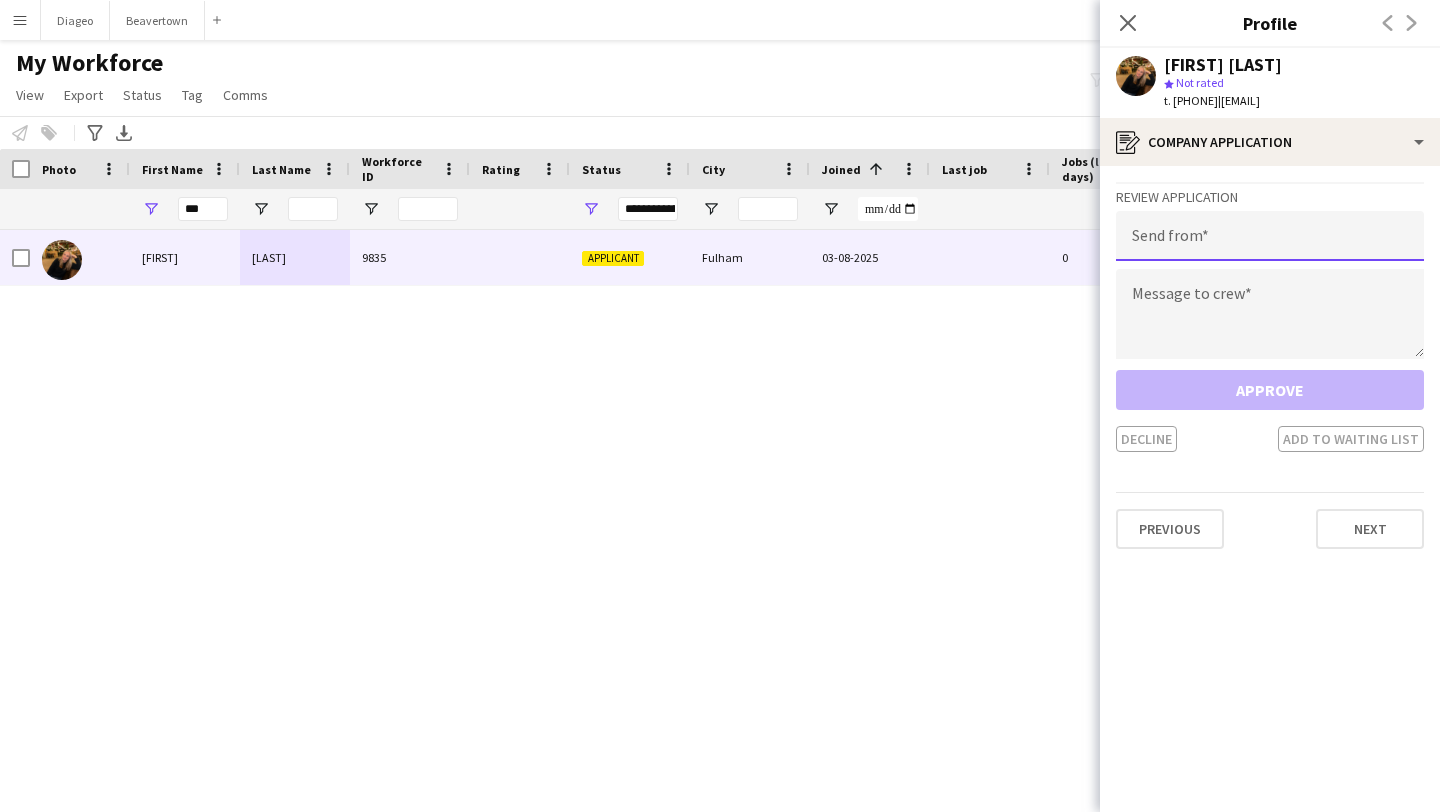 click 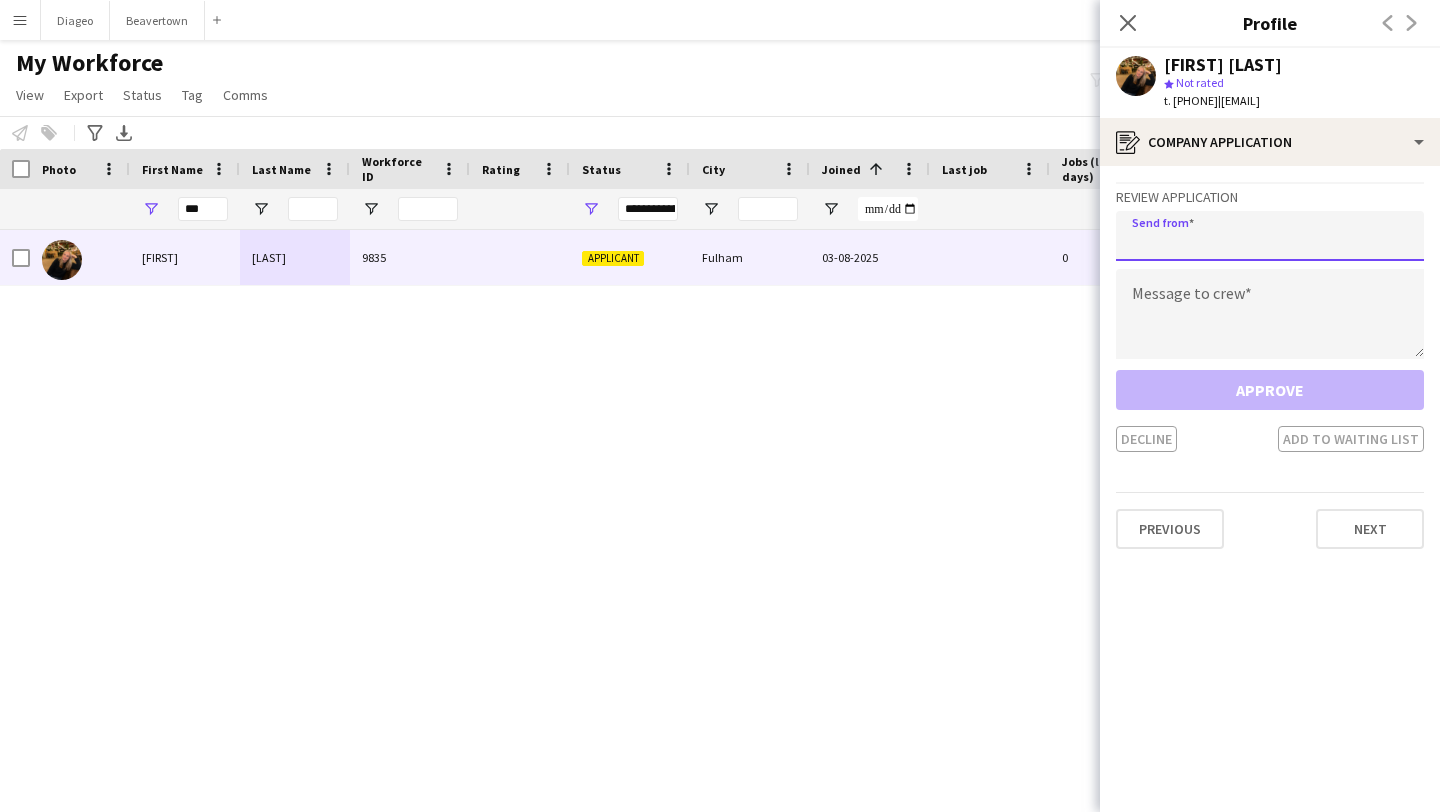 paste on "**********" 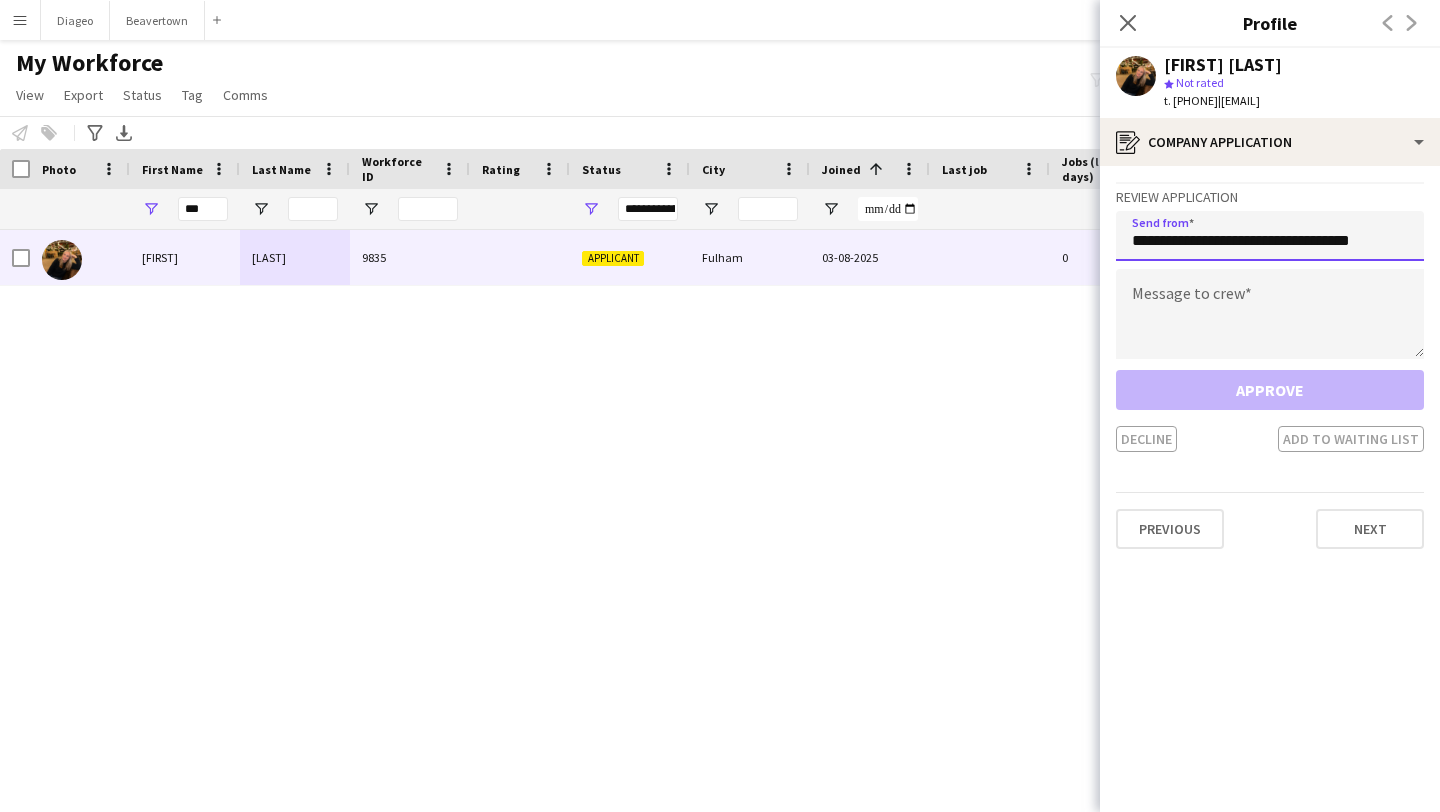 type on "**********" 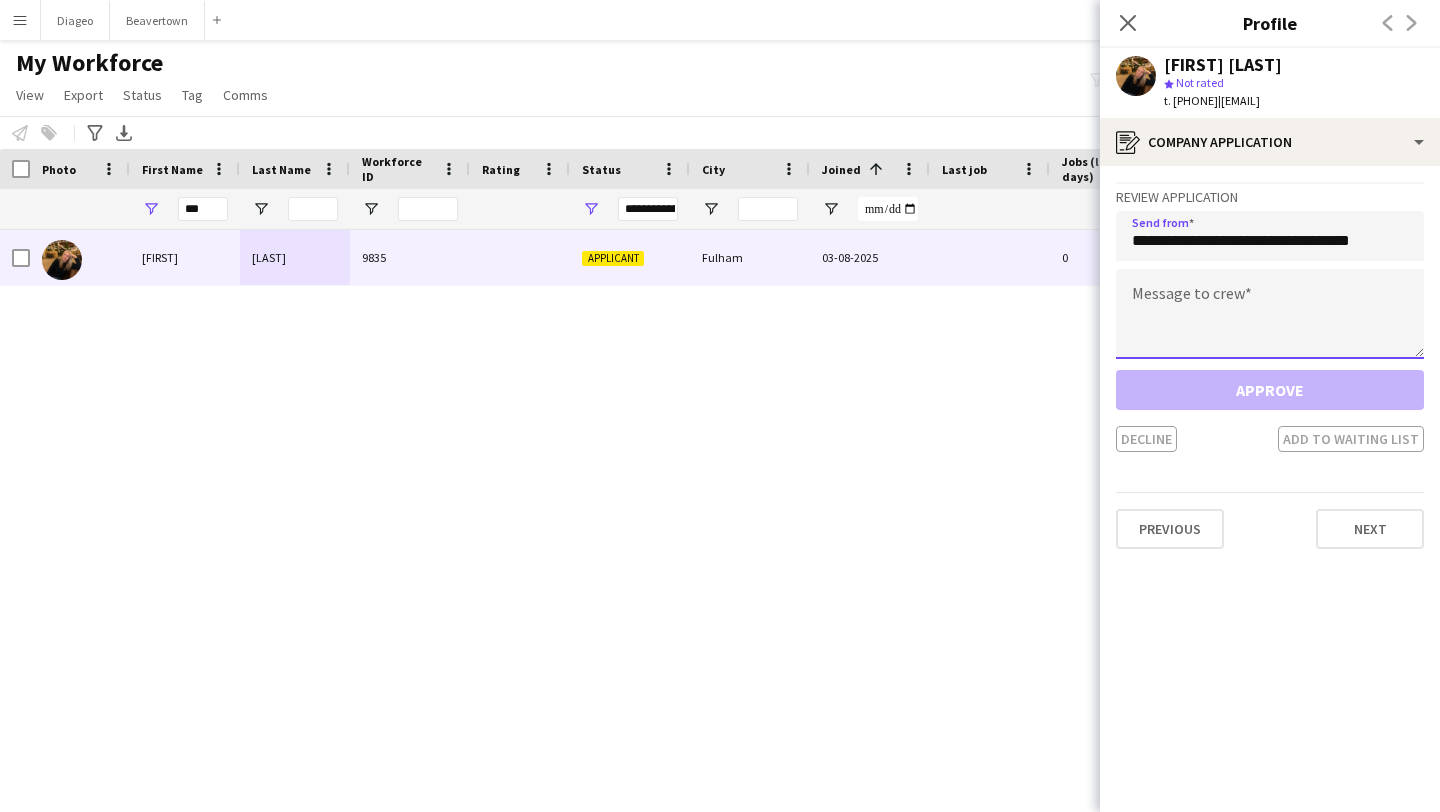 click 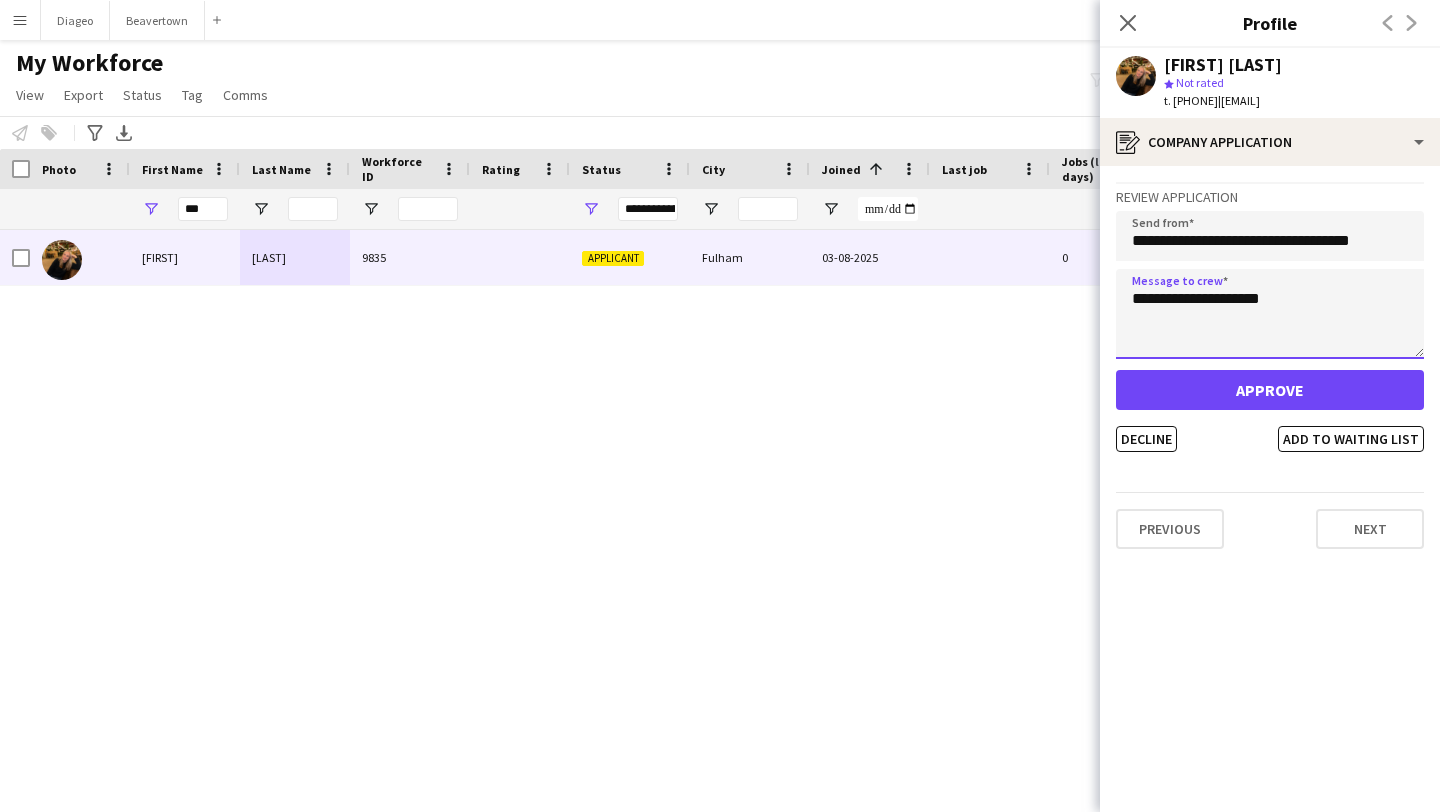 type on "**********" 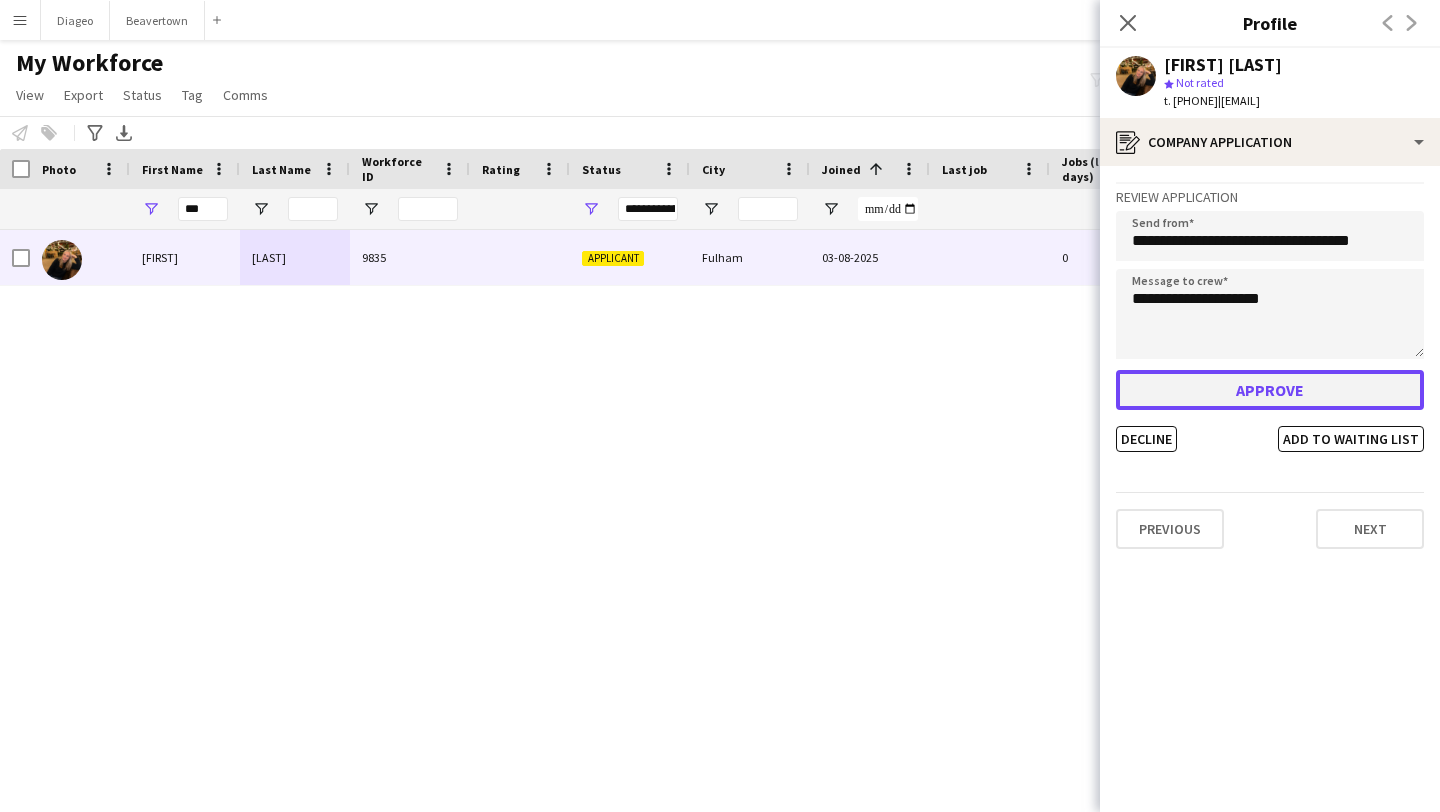 click on "Approve" 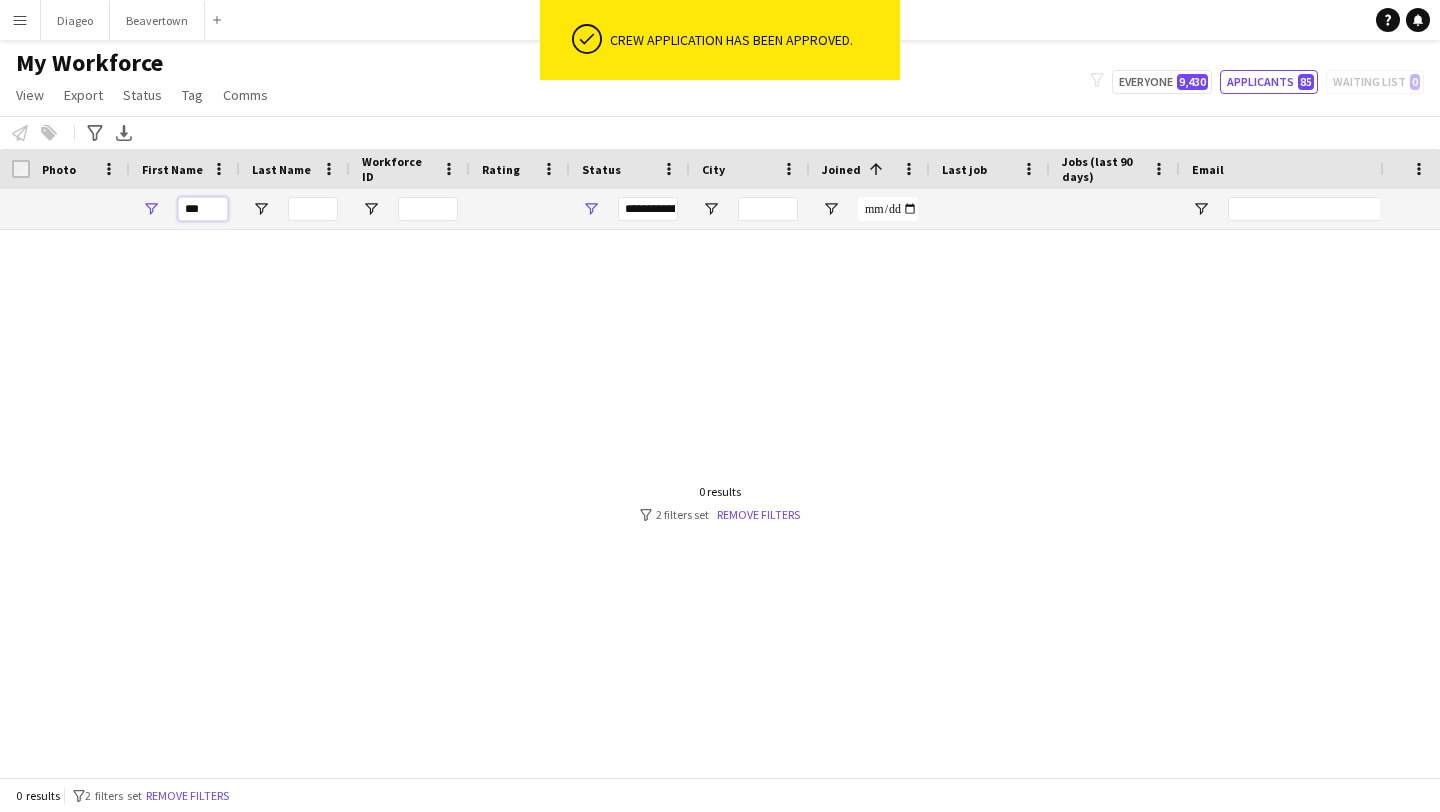 click on "***" at bounding box center [203, 209] 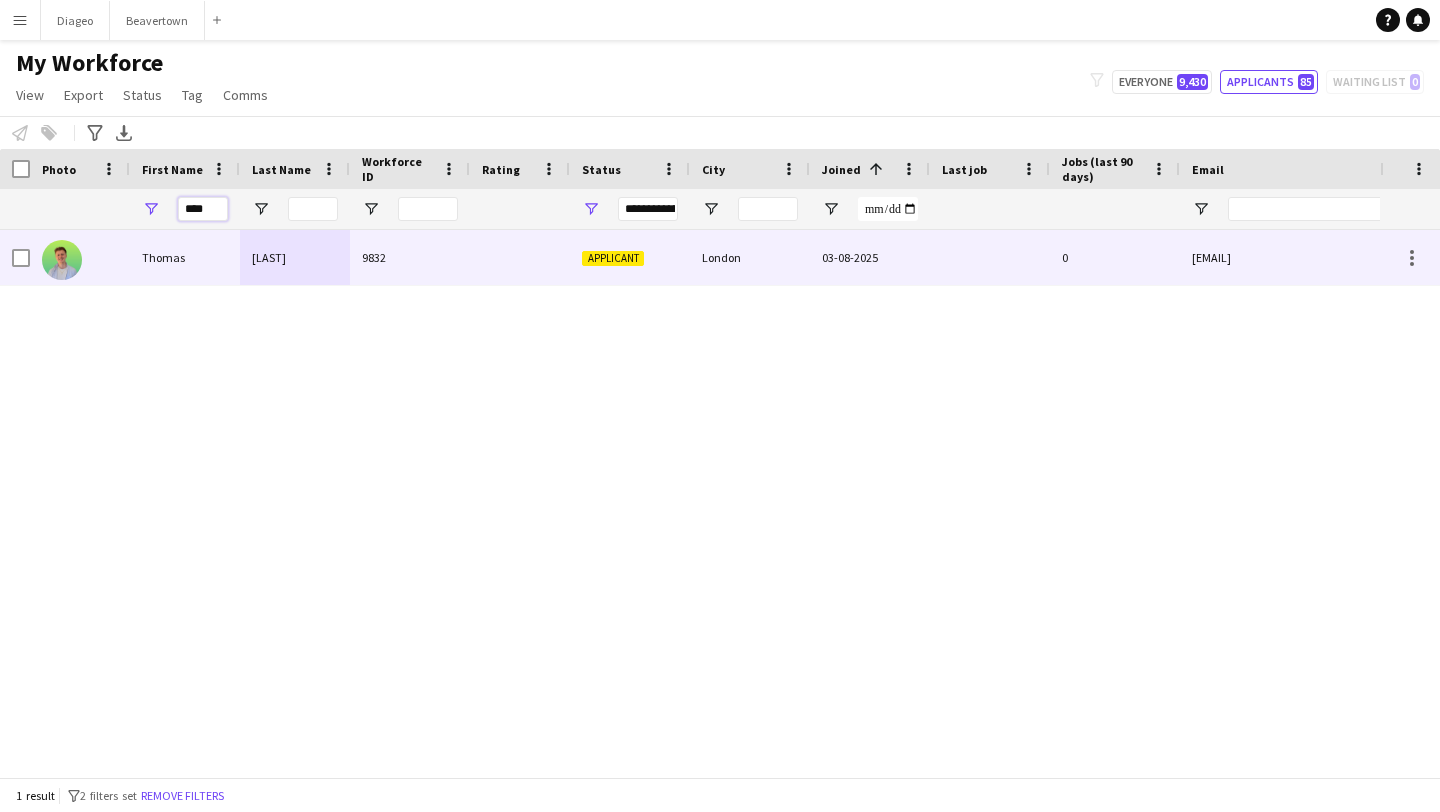 type on "****" 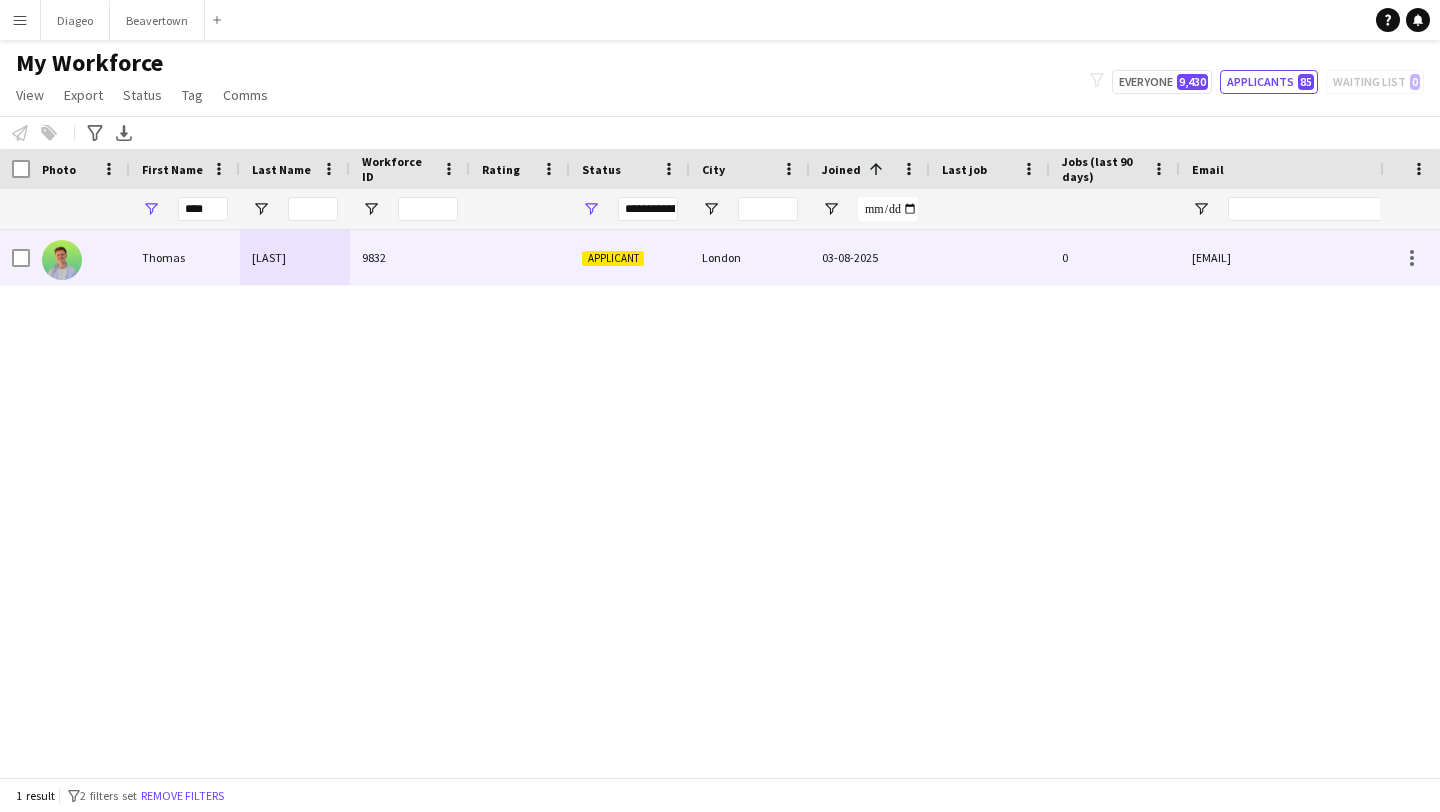 click on "Thomas" at bounding box center (185, 257) 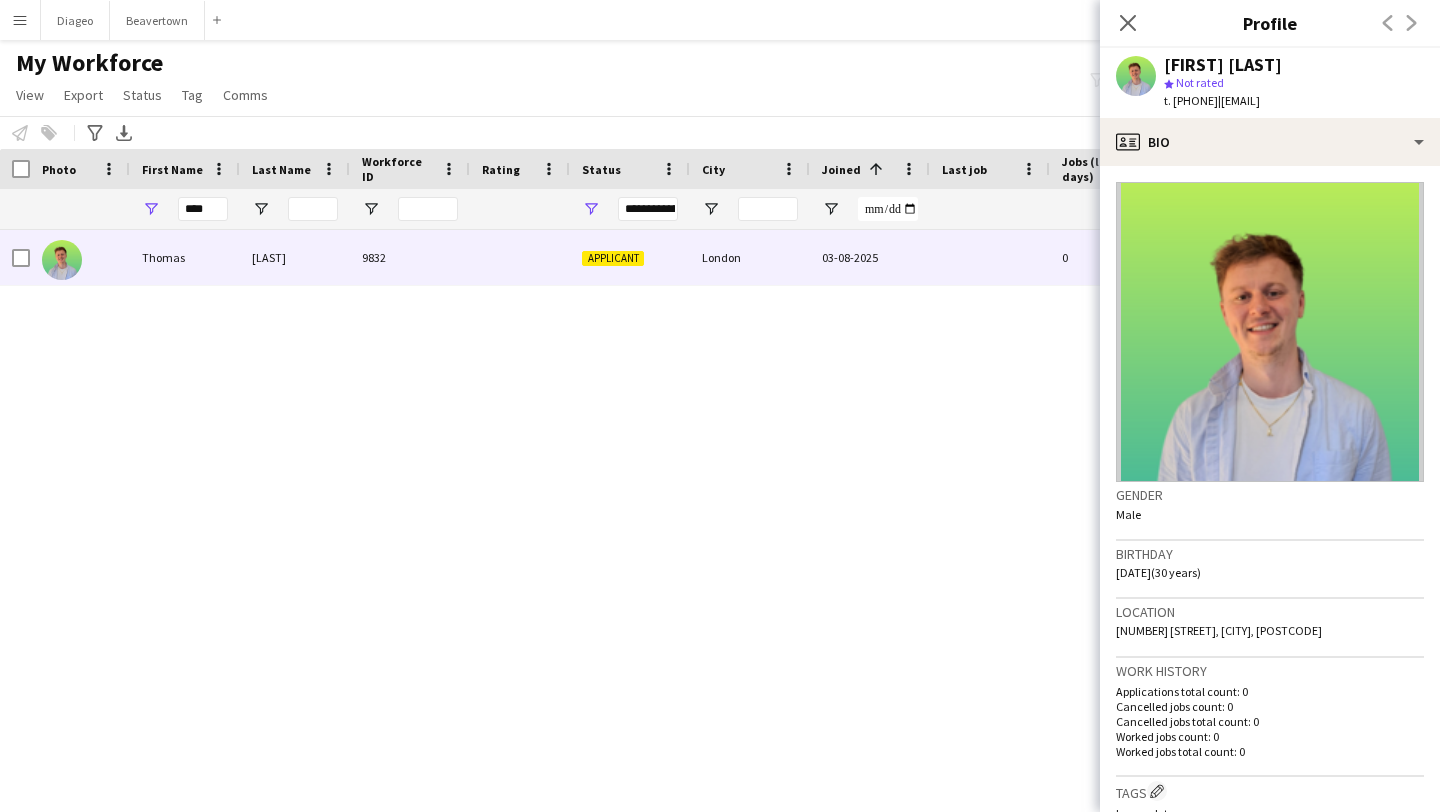 scroll, scrollTop: 504, scrollLeft: 0, axis: vertical 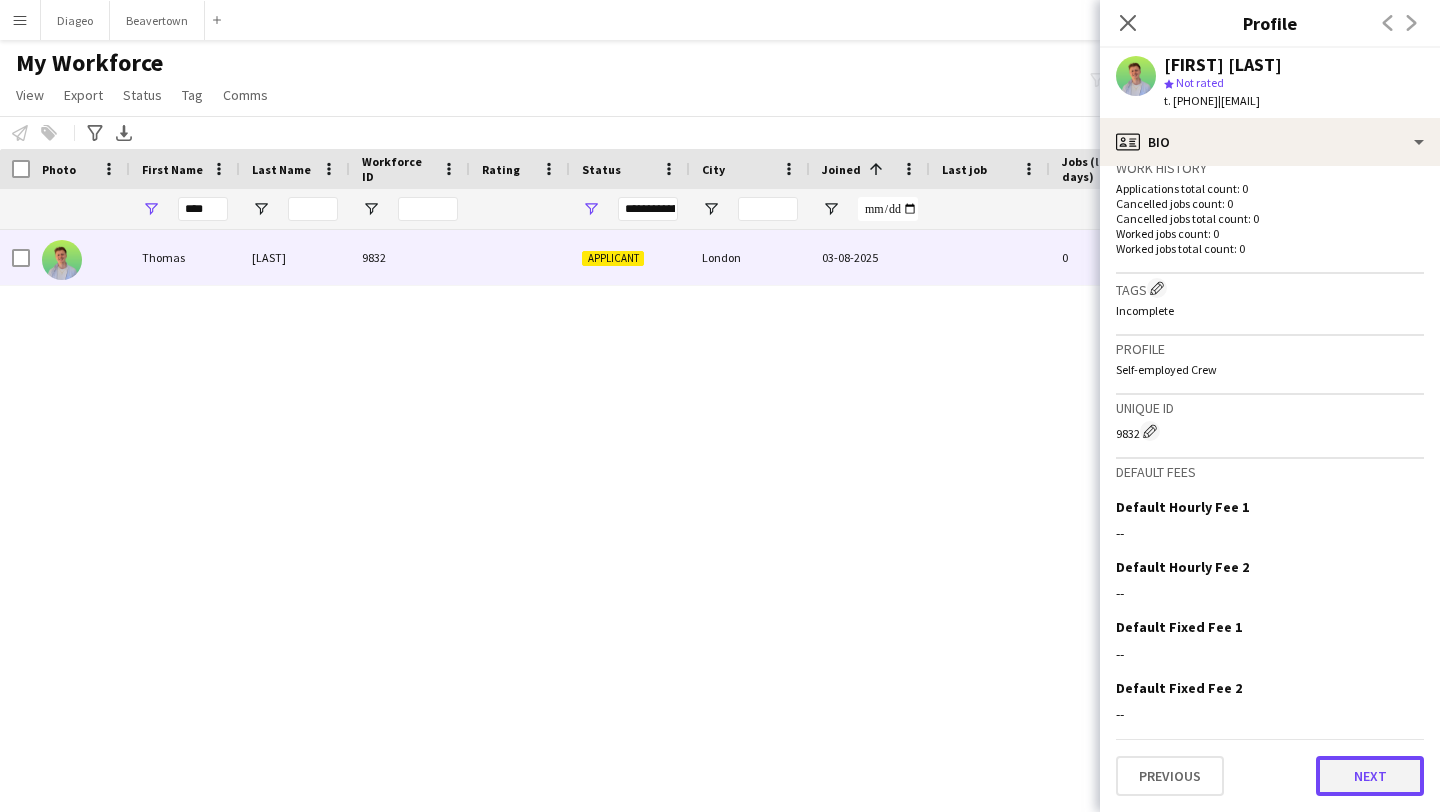 click on "Next" 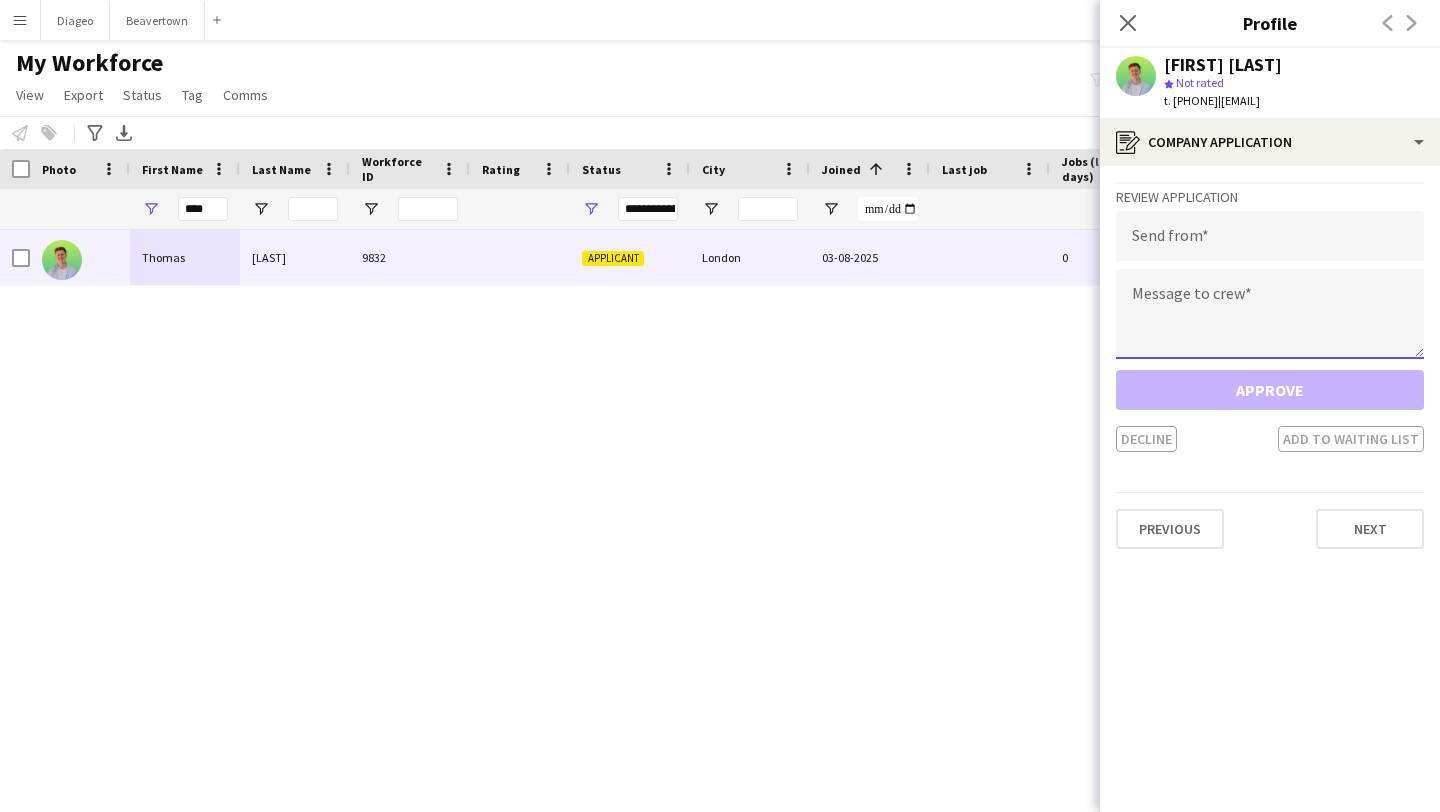 click 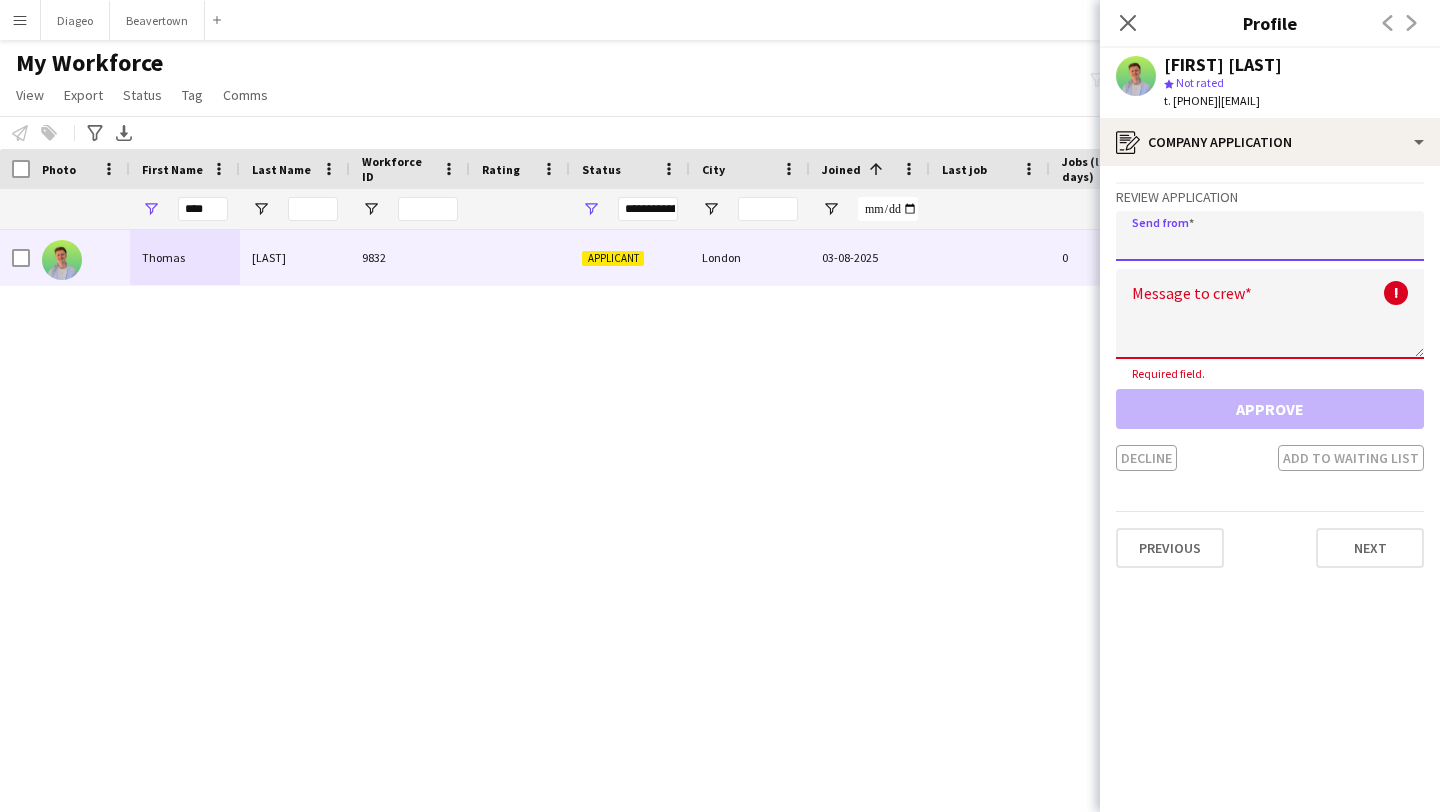 click 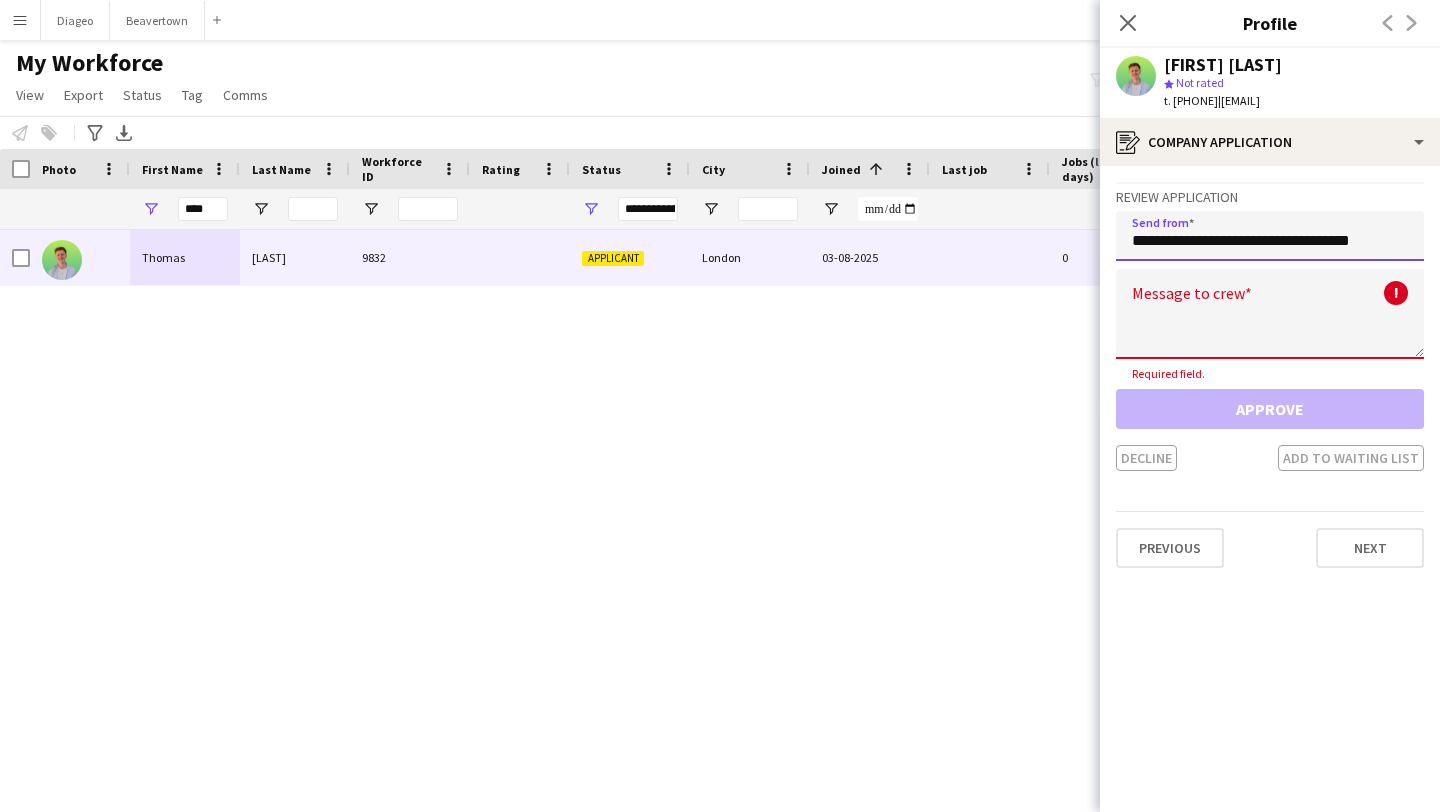 type on "**********" 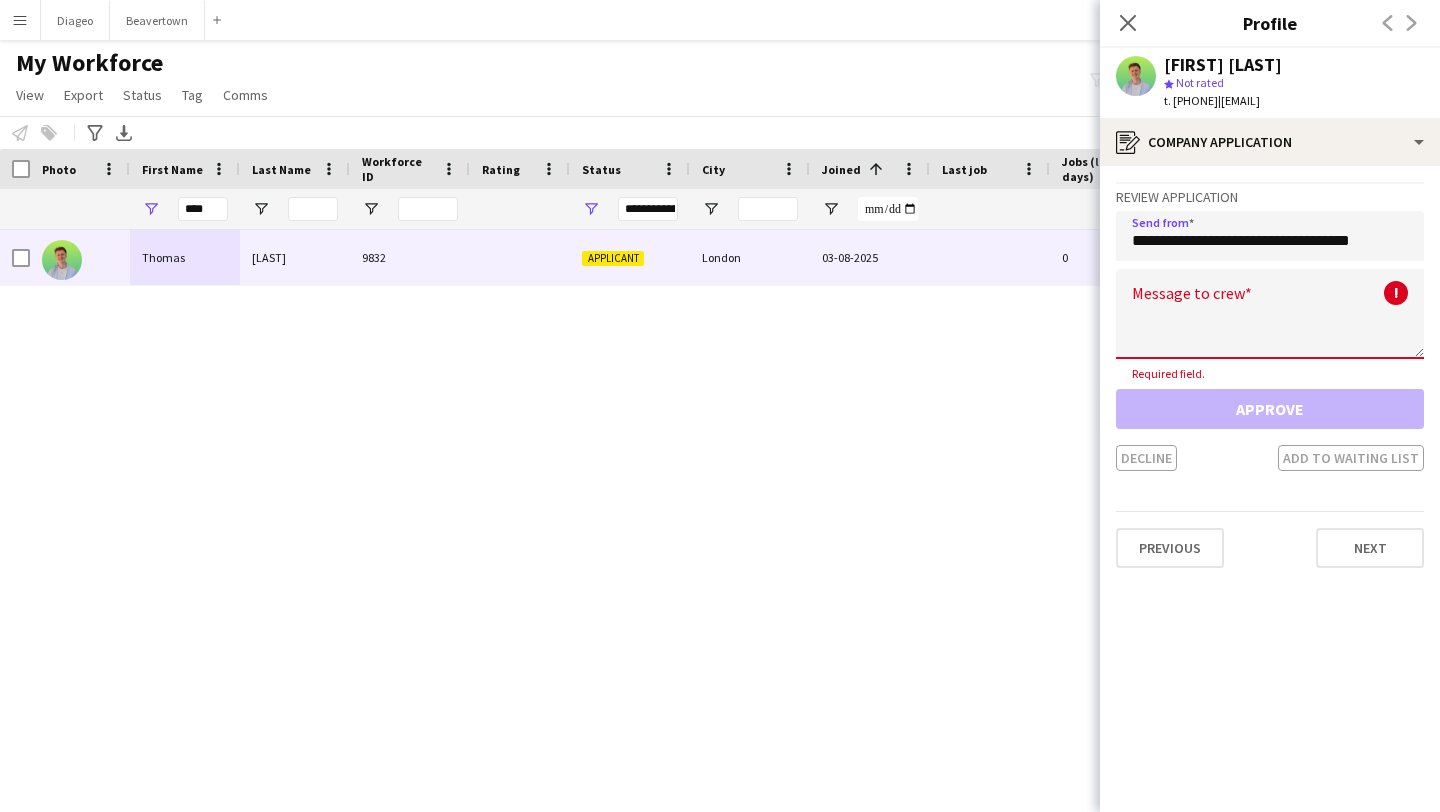 click 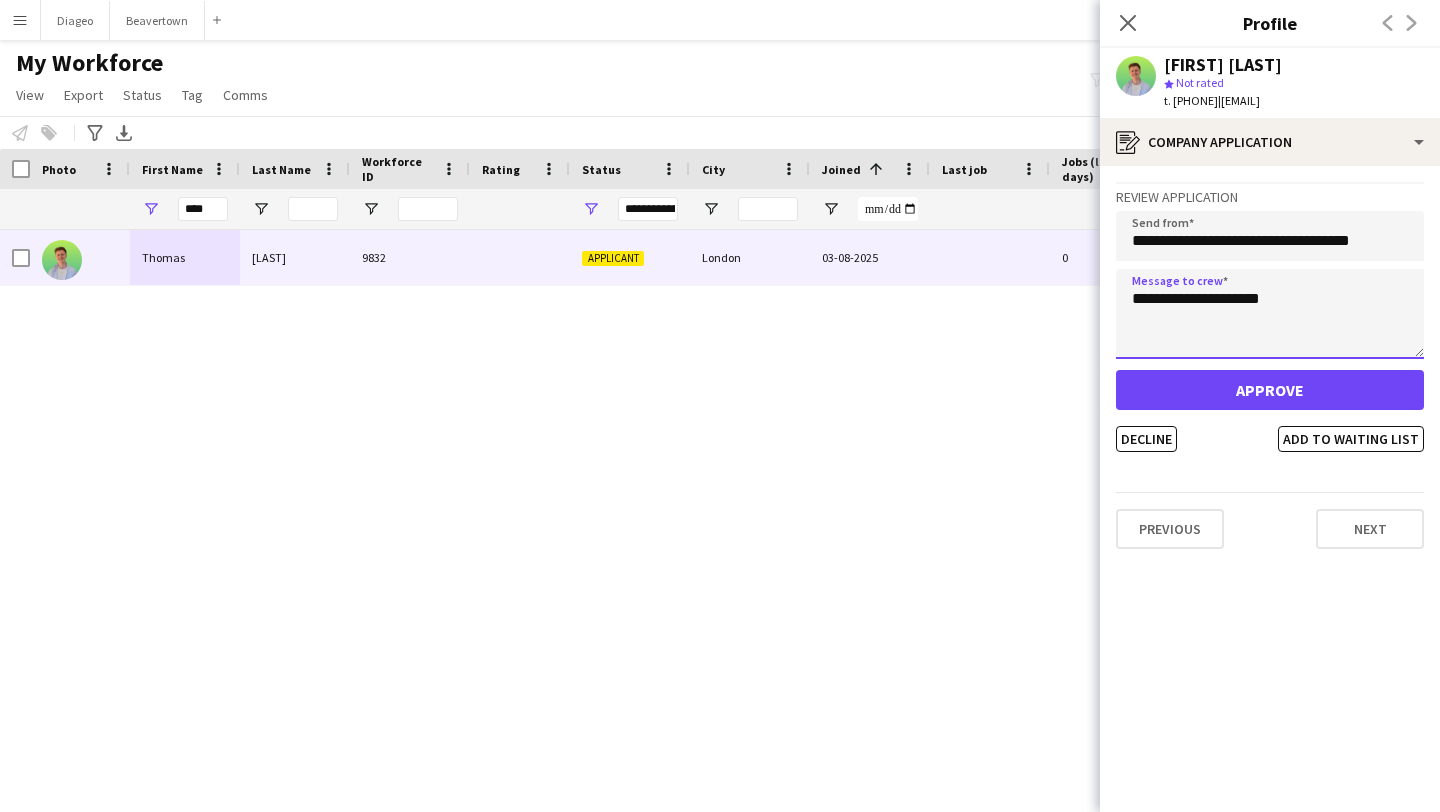 type on "**********" 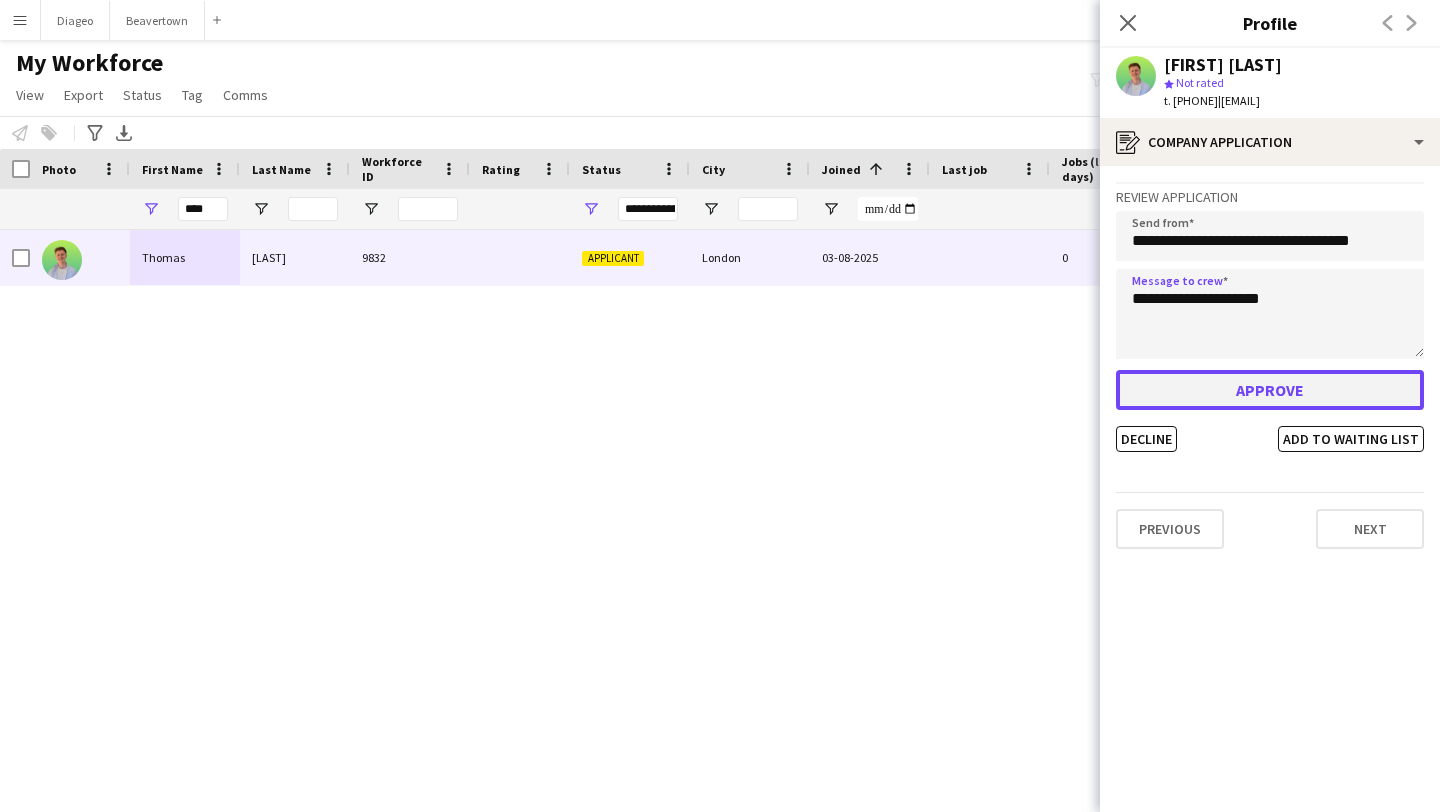click on "Approve" 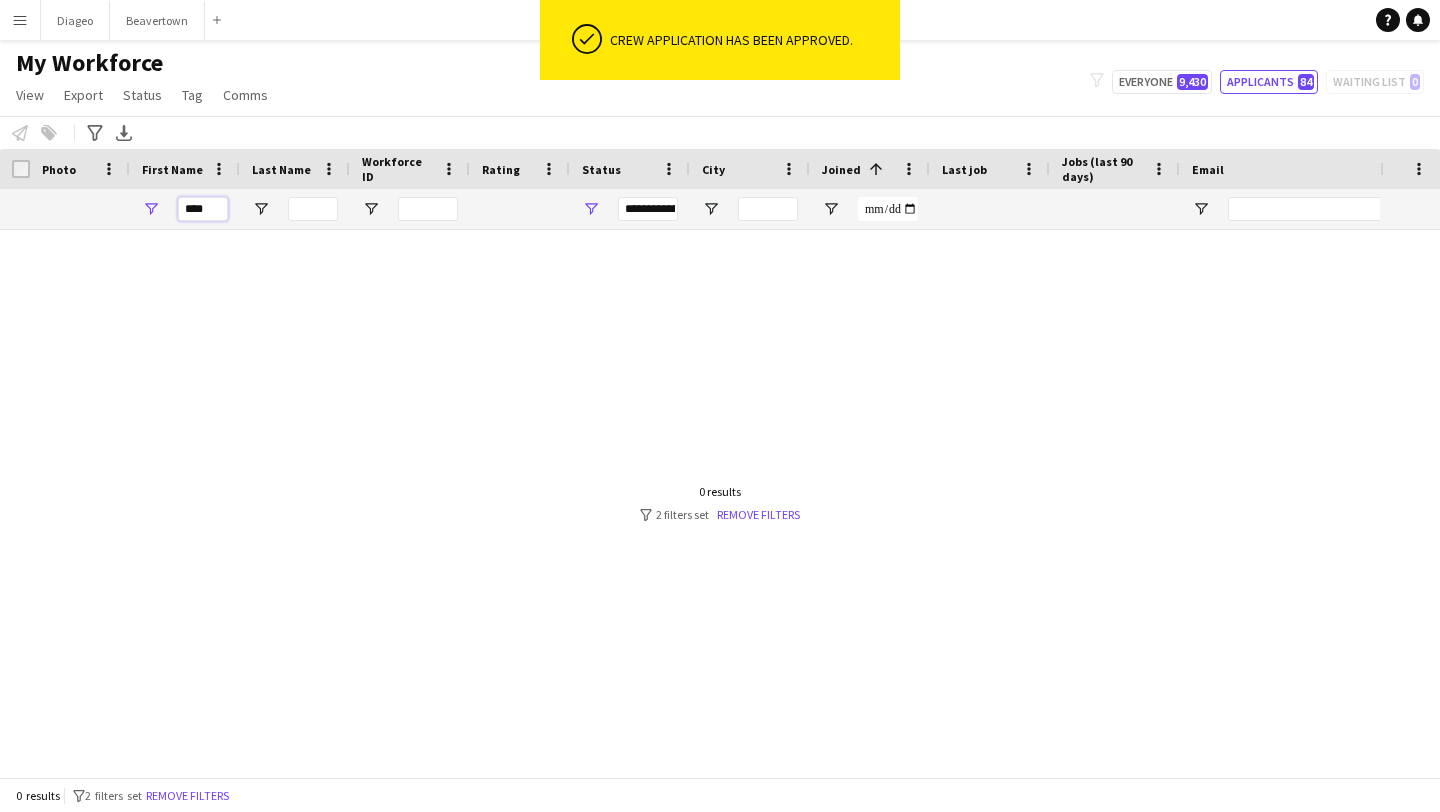 drag, startPoint x: 210, startPoint y: 211, endPoint x: 118, endPoint y: 210, distance: 92.00543 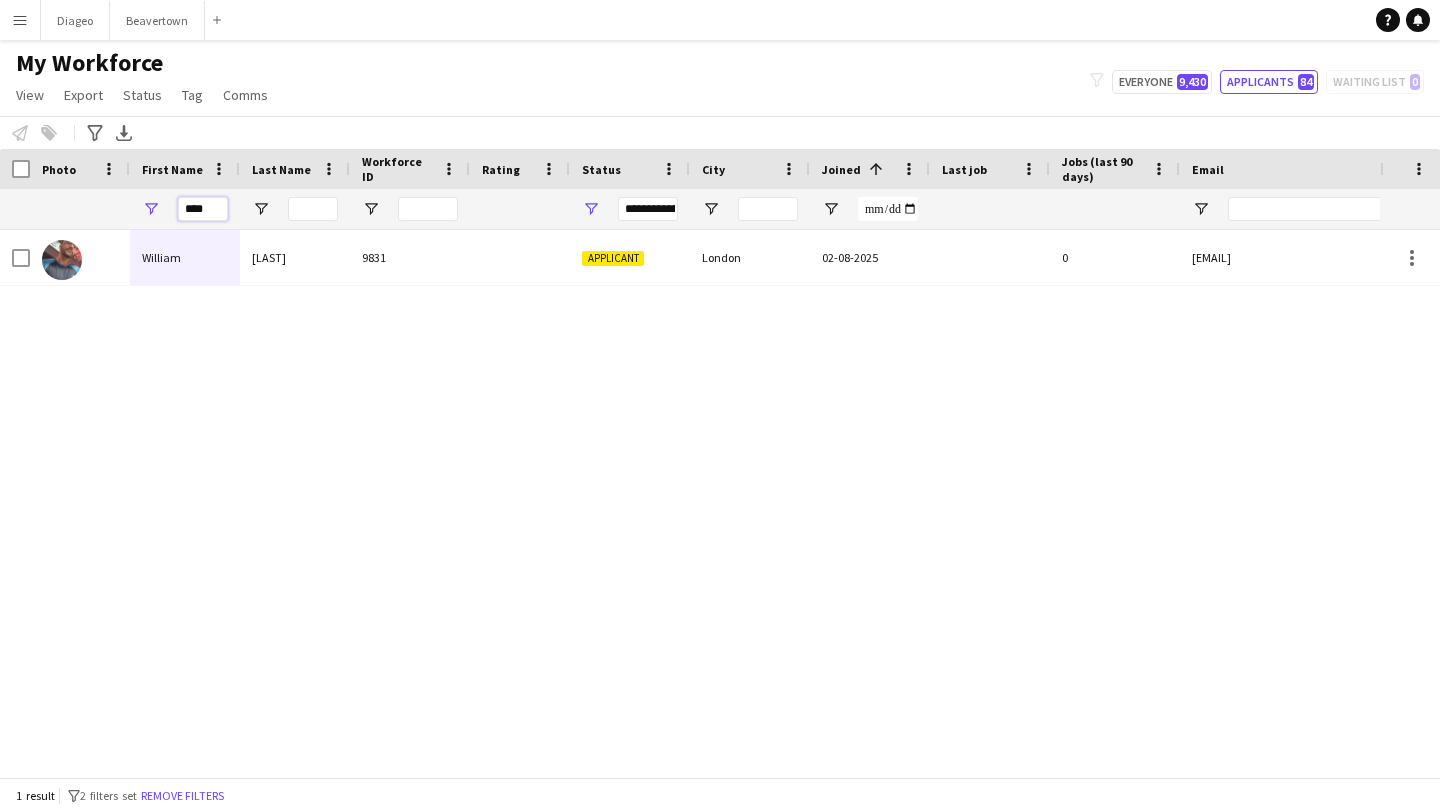 type on "****" 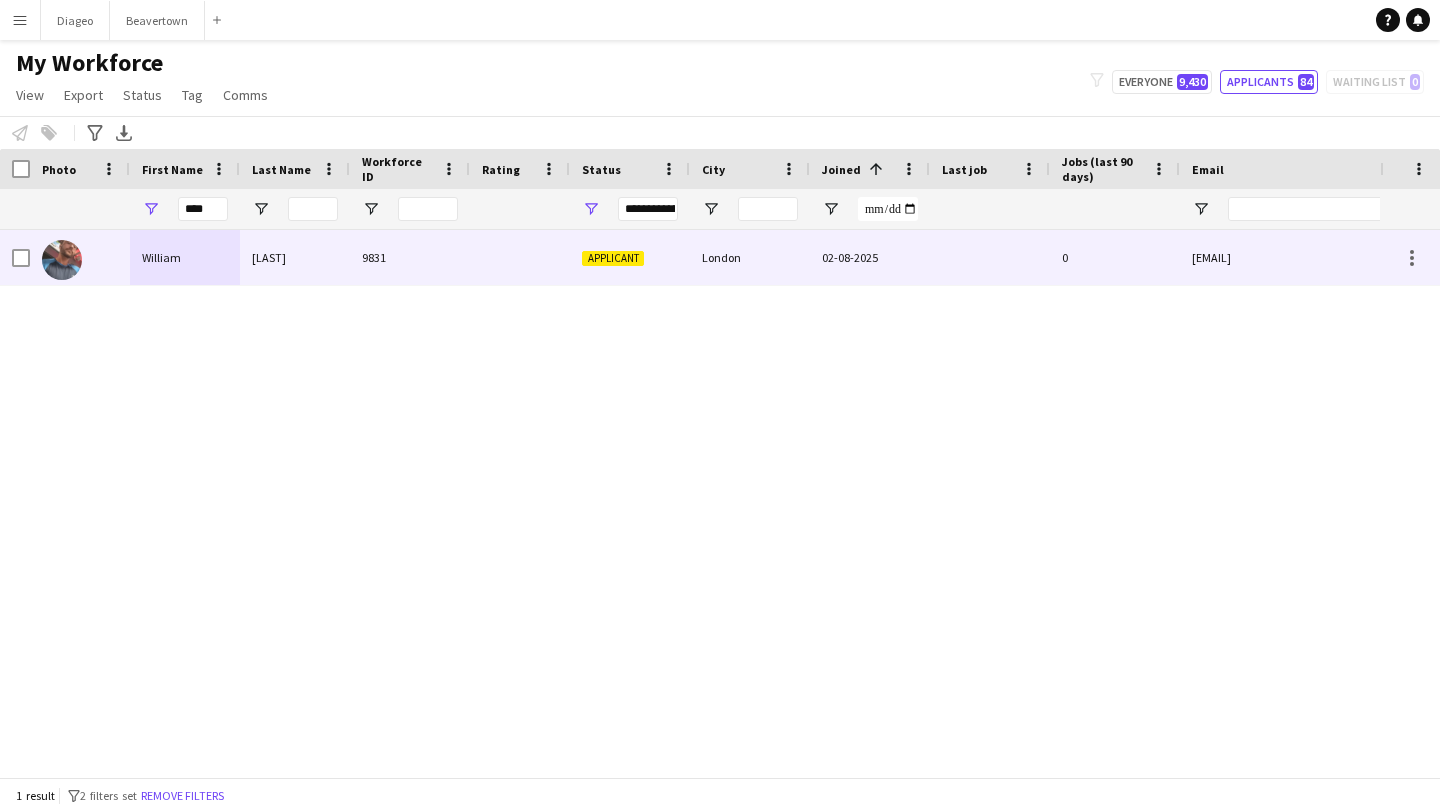 click at bounding box center (520, 257) 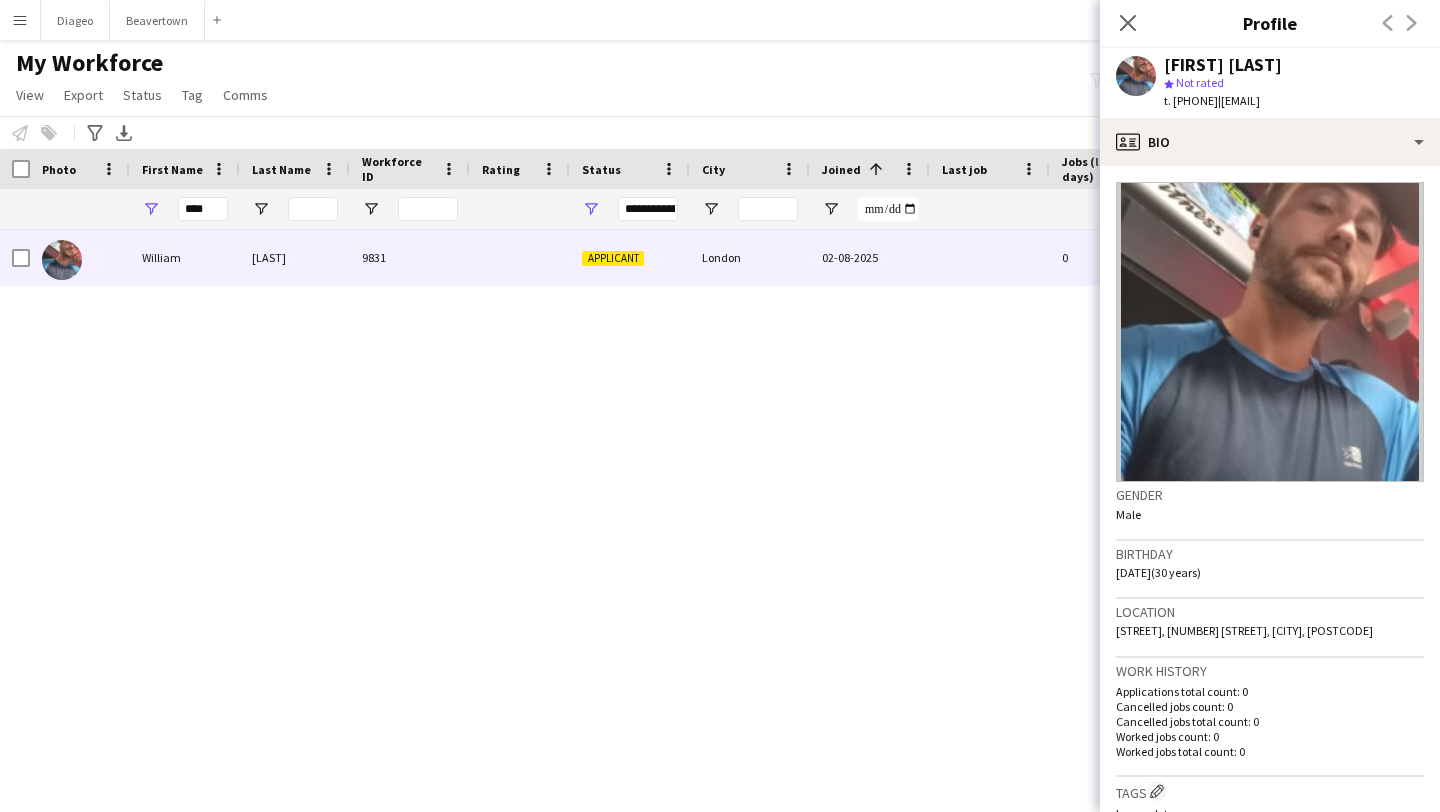 scroll, scrollTop: 522, scrollLeft: 0, axis: vertical 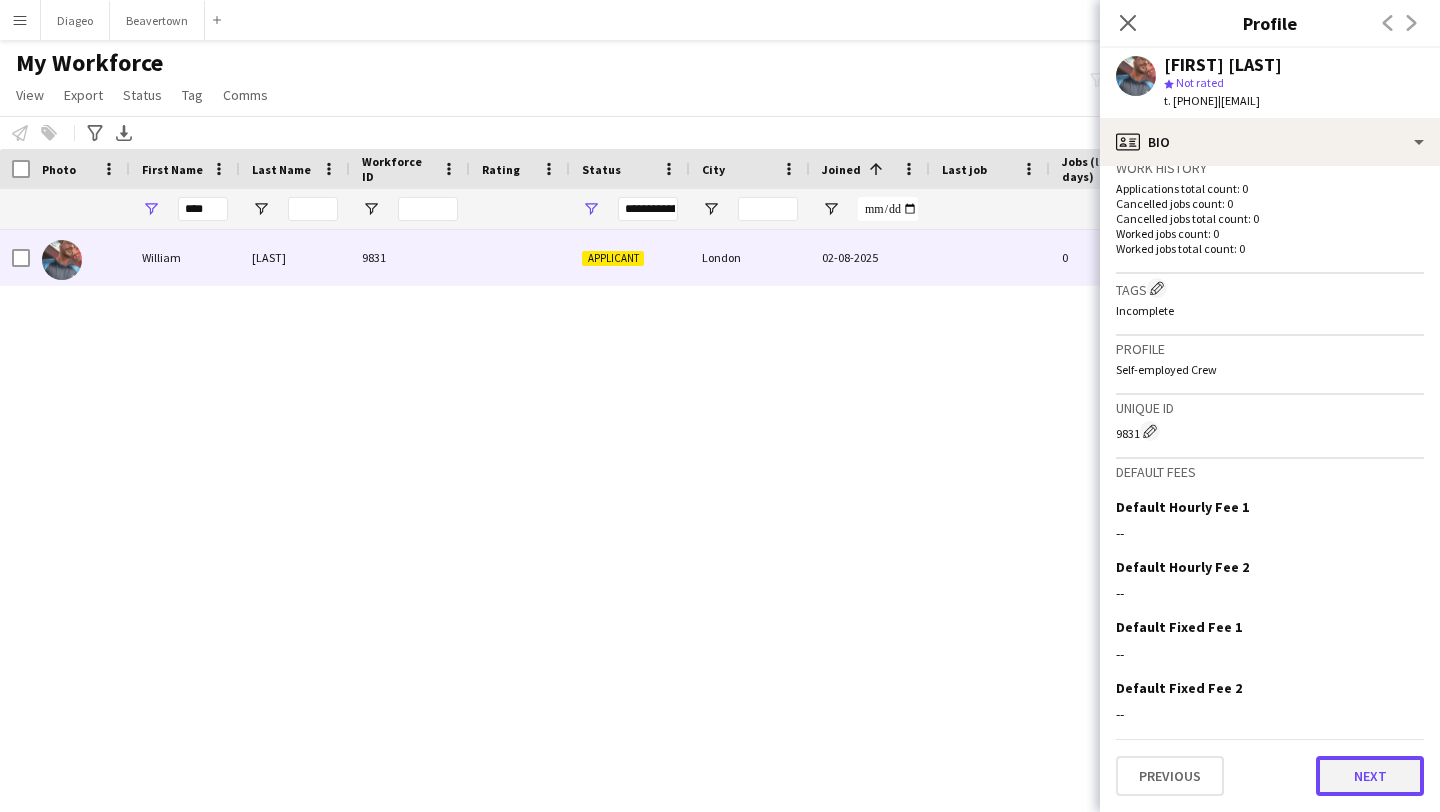 click on "Next" 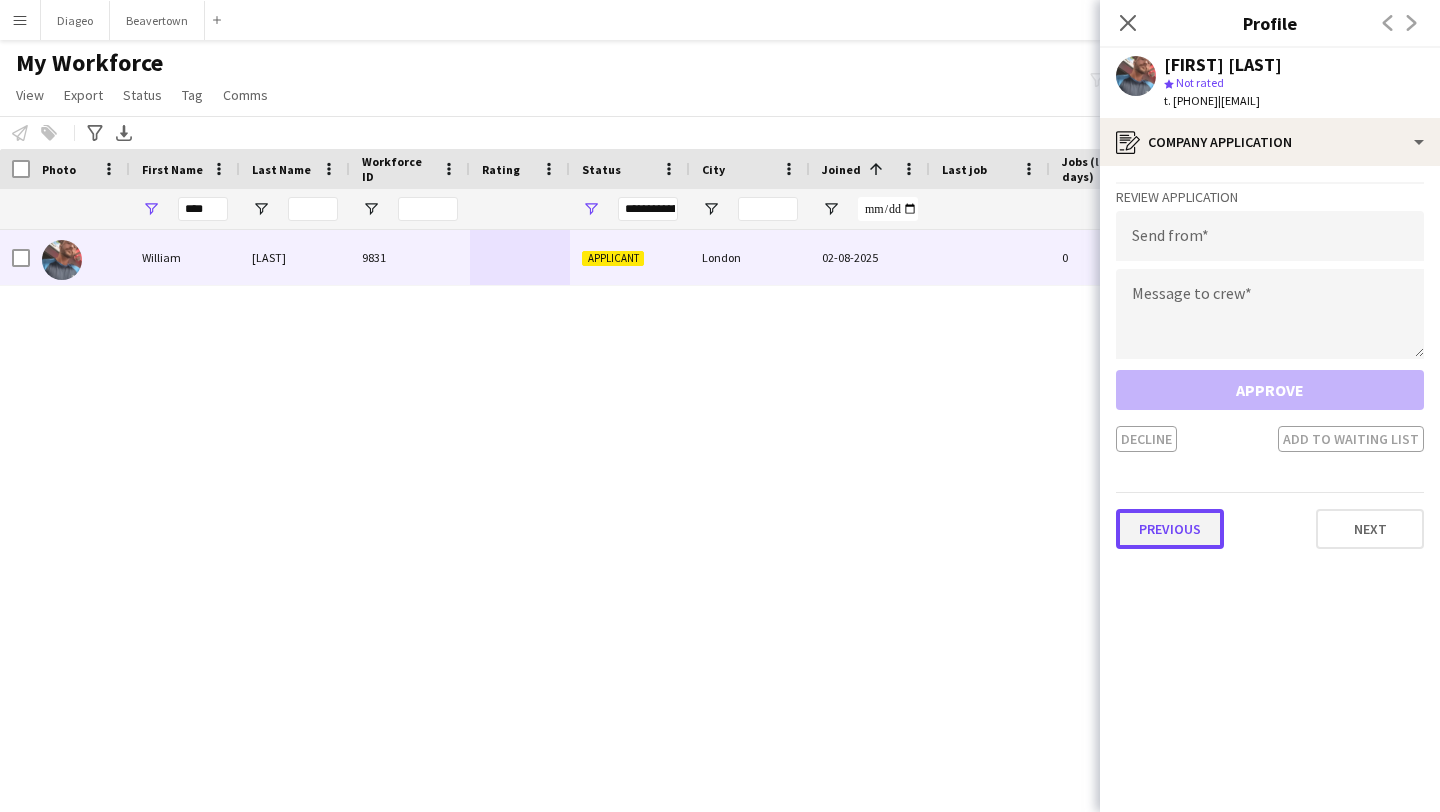 click on "Previous" 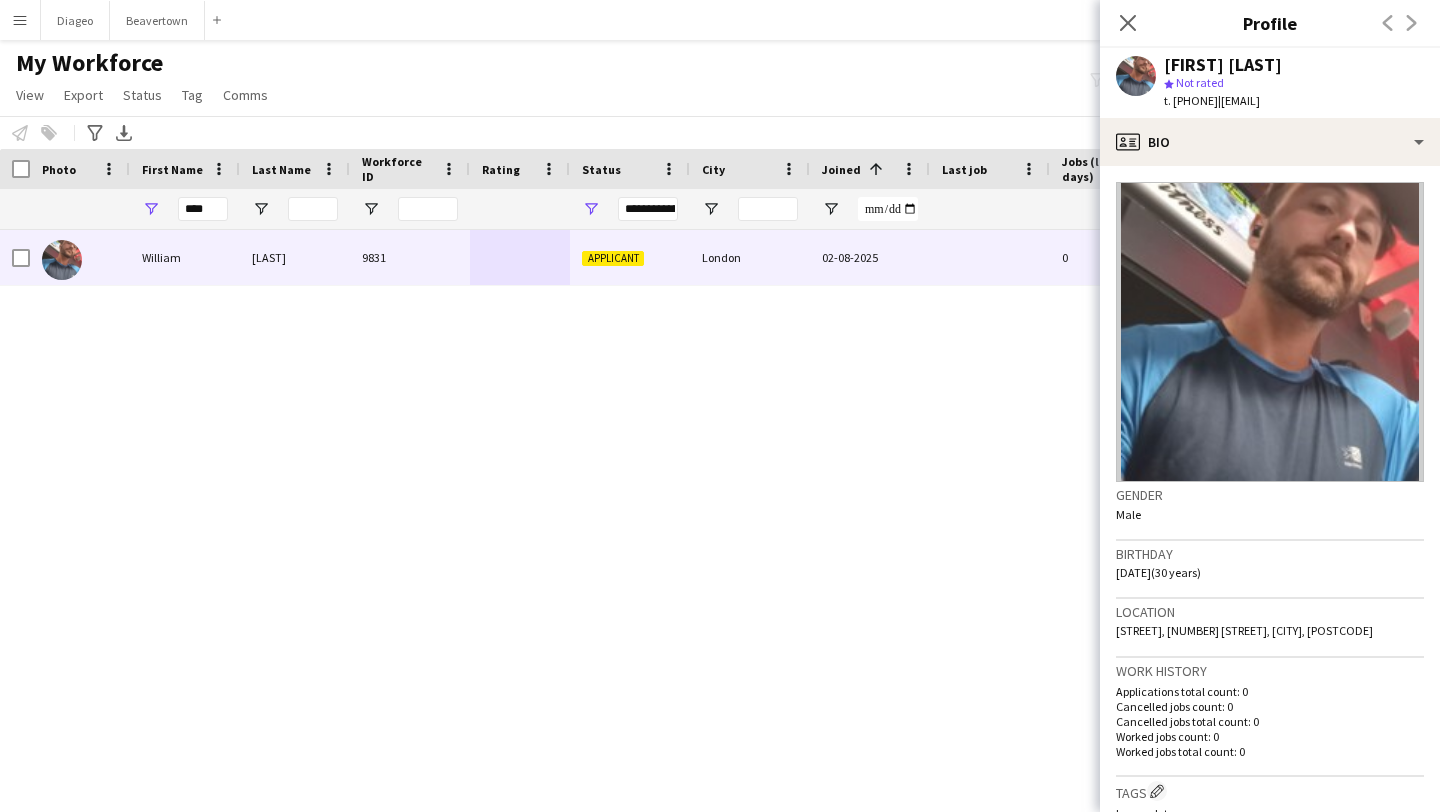 scroll, scrollTop: 522, scrollLeft: 0, axis: vertical 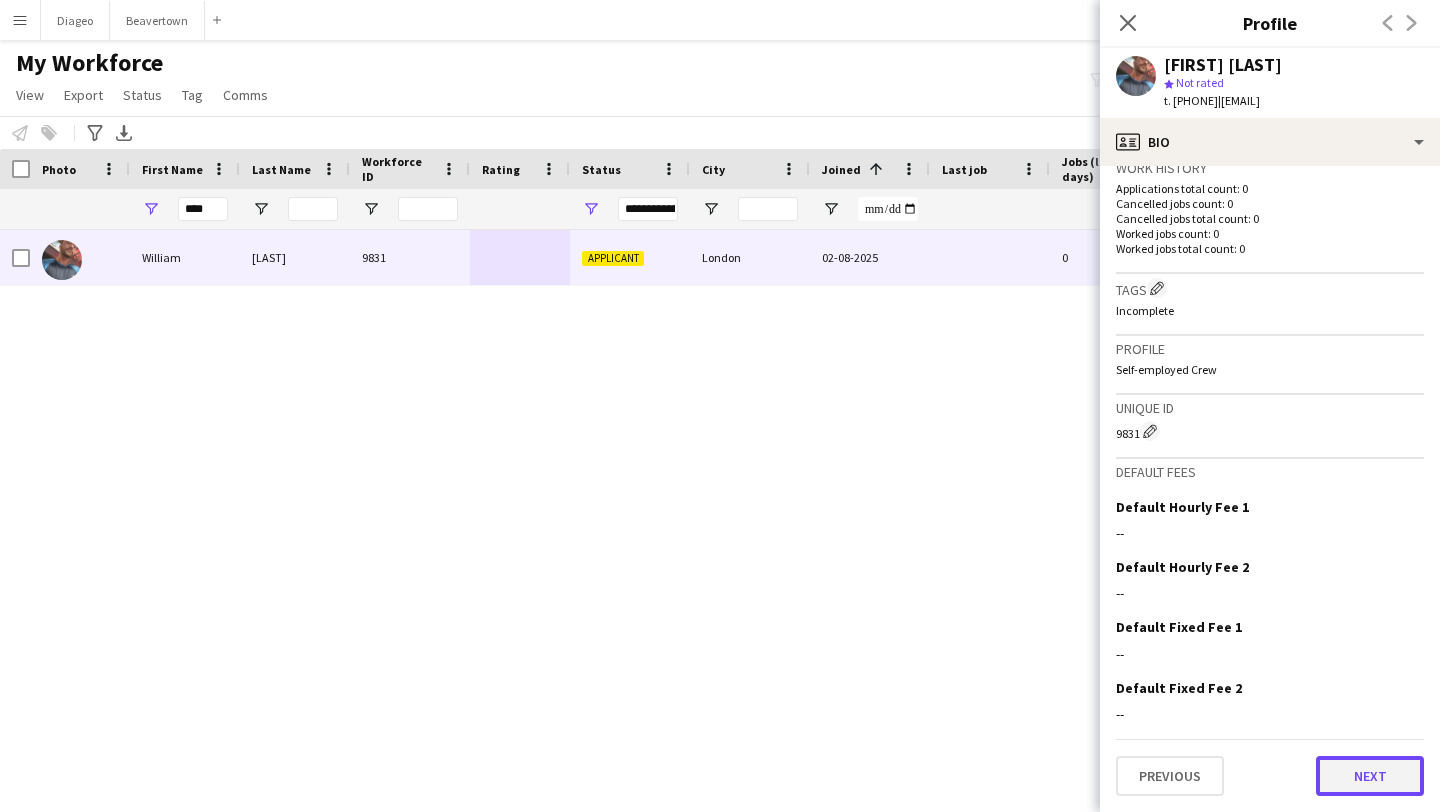click on "Next" 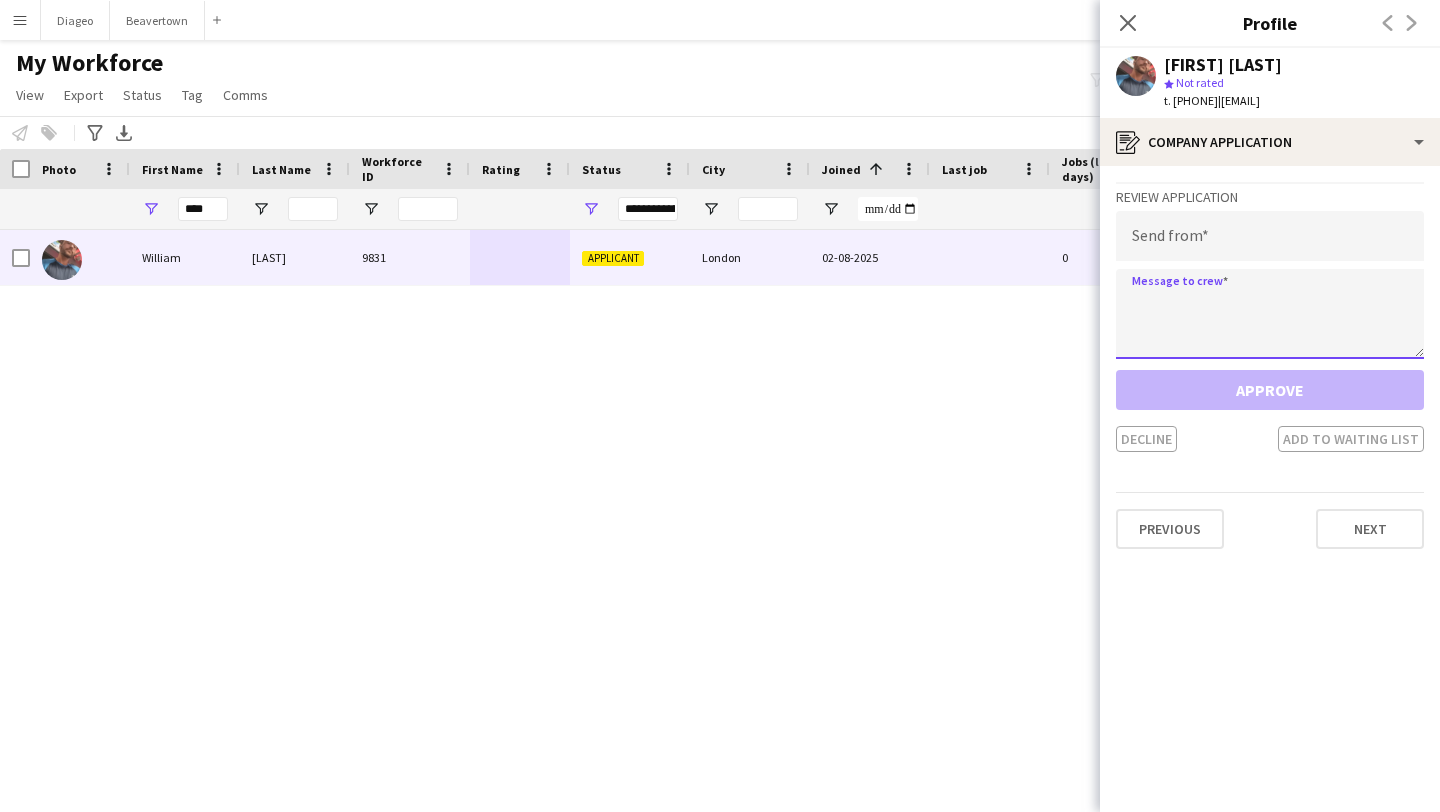click 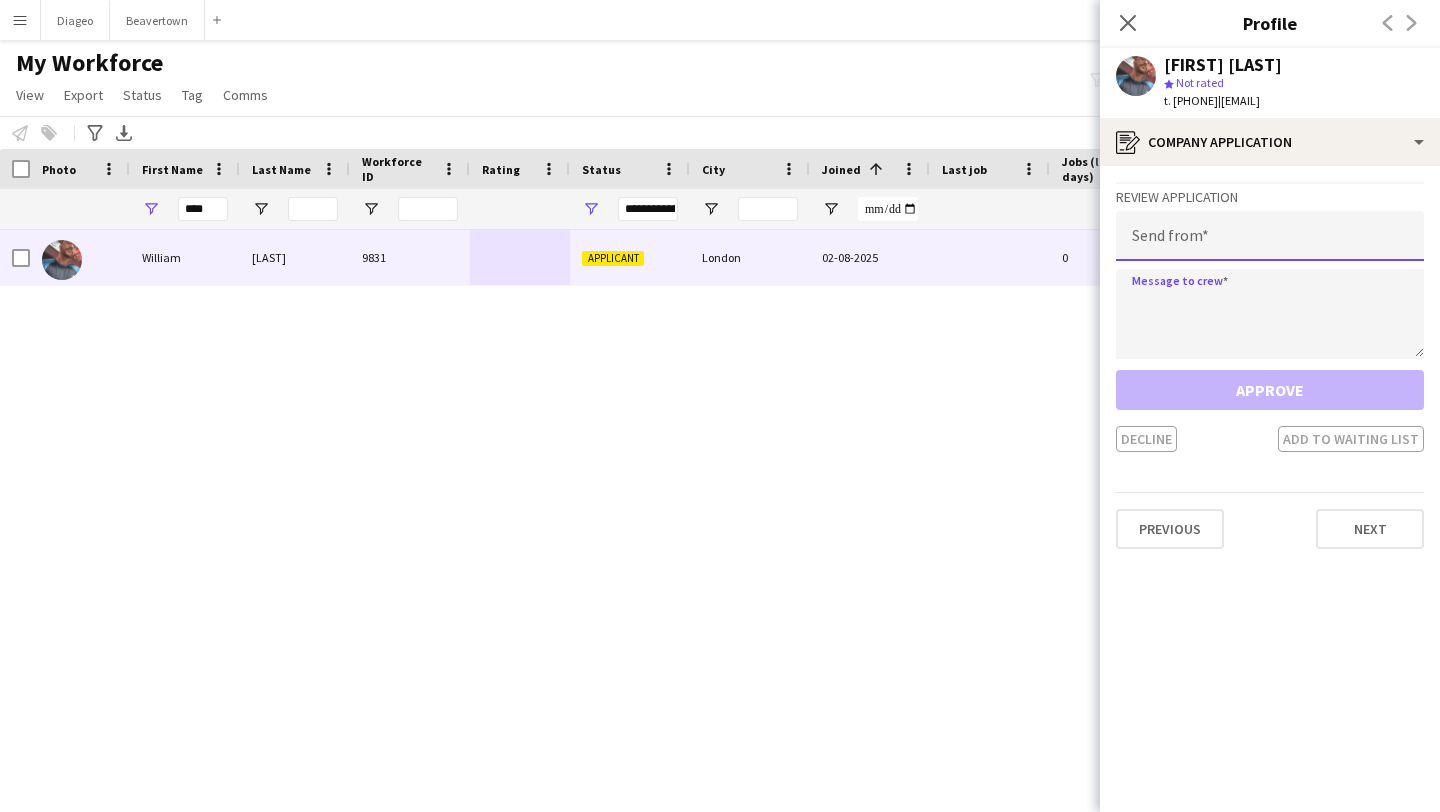 click 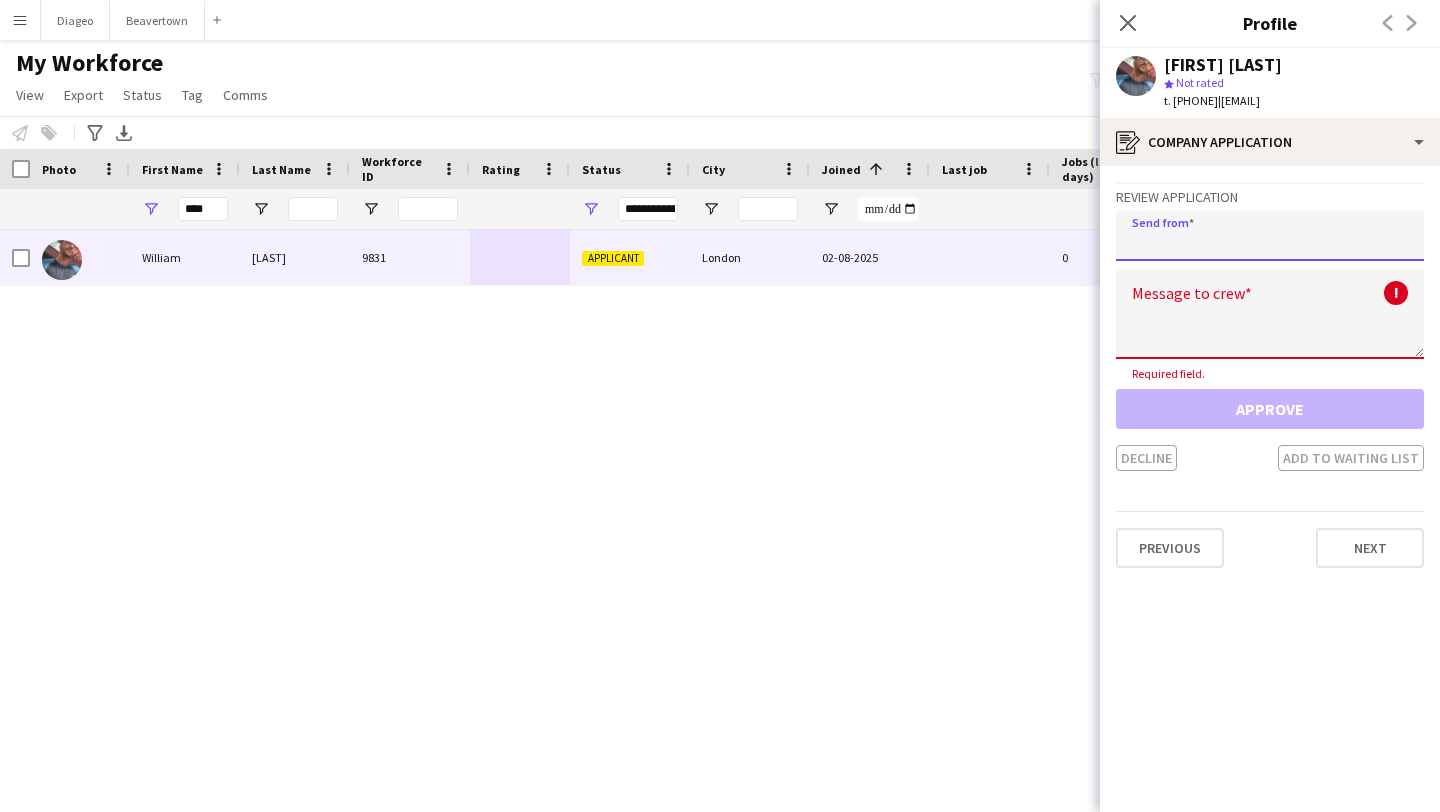 paste on "**********" 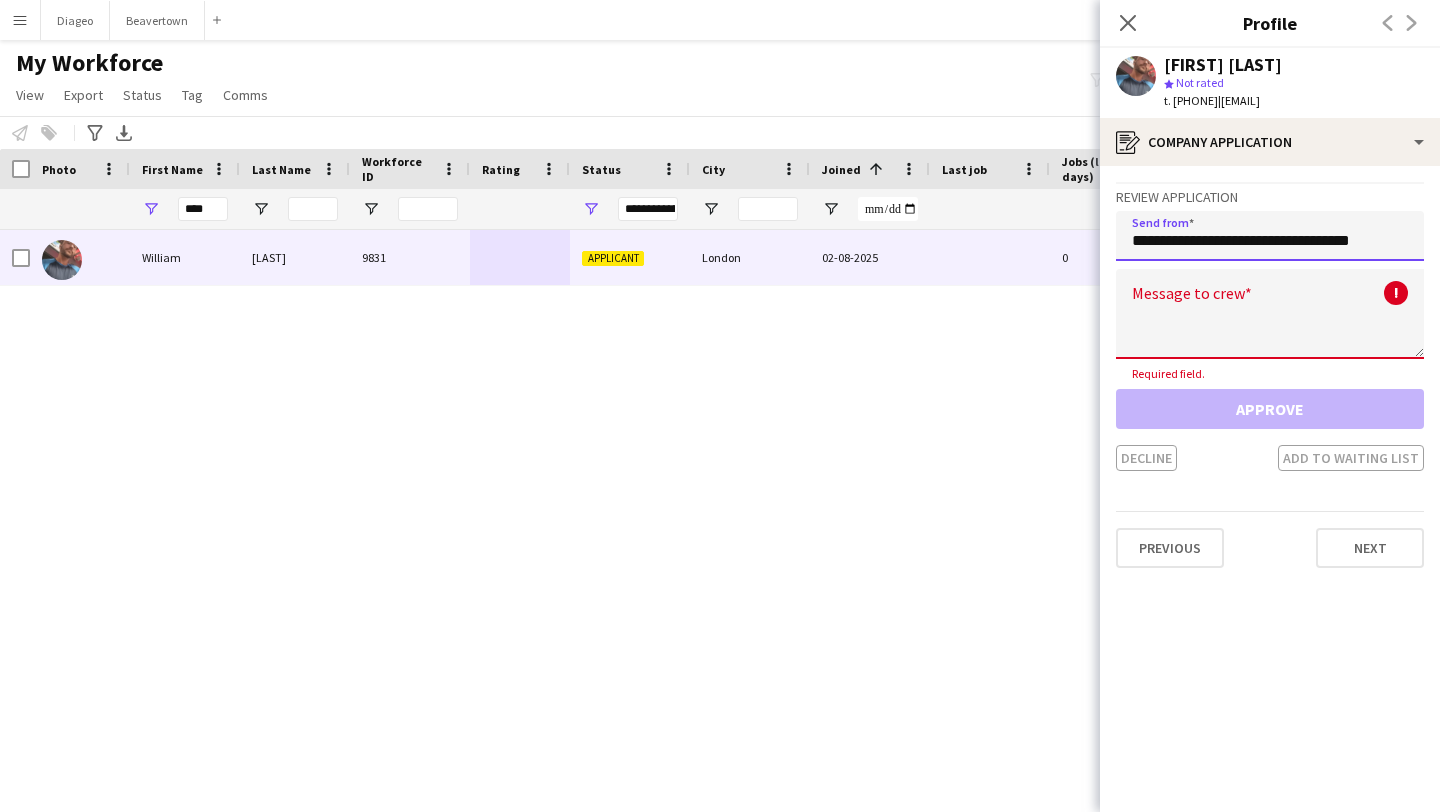 type on "**********" 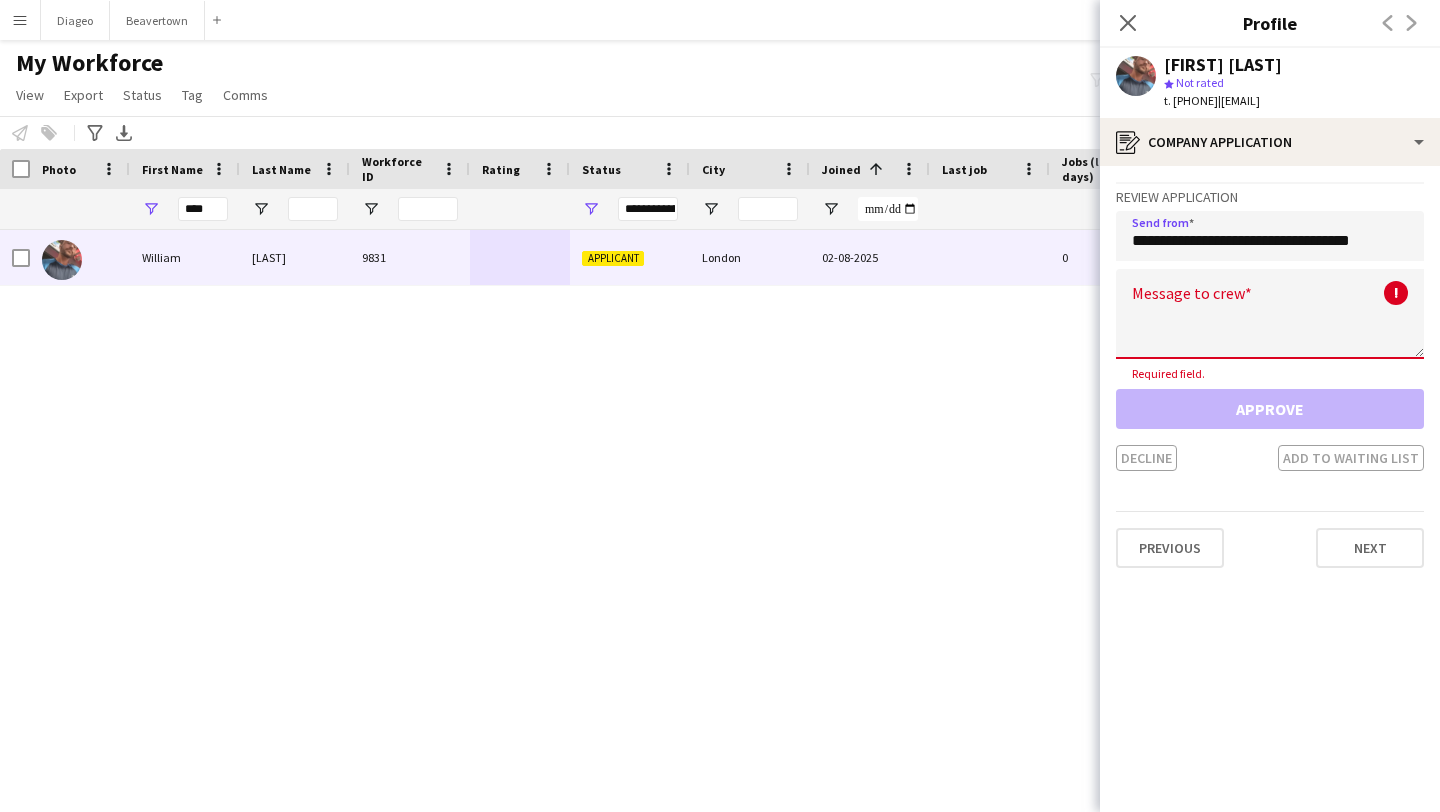 click 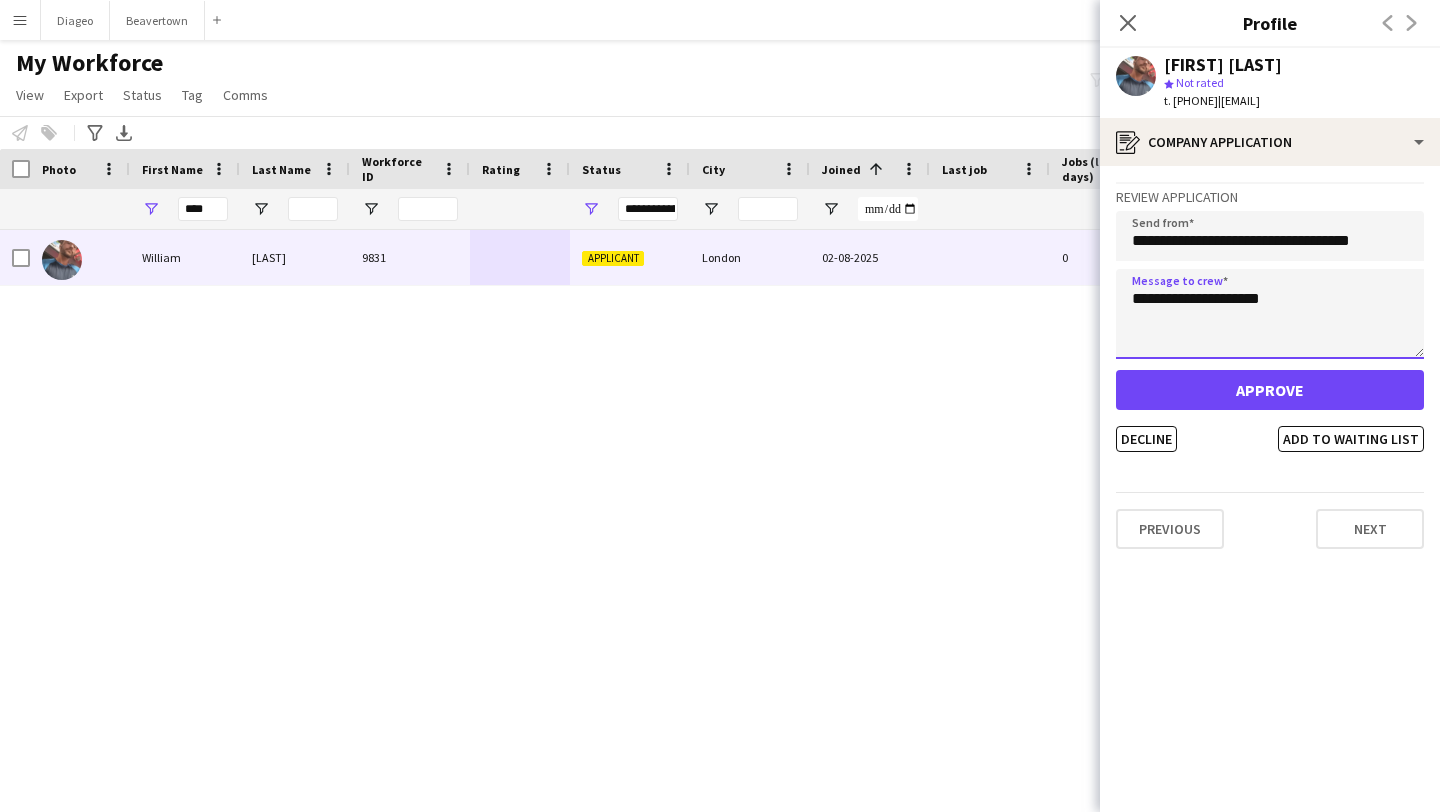 type on "**********" 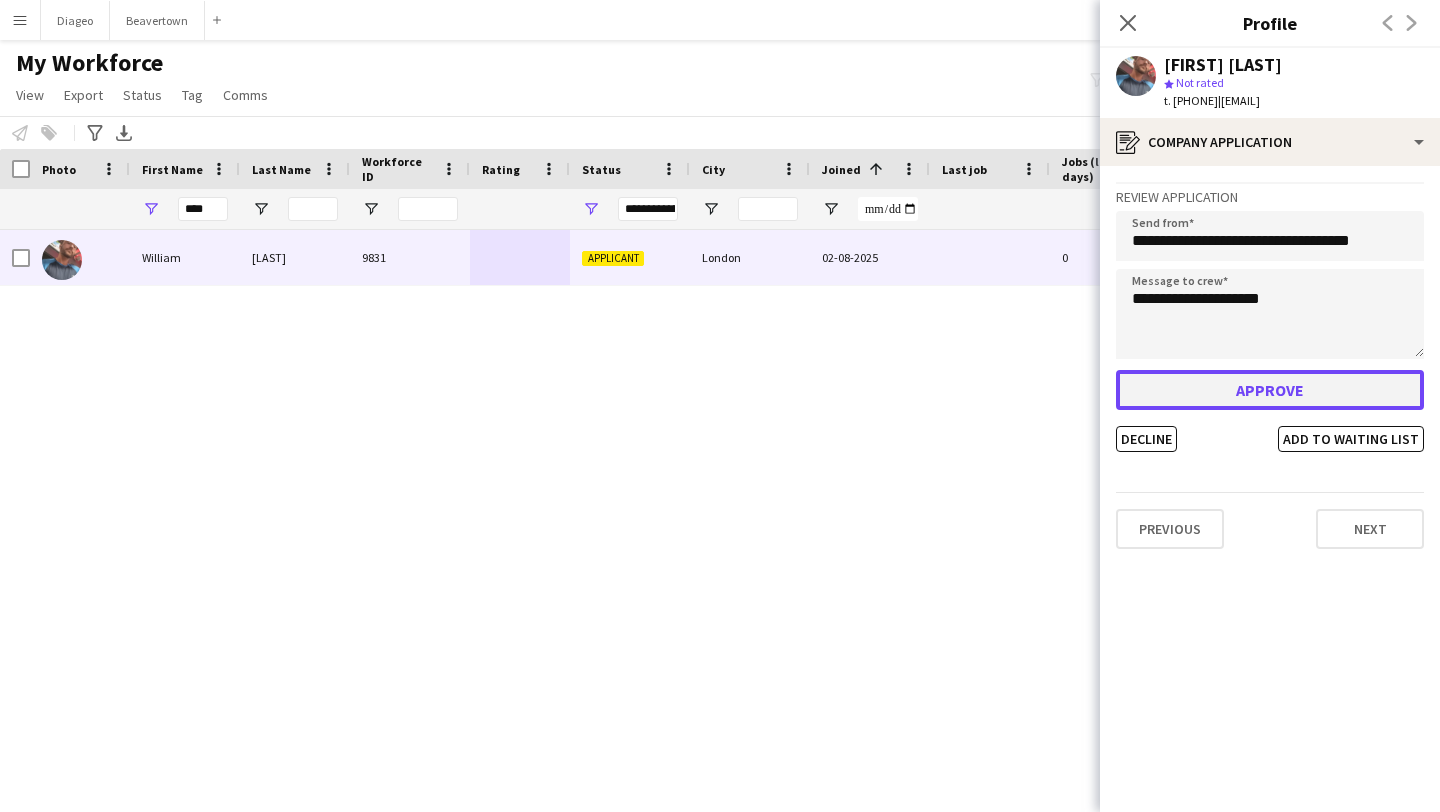 click on "Approve" 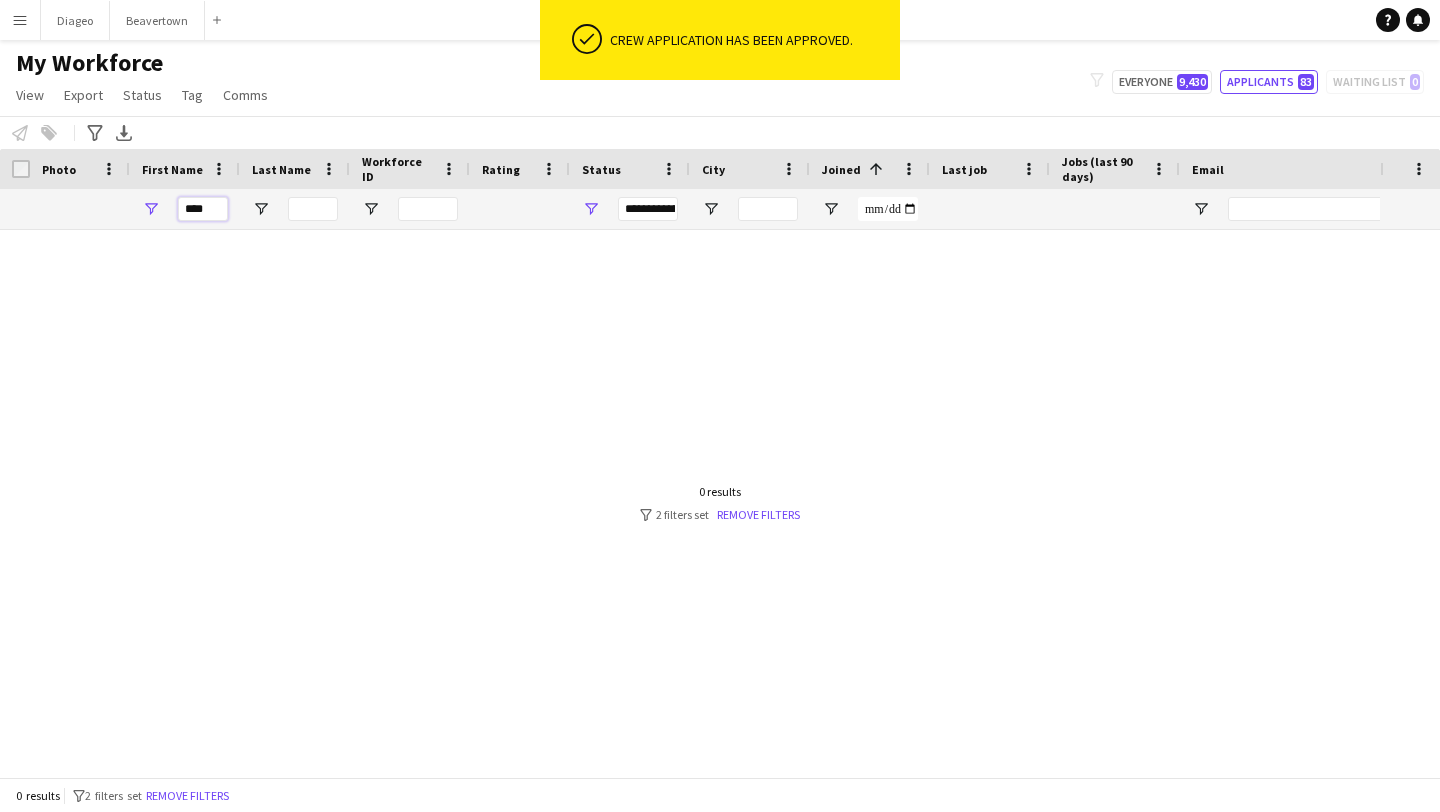 drag, startPoint x: 222, startPoint y: 204, endPoint x: 79, endPoint y: 200, distance: 143.05594 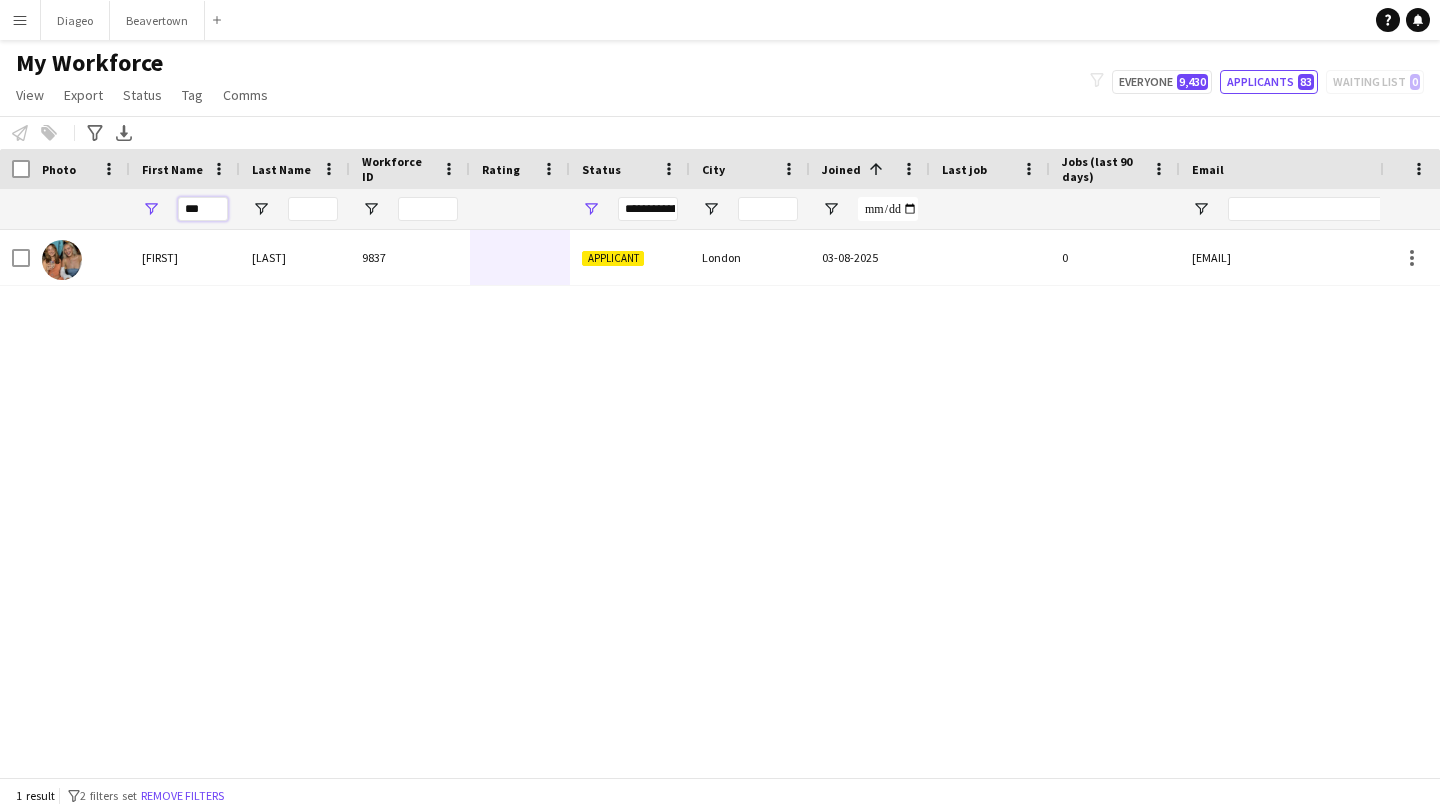 type on "***" 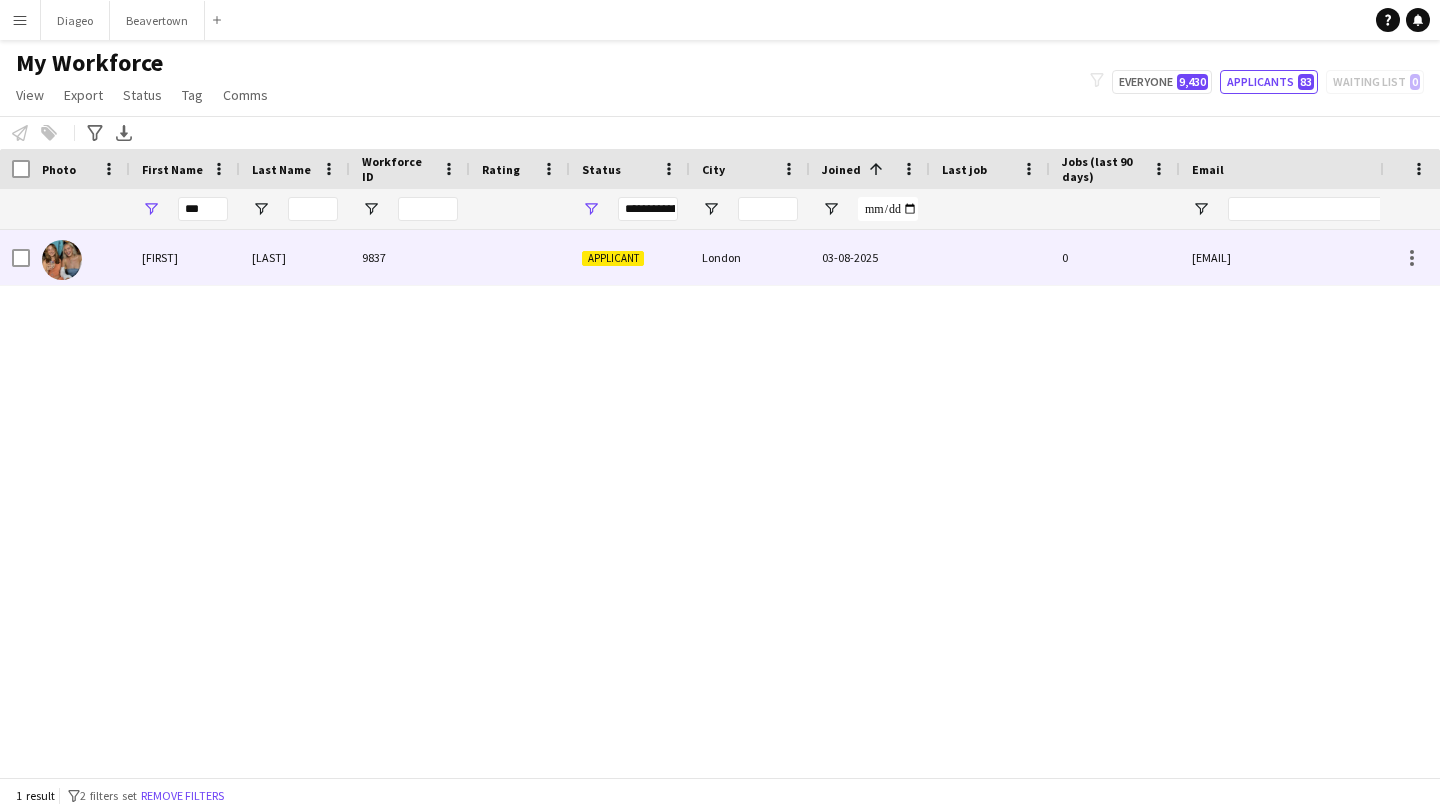 click on "9837" at bounding box center [410, 257] 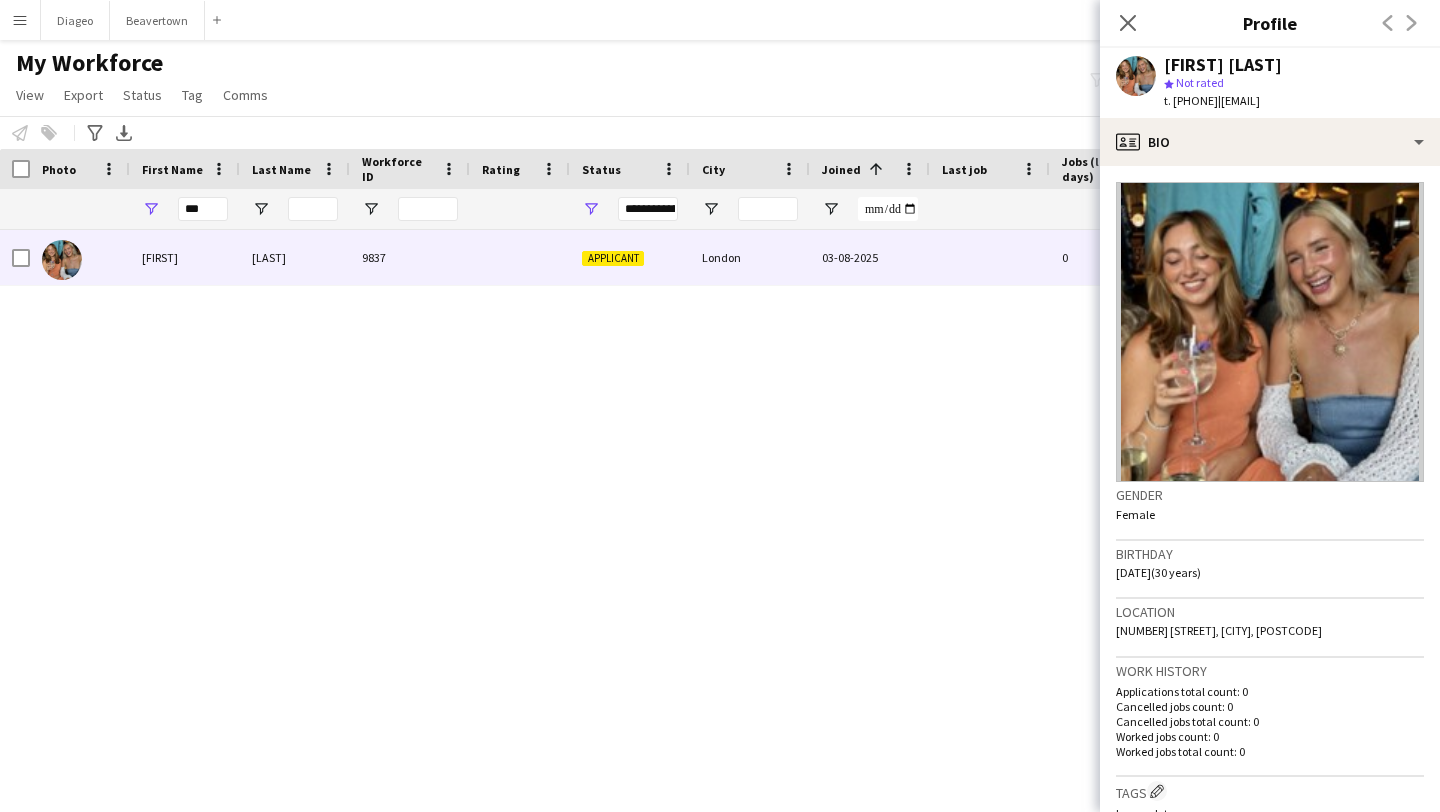 scroll, scrollTop: 504, scrollLeft: 0, axis: vertical 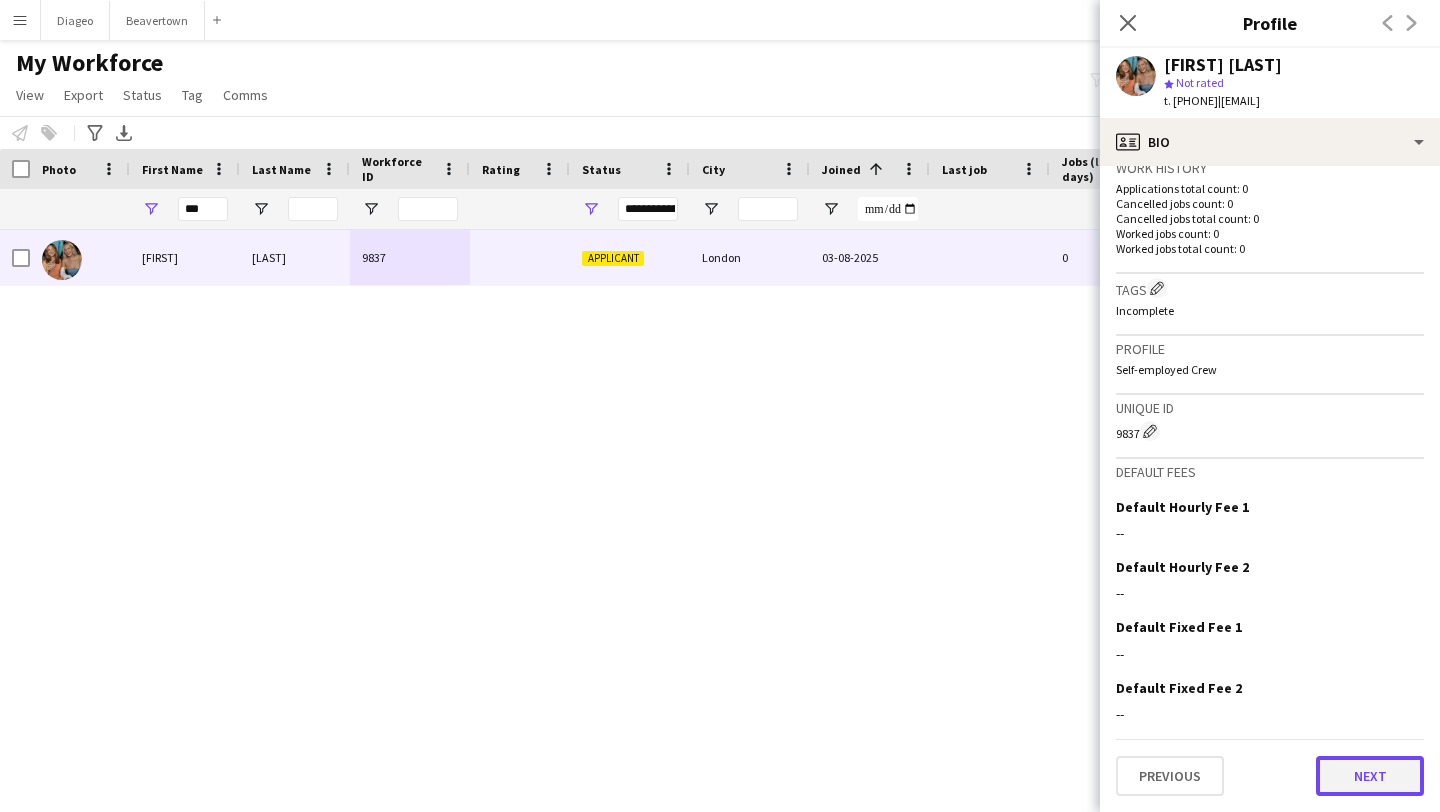 click on "Next" 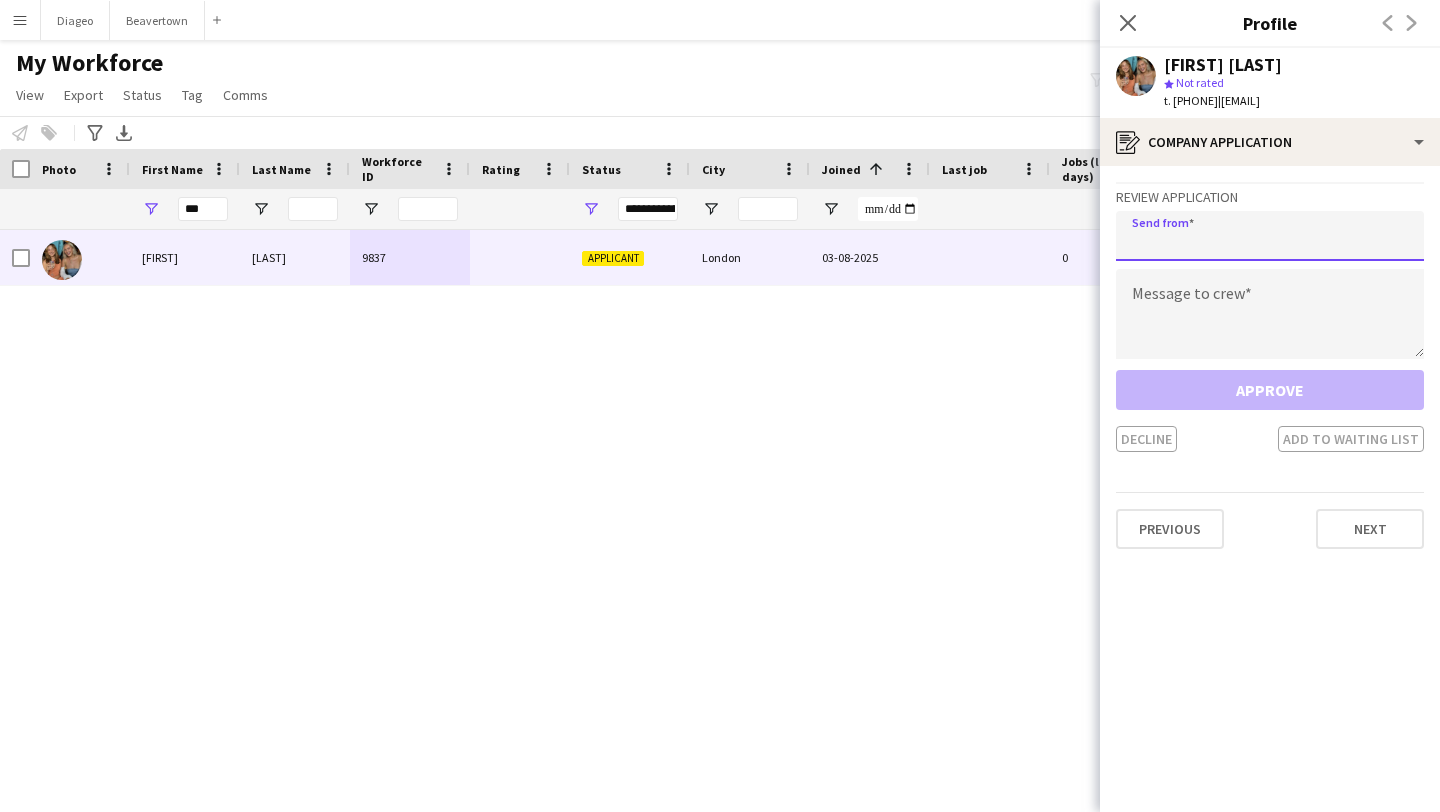 click 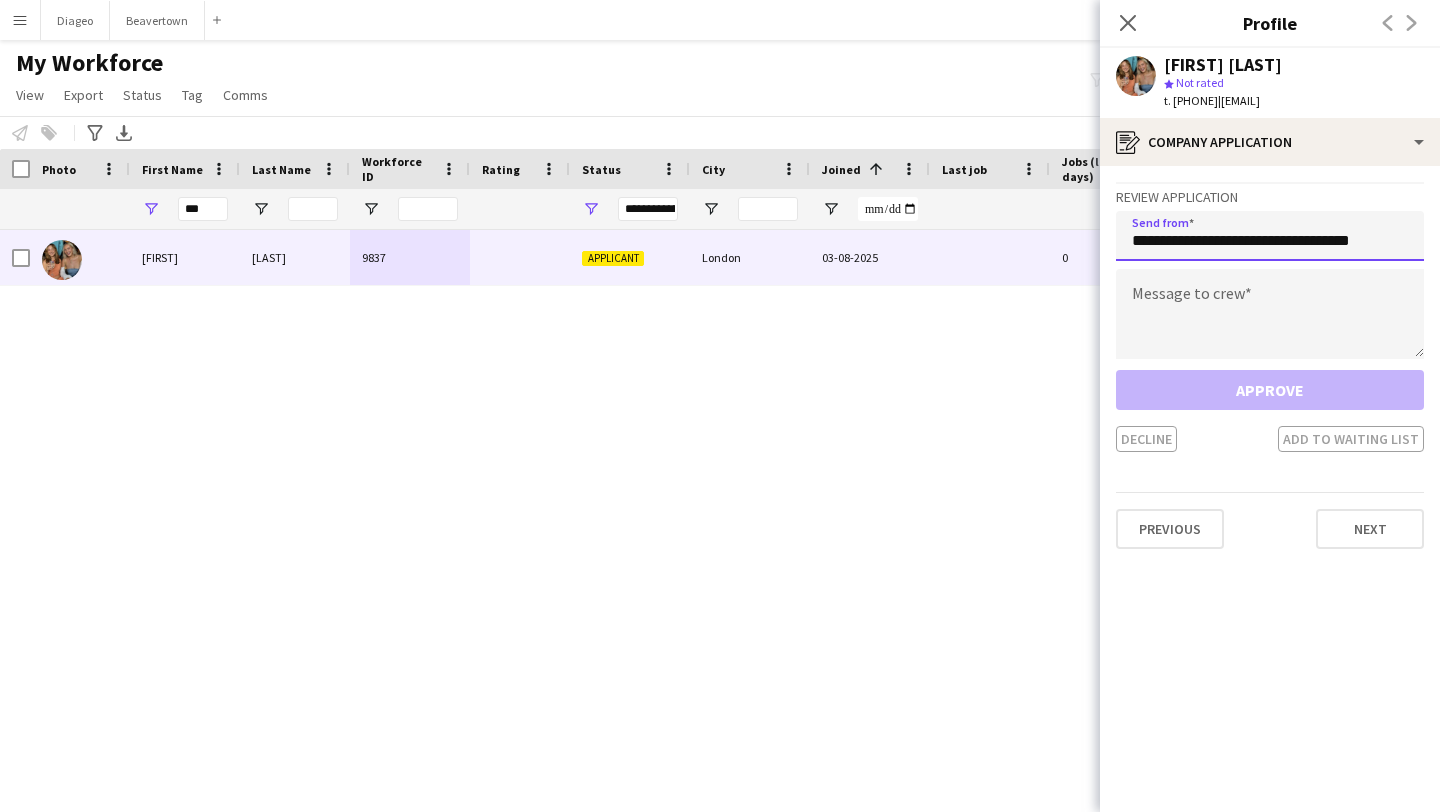 type on "**********" 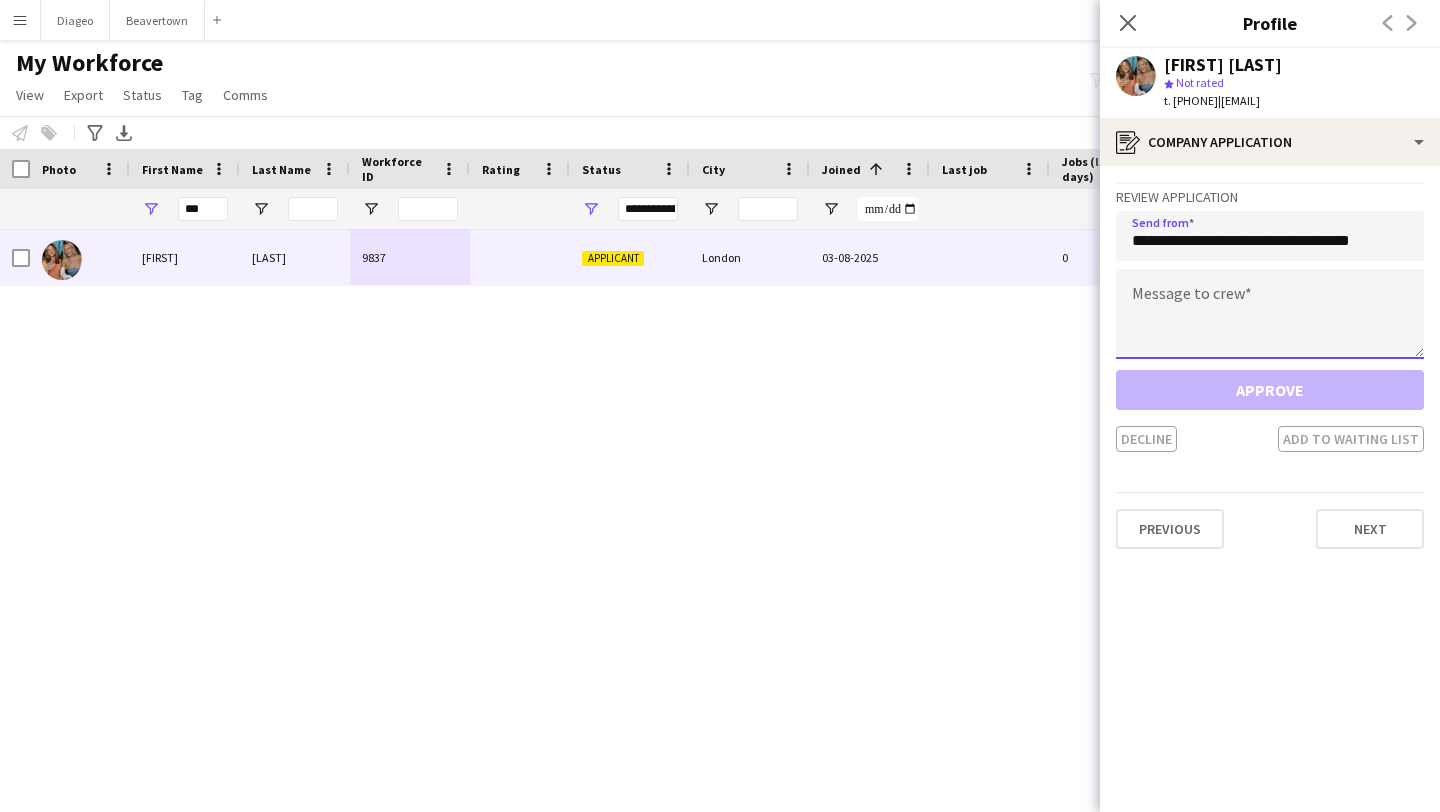 click 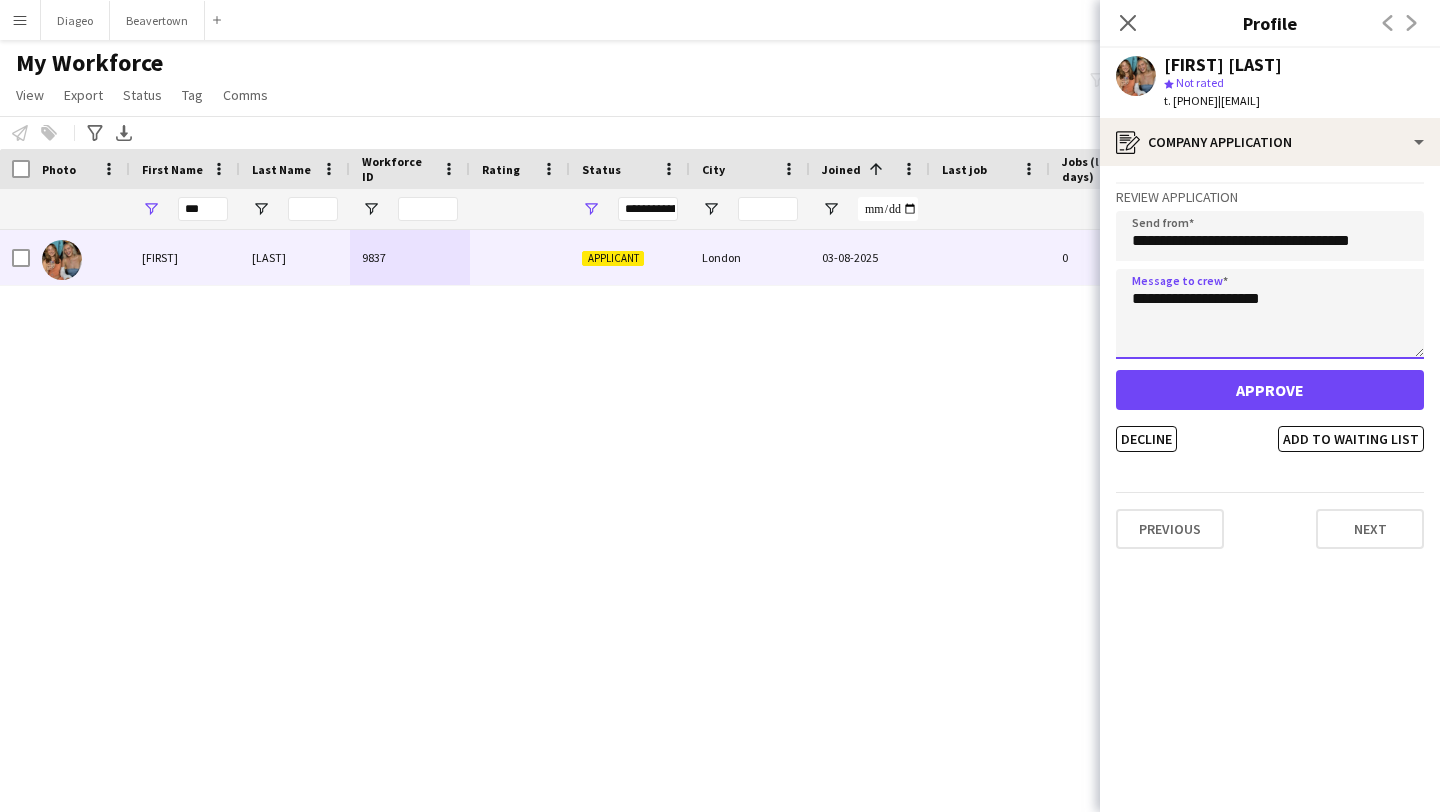 type on "**********" 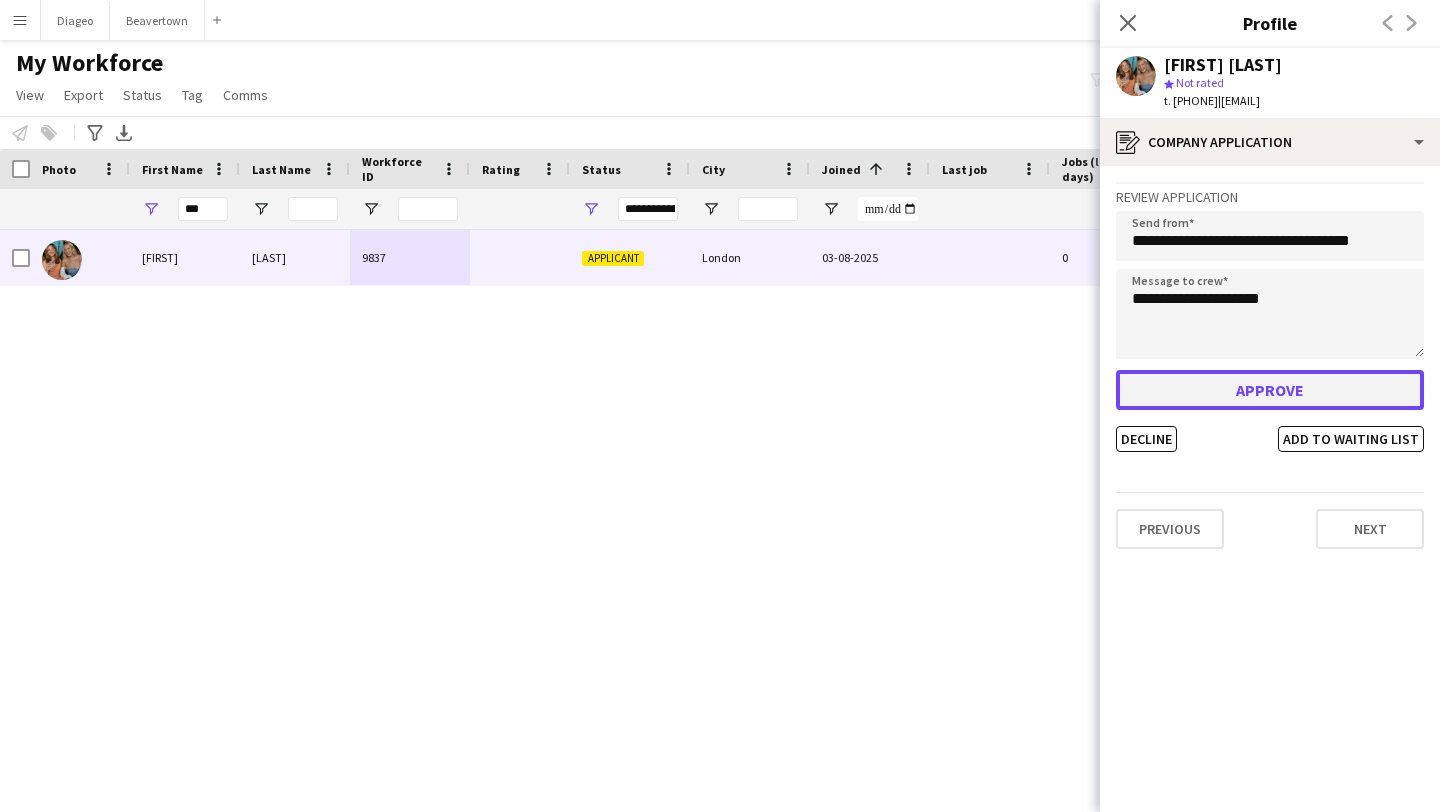click on "Approve" 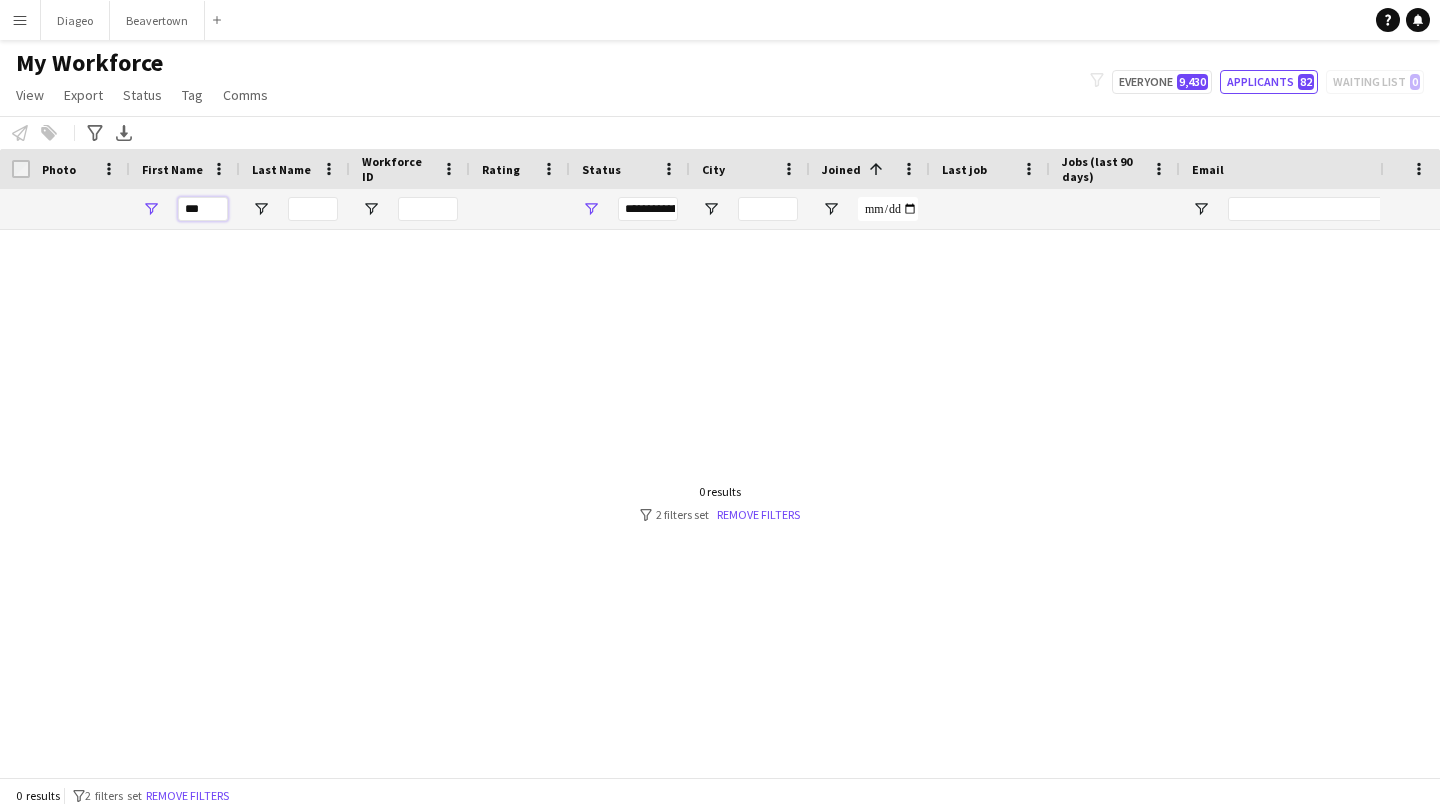 drag, startPoint x: 215, startPoint y: 200, endPoint x: 234, endPoint y: 217, distance: 25.495098 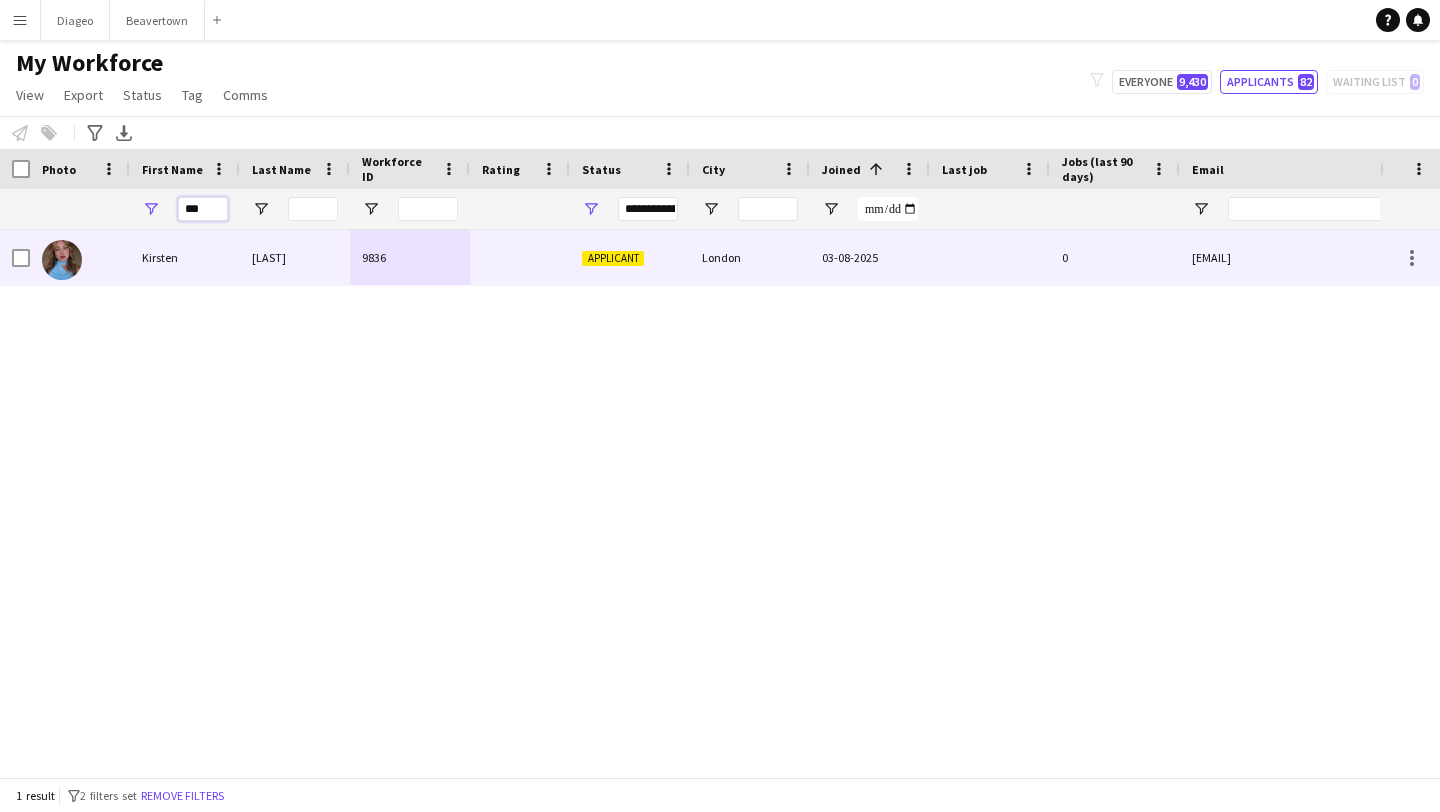 type on "***" 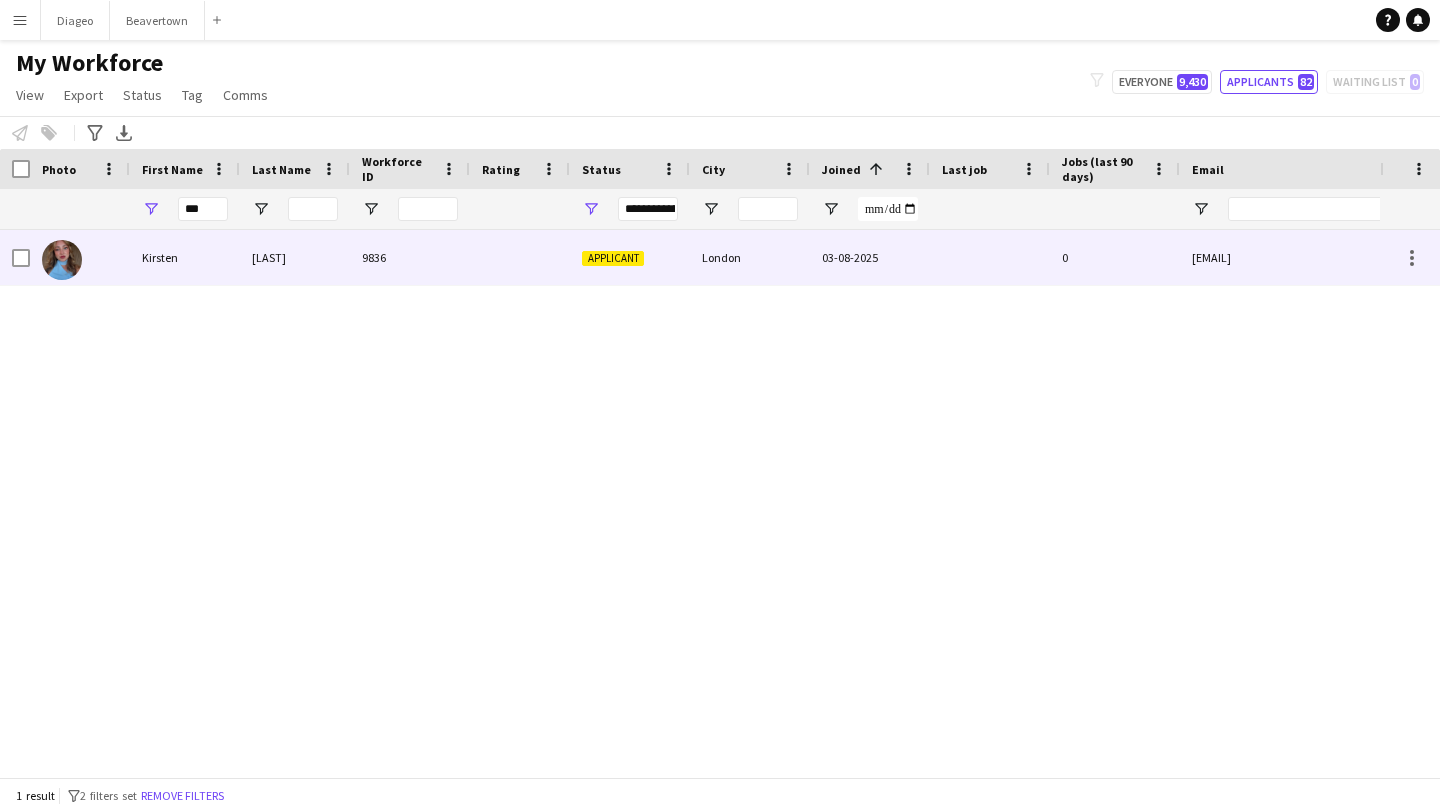 click on "Kirsten" at bounding box center [185, 257] 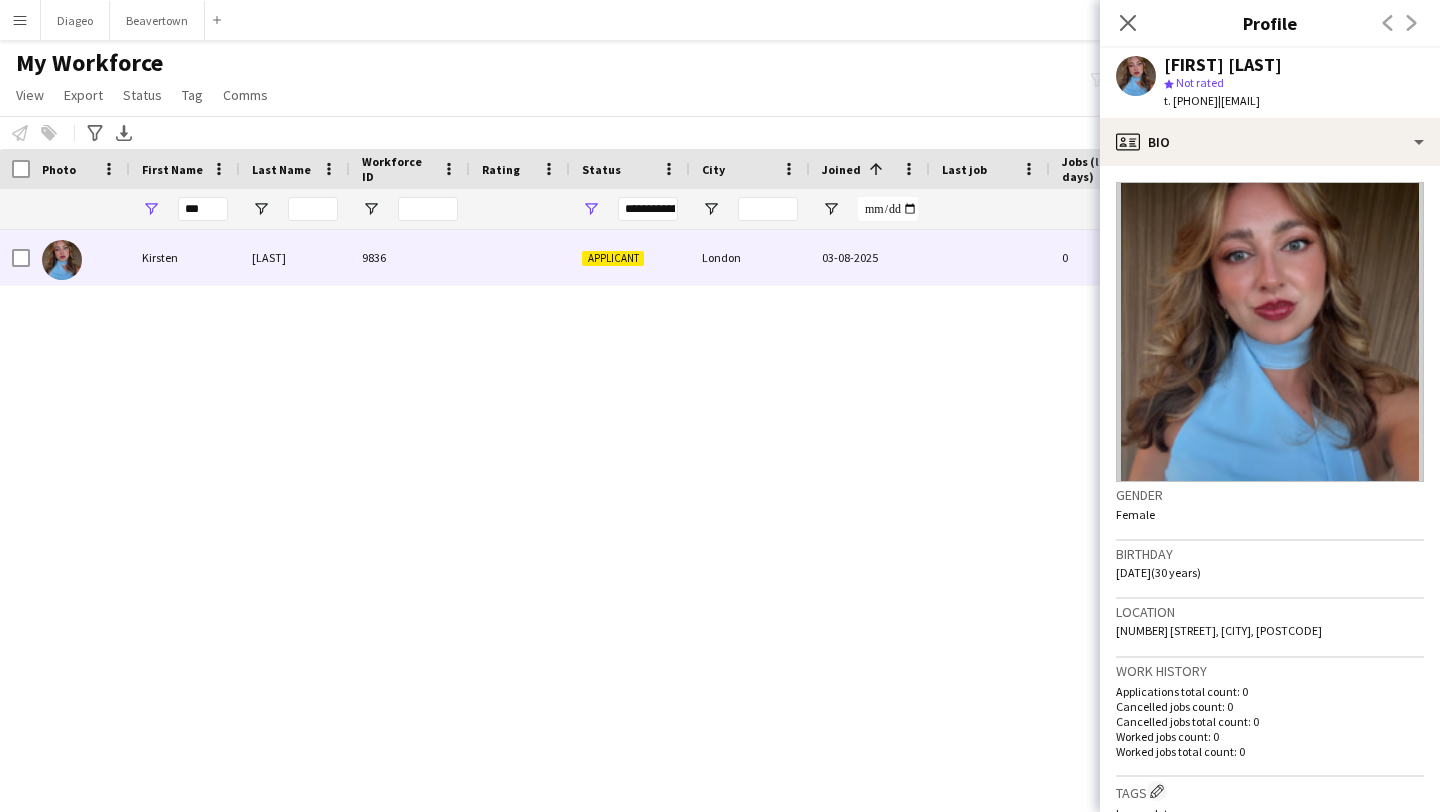 scroll, scrollTop: 504, scrollLeft: 0, axis: vertical 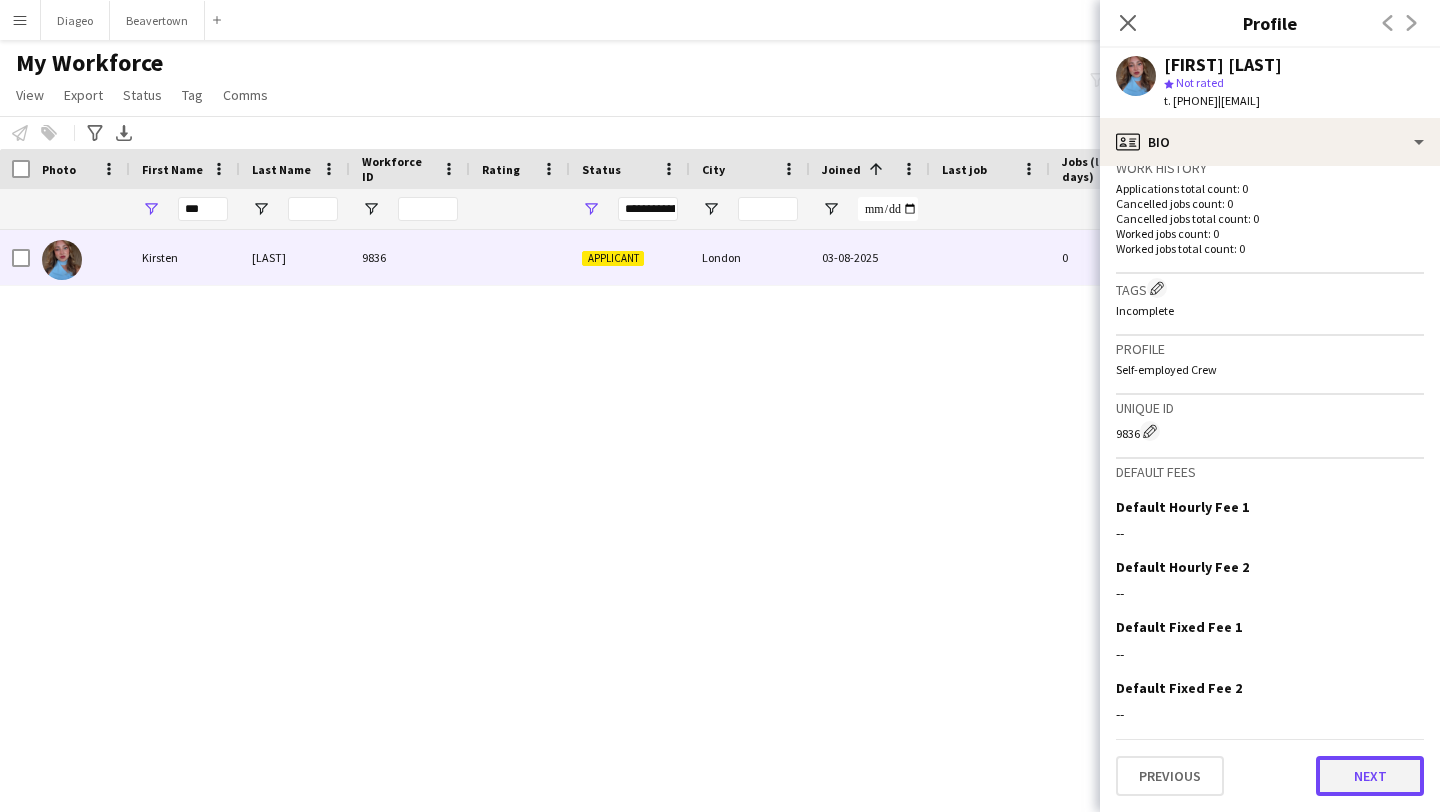 click on "Next" 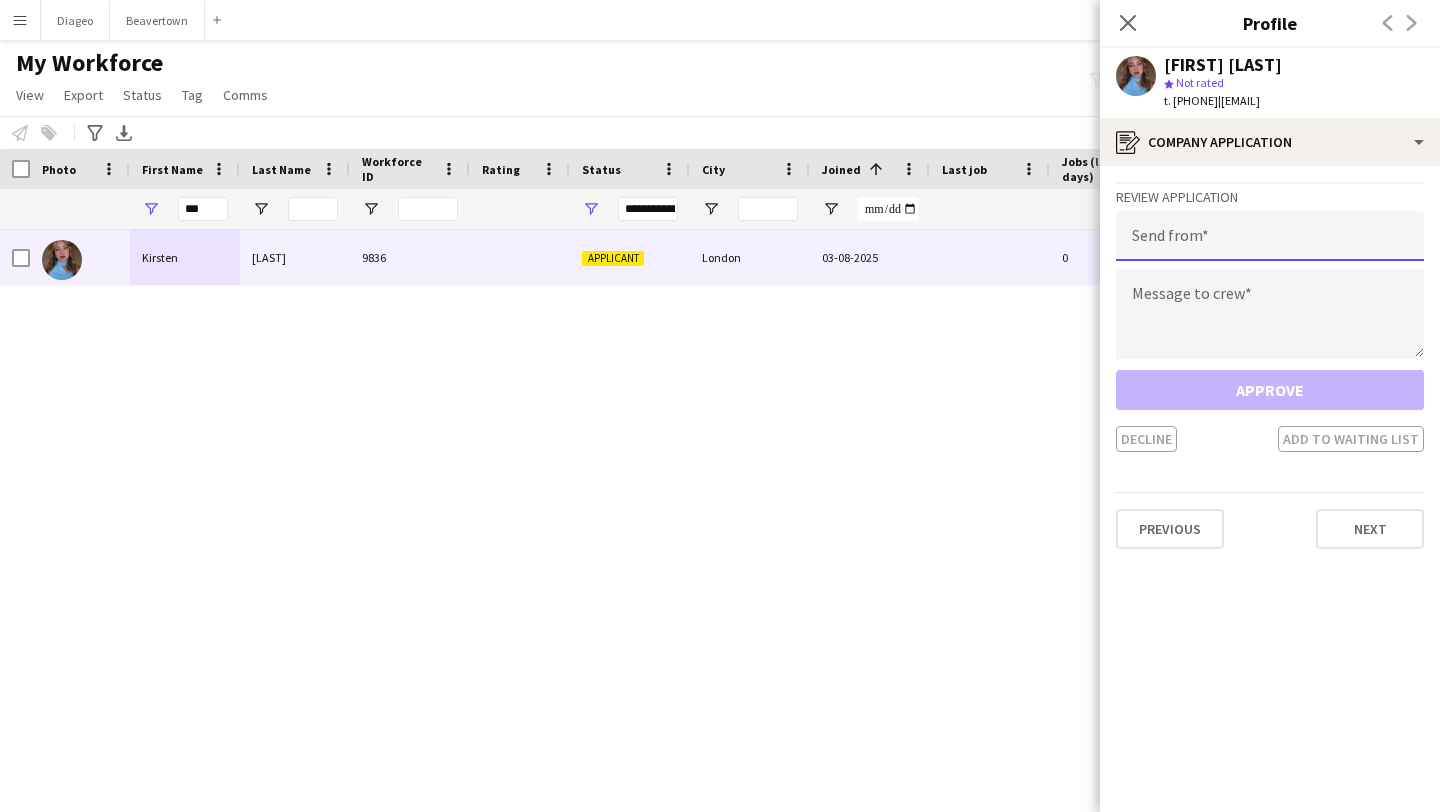 click 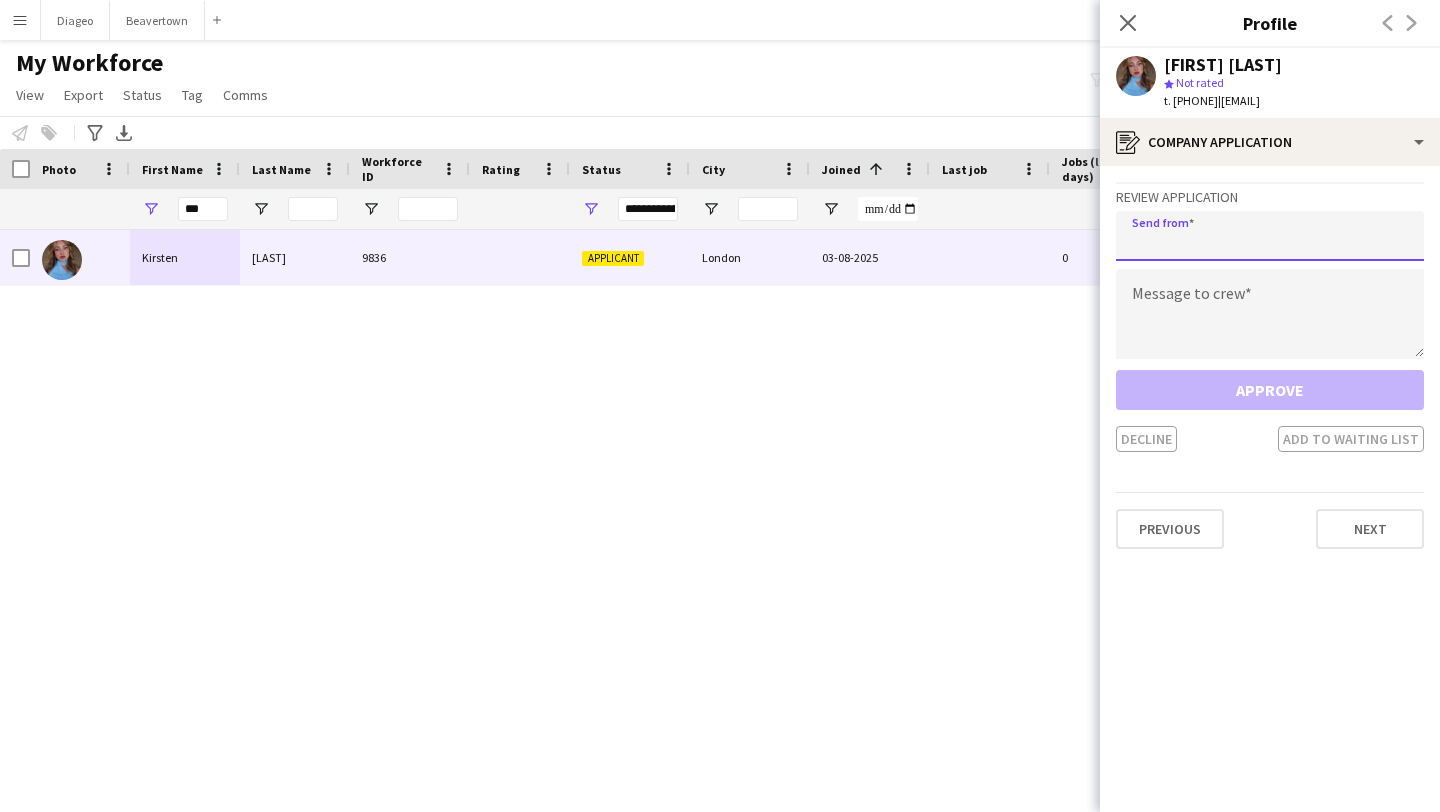 paste on "**********" 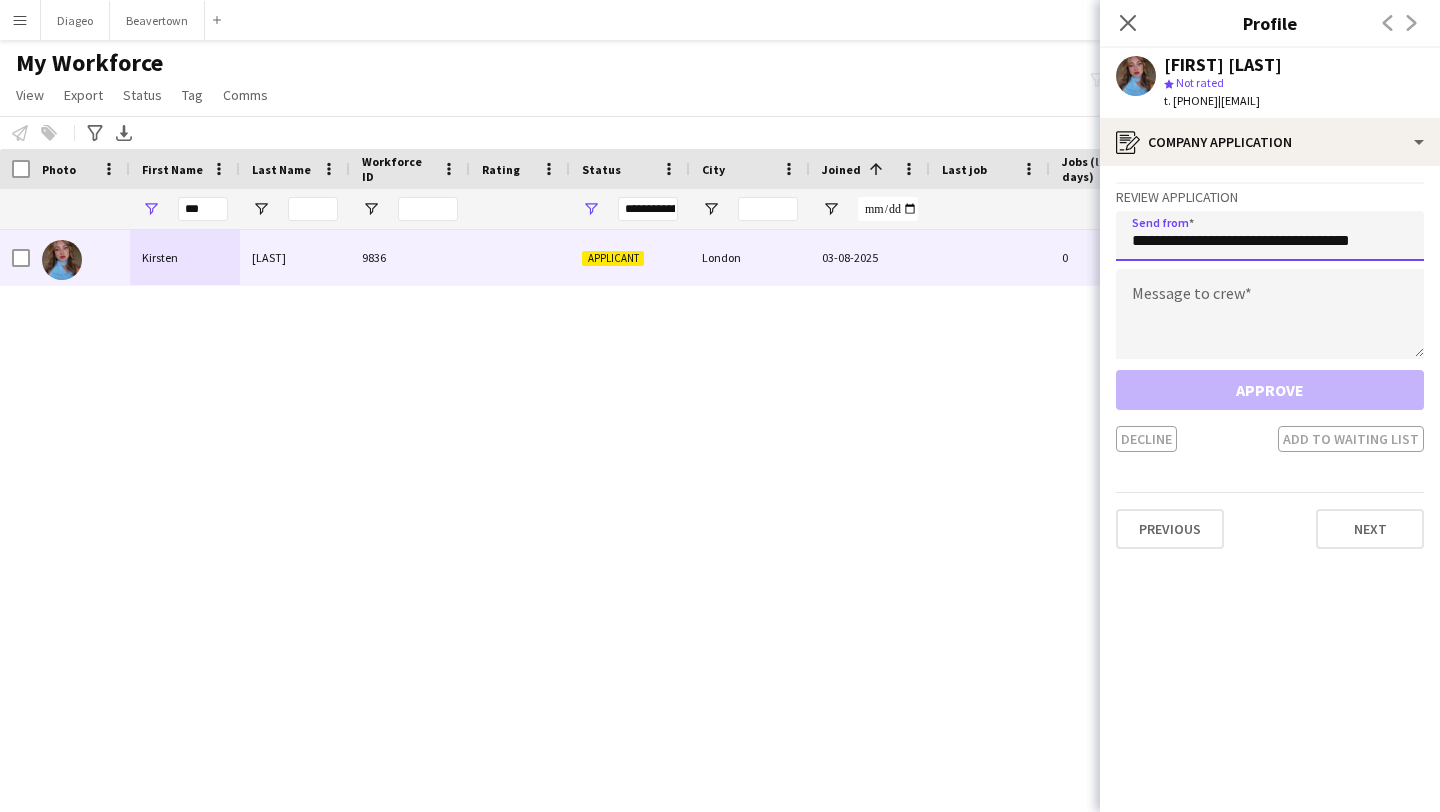 type on "**********" 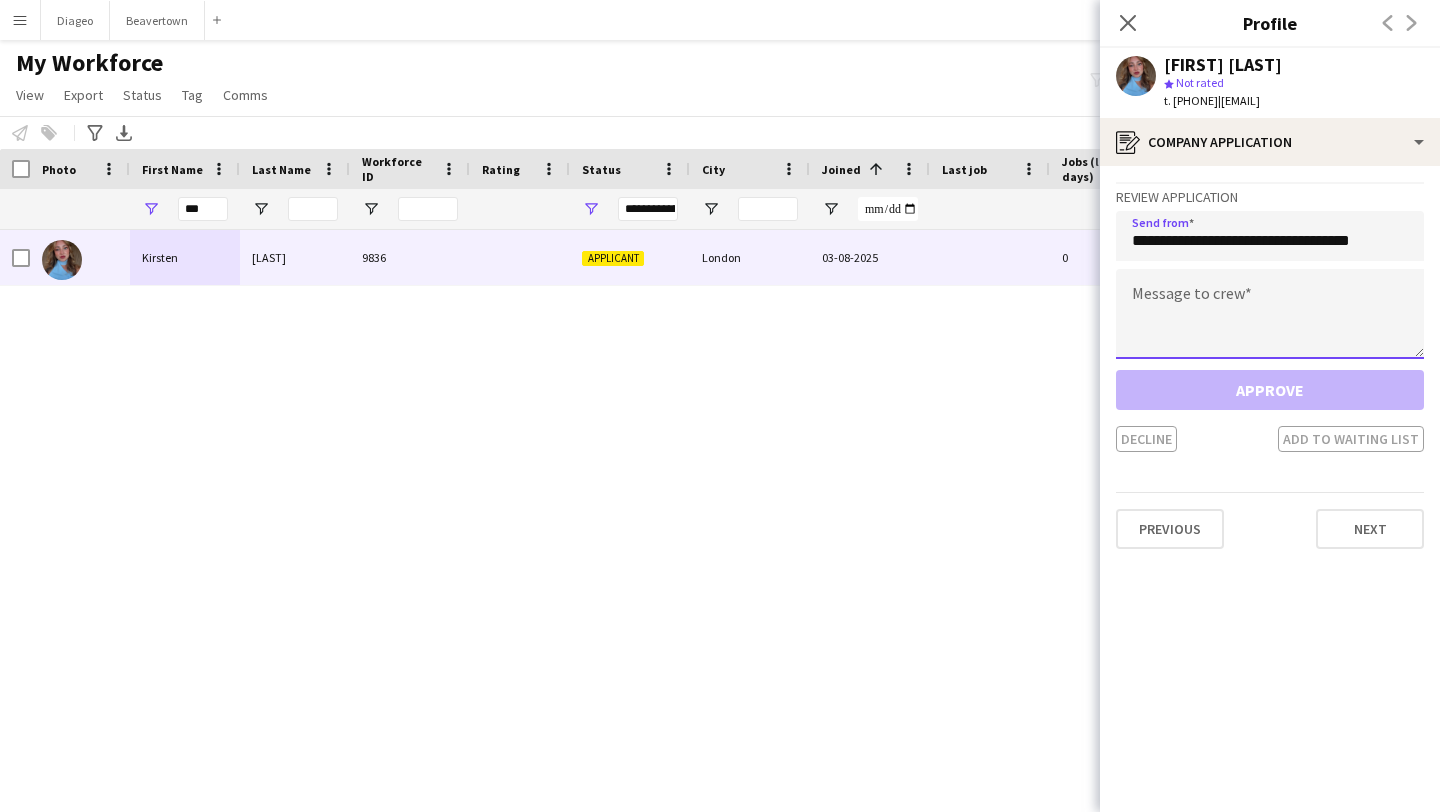 click 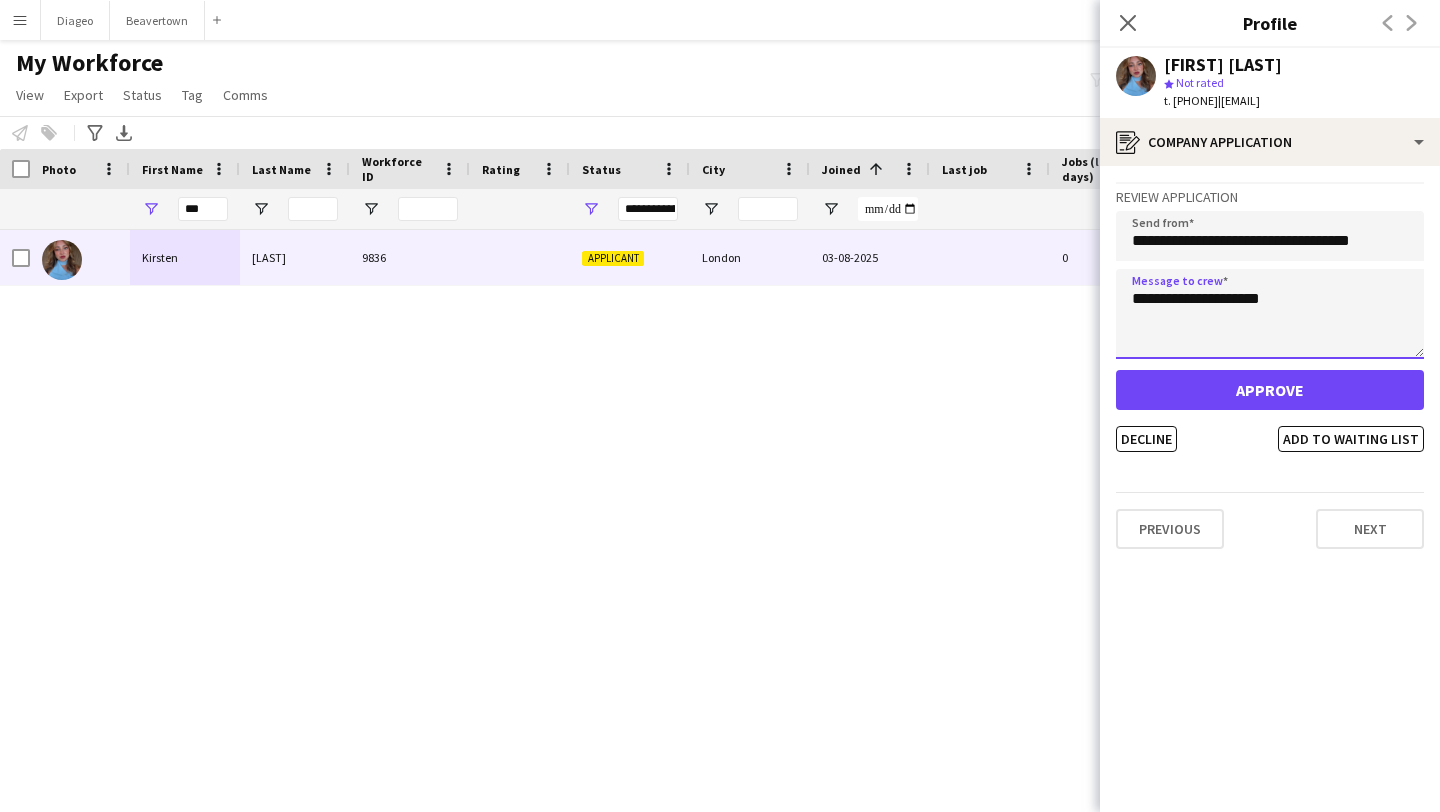type on "**********" 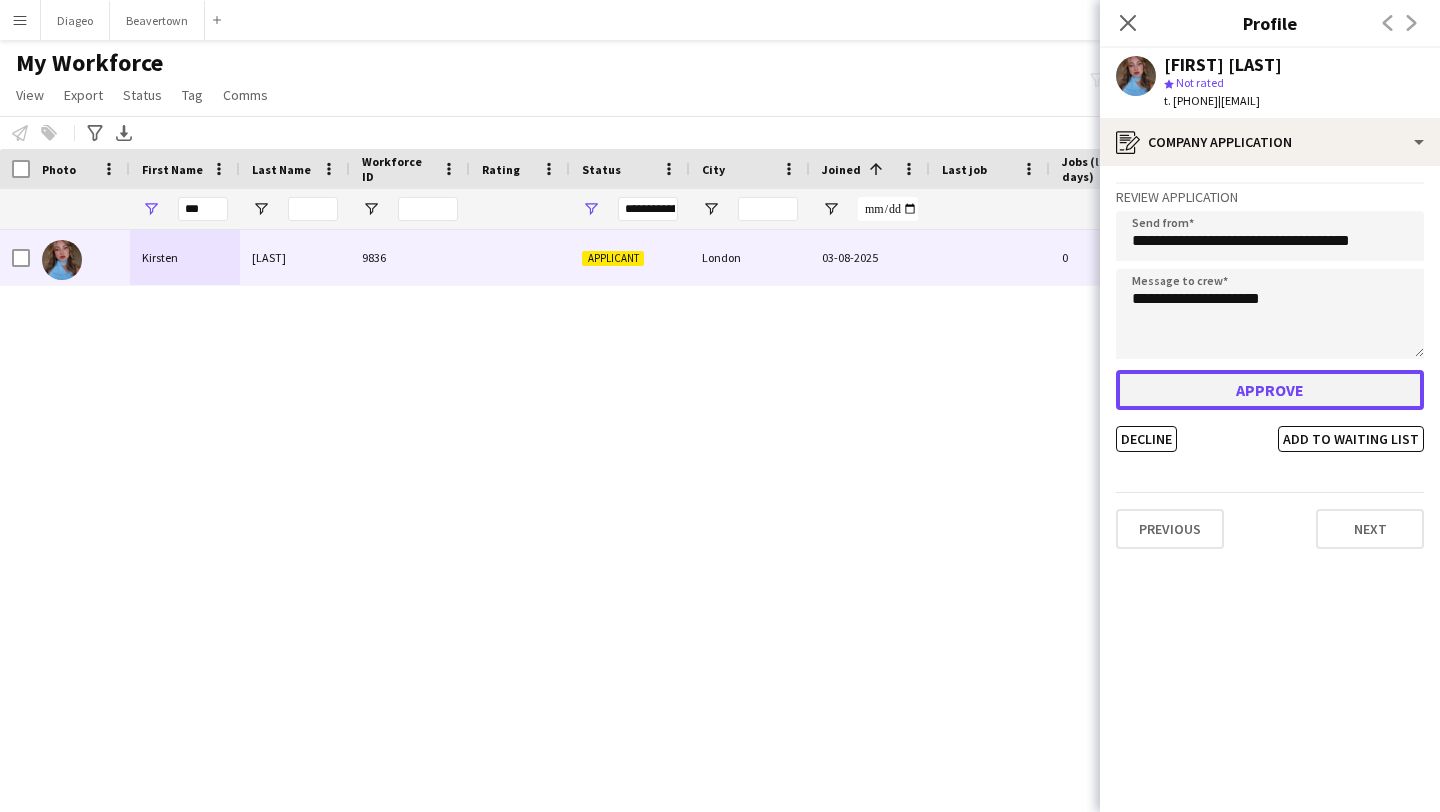 click on "Approve" 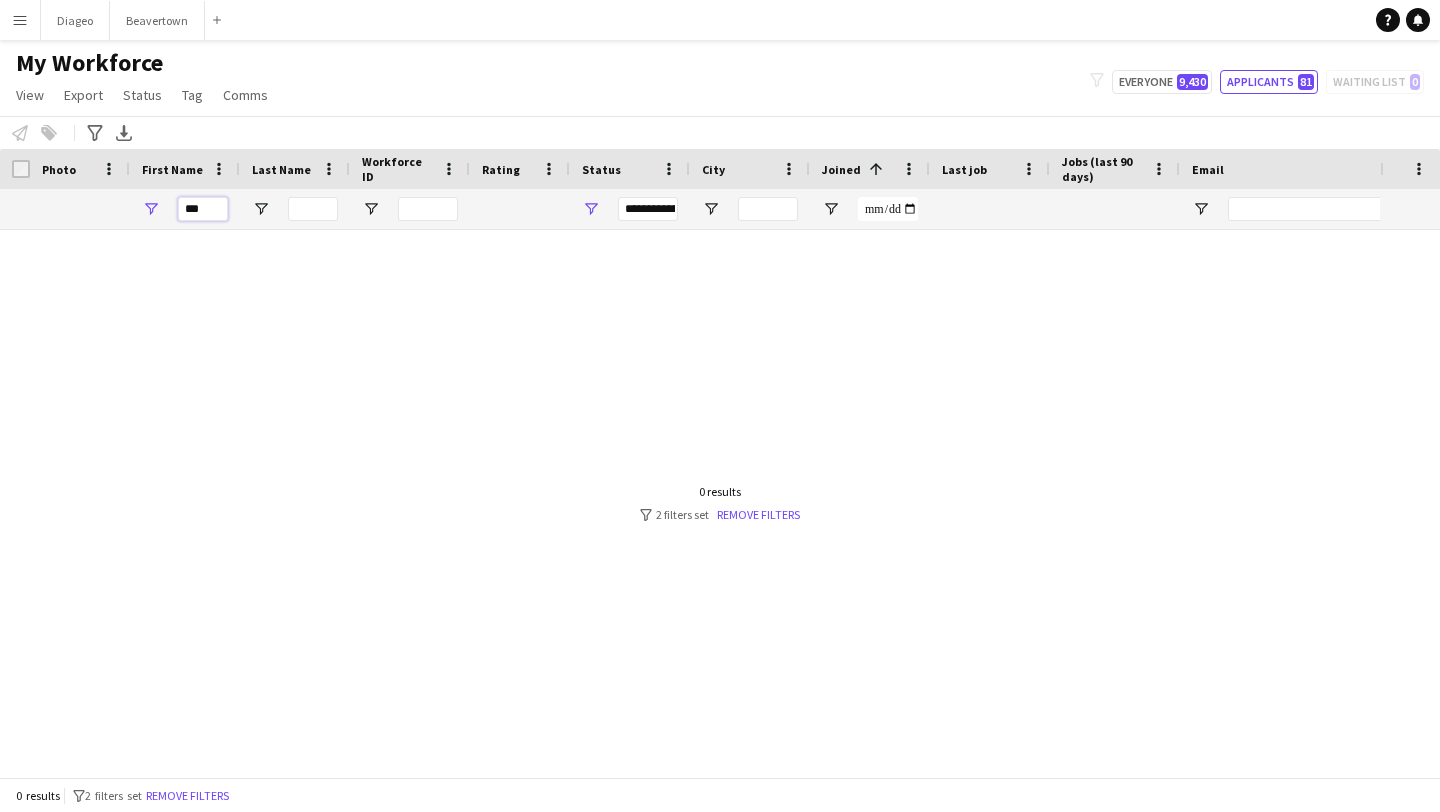 drag, startPoint x: 219, startPoint y: 215, endPoint x: 149, endPoint y: 210, distance: 70.178345 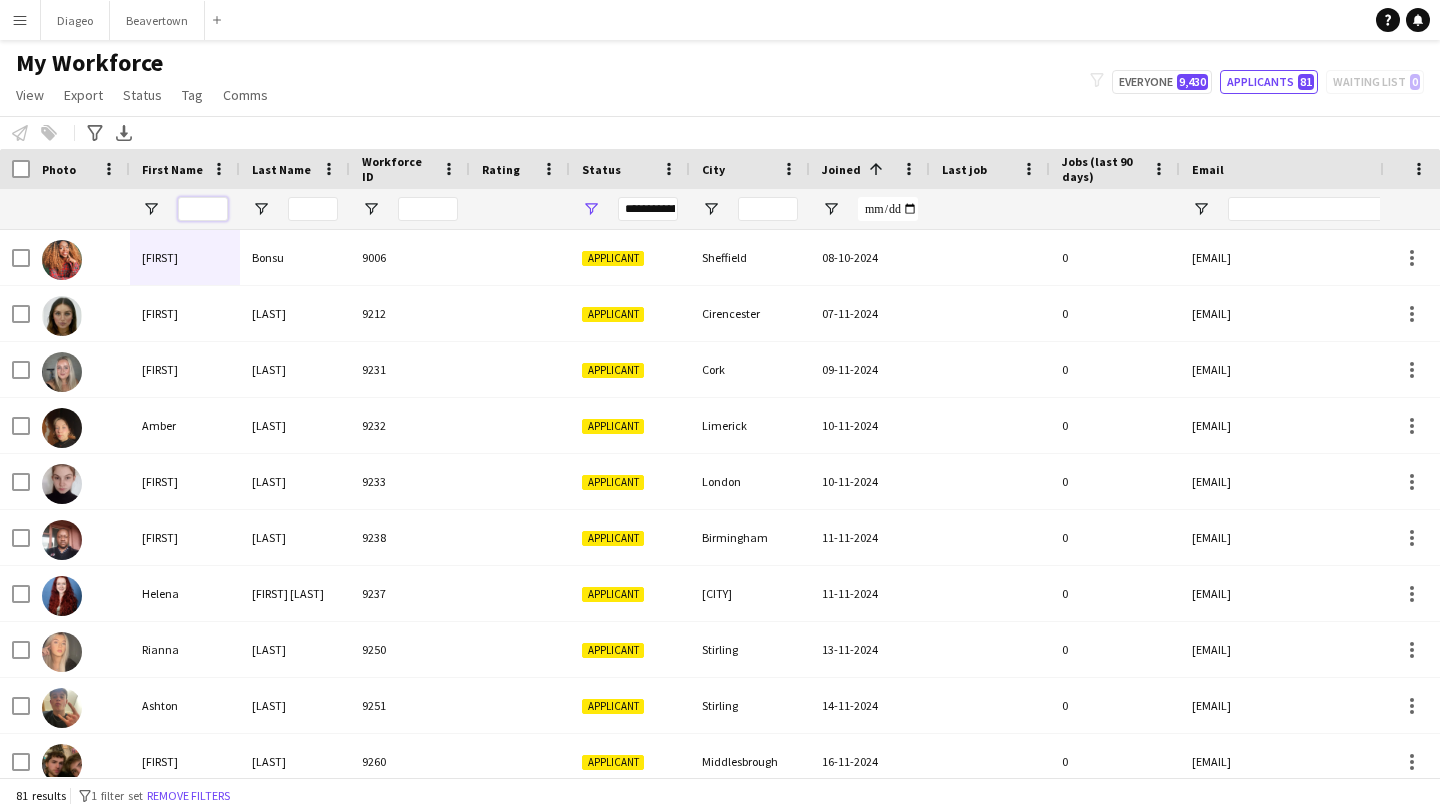 type 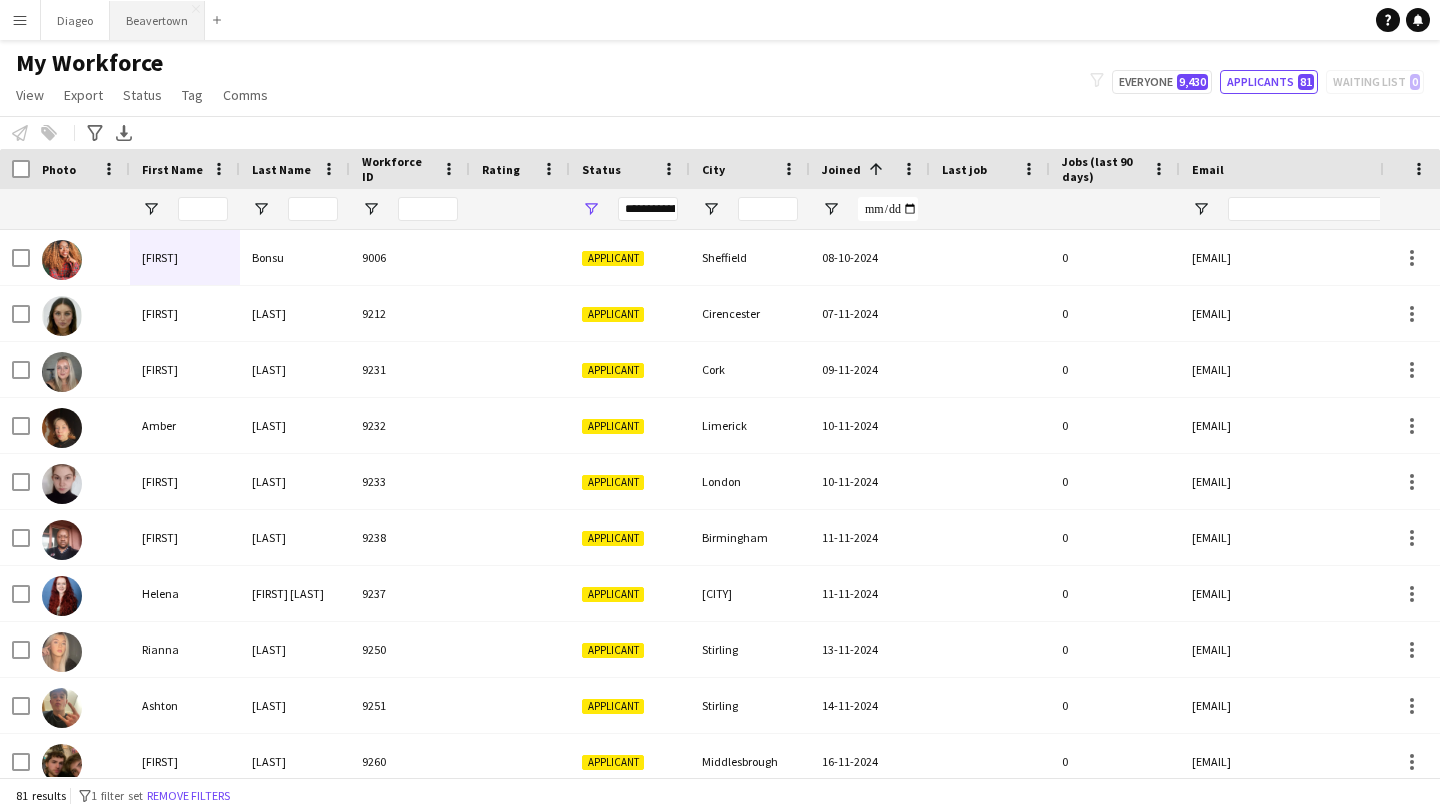 click on "Beavertown
Close" at bounding box center [157, 20] 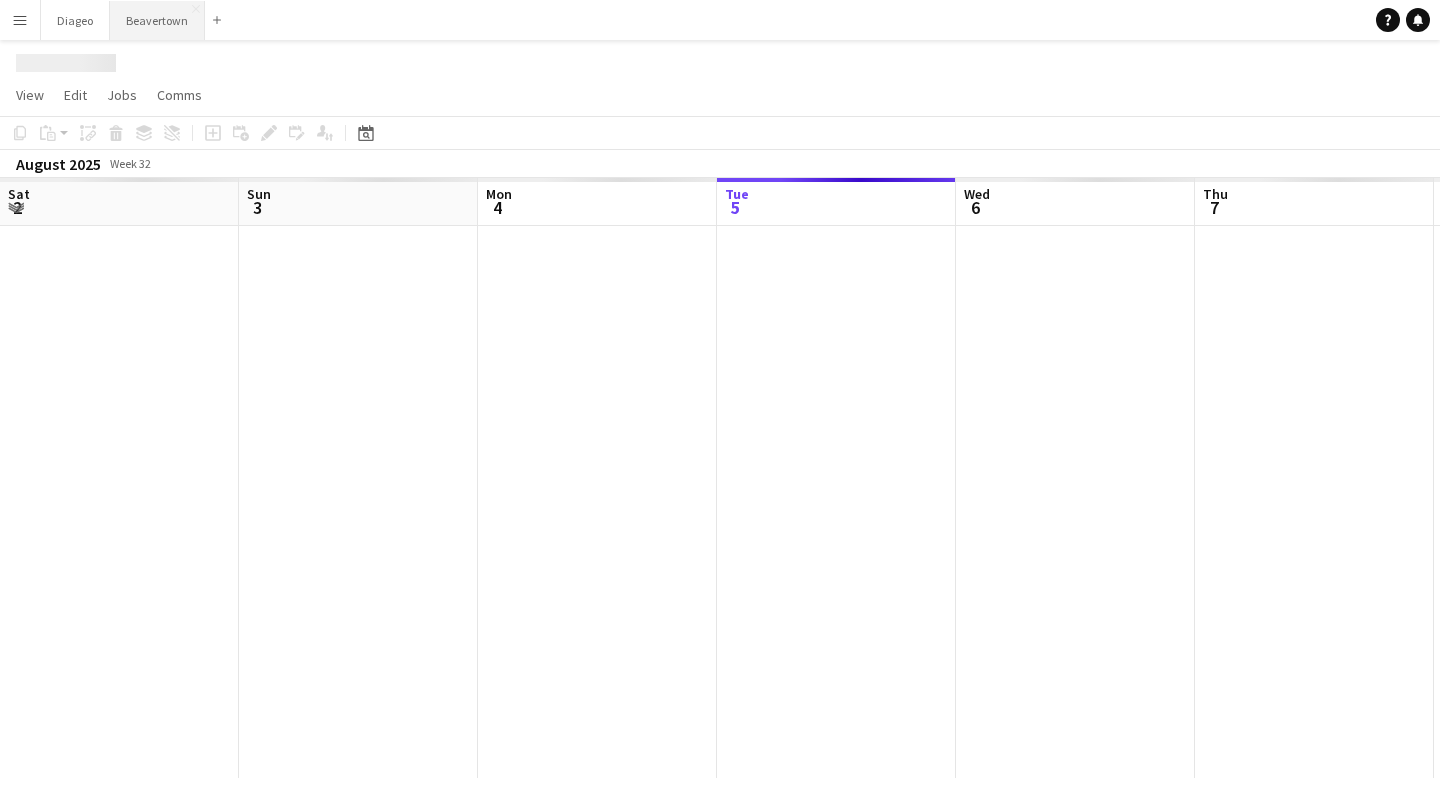 scroll, scrollTop: 0, scrollLeft: 478, axis: horizontal 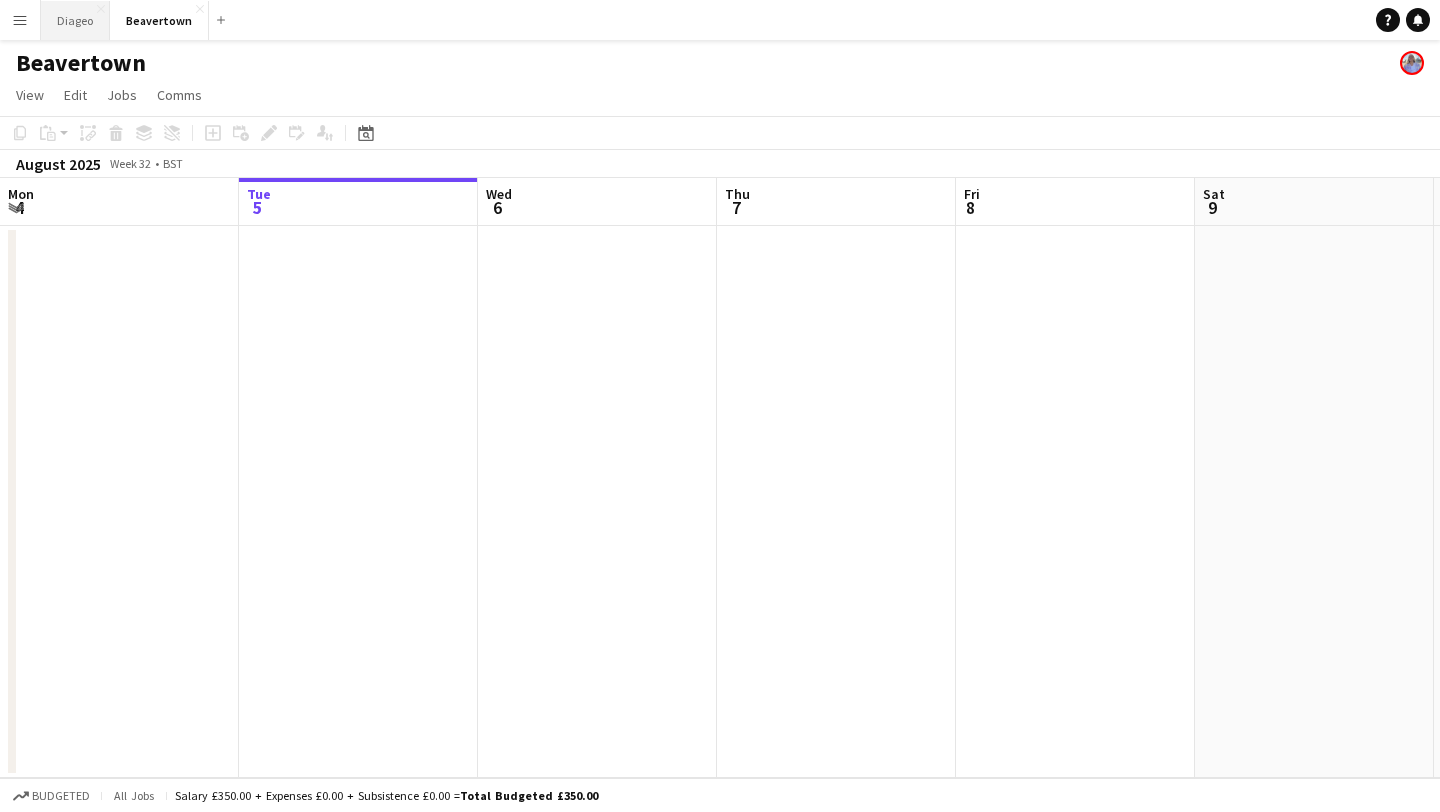 click on "Diageo
Close" at bounding box center (75, 20) 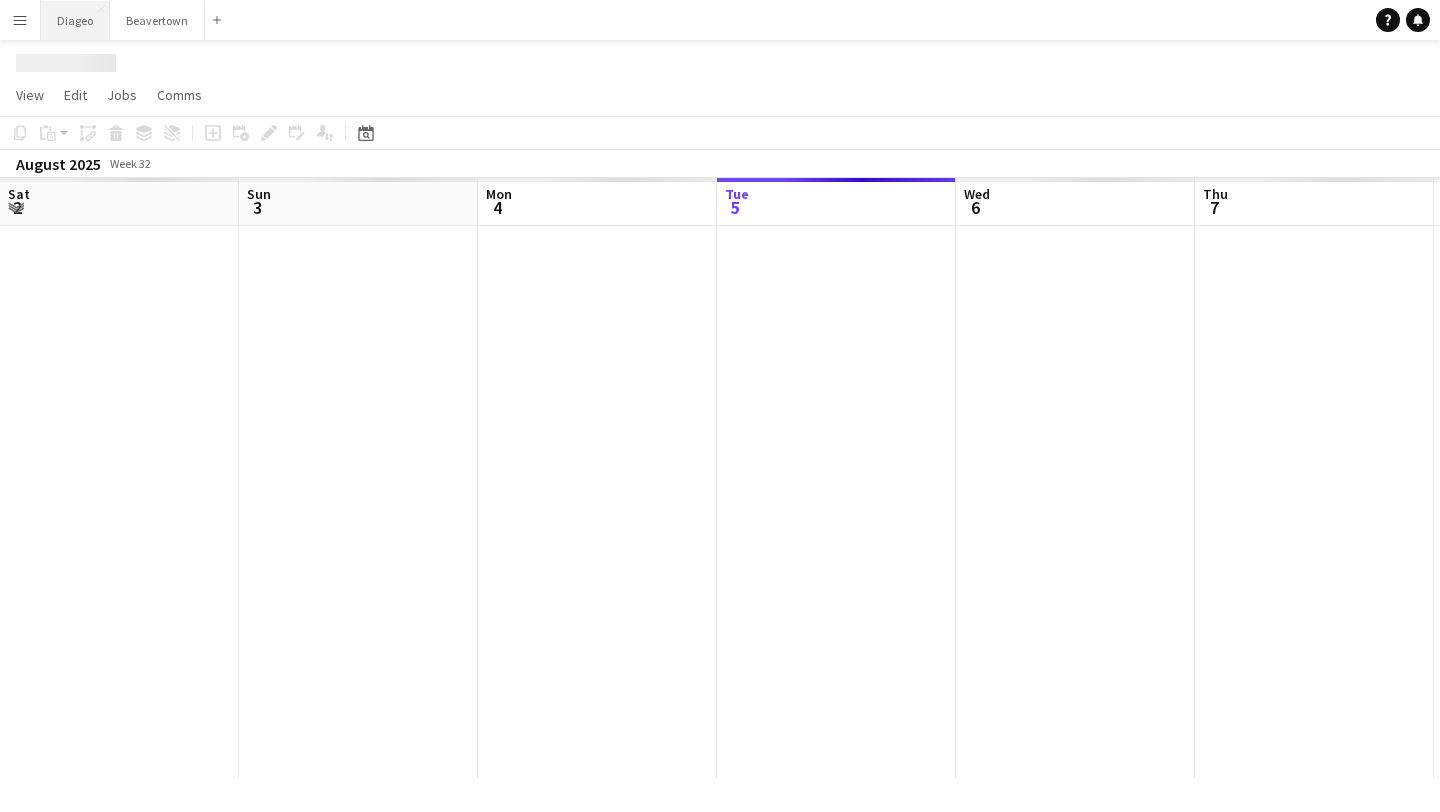 scroll, scrollTop: 0, scrollLeft: 478, axis: horizontal 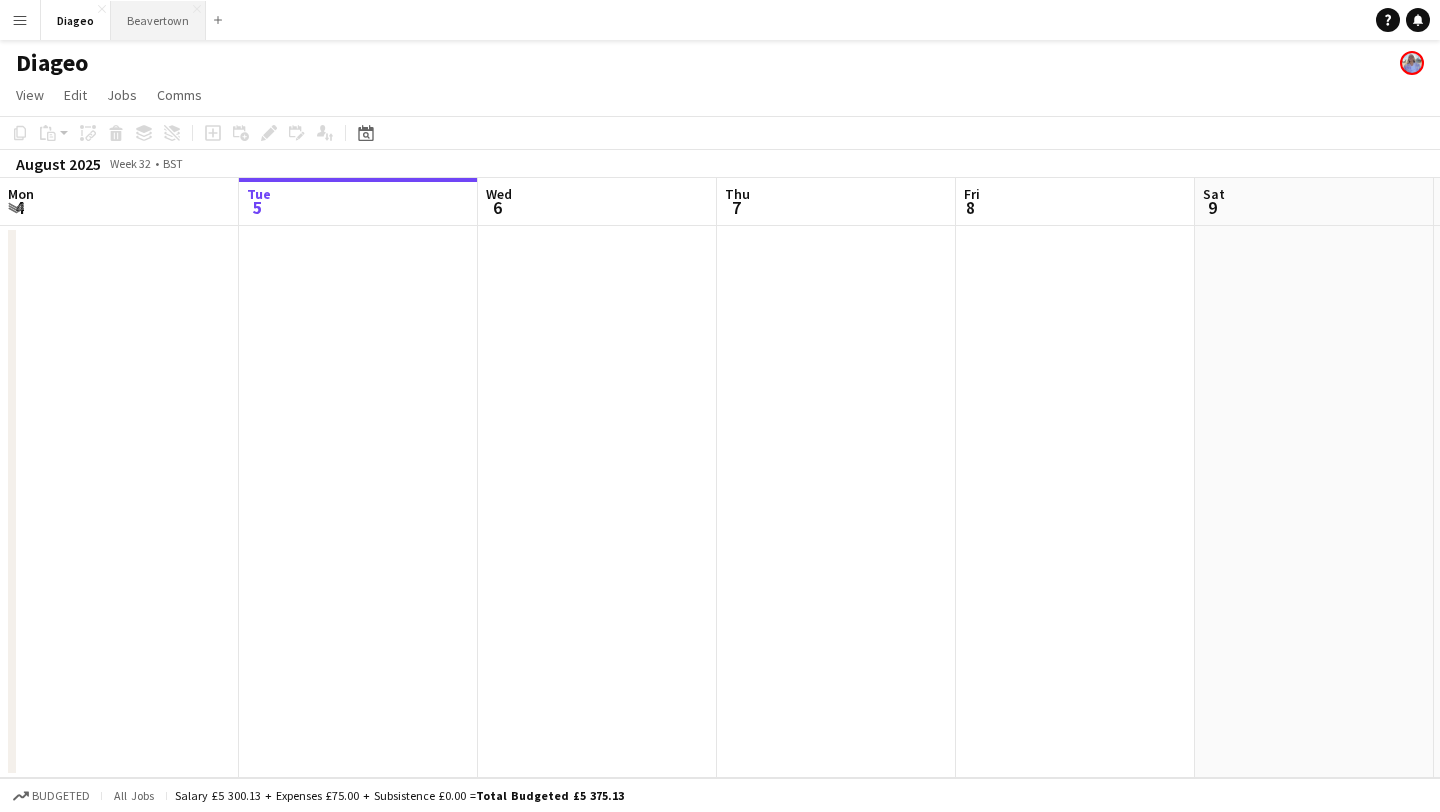 click on "Beavertown
Close" at bounding box center [158, 20] 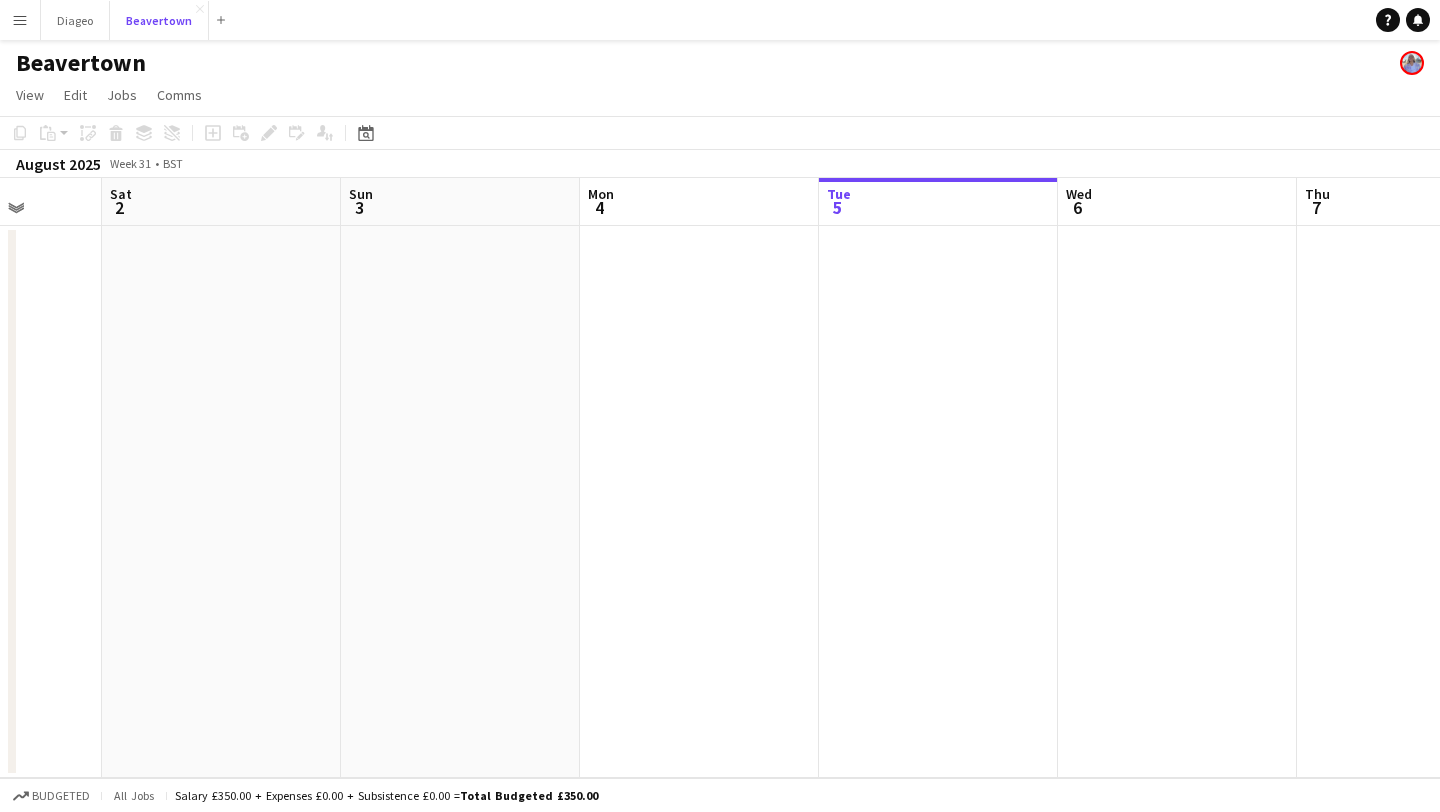 scroll, scrollTop: 0, scrollLeft: 571, axis: horizontal 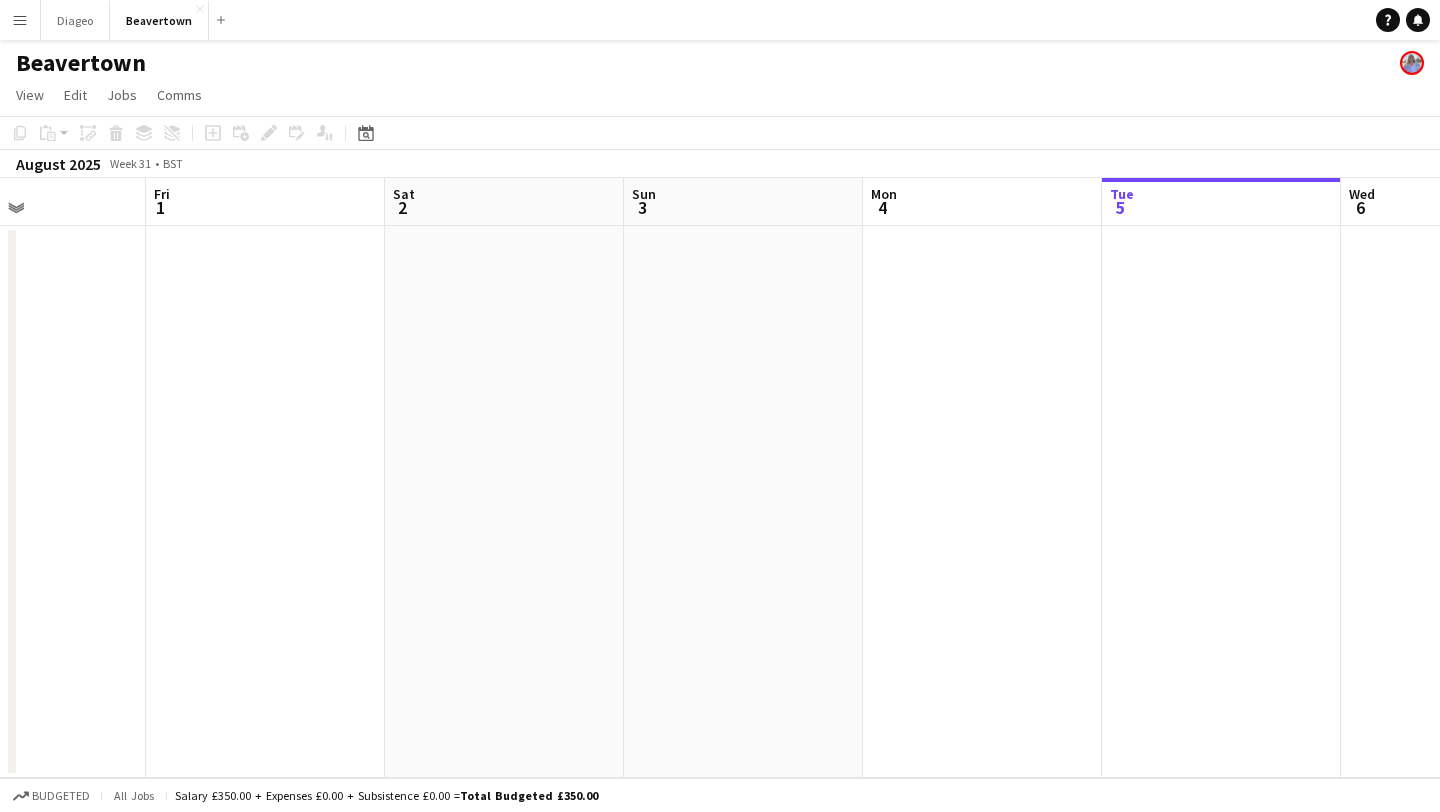click on "Sat   2" at bounding box center (504, 202) 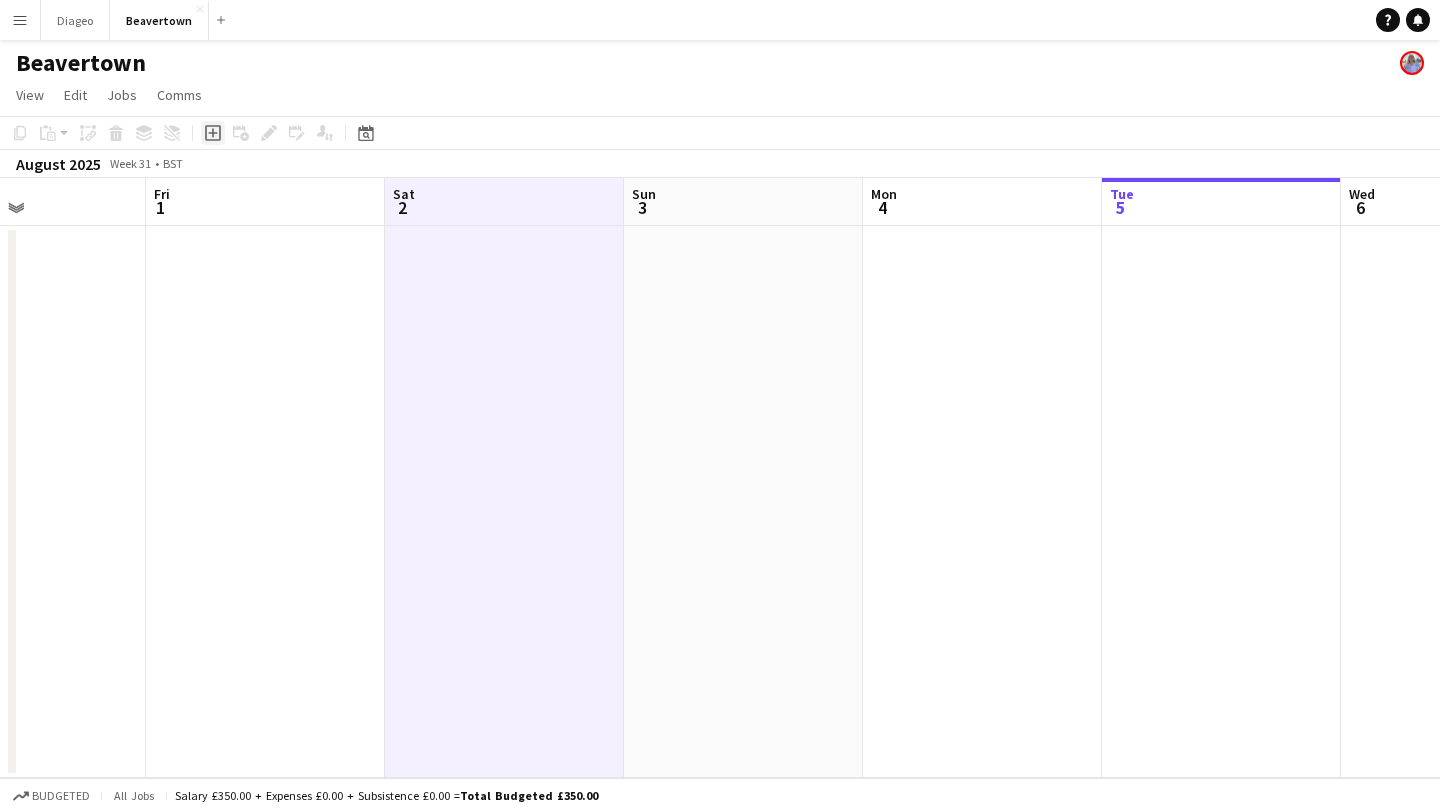 click on "Add job" 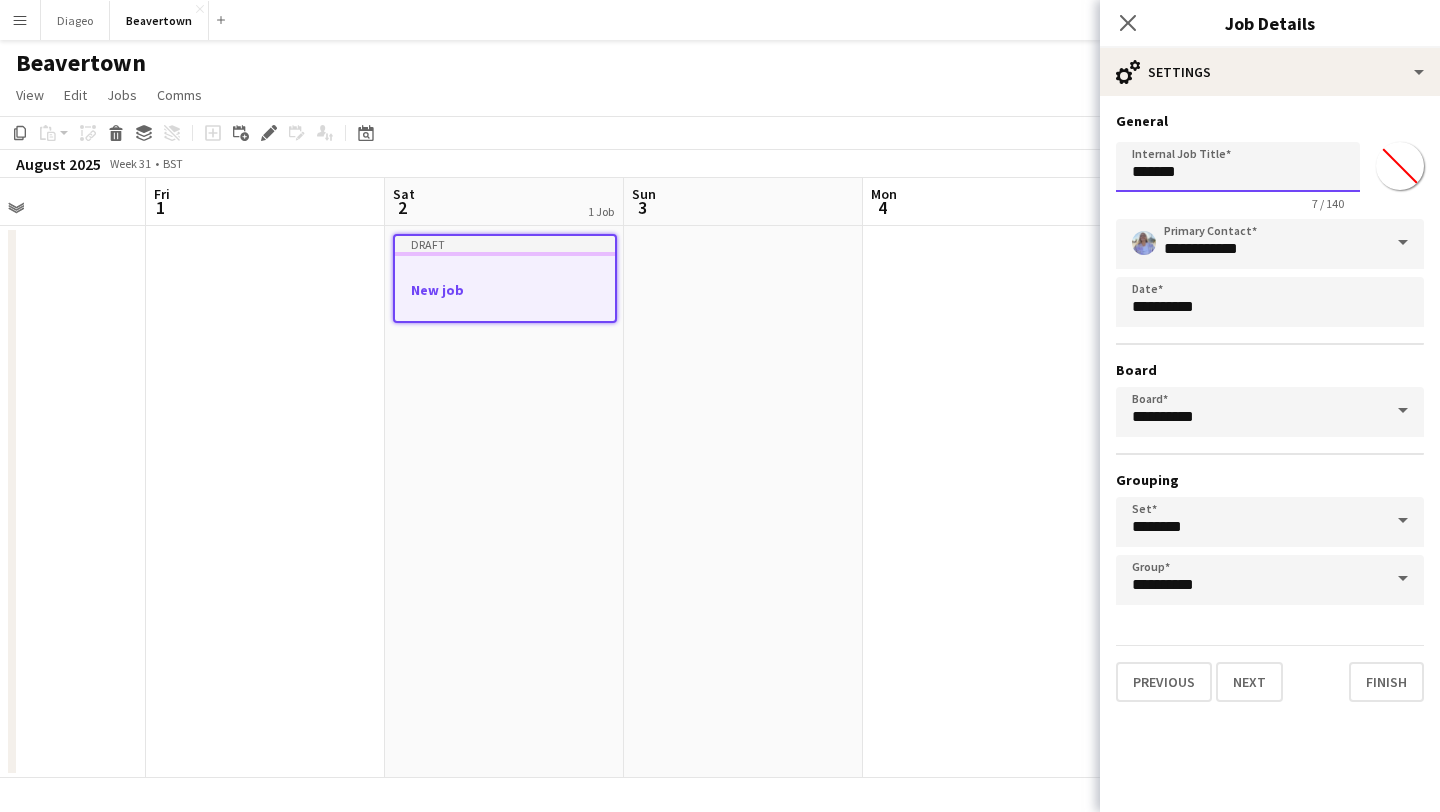 click on "*******" at bounding box center (1238, 167) 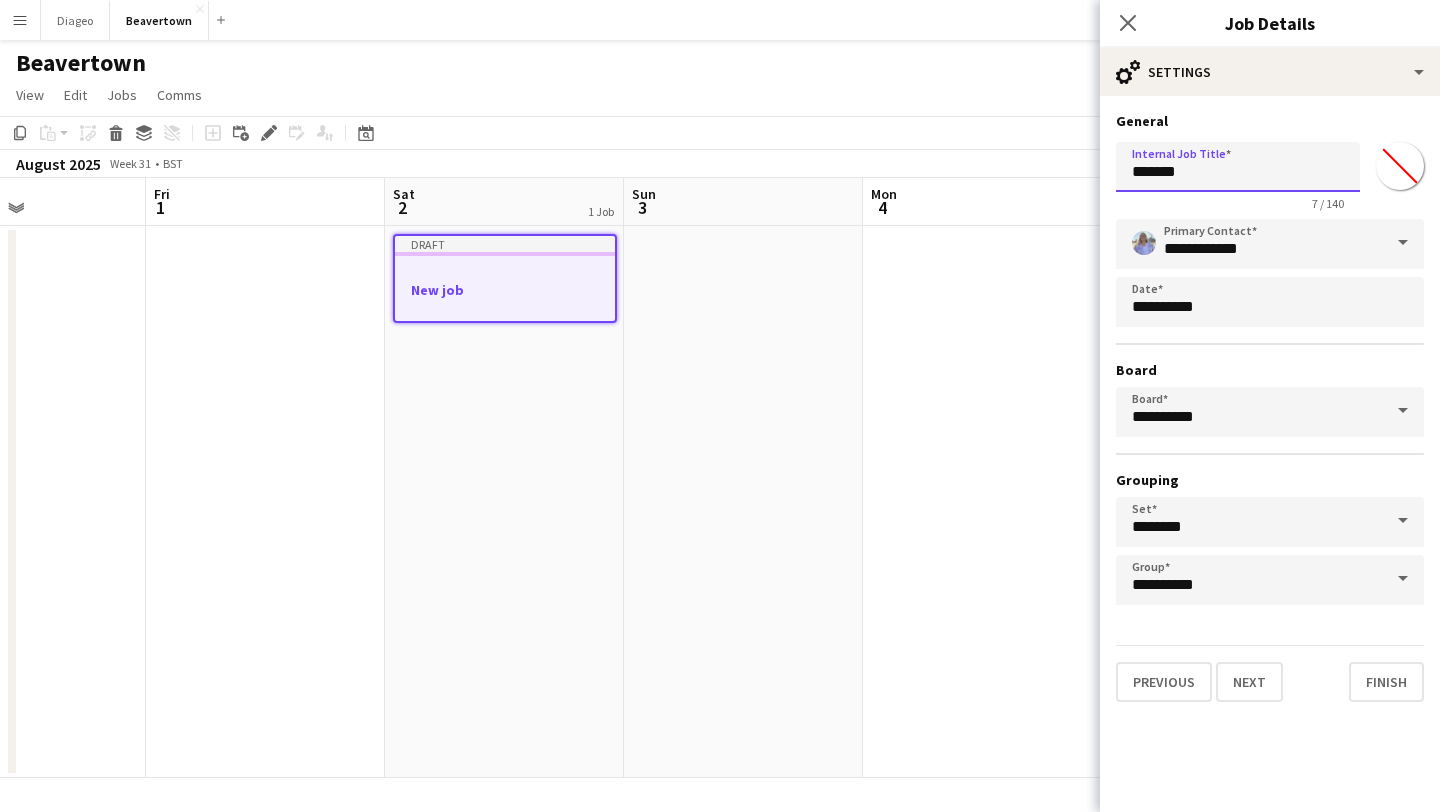 drag, startPoint x: 1211, startPoint y: 178, endPoint x: 1077, endPoint y: 175, distance: 134.03358 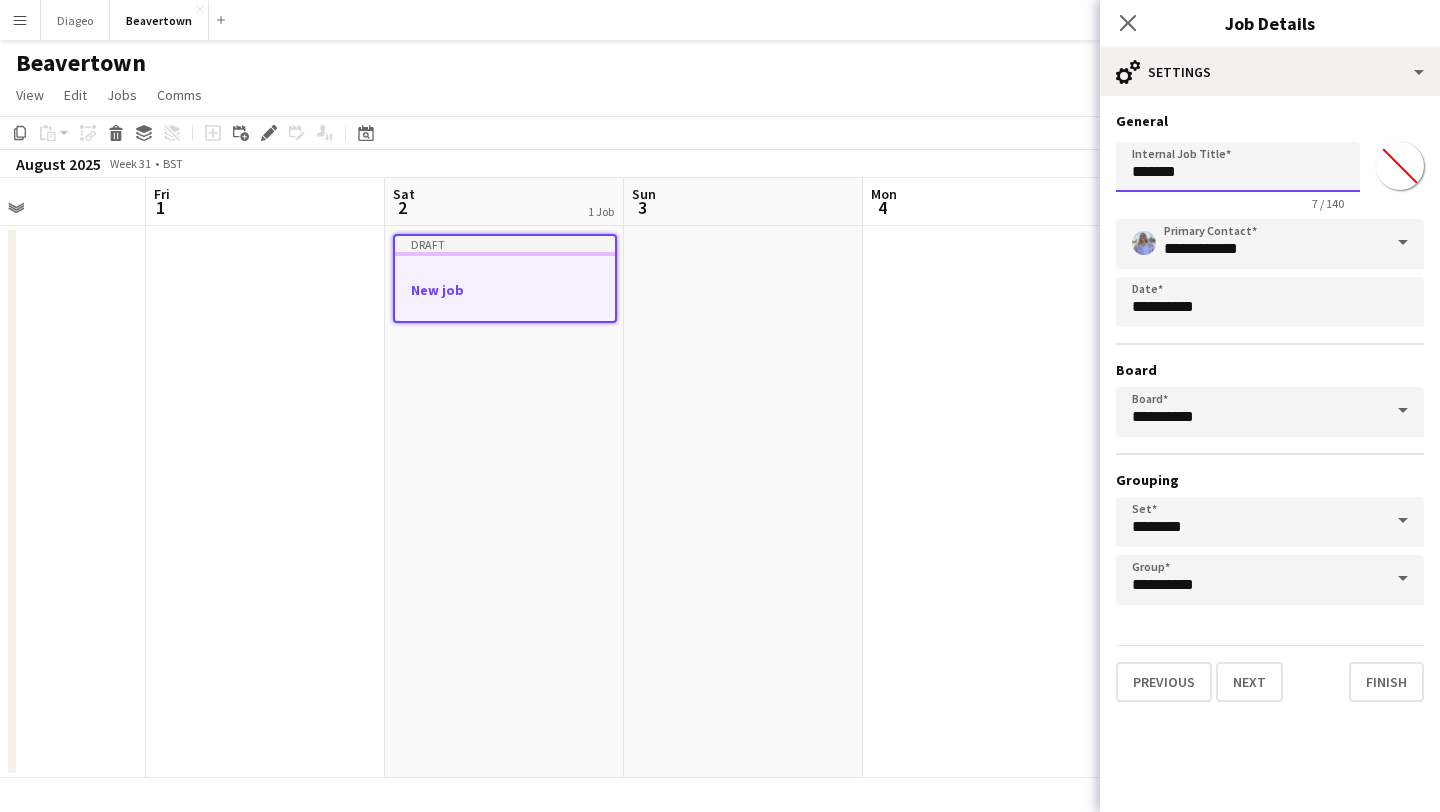 click on "*******" at bounding box center [1238, 167] 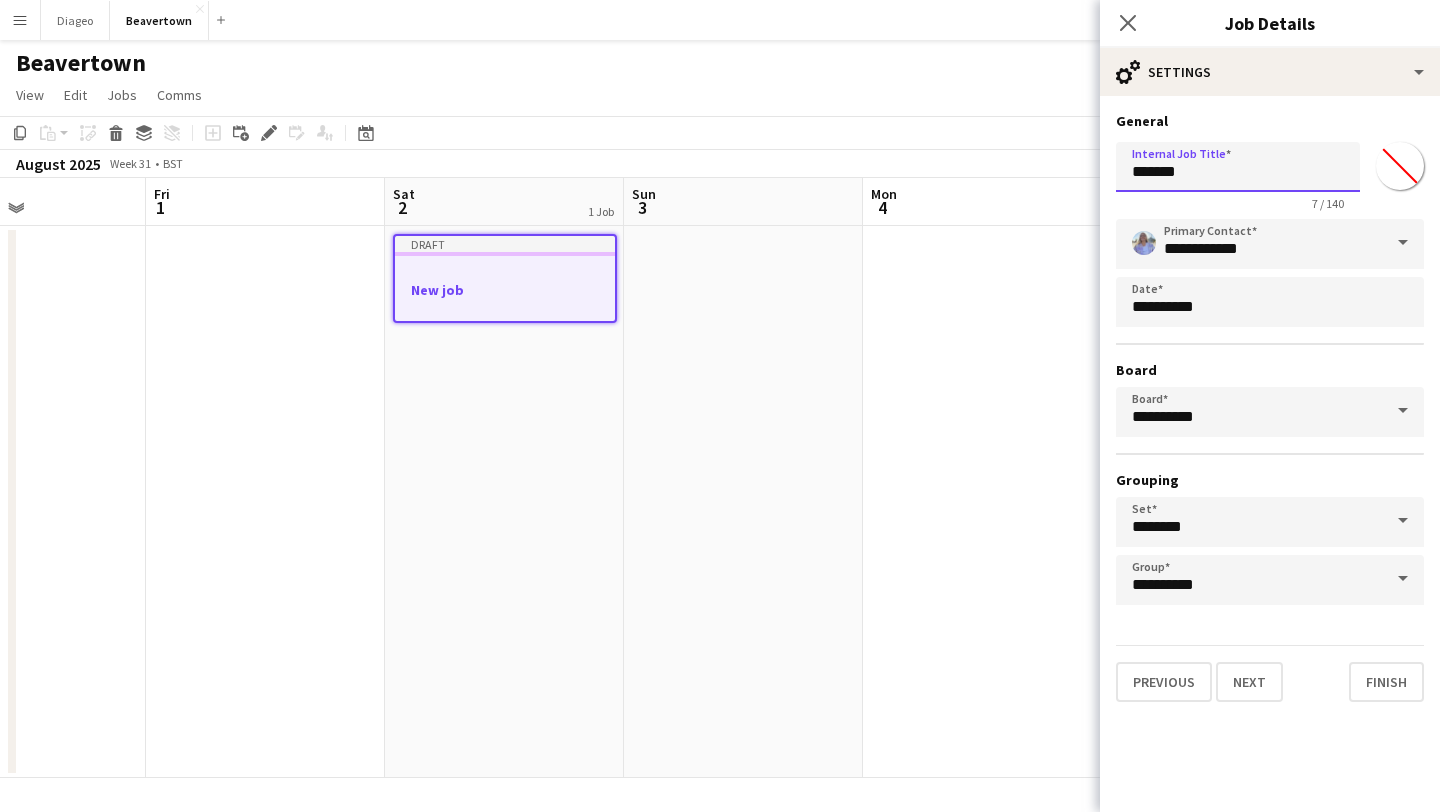 drag, startPoint x: 1219, startPoint y: 177, endPoint x: 1106, endPoint y: 168, distance: 113.35784 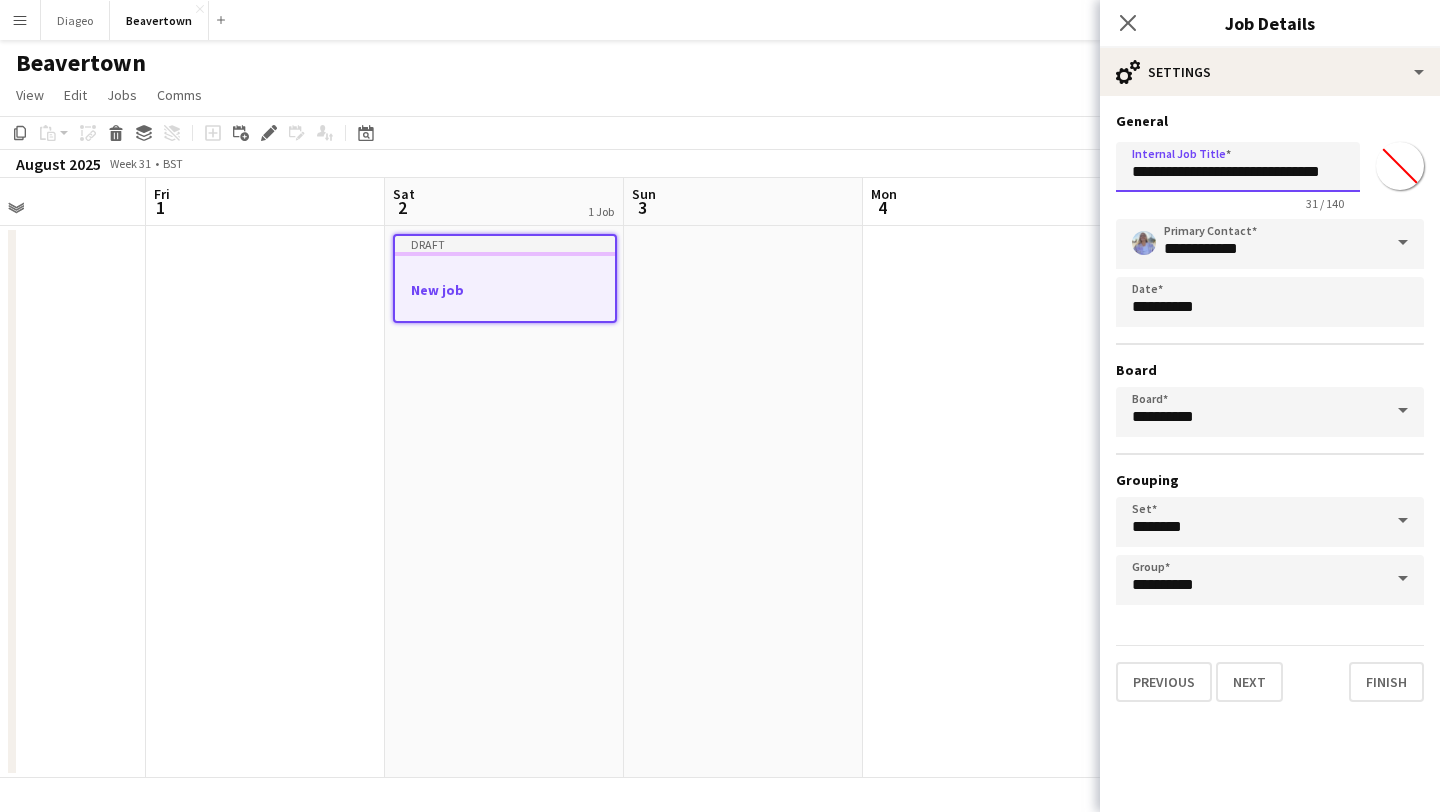 scroll, scrollTop: 0, scrollLeft: 15, axis: horizontal 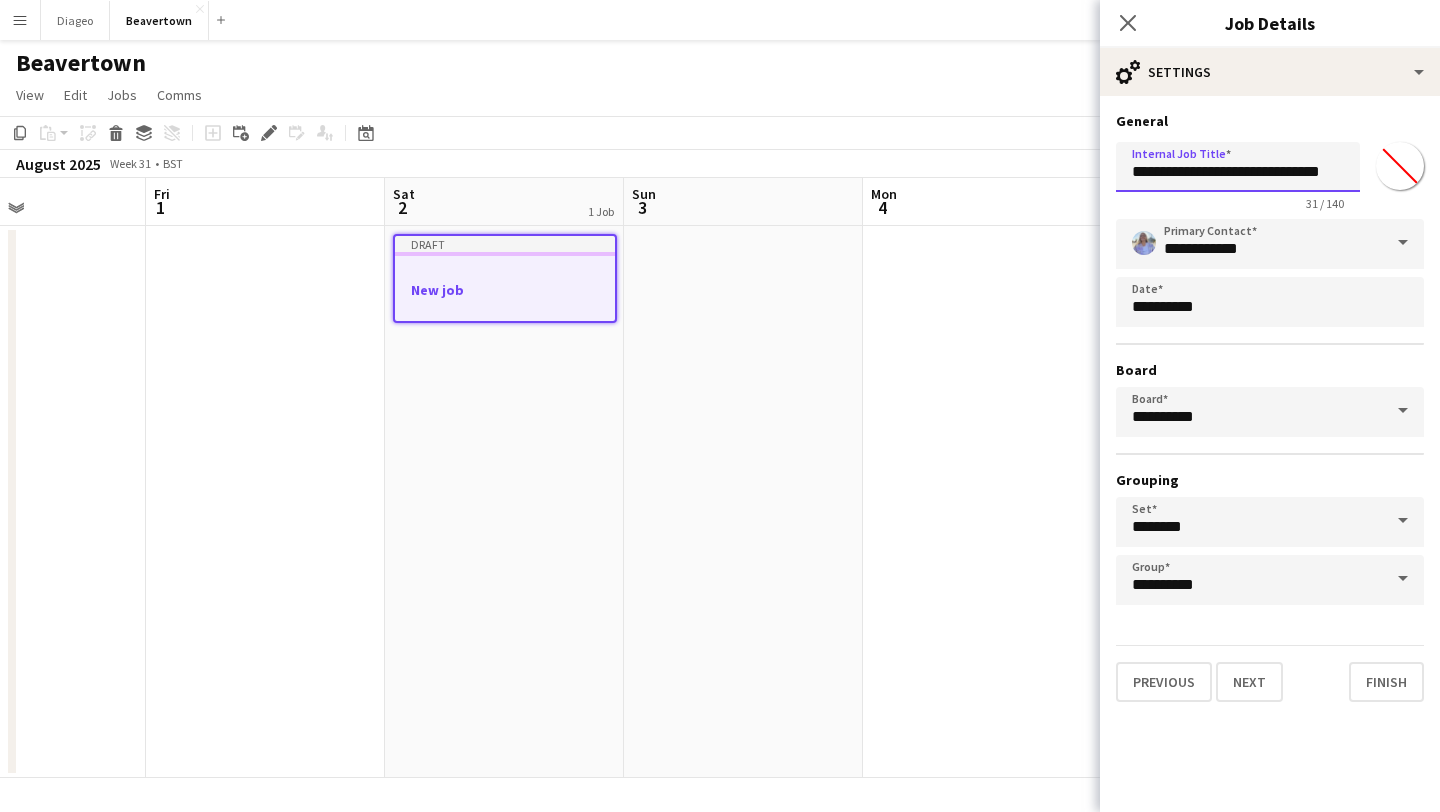 type on "**********" 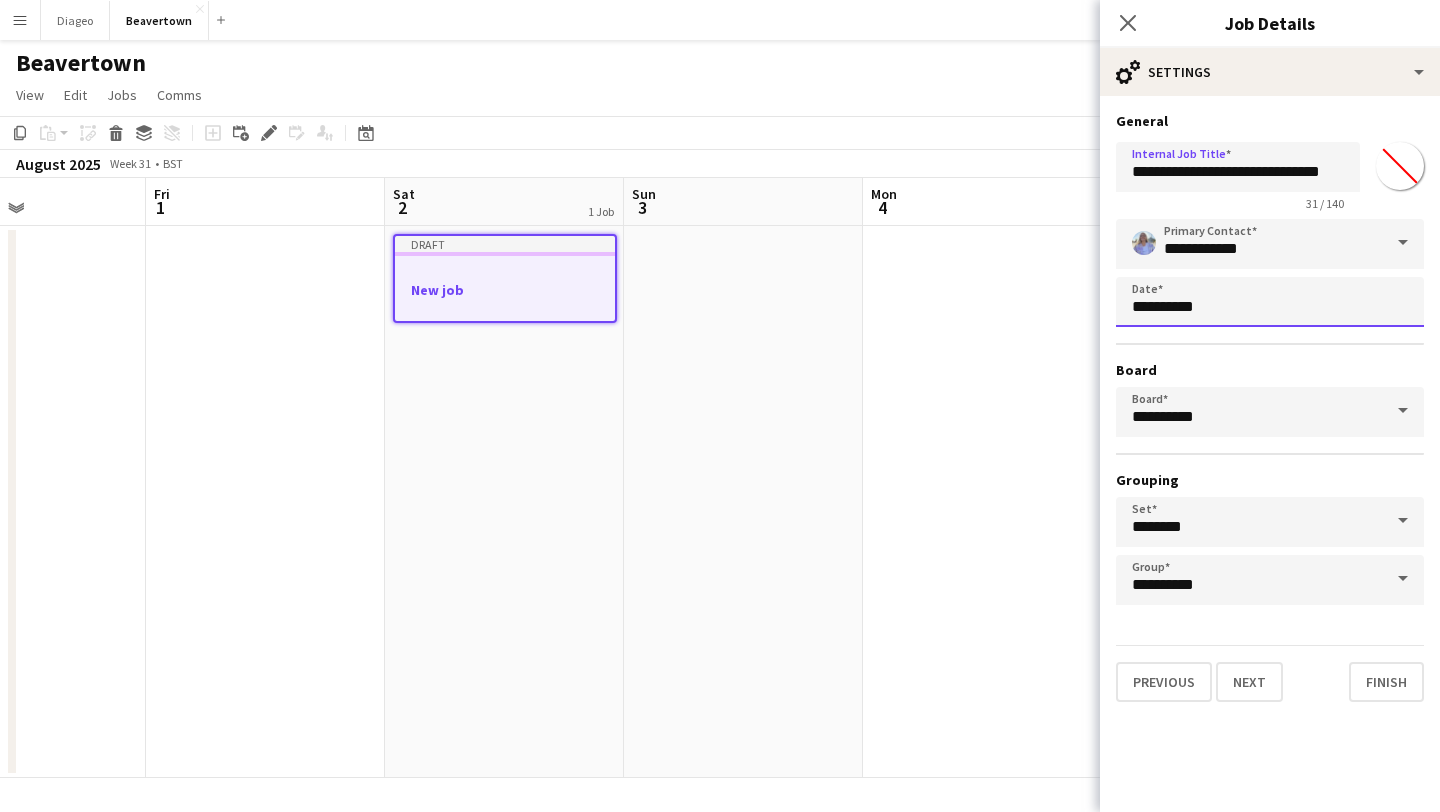 click on "Menu
Boards
Boards   Boards   All jobs   Status
Workforce
Workforce   My Workforce   Recruiting
Comms
Comms
Pay
Pay   Approvals
Platform Settings
Platform Settings   Your settings
Training Academy
Training Academy
Knowledge Base
Knowledge Base
Product Updates
Product Updates   Log Out   Privacy   Diageo
Close
Beavertown
Close
Add
Help
Notifications
Beavertown   View  Day view expanded Day view collapsed Month view Date picker Jump to today Expand Linked Jobs Collapse Linked Jobs  Edit  Copy
Command" at bounding box center [720, 406] 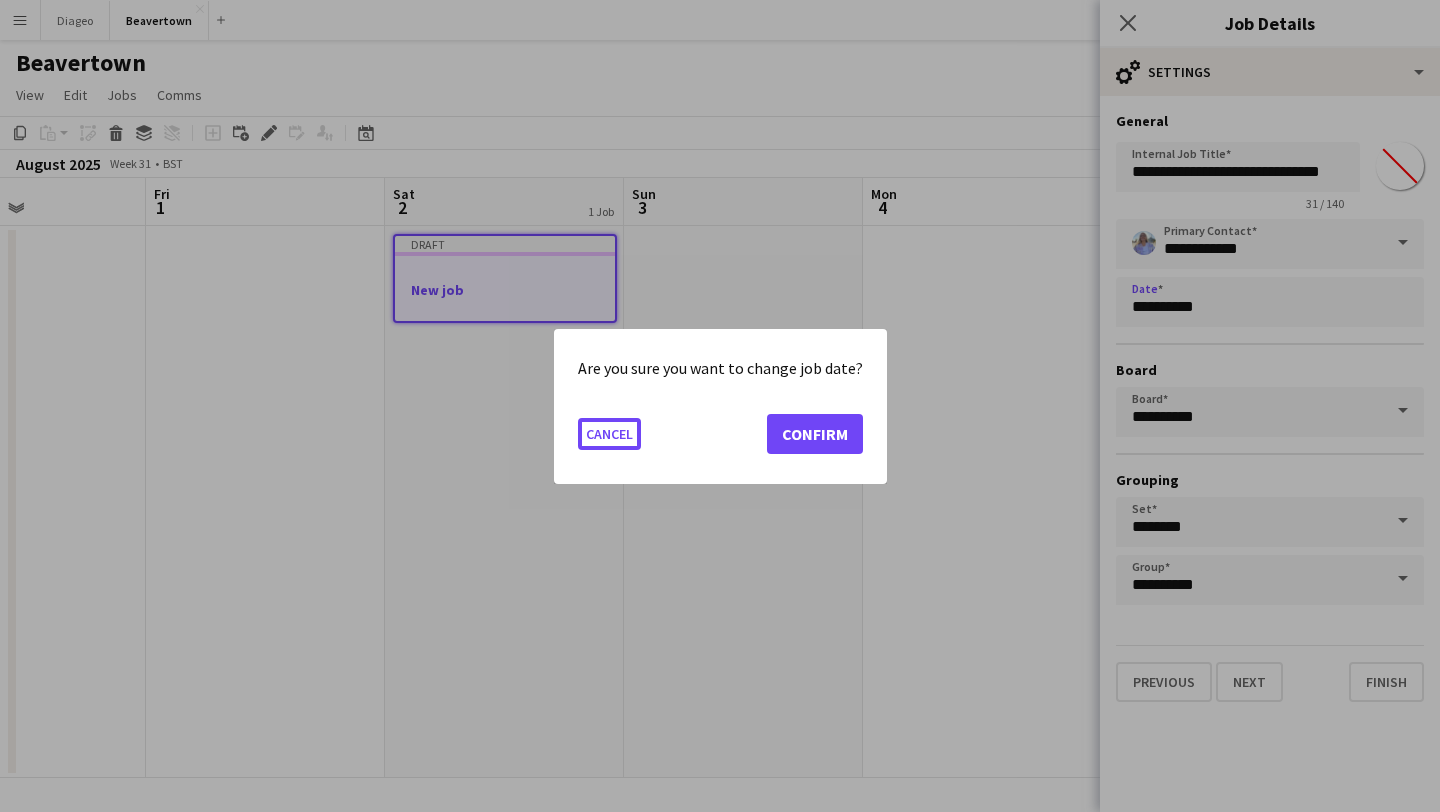 scroll, scrollTop: 0, scrollLeft: 0, axis: both 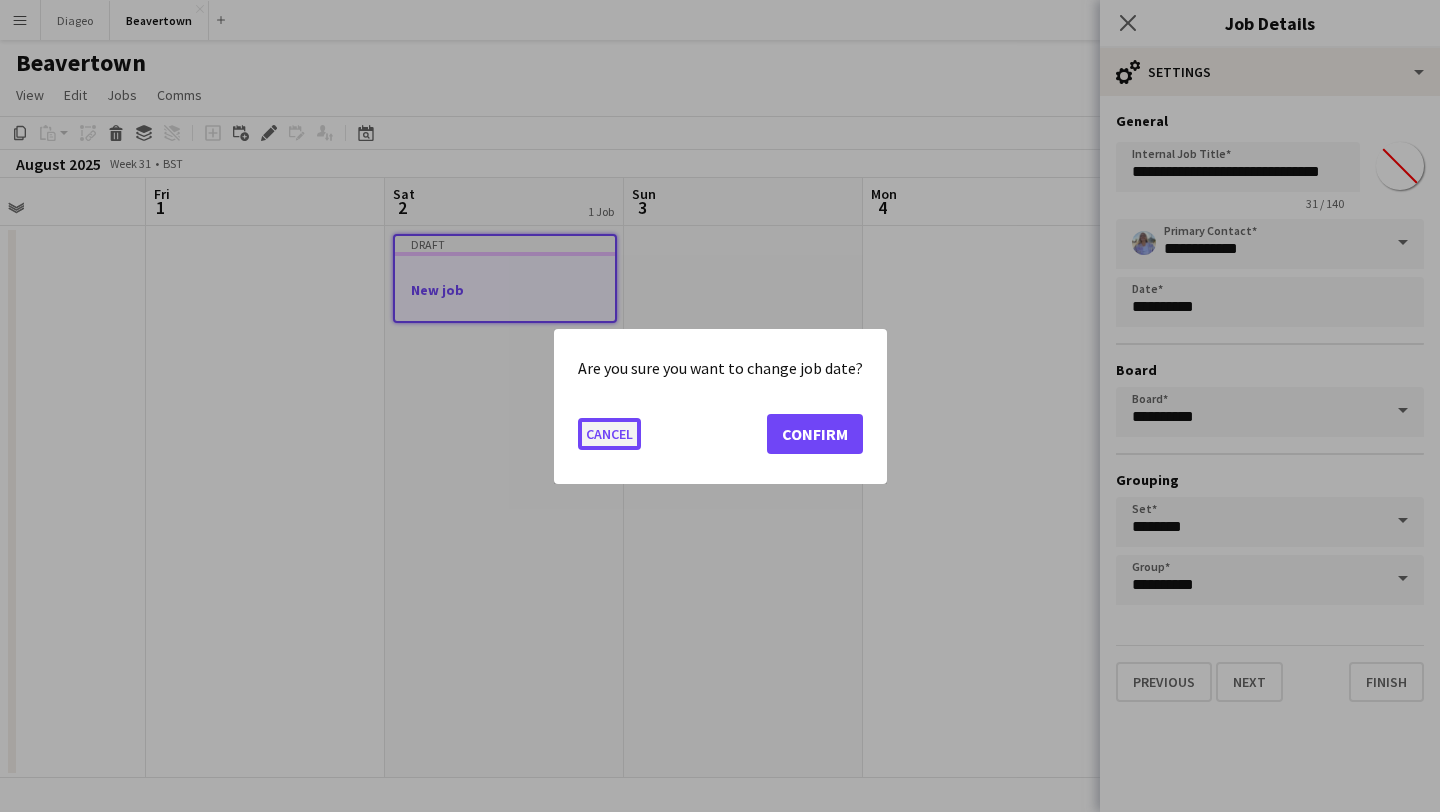 click on "Cancel" 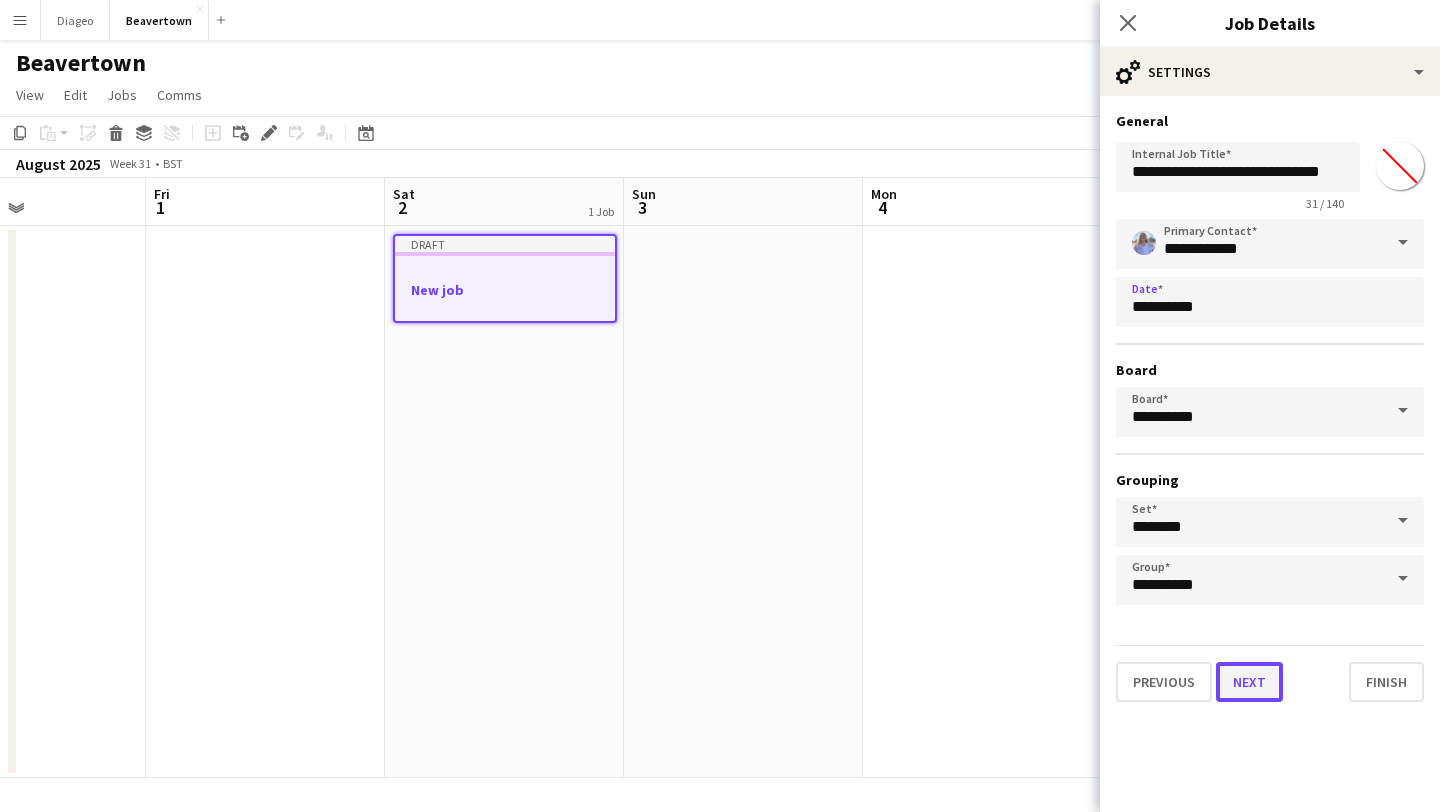 click on "Next" at bounding box center (1249, 682) 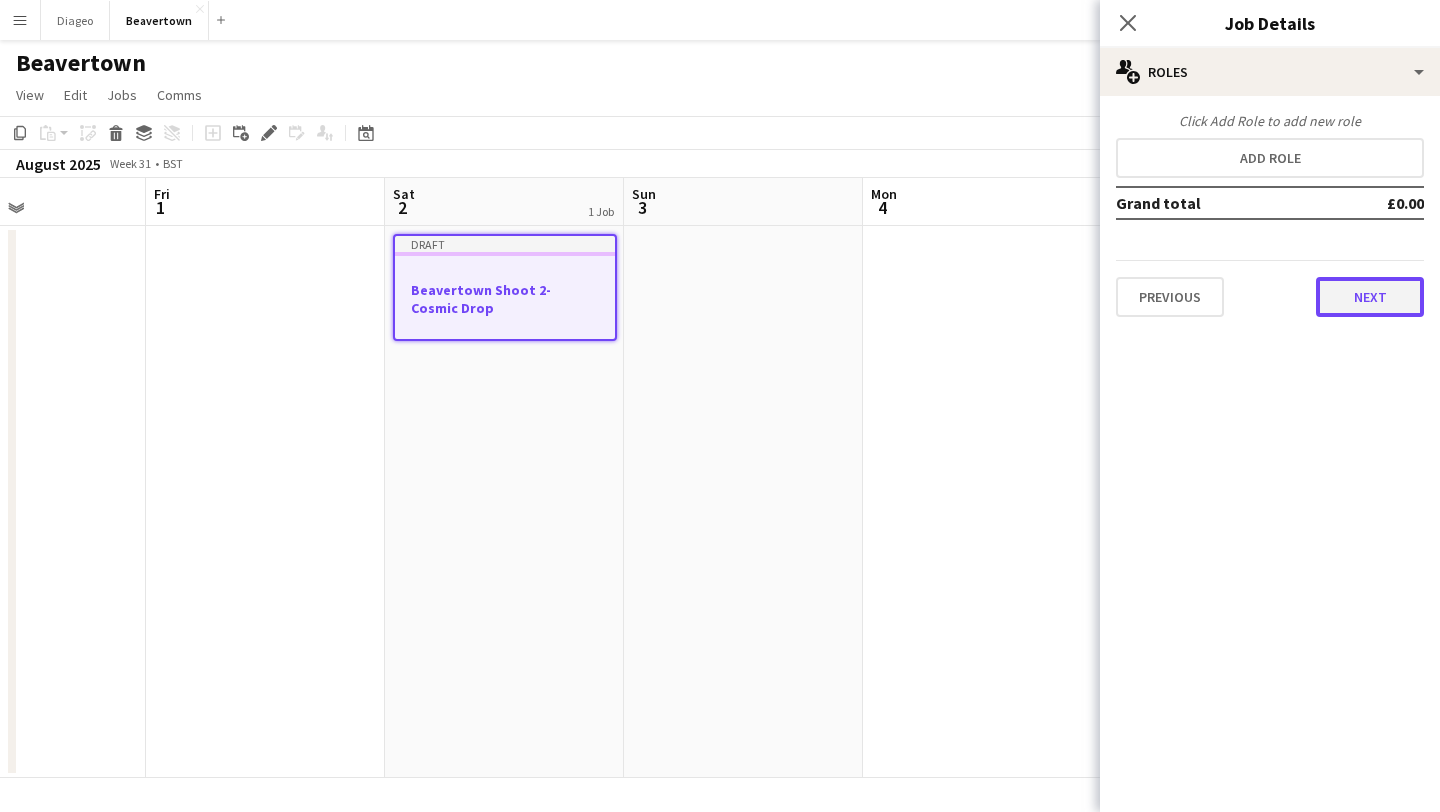 click on "Next" at bounding box center (1370, 297) 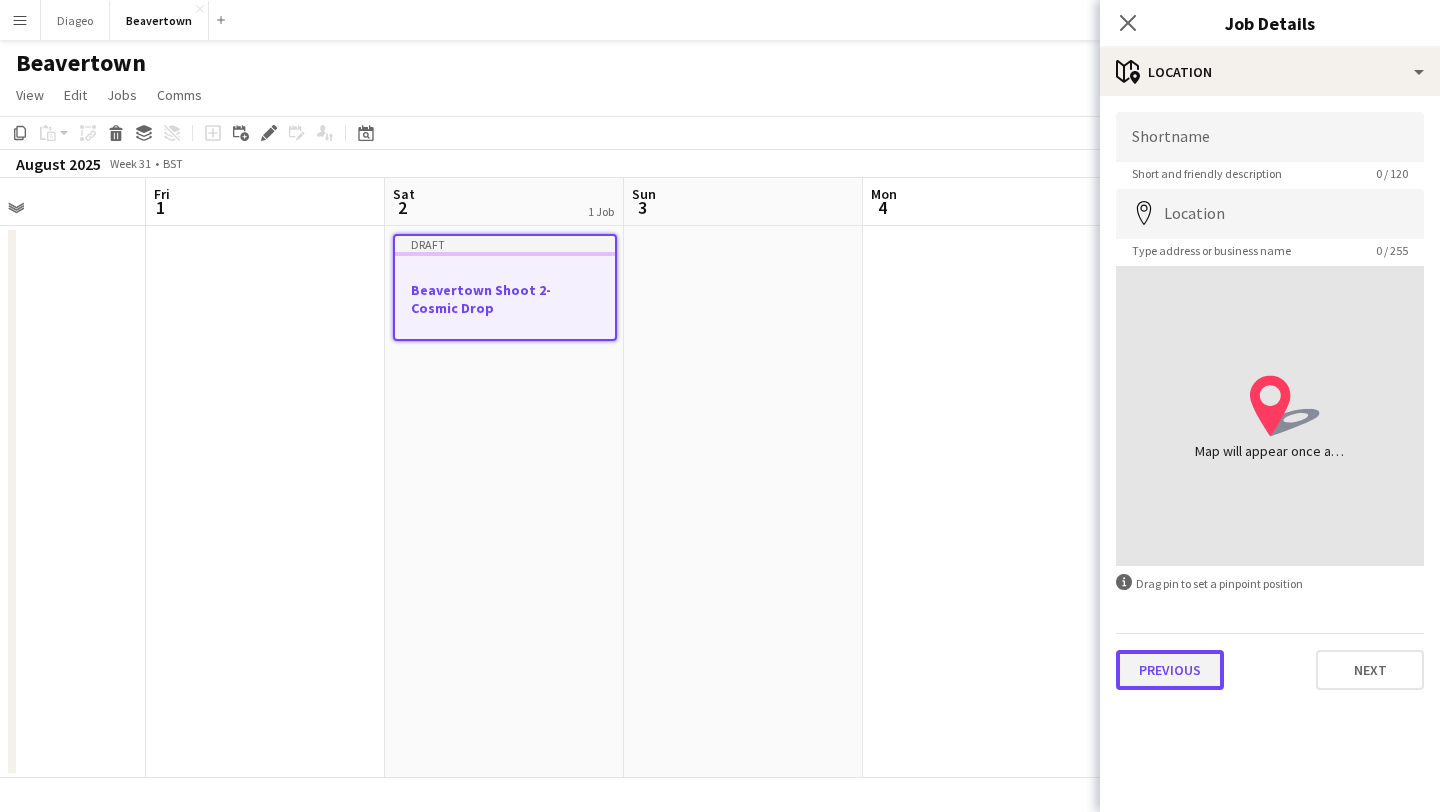 click on "Previous" at bounding box center (1170, 670) 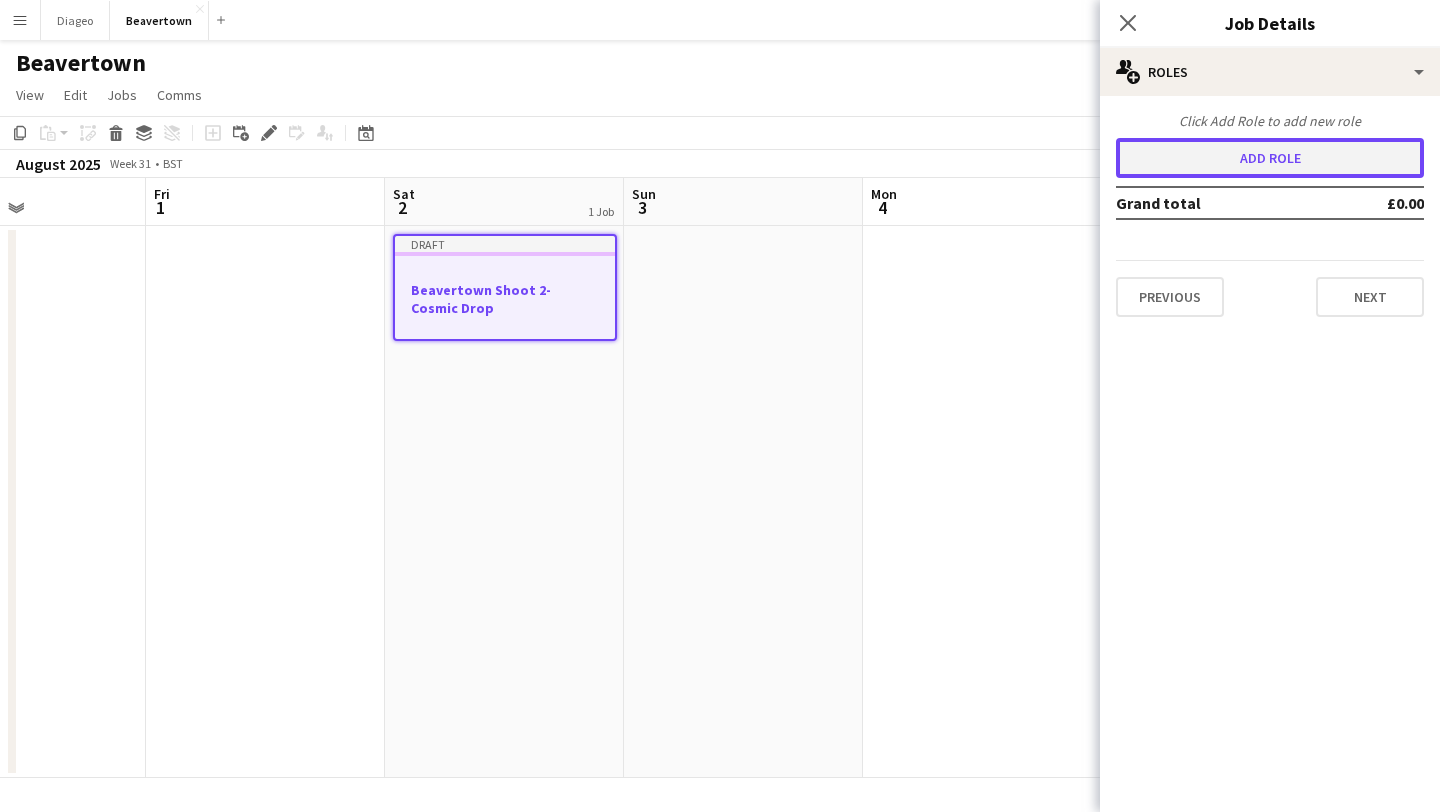 click on "Add role" at bounding box center [1270, 158] 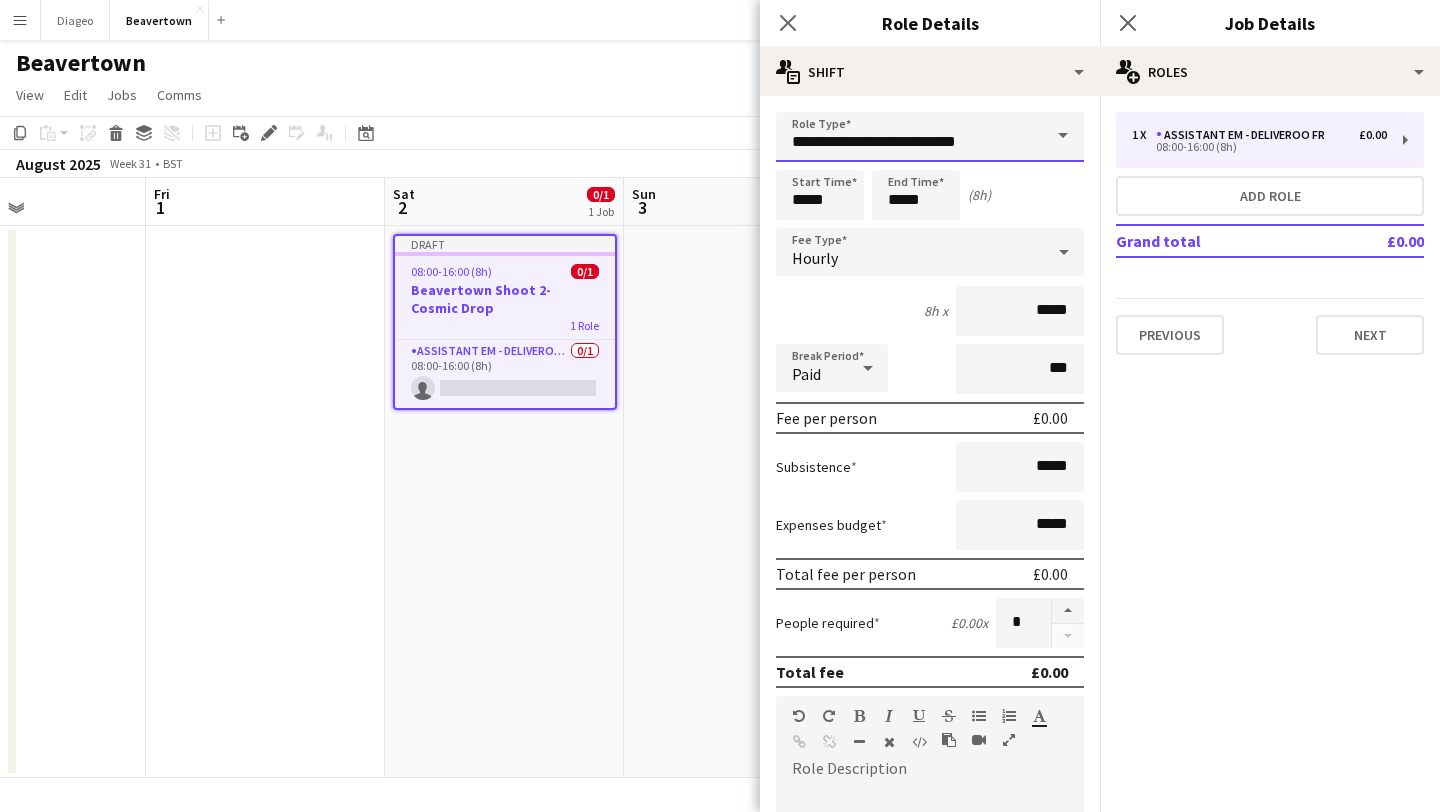 click on "**********" at bounding box center [930, 137] 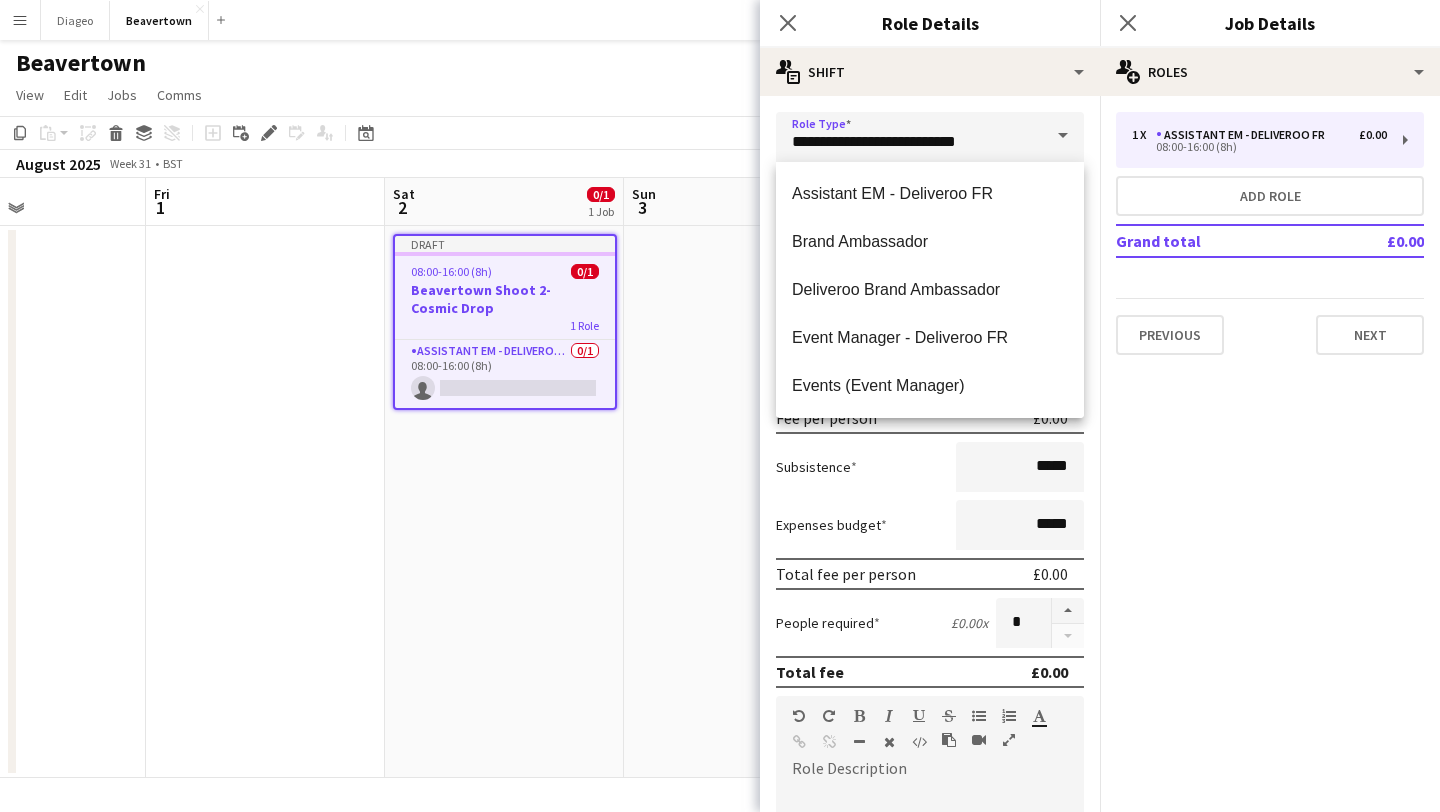 click on "Brand Ambassador" at bounding box center (930, 241) 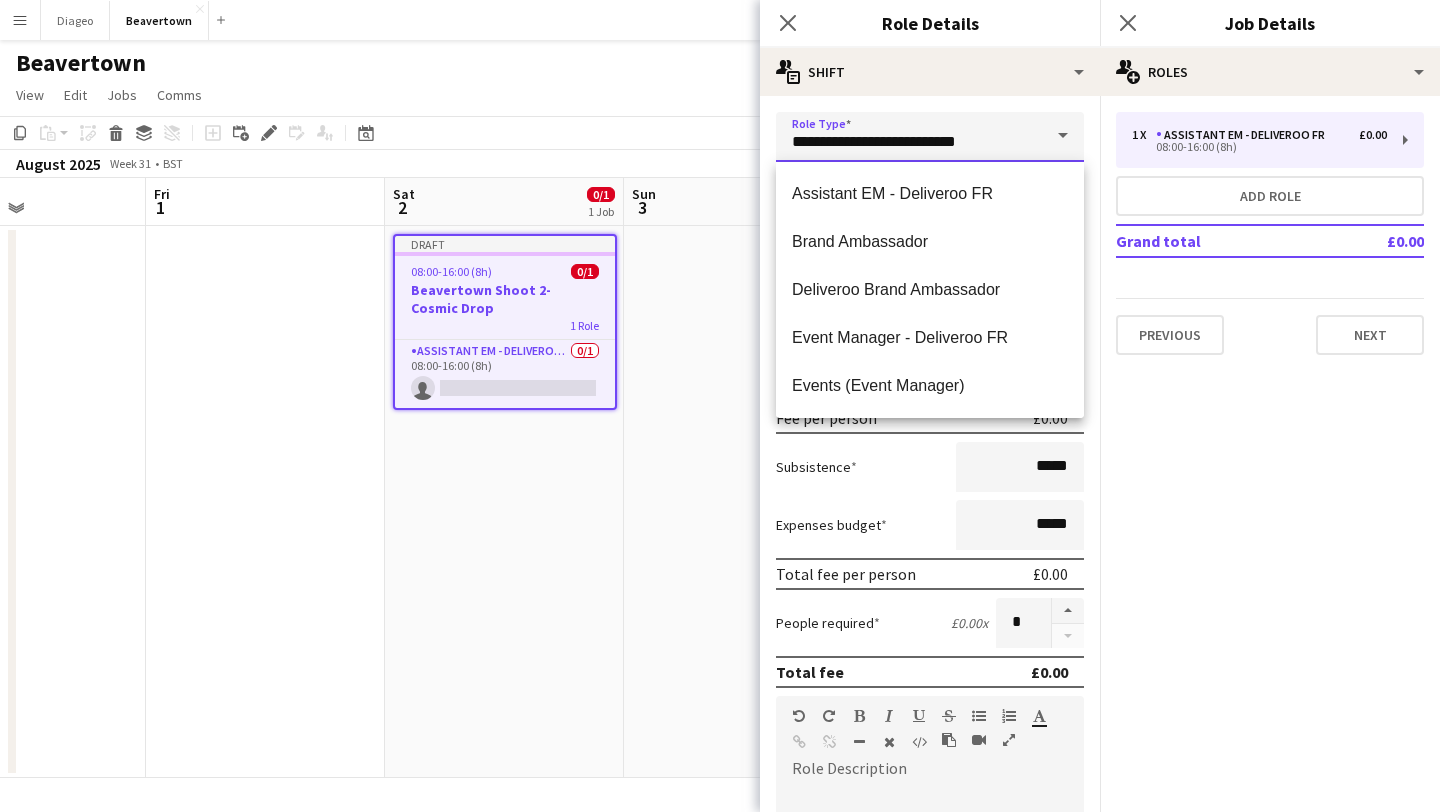 type on "**********" 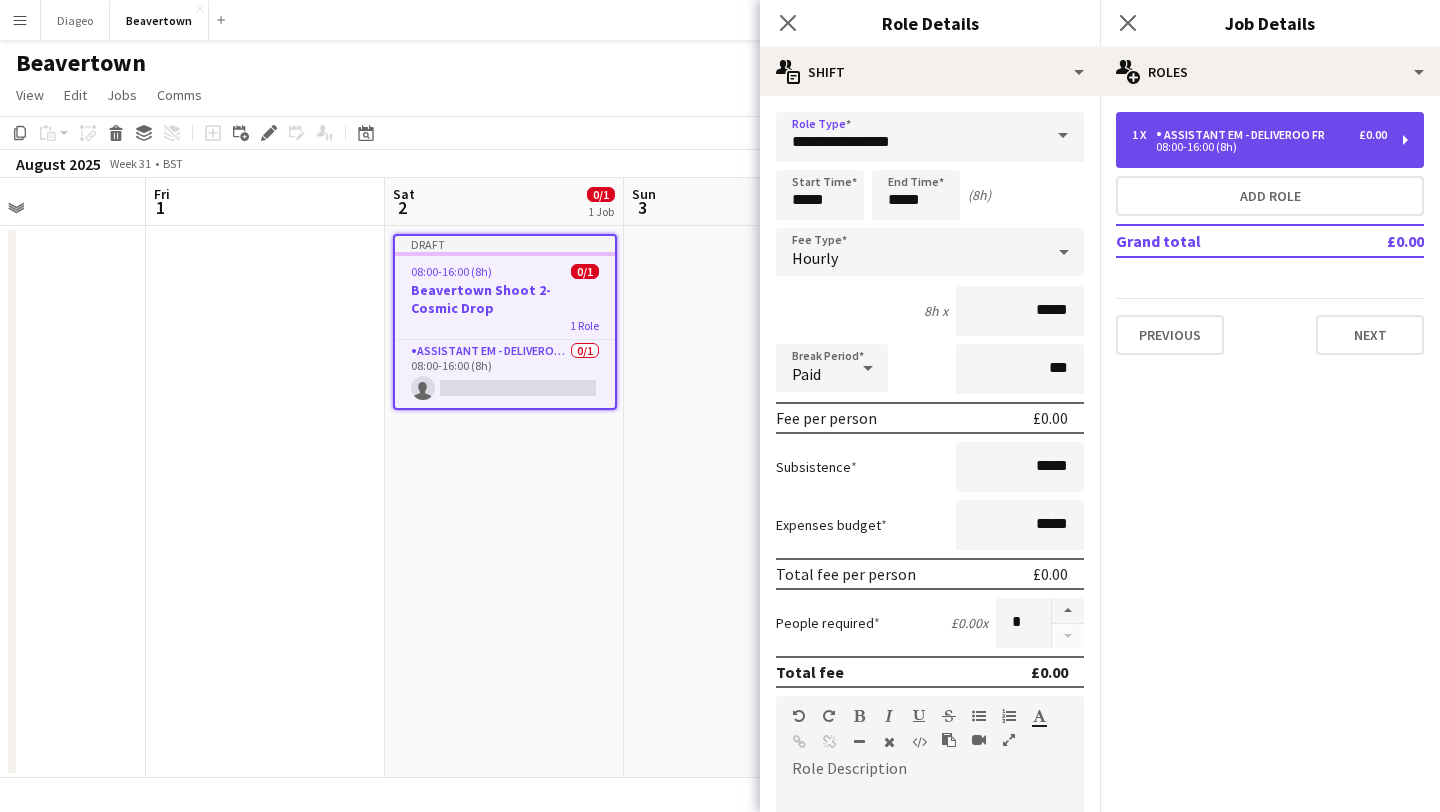 click on "Assistant EM - Deliveroo FR" at bounding box center [1244, 135] 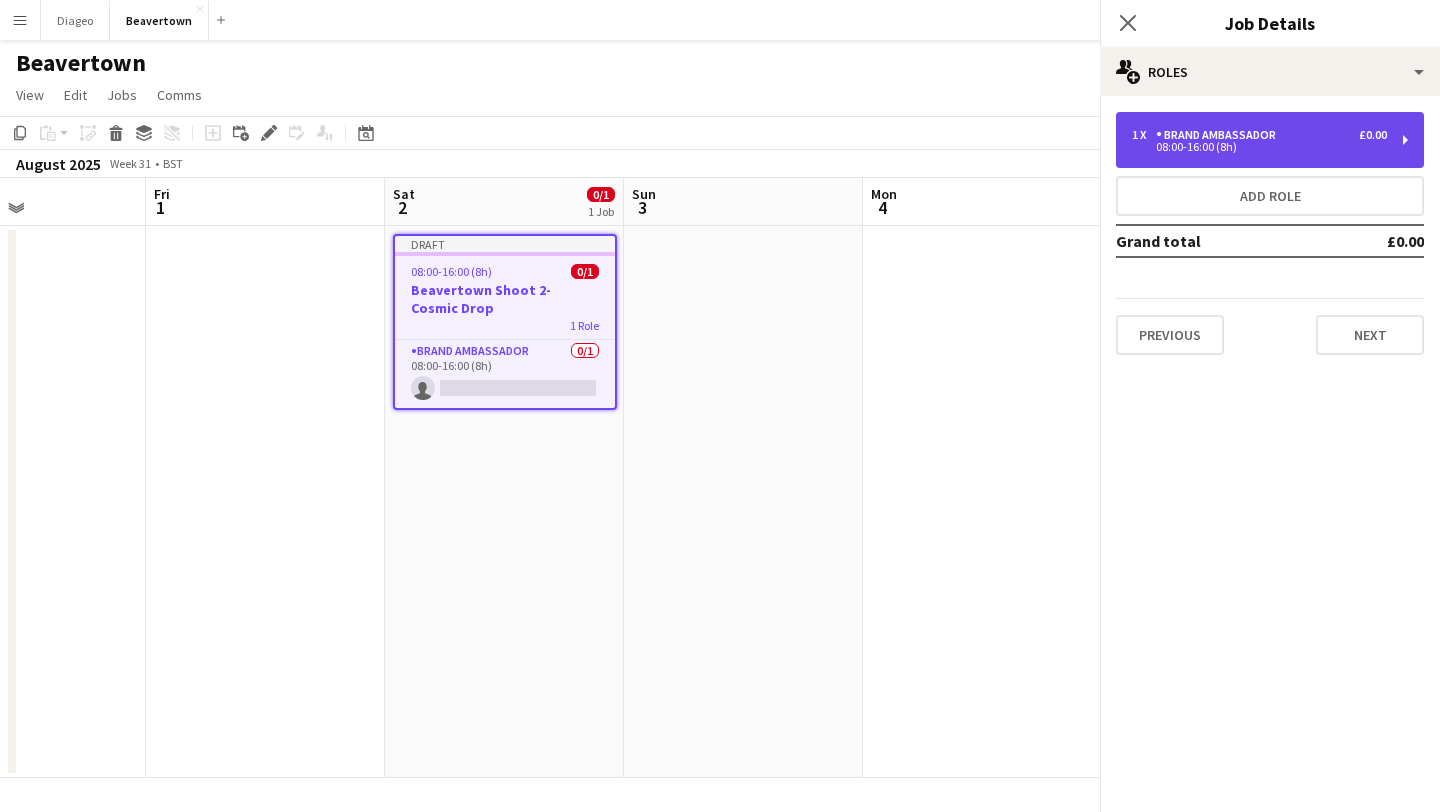 click on "Brand Ambassador" at bounding box center [1220, 135] 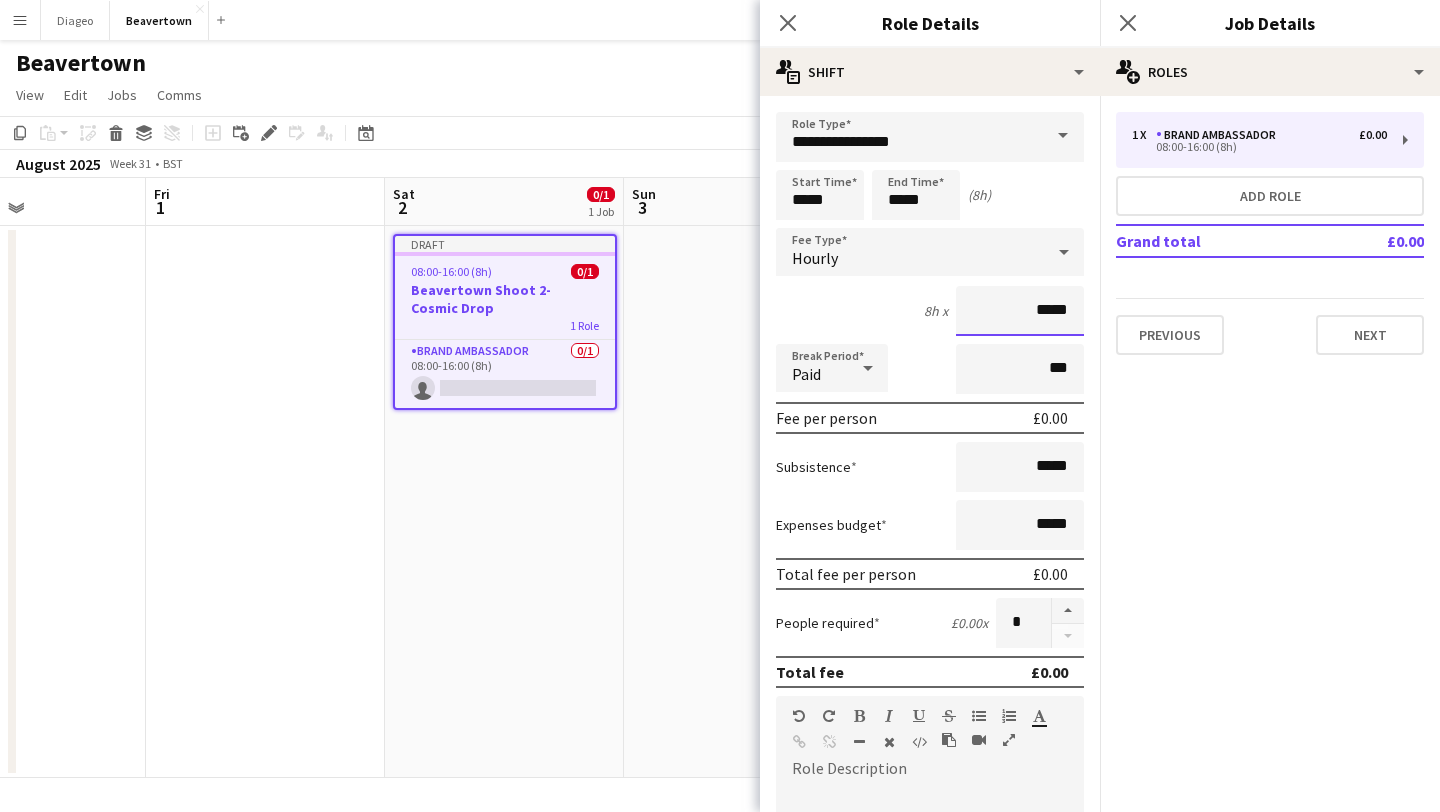 click on "*****" at bounding box center [1020, 311] 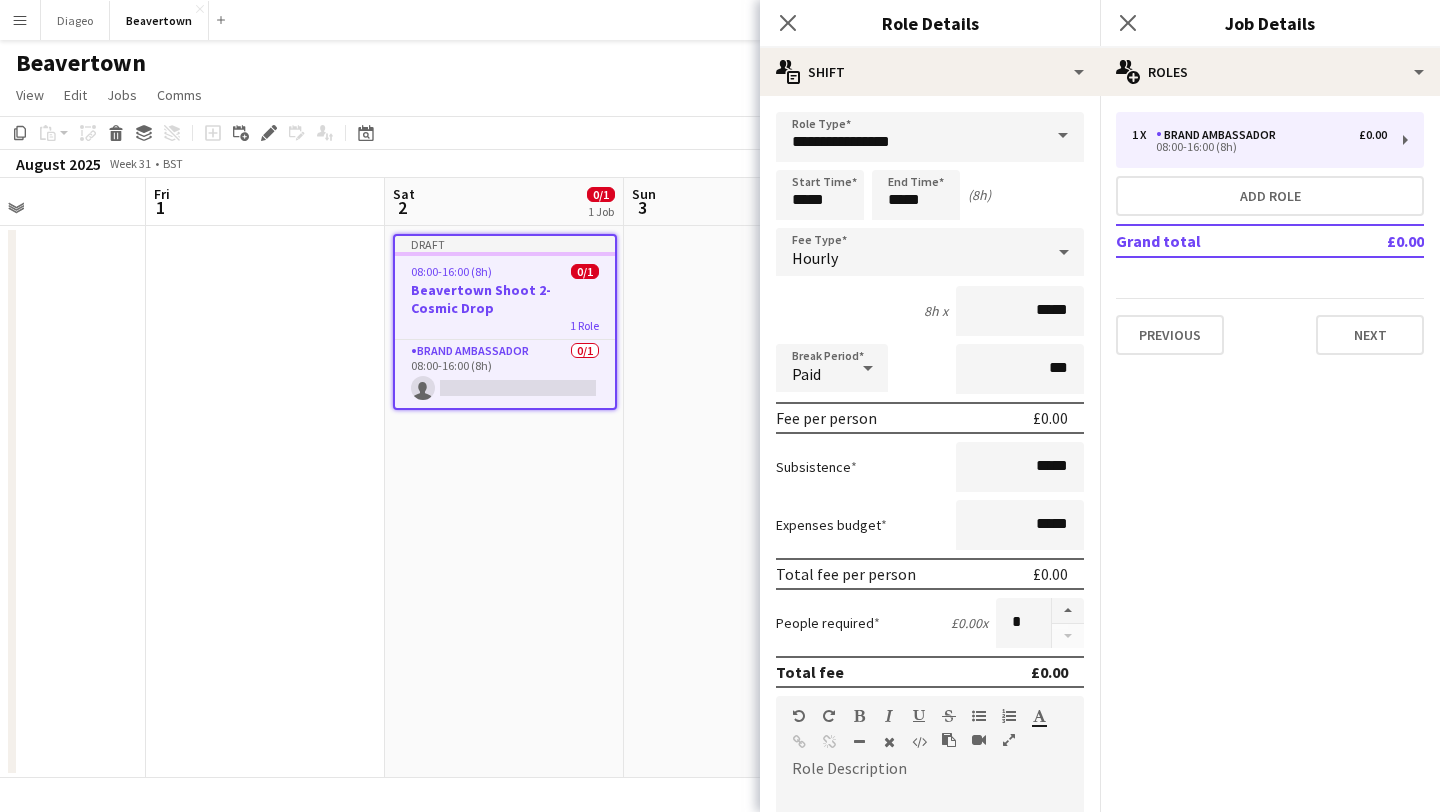 click on "Hourly" at bounding box center [910, 252] 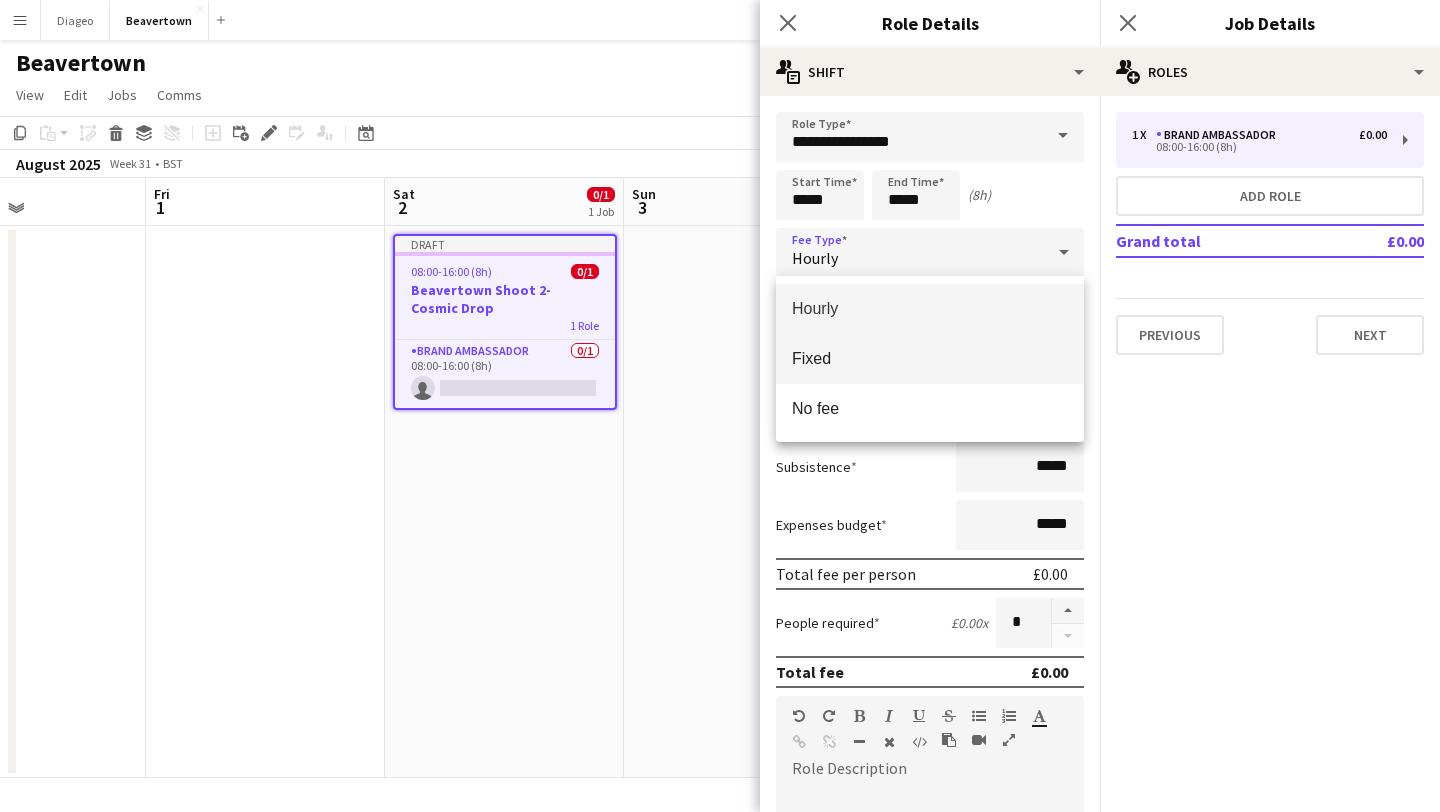 click on "Fixed" at bounding box center [930, 358] 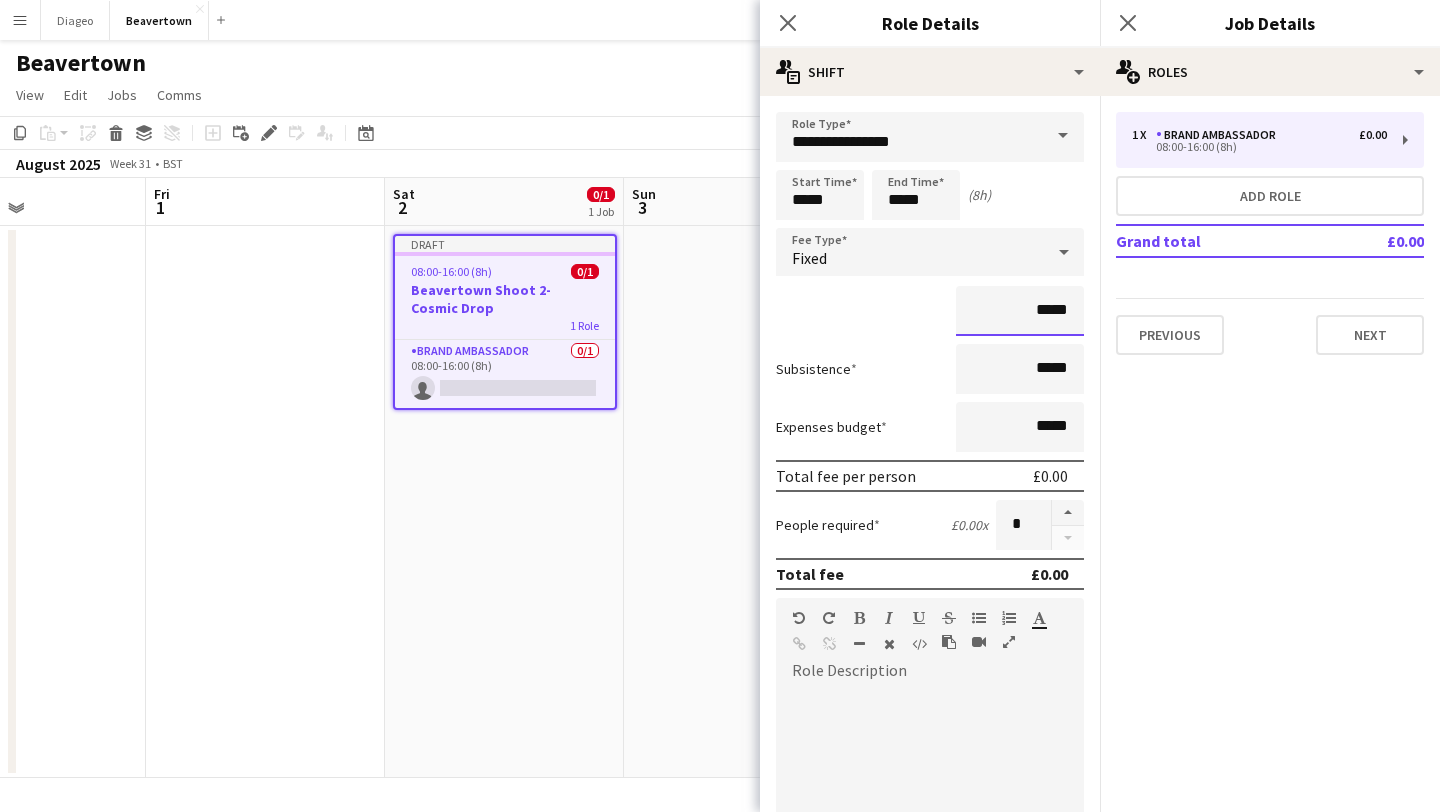 click on "*****" at bounding box center (1020, 311) 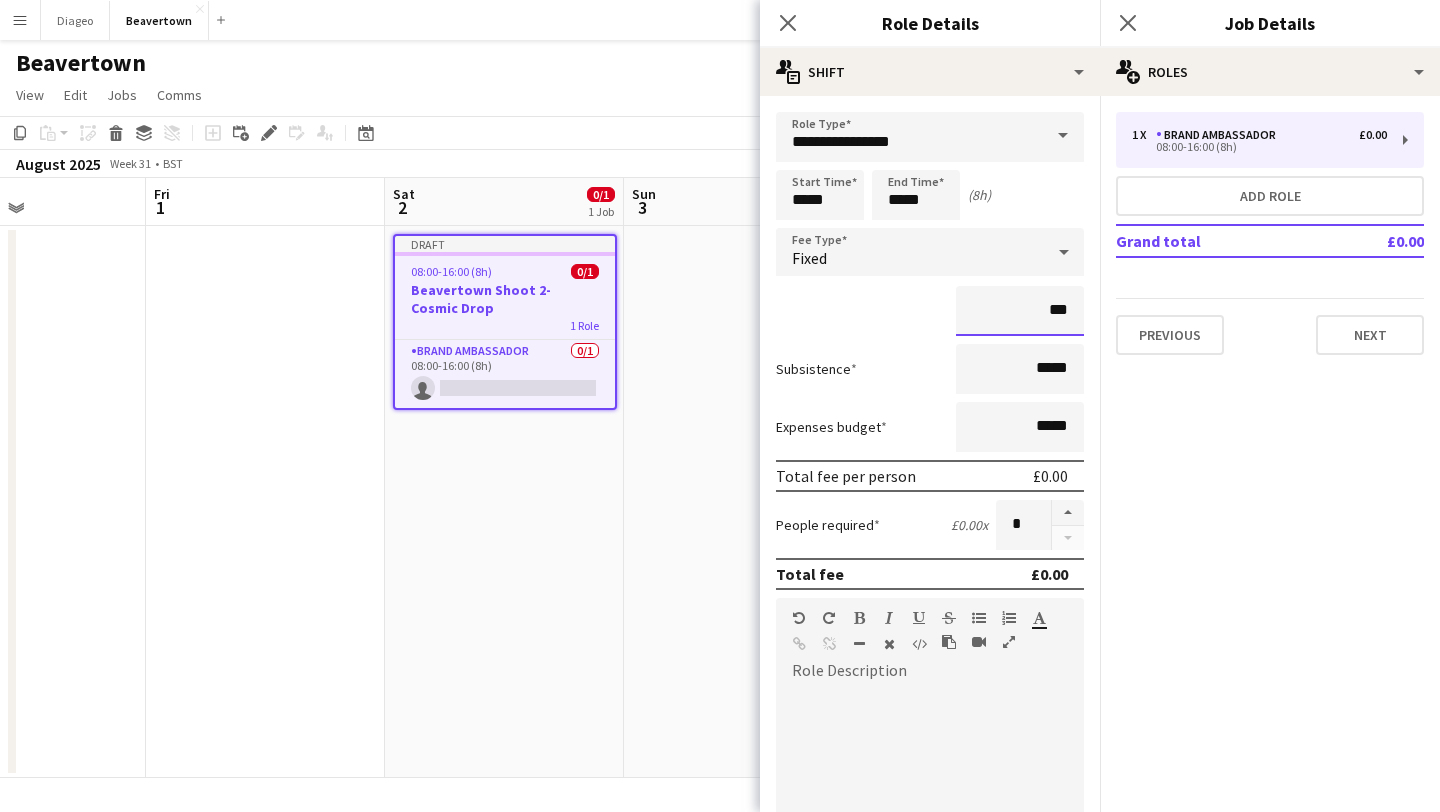 type on "**" 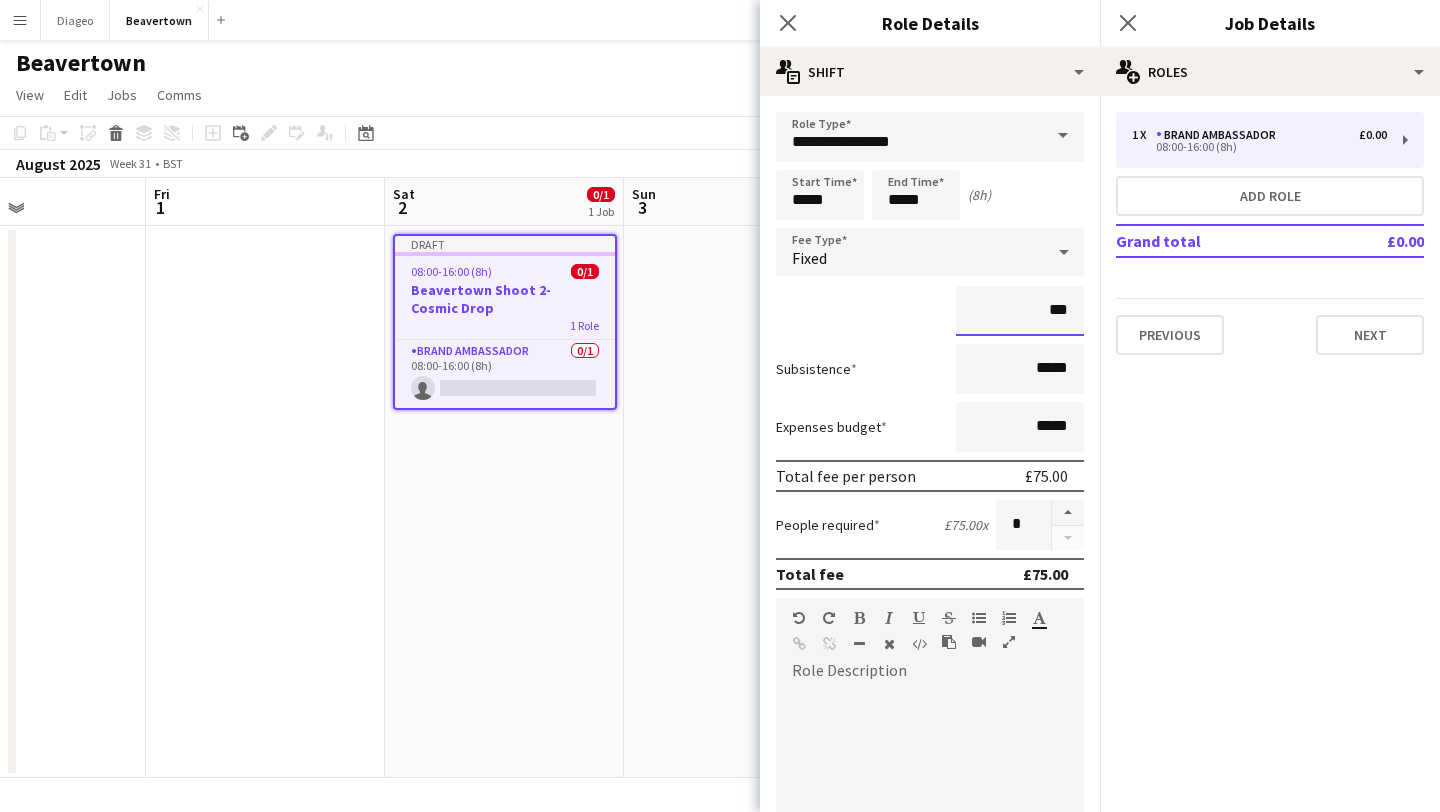 type on "***" 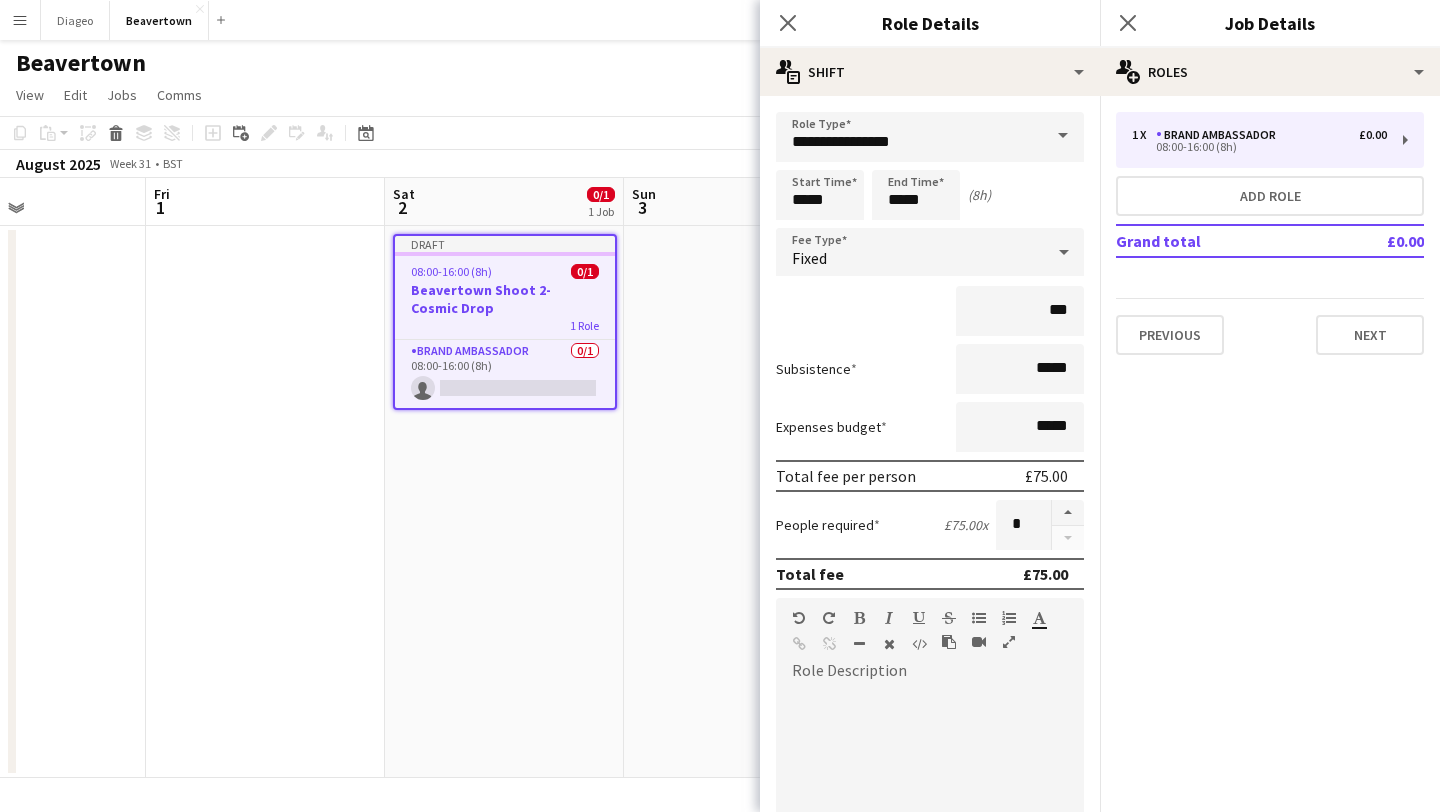 click on "pencil3
General details   1 x   Brand Ambassador   £0.00   08:00-16:00 (8h)   Add role   Grand total   £0.00   Previous   Next" 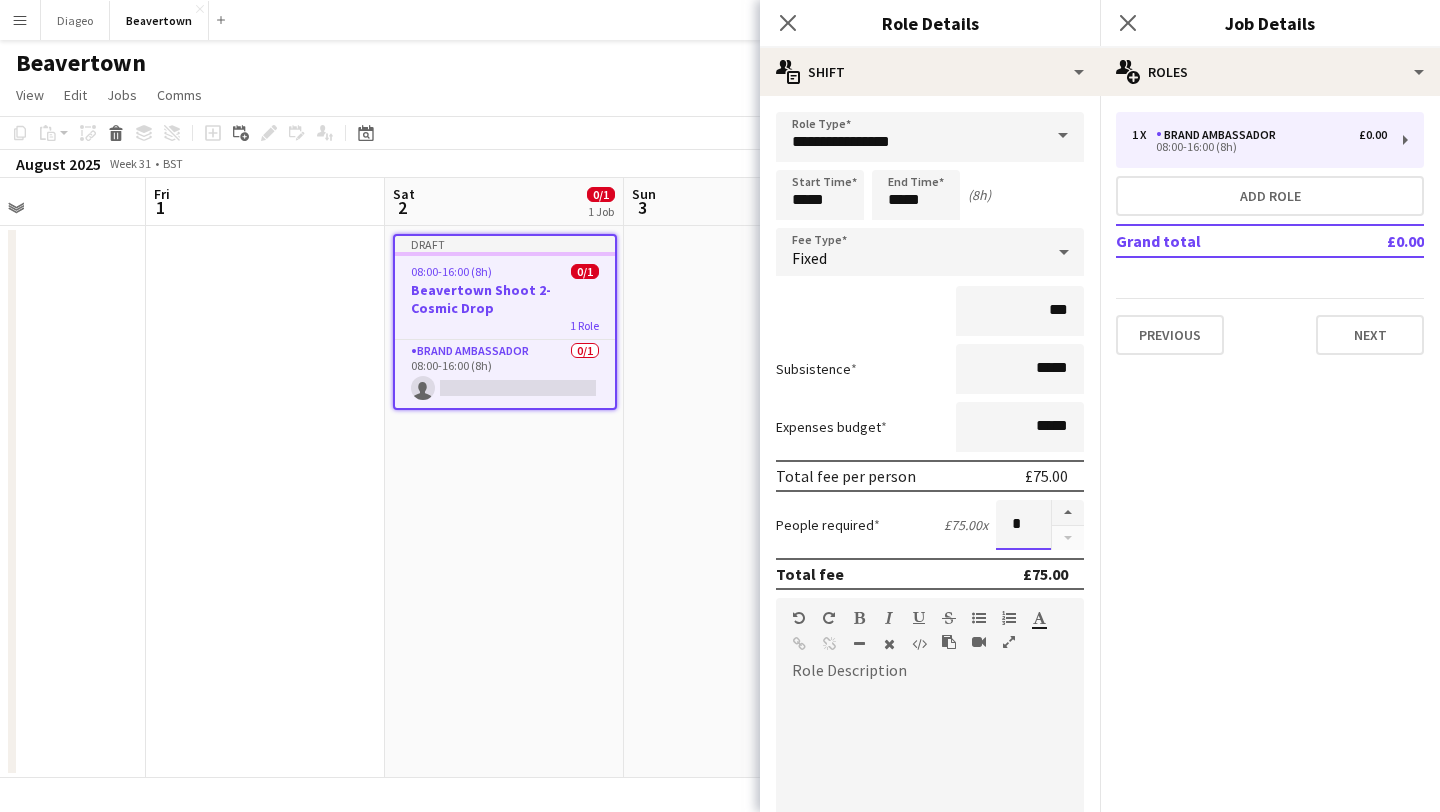 click on "*" at bounding box center [1023, 525] 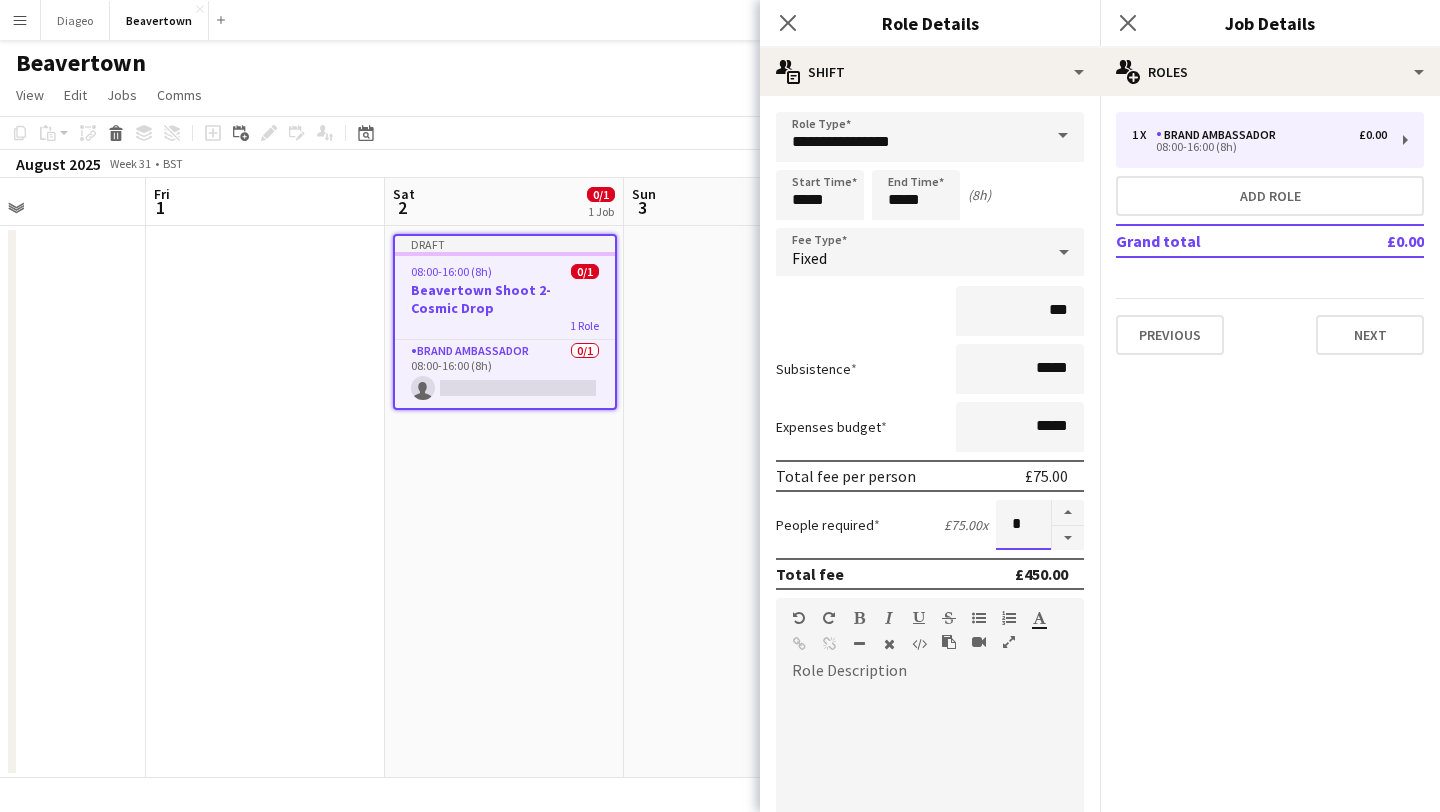 click on "*" at bounding box center [1023, 525] 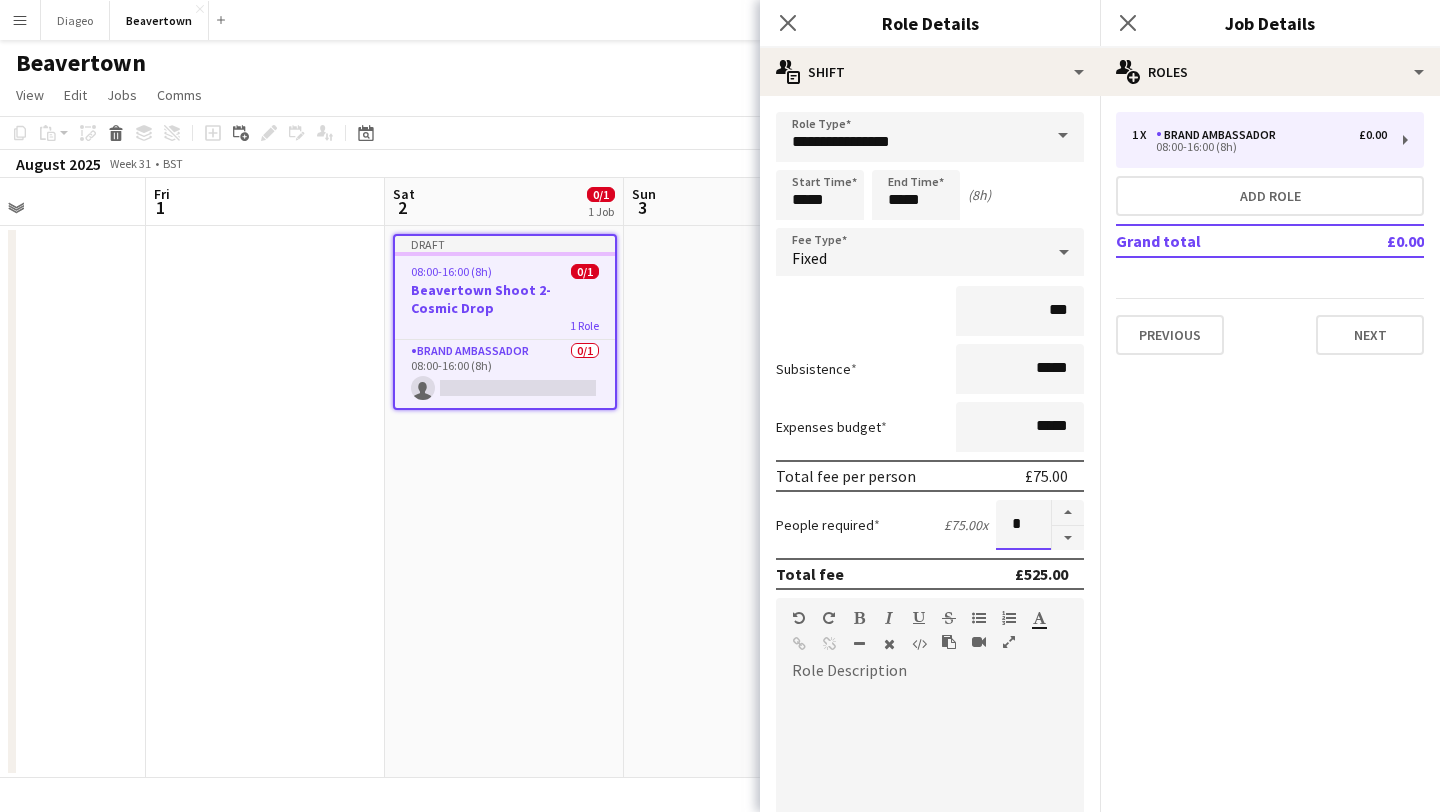 type on "*" 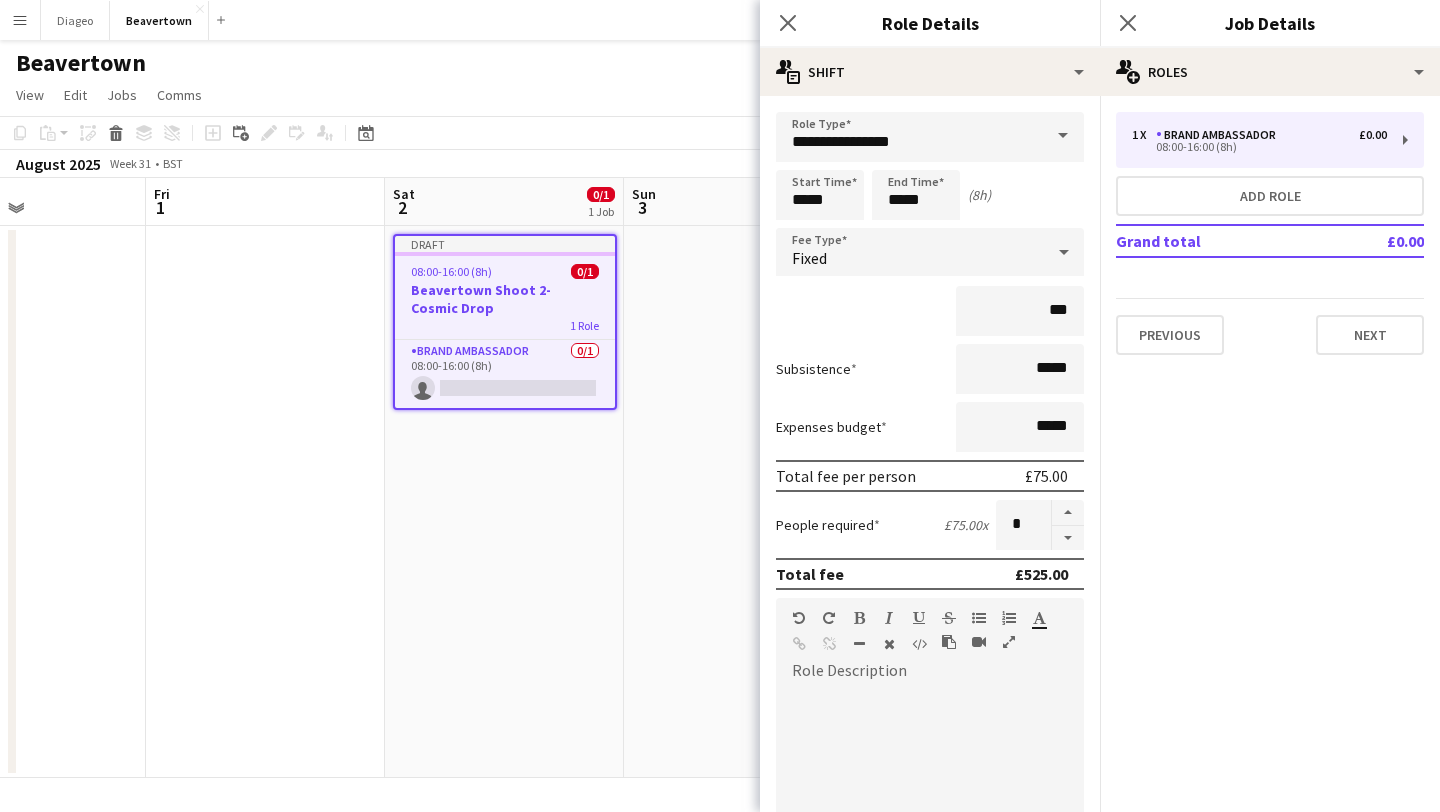 click on "pencil3
General details   1 x   Brand Ambassador   £0.00   08:00-16:00 (8h)   Add role   Grand total   £0.00   Previous   Next" 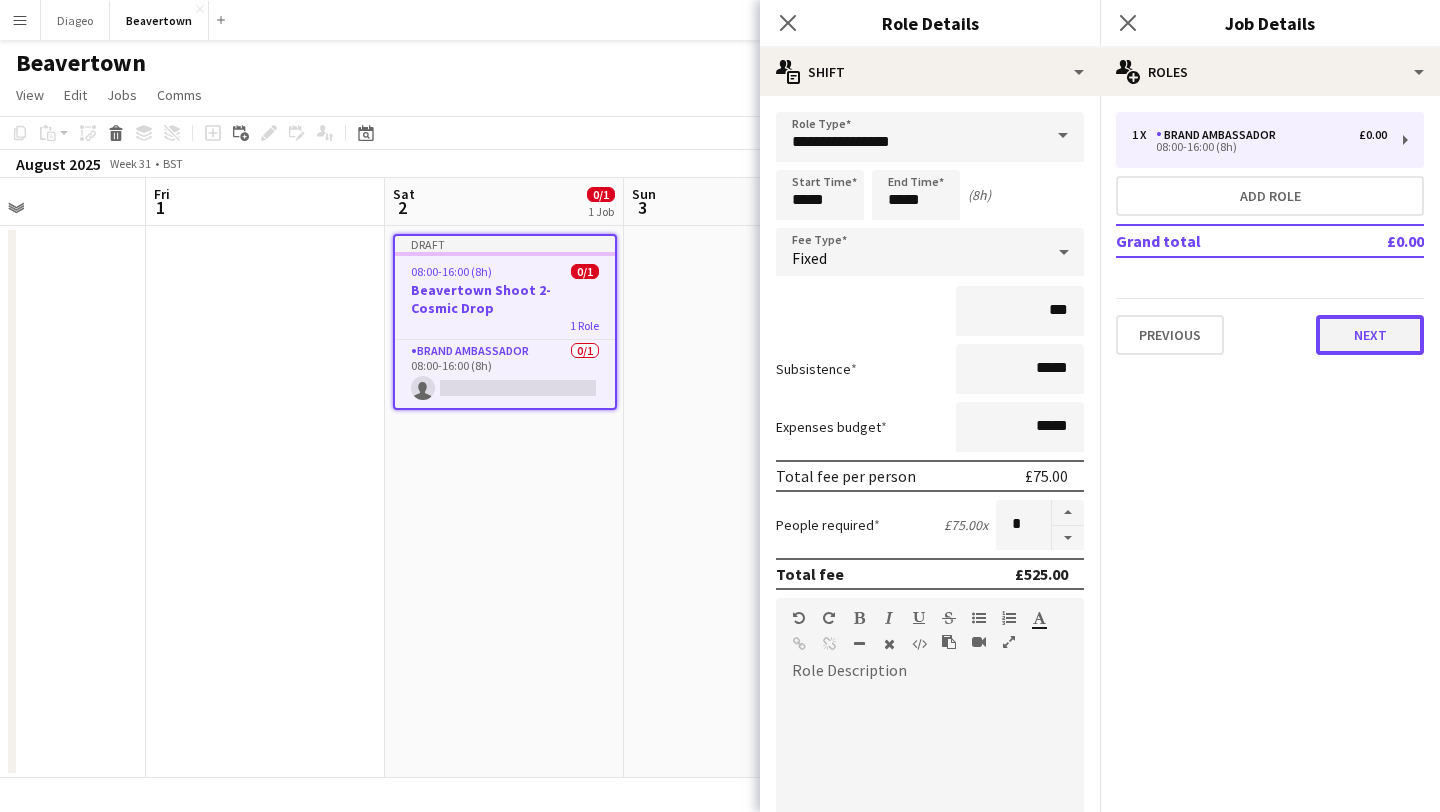 click on "Next" at bounding box center [1370, 335] 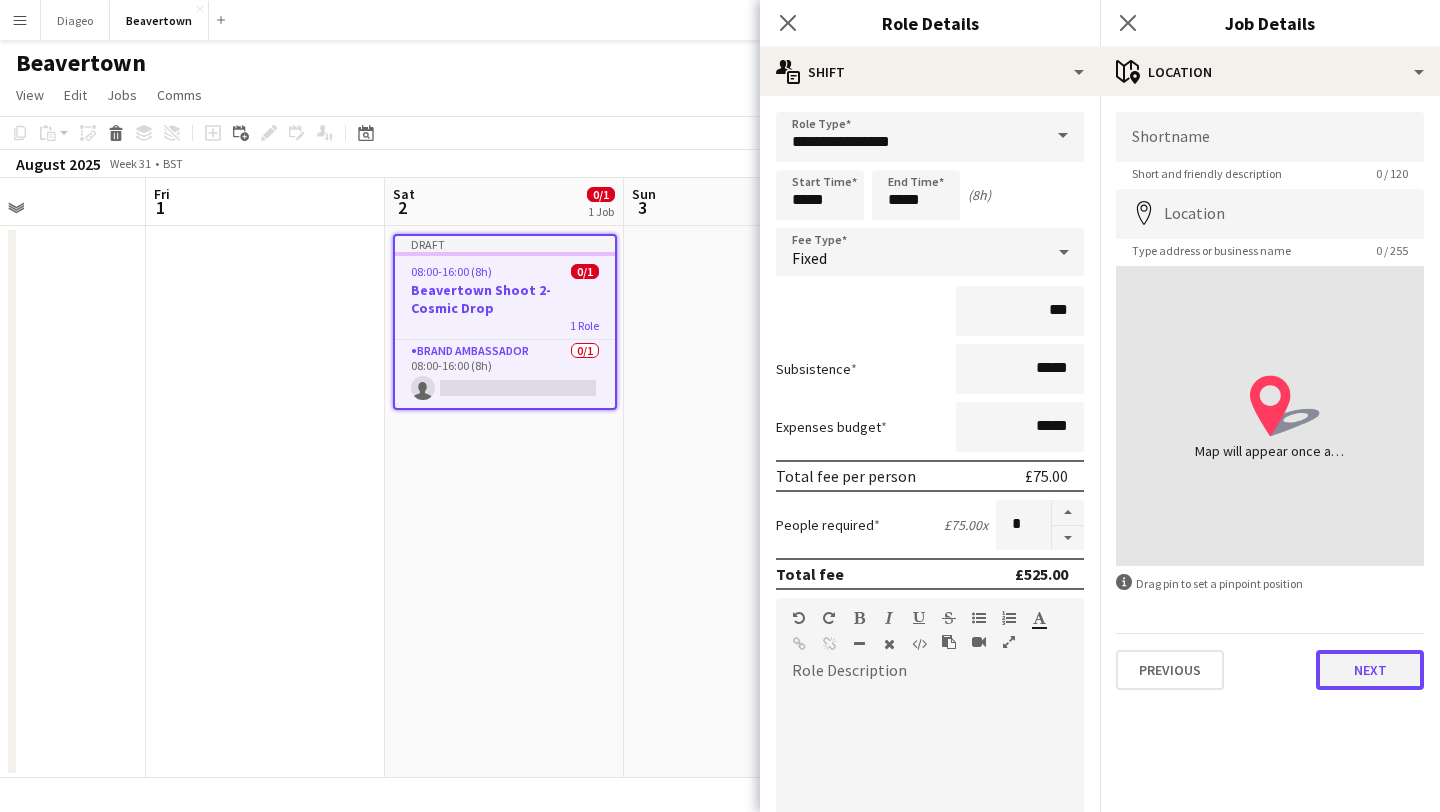 click on "Next" at bounding box center [1370, 670] 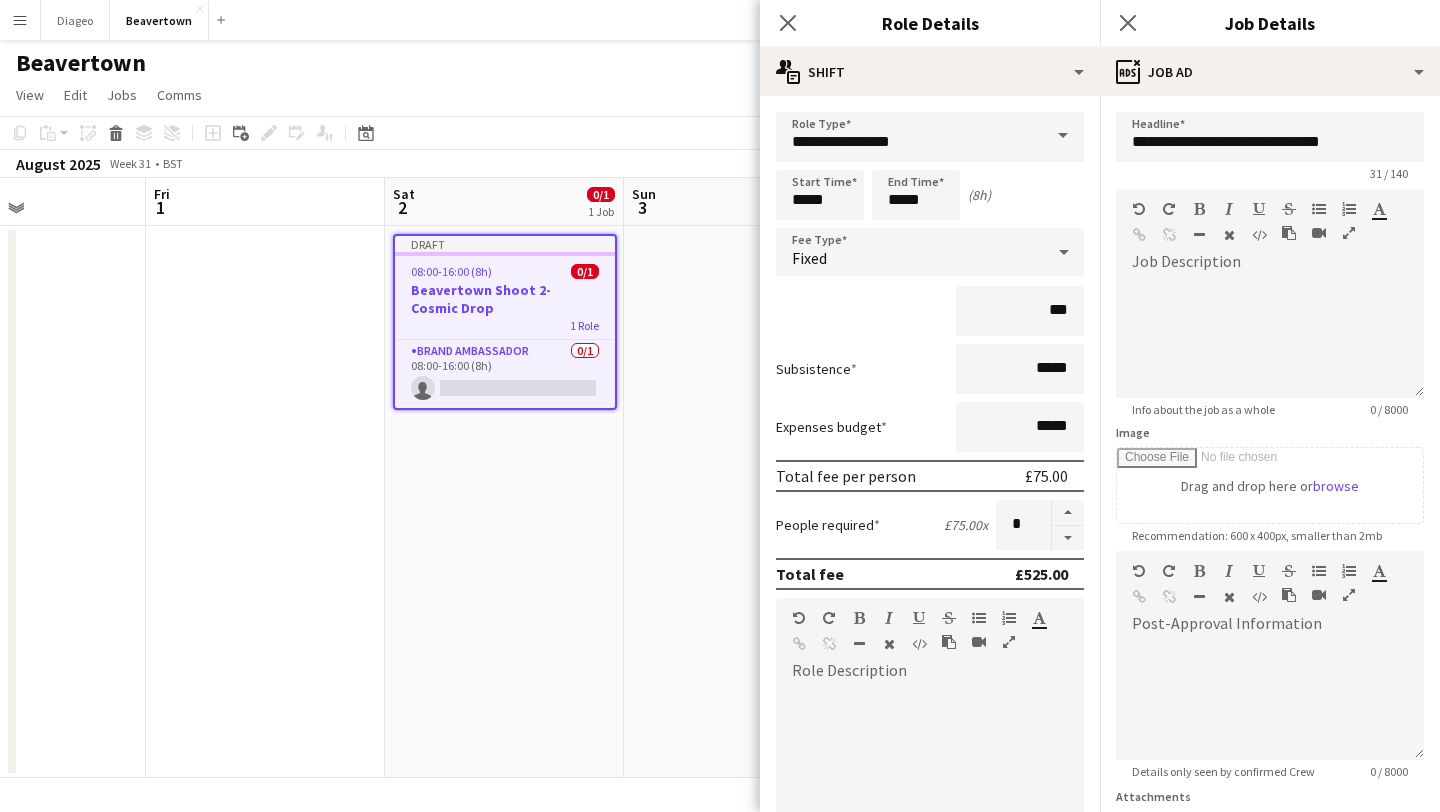 scroll, scrollTop: 176, scrollLeft: 0, axis: vertical 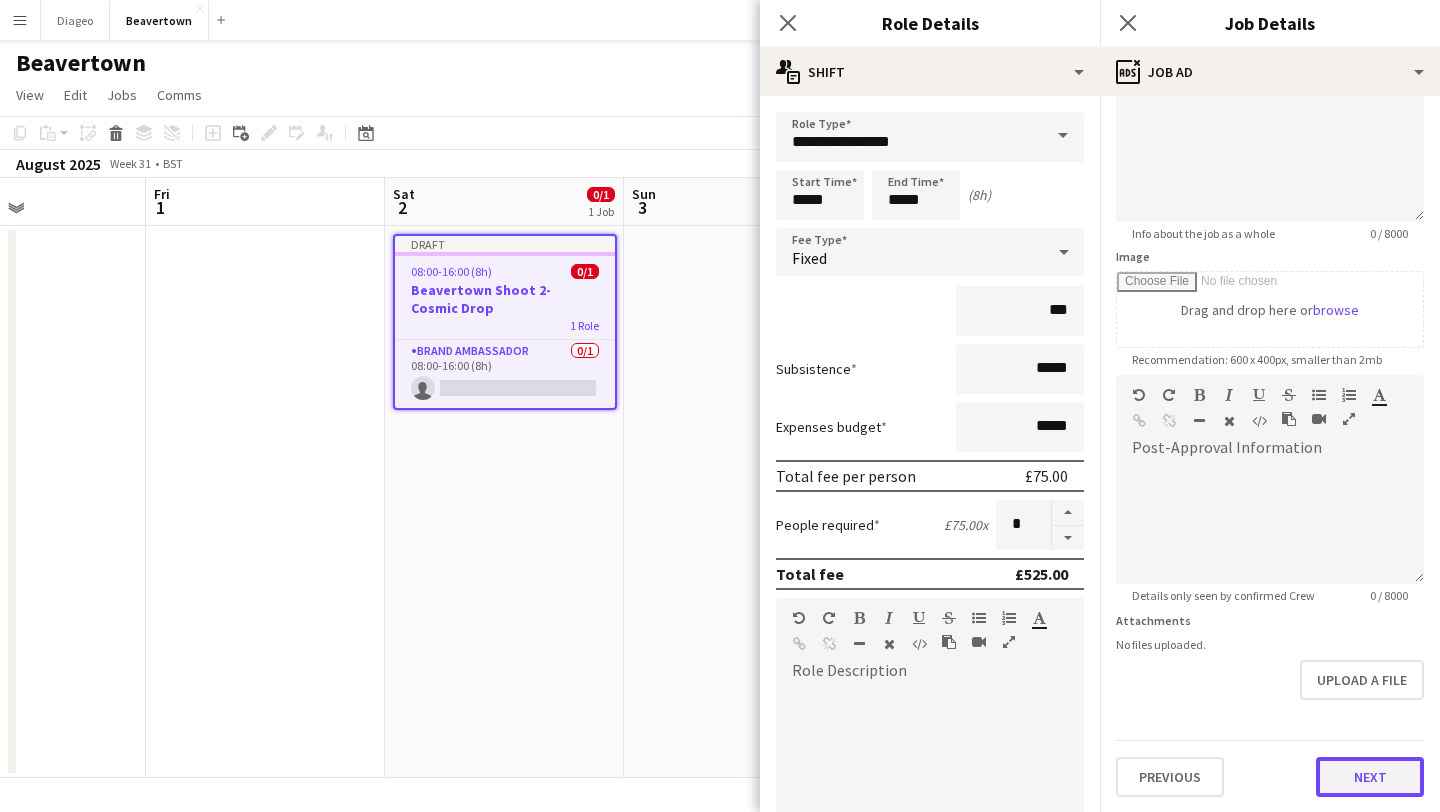 click on "Next" at bounding box center (1370, 777) 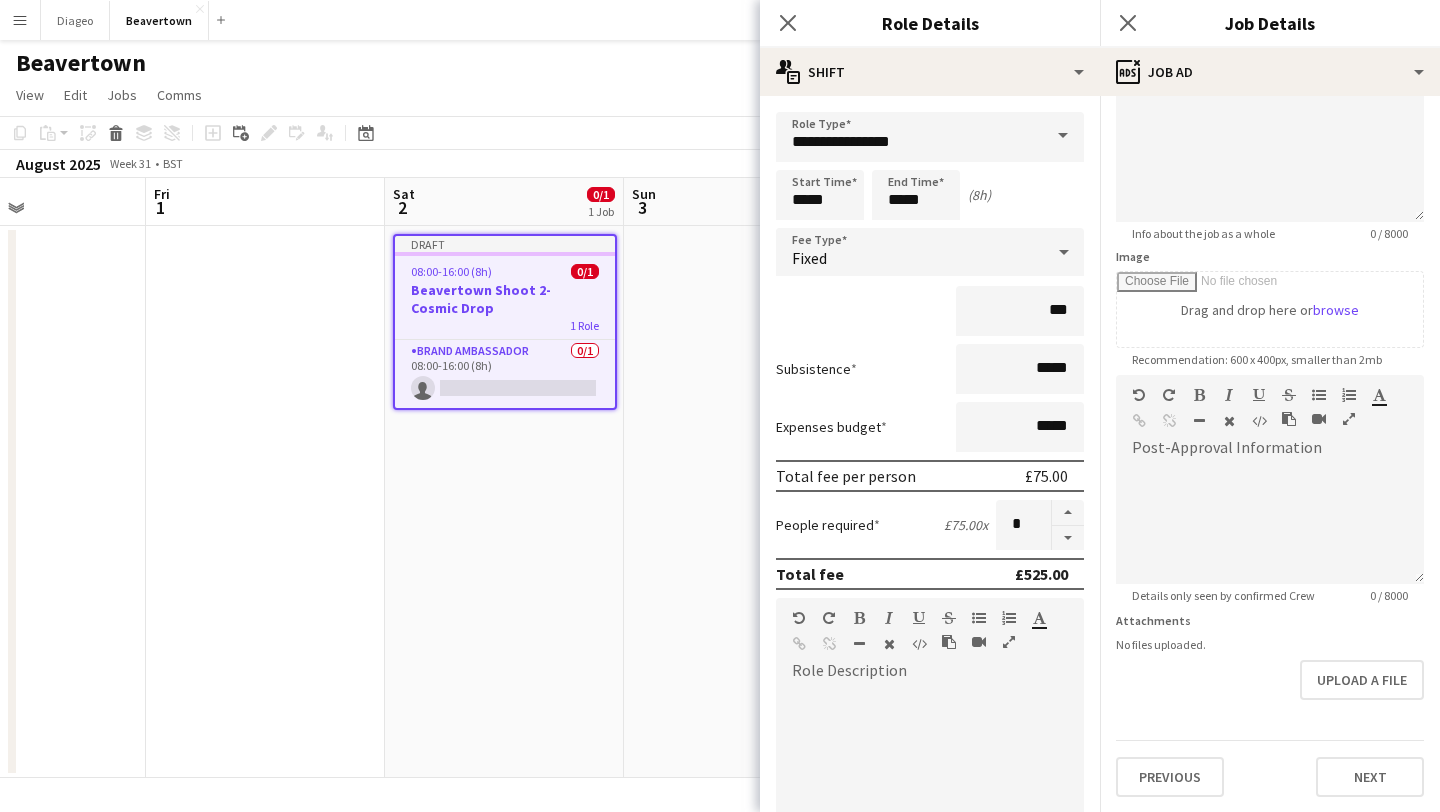 scroll, scrollTop: 0, scrollLeft: 0, axis: both 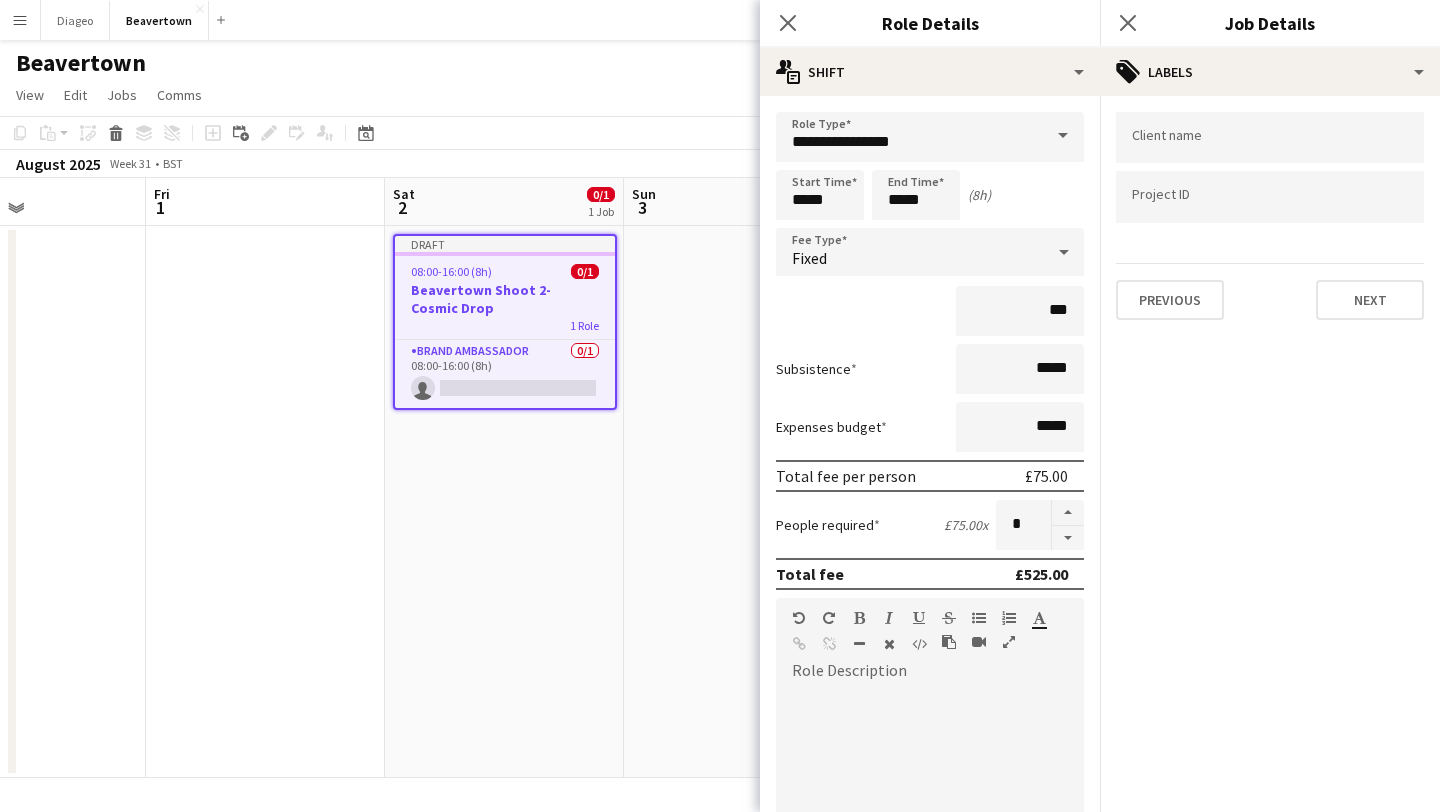click at bounding box center (1270, 138) 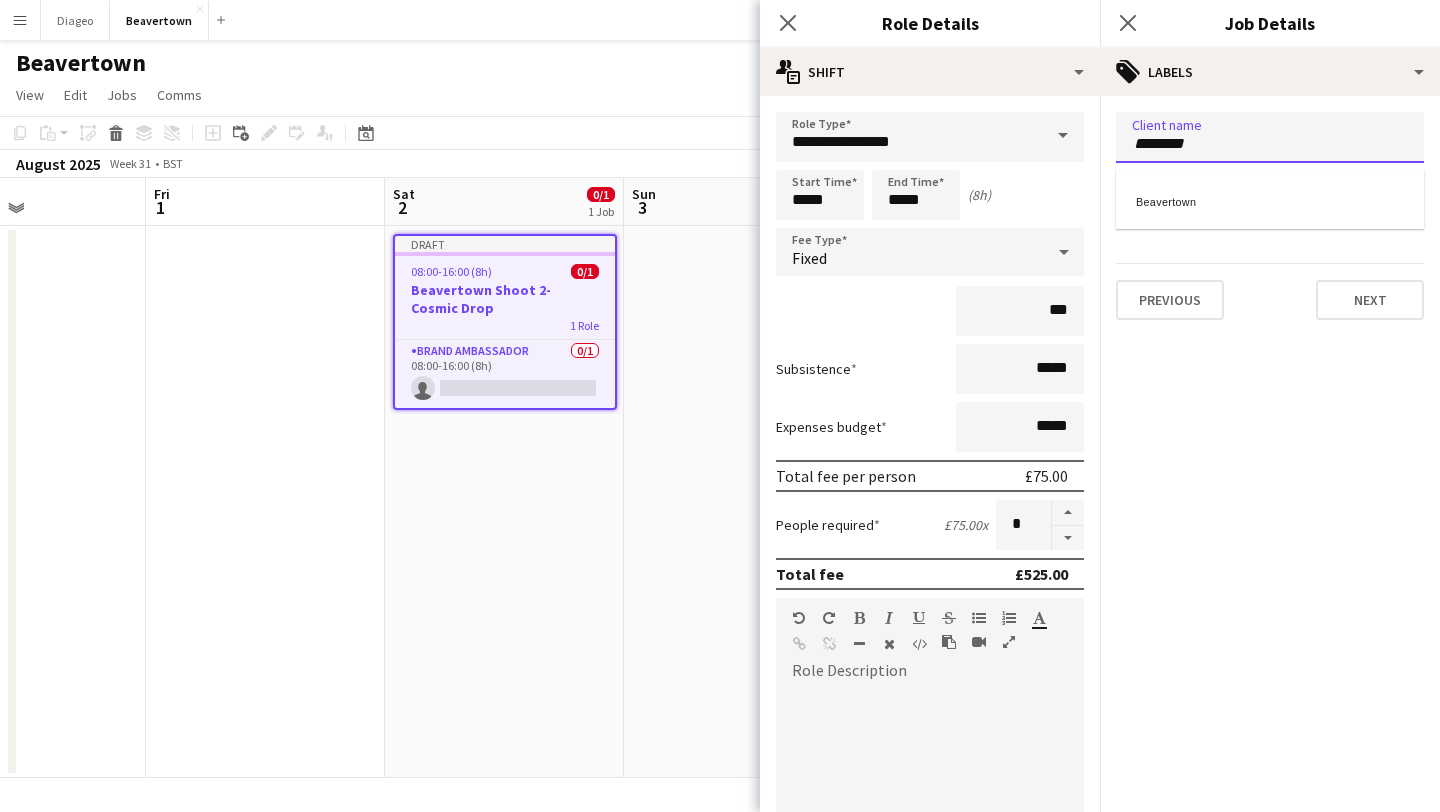 type on "********" 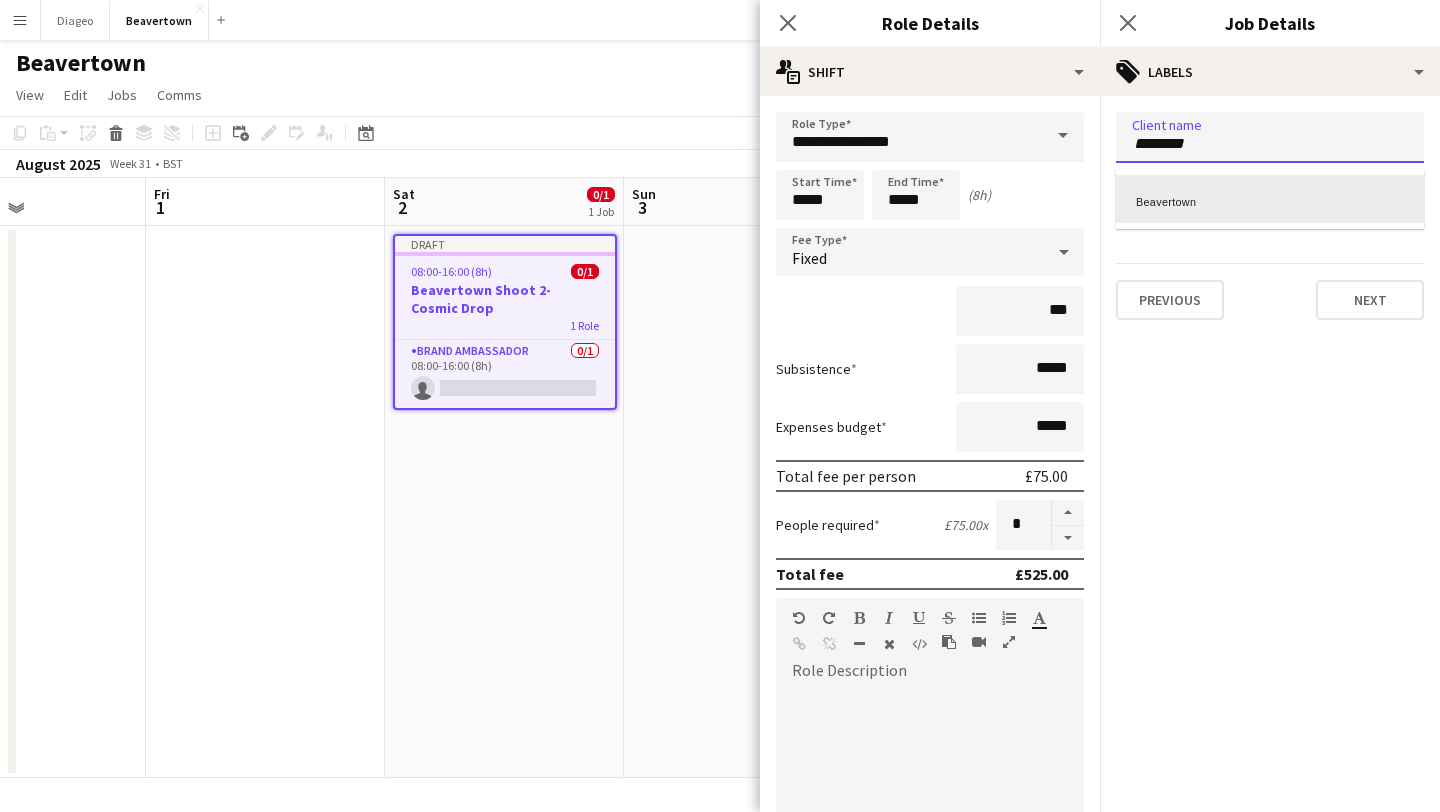 click on "Beavertown" at bounding box center (1270, 199) 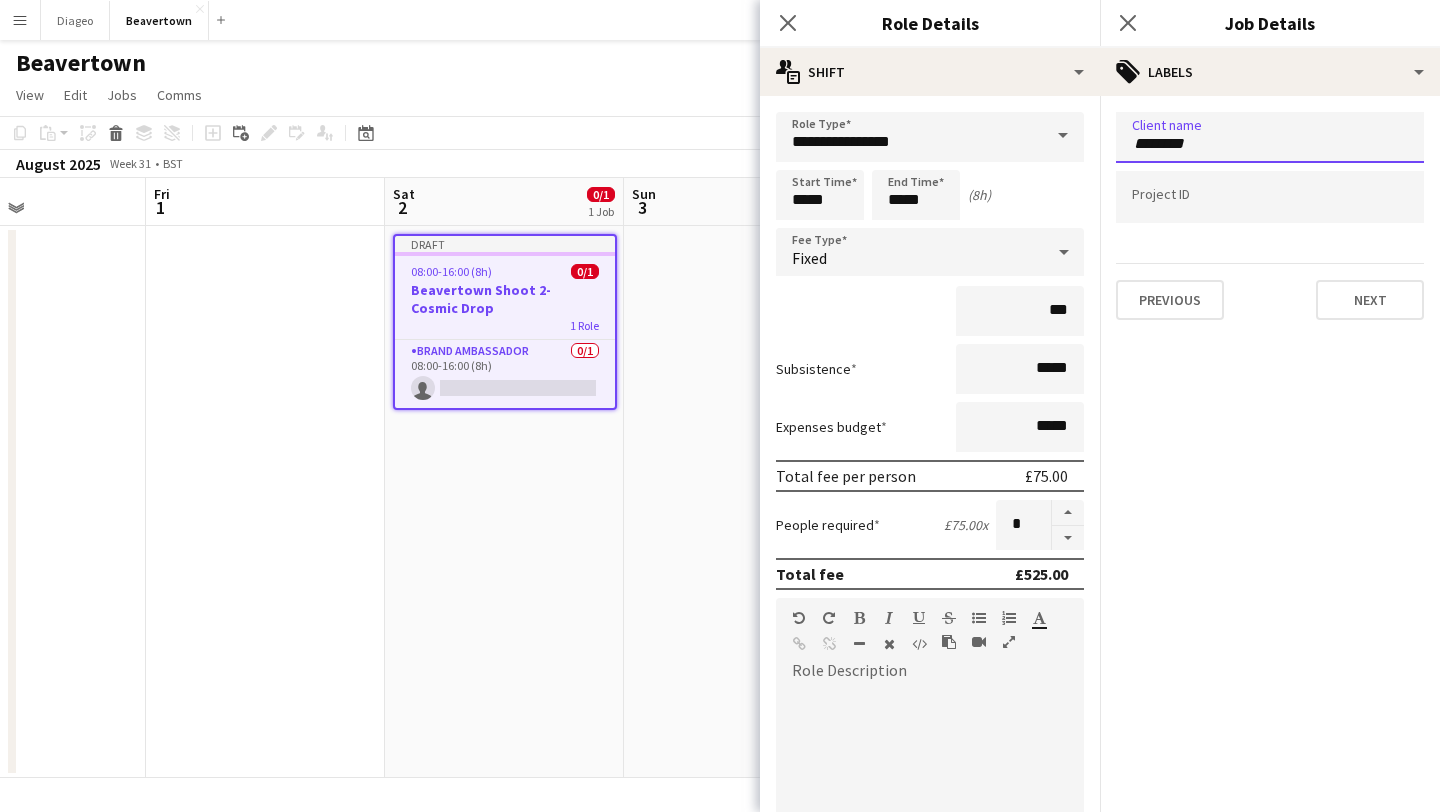 type 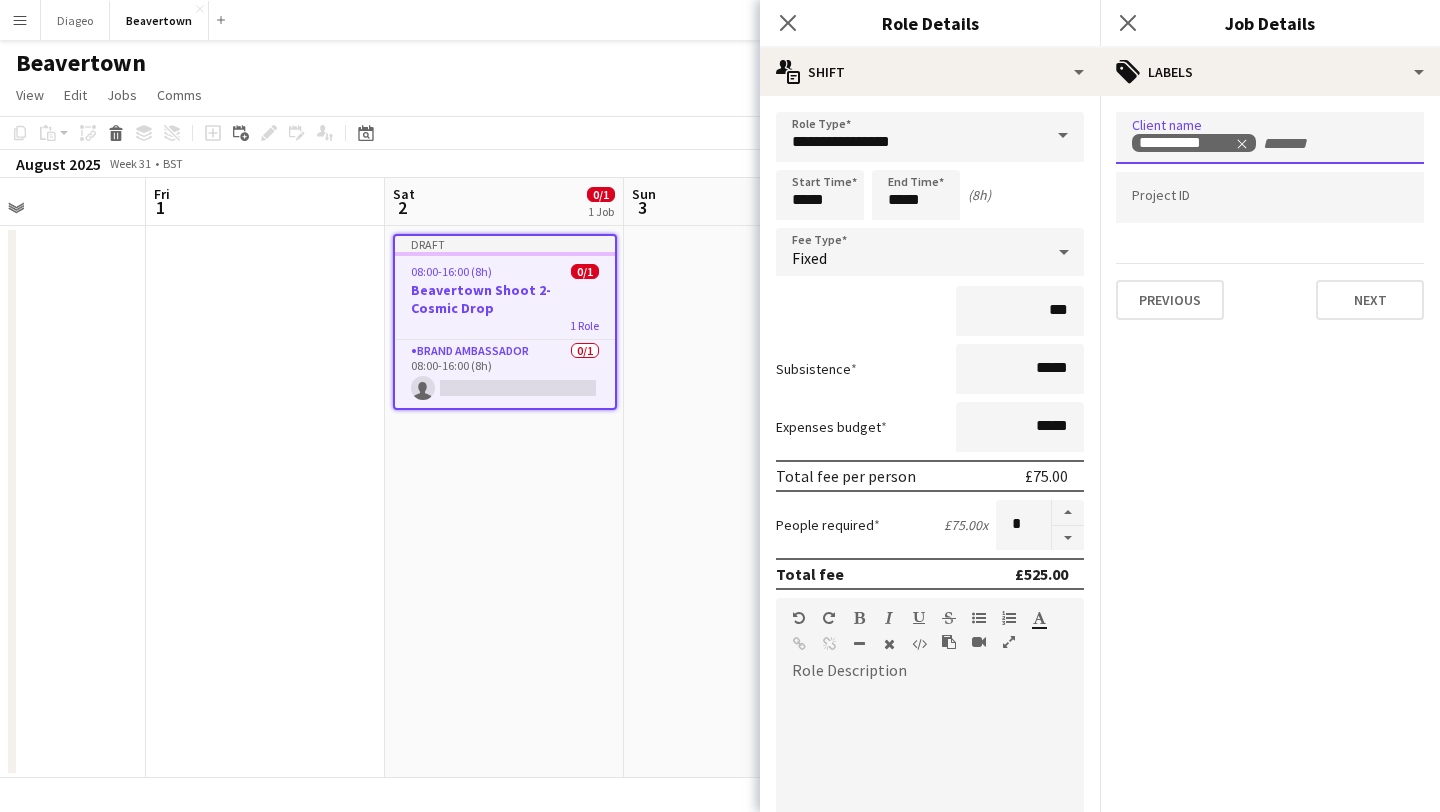 click at bounding box center (1270, 197) 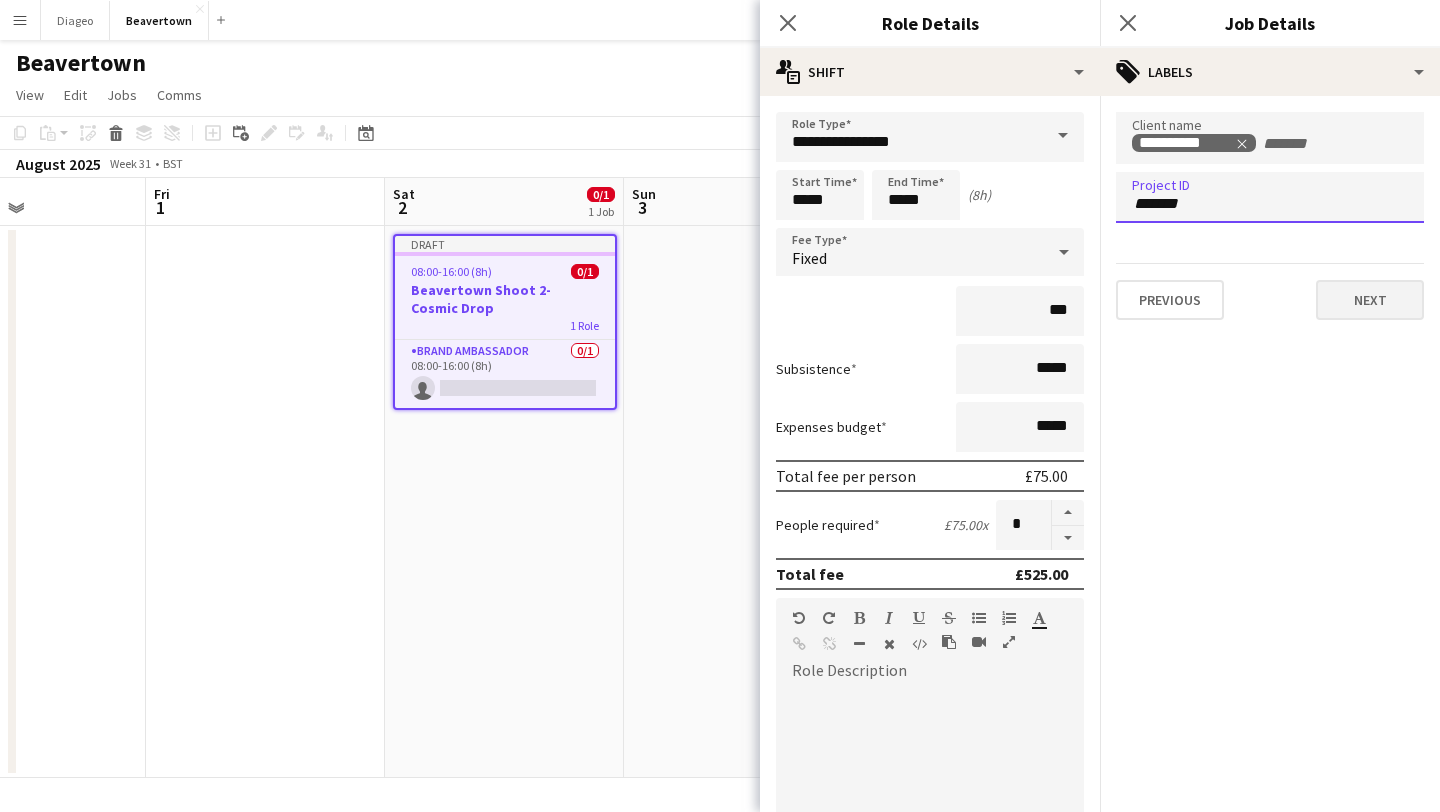 type on "*******" 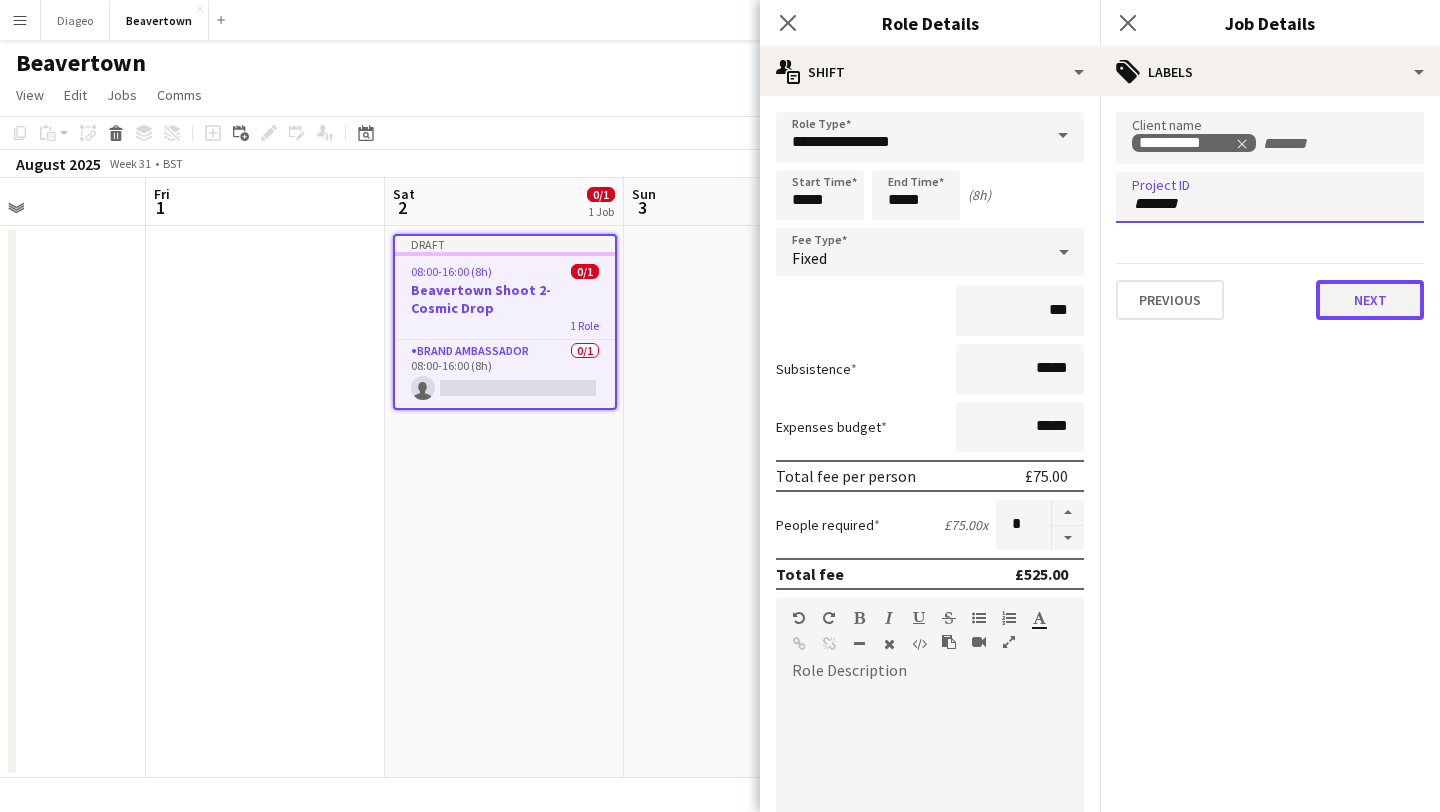 click on "Next" at bounding box center (1370, 300) 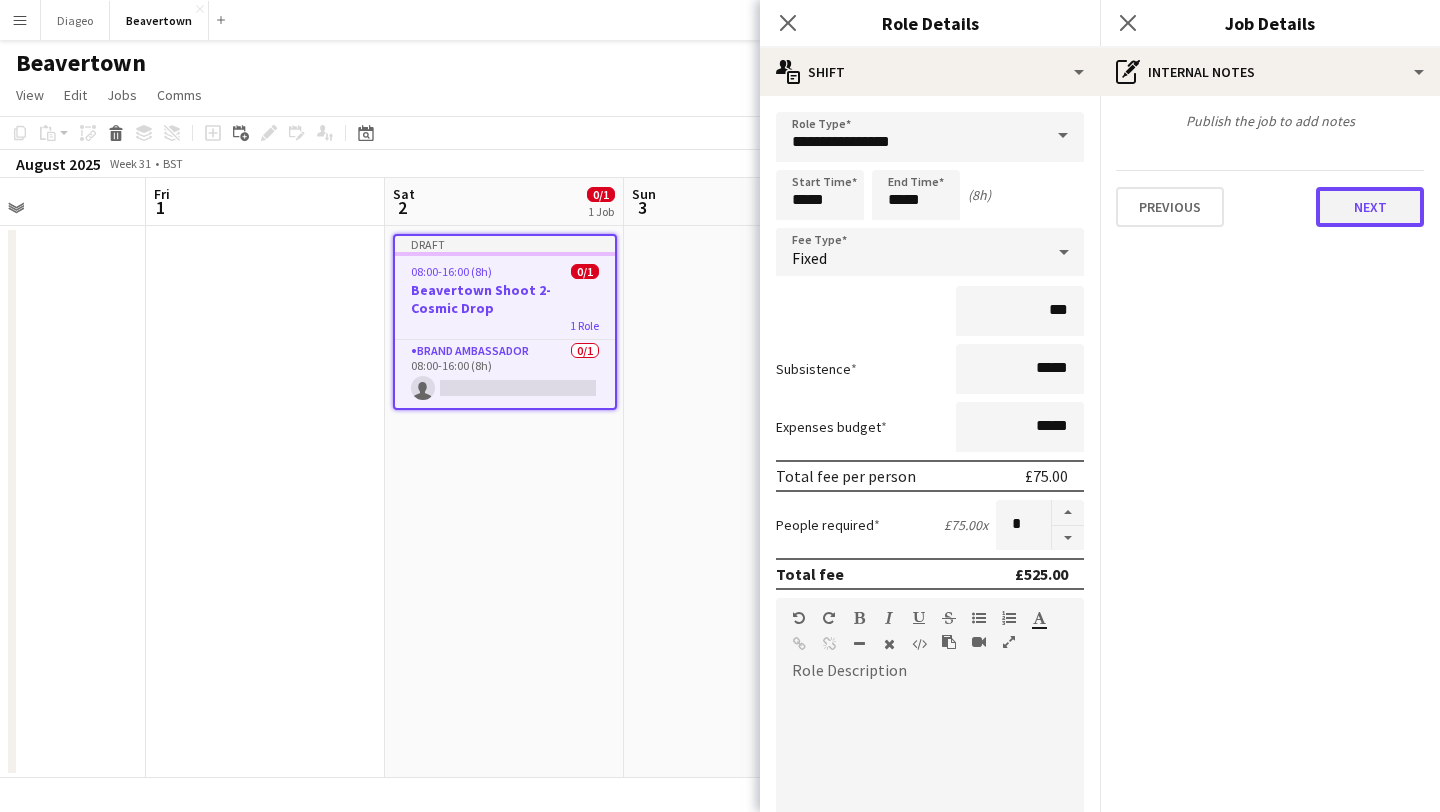 click on "Next" at bounding box center (1370, 207) 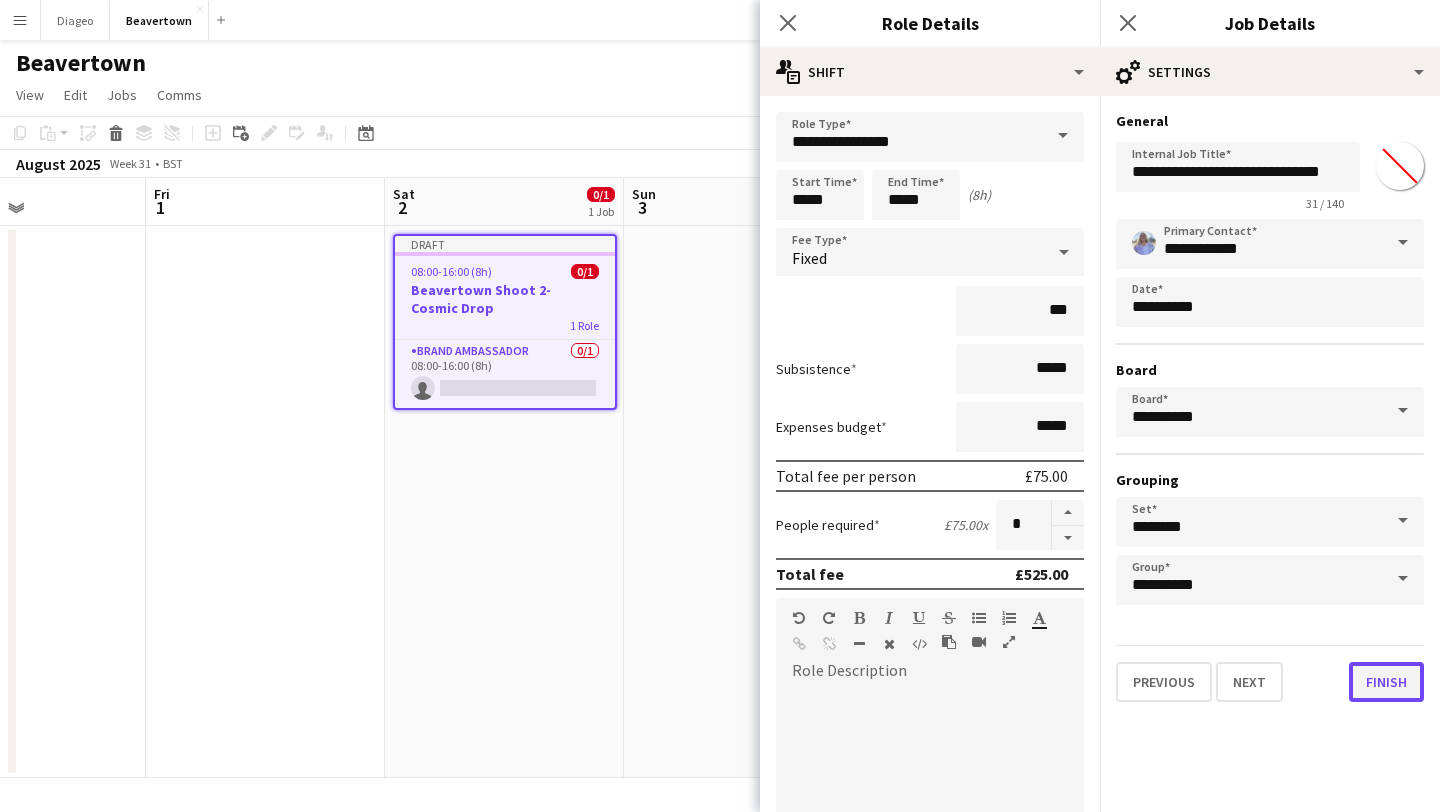 click on "Finish" at bounding box center [1386, 682] 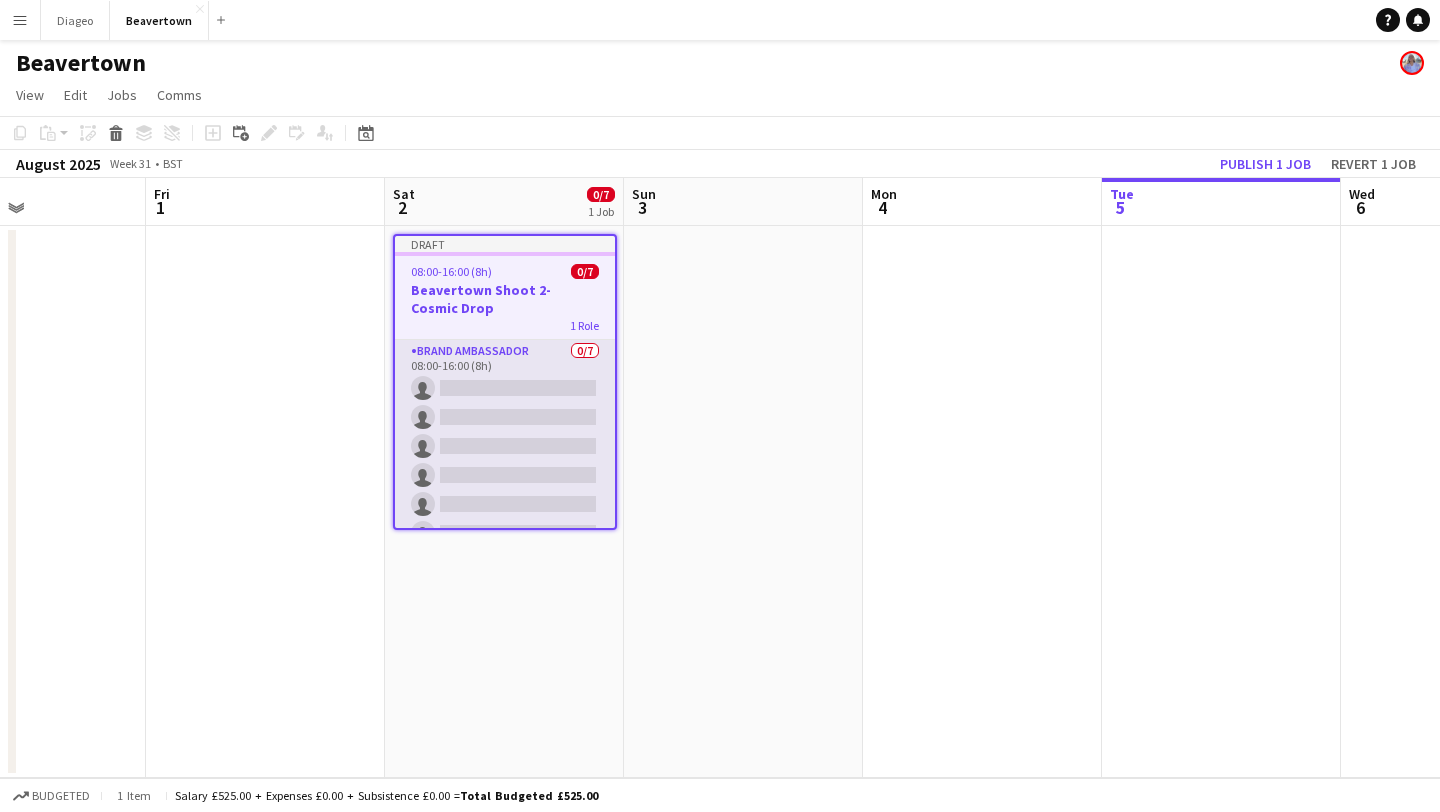 click on "Brand Ambassador   0/7   08:00-16:00 (8h)
single-neutral-actions
single-neutral-actions
single-neutral-actions
single-neutral-actions
single-neutral-actions
single-neutral-actions
single-neutral-actions" at bounding box center [505, 461] 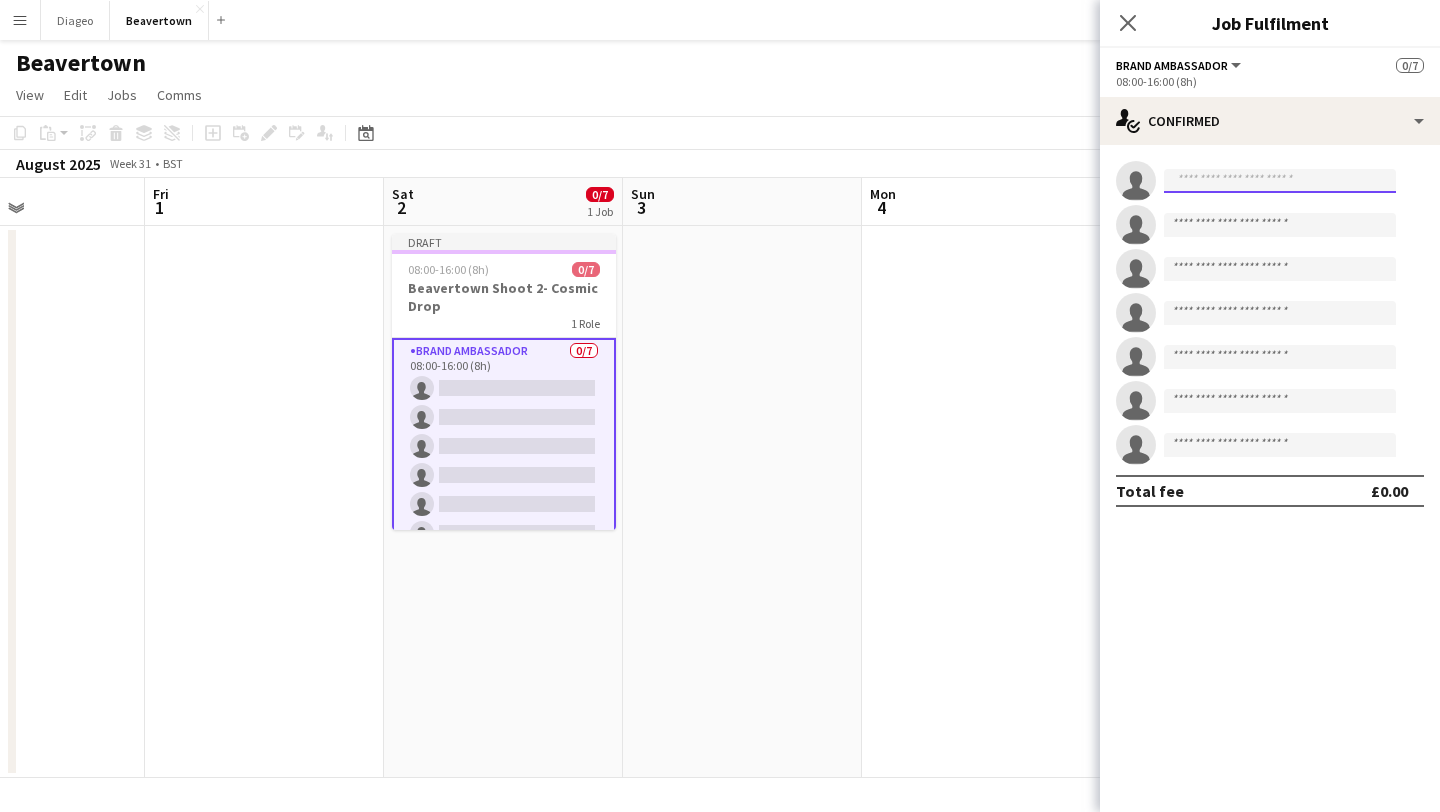 click at bounding box center (1280, 181) 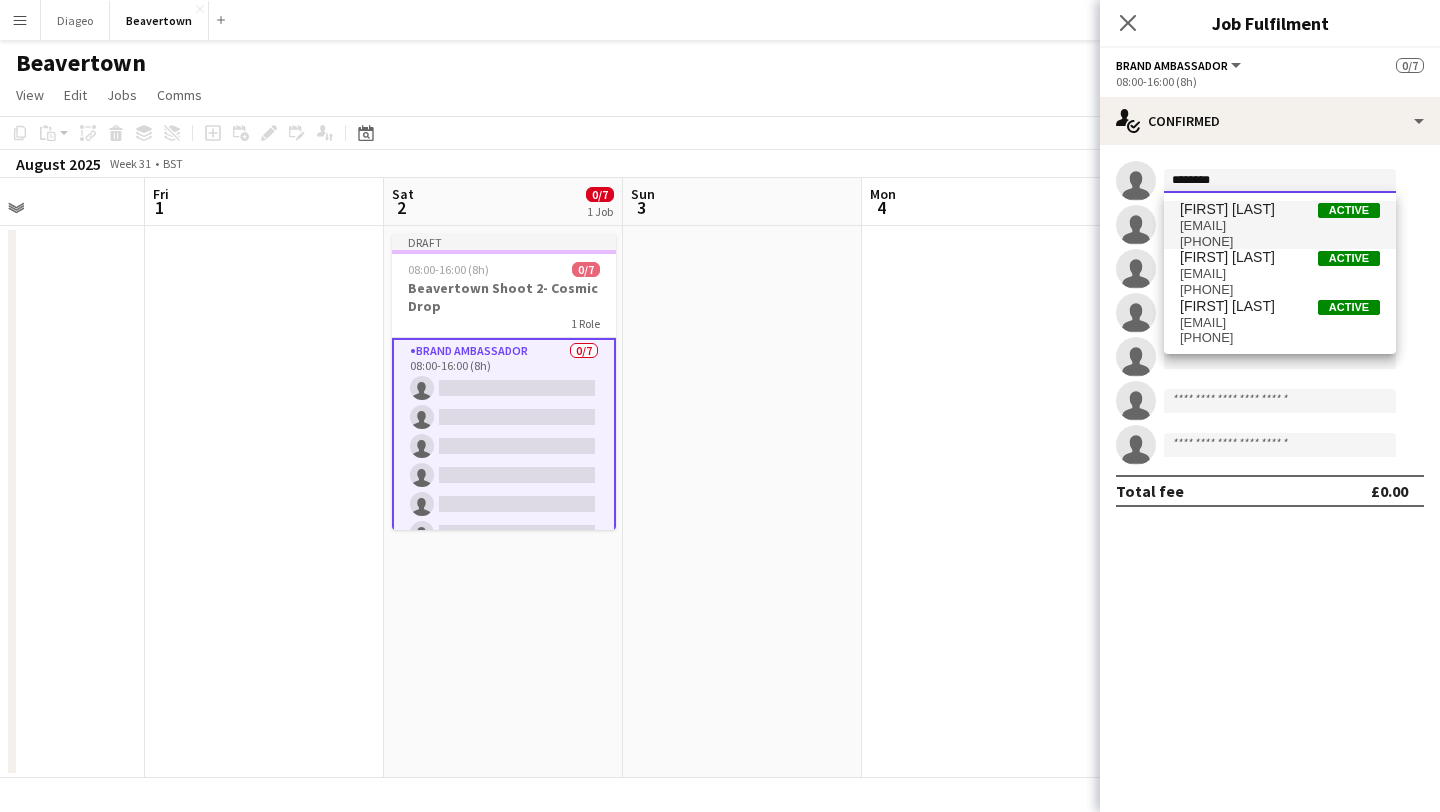 type on "********" 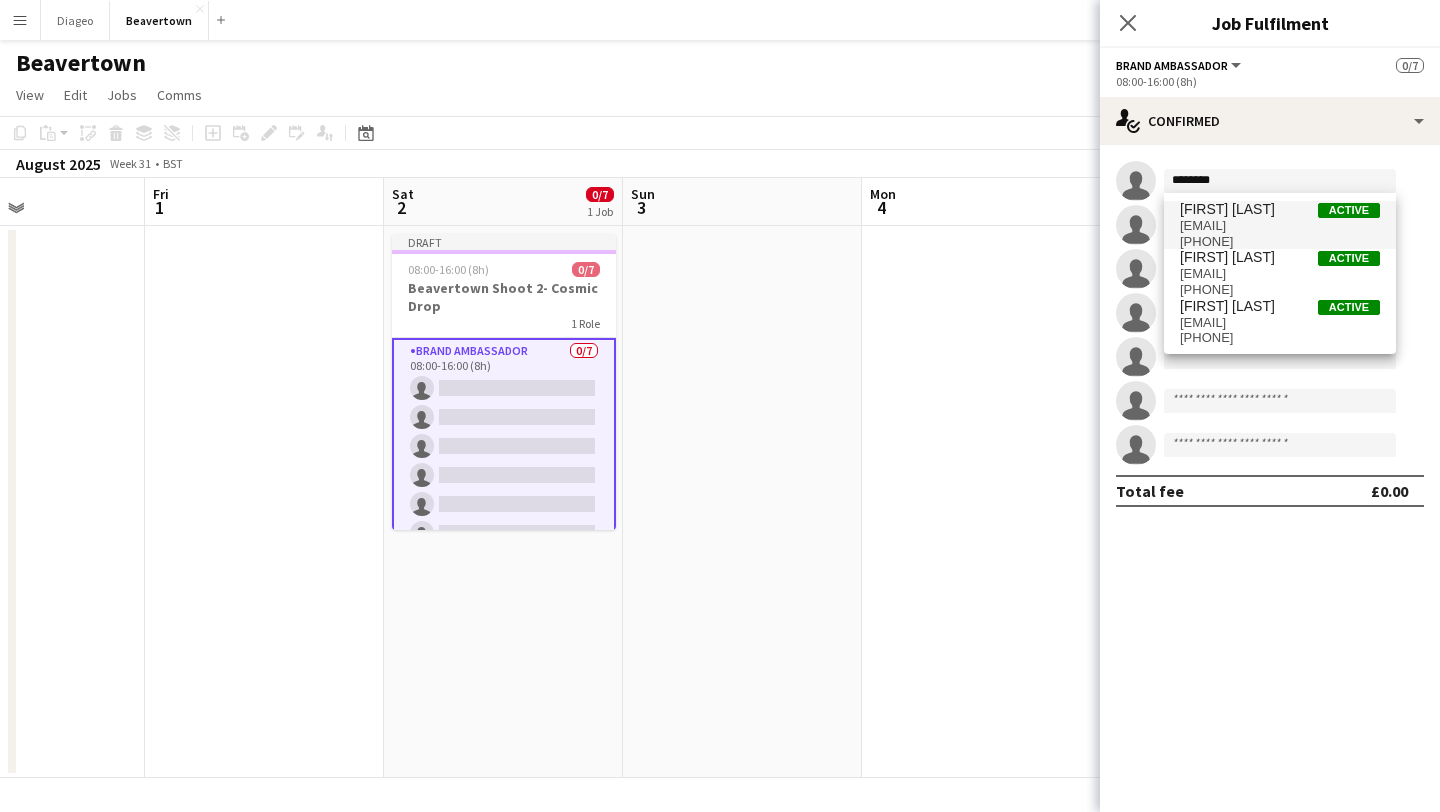 click on "[FIRST] [LAST]" at bounding box center (1227, 209) 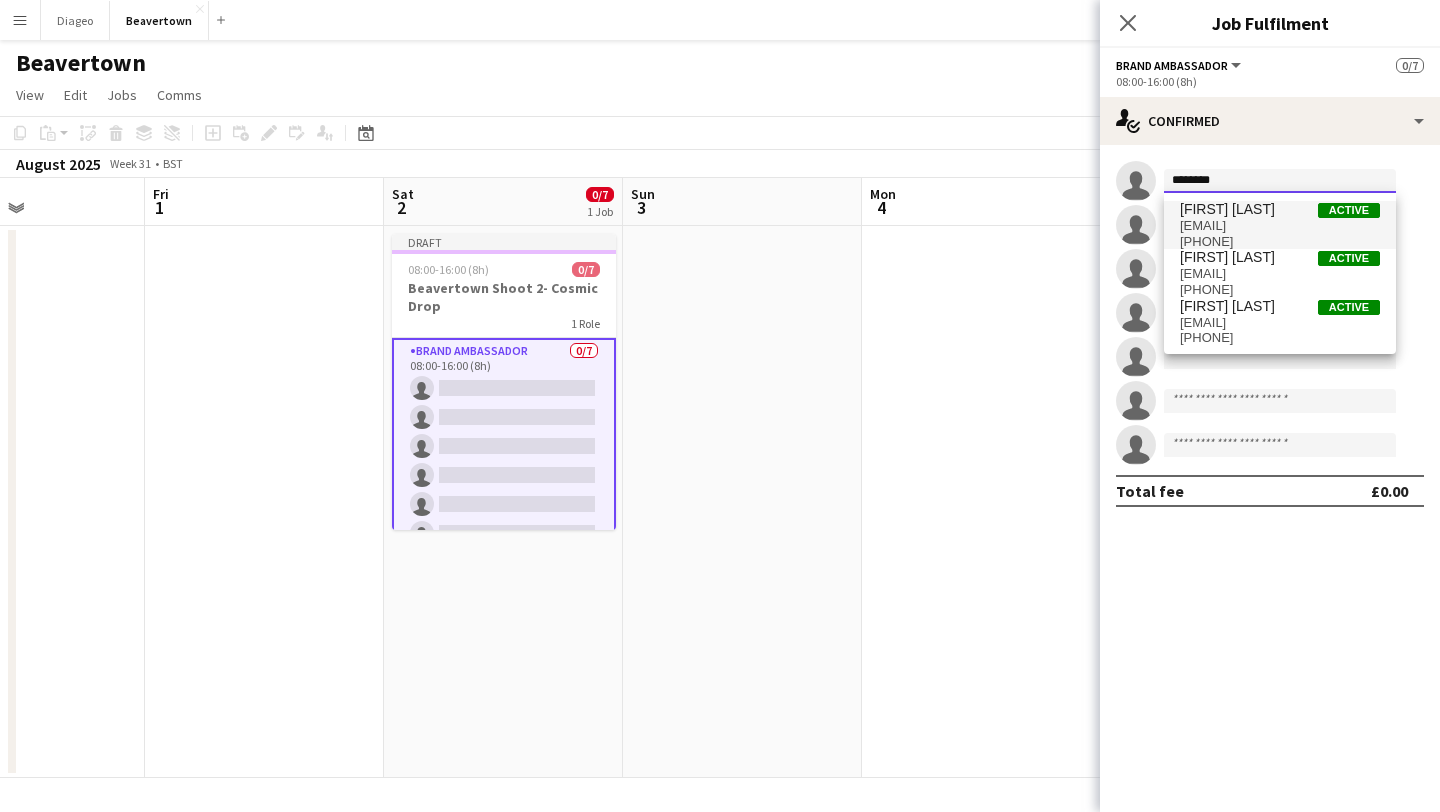 type 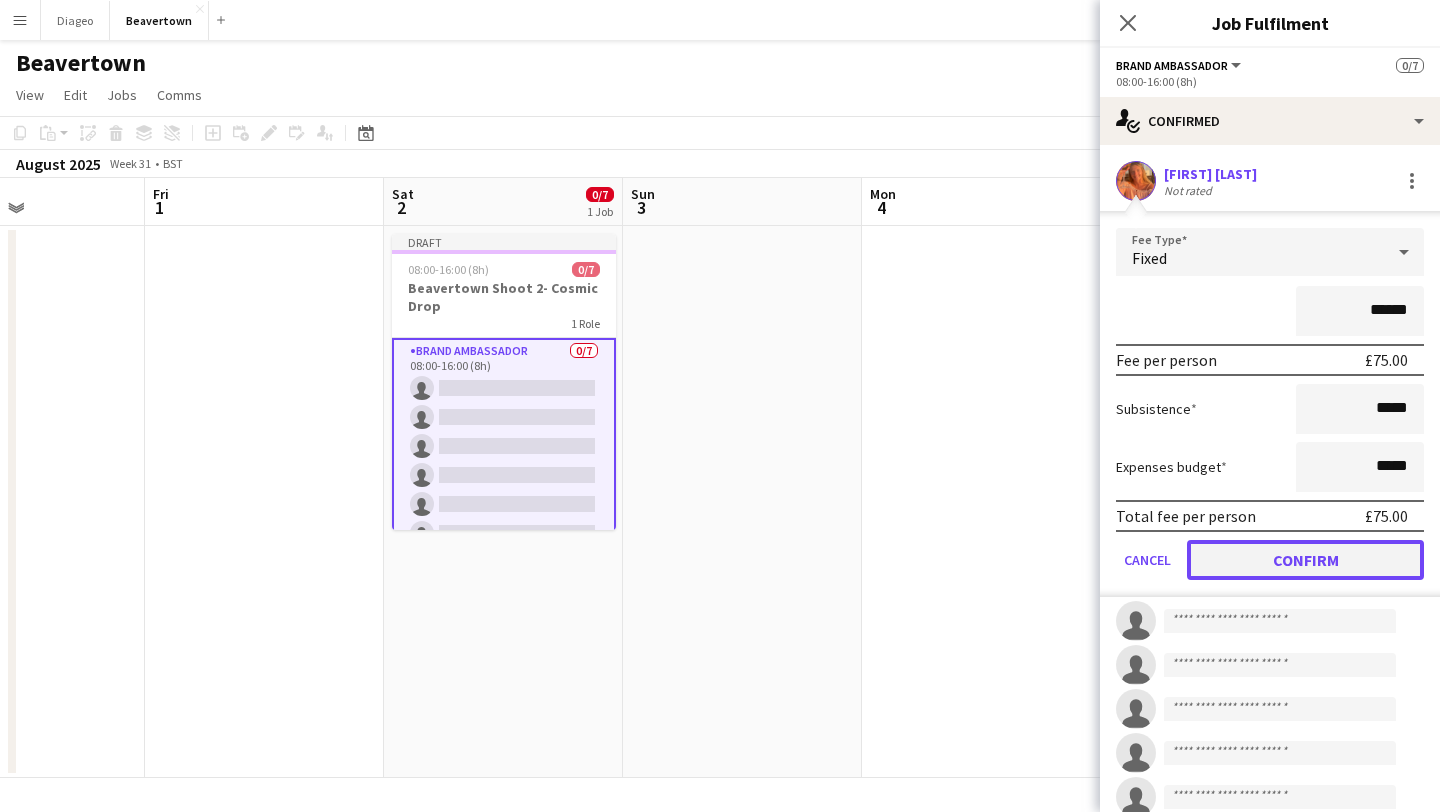 click on "Confirm" at bounding box center [1305, 560] 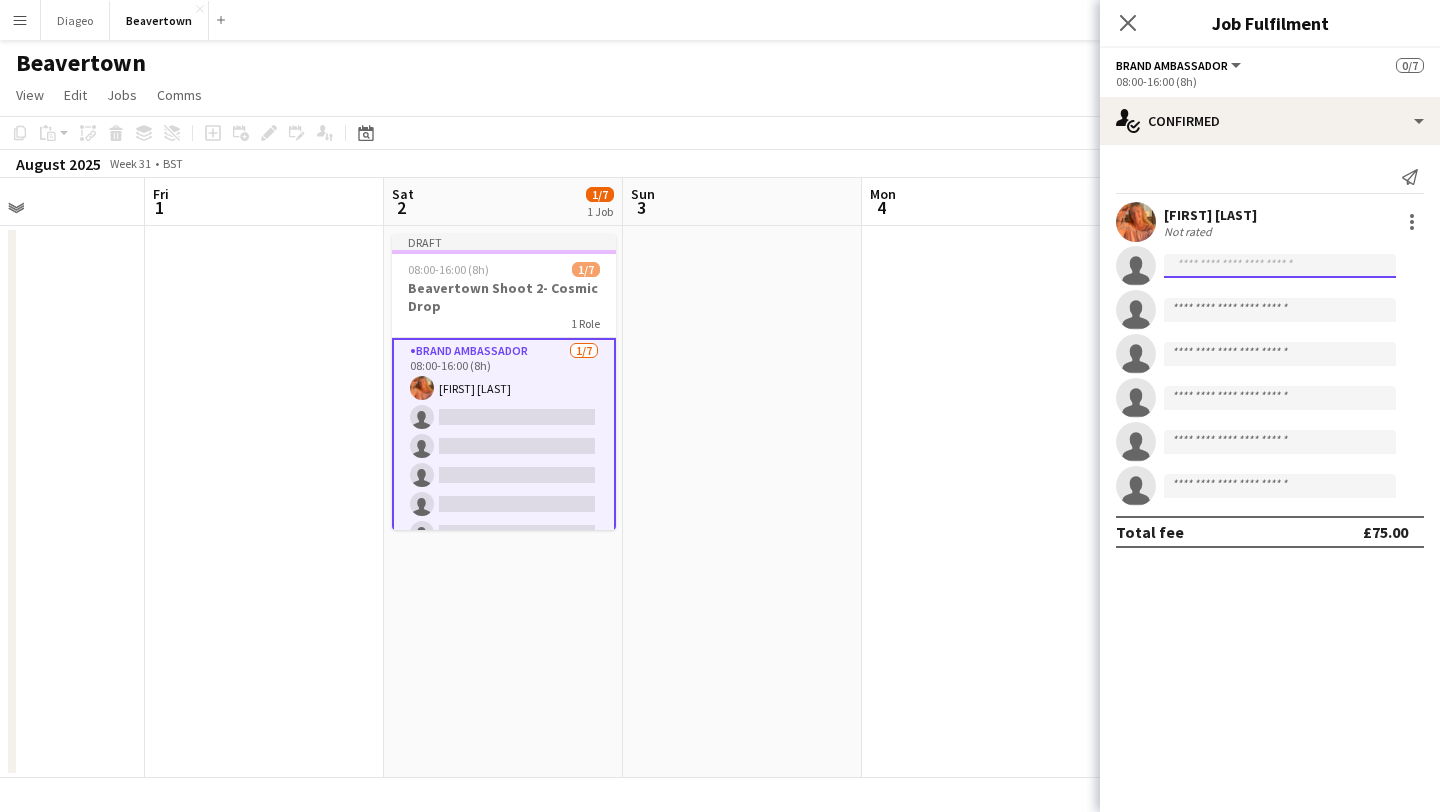 click at bounding box center [1280, 310] 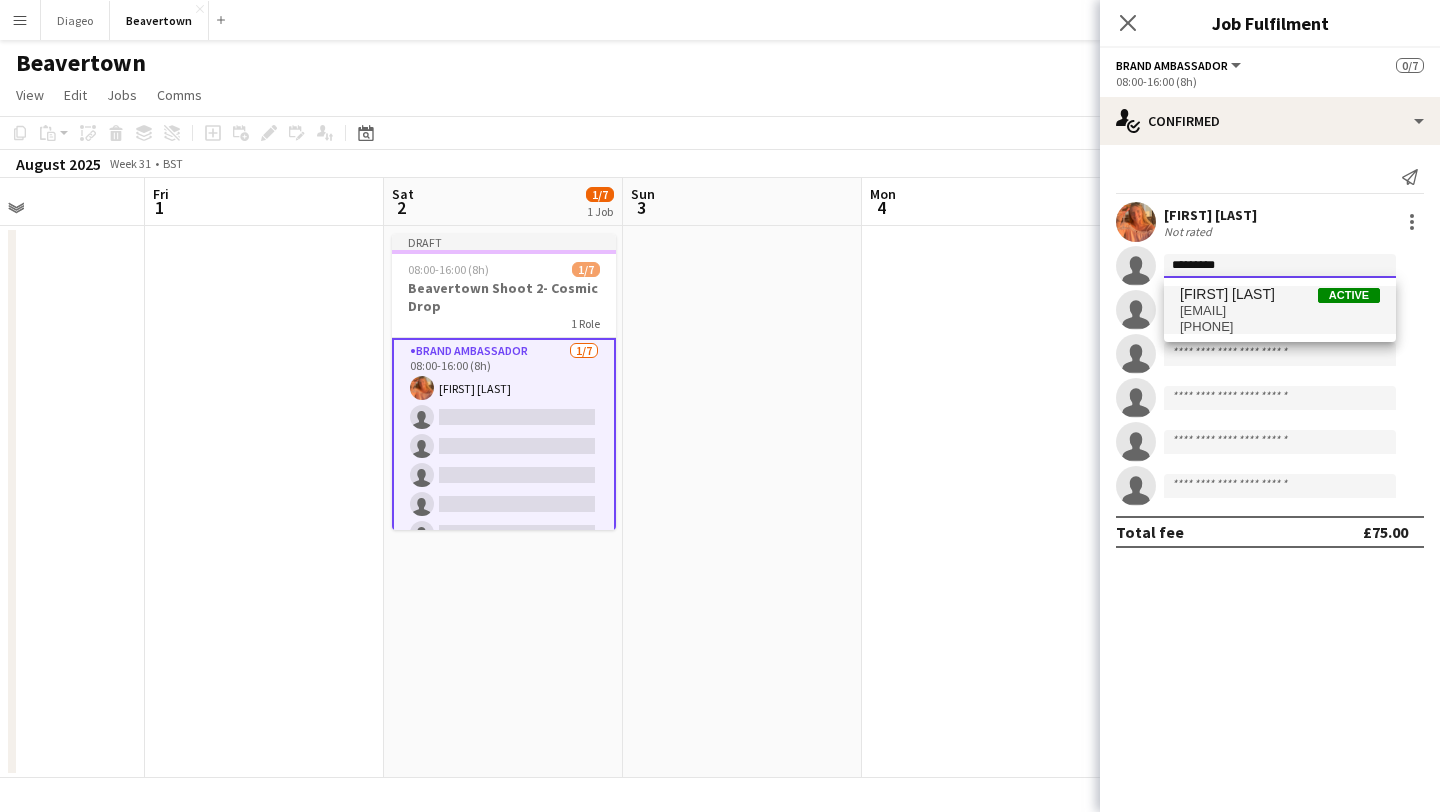 type on "*********" 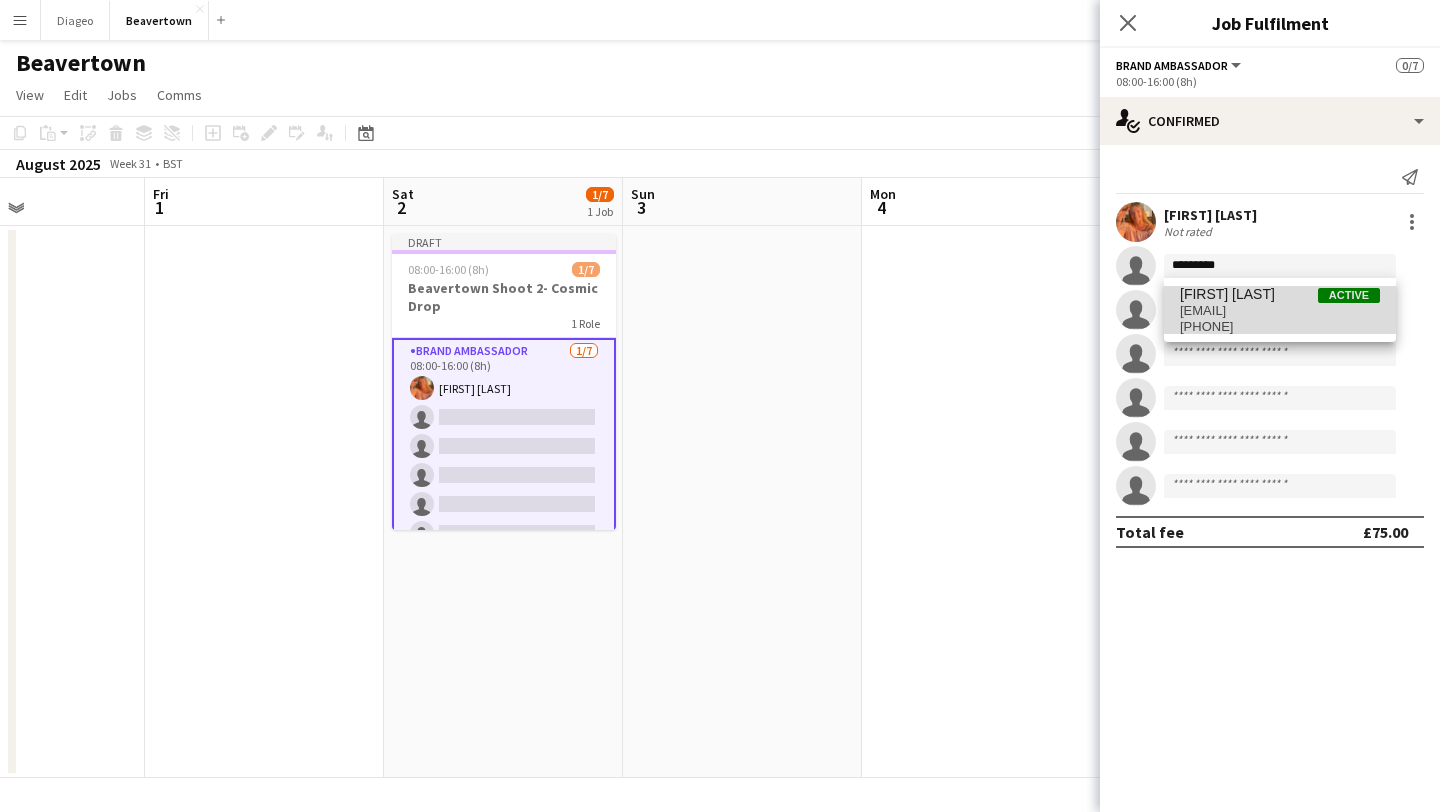 click on "[EMAIL]" at bounding box center (1280, 311) 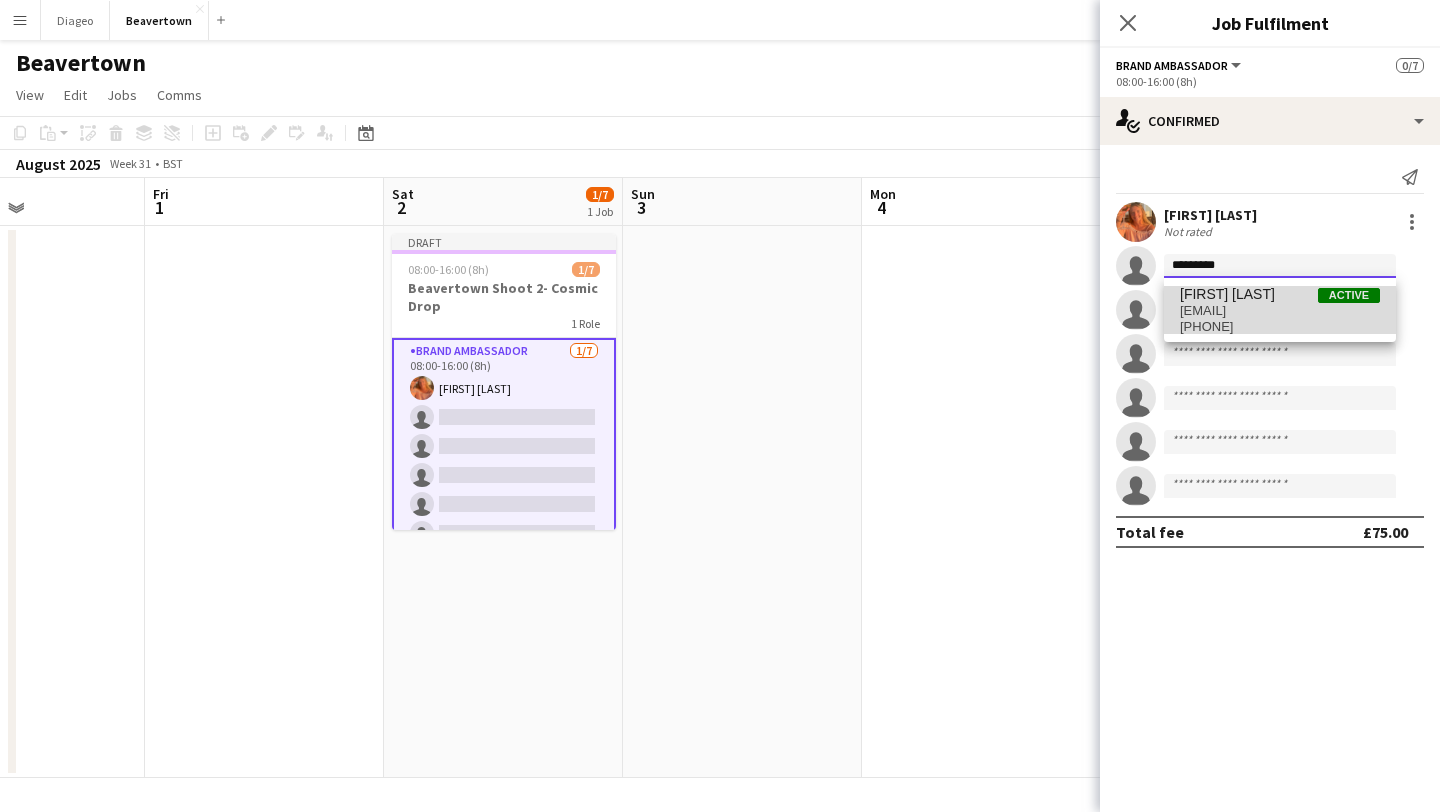 type 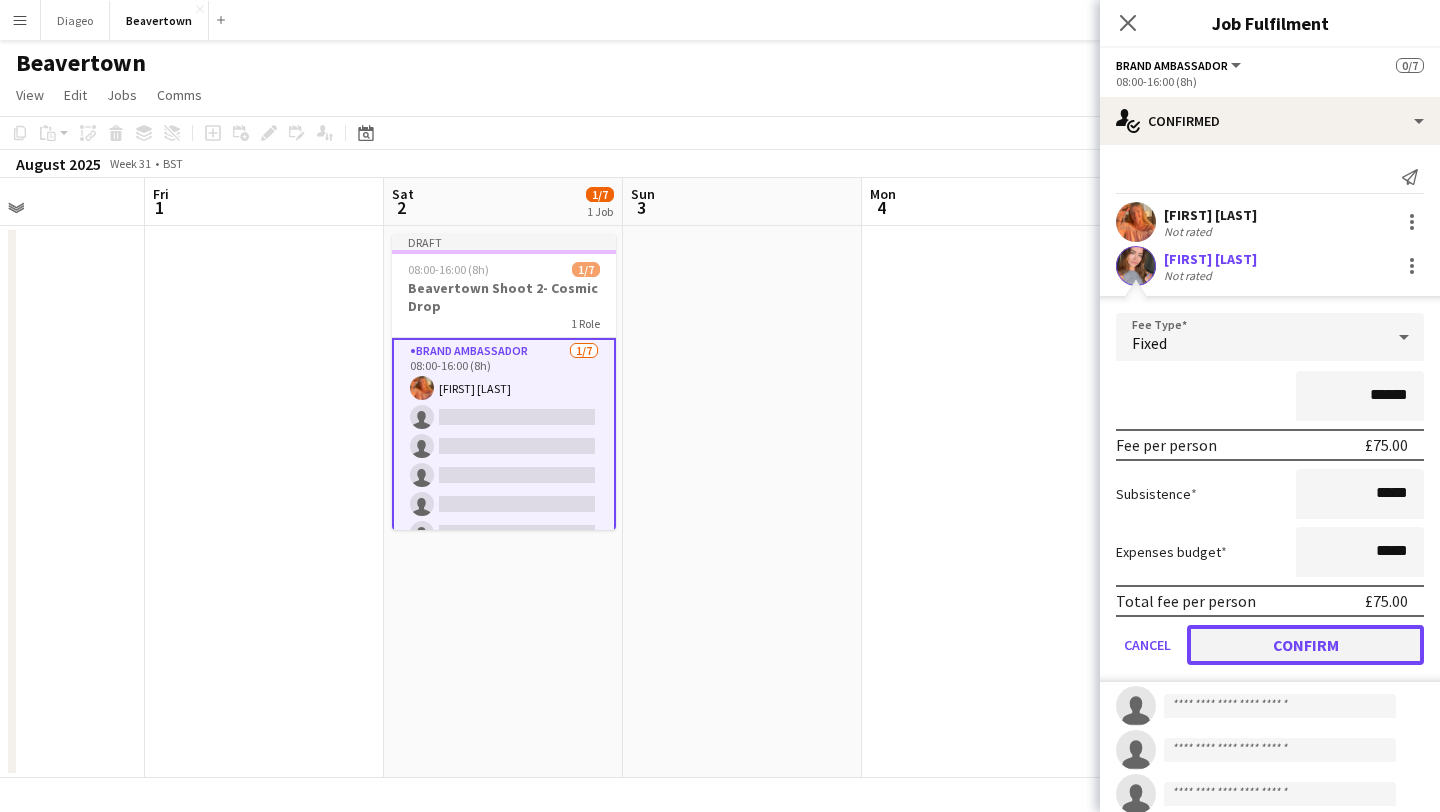 click on "Confirm" at bounding box center (1305, 645) 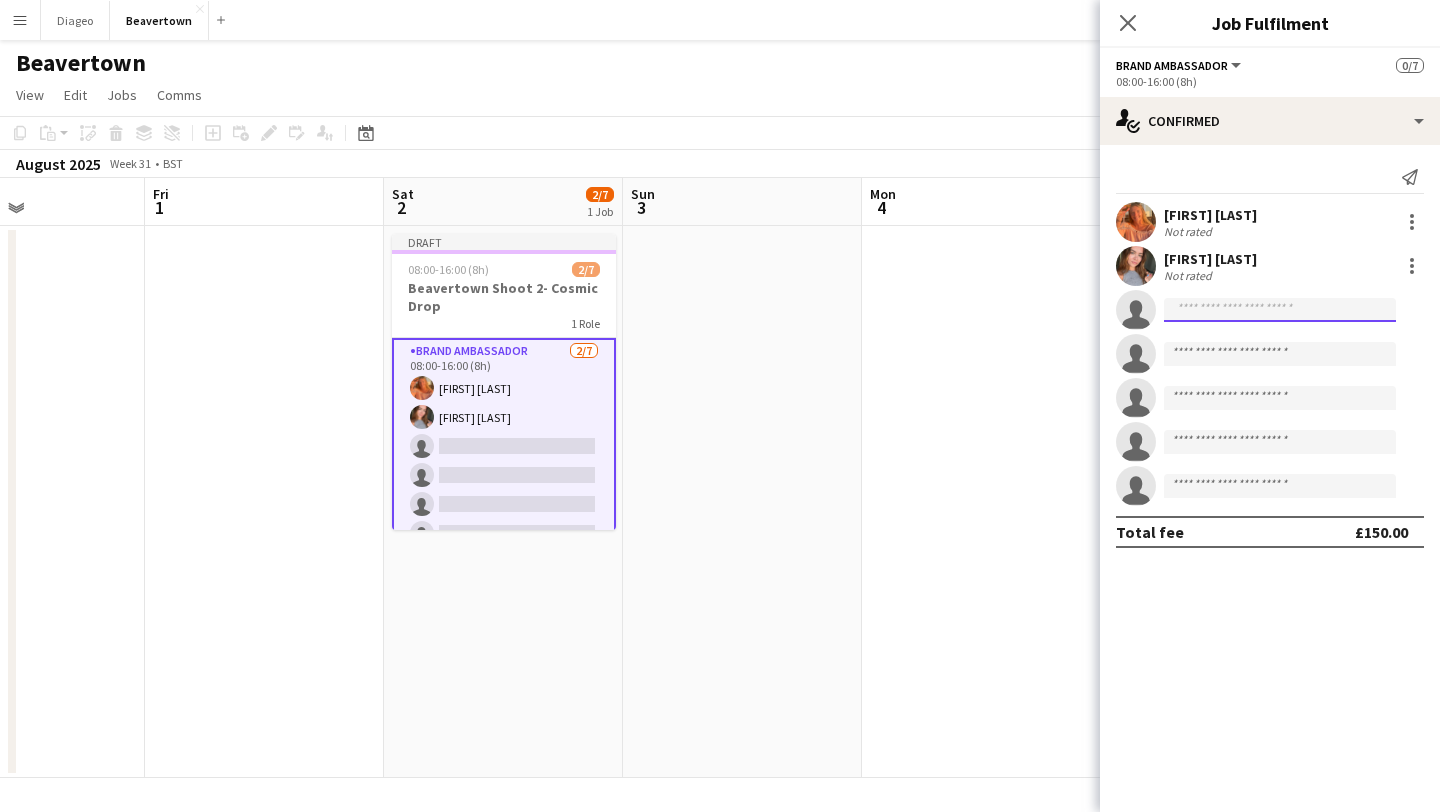 click at bounding box center (1280, 398) 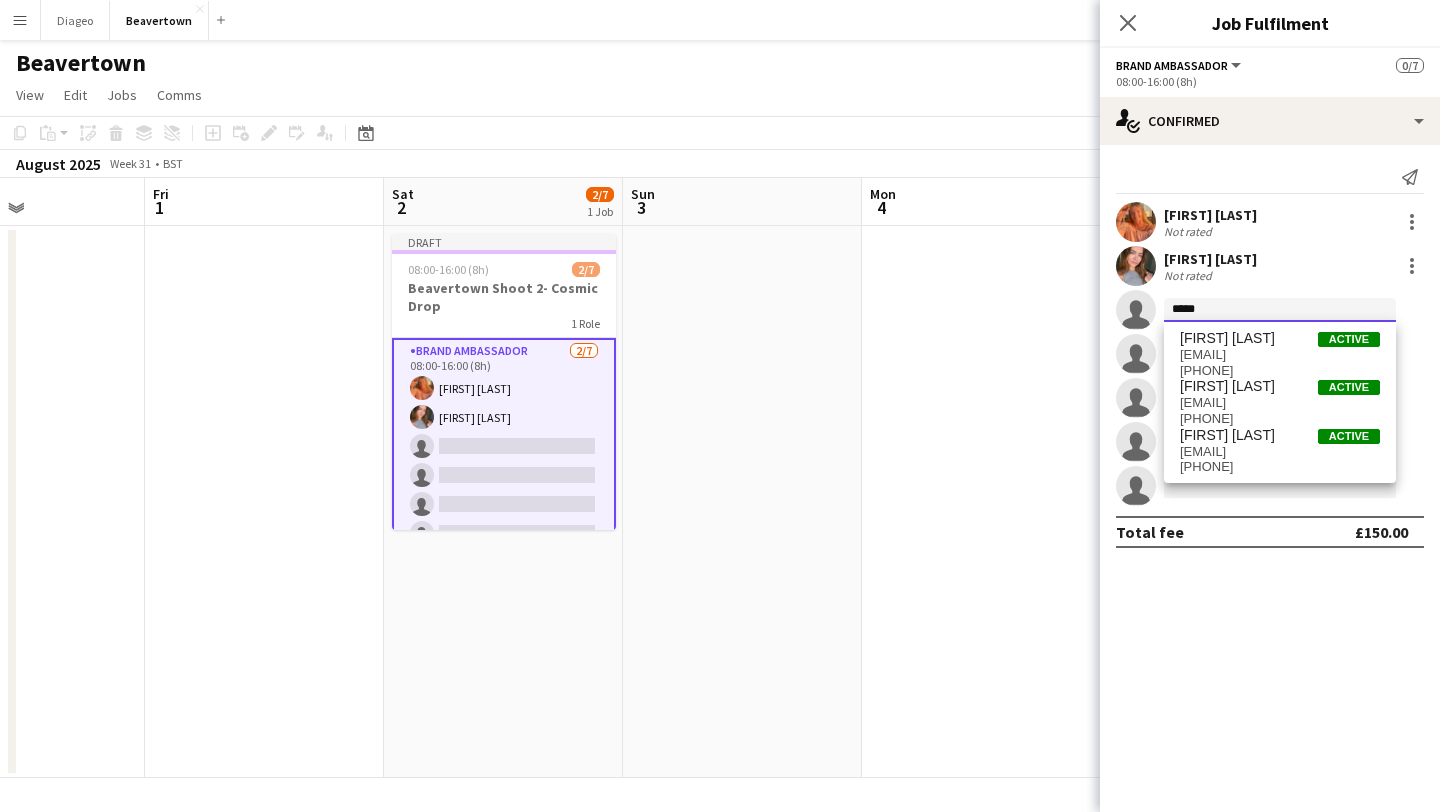 type on "*****" 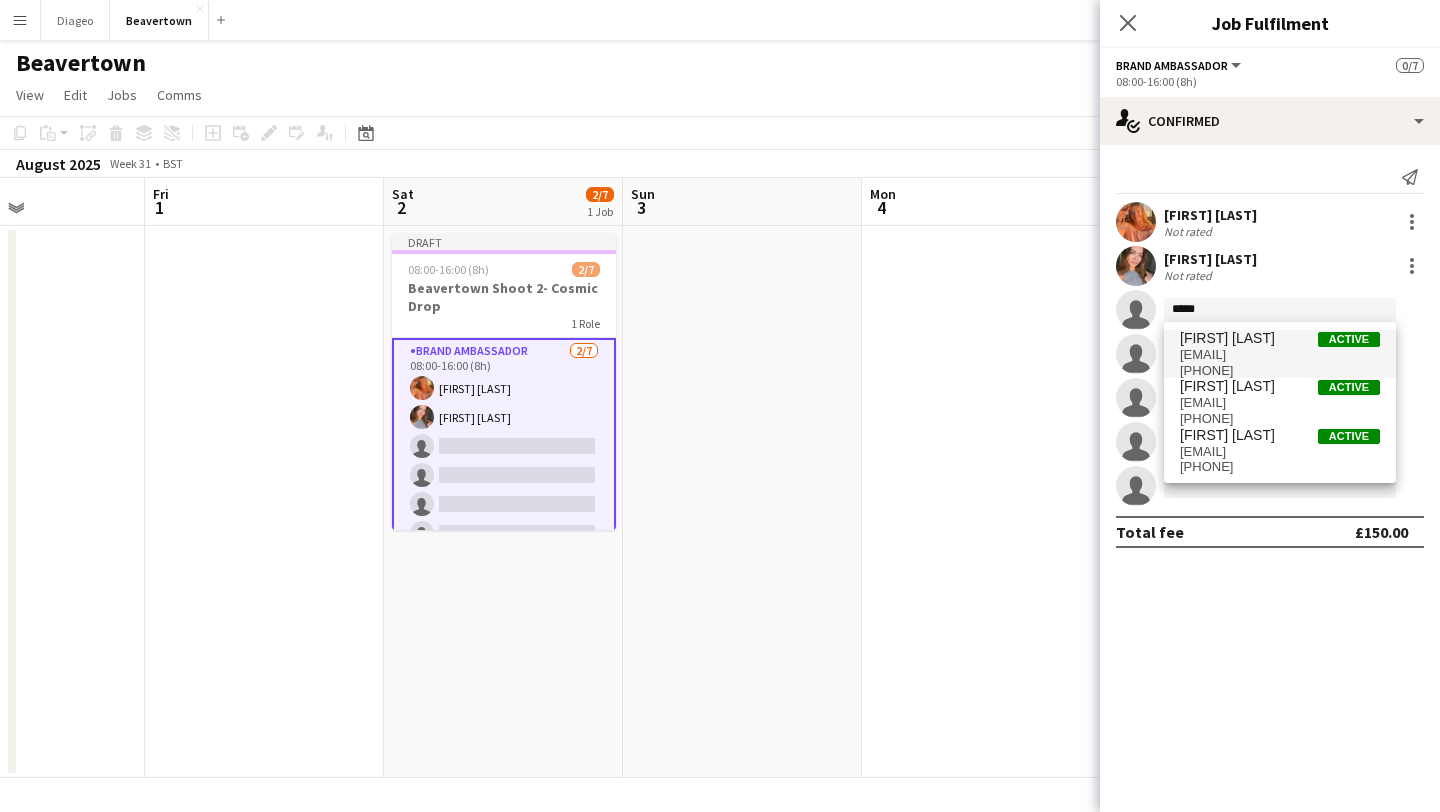 click on "[EMAIL]" at bounding box center (1280, 355) 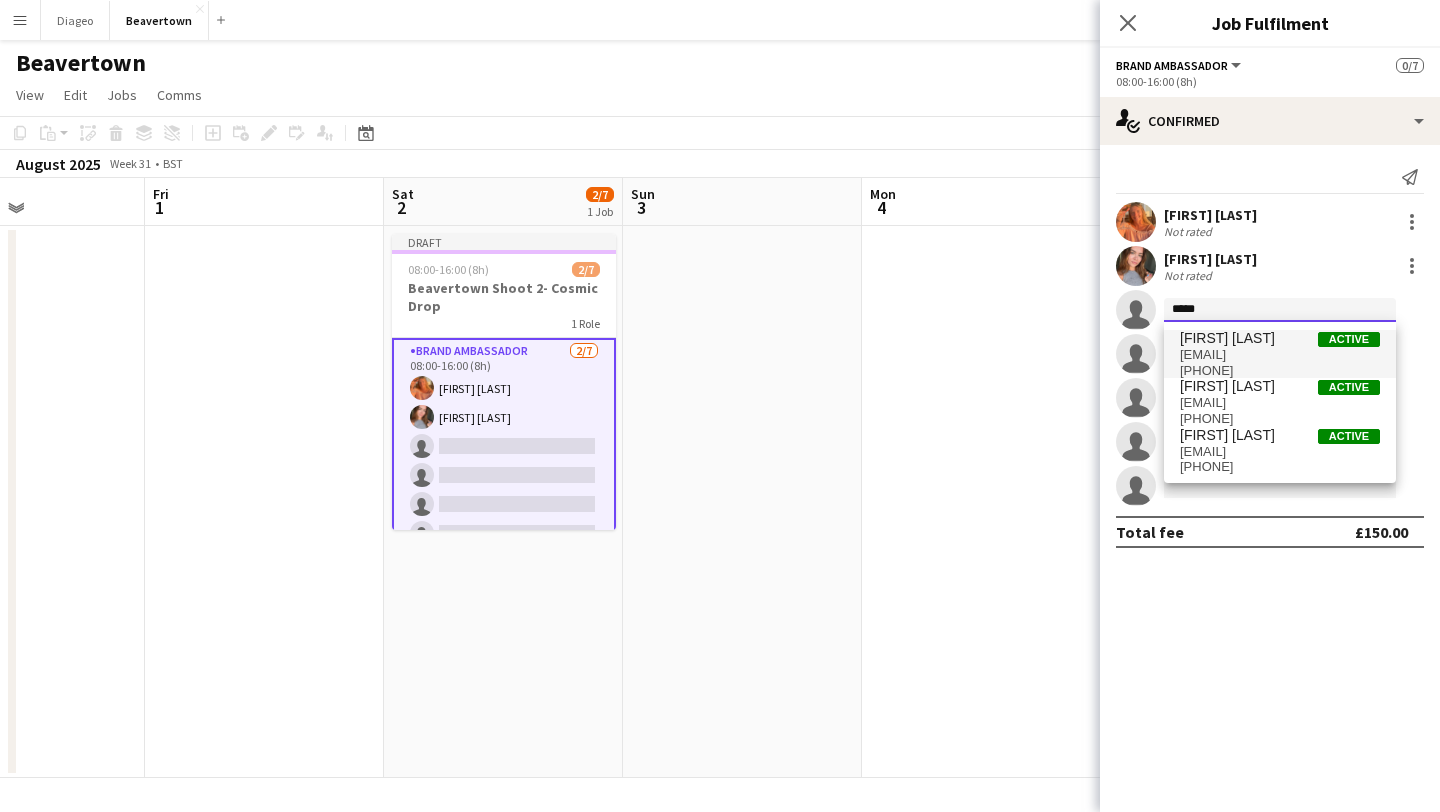 type 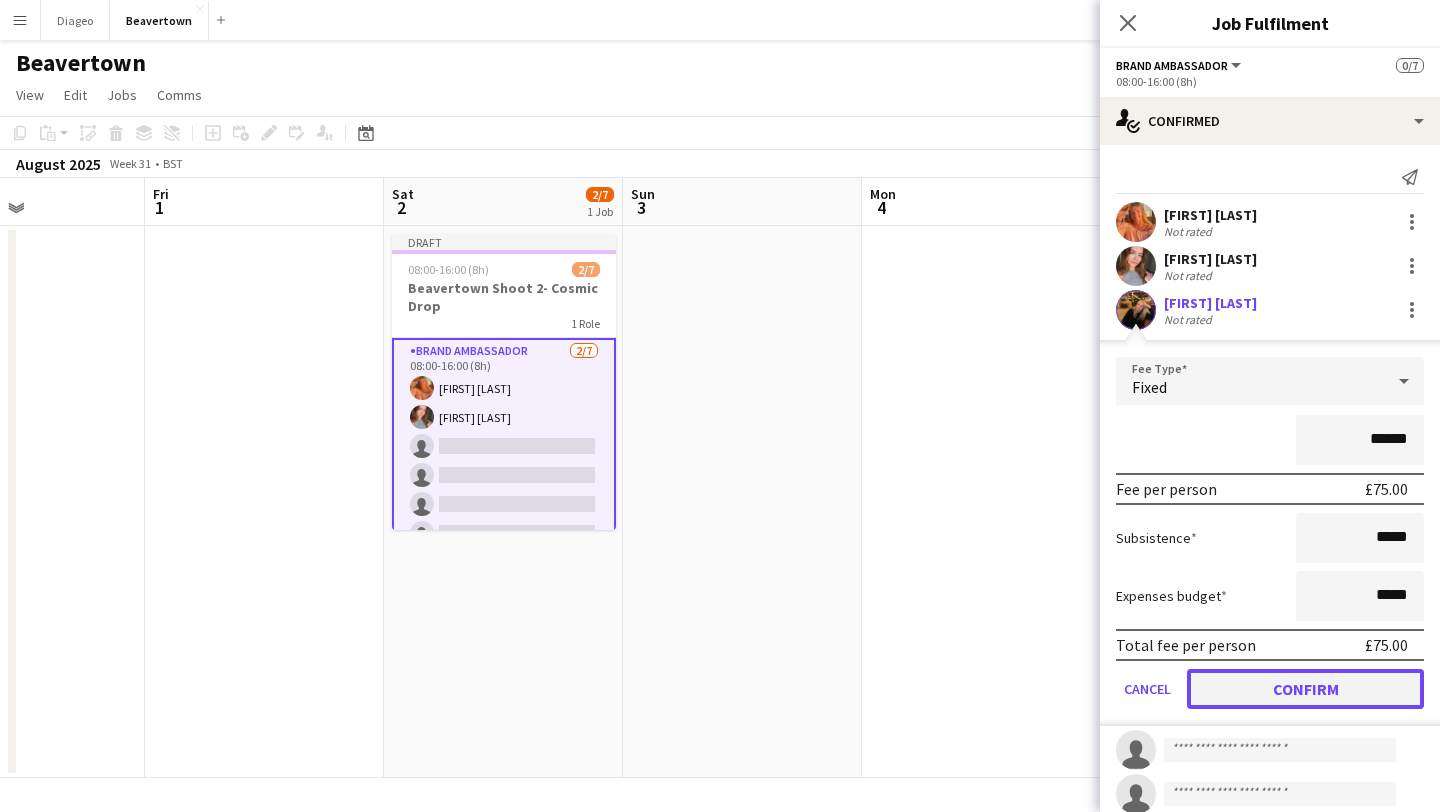 click on "Confirm" at bounding box center (1305, 689) 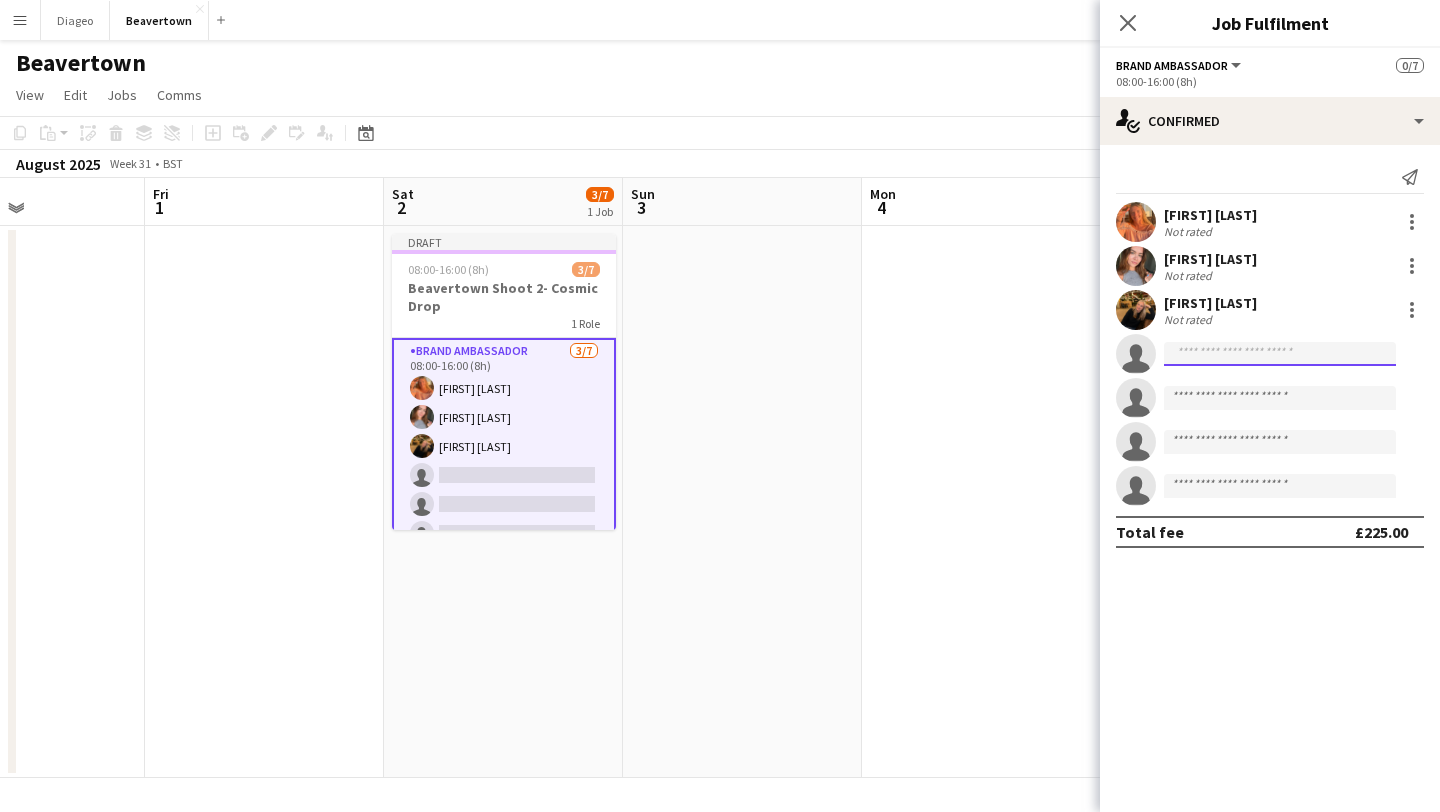 click at bounding box center [1280, 486] 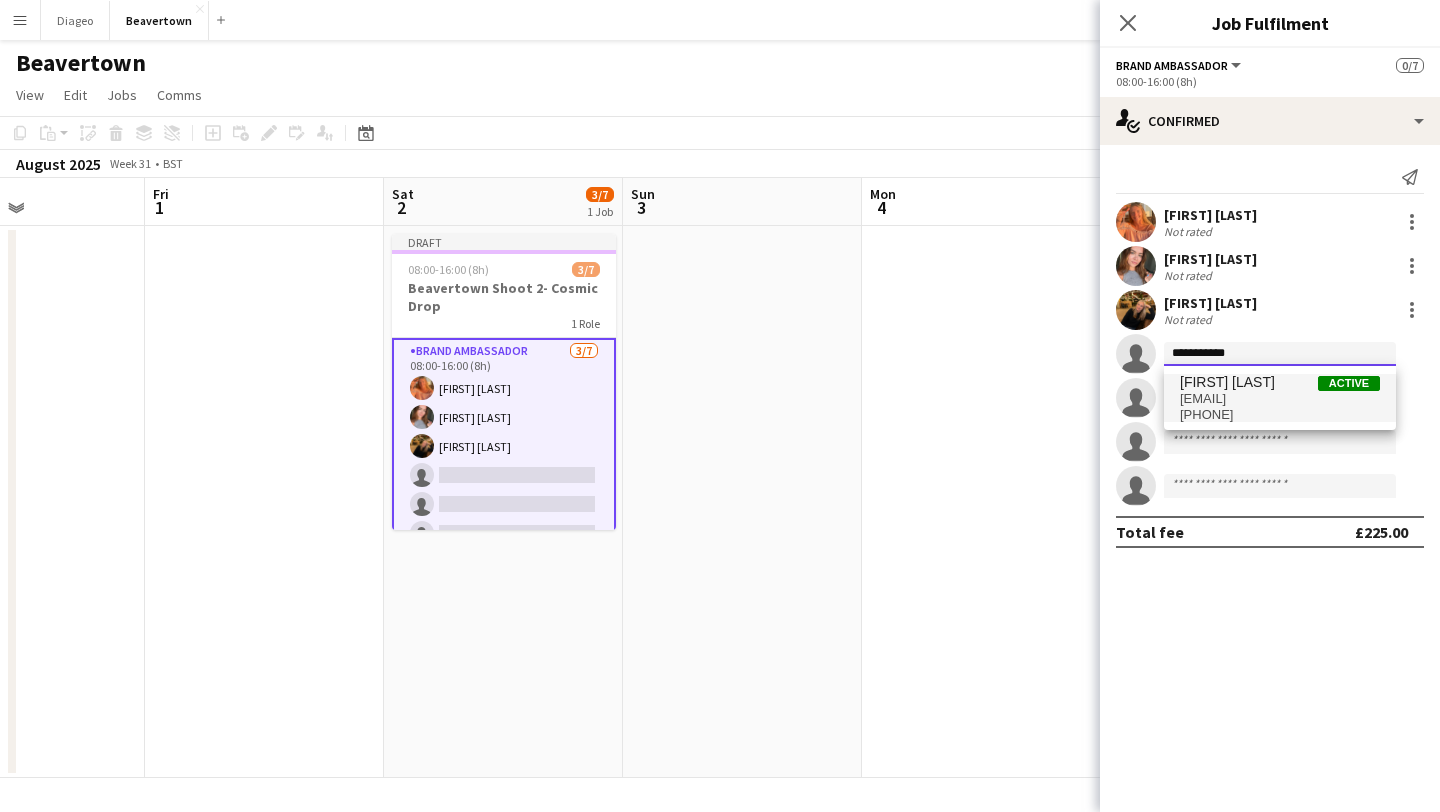 type on "**********" 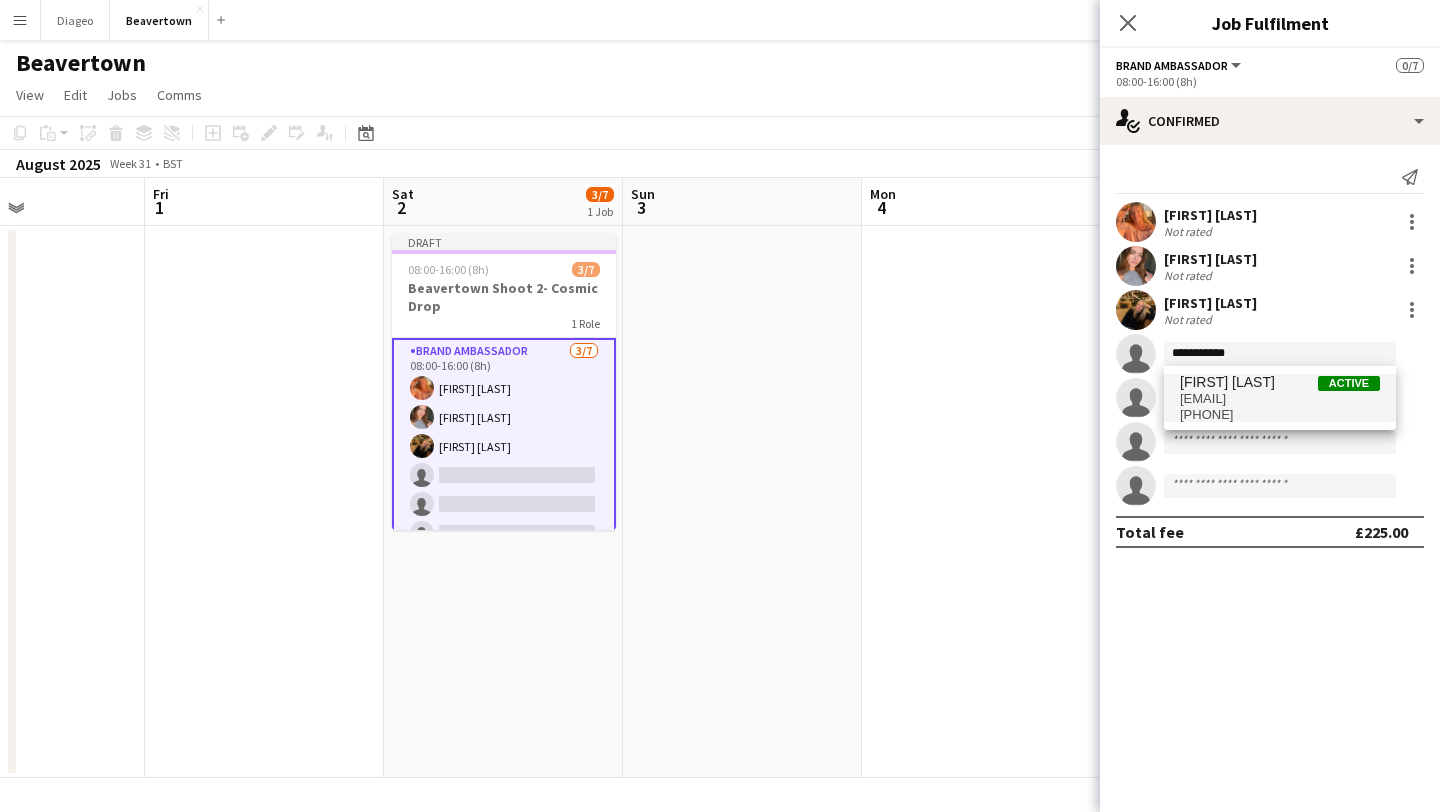 click on "[EMAIL]" at bounding box center (1280, 399) 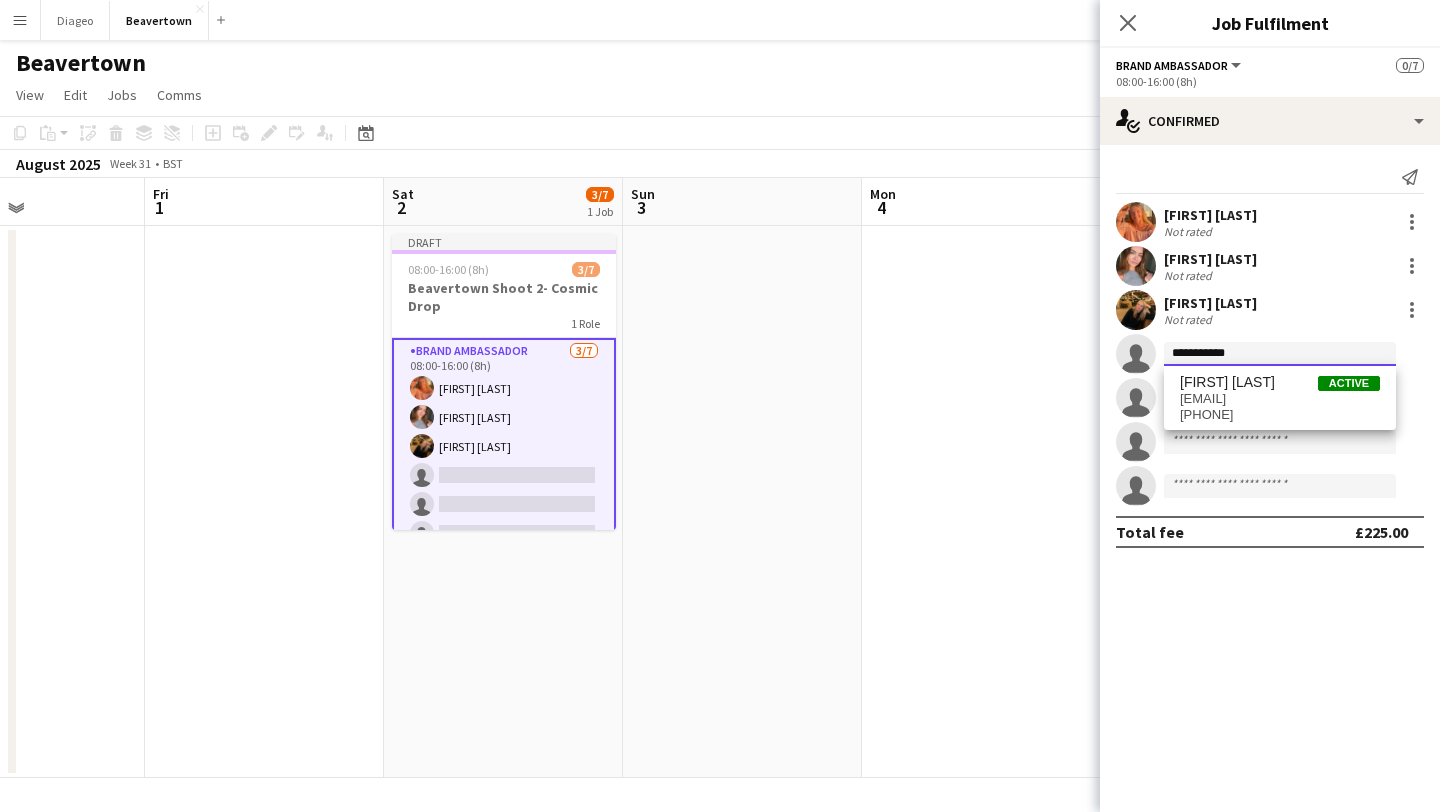 type 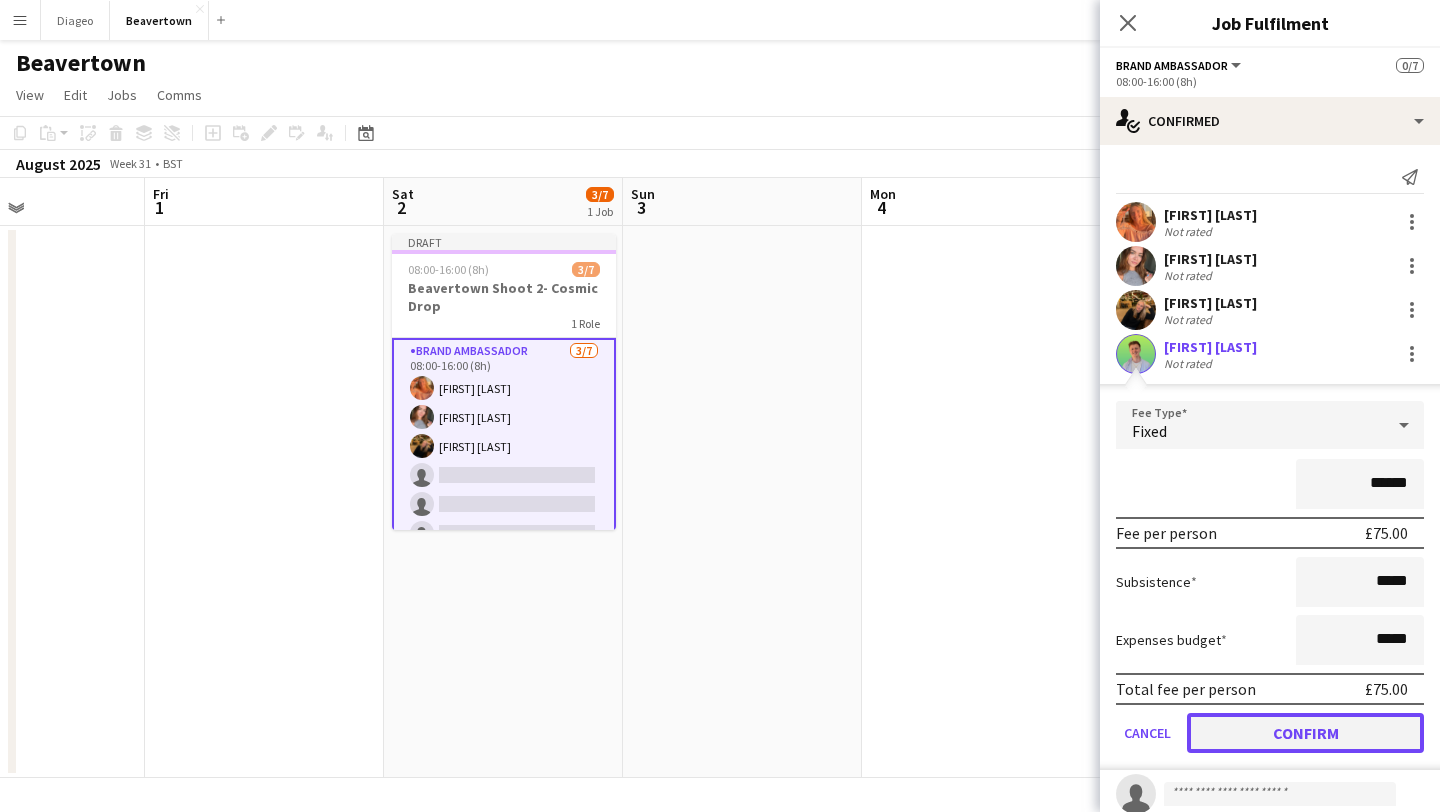 click on "Confirm" at bounding box center (1305, 733) 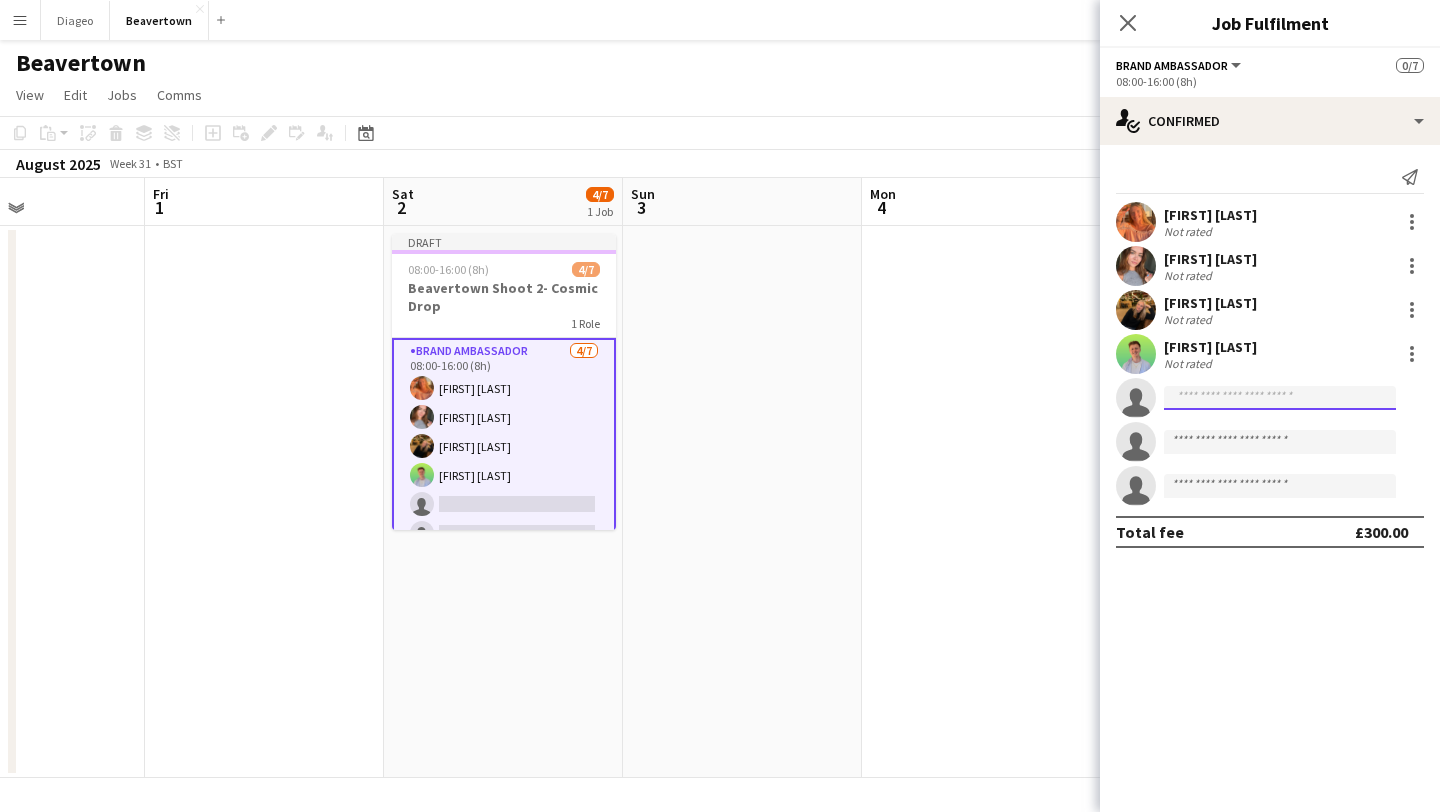 click 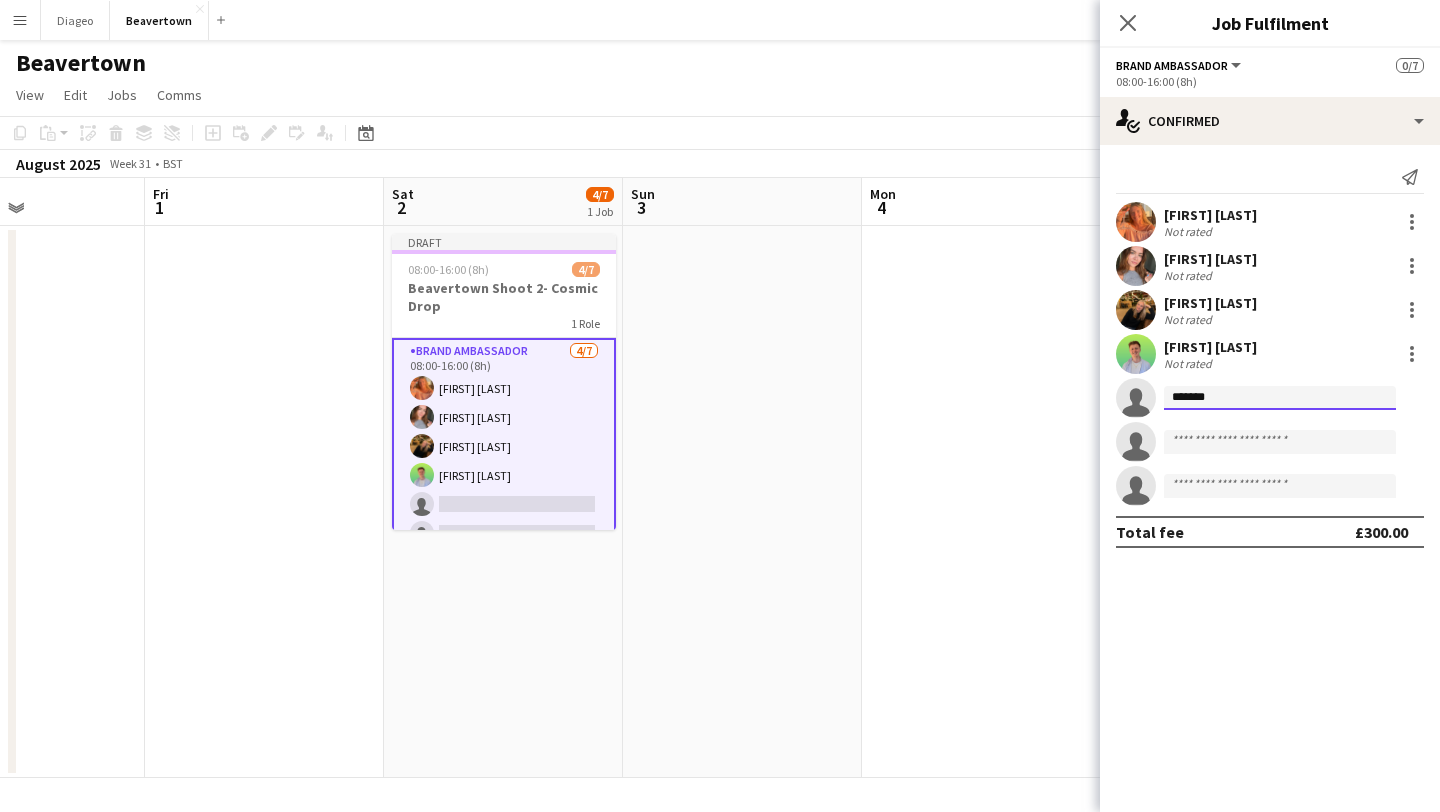 click on "*******" 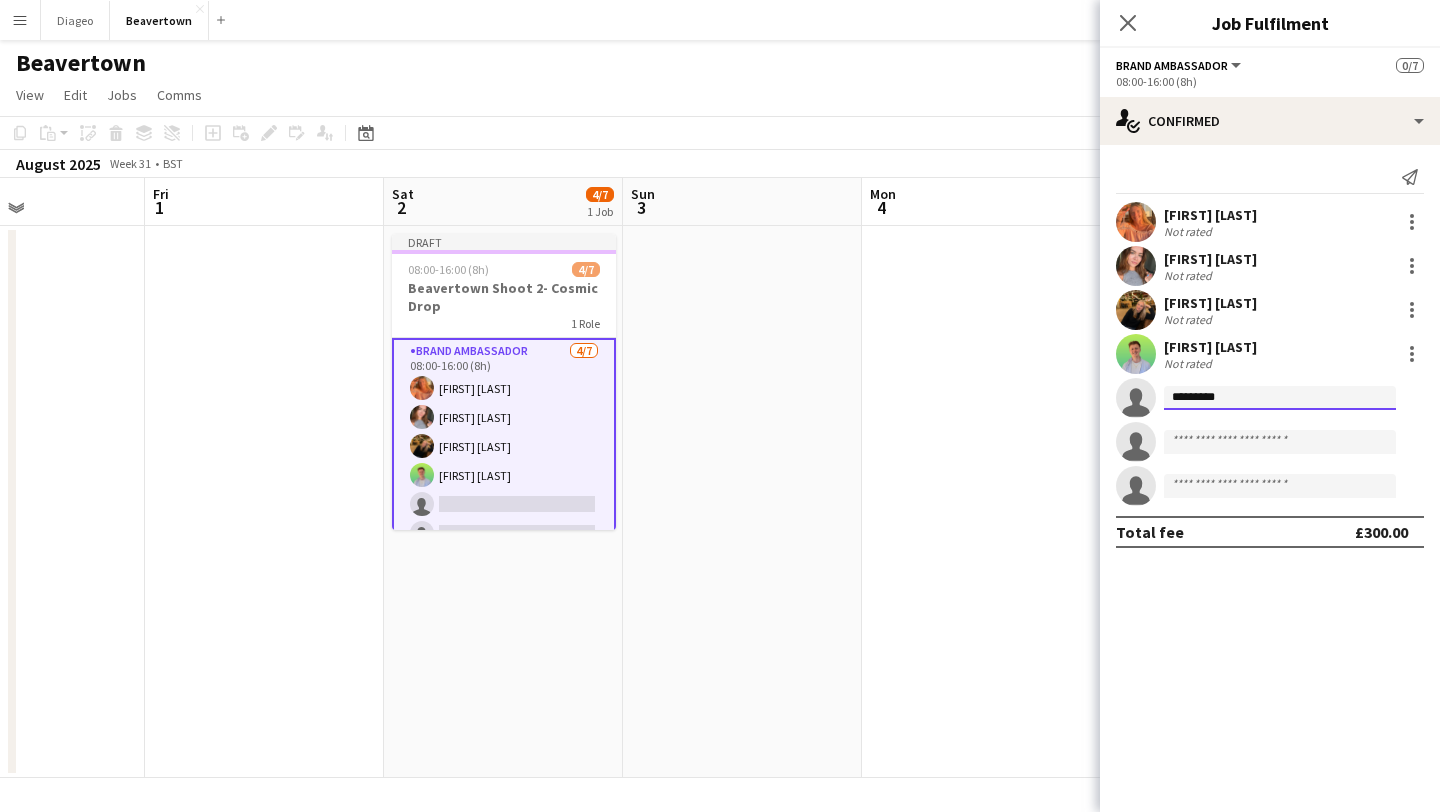 click on "*********" 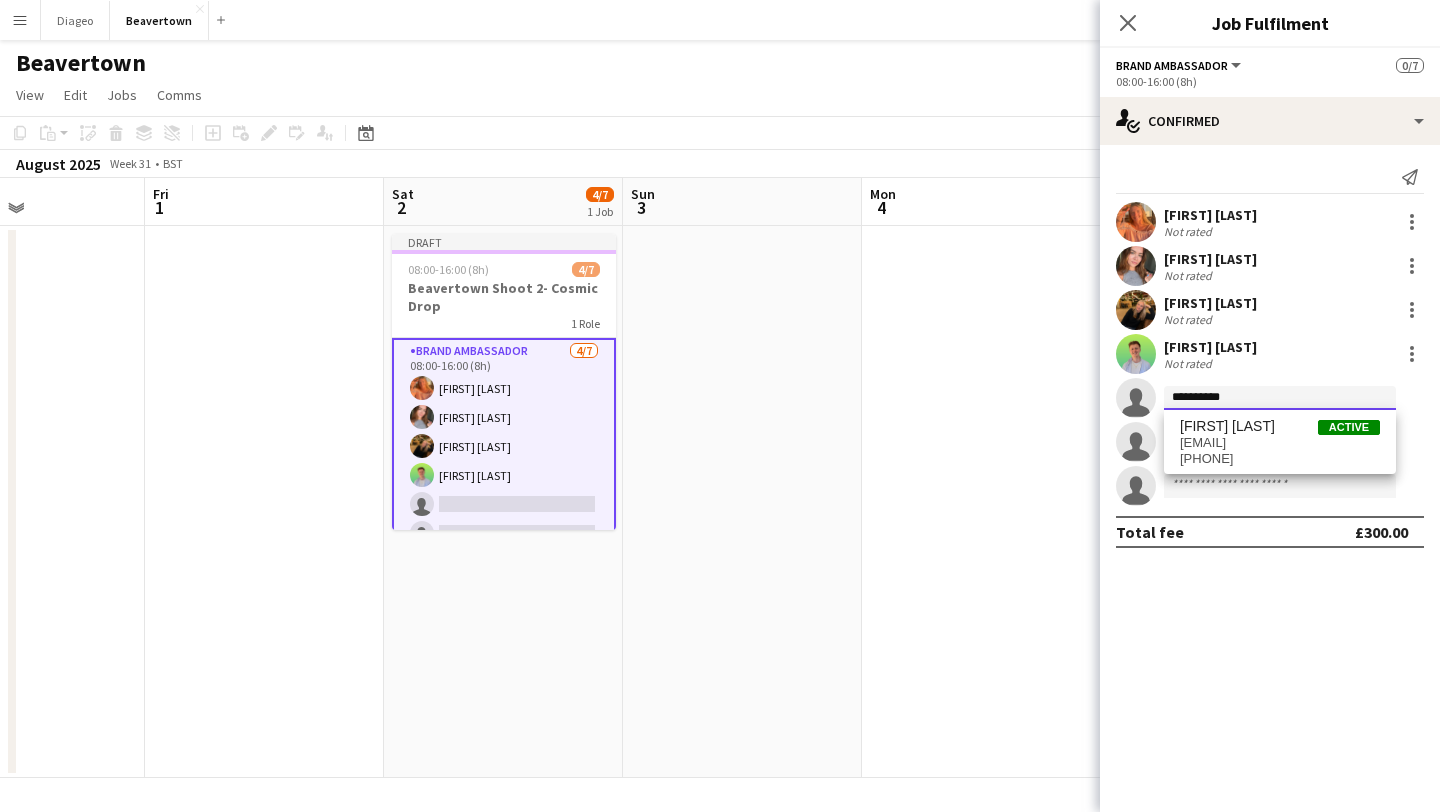 click on "**********" 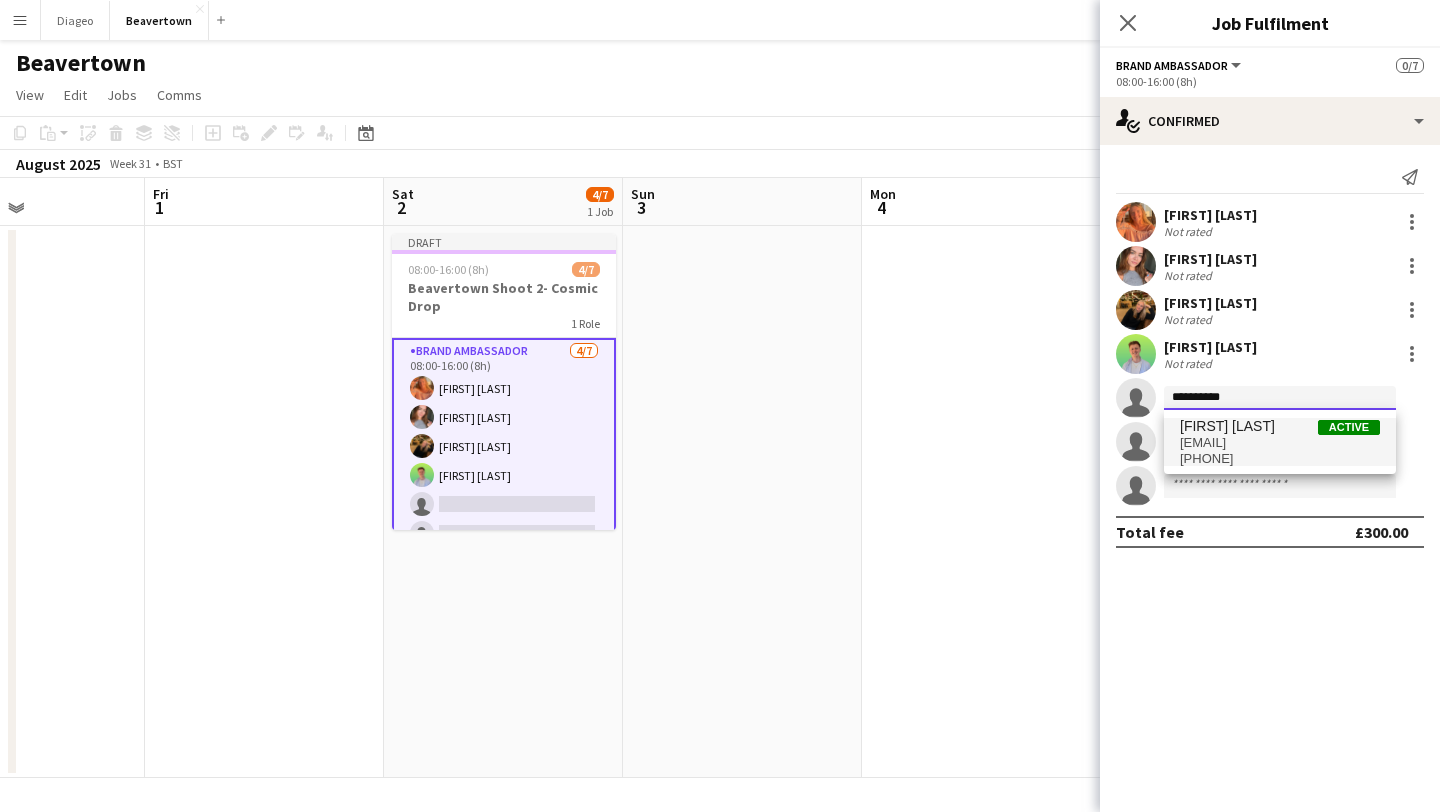 type on "**********" 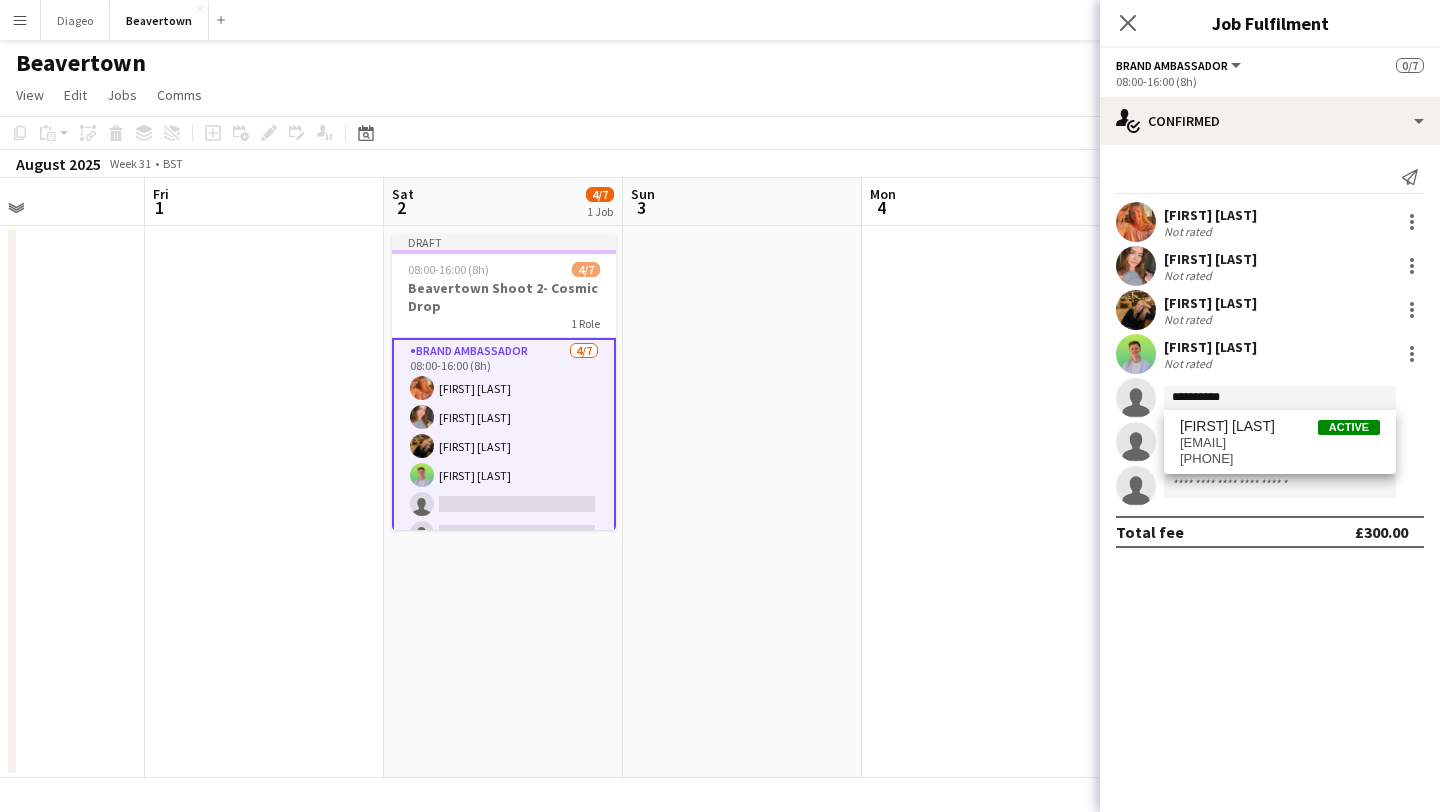 click on "[PHONE]" at bounding box center (1280, 459) 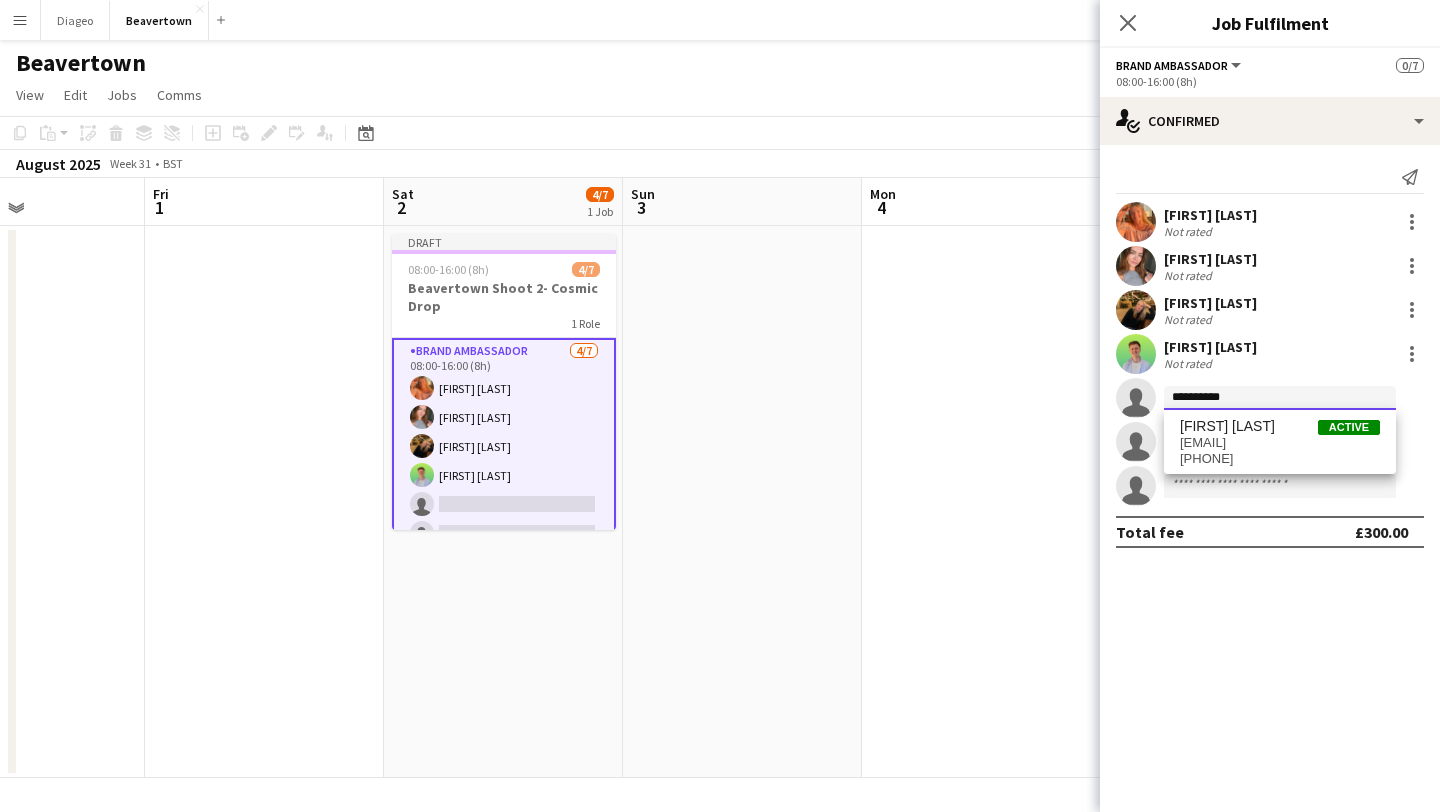 type 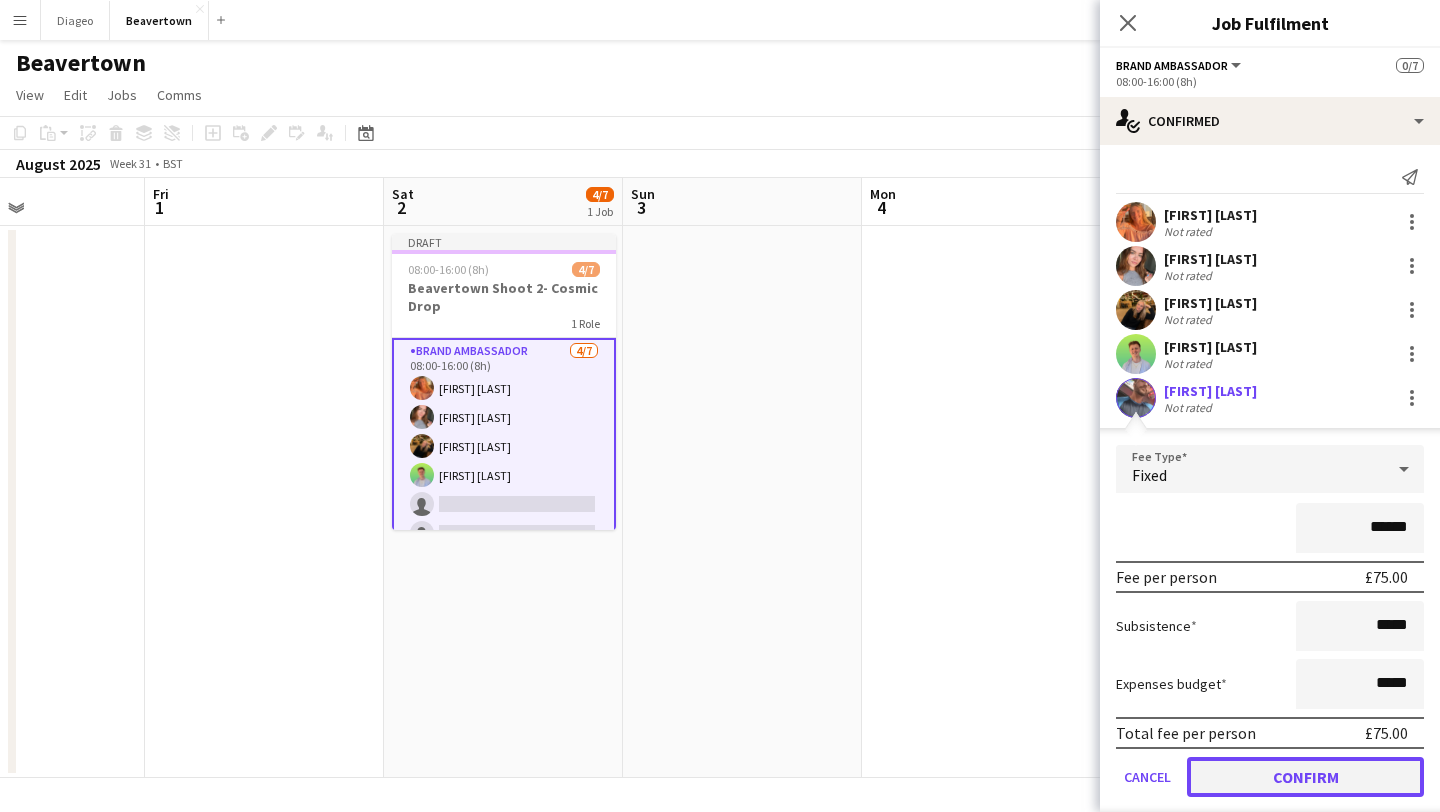 click on "Confirm" at bounding box center (1305, 777) 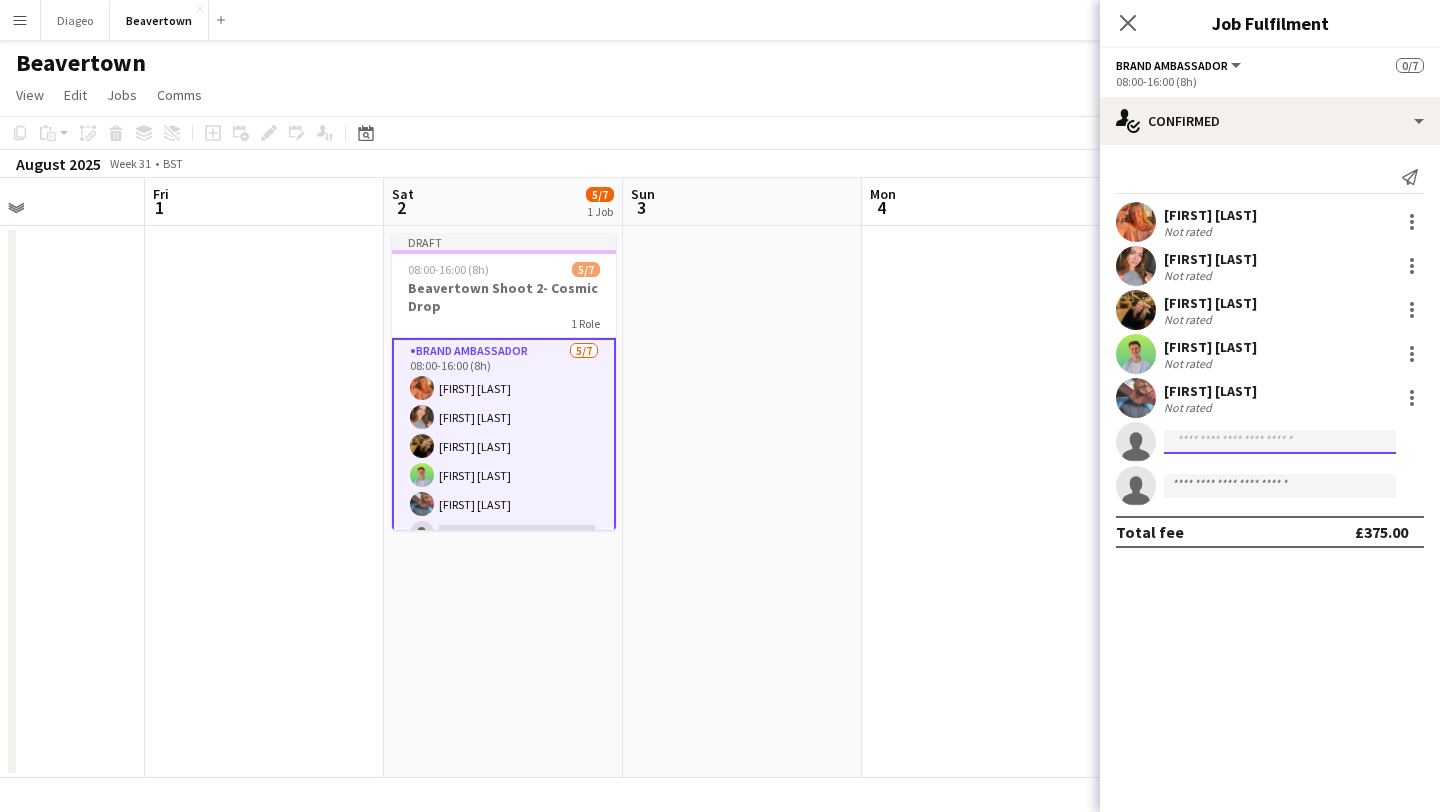 click 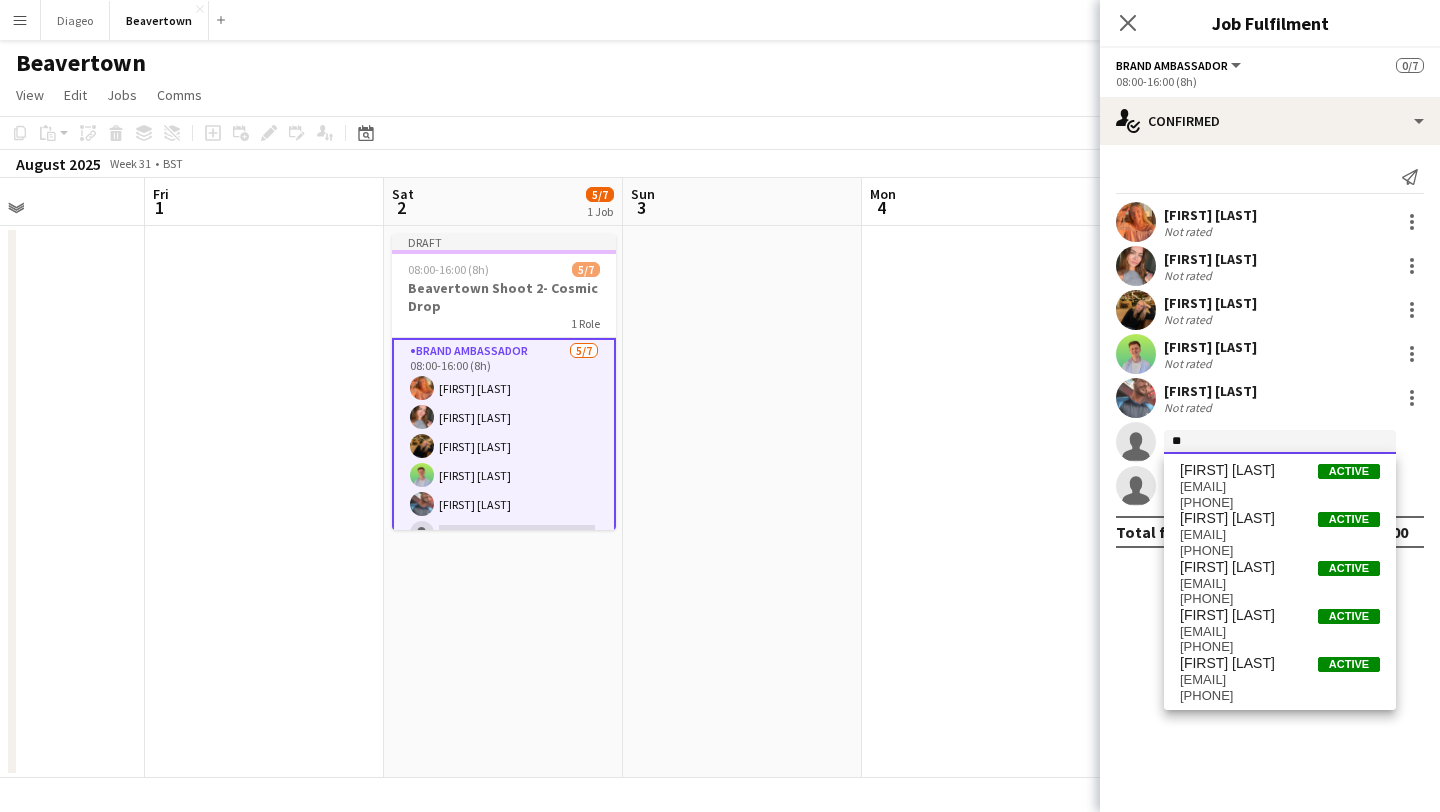 type on "*" 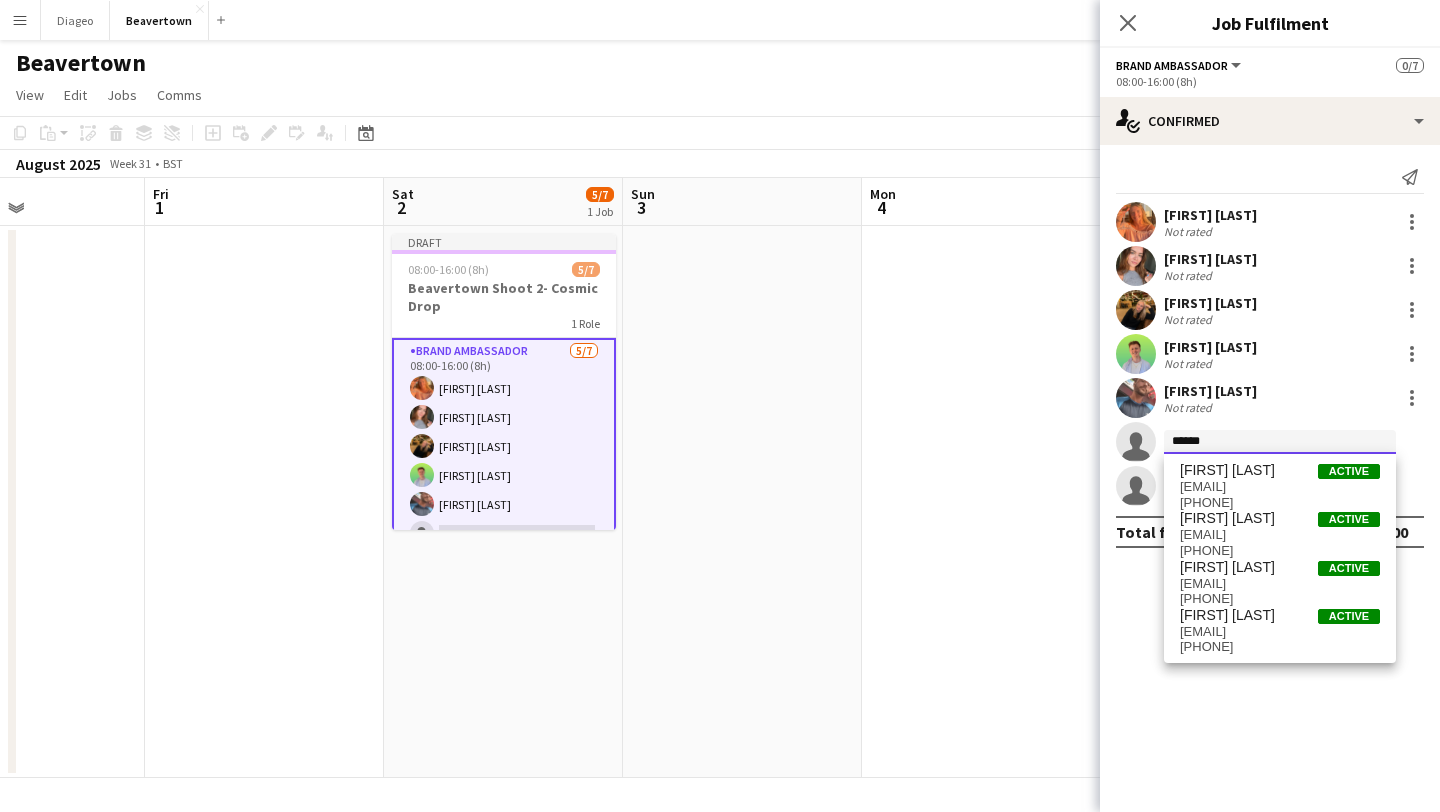 type on "******" 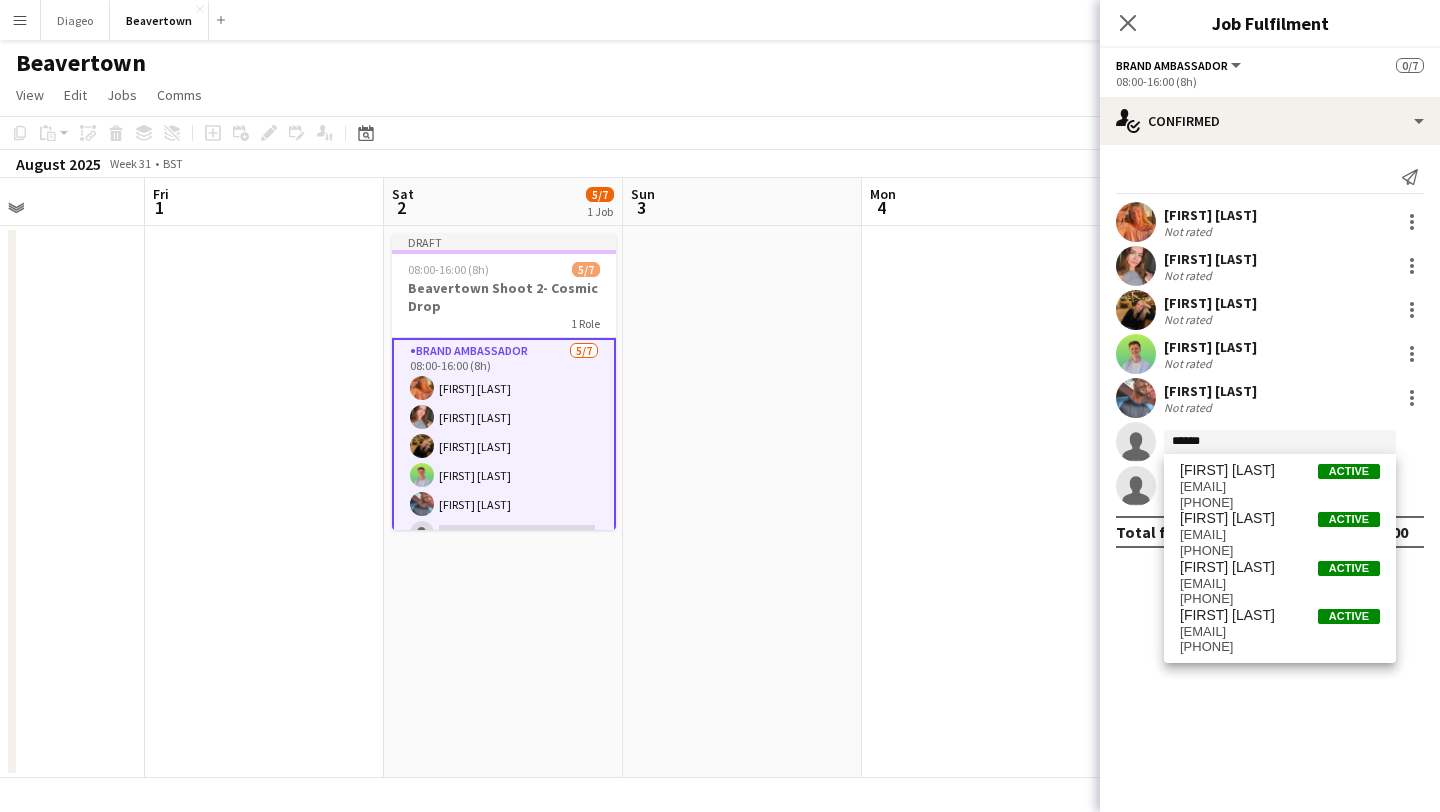 click on "[EMAIL]" at bounding box center [1280, 632] 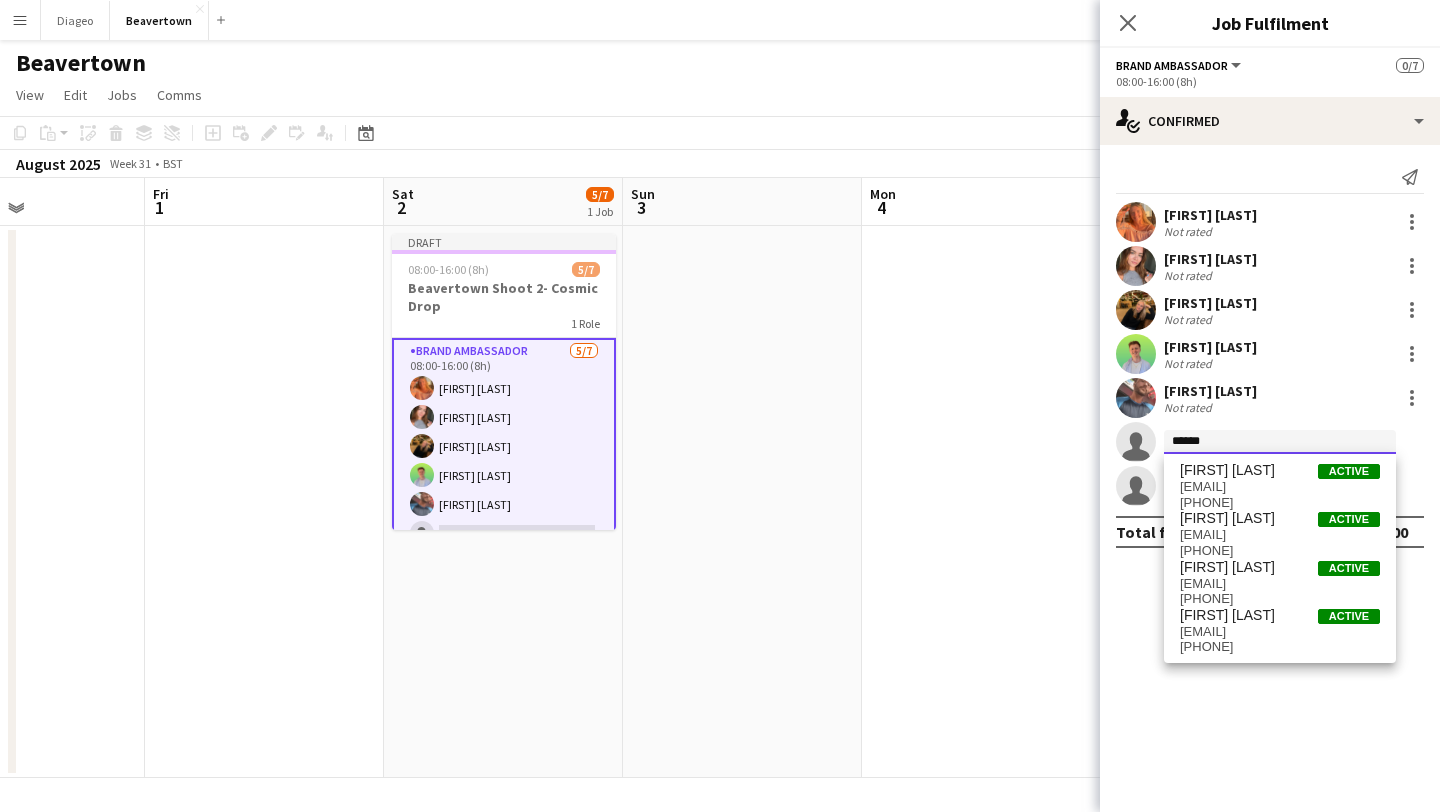 type 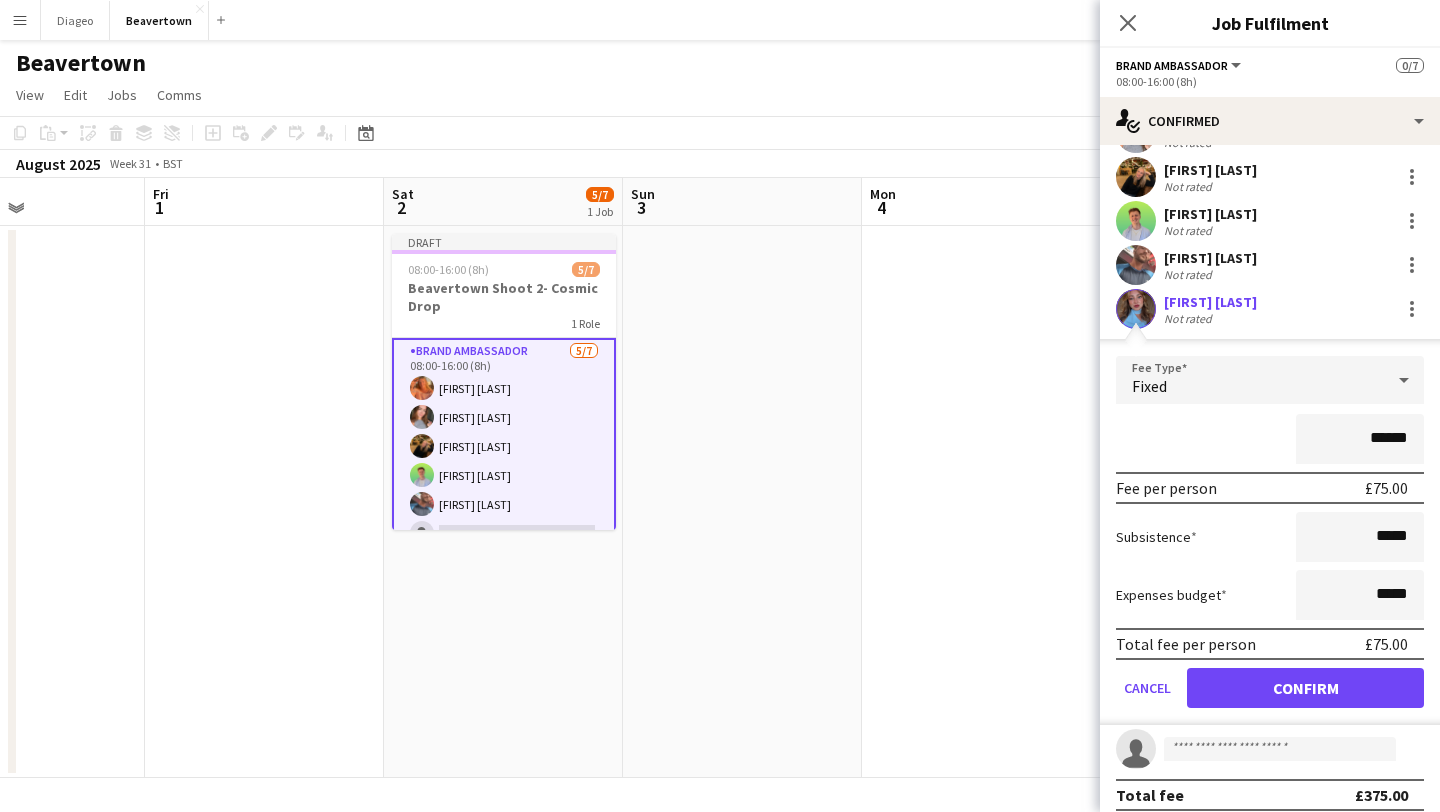 scroll, scrollTop: 148, scrollLeft: 0, axis: vertical 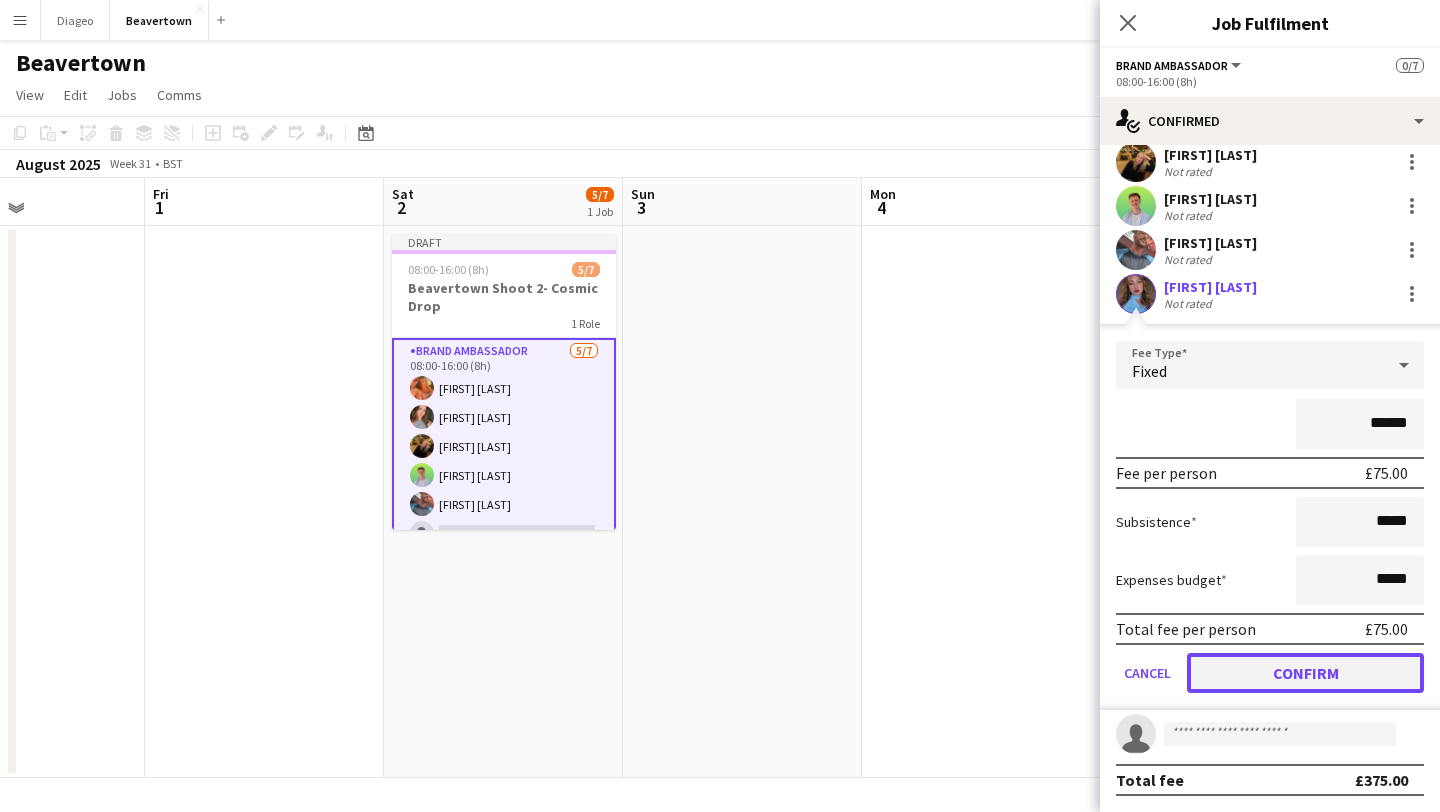 click on "Confirm" at bounding box center [1305, 673] 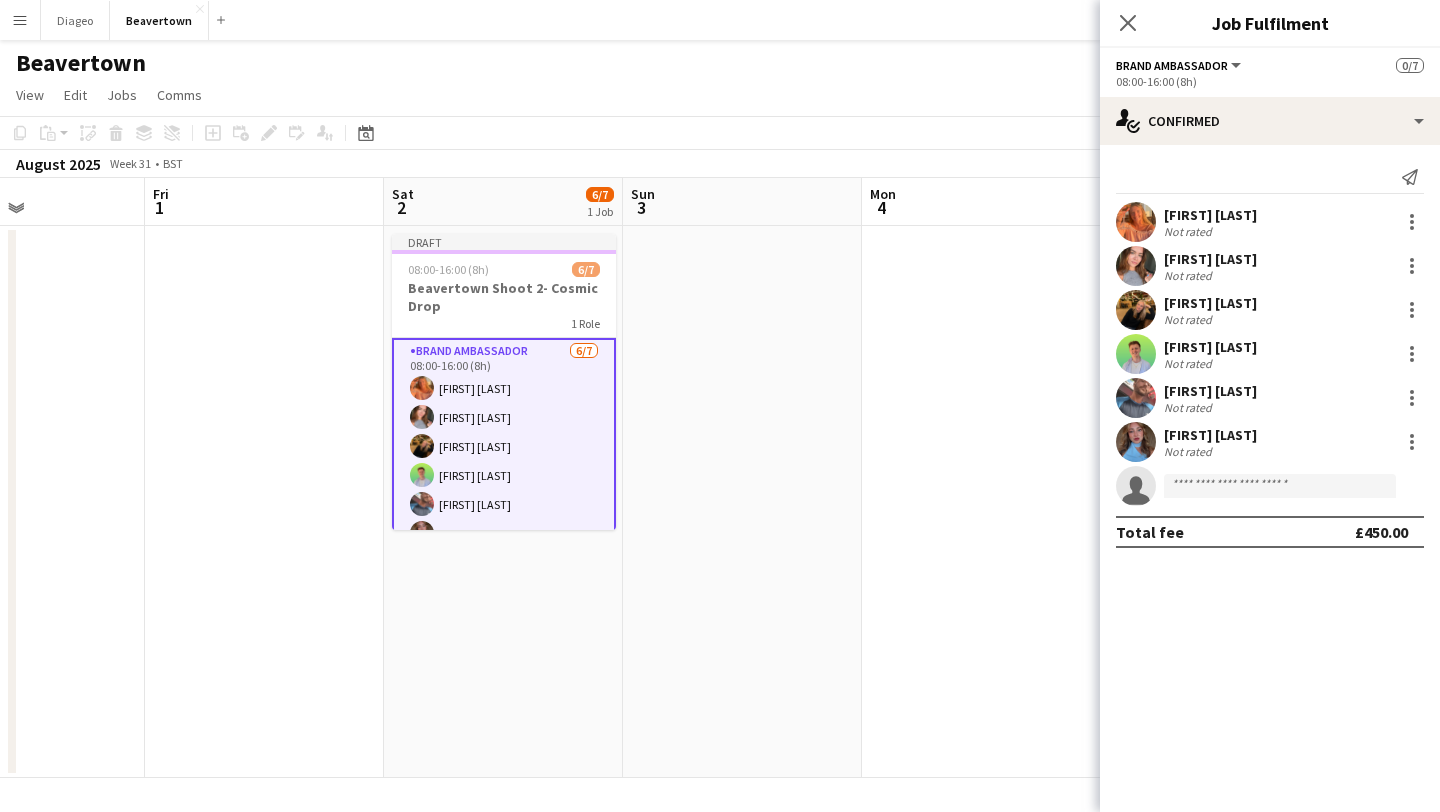 scroll, scrollTop: 0, scrollLeft: 0, axis: both 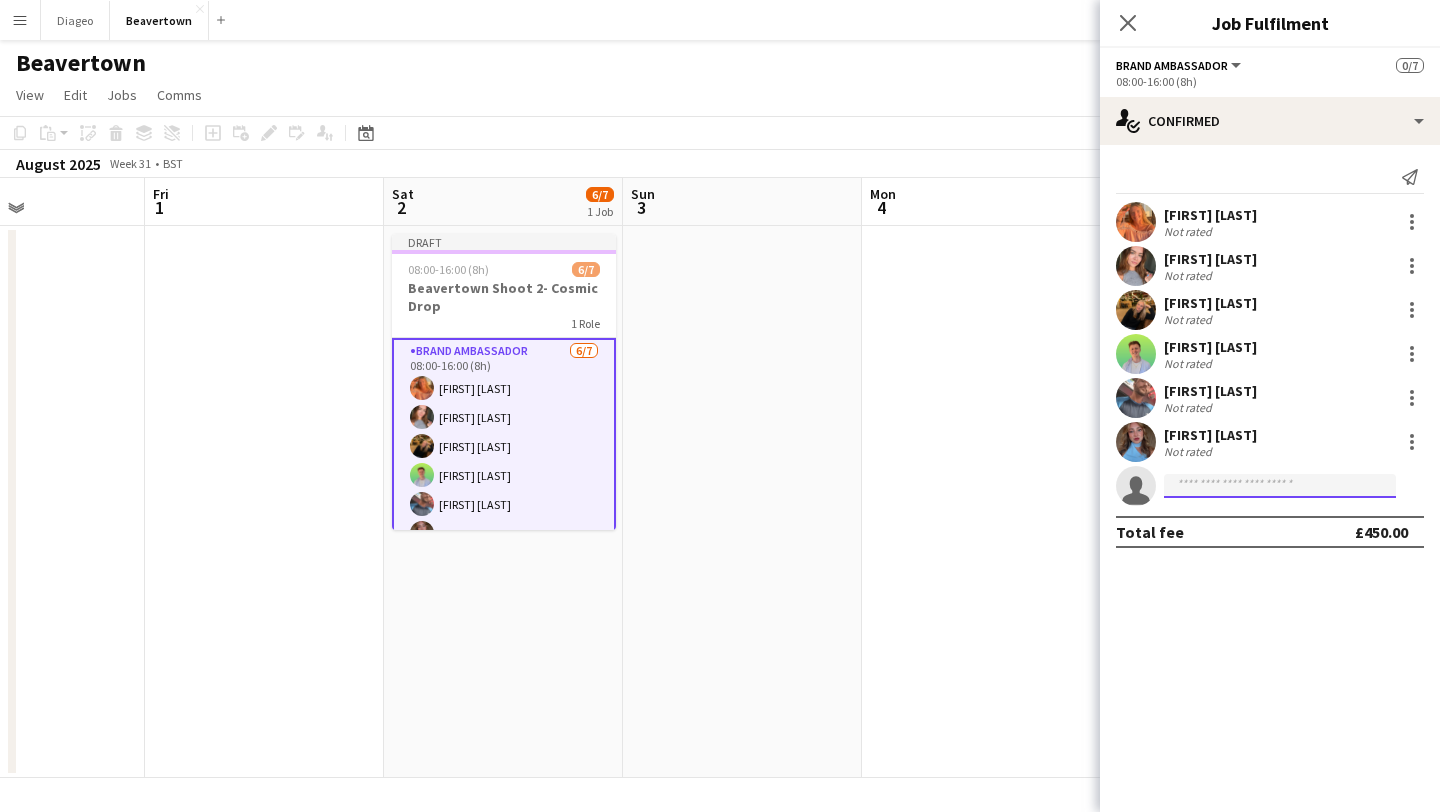 click 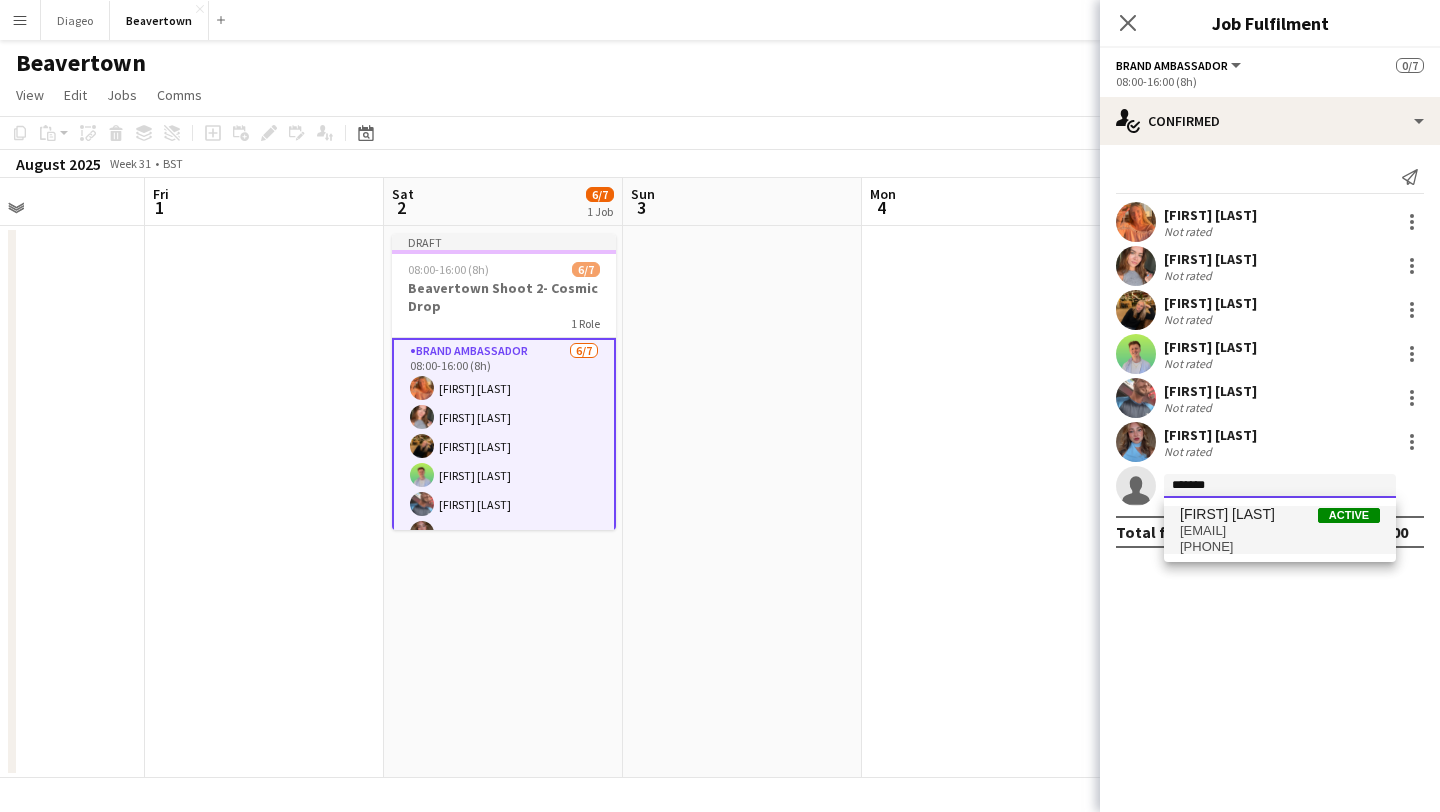type on "*******" 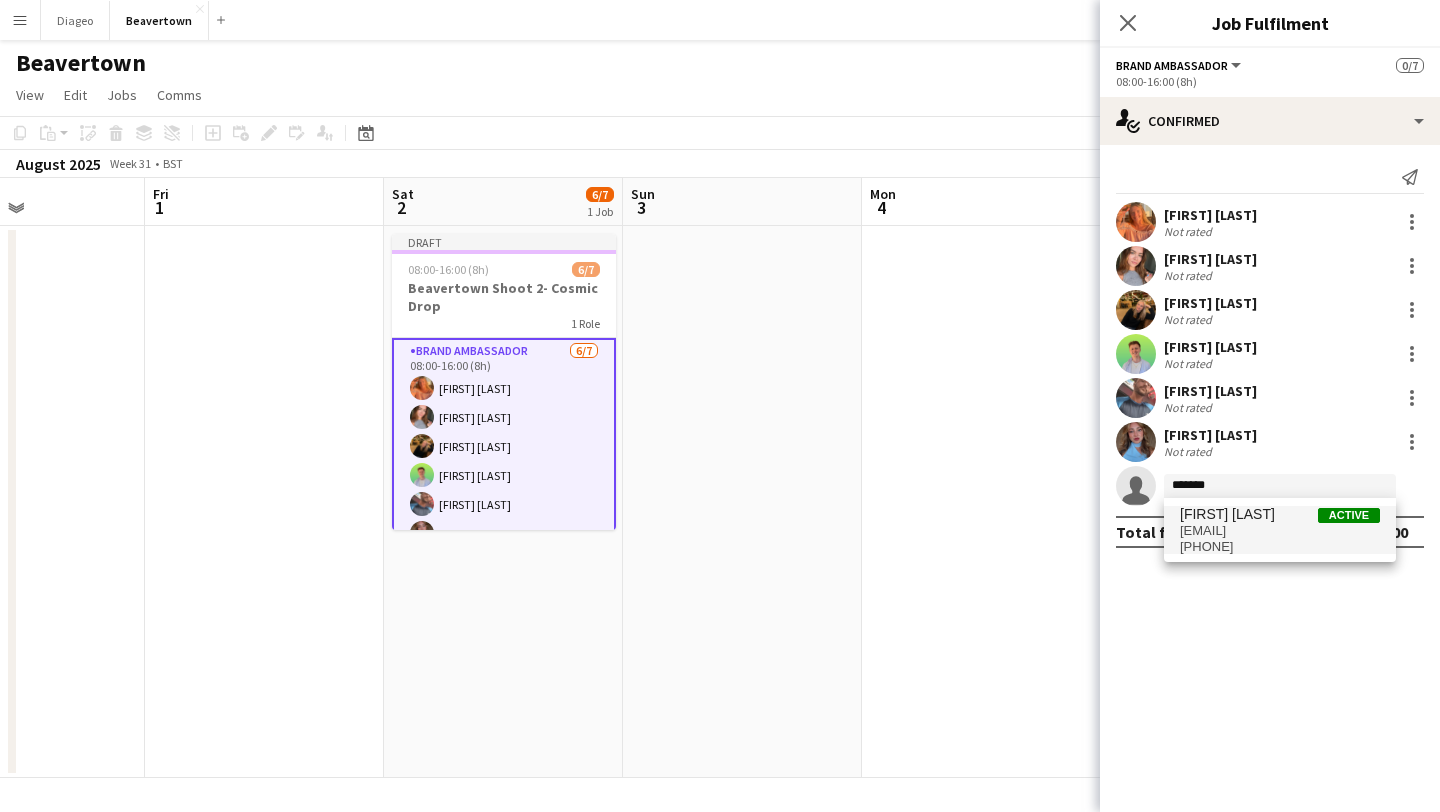 click on "[EMAIL]" at bounding box center [1280, 531] 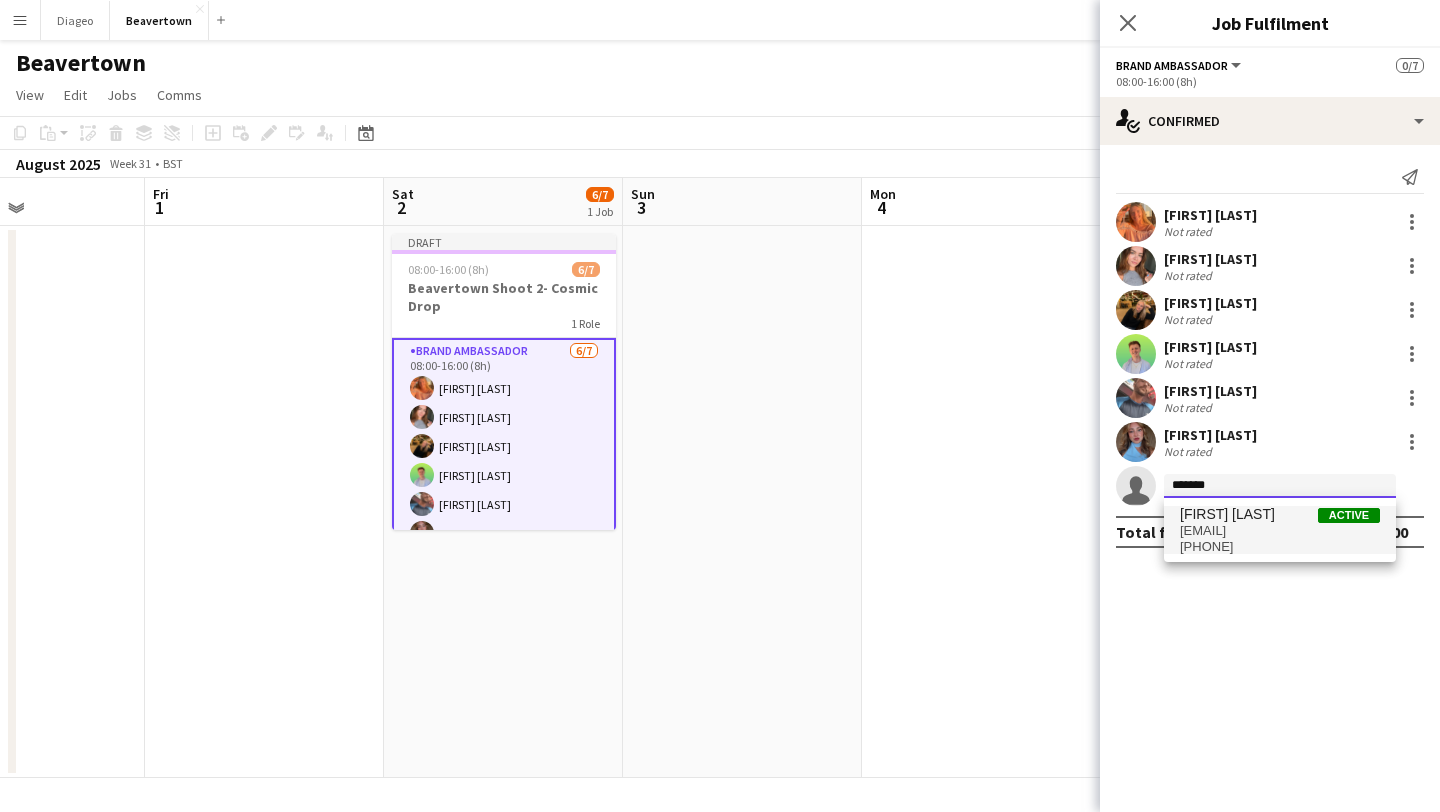 type 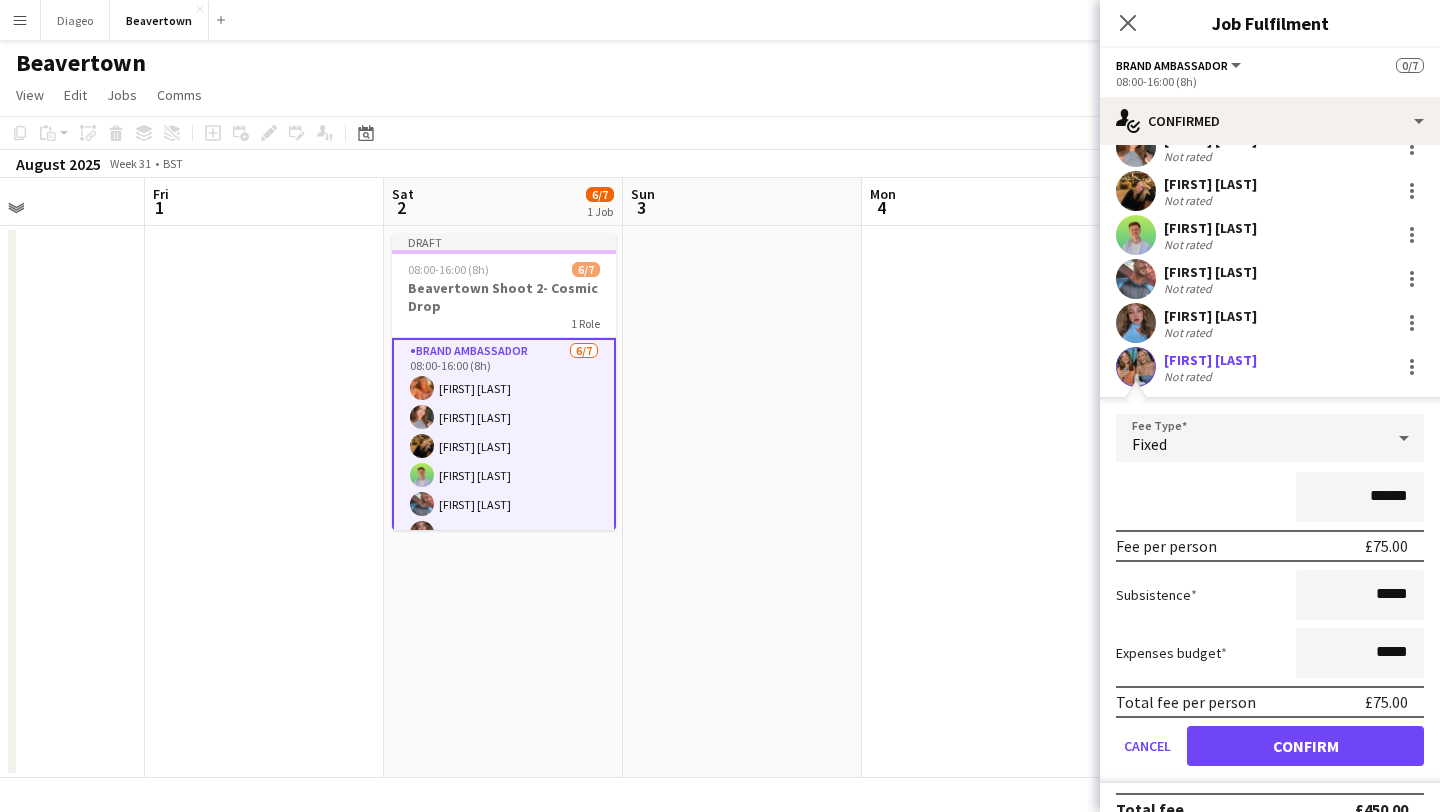 scroll, scrollTop: 148, scrollLeft: 0, axis: vertical 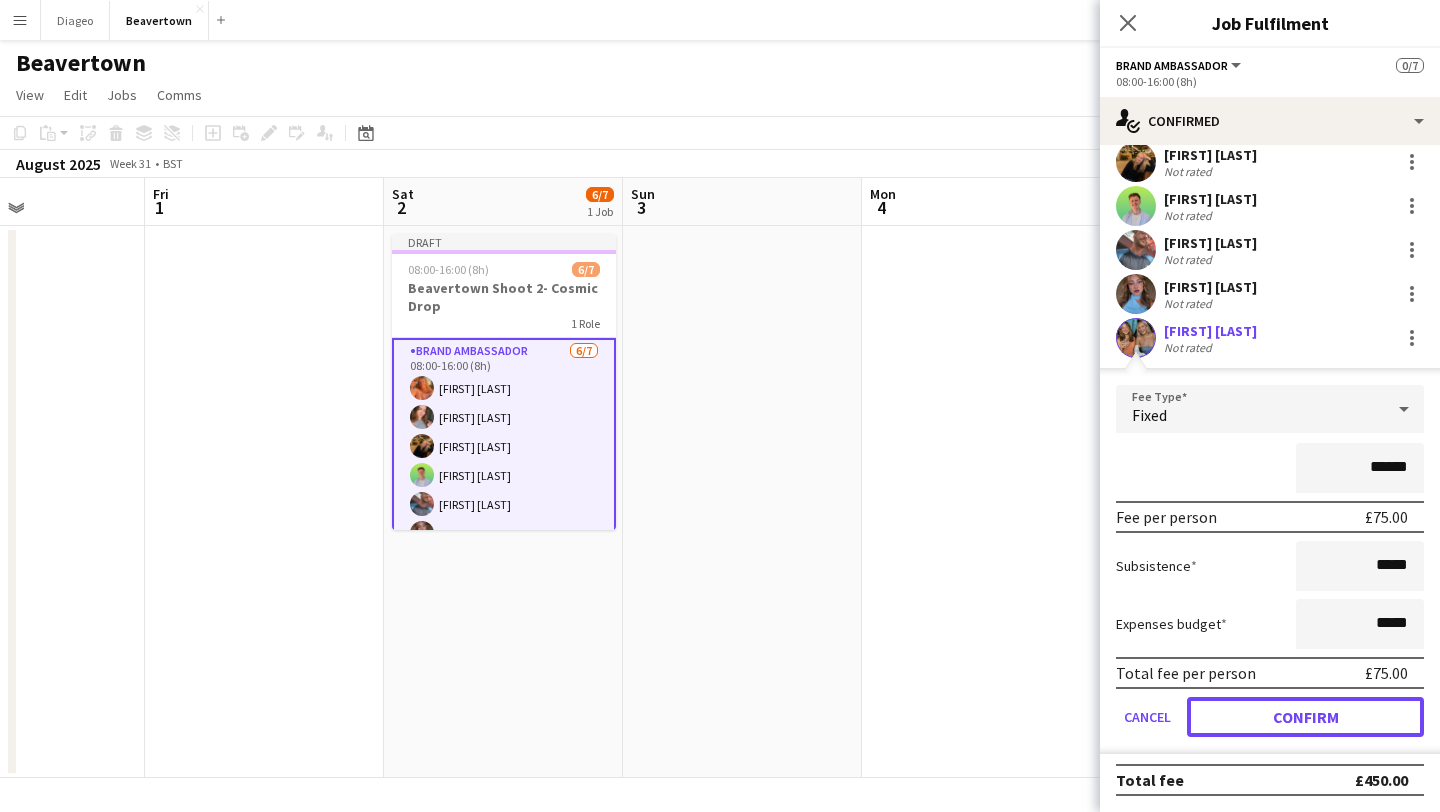 click on "Confirm" at bounding box center [1305, 717] 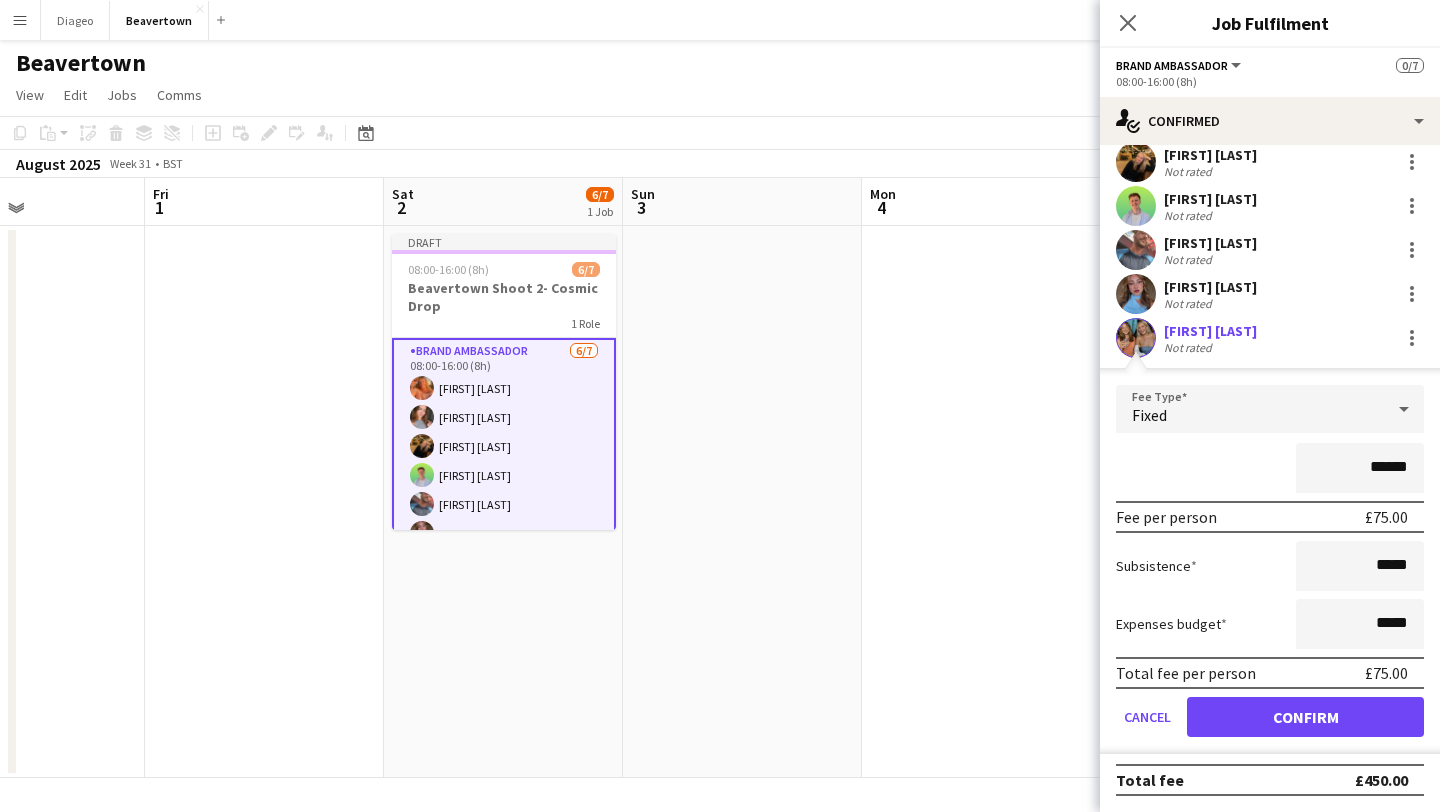 scroll, scrollTop: 0, scrollLeft: 0, axis: both 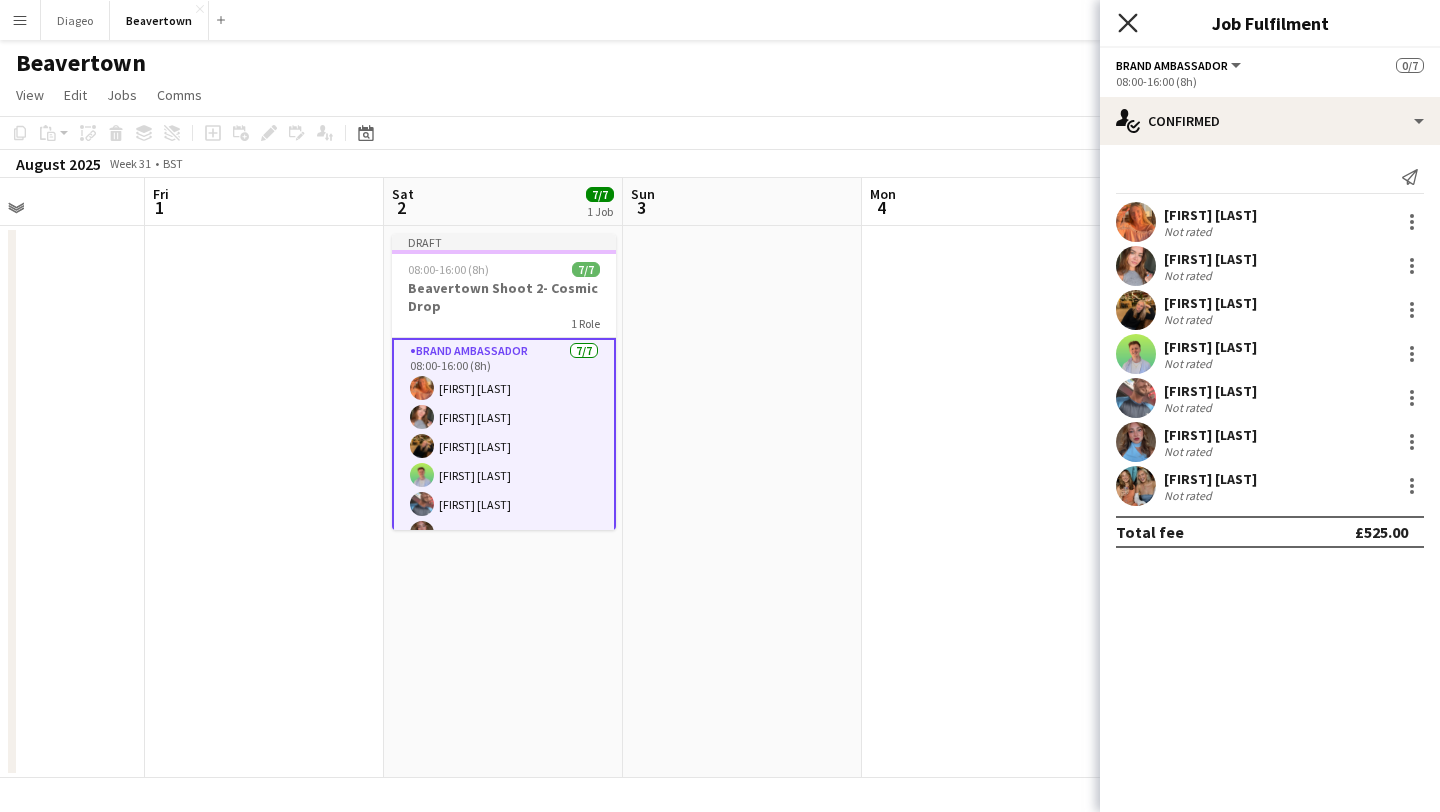 click on "Close pop-in" 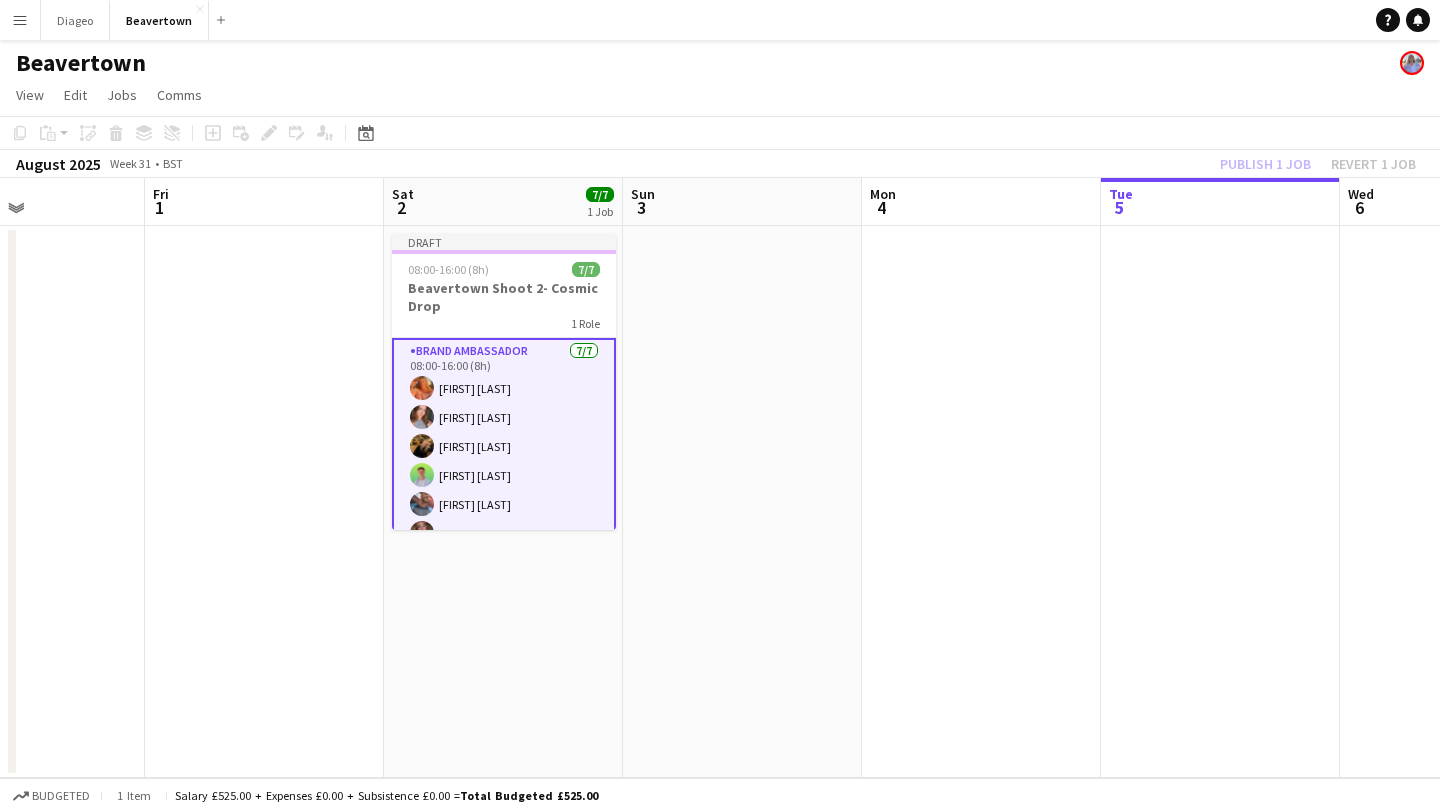 click at bounding box center (742, 502) 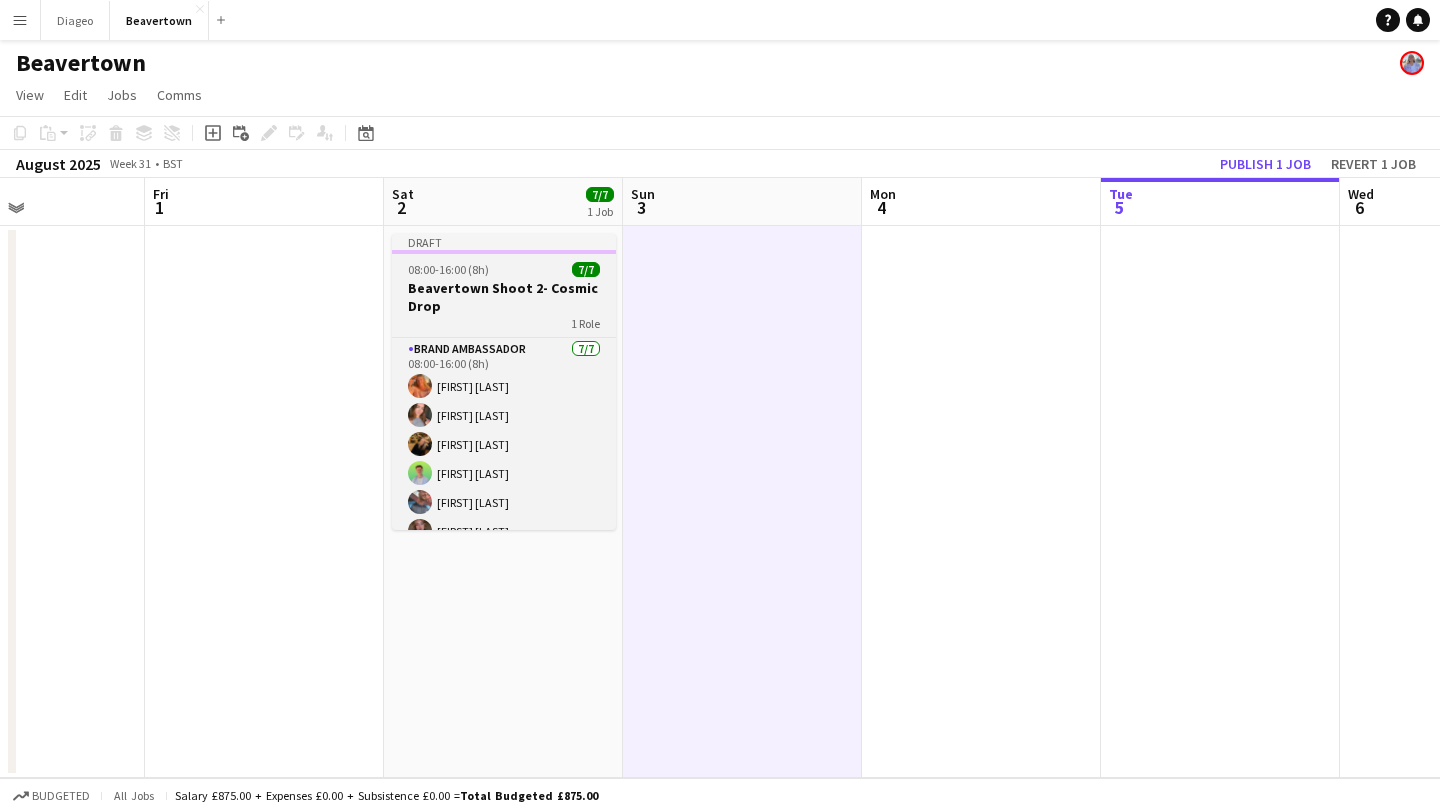 click on "Beavertown Shoot 2- Cosmic Drop" at bounding box center [504, 297] 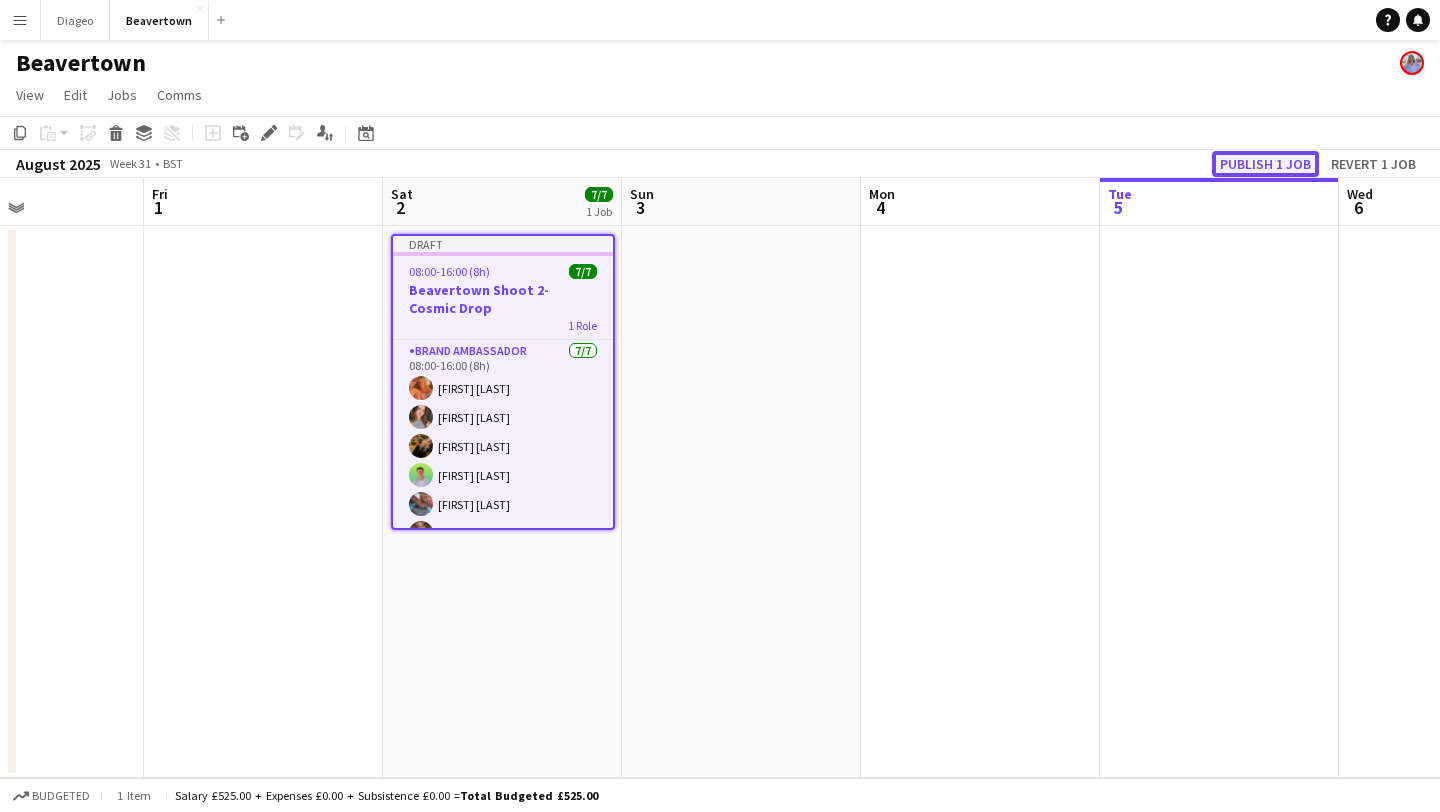 click on "Publish 1 job" 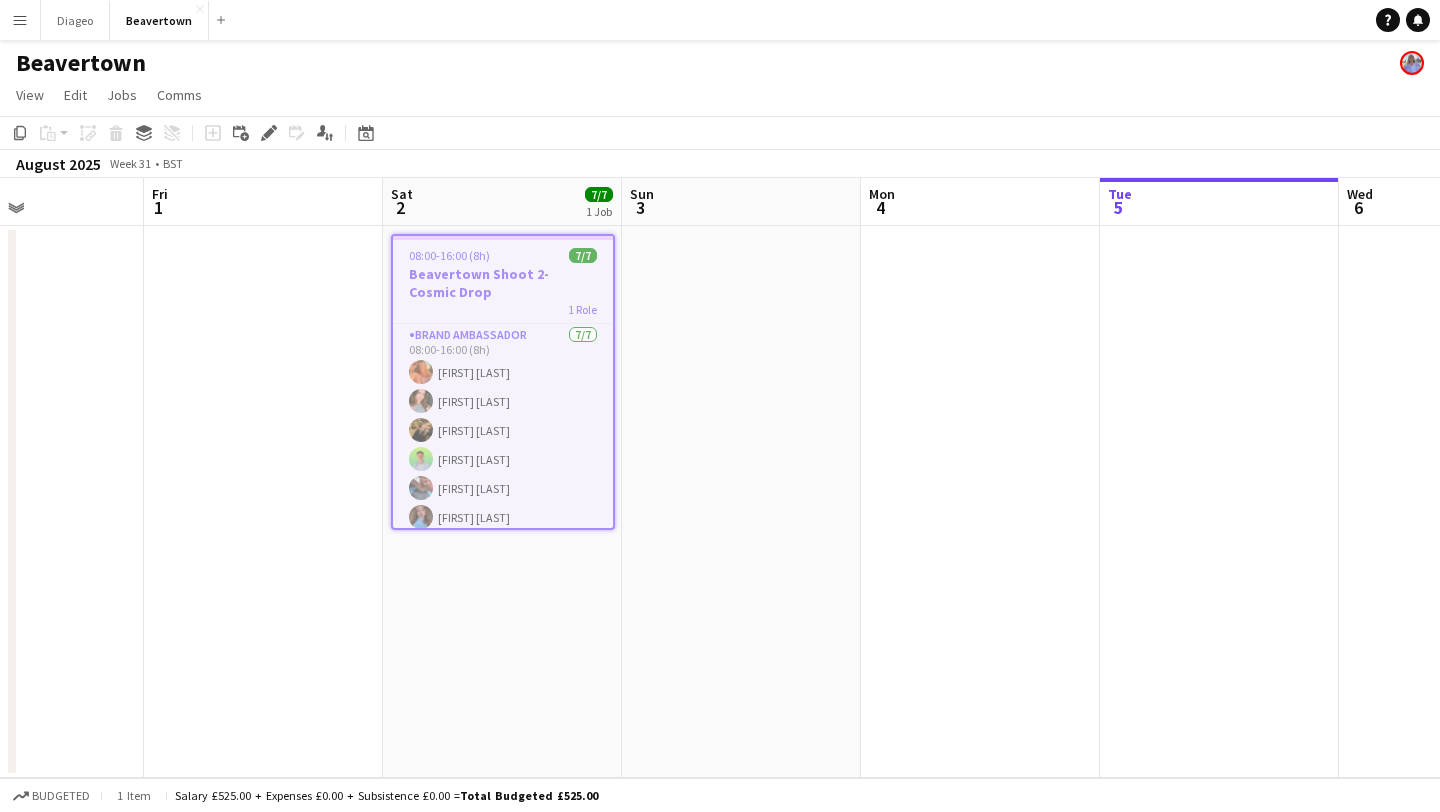 click on "[FIRST] [LAST] [FIRST] [LAST] [FIRST] [LAST] [FIRST] [LAST] [FIRST] [LAST] [FIRST] [LAST]" at bounding box center (503, 382) 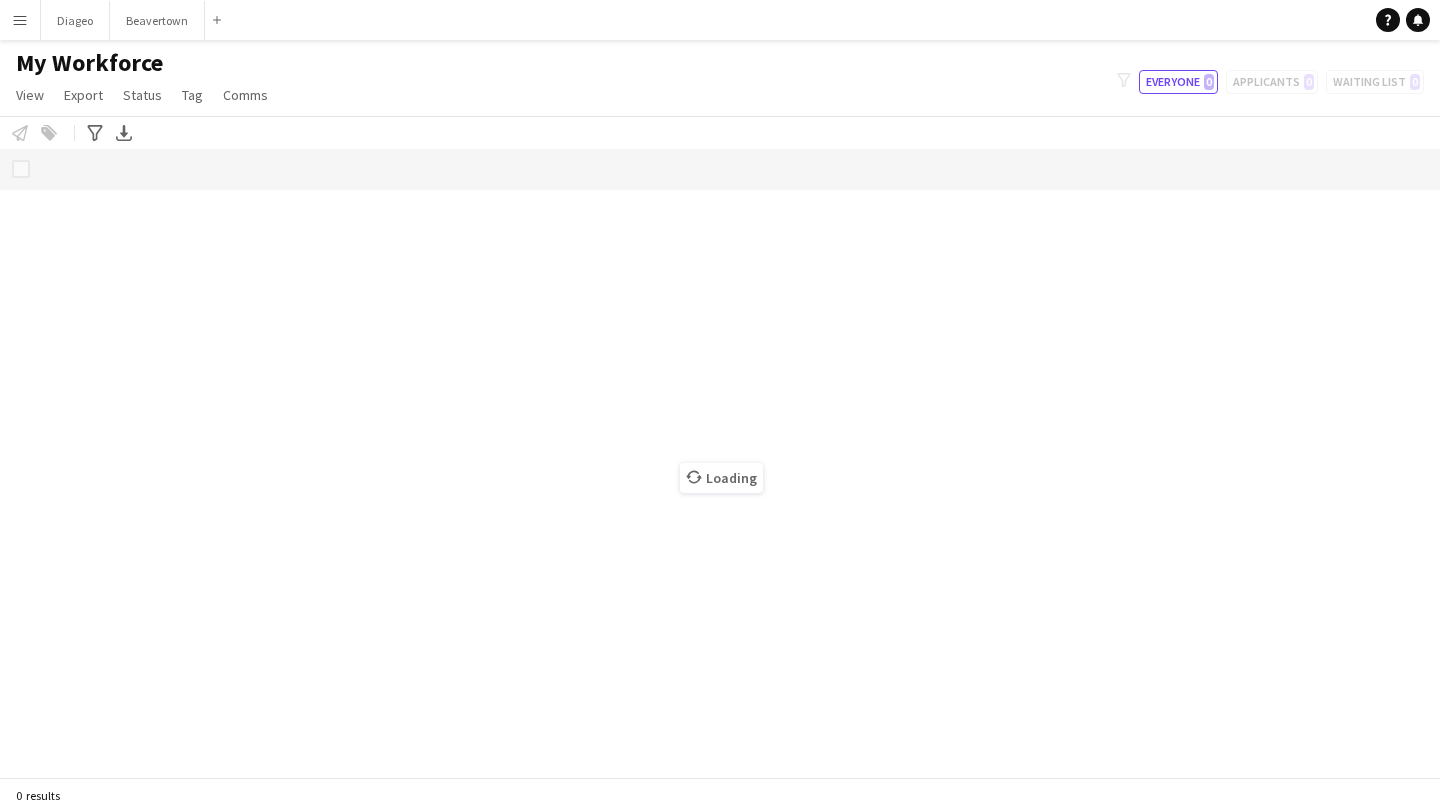 scroll, scrollTop: 0, scrollLeft: 0, axis: both 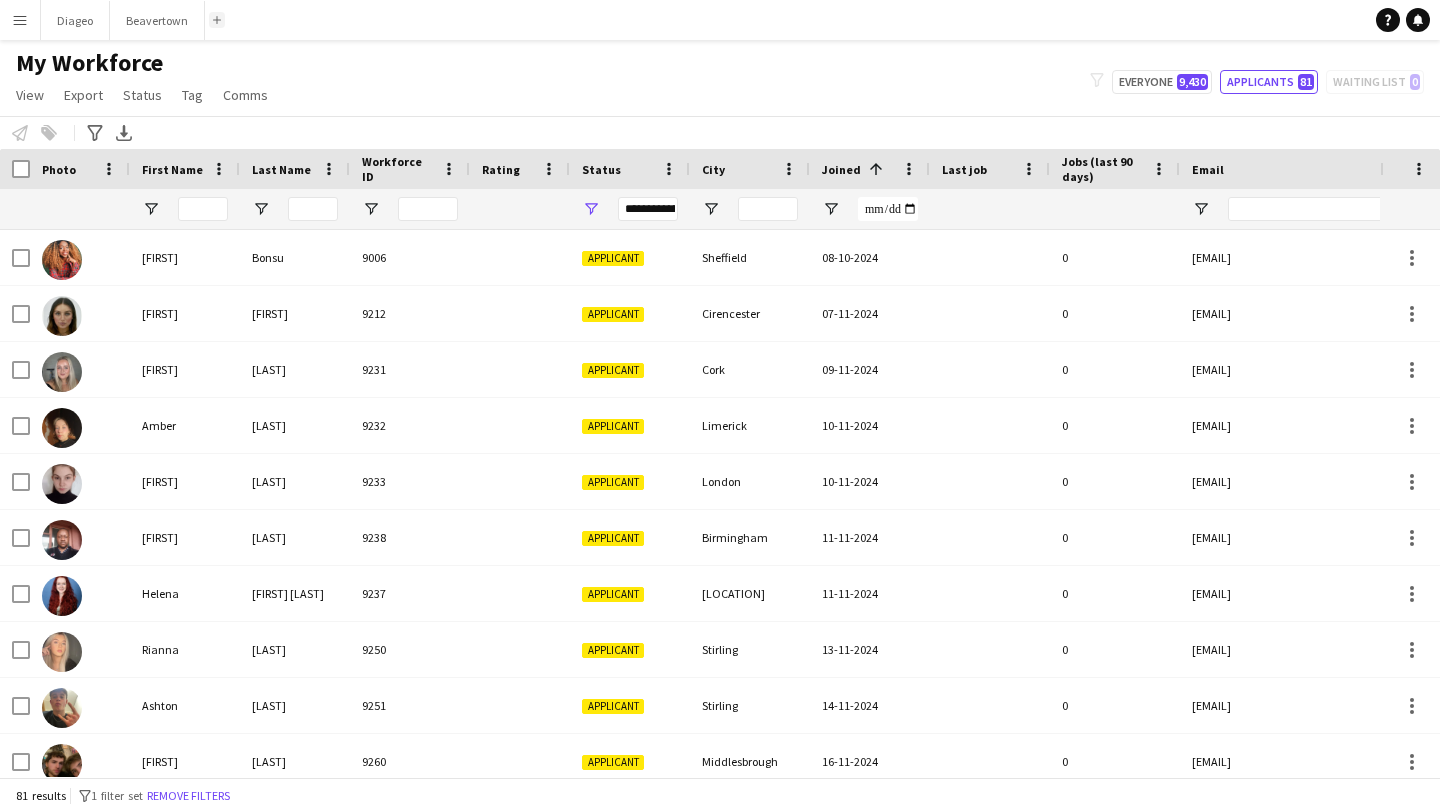 click on "Add" at bounding box center (217, 20) 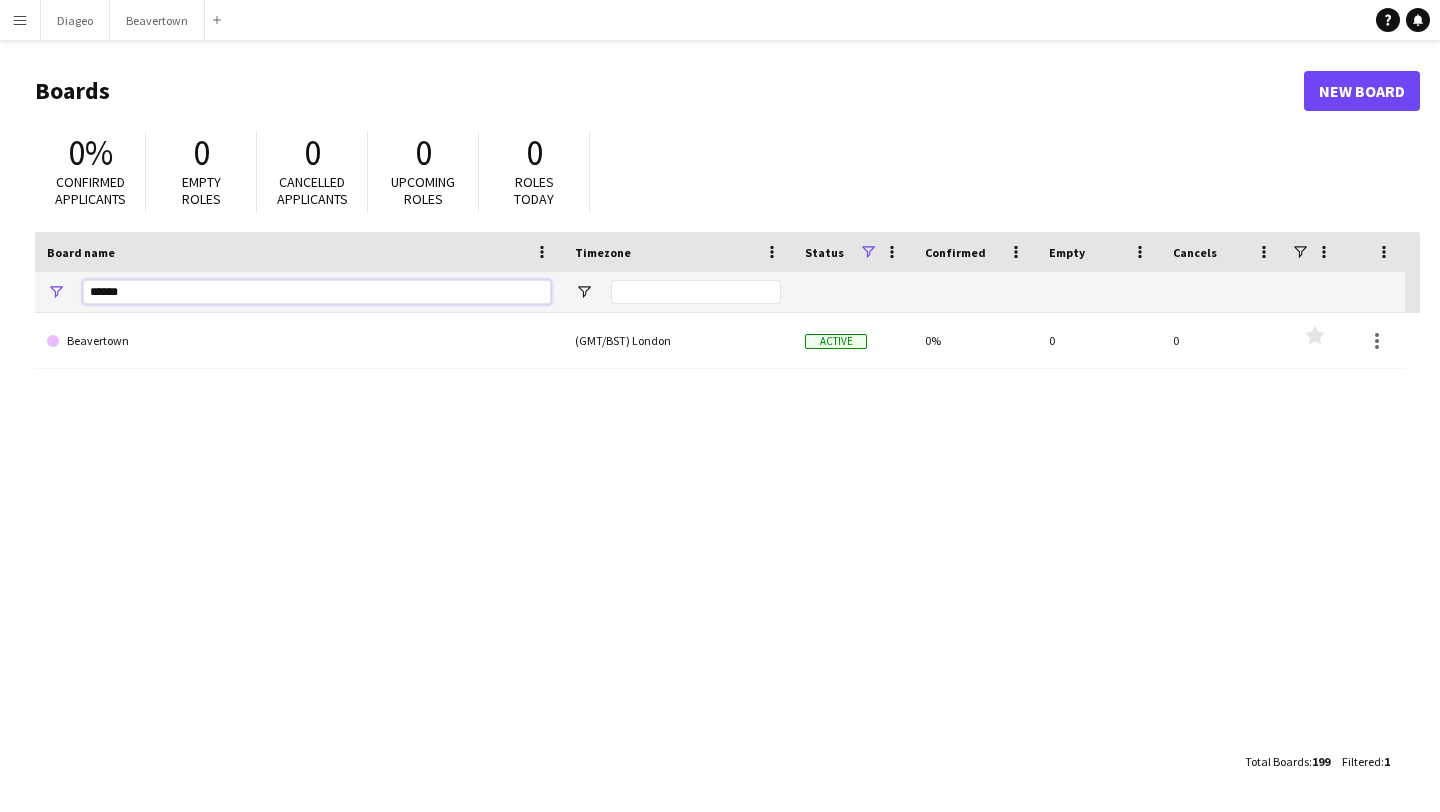 click on "******" at bounding box center (317, 292) 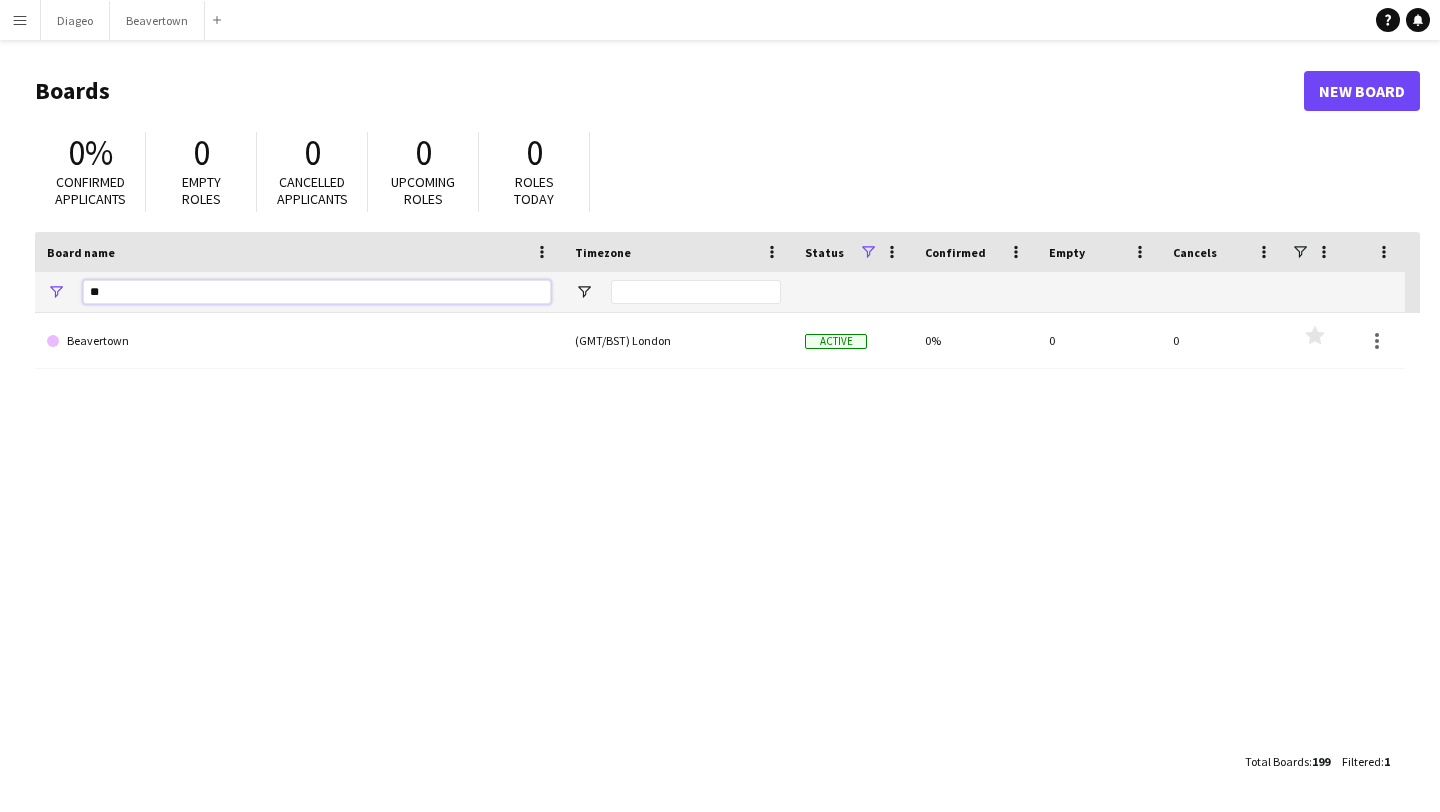 type on "*" 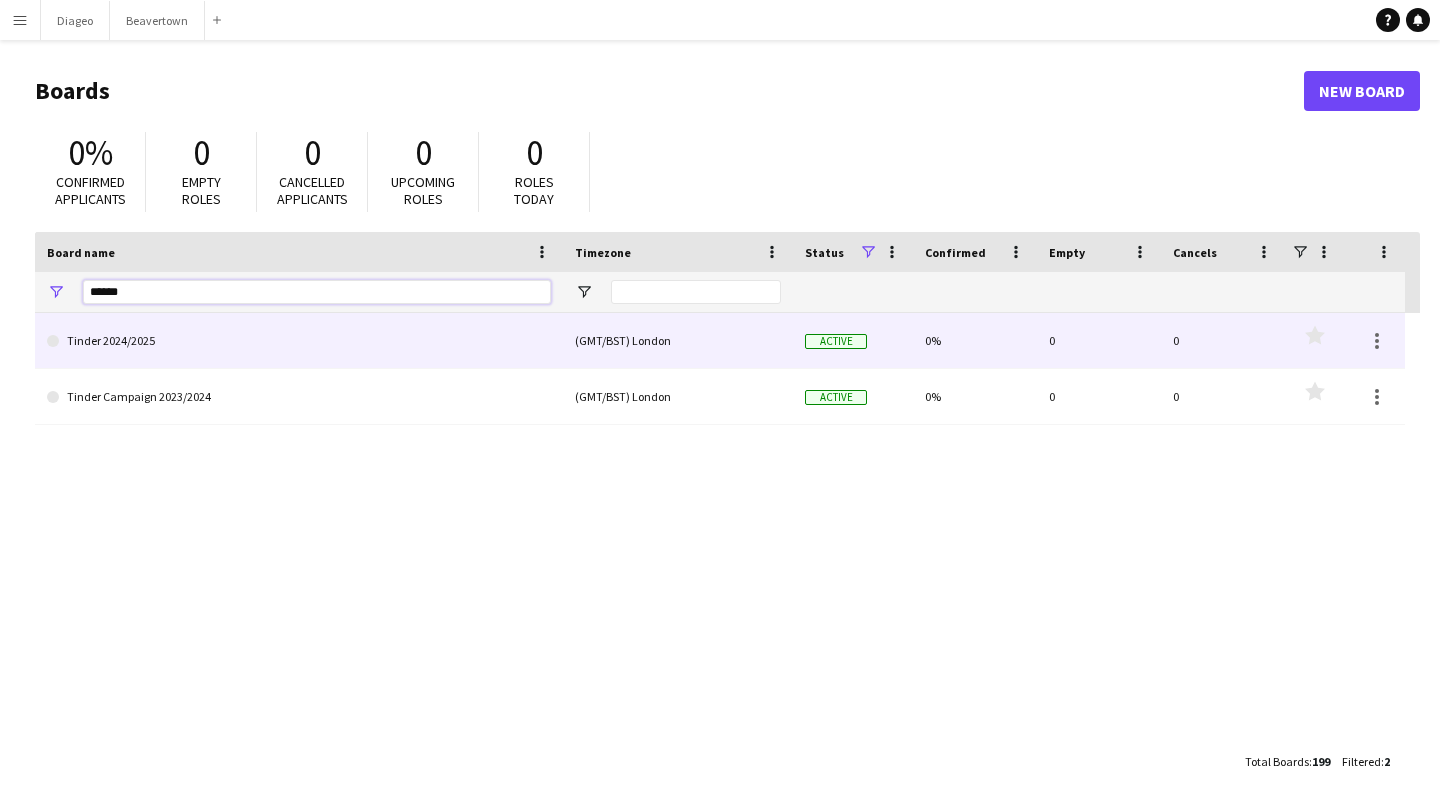 type on "******" 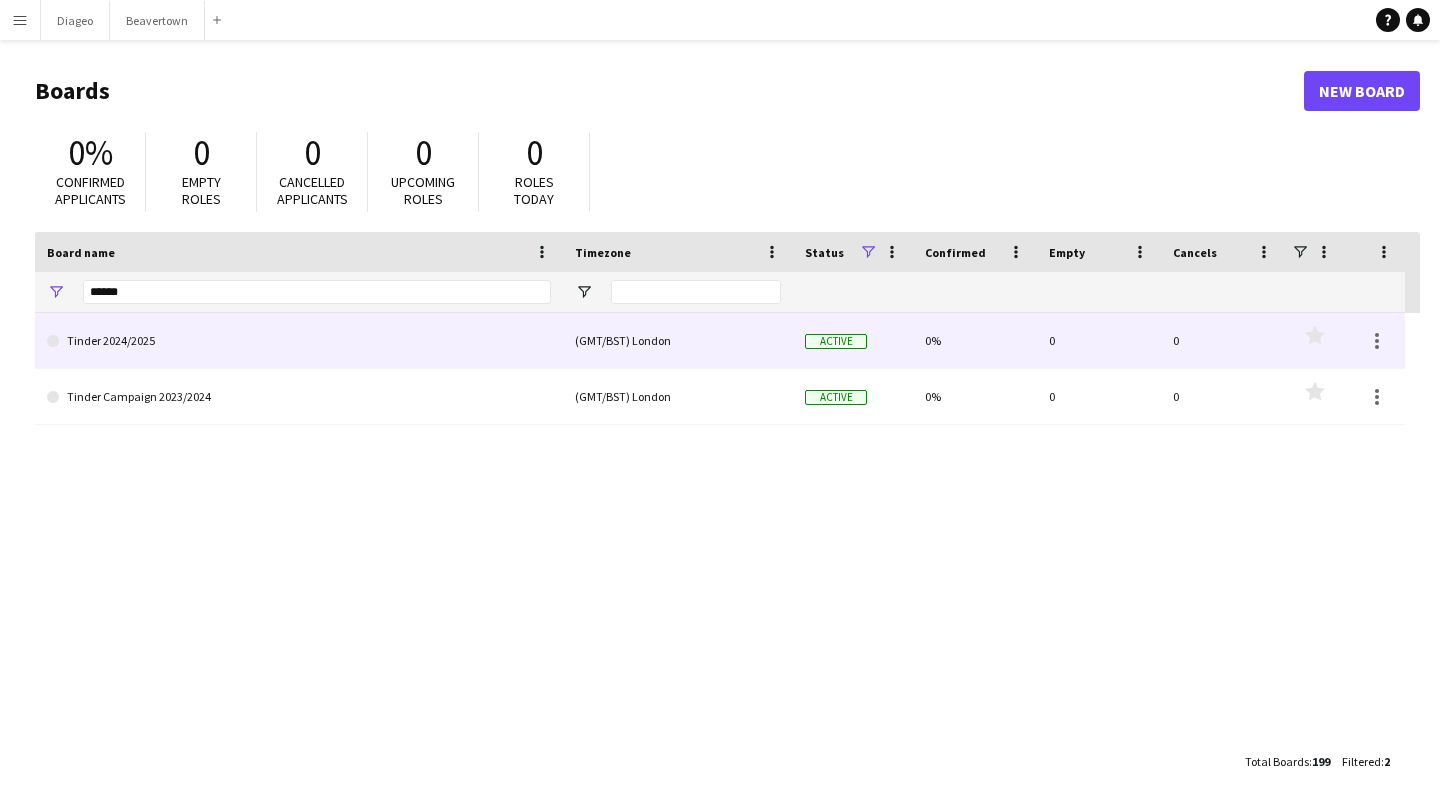 click on "(GMT/BST) London" 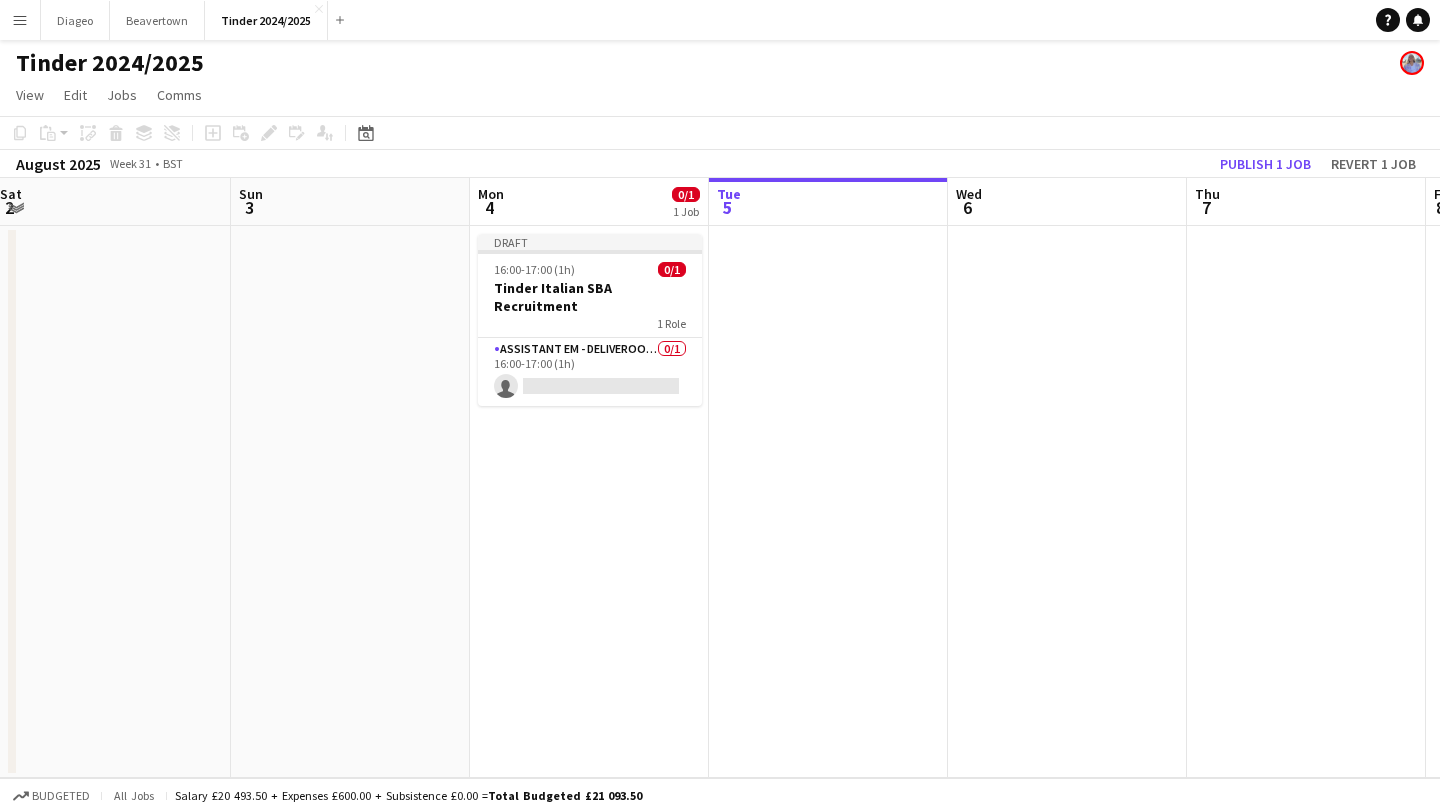 scroll, scrollTop: 0, scrollLeft: 509, axis: horizontal 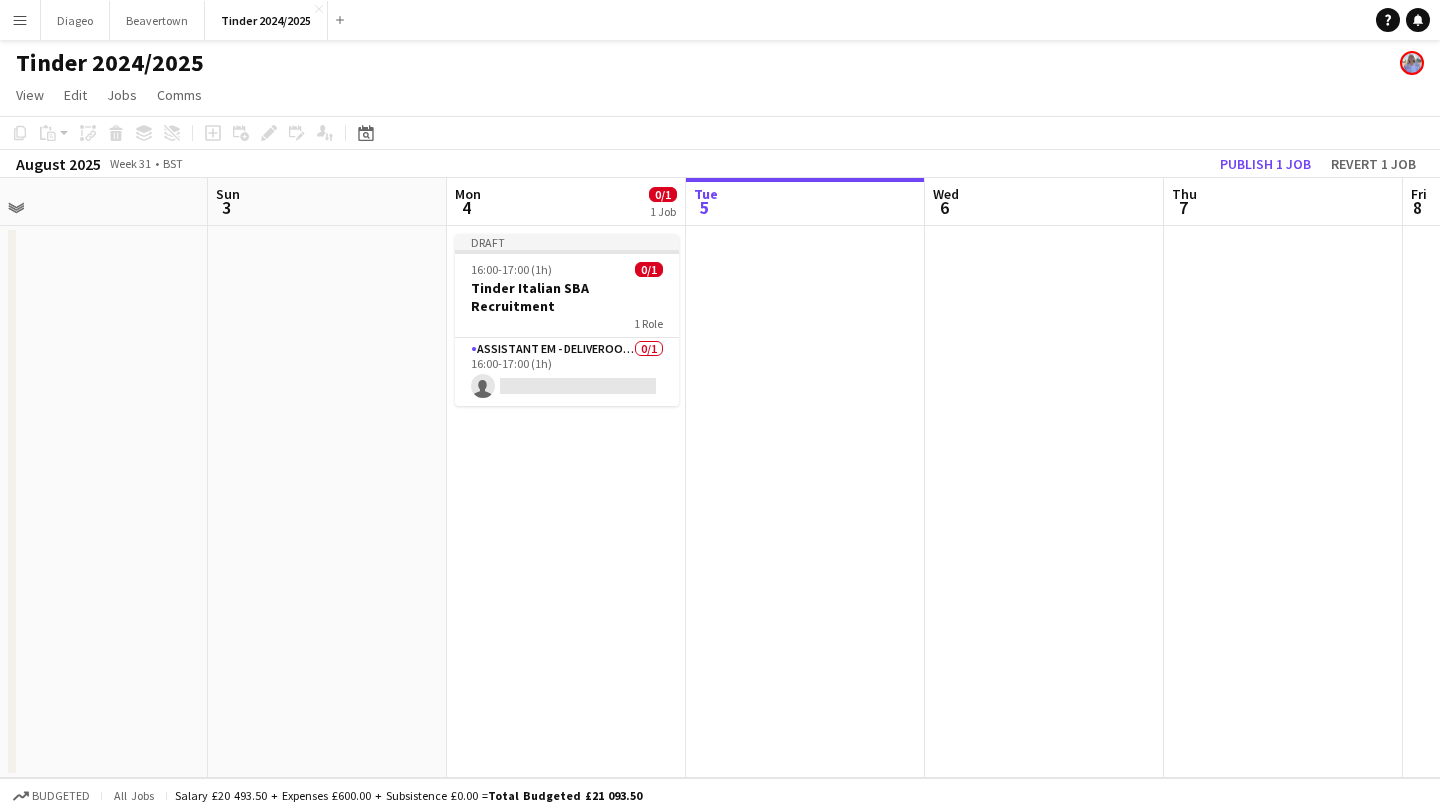 click on "Draft   16:00-17:00 (1h)    0/1   Tinder Italian SBA Recruitment   1 Role   Assistant EM - Deliveroo FR   0/1   16:00-17:00 (1h)
single-neutral-actions" at bounding box center [566, 502] 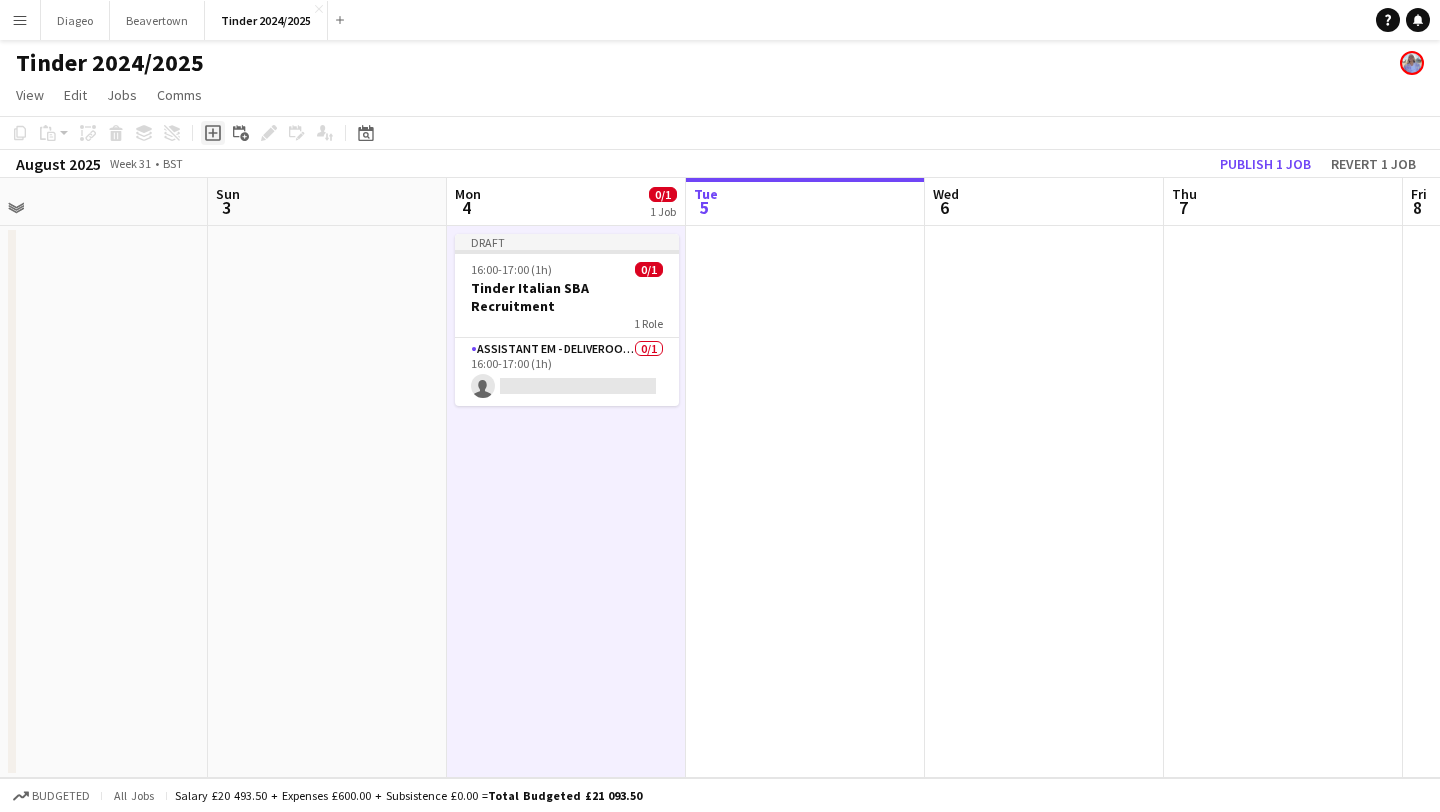 click on "Add job" 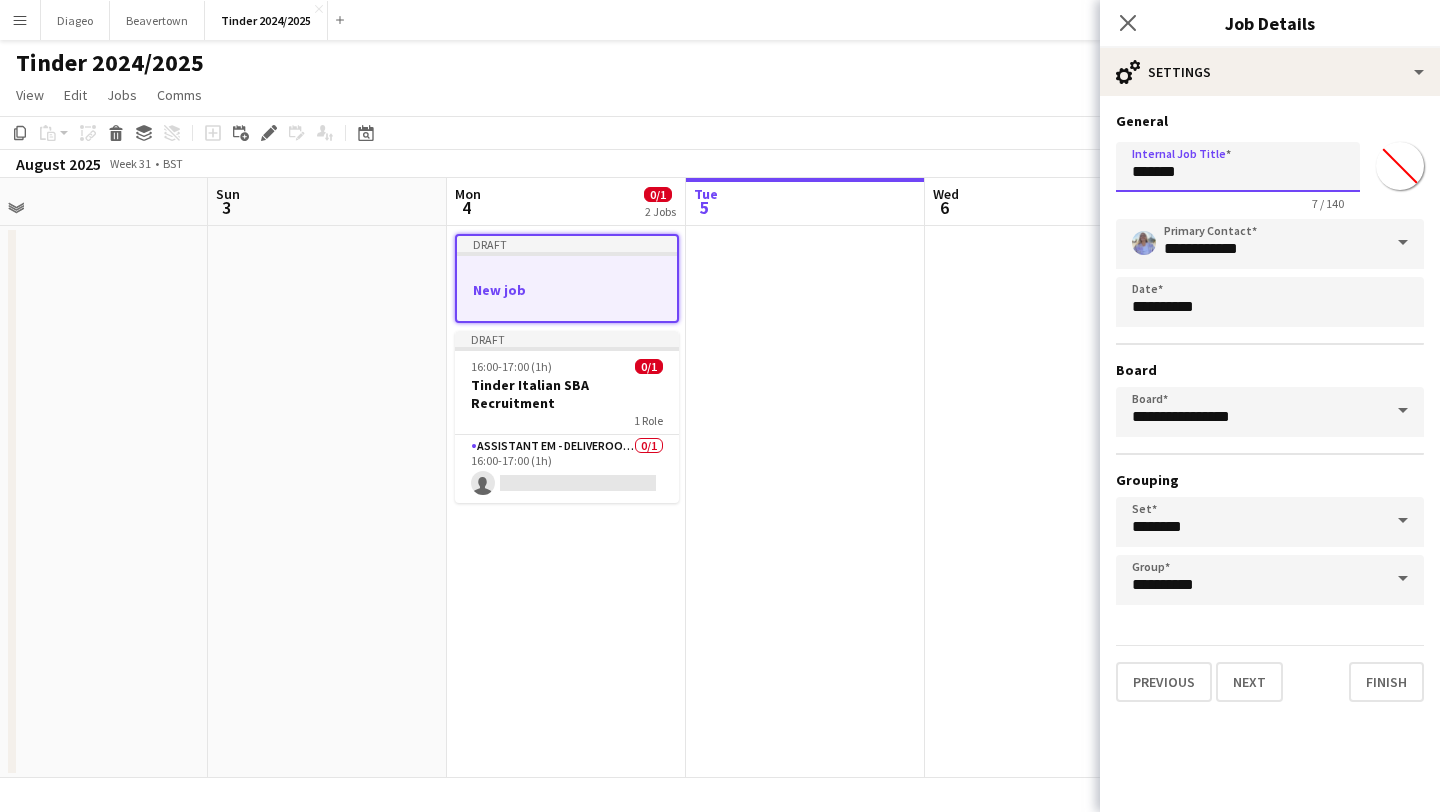 drag, startPoint x: 1270, startPoint y: 171, endPoint x: 984, endPoint y: 170, distance: 286.00174 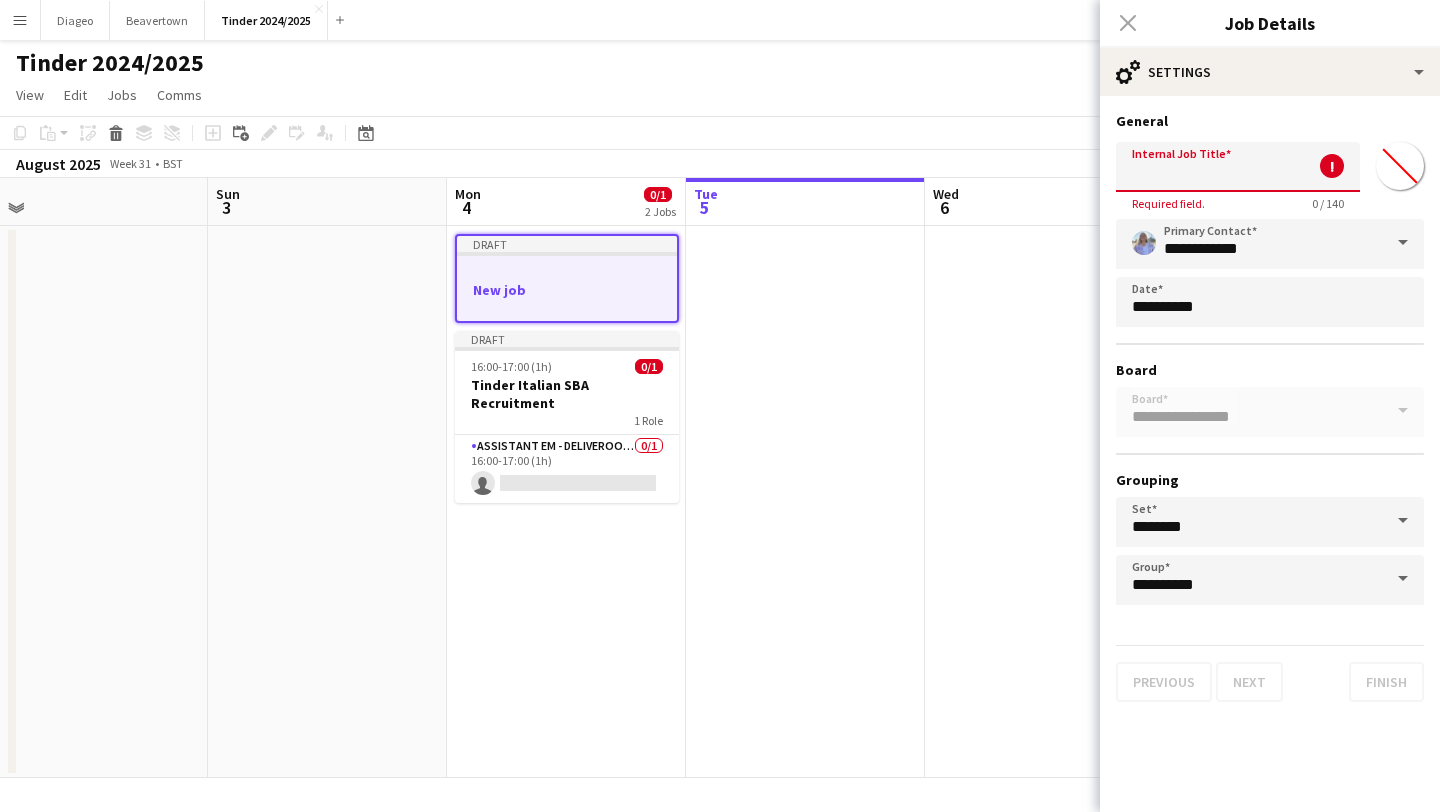 click on "Internal Job Title" at bounding box center [1238, 167] 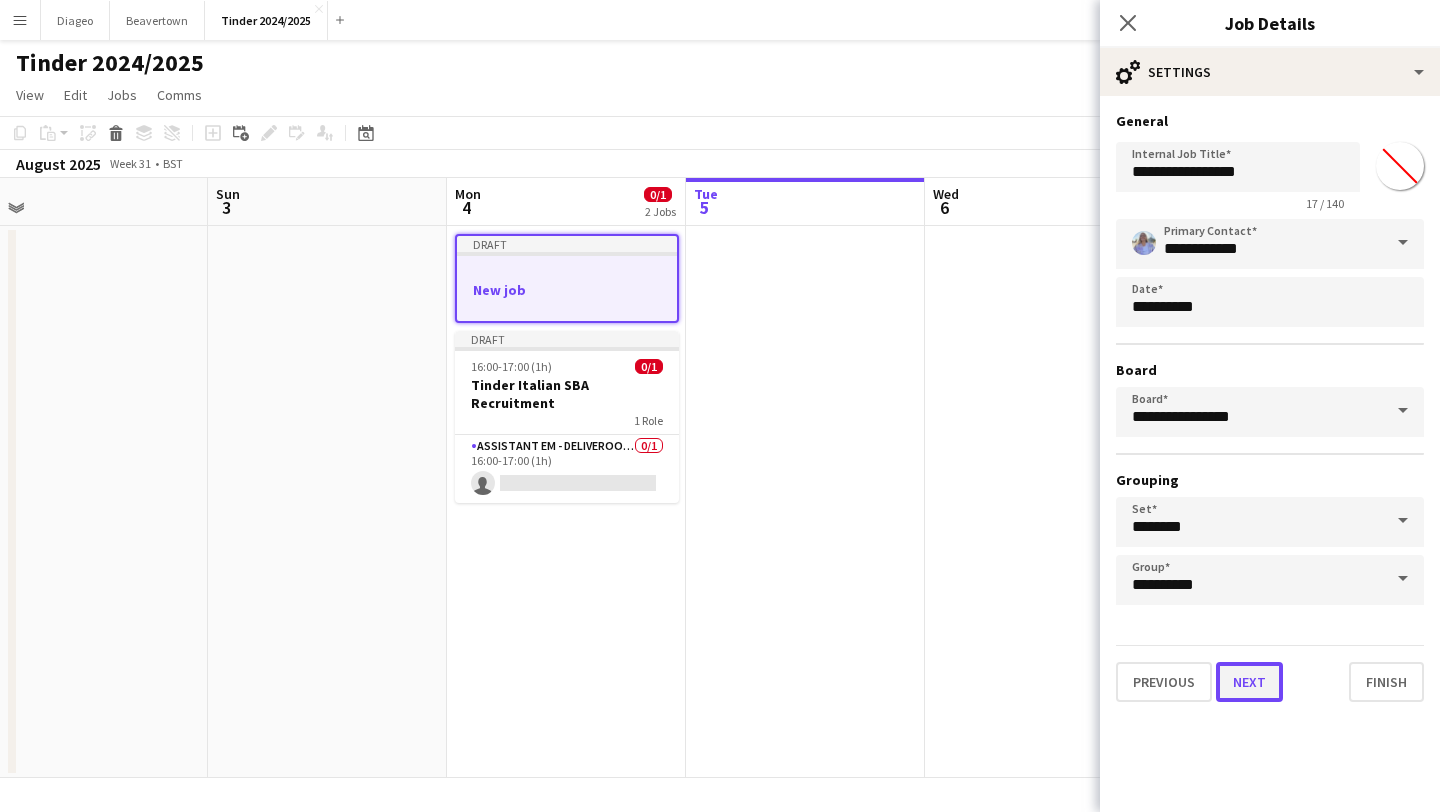 click on "Next" at bounding box center (1249, 682) 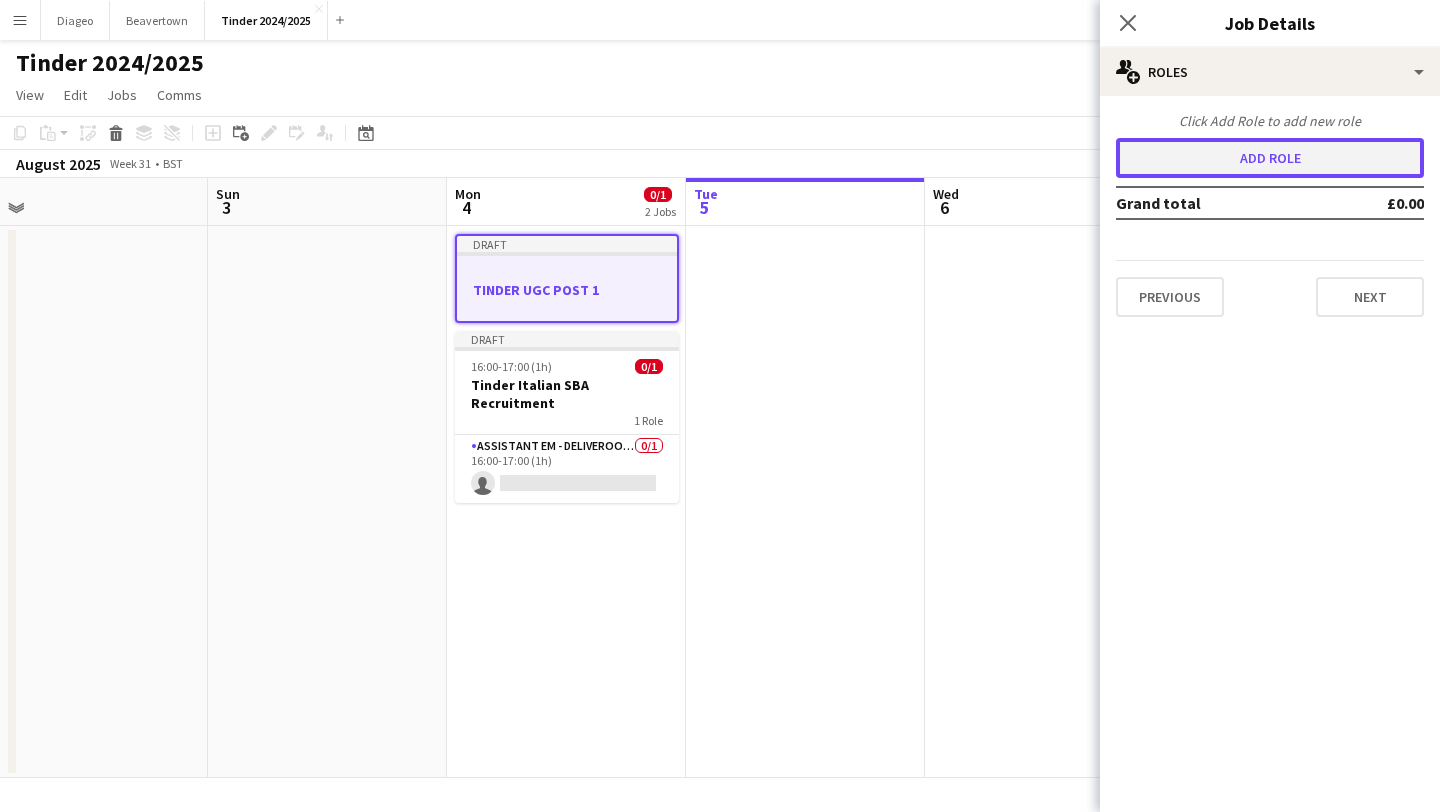 click on "Add role" at bounding box center (1270, 158) 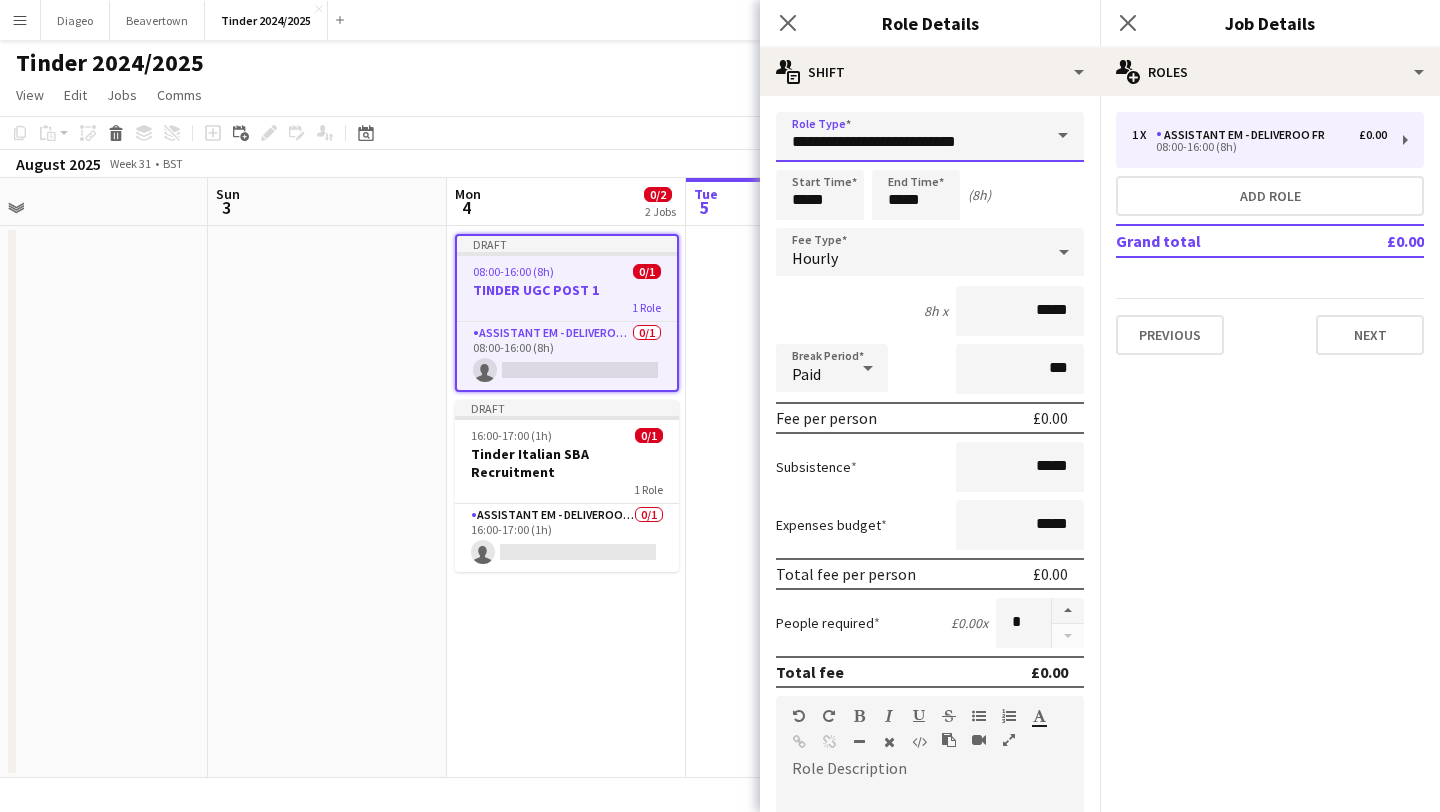 click on "**********" at bounding box center [930, 137] 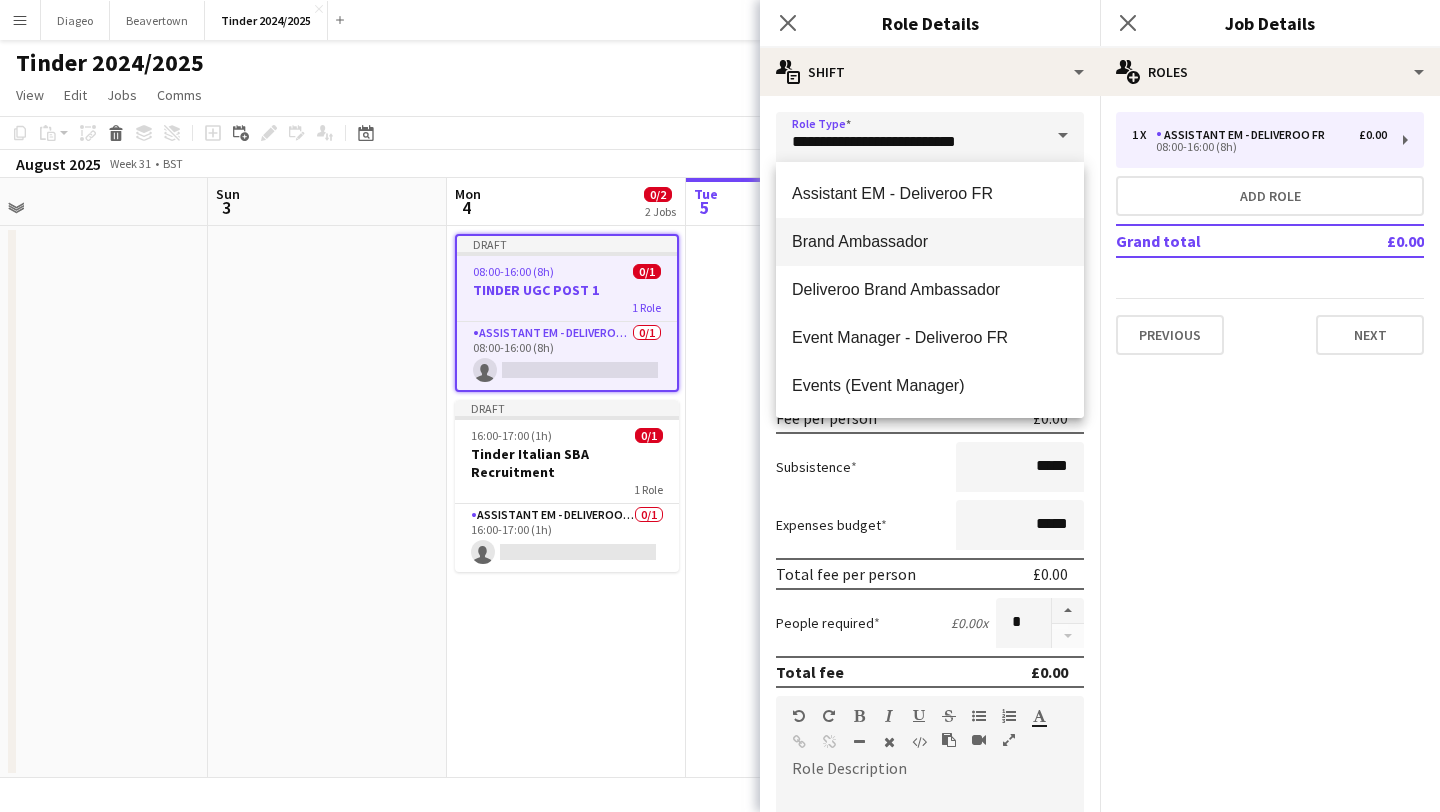 click on "Brand Ambassador" at bounding box center [930, 241] 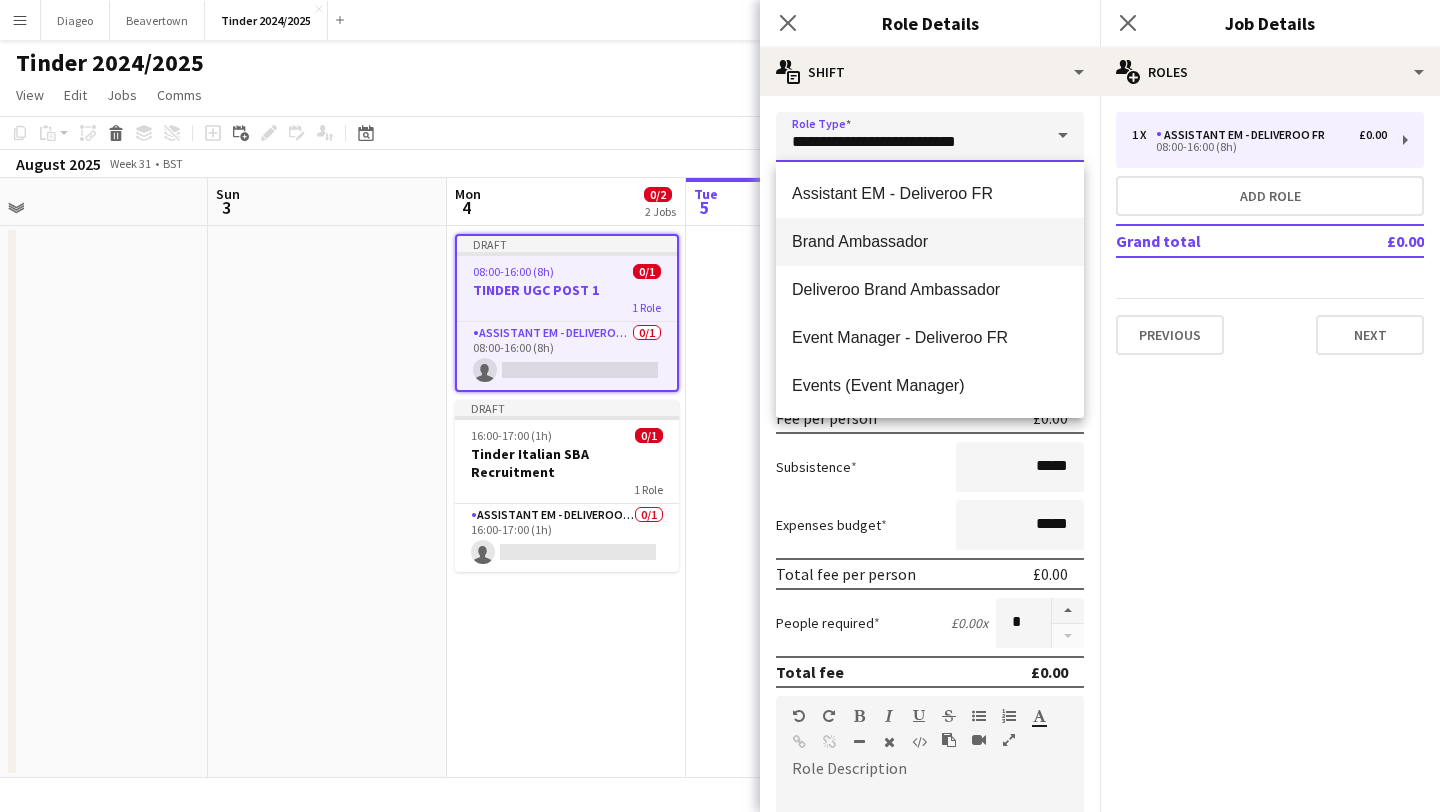 type on "**********" 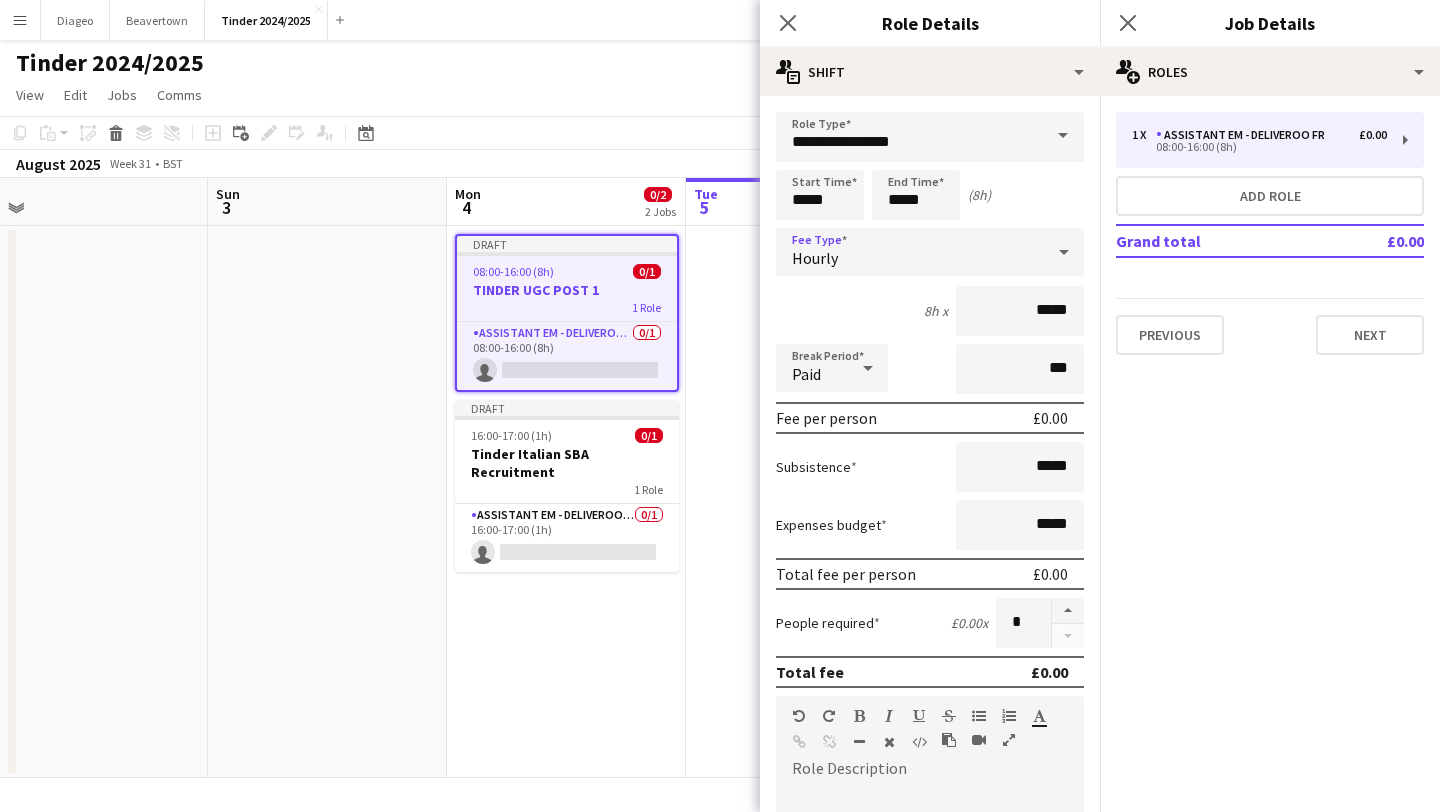click on "Hourly" at bounding box center [910, 252] 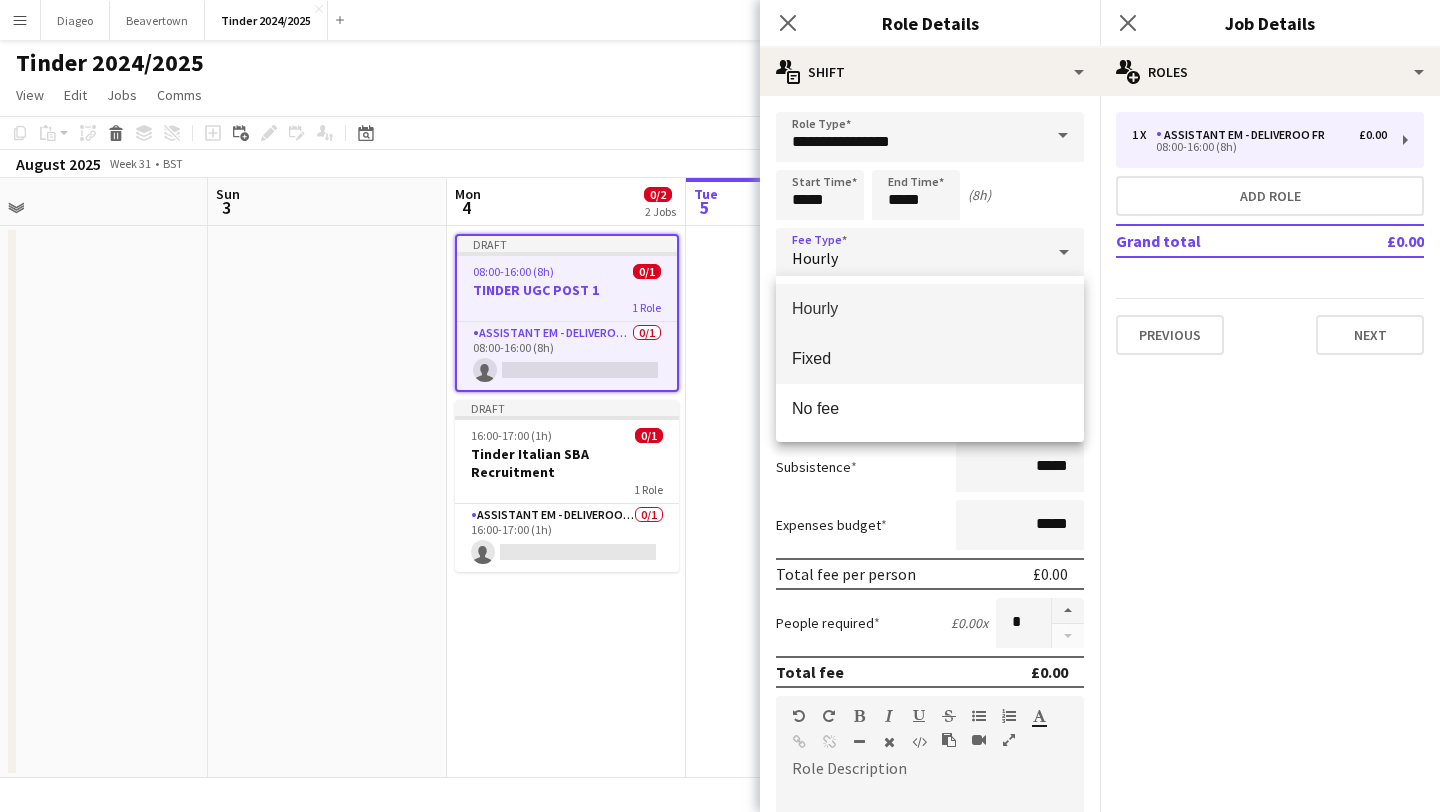 click on "Fixed" at bounding box center (930, 359) 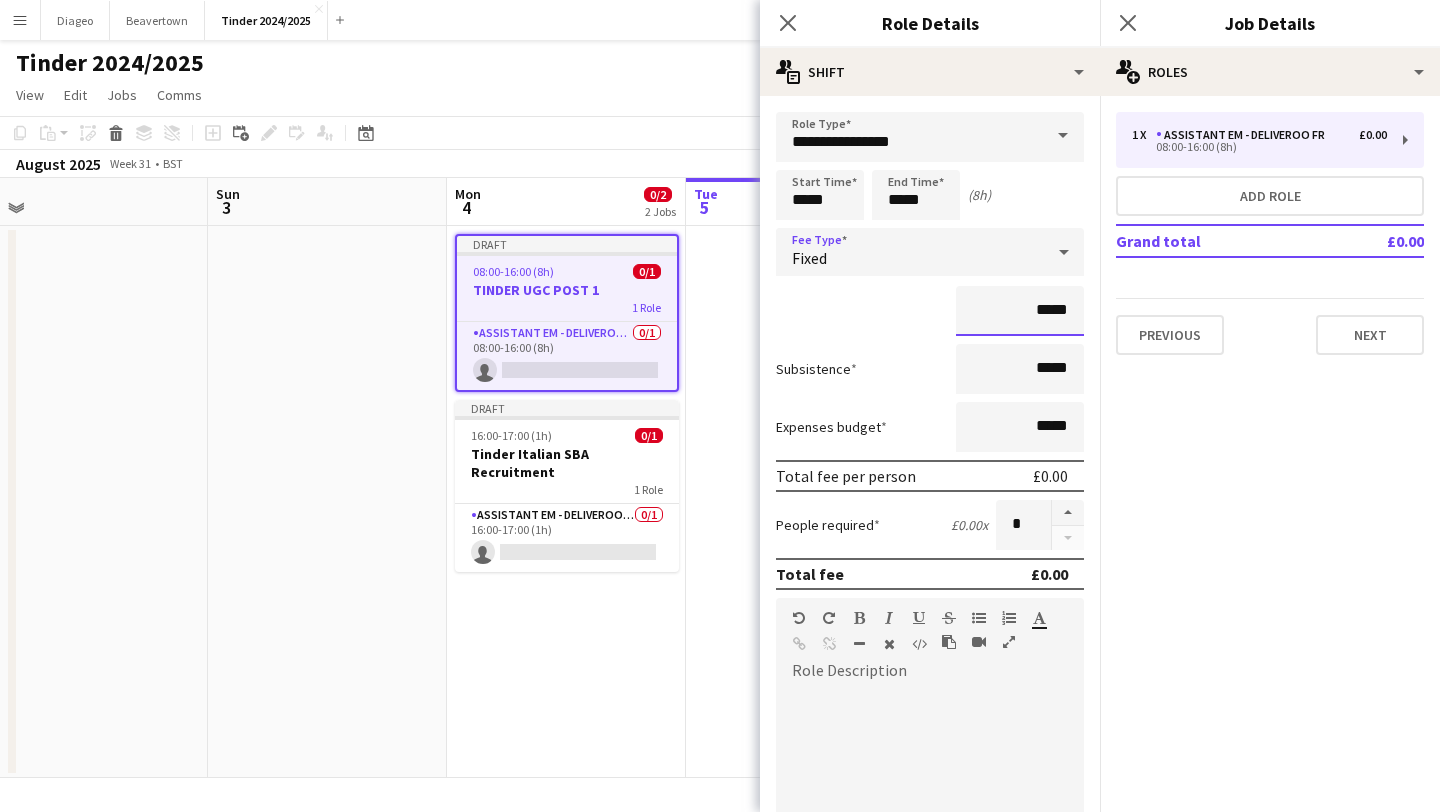 click on "*****" at bounding box center [1020, 311] 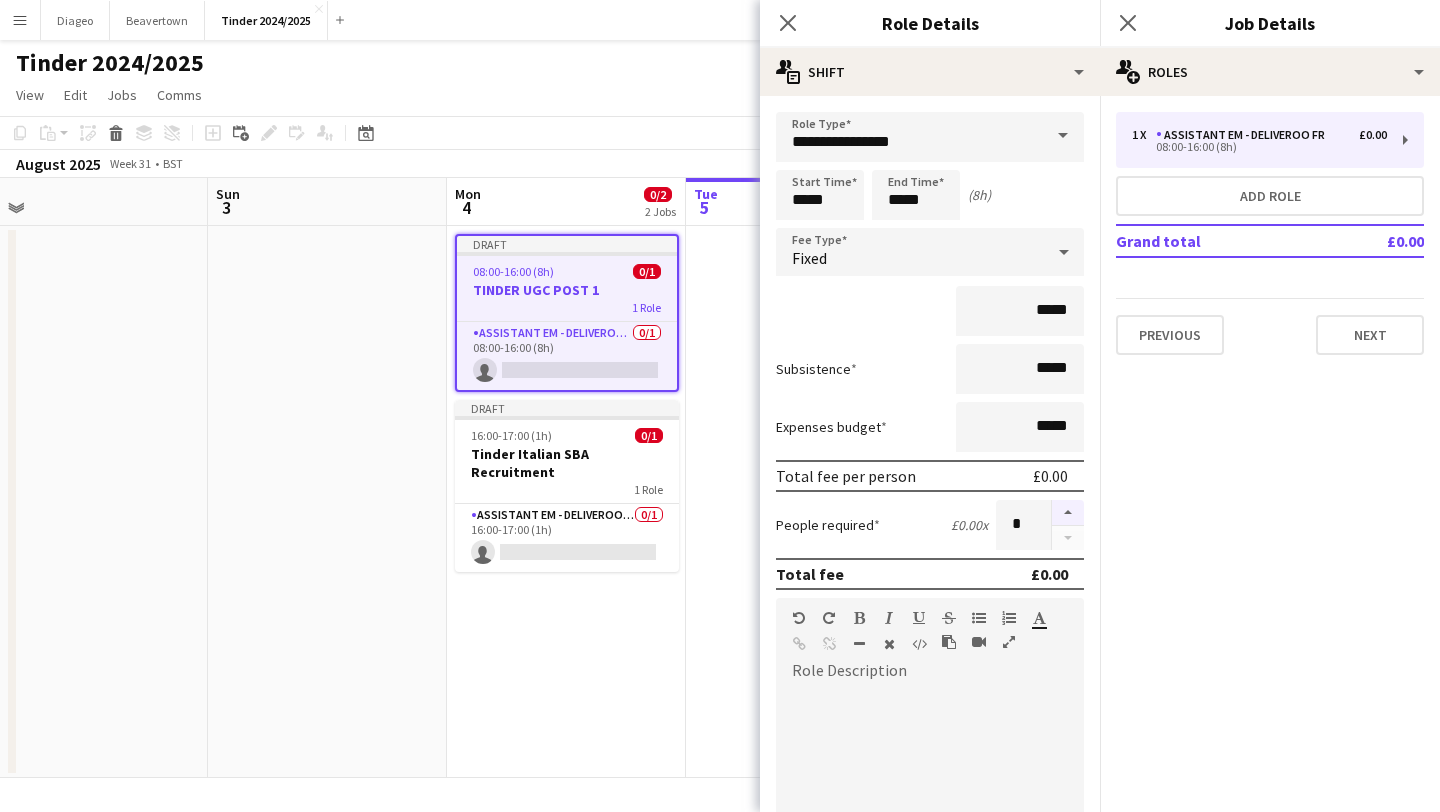click at bounding box center (1068, 513) 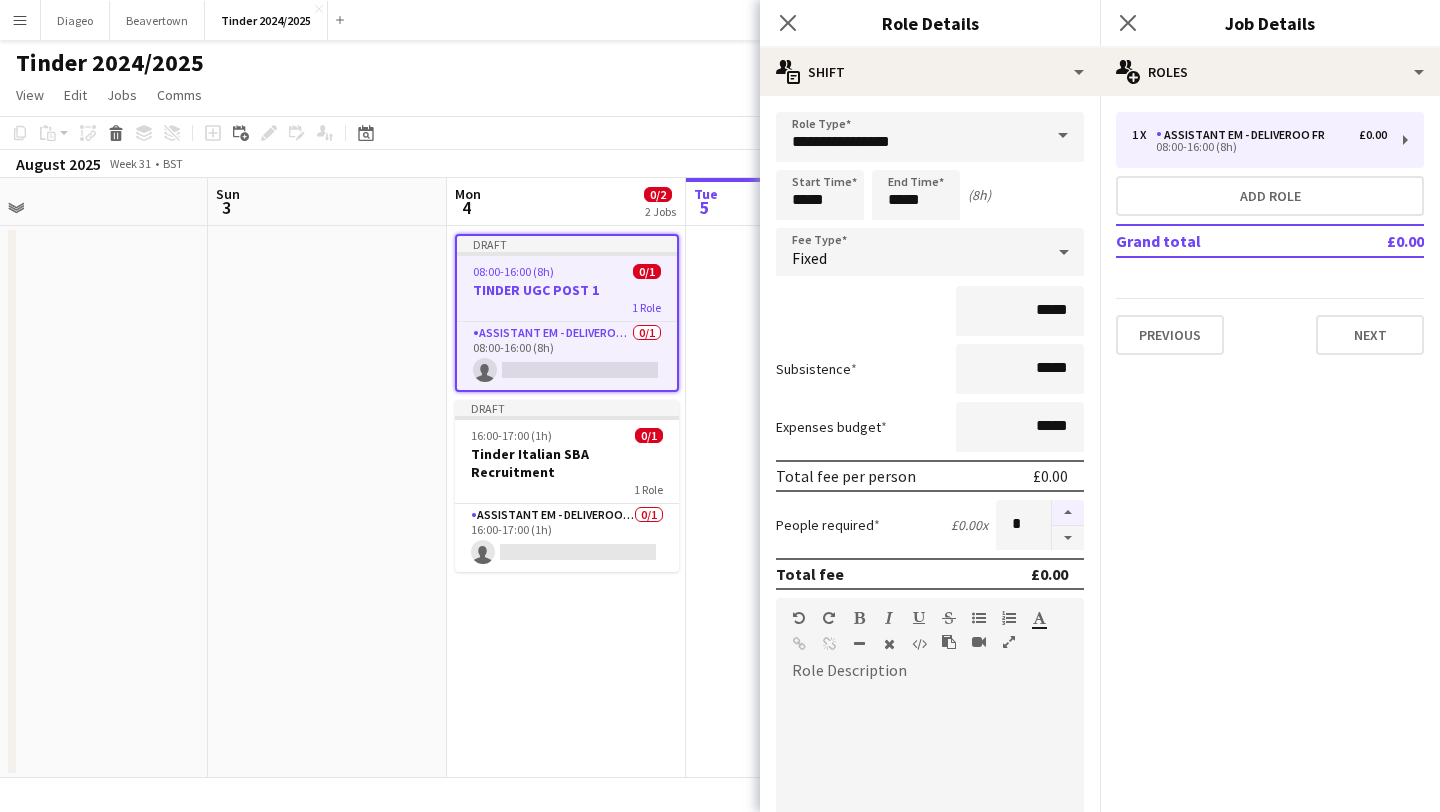 click at bounding box center [1068, 513] 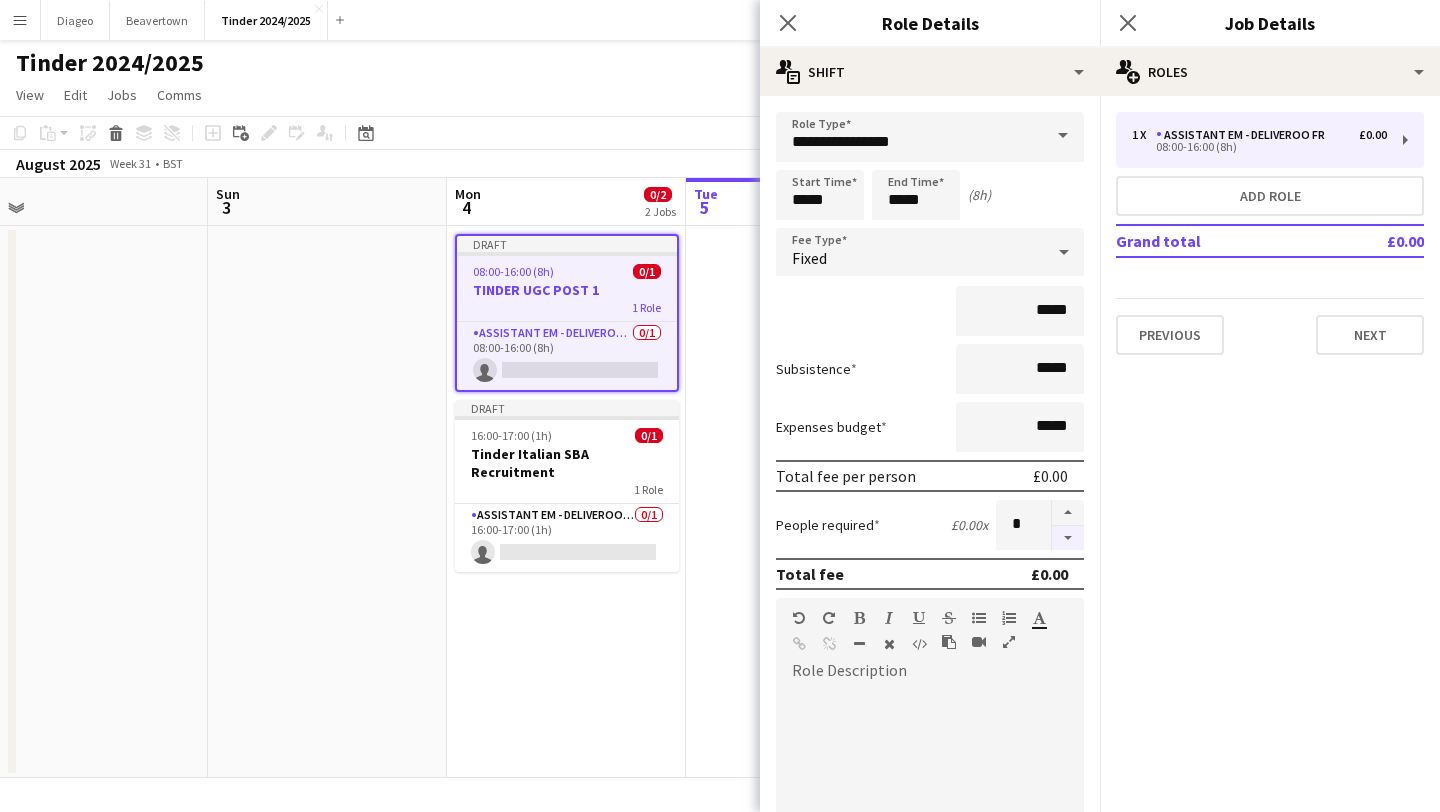 click at bounding box center (1068, 538) 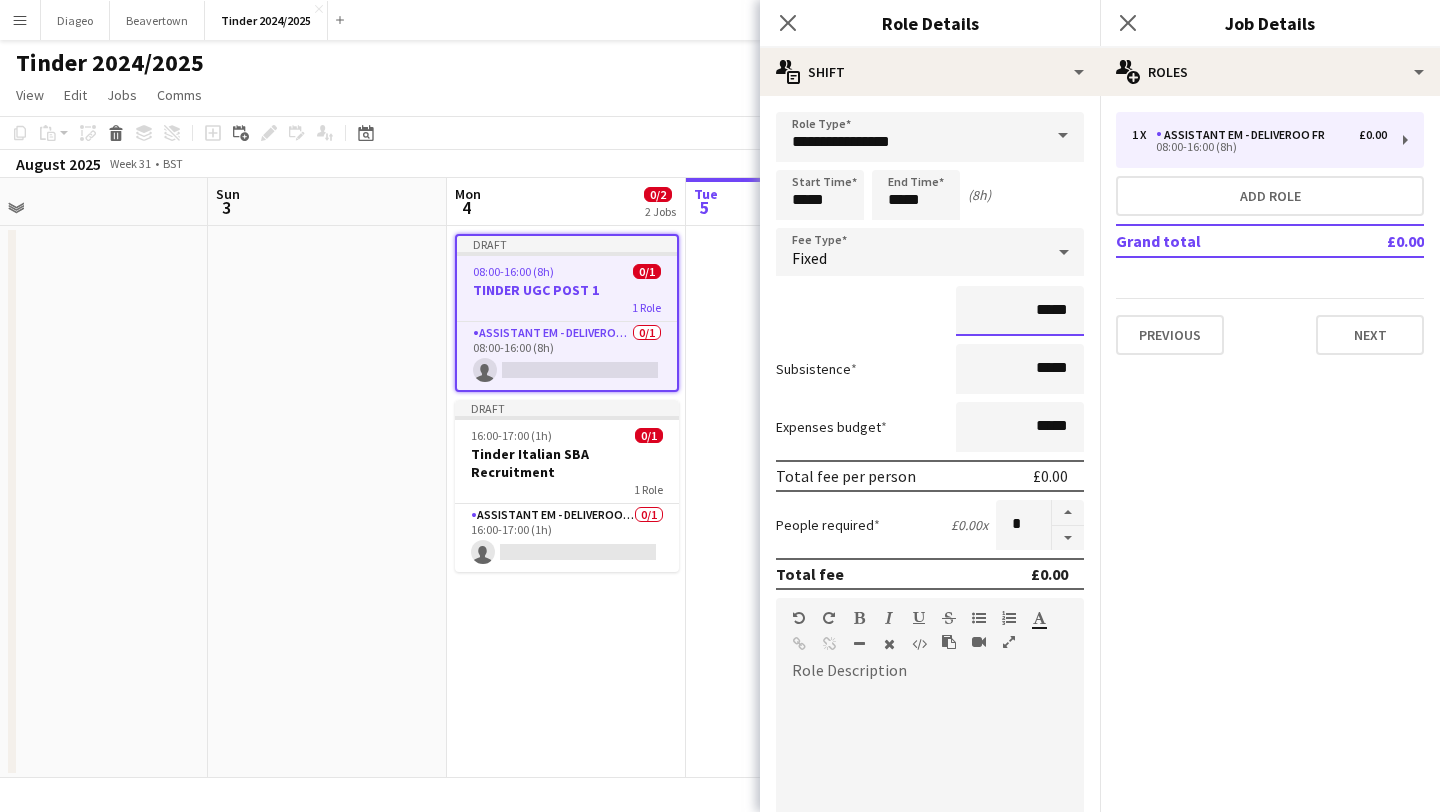 click on "*****" at bounding box center [1020, 311] 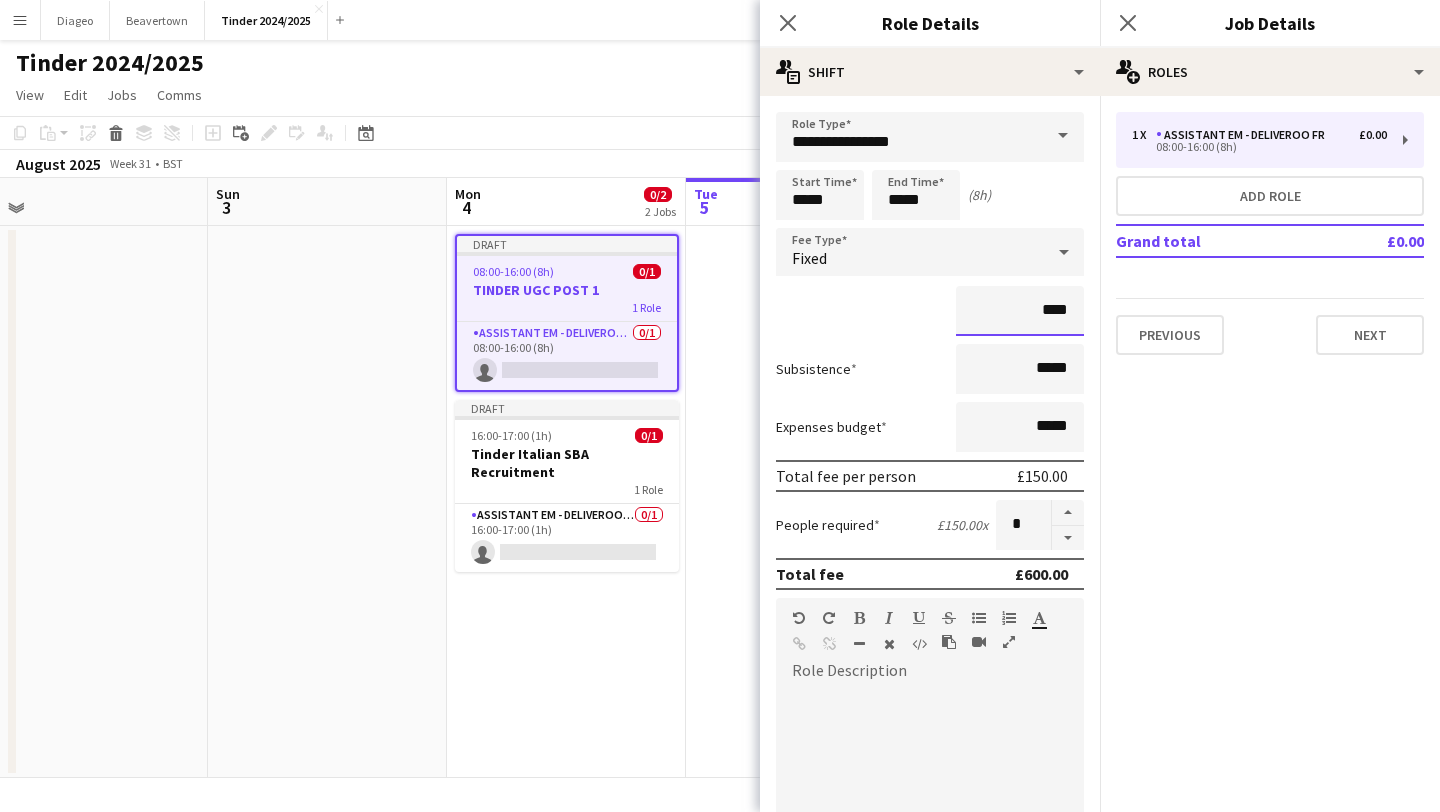 type on "****" 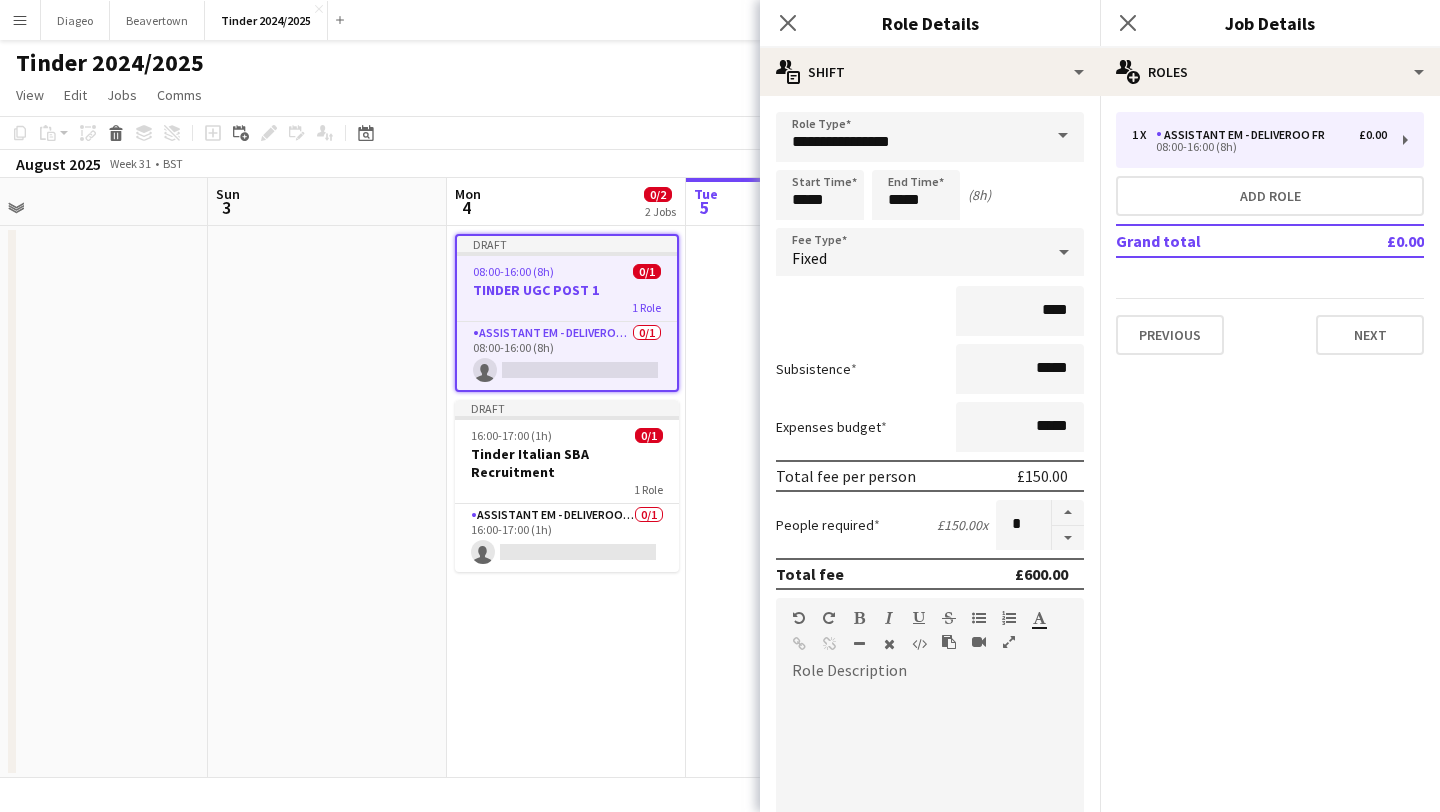 click on "pencil3
General details   1 x   Assistant EM - Deliveroo FR   £0.00   08:00-16:00 (8h)   Add role   Grand total   £0.00   Previous   Next" 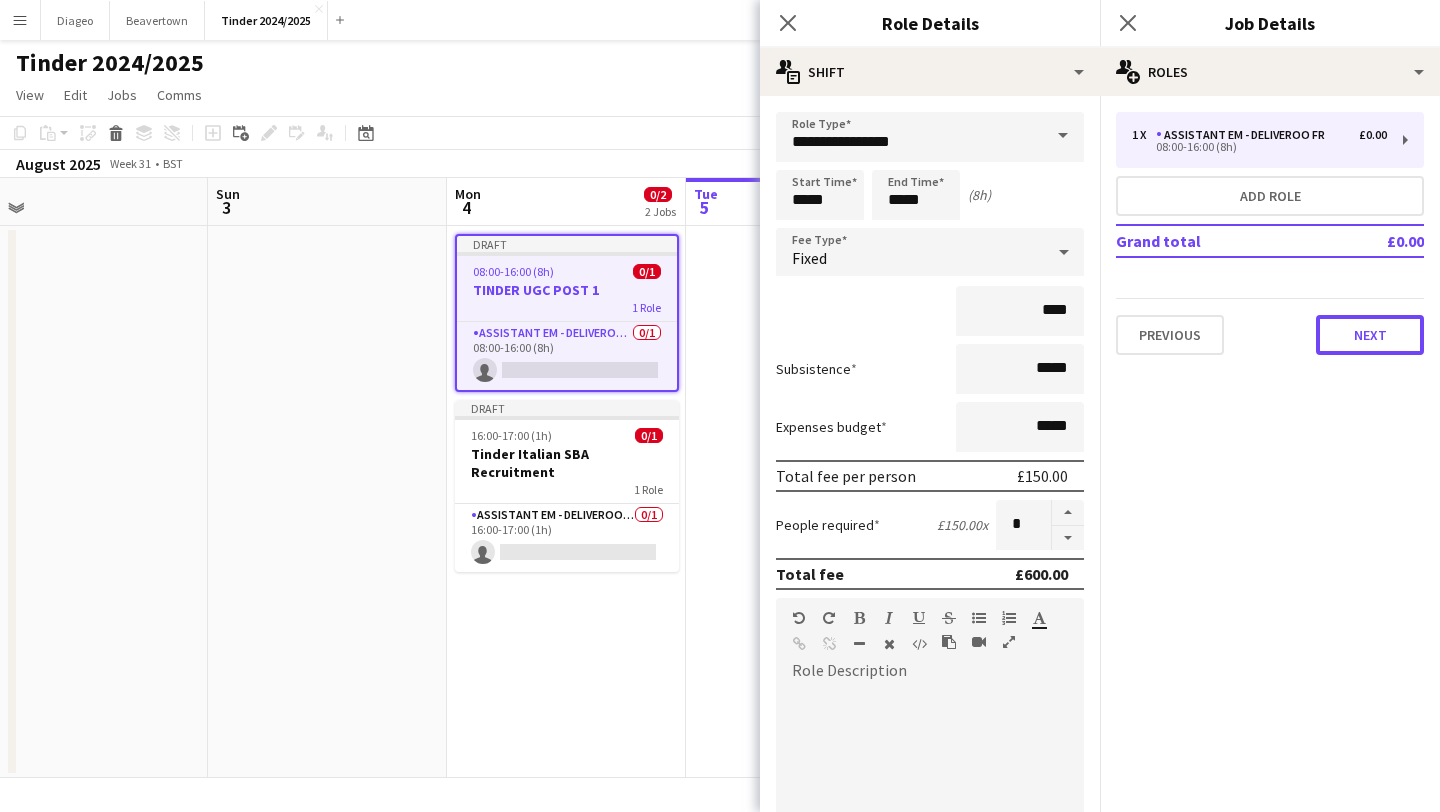 drag, startPoint x: 1363, startPoint y: 338, endPoint x: 1288, endPoint y: 460, distance: 143.20964 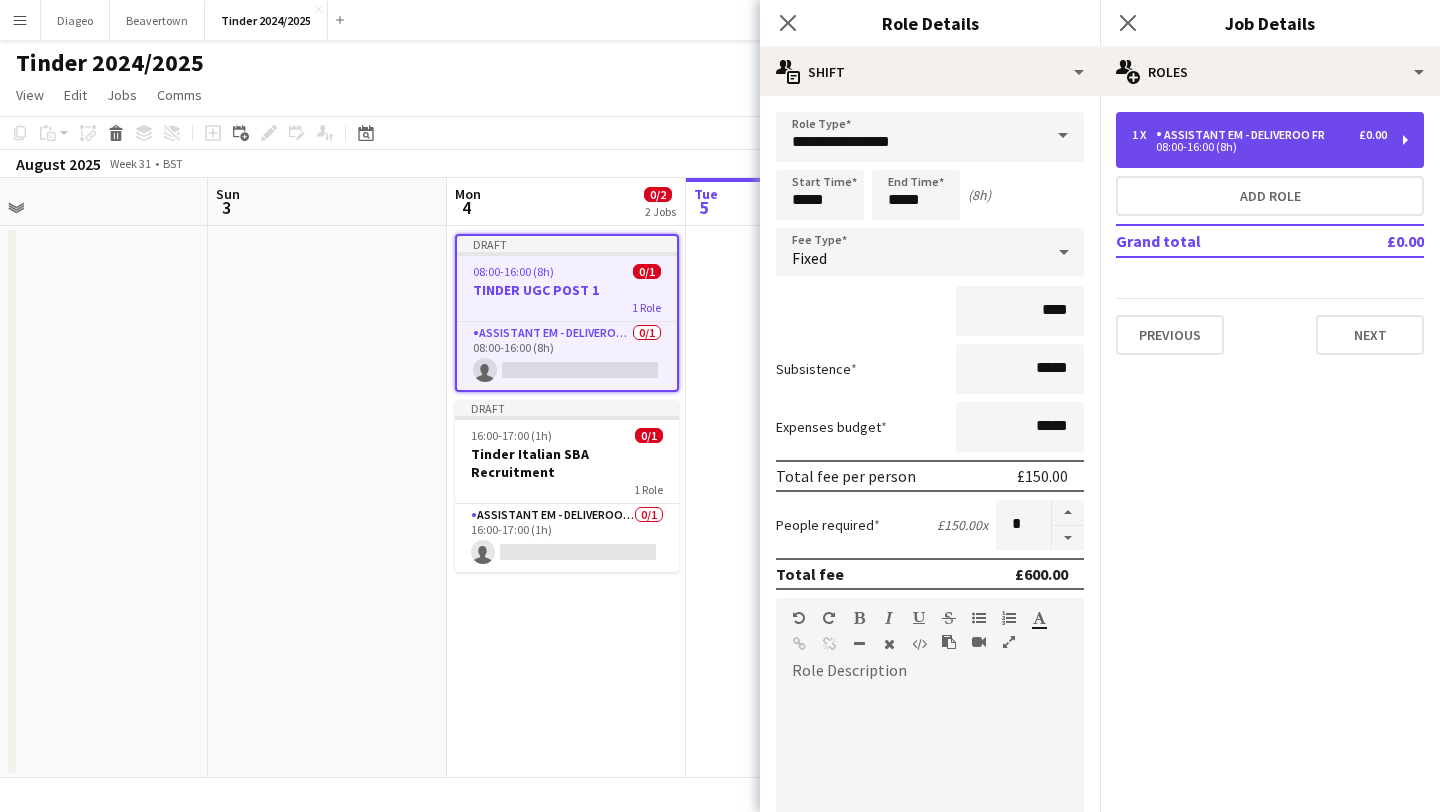 click on "1 x   Assistant EM - Deliveroo FR   £0.00   08:00-16:00 (8h)" at bounding box center [1270, 140] 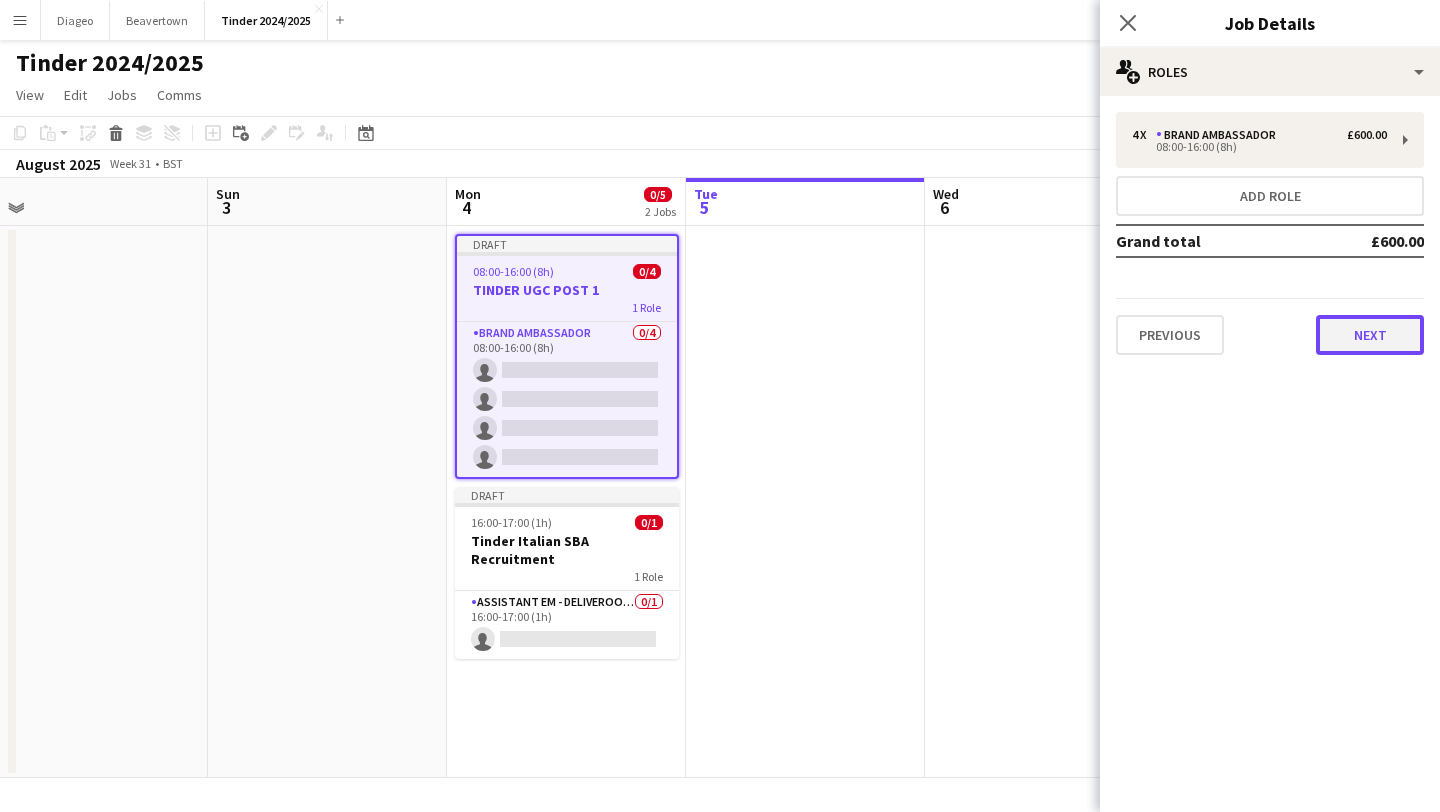 click on "Next" at bounding box center [1370, 335] 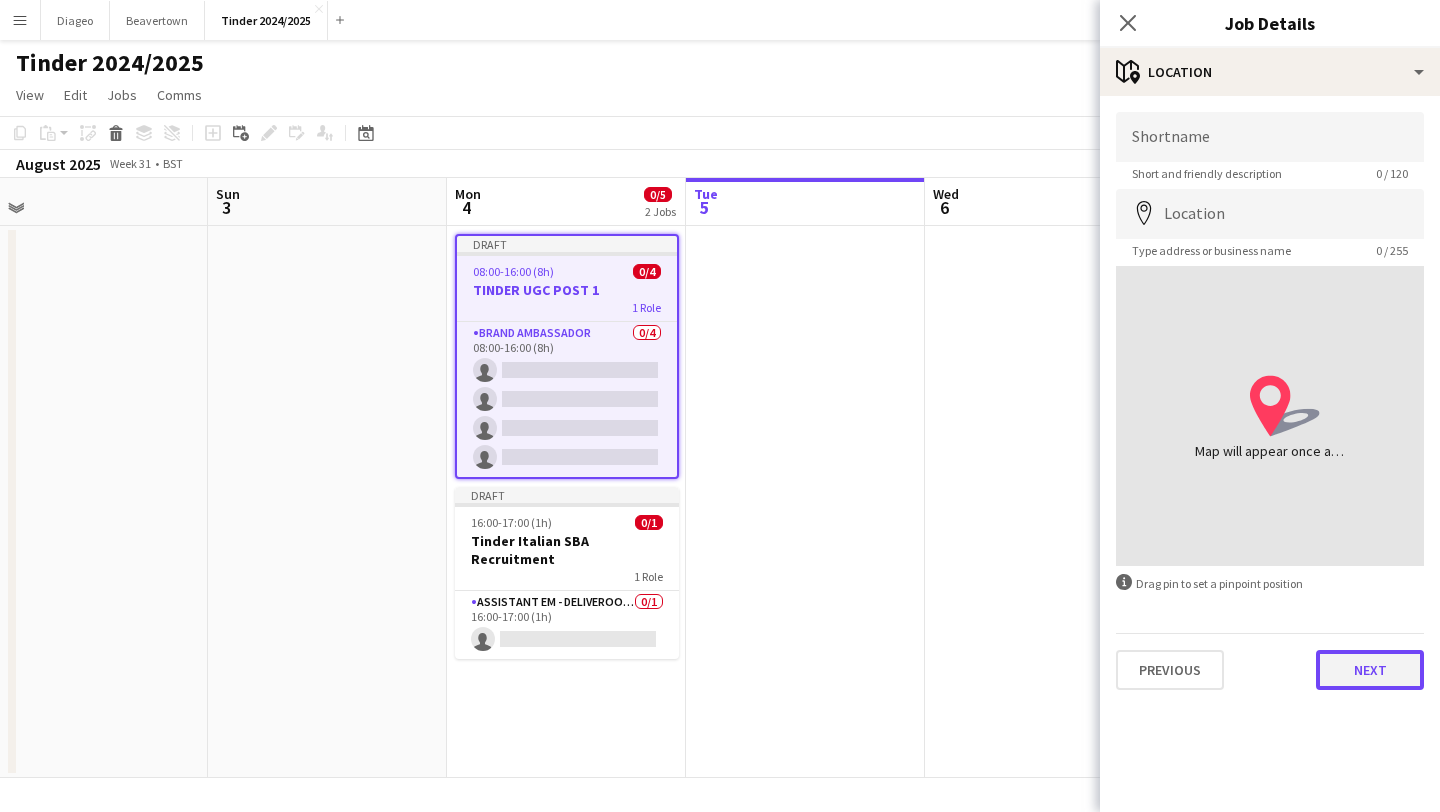 click on "Next" at bounding box center [1370, 670] 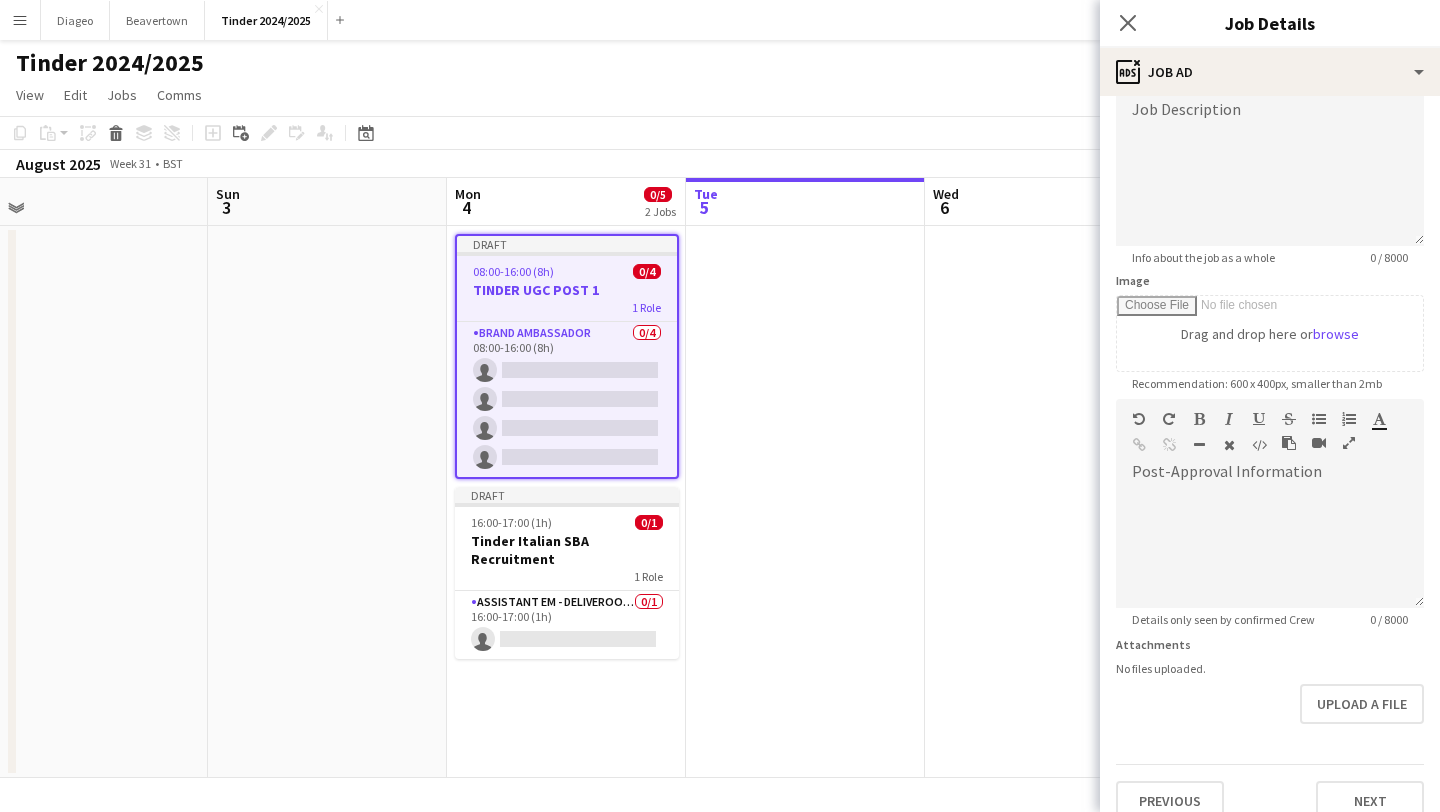 scroll, scrollTop: 176, scrollLeft: 0, axis: vertical 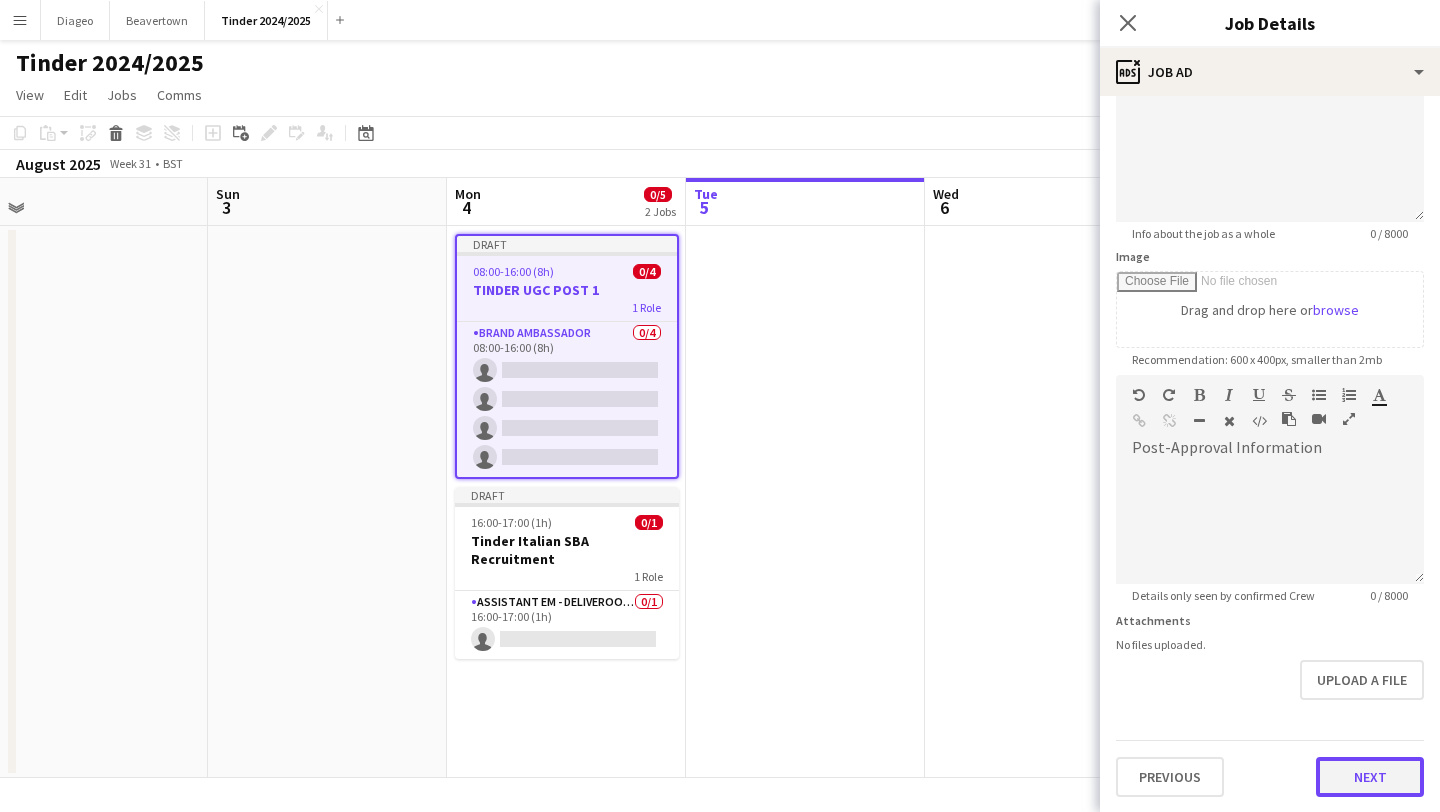 click on "Next" at bounding box center [1370, 777] 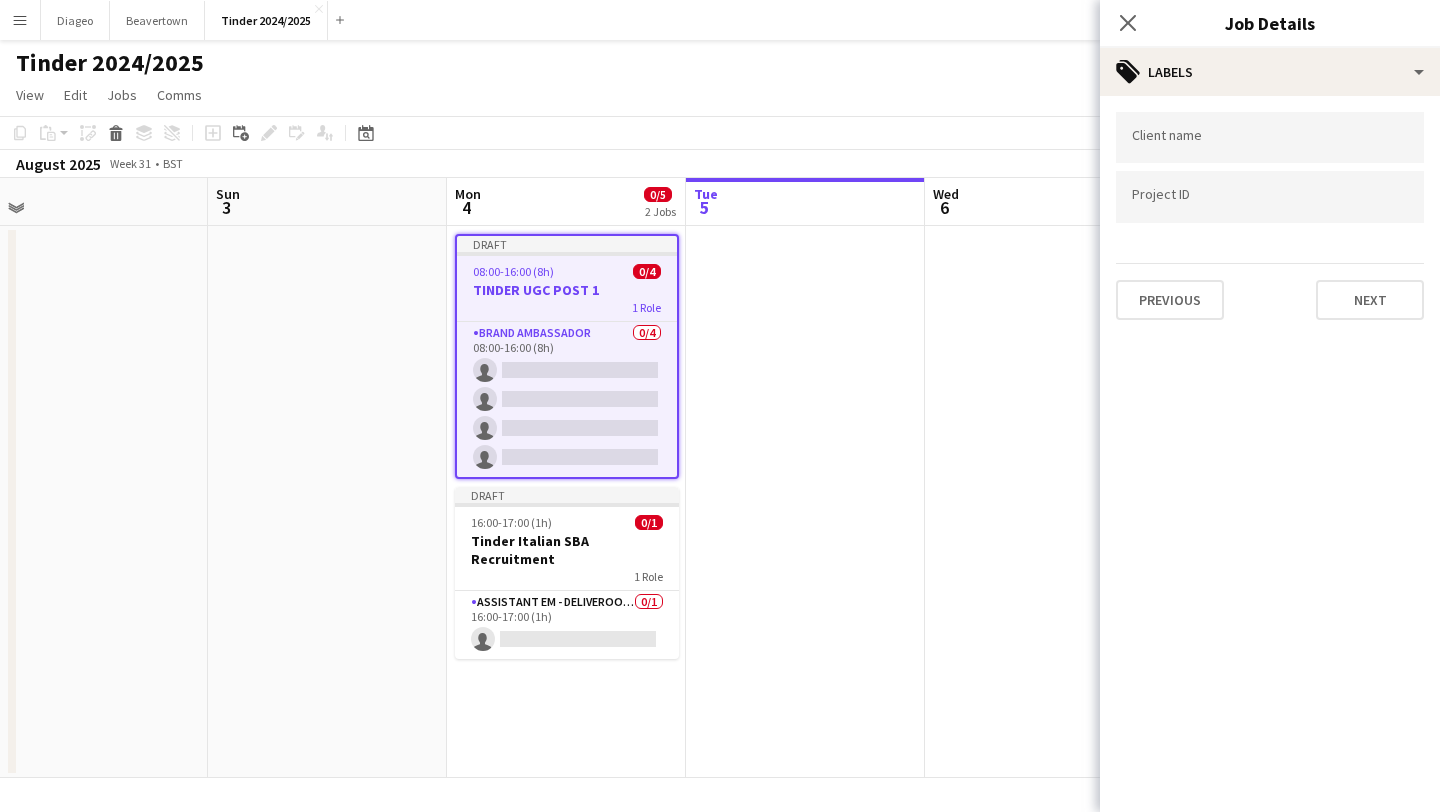 scroll, scrollTop: 0, scrollLeft: 0, axis: both 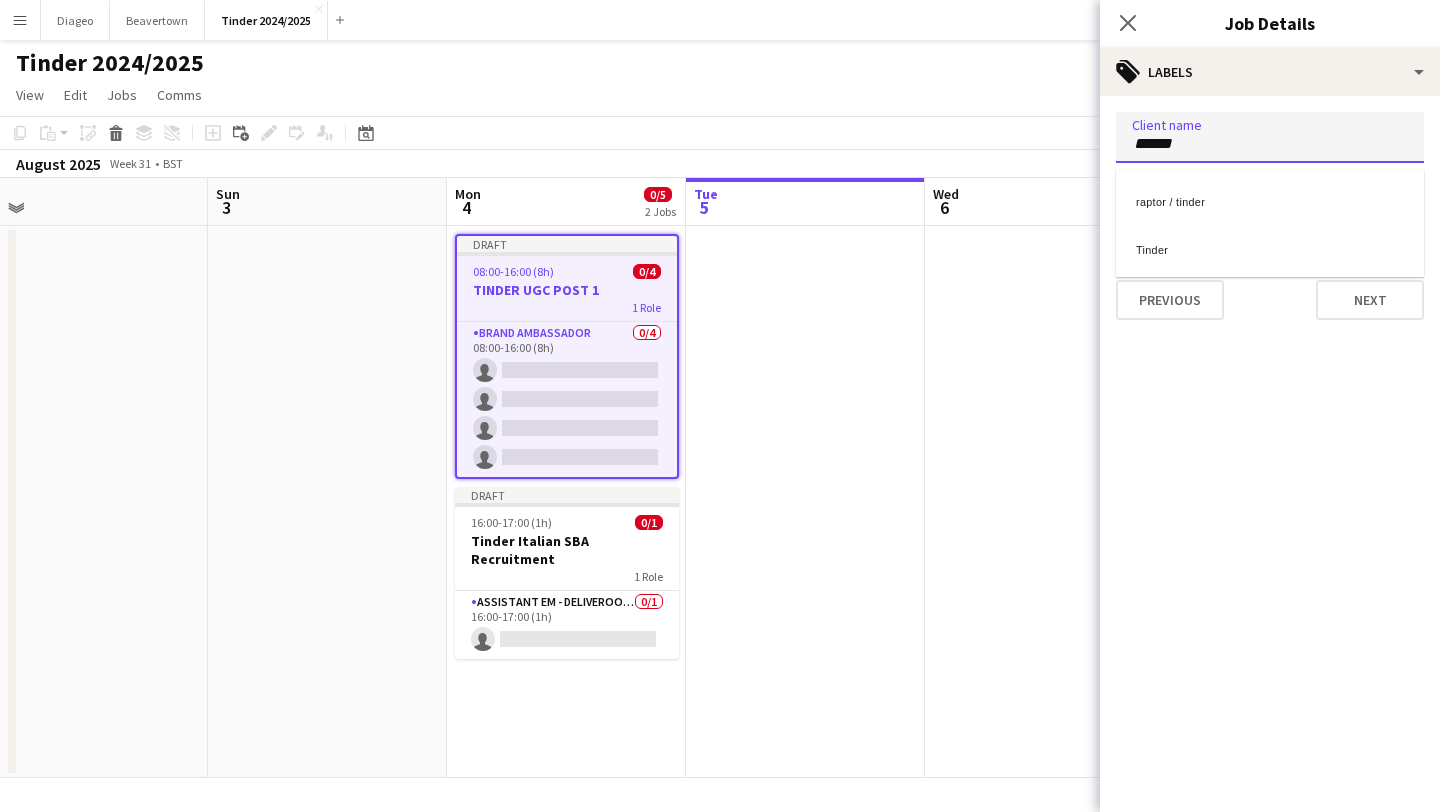 type on "******" 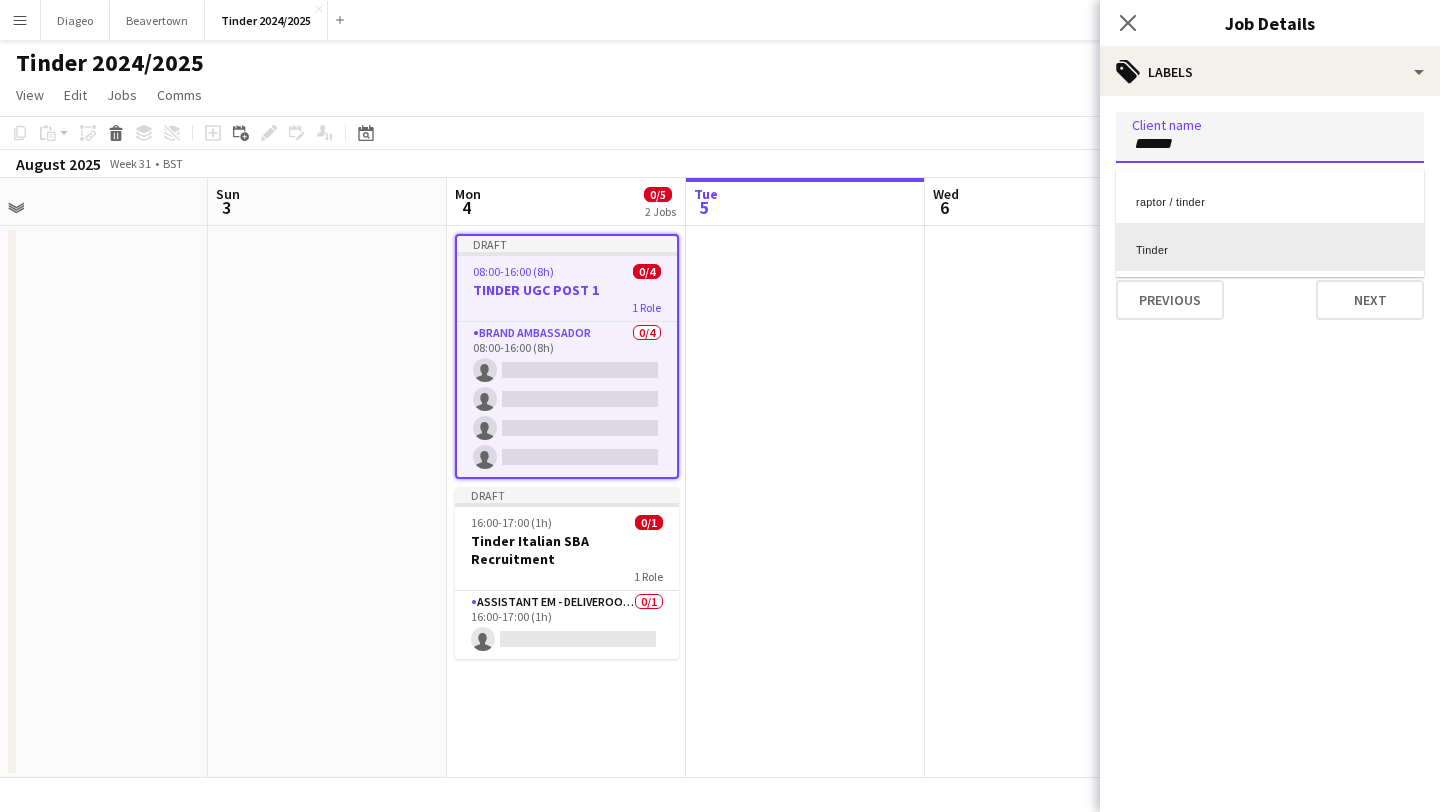 click on "Tinder" at bounding box center [1270, 247] 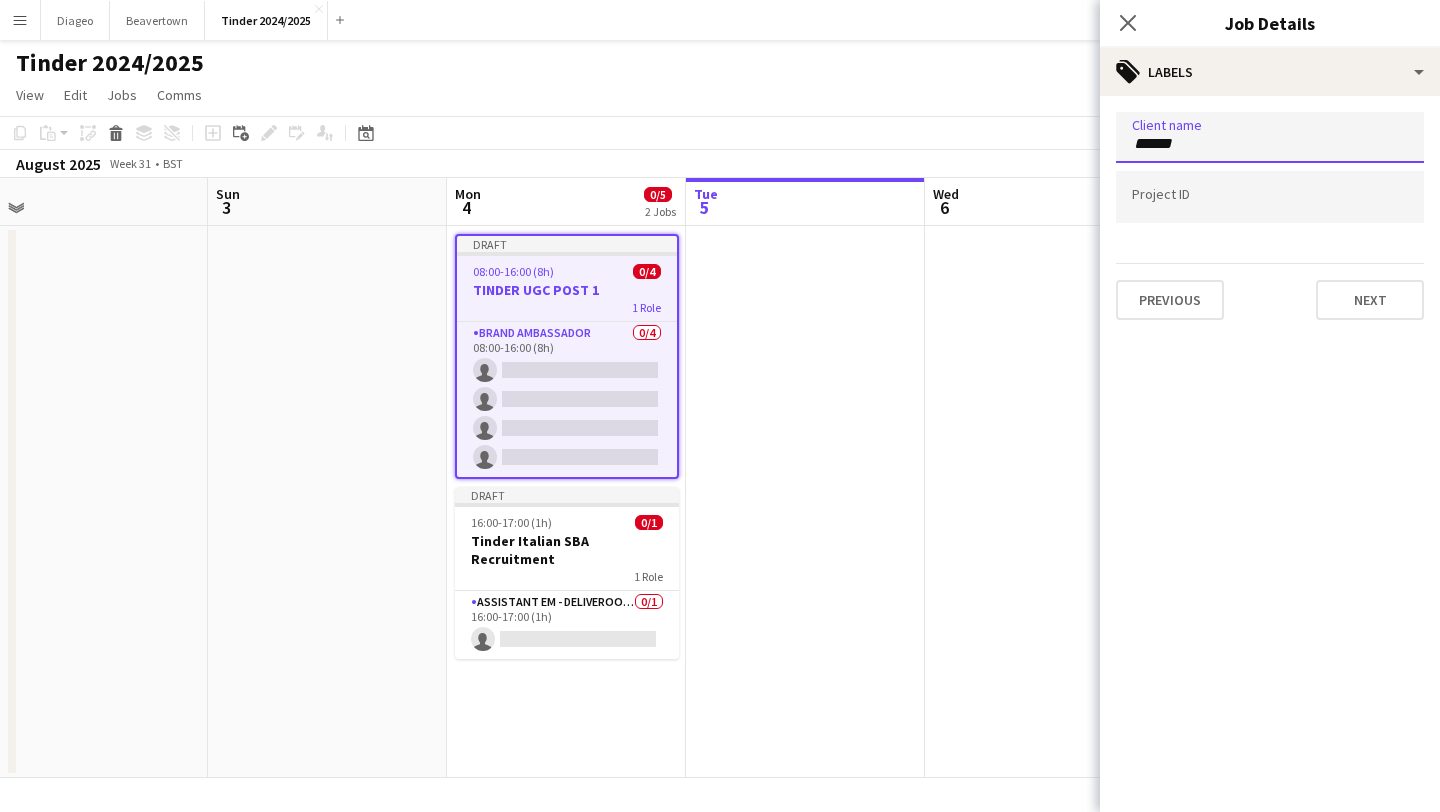 type 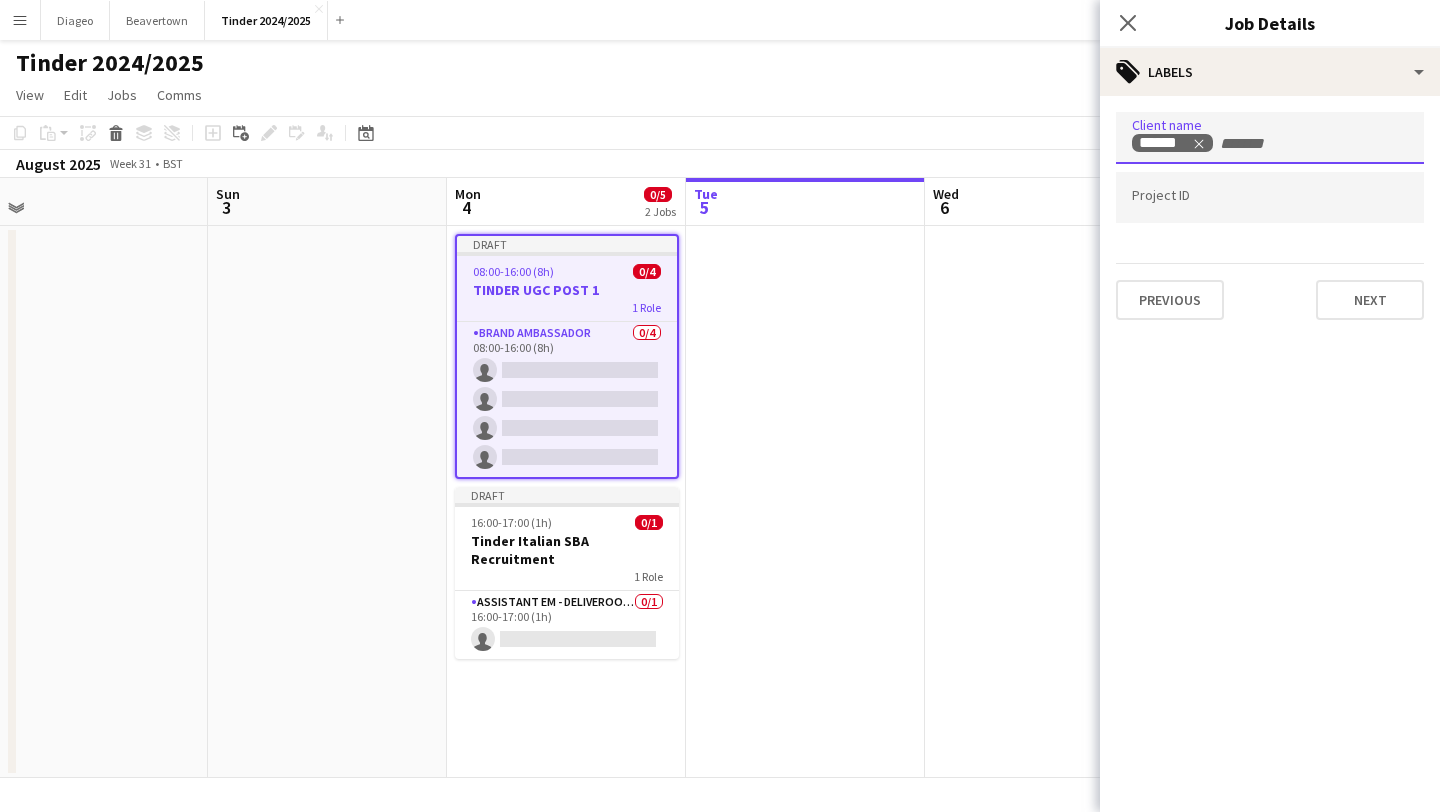 click at bounding box center [1270, 198] 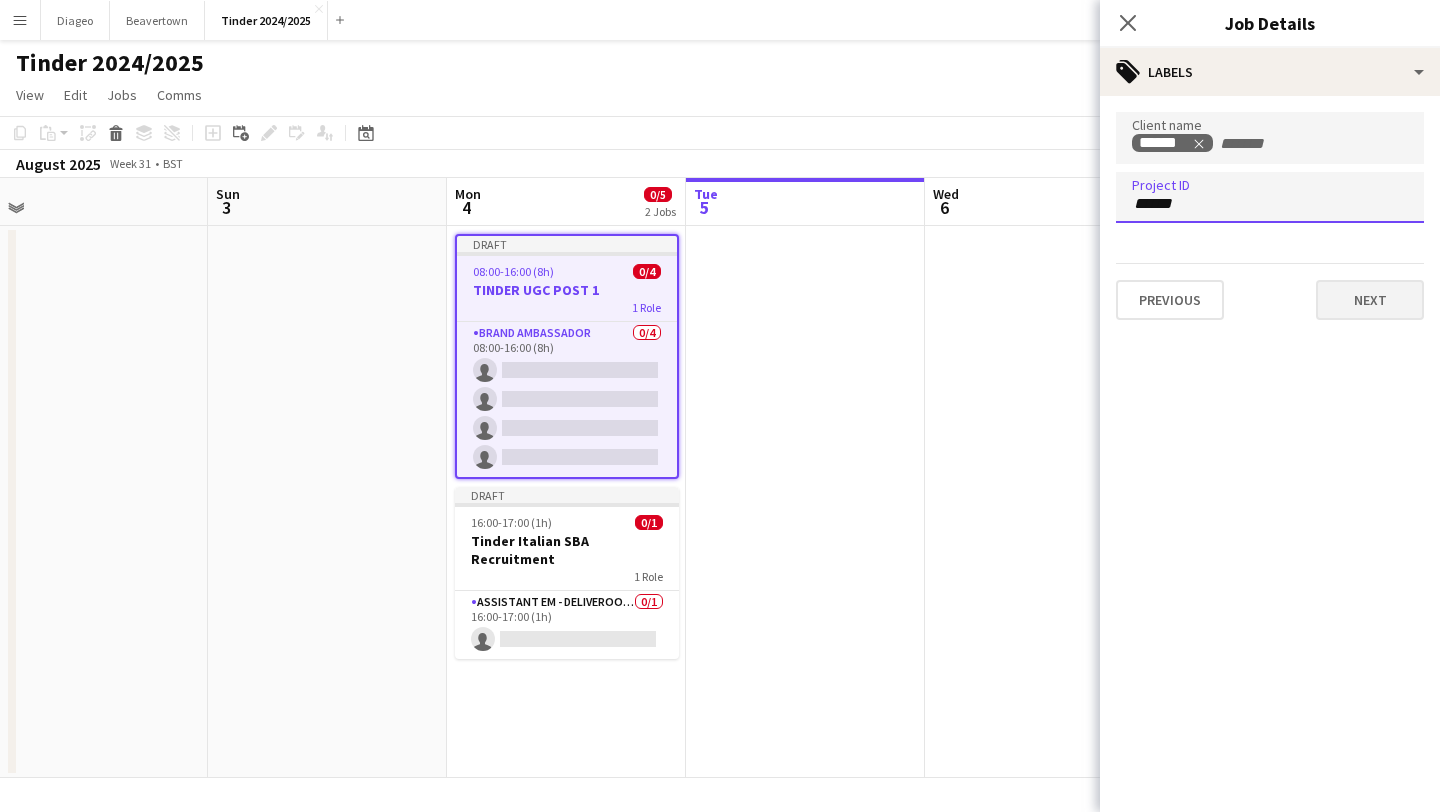 type on "******" 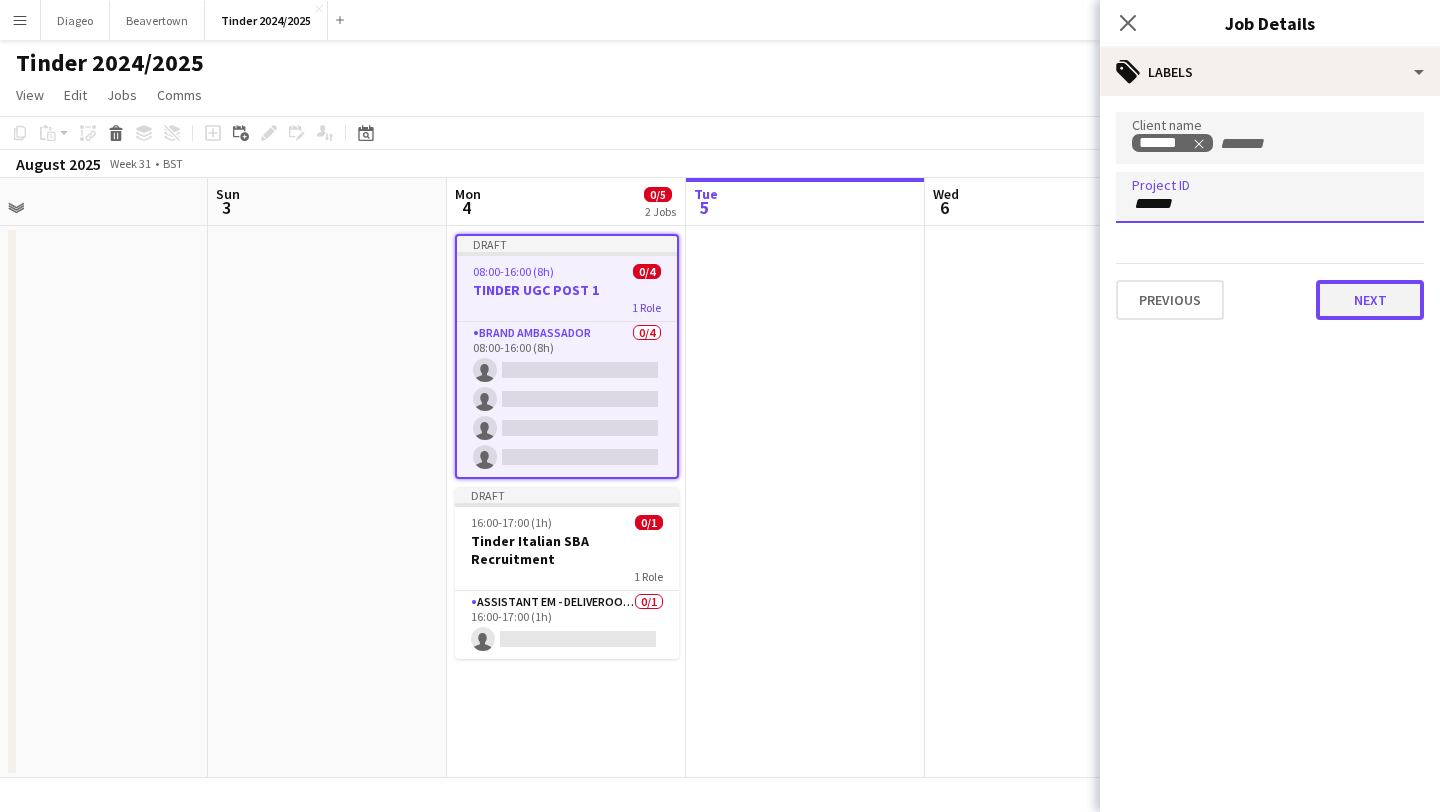 click on "Next" at bounding box center [1370, 300] 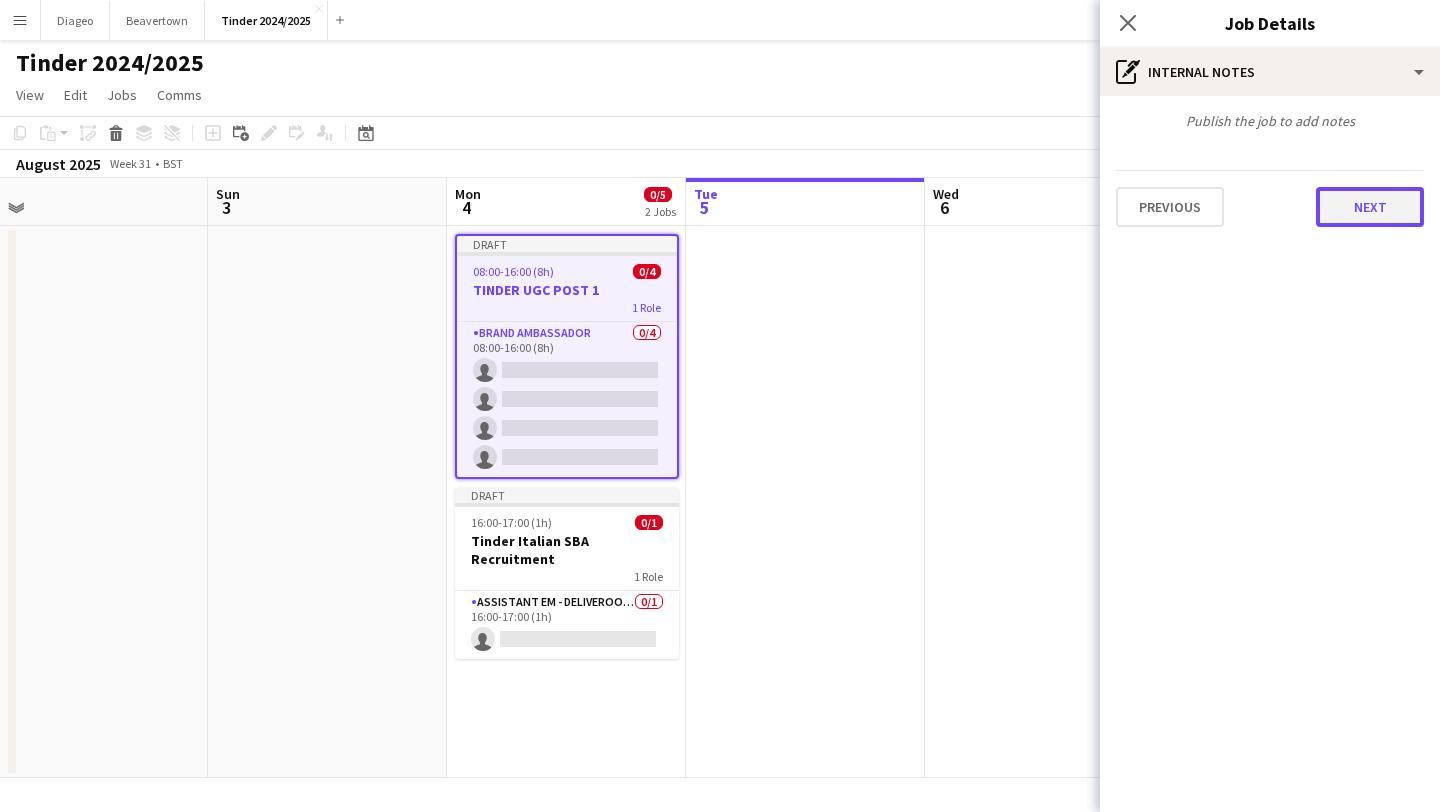 click on "Next" at bounding box center (1370, 207) 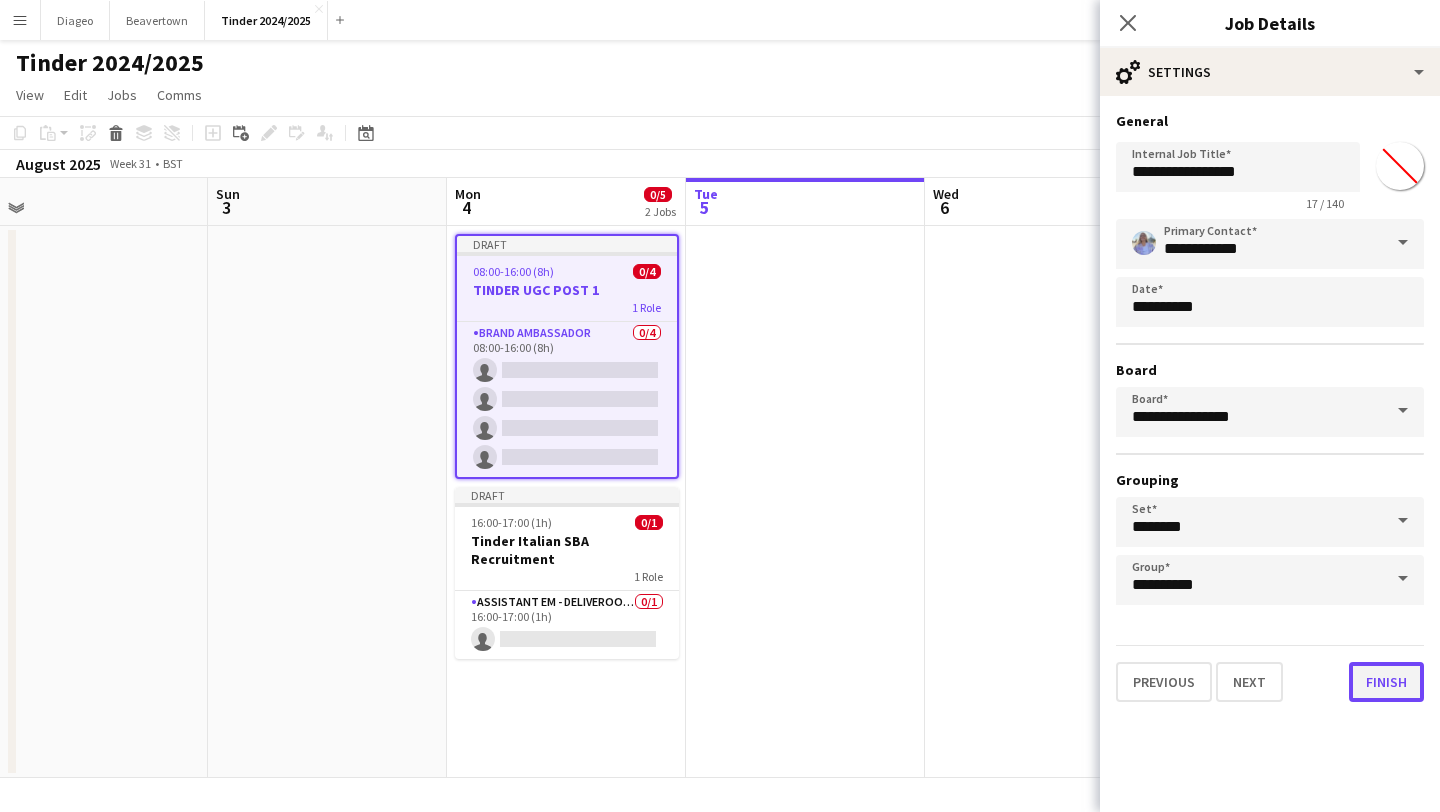 click on "Finish" at bounding box center [1386, 682] 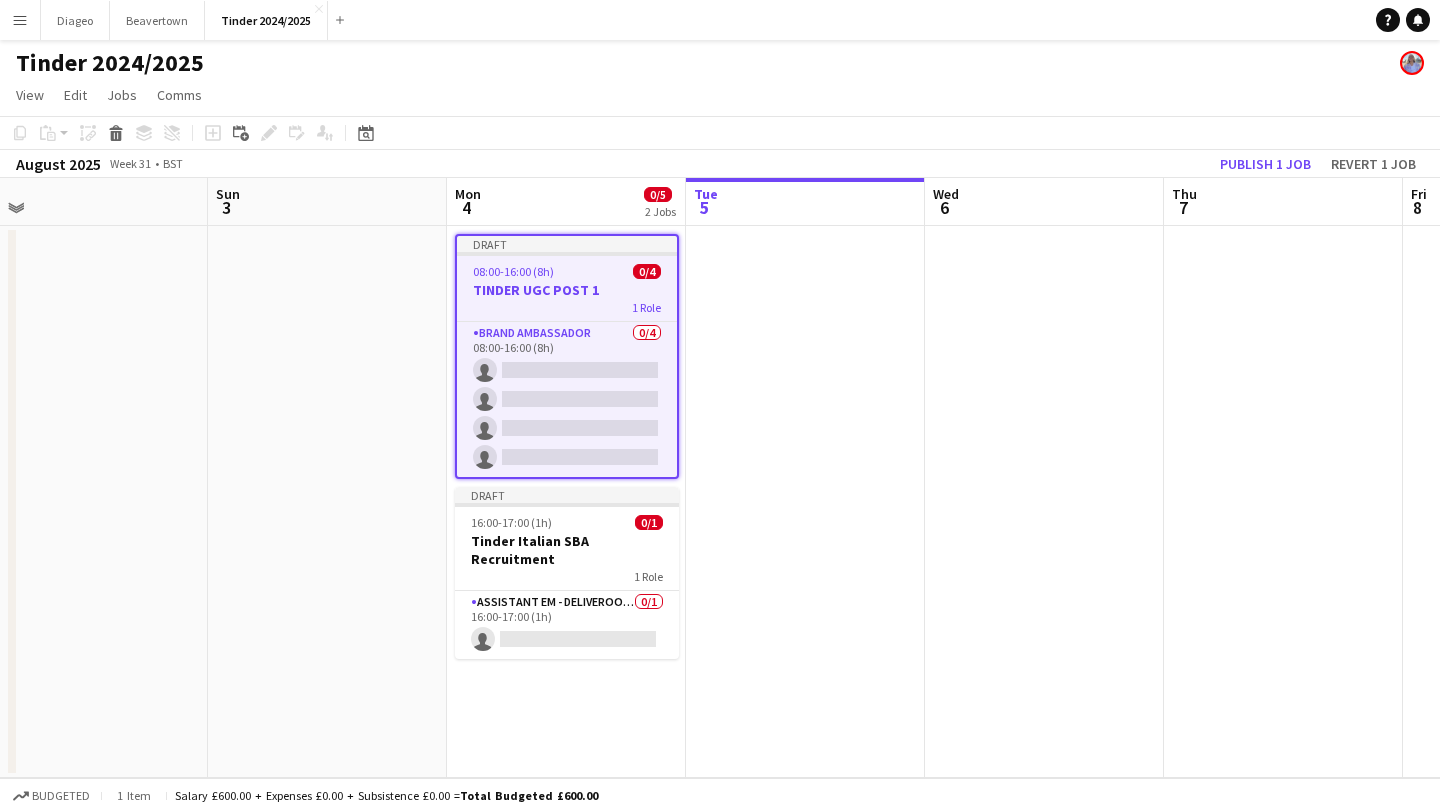 click at bounding box center [805, 502] 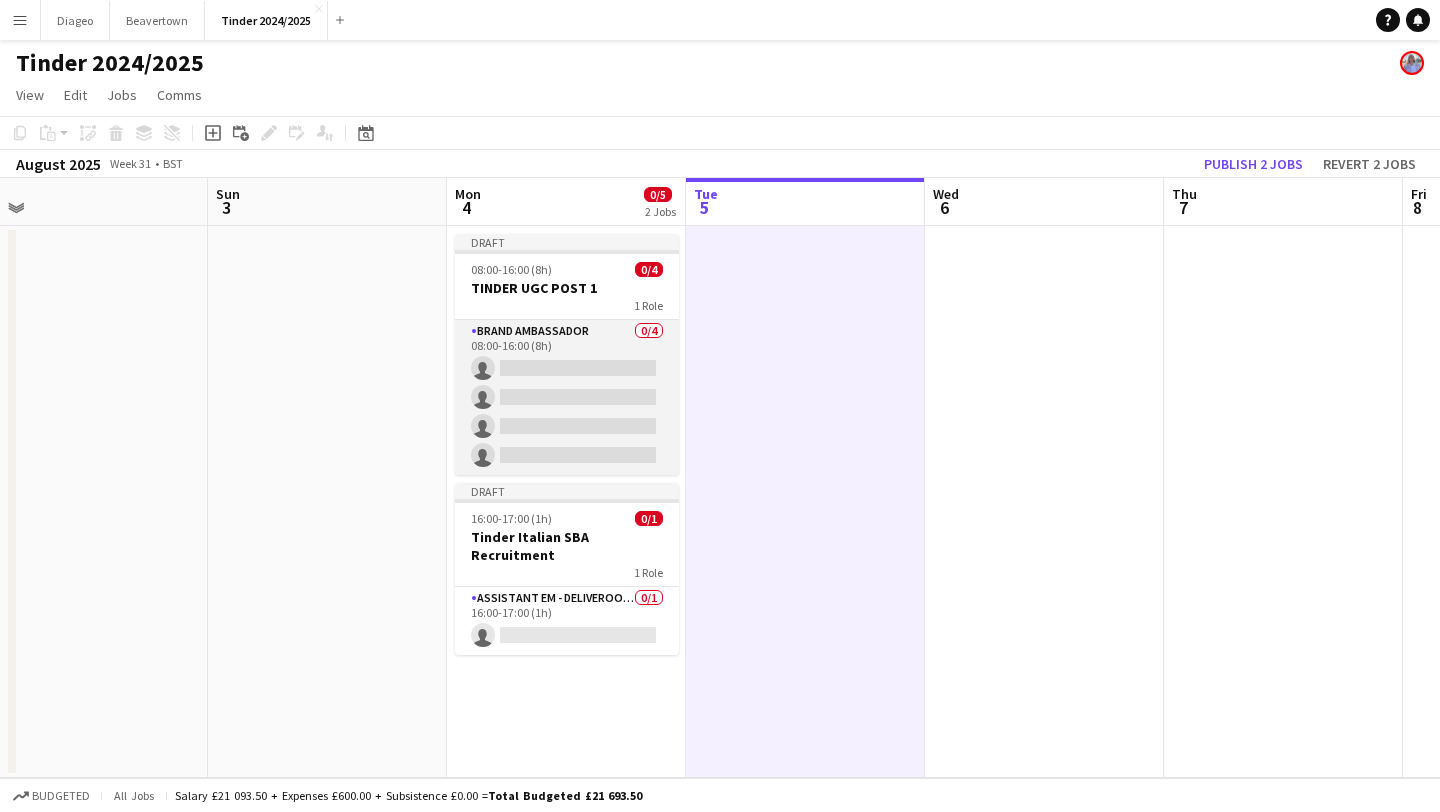click on "Brand Ambassador   0/4   08:00-16:00 (8h)
single-neutral-actions
single-neutral-actions
single-neutral-actions
single-neutral-actions" at bounding box center (567, 397) 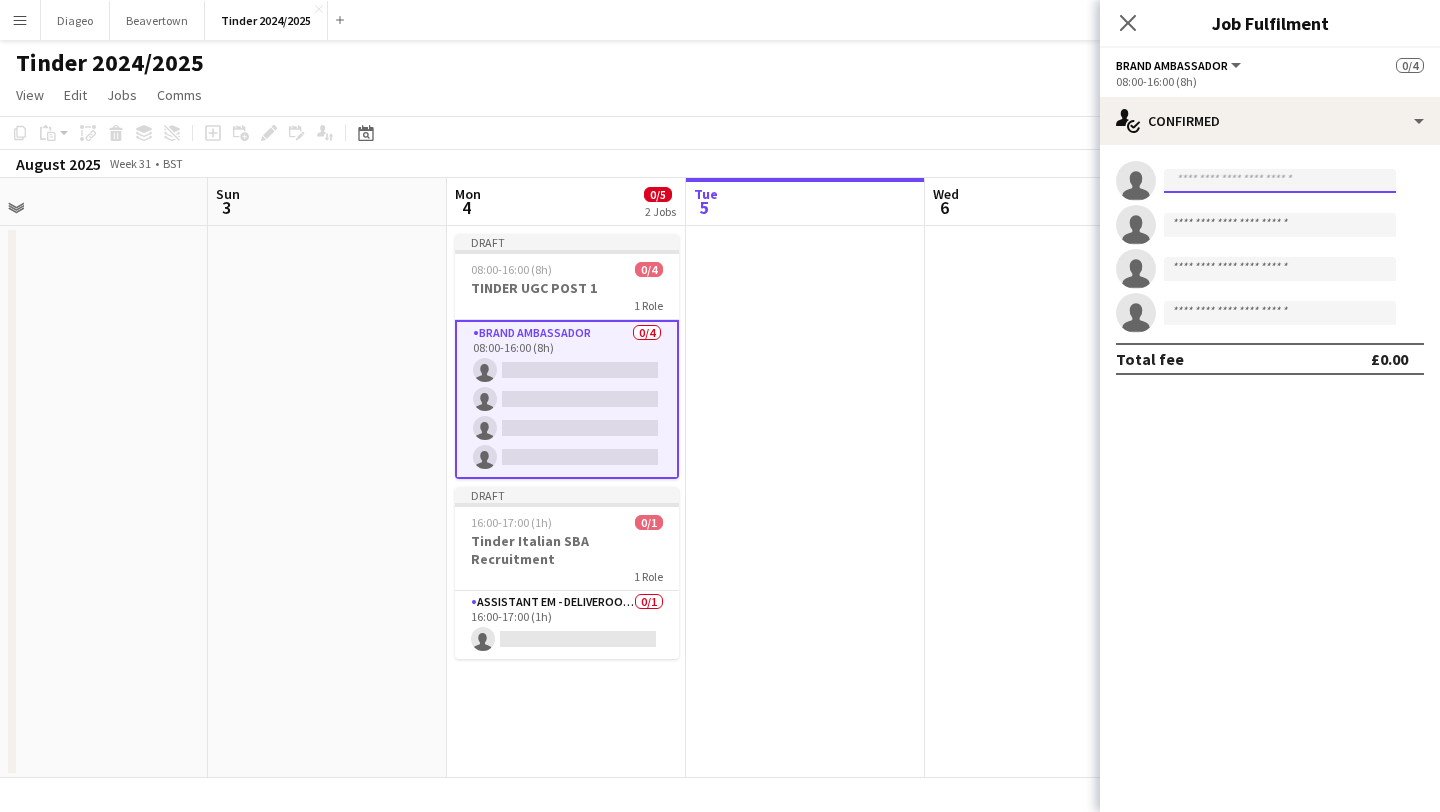 click at bounding box center [1280, 181] 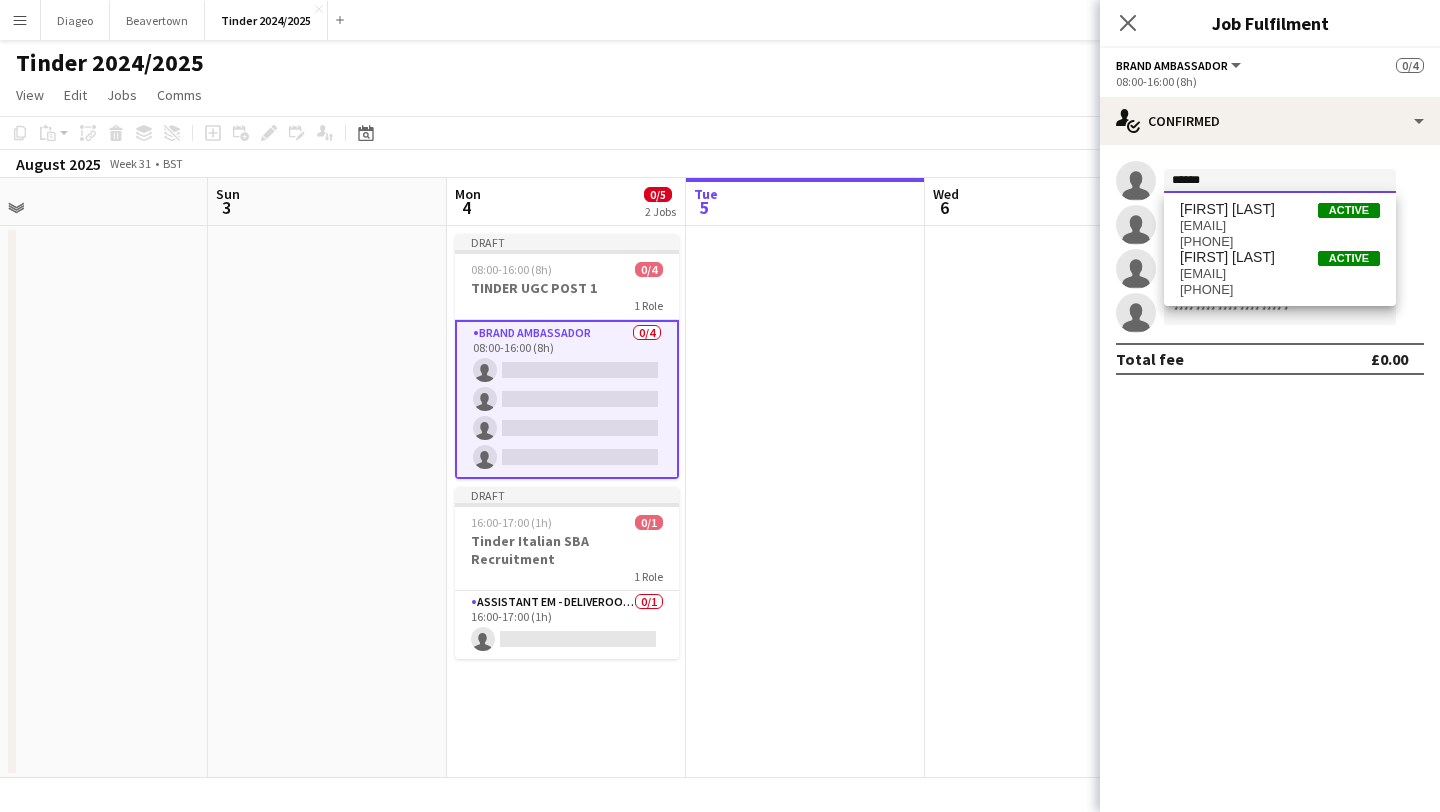 type on "******" 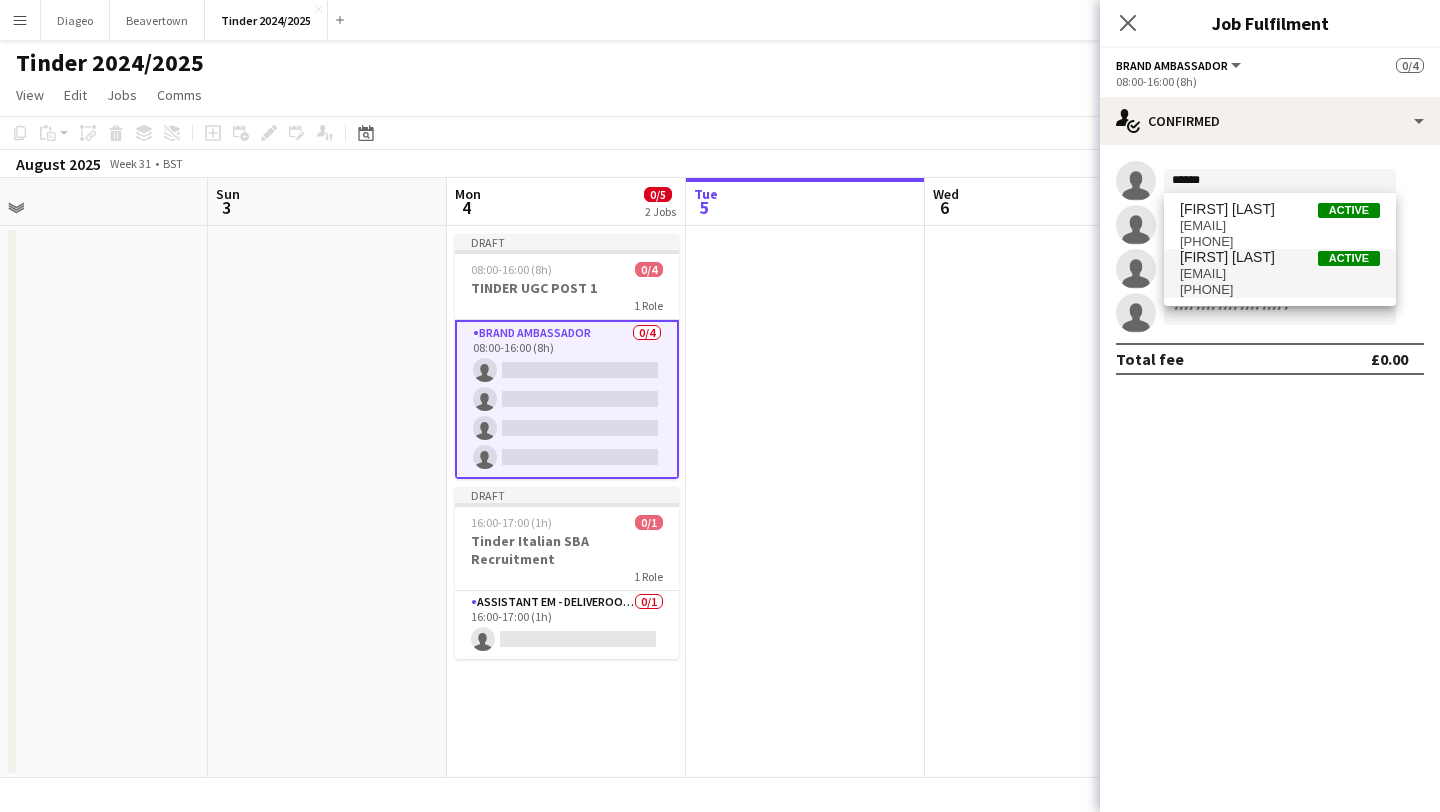 click on "erinant11@icloud.com" at bounding box center (1280, 274) 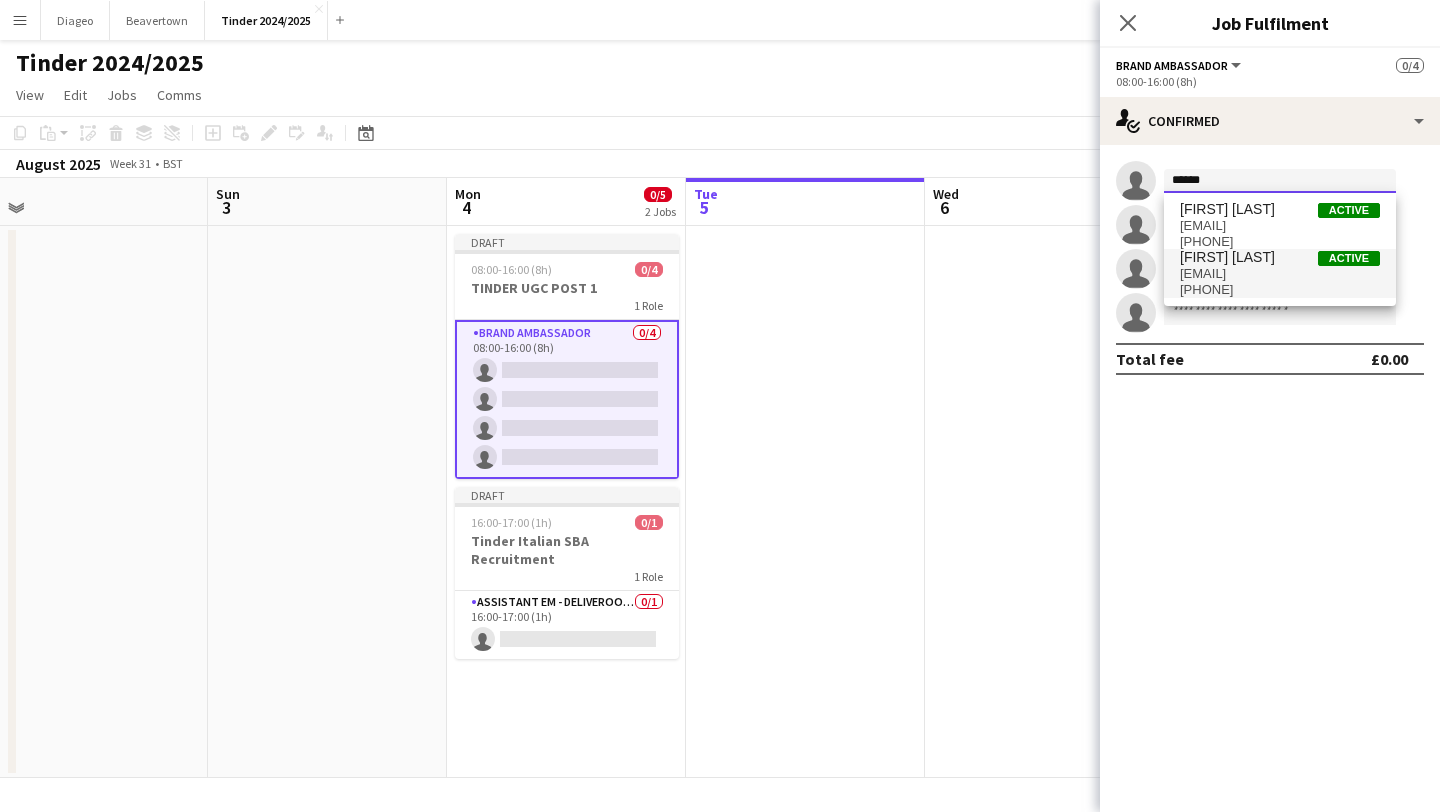 type 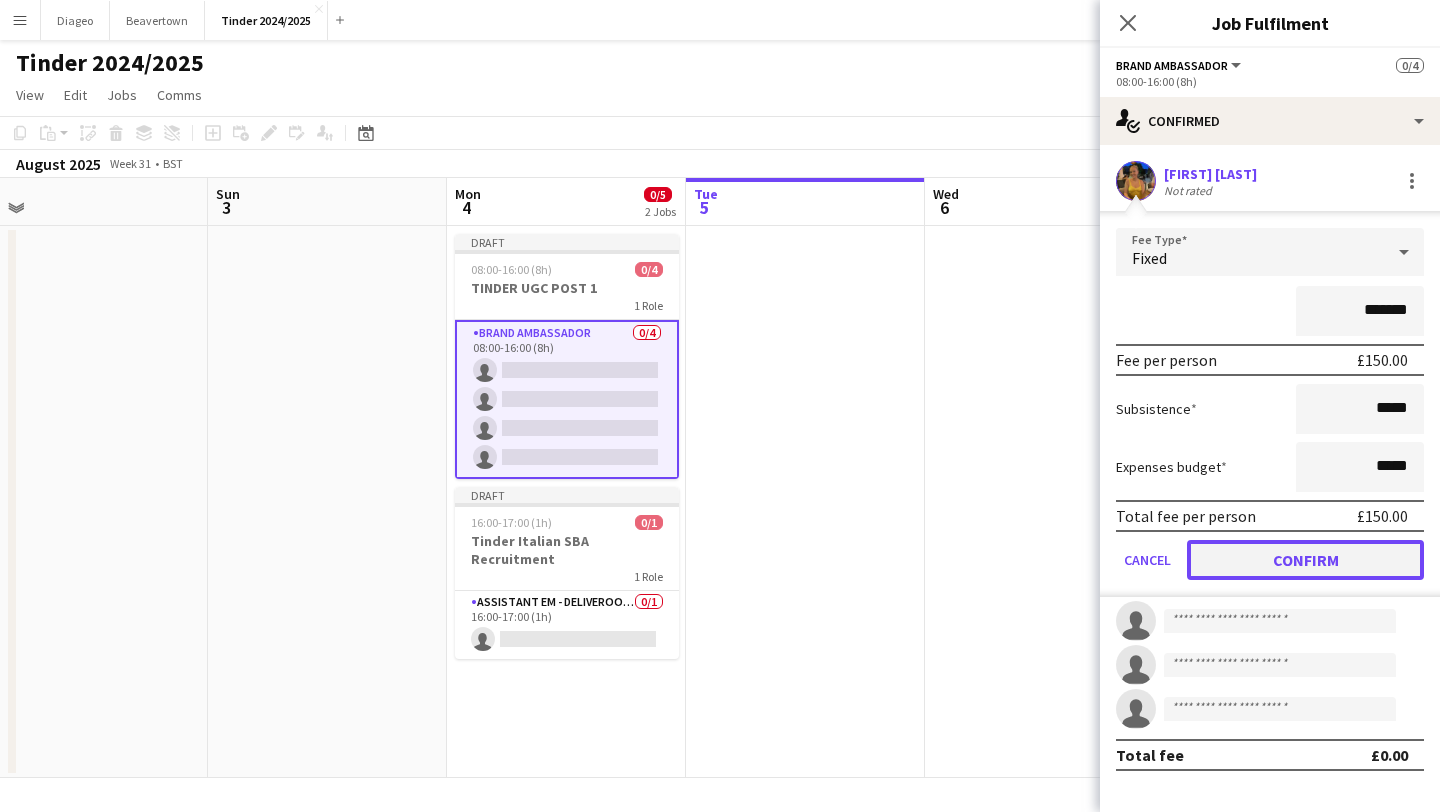 click on "Confirm" at bounding box center (1305, 560) 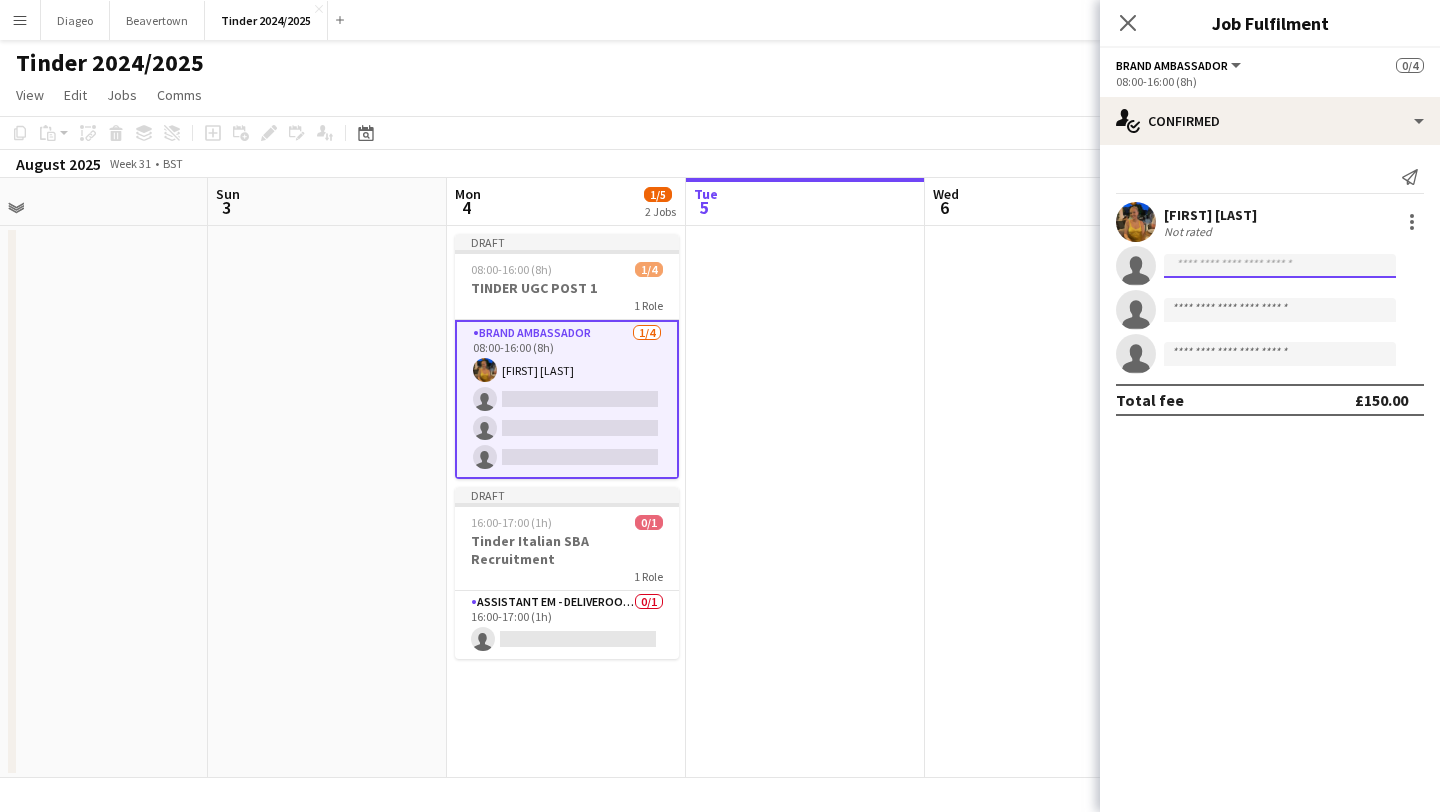click at bounding box center [1280, 310] 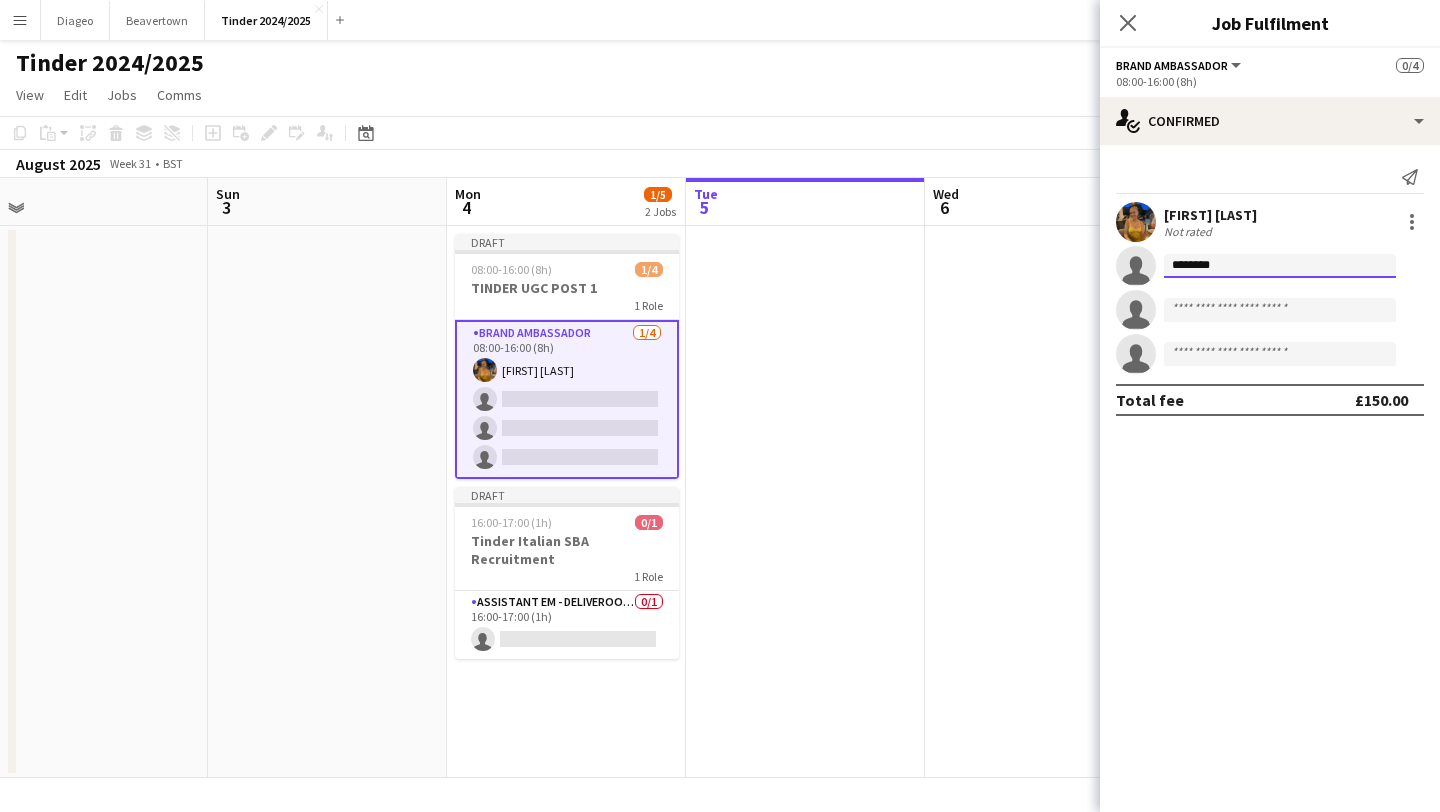 drag, startPoint x: 1200, startPoint y: 260, endPoint x: 1119, endPoint y: 260, distance: 81 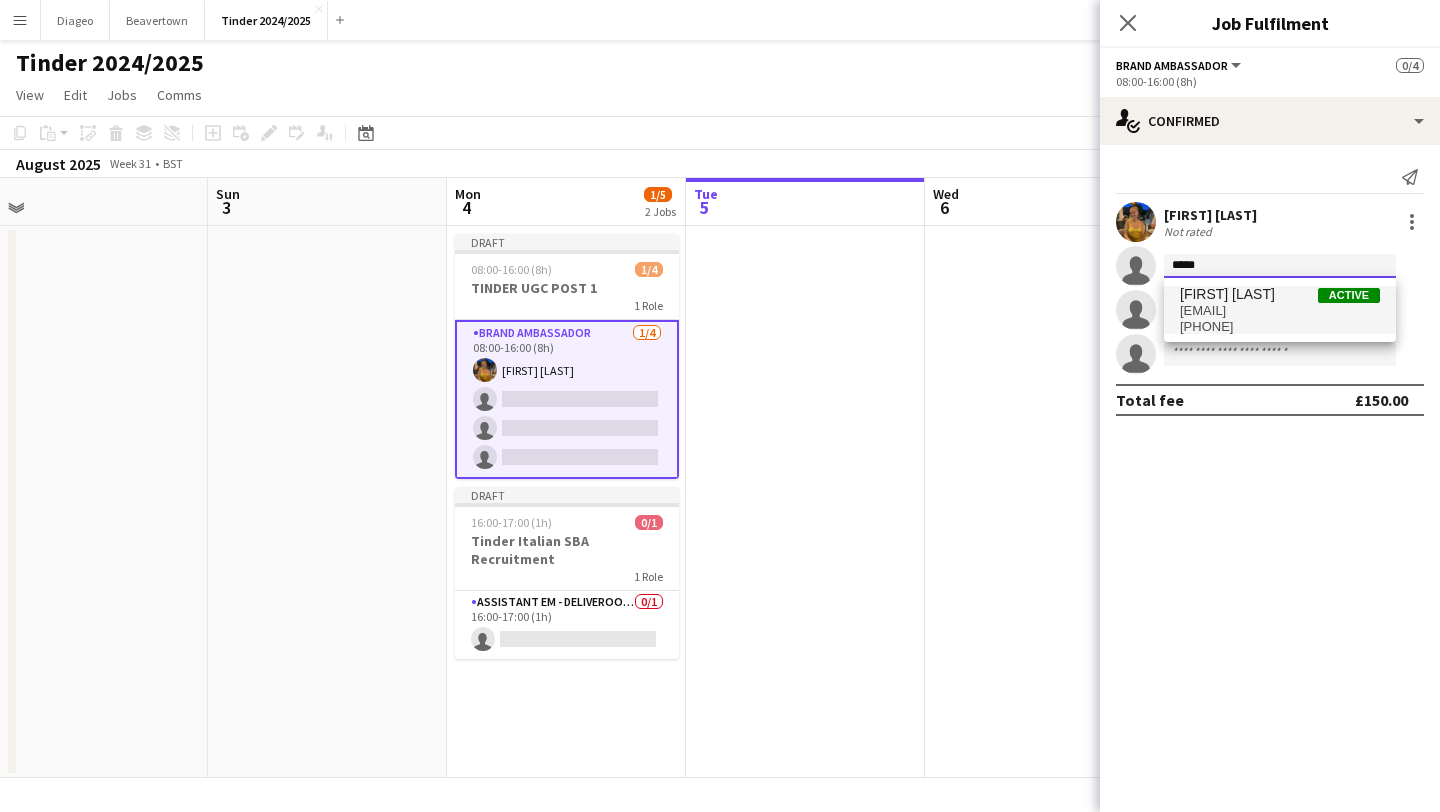type on "*****" 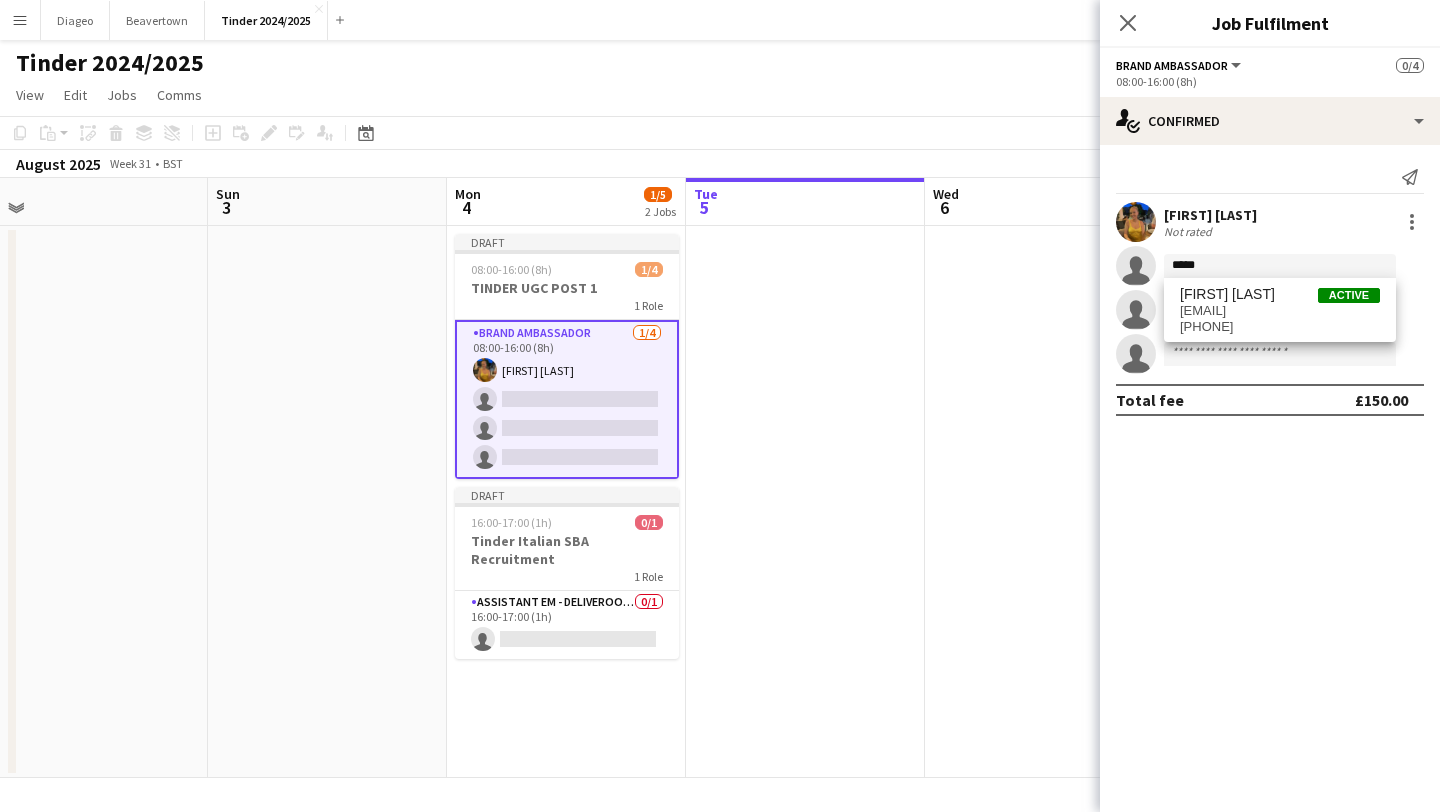 click on "Damilola Oladapo  Active" at bounding box center (1280, 294) 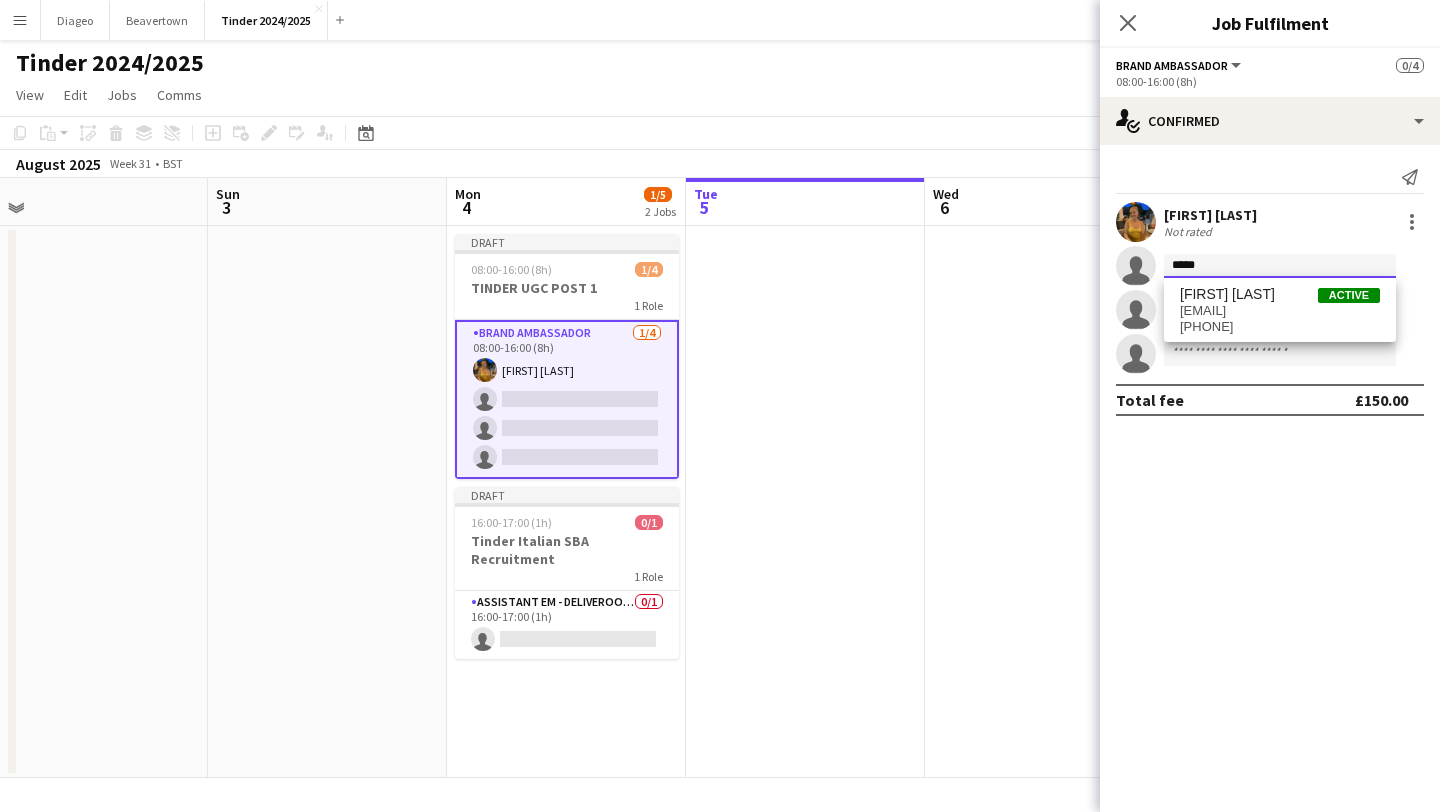 type 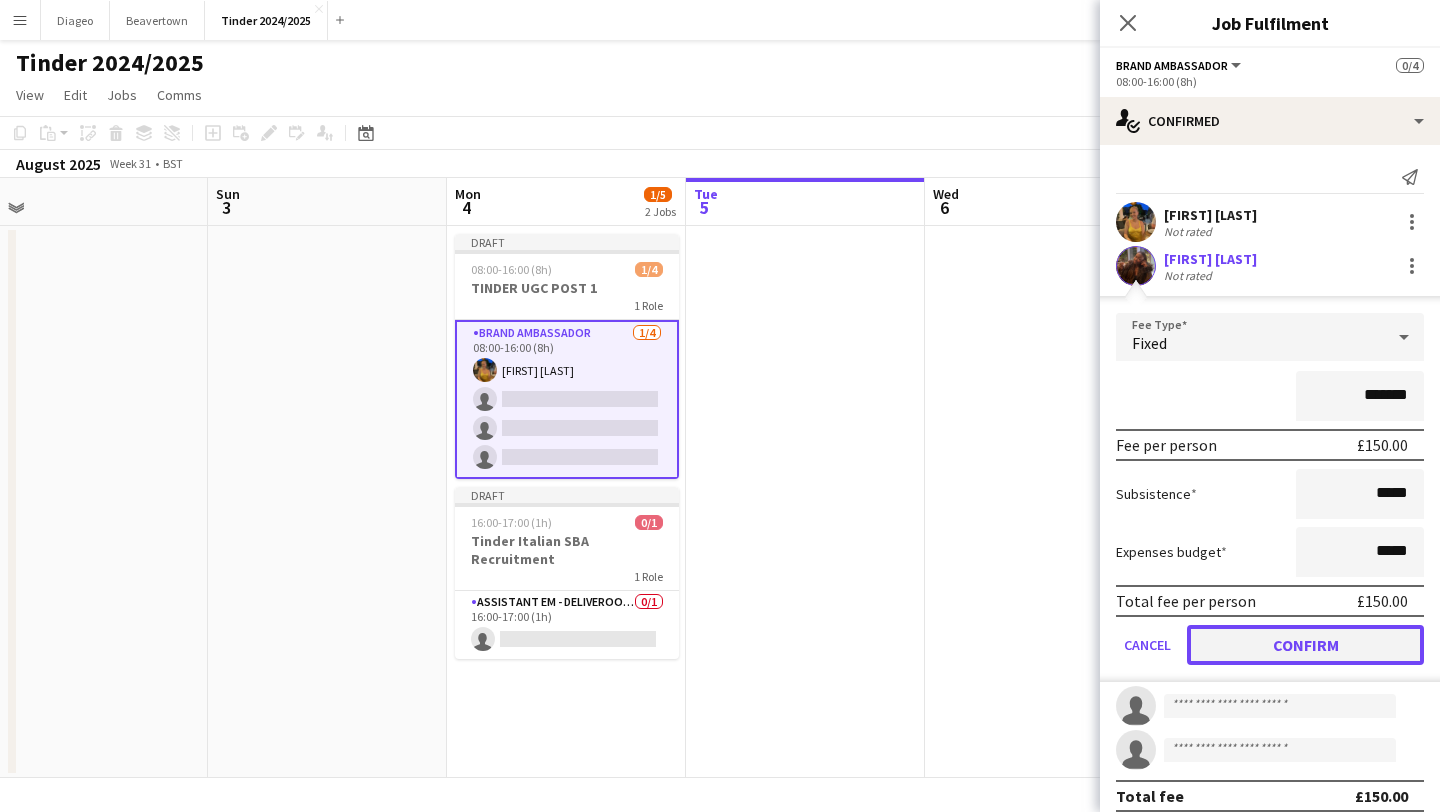 click on "Confirm" at bounding box center (1305, 645) 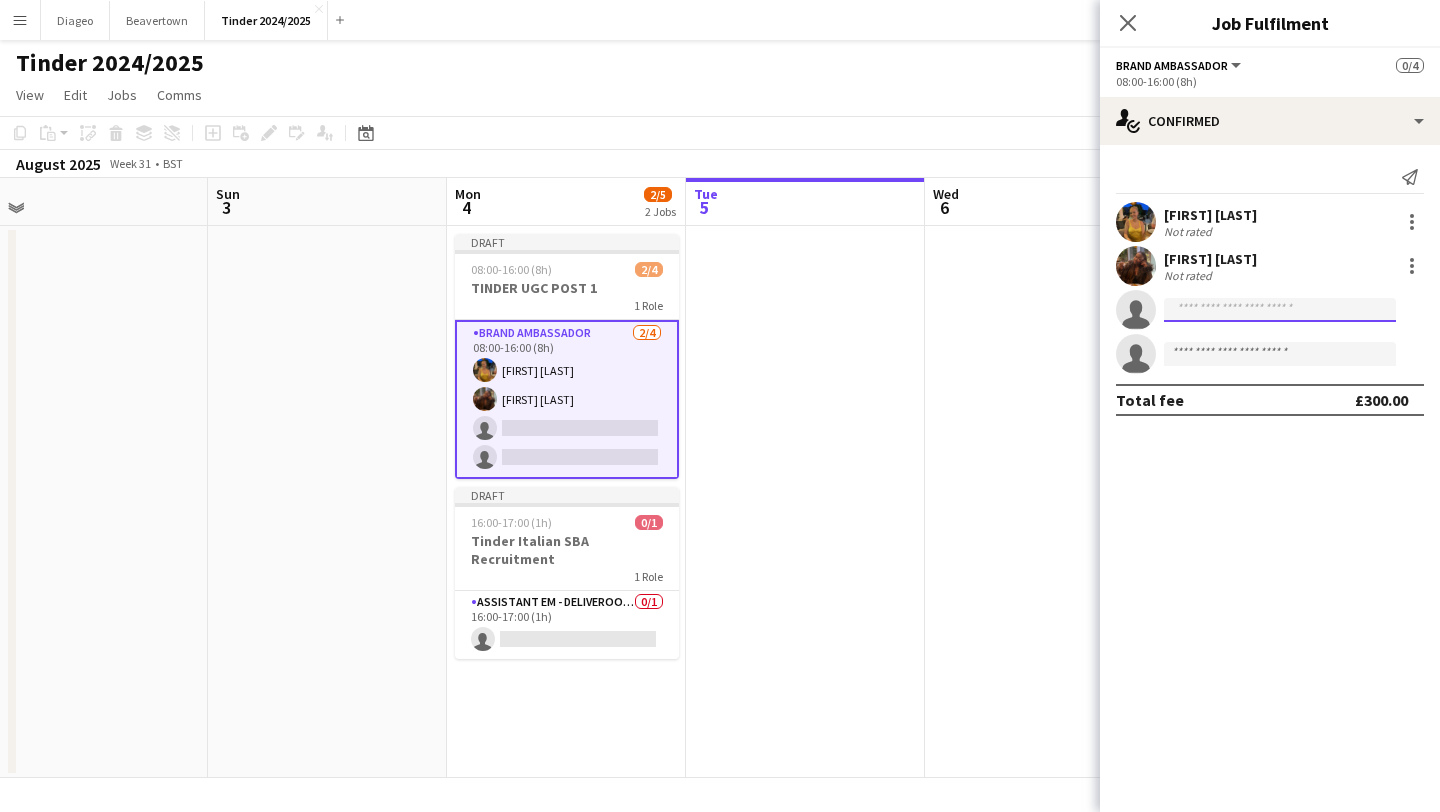 click 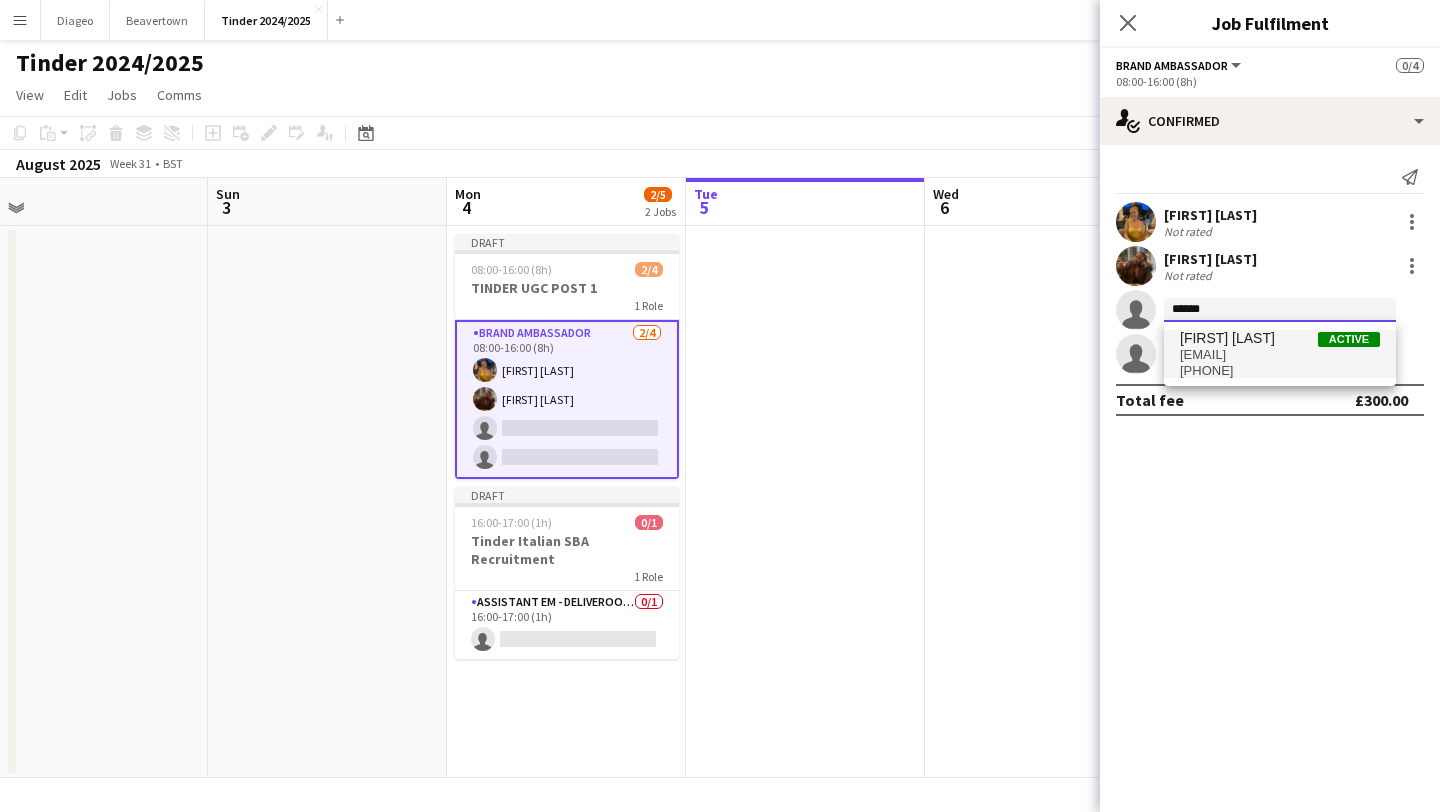 type on "******" 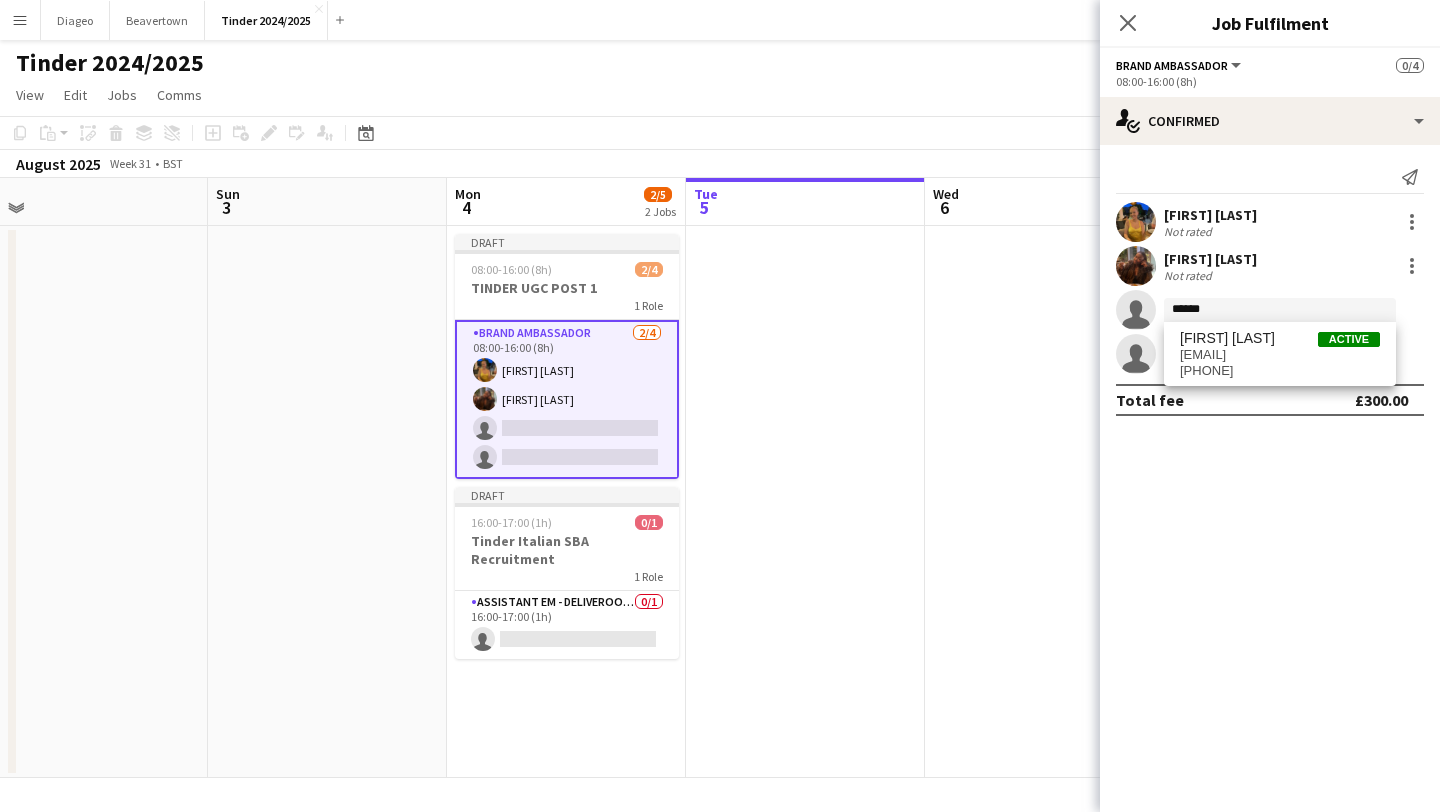 click on "amyweddle.1@gmail.com" at bounding box center [1280, 355] 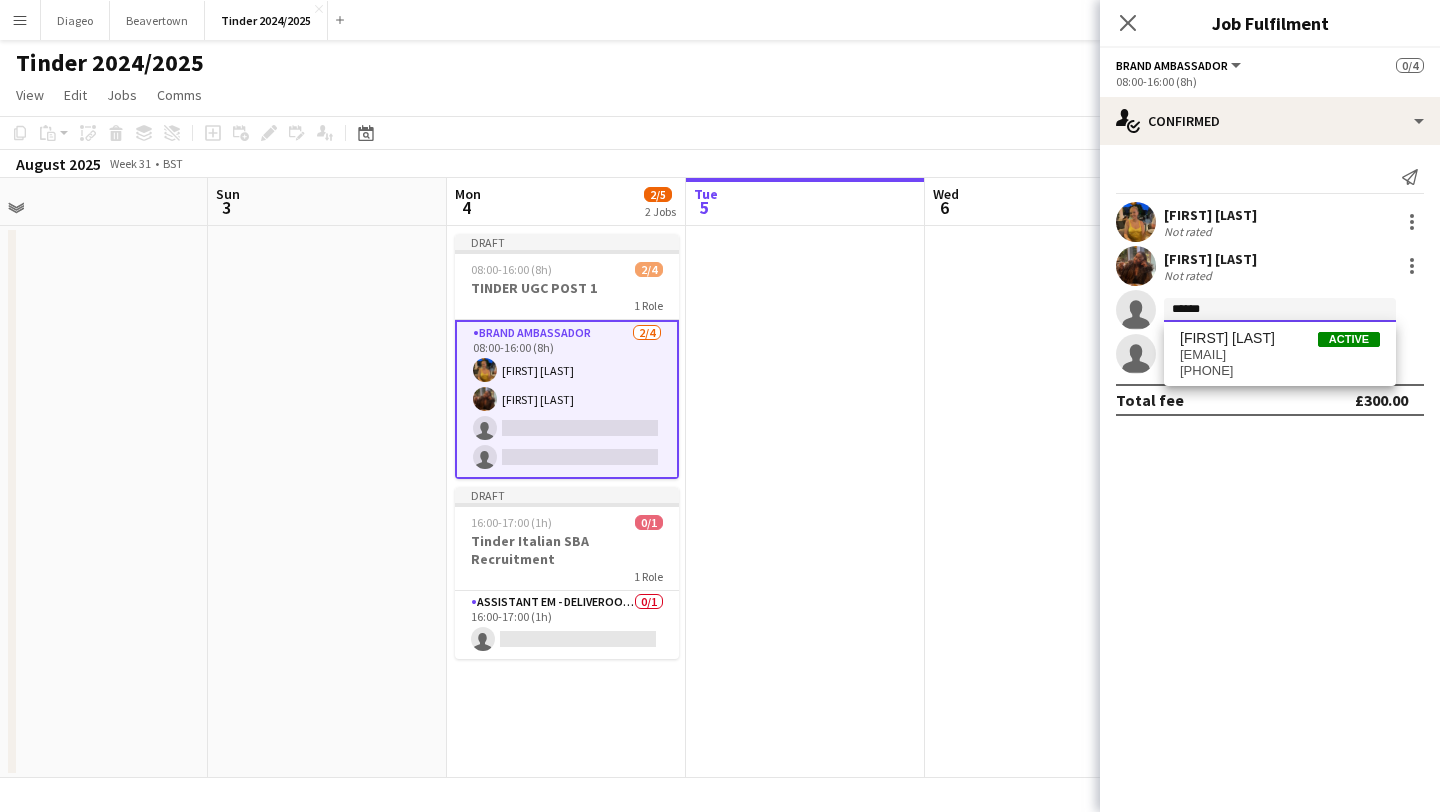 type 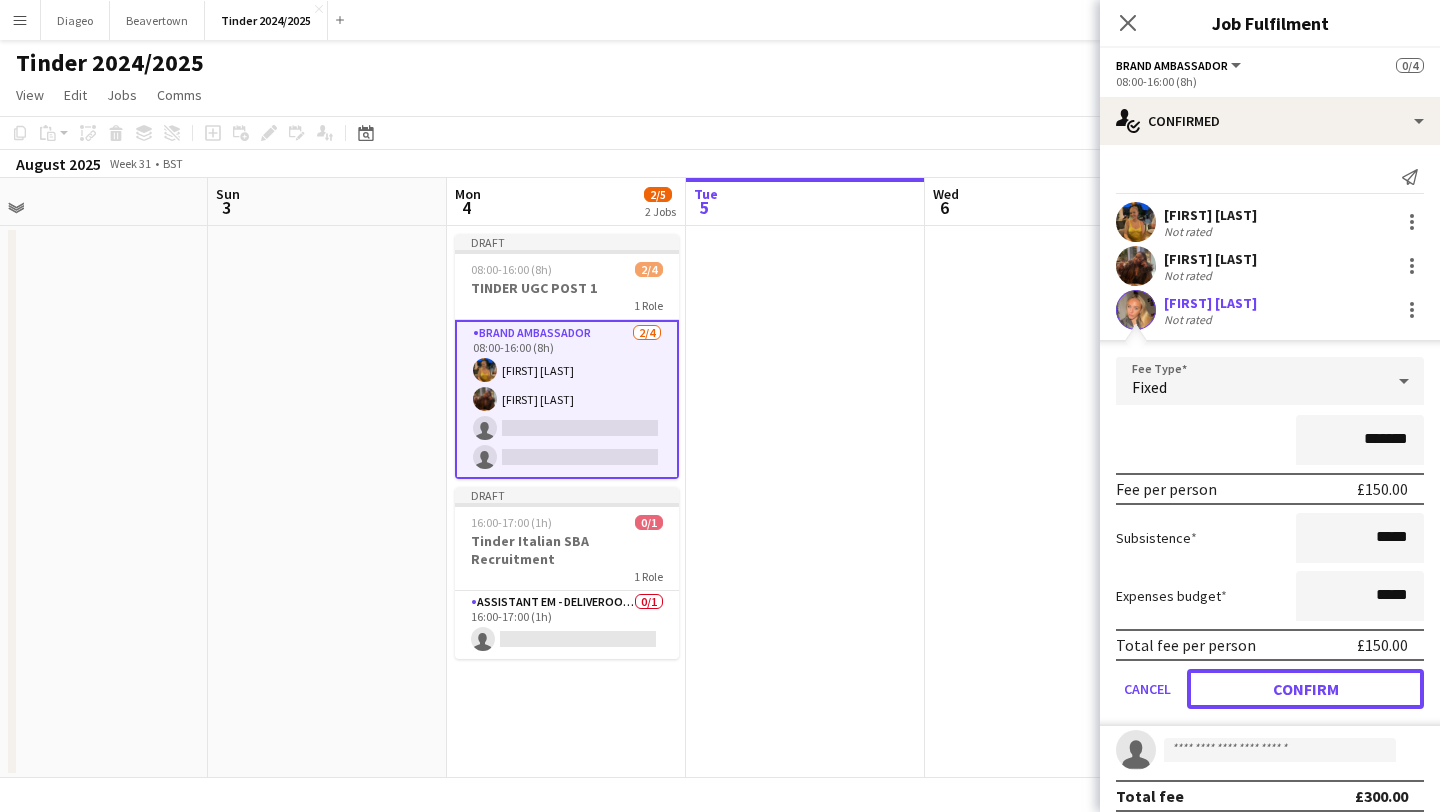 click on "Confirm" at bounding box center [1305, 689] 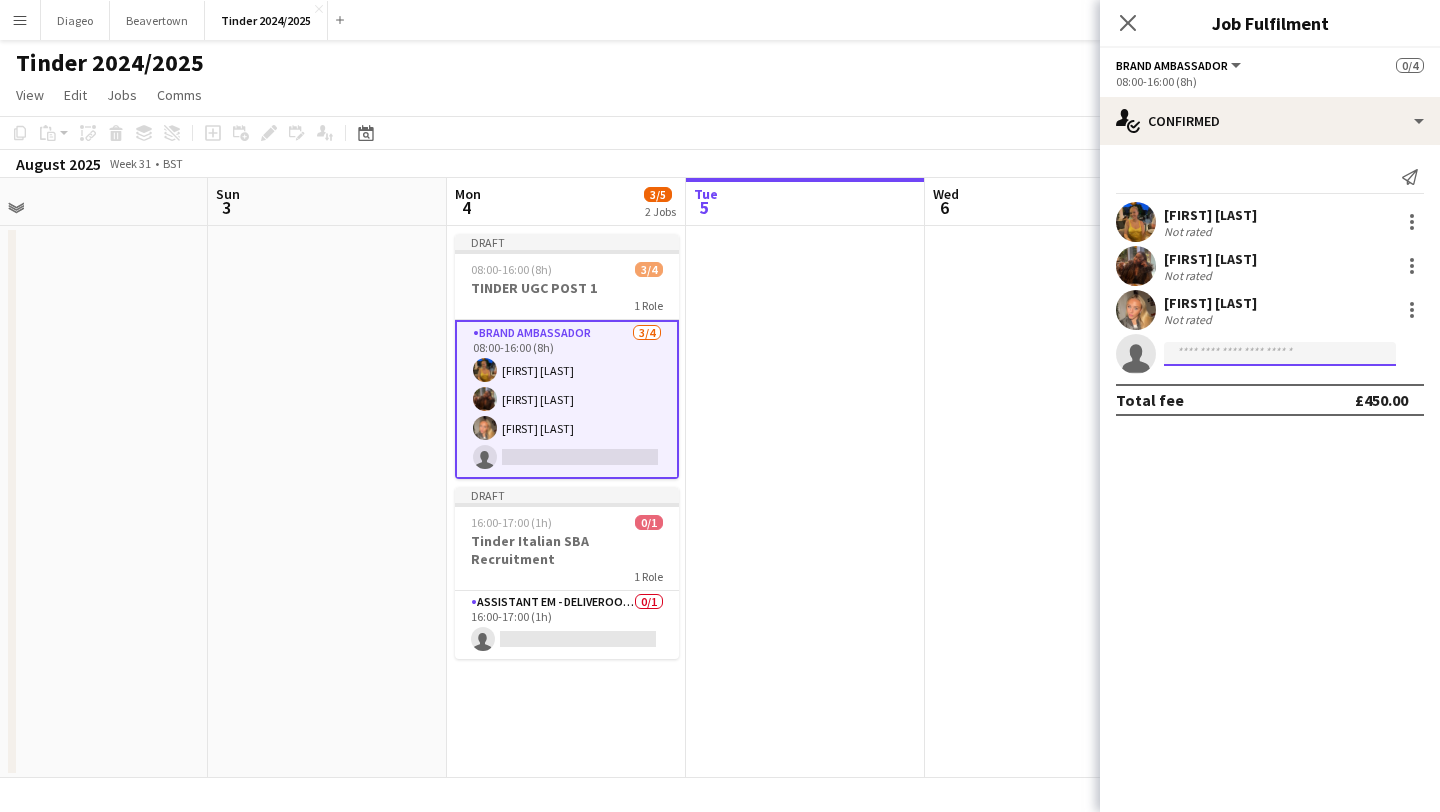 click 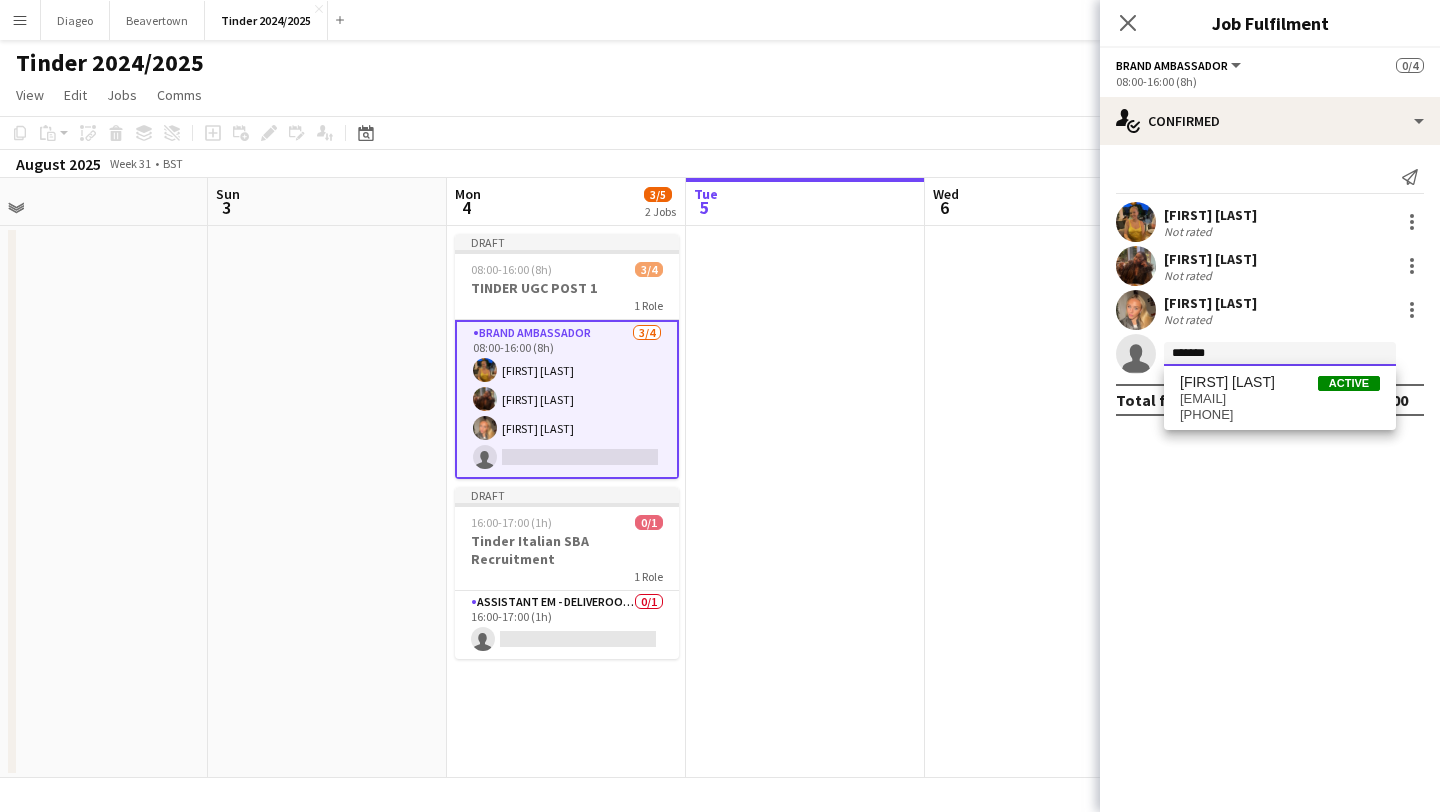 type on "*******" 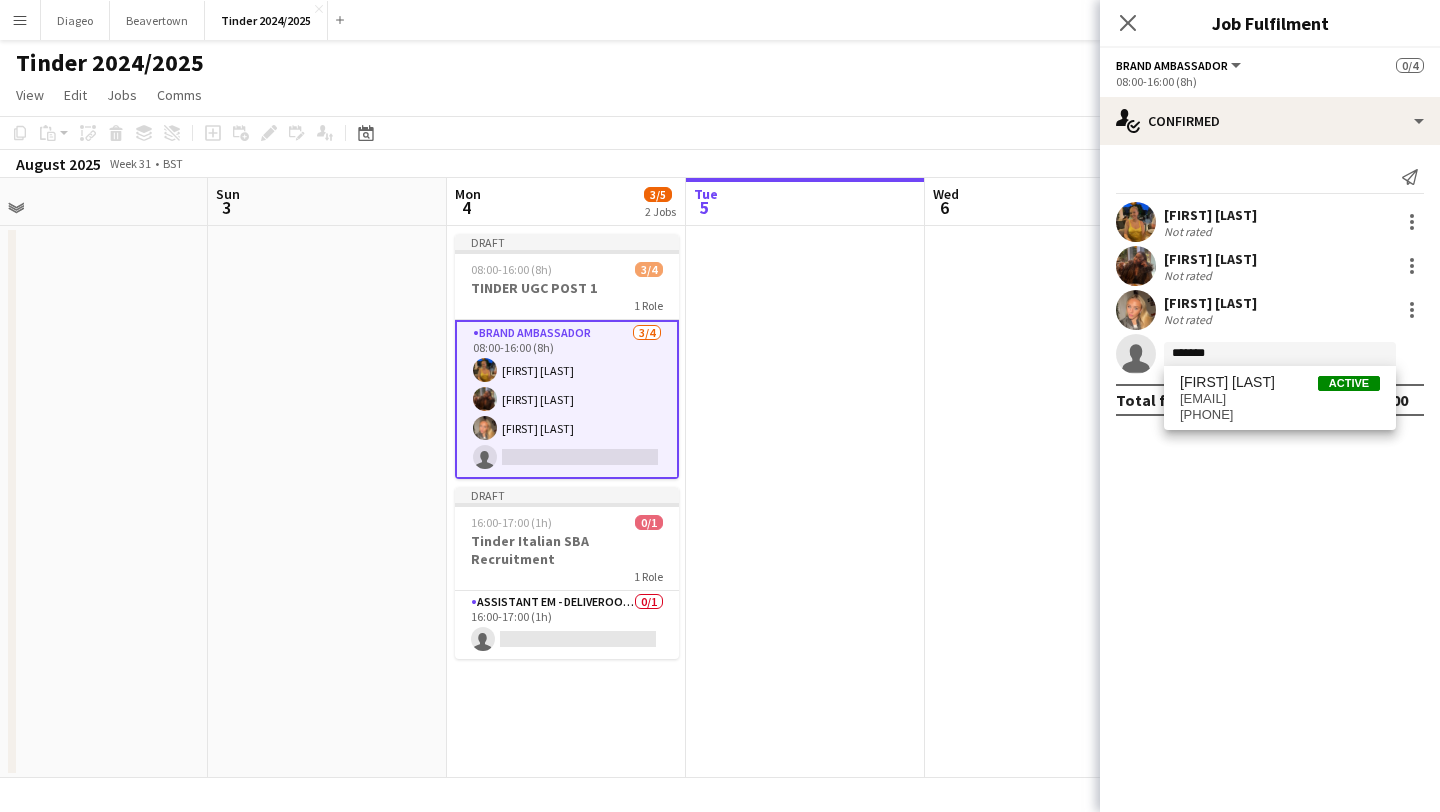 click on "aimeestrobl1@gmail.com" at bounding box center [1280, 399] 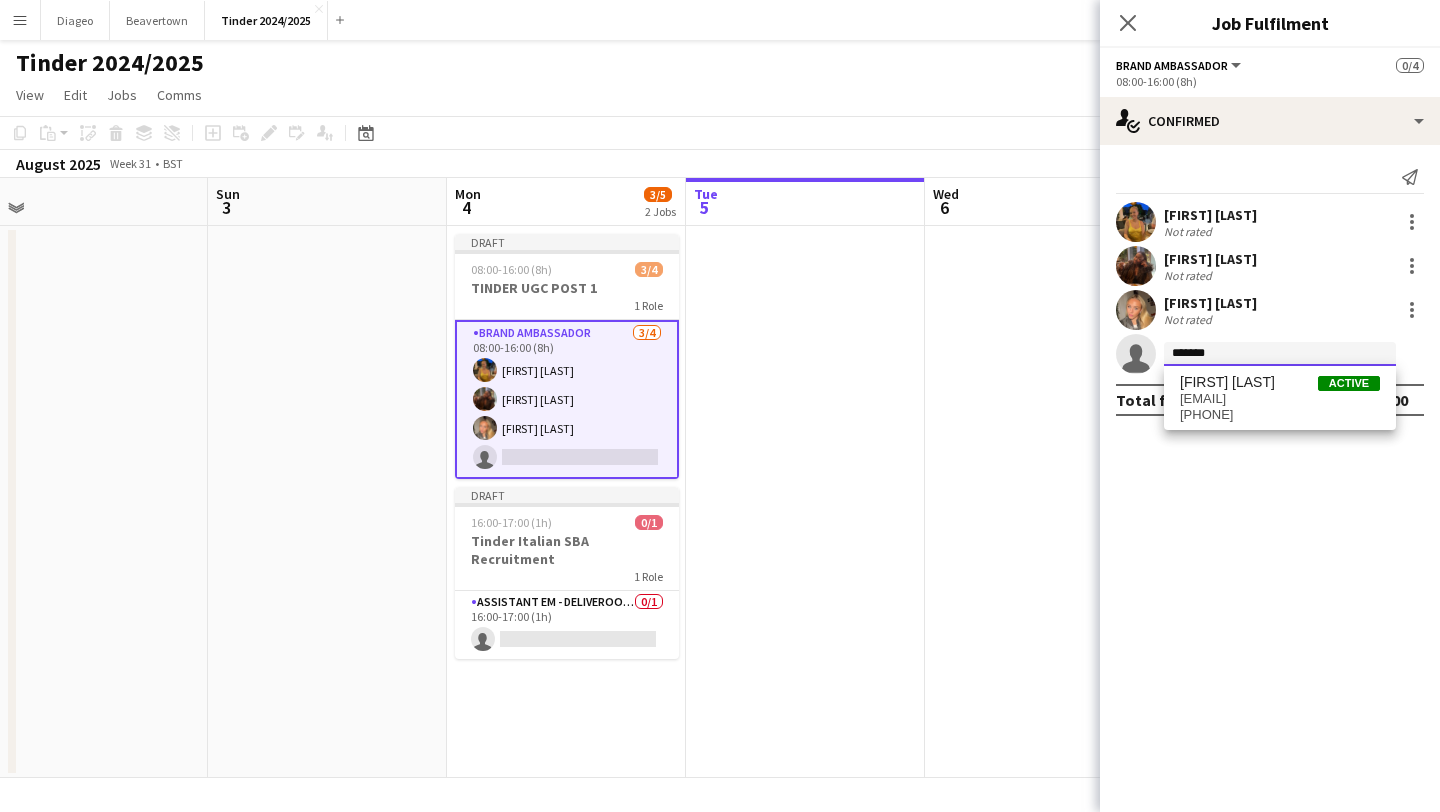 type 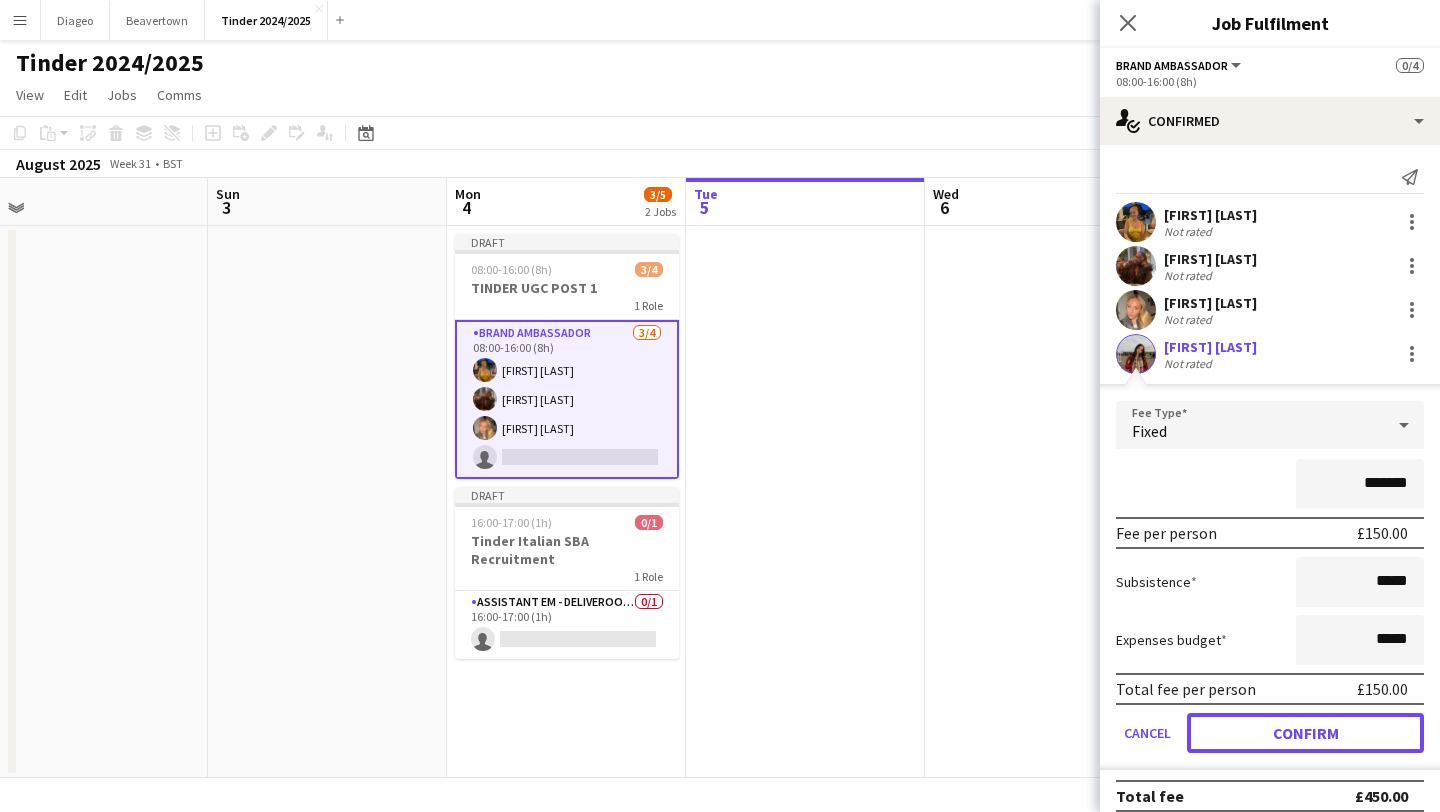 click on "Confirm" at bounding box center [1305, 733] 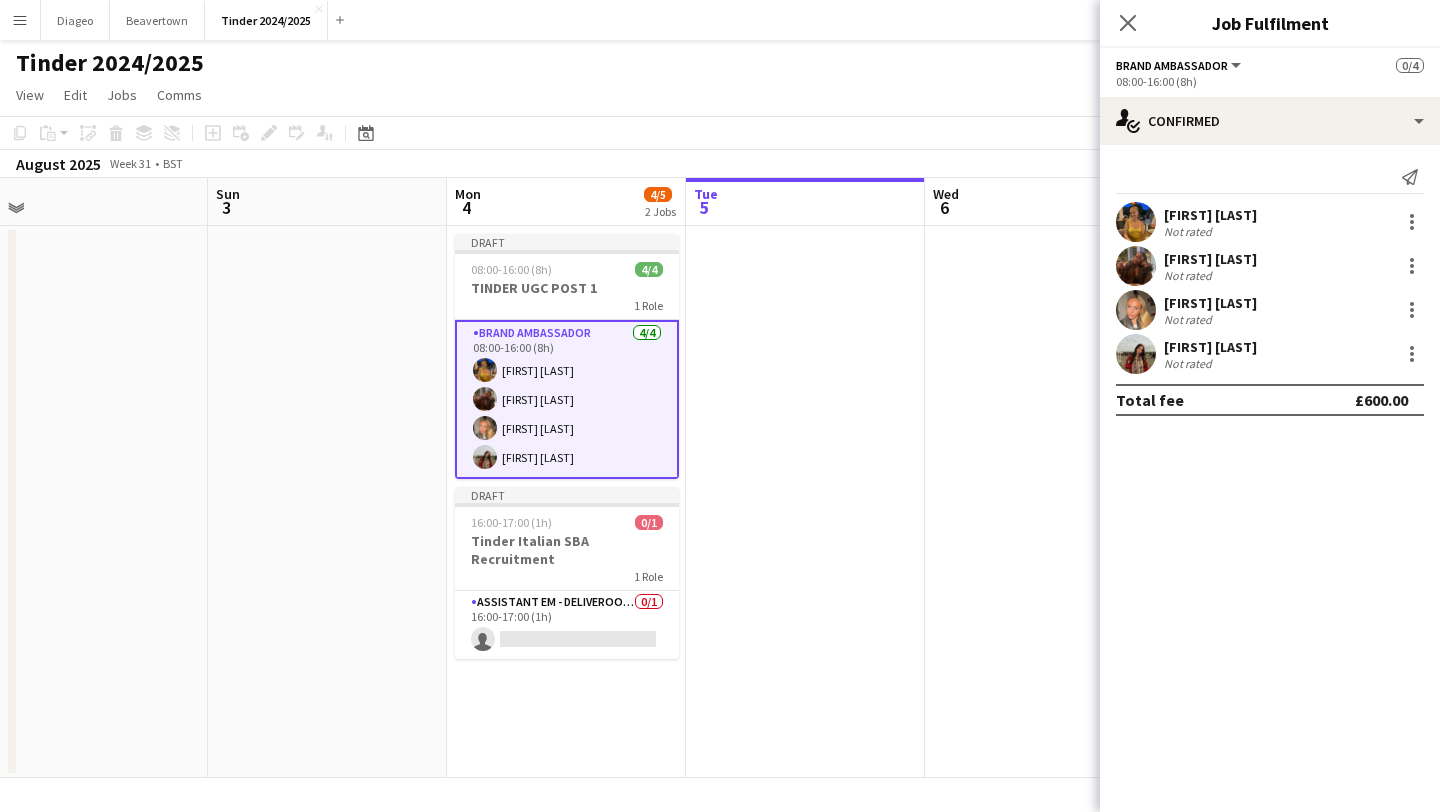 click at bounding box center [805, 502] 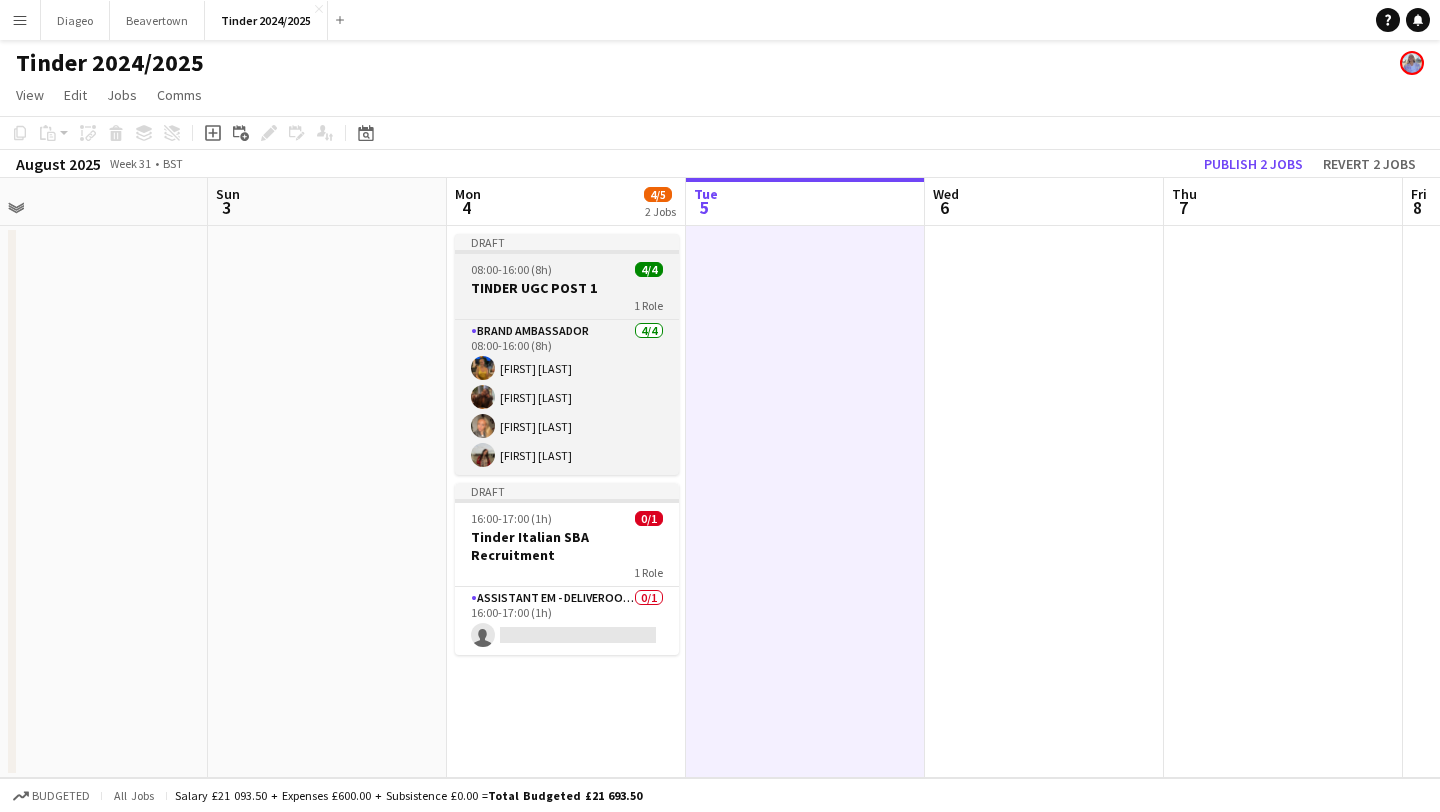 click on "TINDER UGC POST 1" at bounding box center (567, 288) 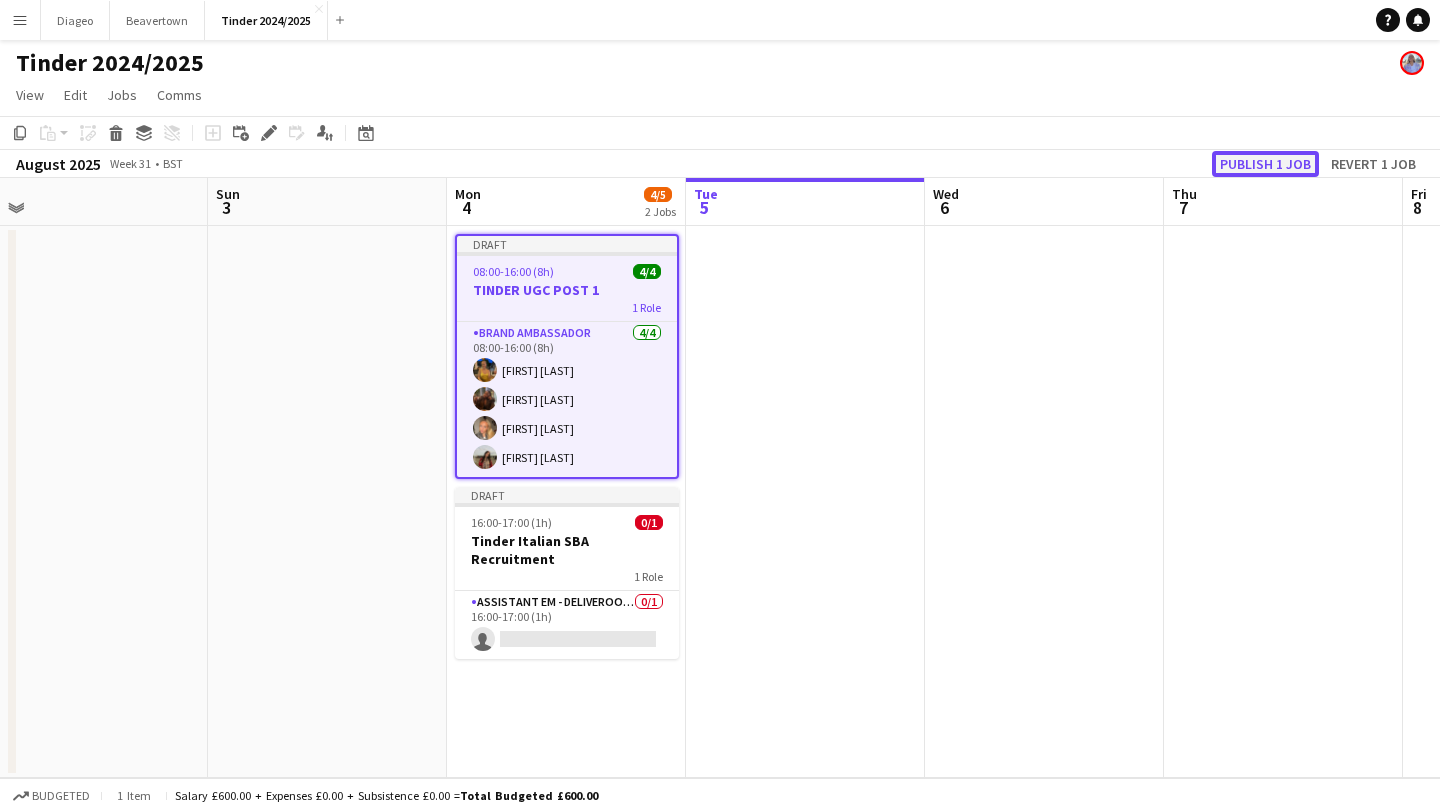 click on "Publish 1 job" 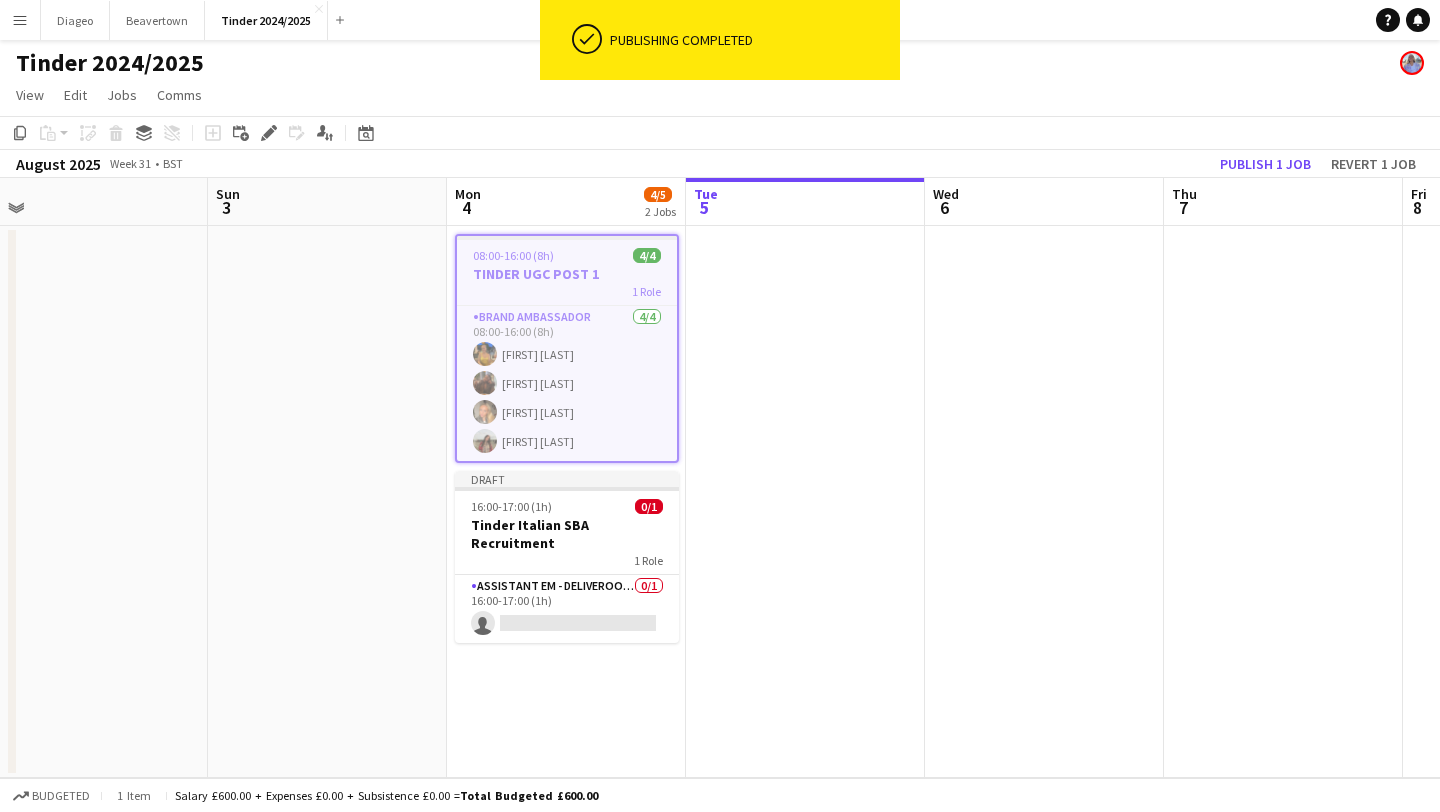 click on "Mon   4   4/5   2 Jobs" at bounding box center [566, 202] 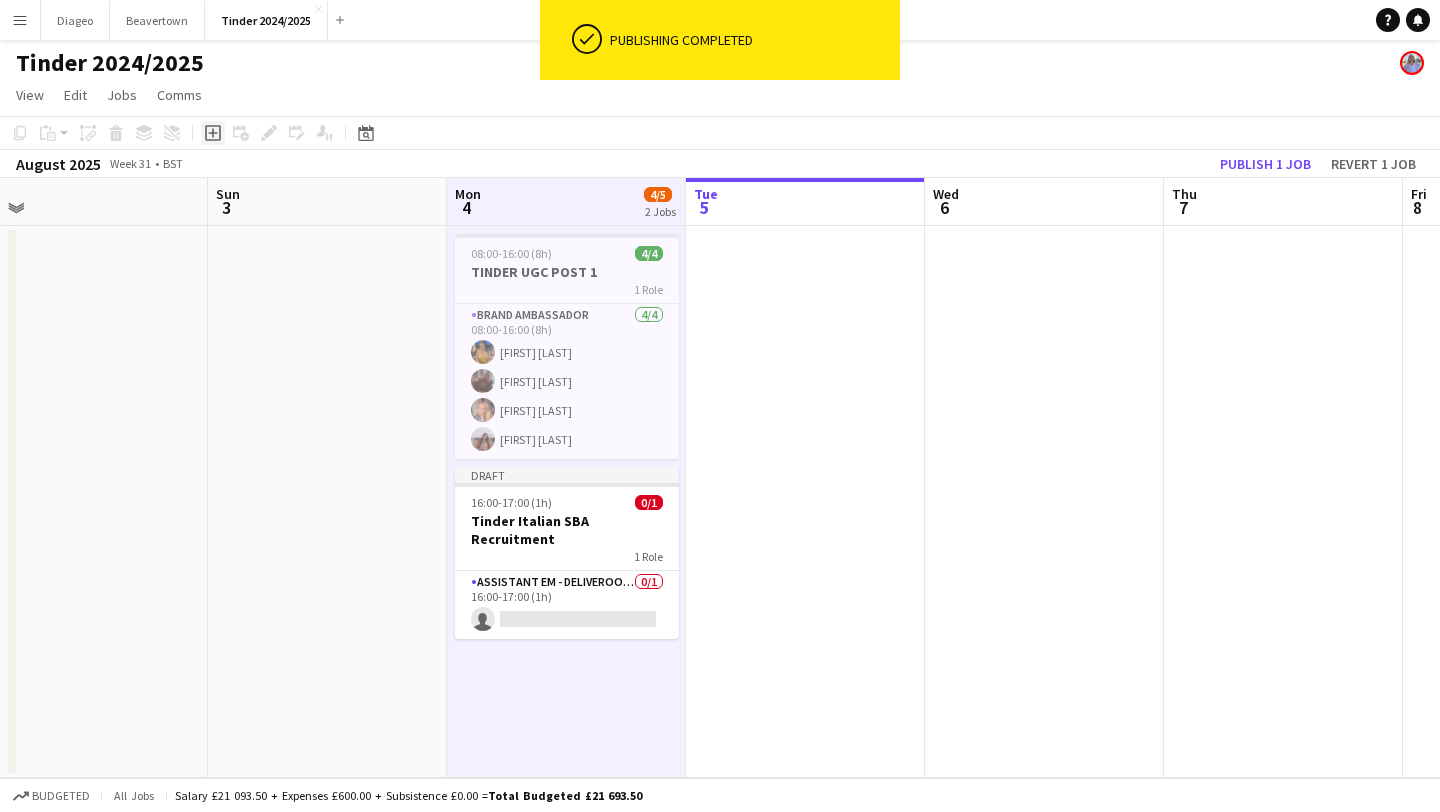 click on "Add job" 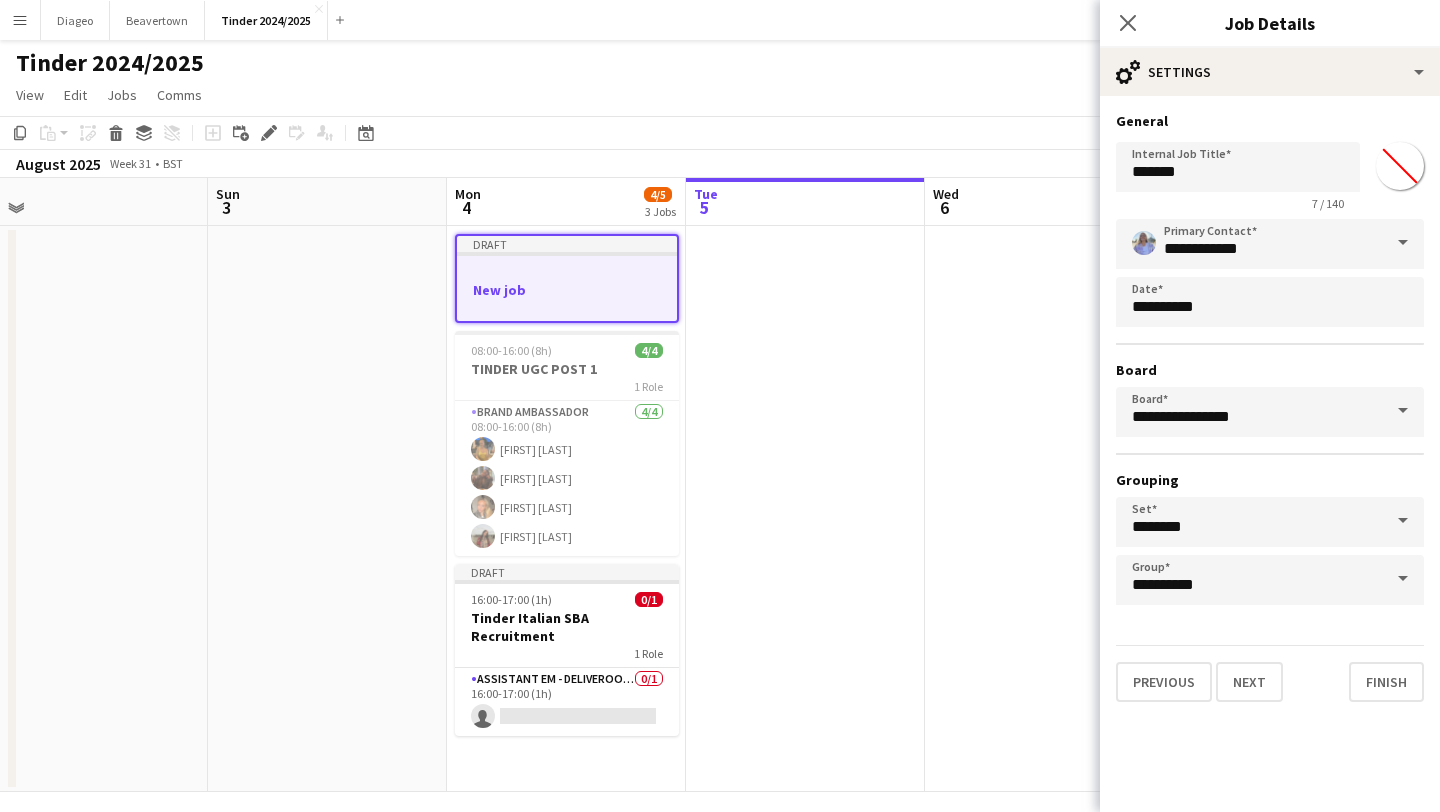 click on "New job" at bounding box center [567, 290] 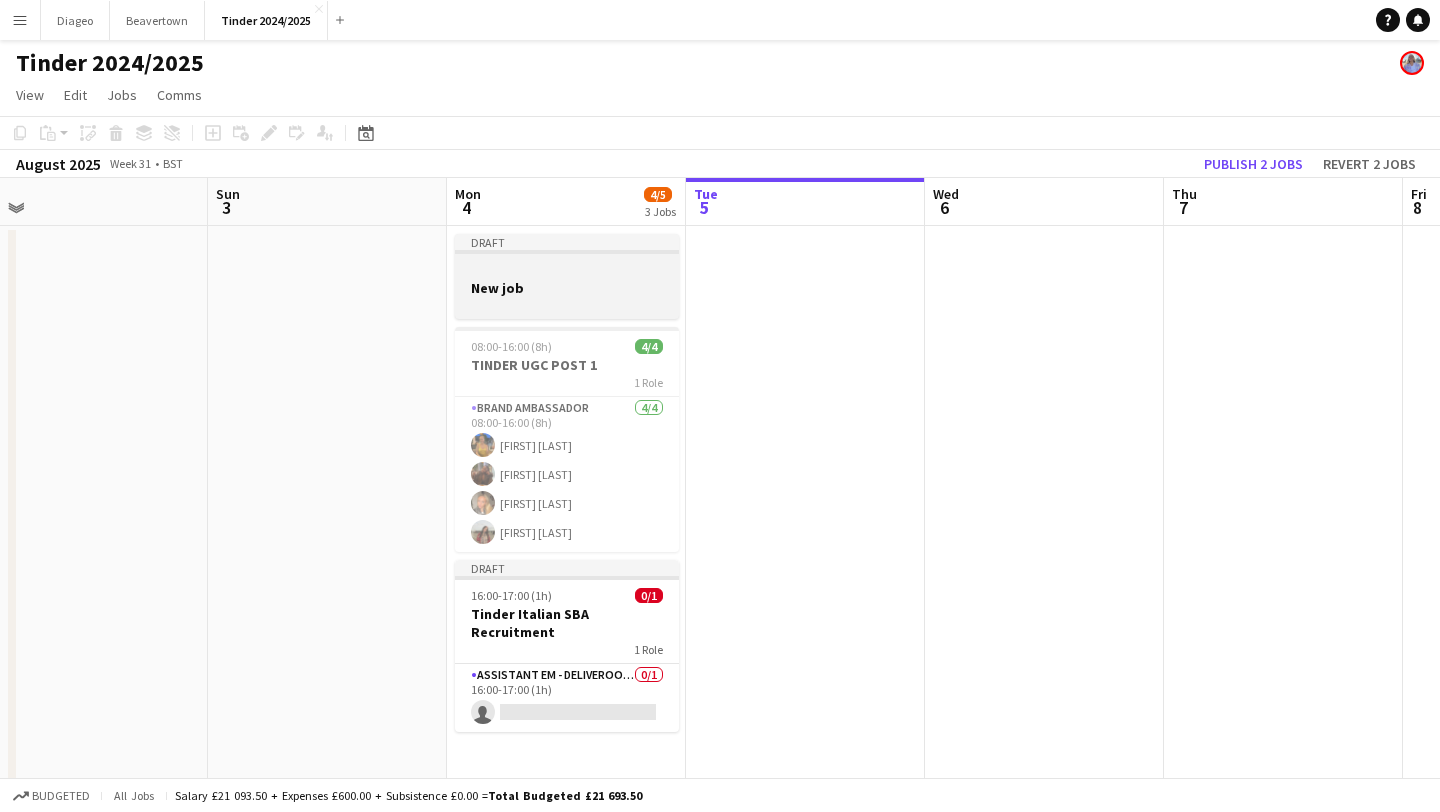 click on "New job" at bounding box center (567, 288) 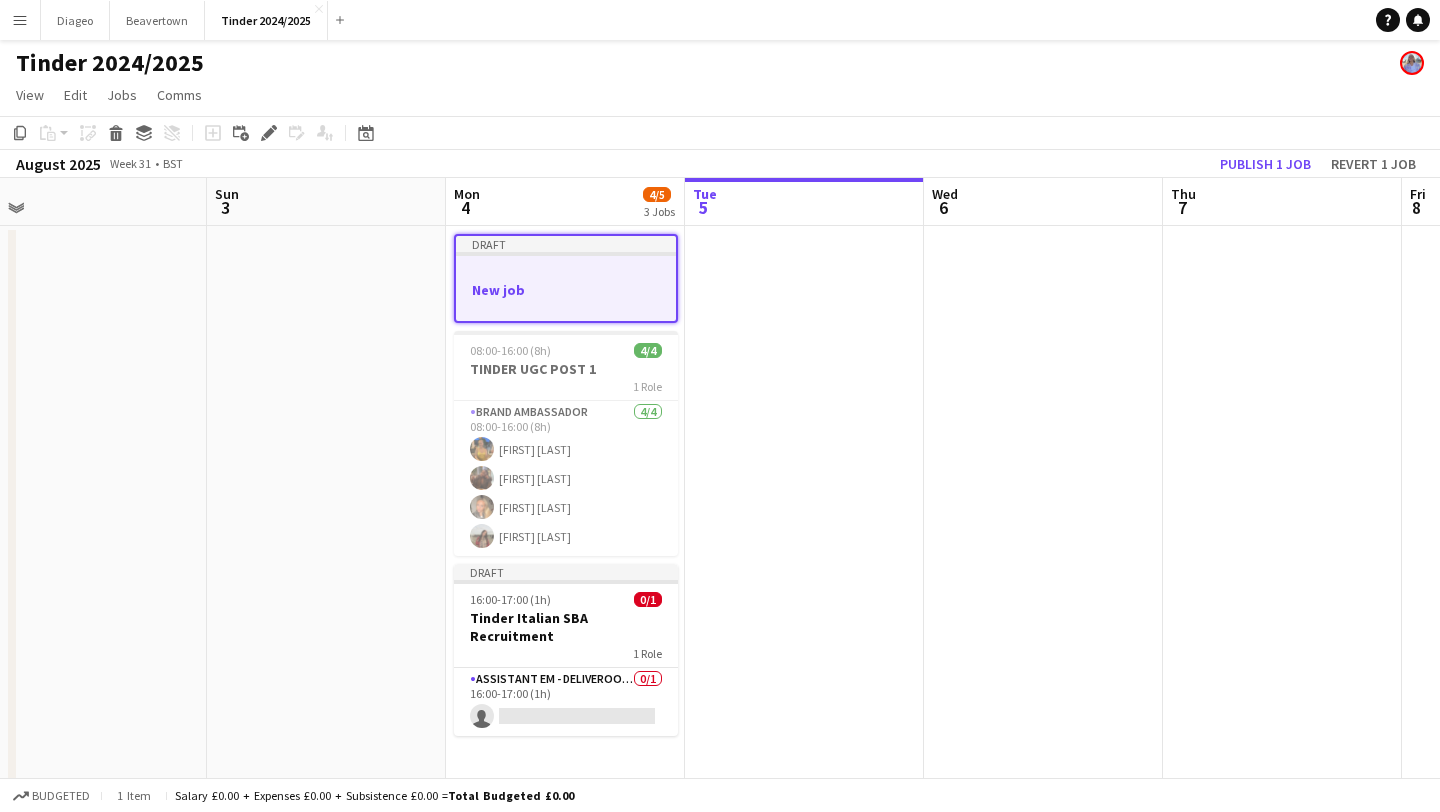 click at bounding box center (566, 271) 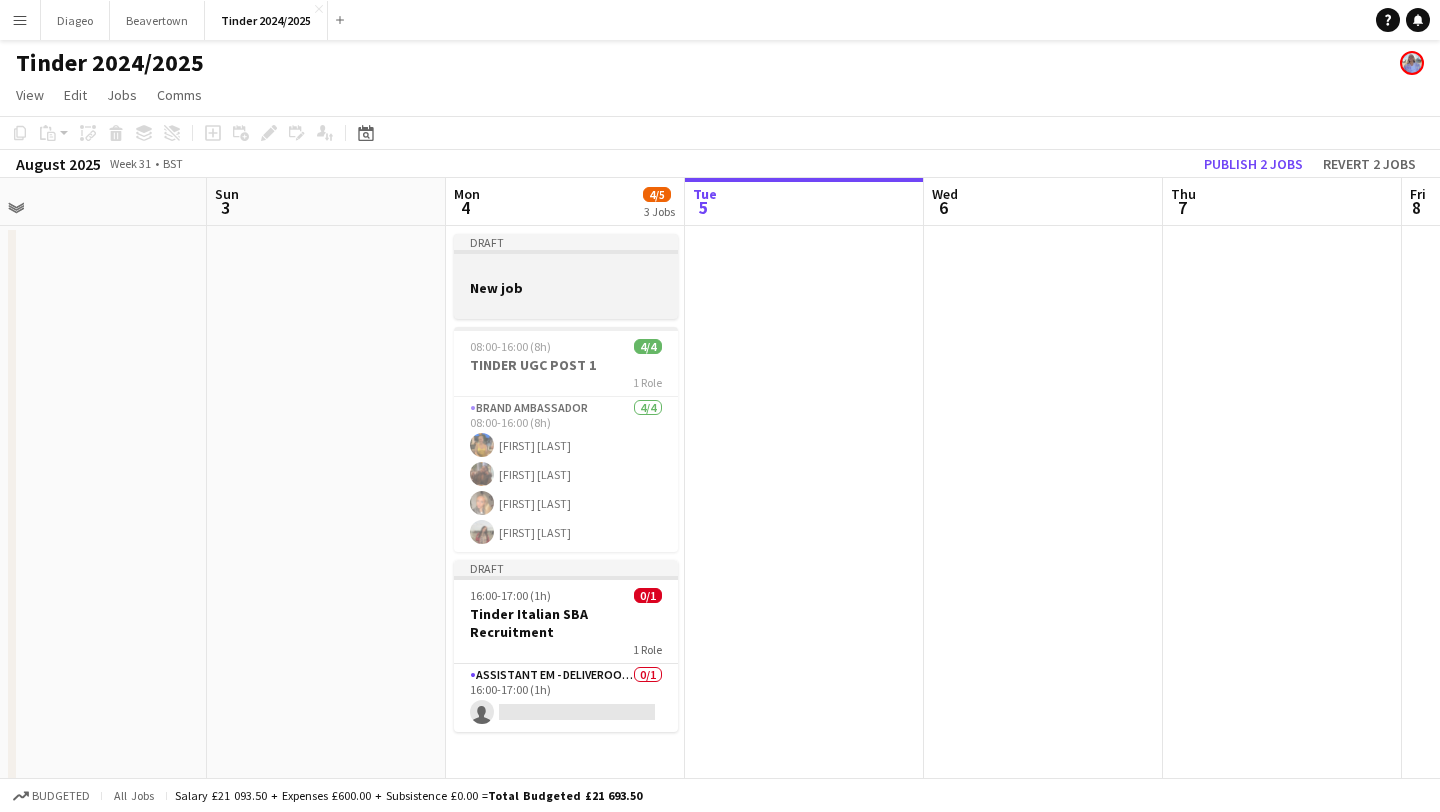 click at bounding box center (566, 269) 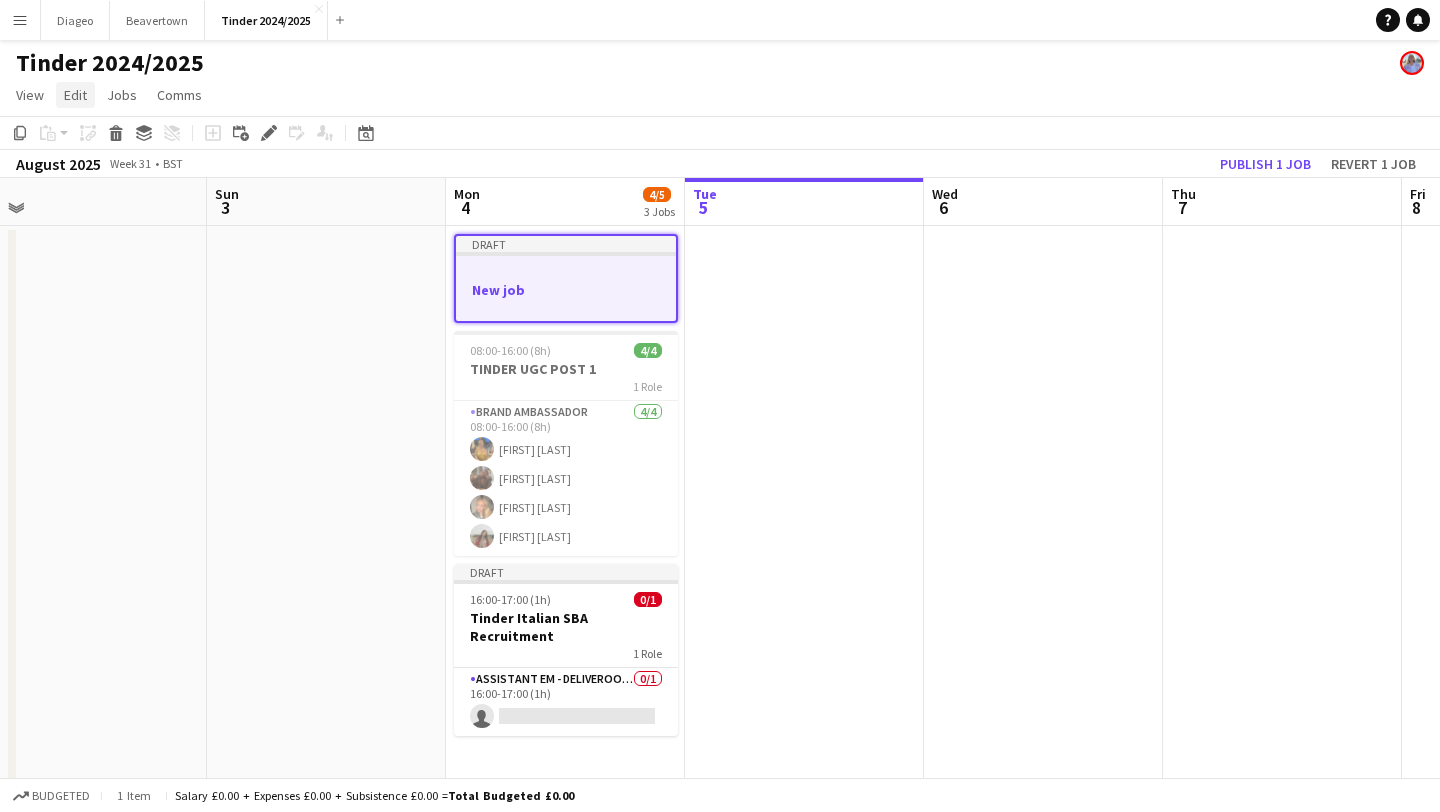 click on "Edit" 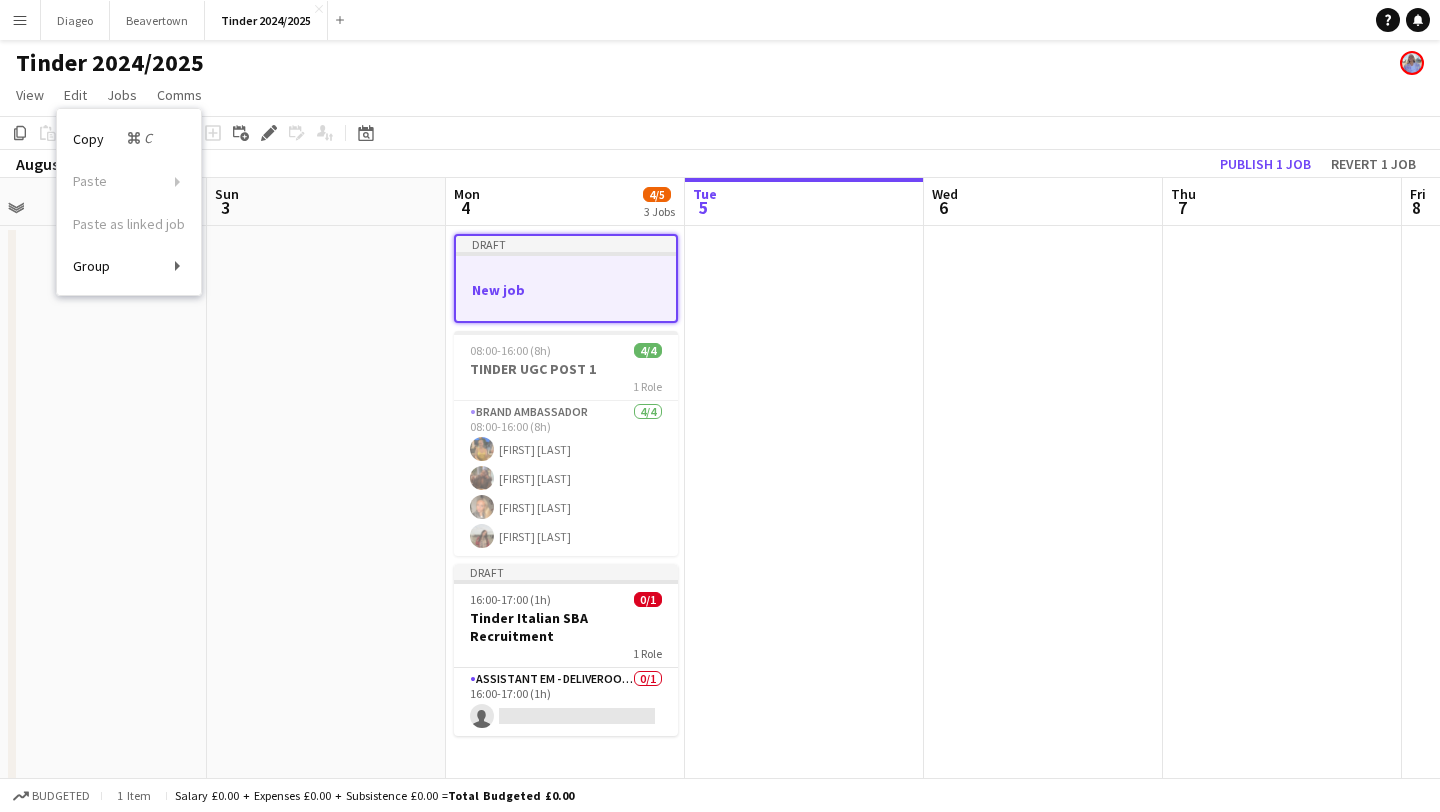 click at bounding box center (566, 271) 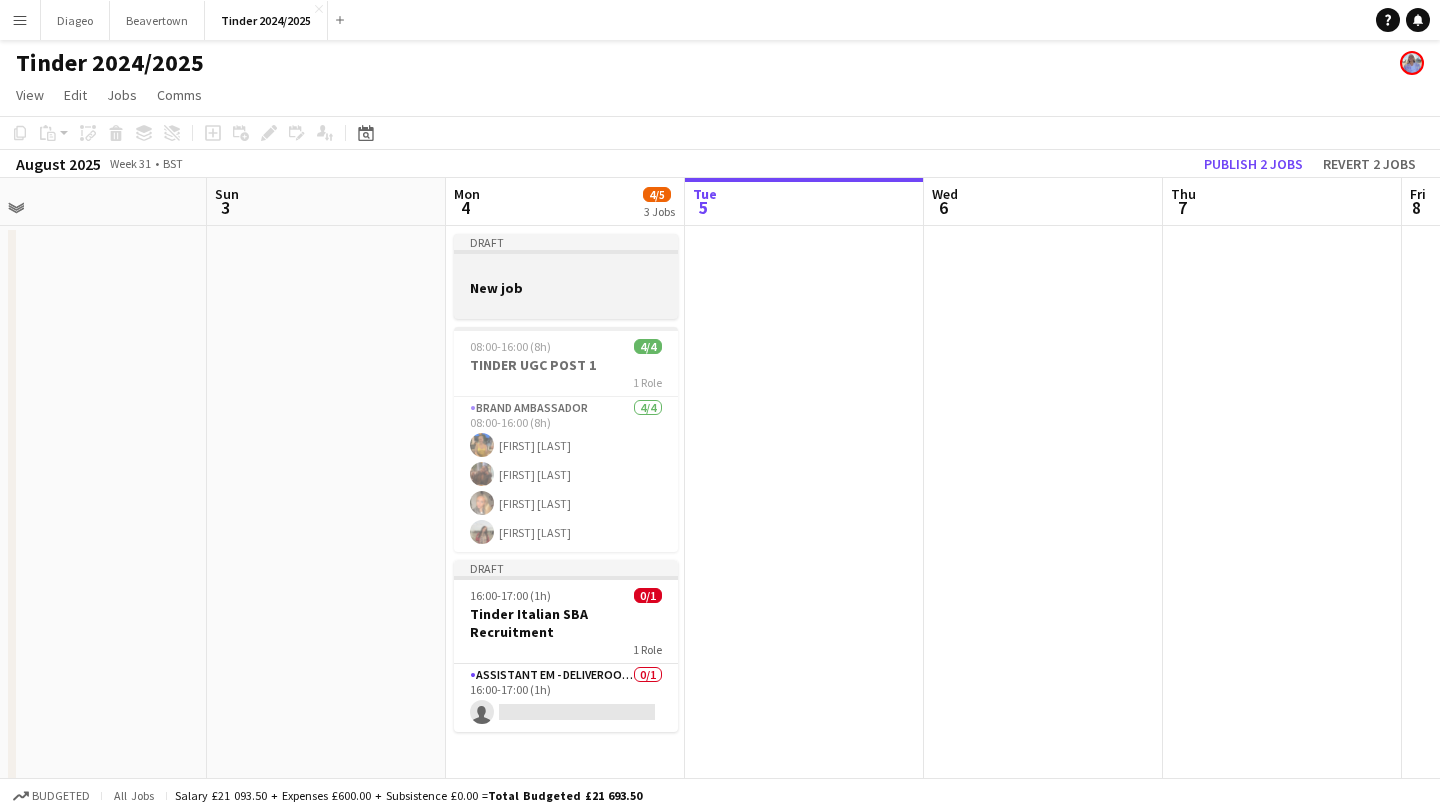 click at bounding box center [566, 269] 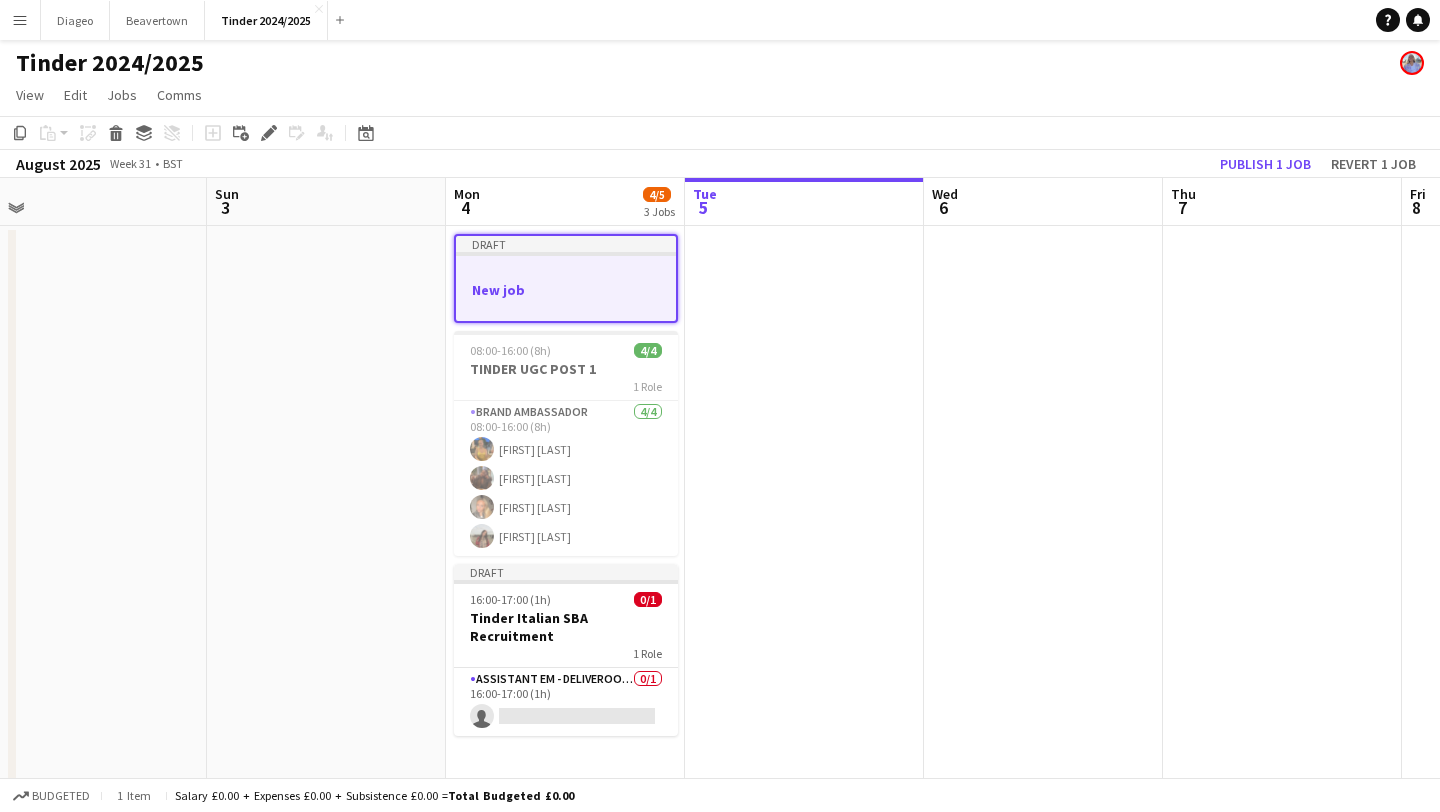 click on "New job" at bounding box center [566, 290] 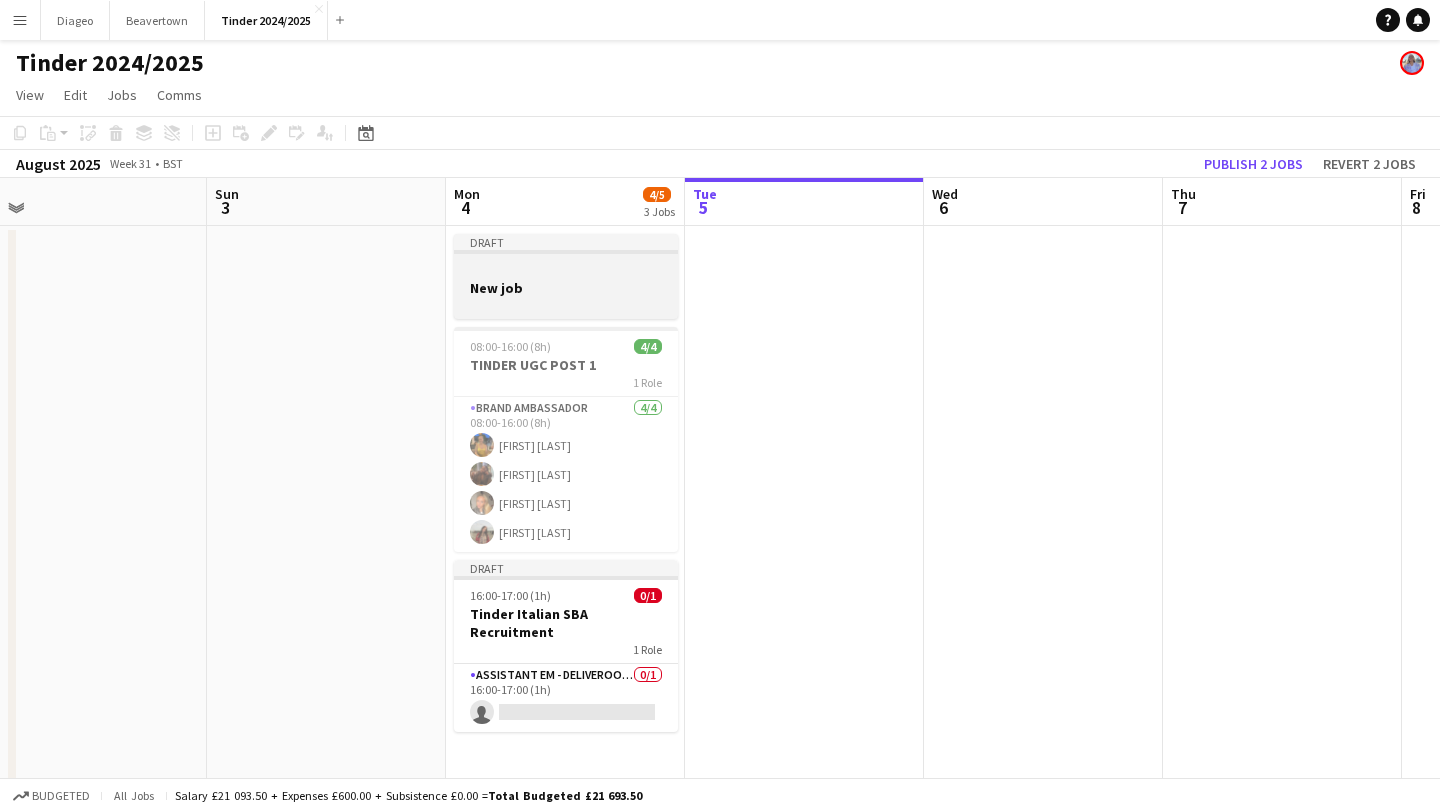 click on "New job" at bounding box center (566, 288) 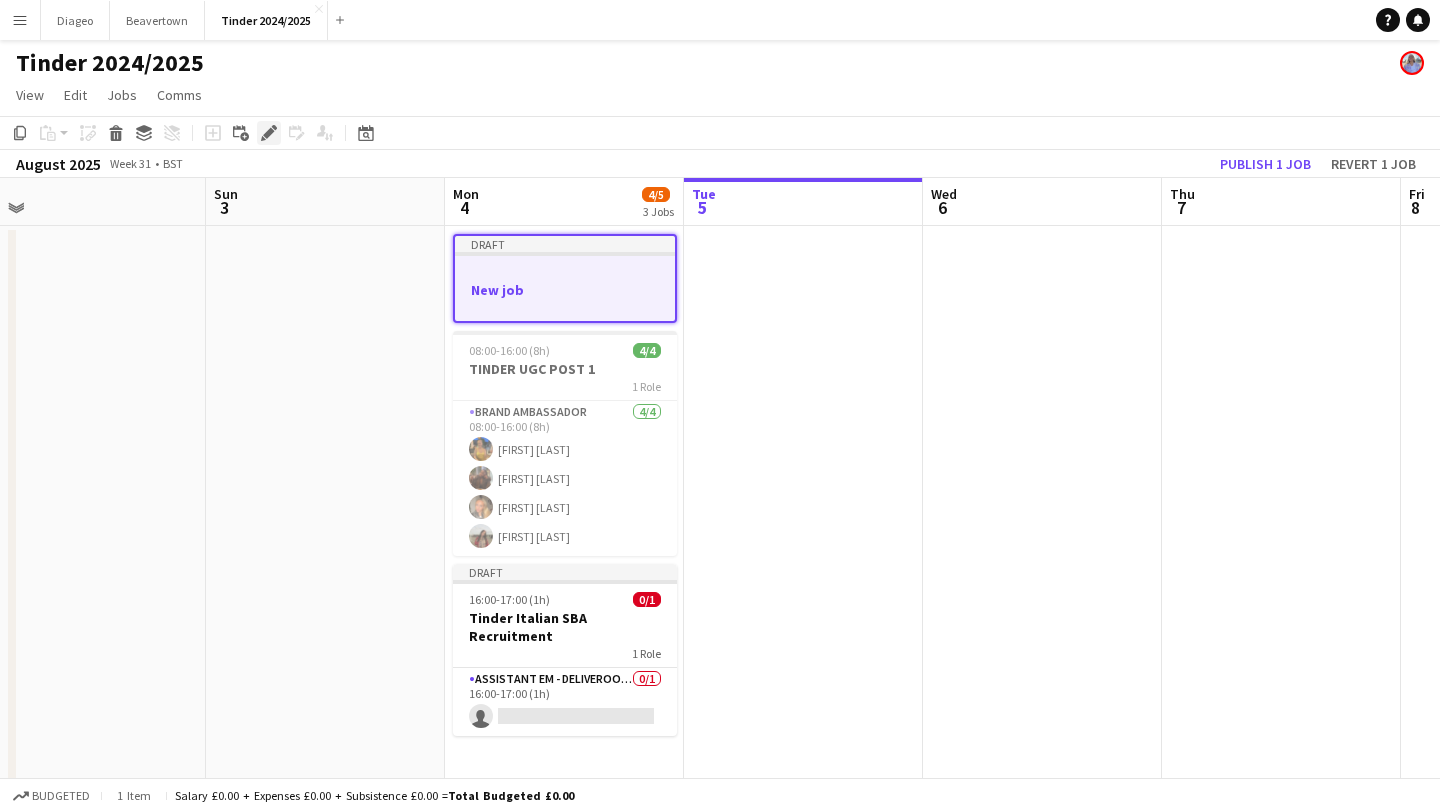 click on "Edit" 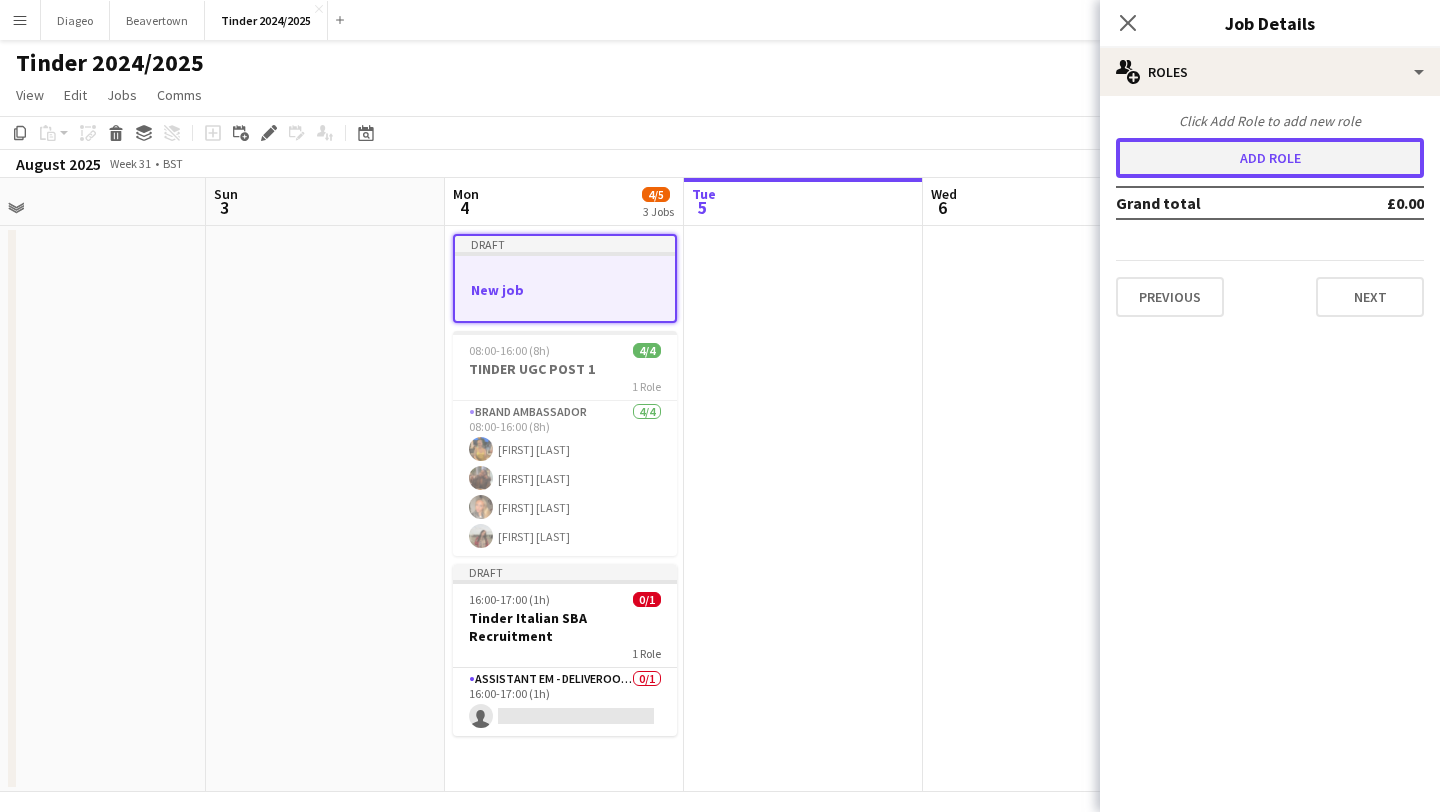 click on "Add role" at bounding box center [1270, 158] 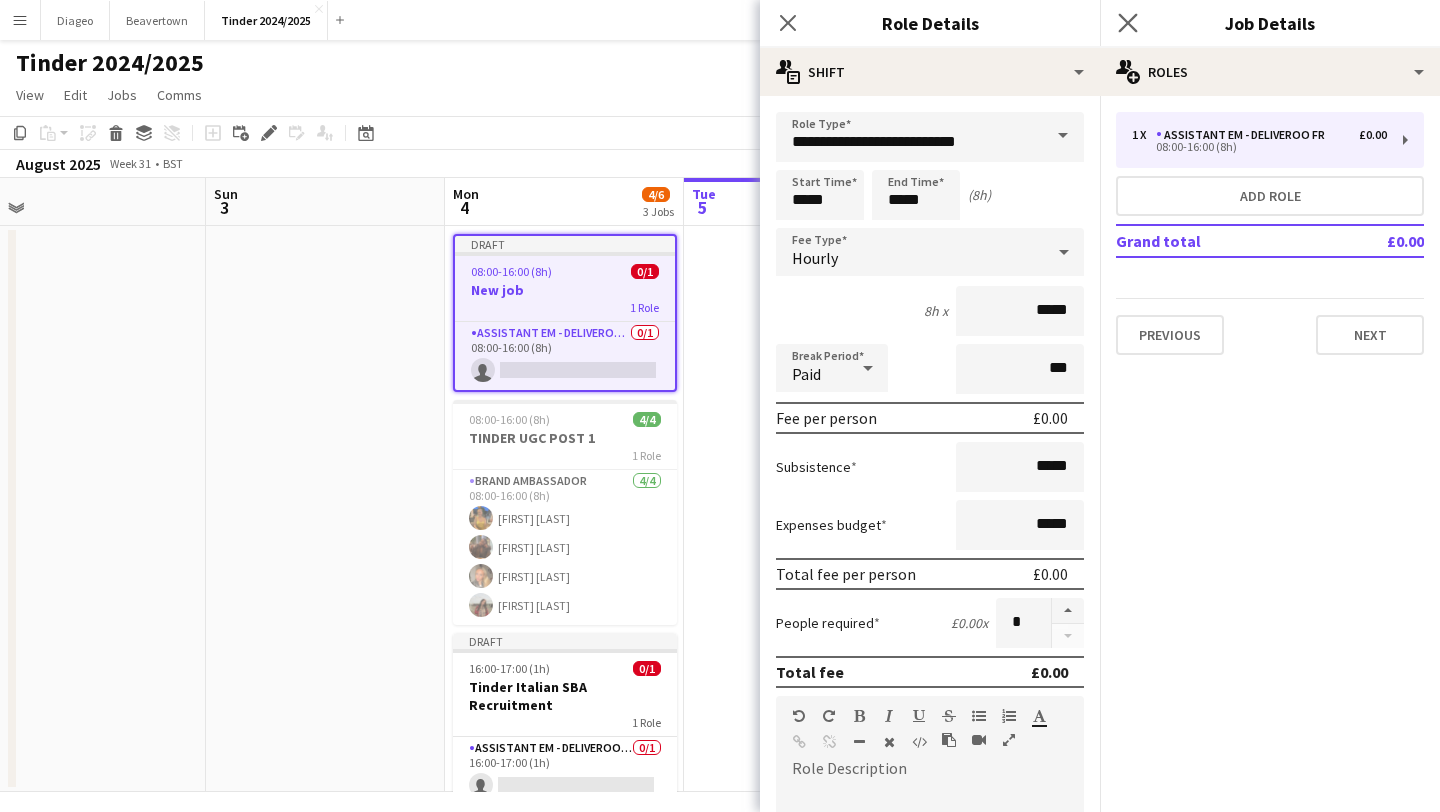 click on "Close pop-in" 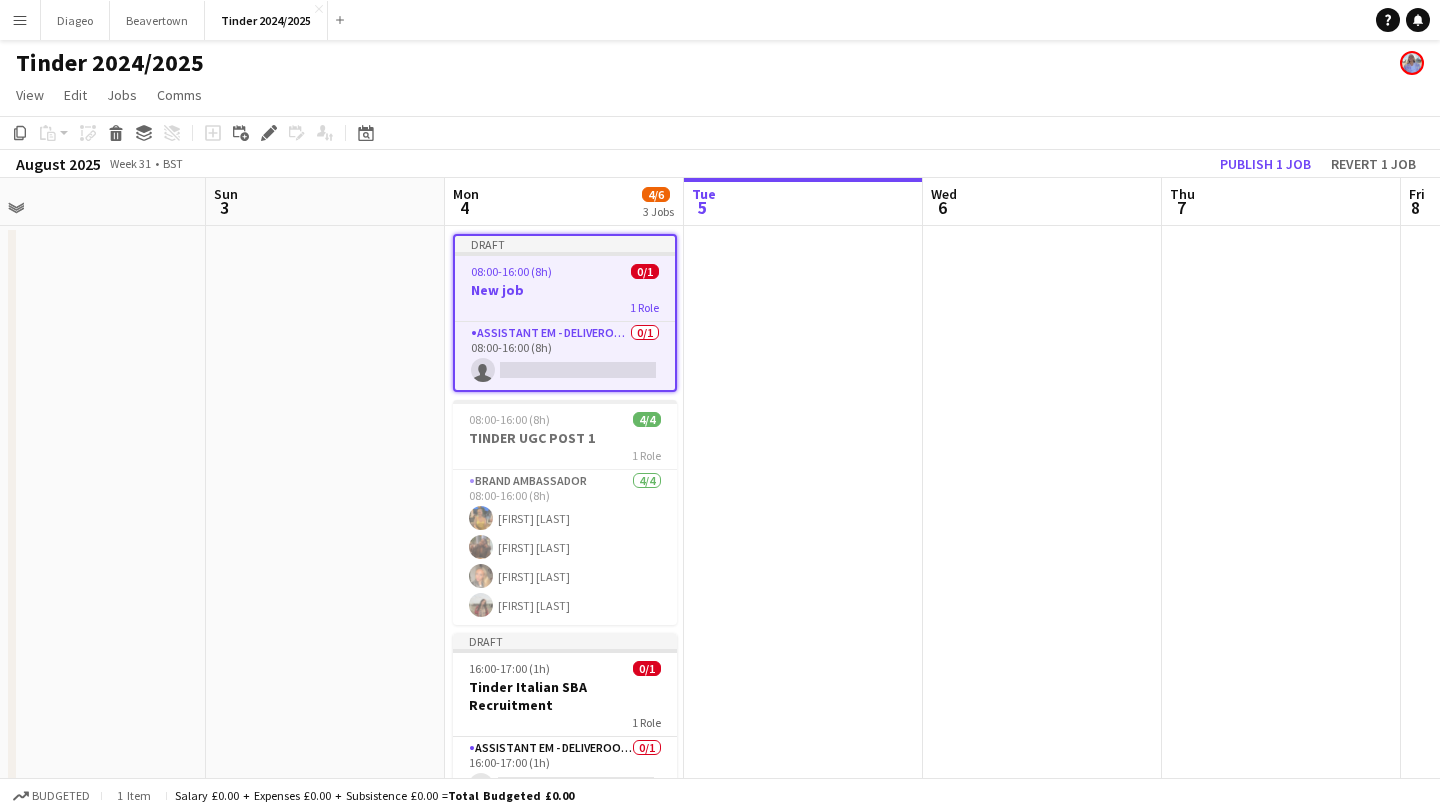 click on "1 Role" at bounding box center [565, 307] 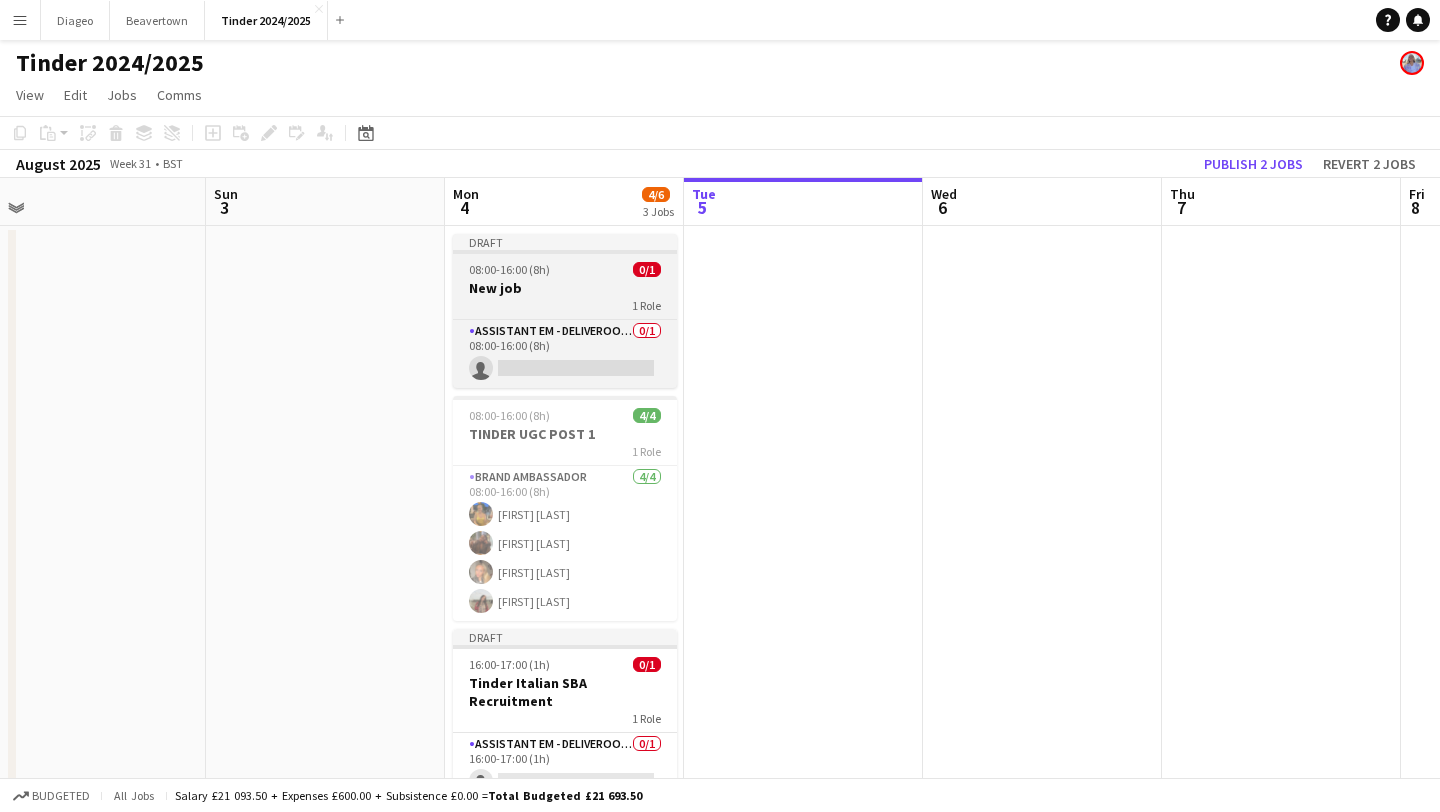 click on "1 Role" at bounding box center (565, 305) 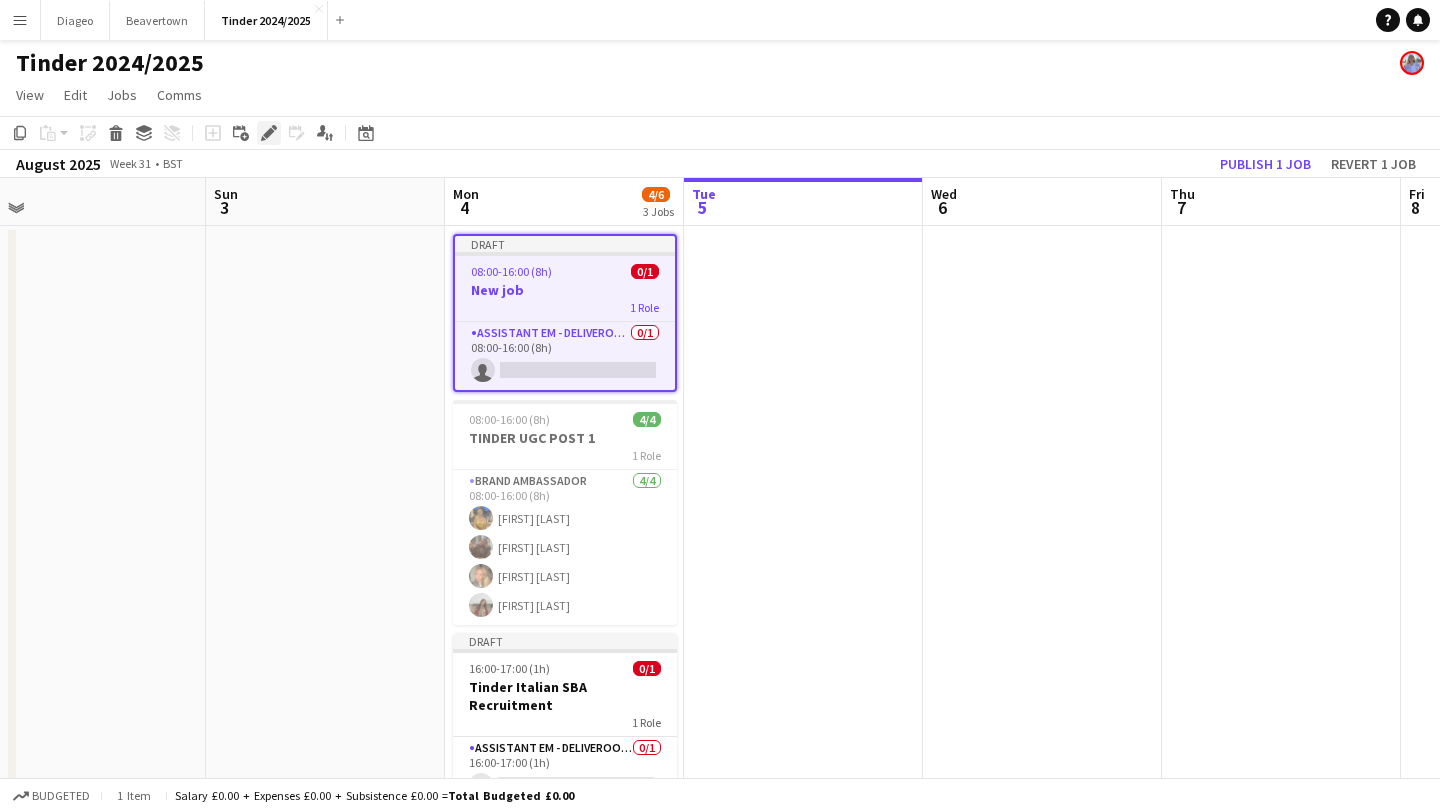 click 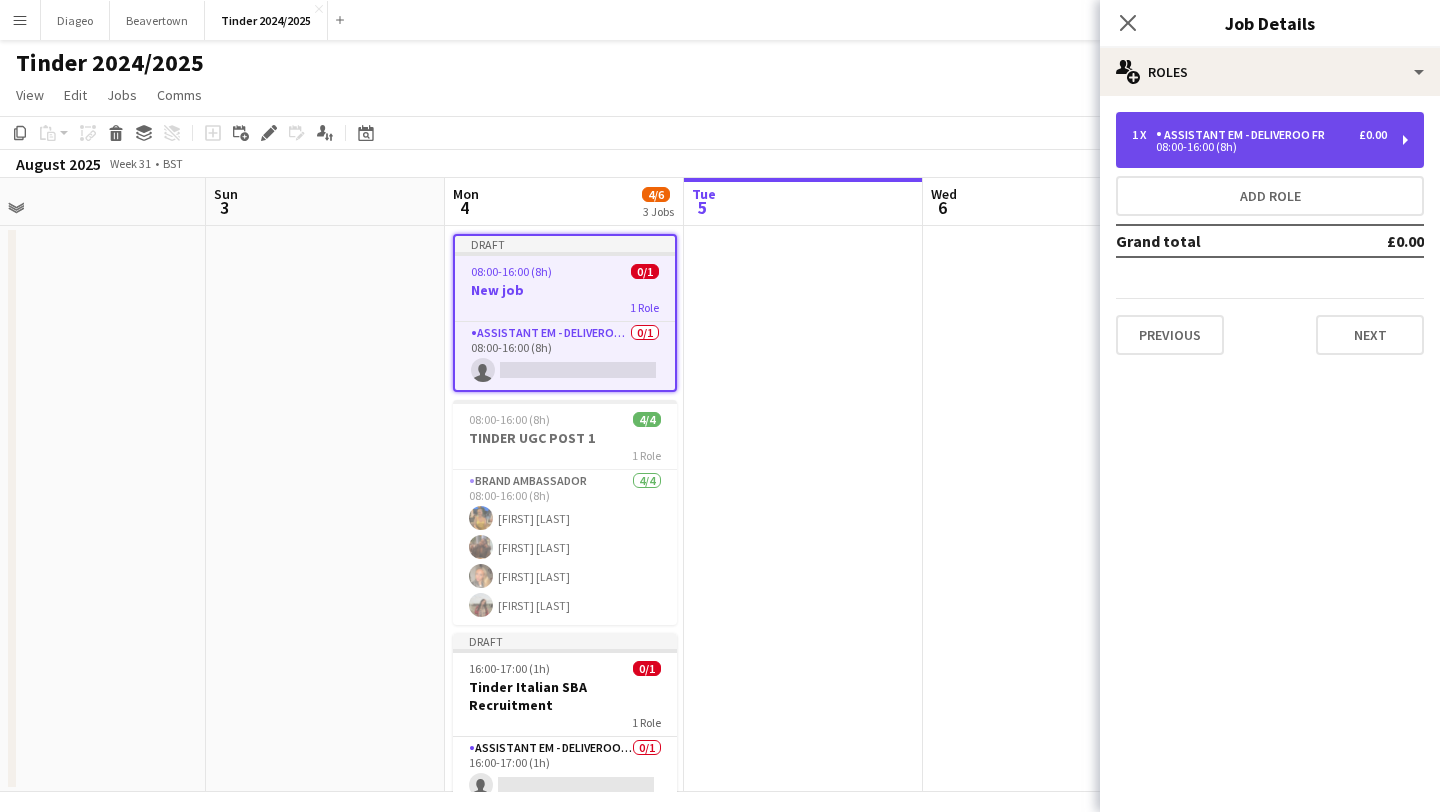 click on "08:00-16:00 (8h)" at bounding box center [1259, 147] 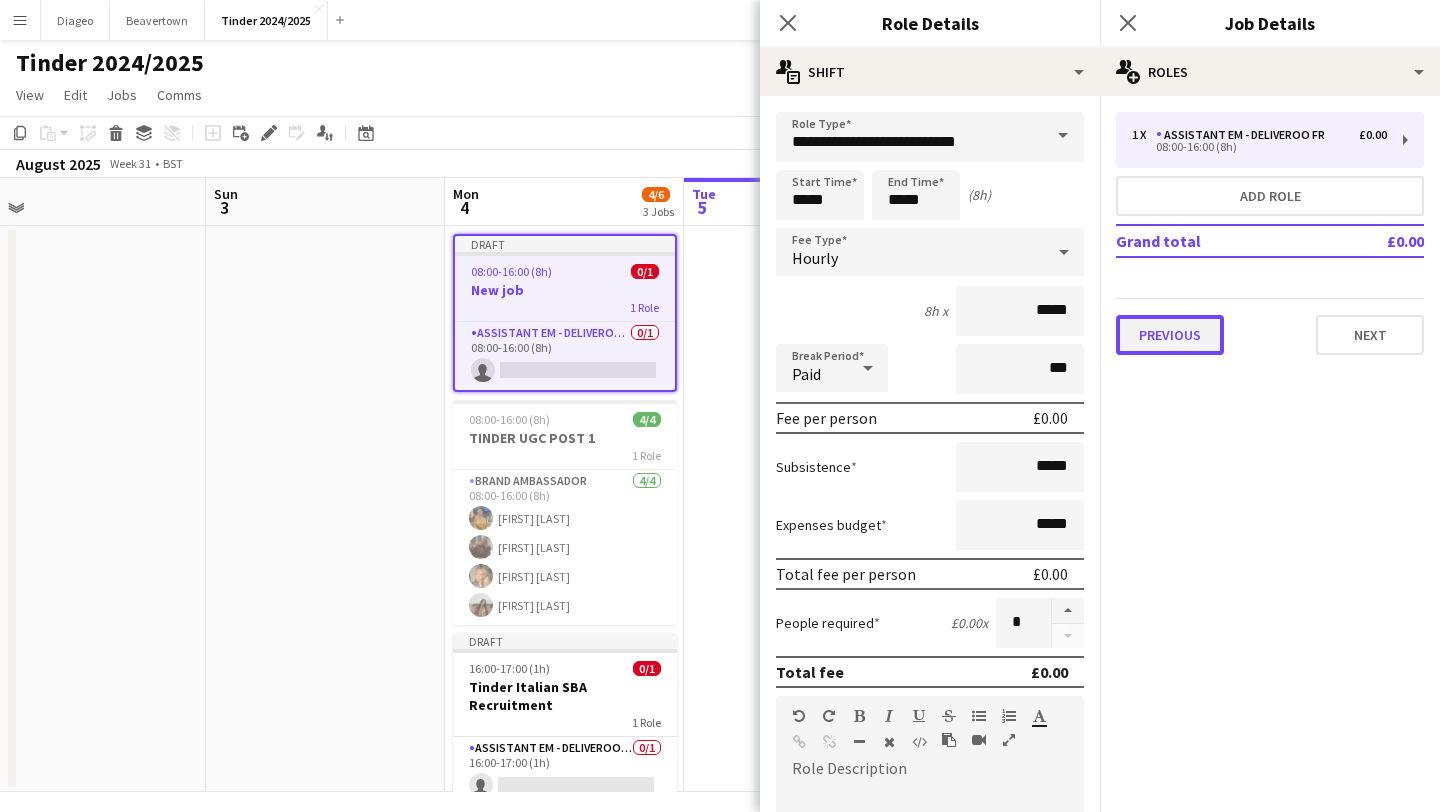 click on "Previous" at bounding box center (1170, 335) 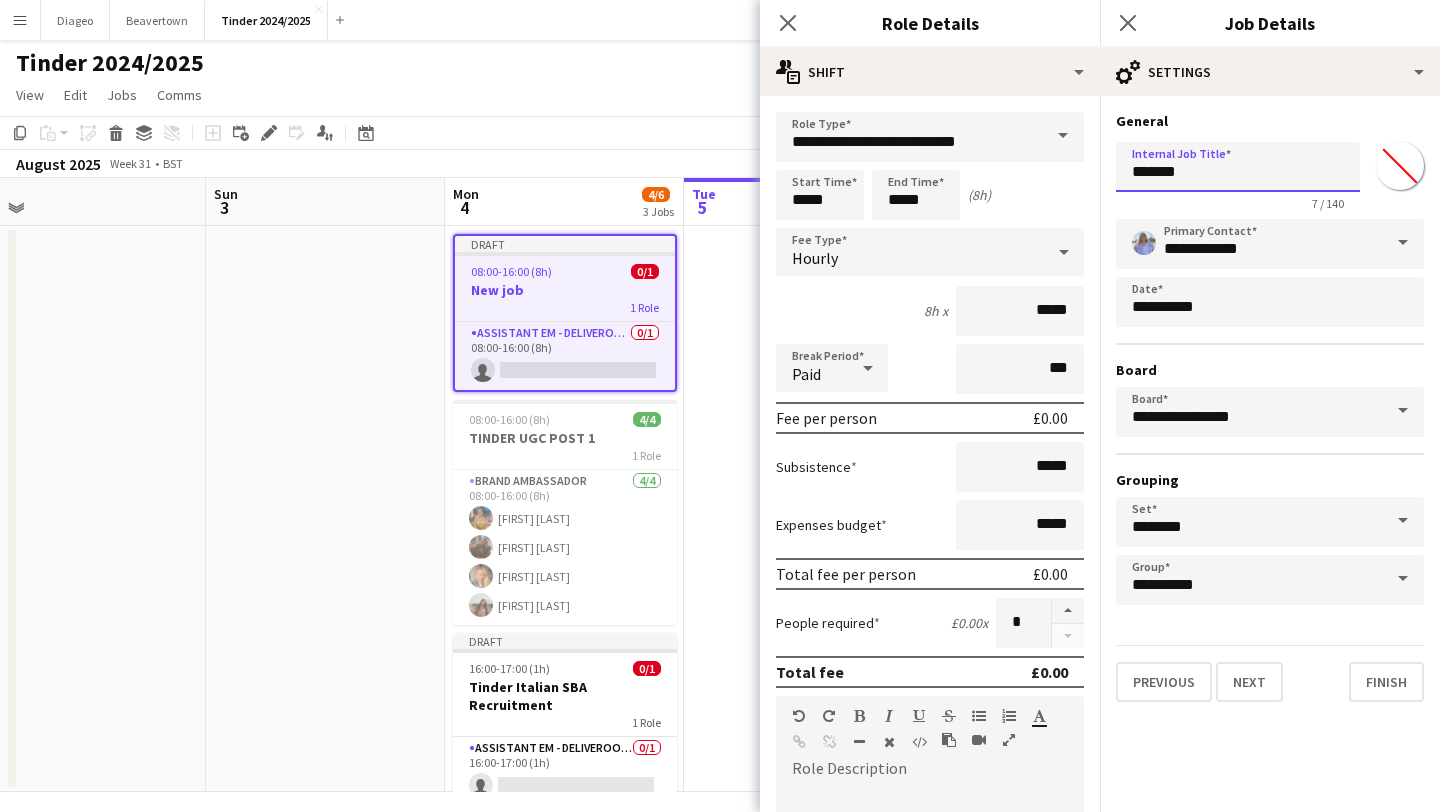 click on "*******" at bounding box center [1238, 167] 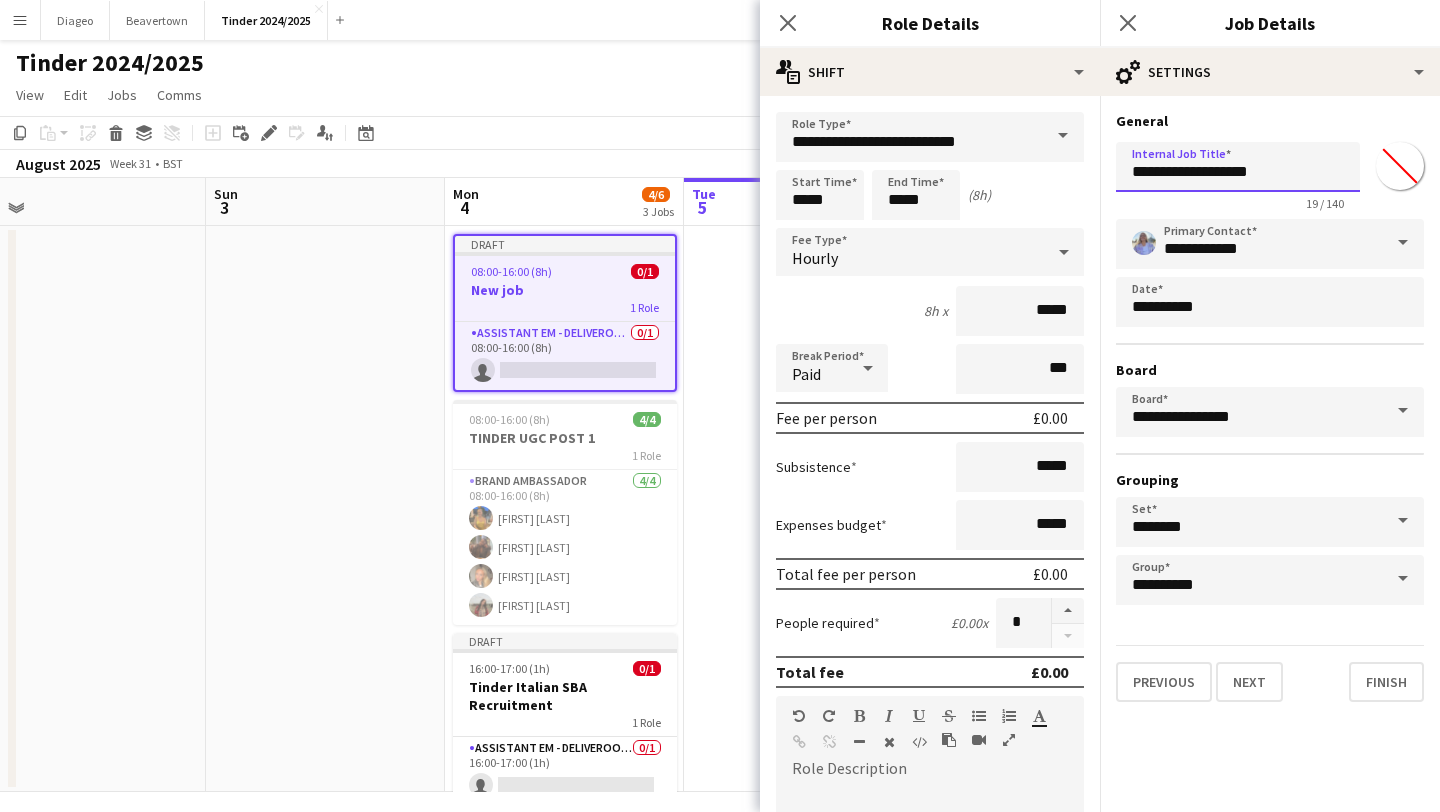 type on "**********" 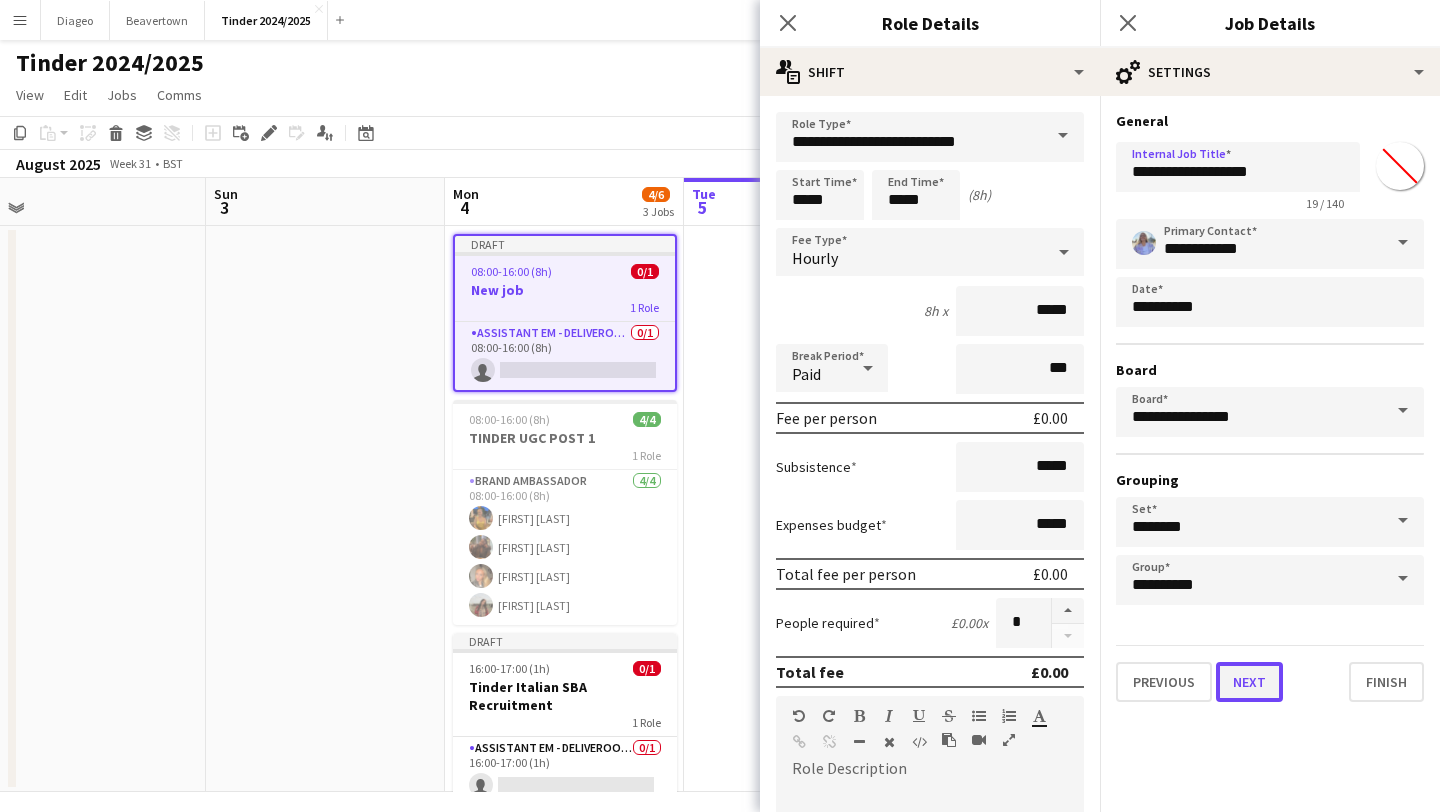 click on "Next" at bounding box center [1249, 682] 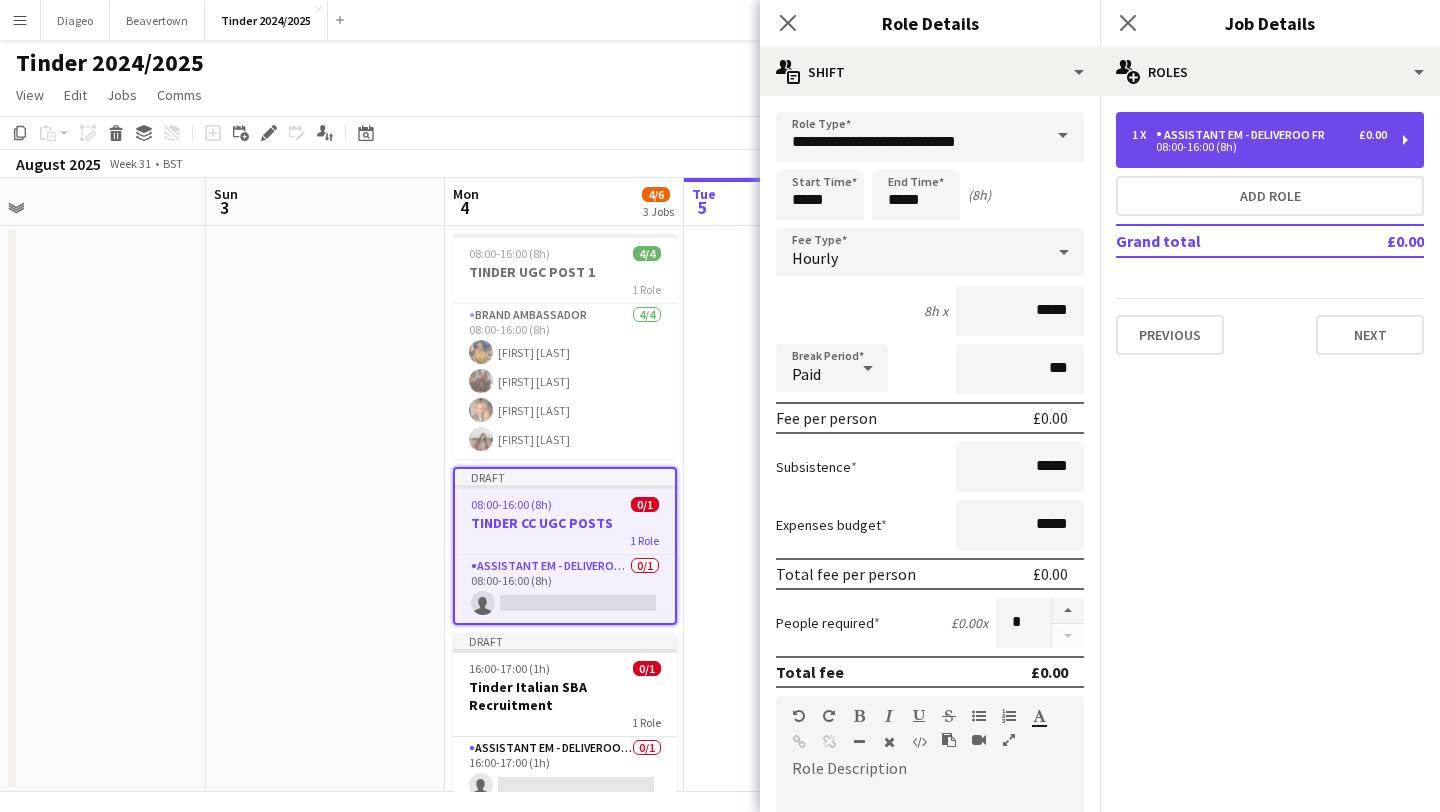 click on "Assistant EM - Deliveroo FR" at bounding box center [1244, 135] 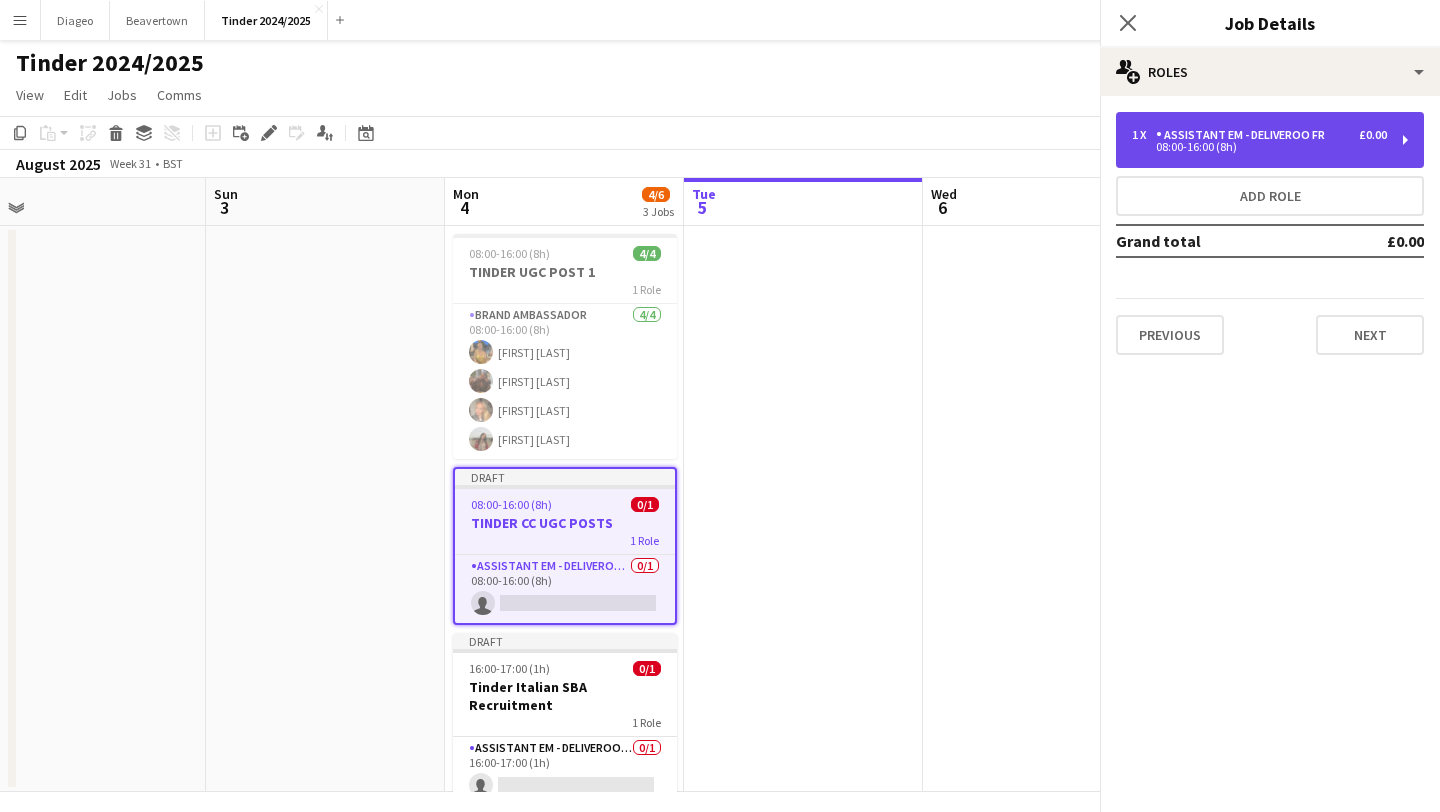click on "Assistant EM - Deliveroo FR" at bounding box center [1244, 135] 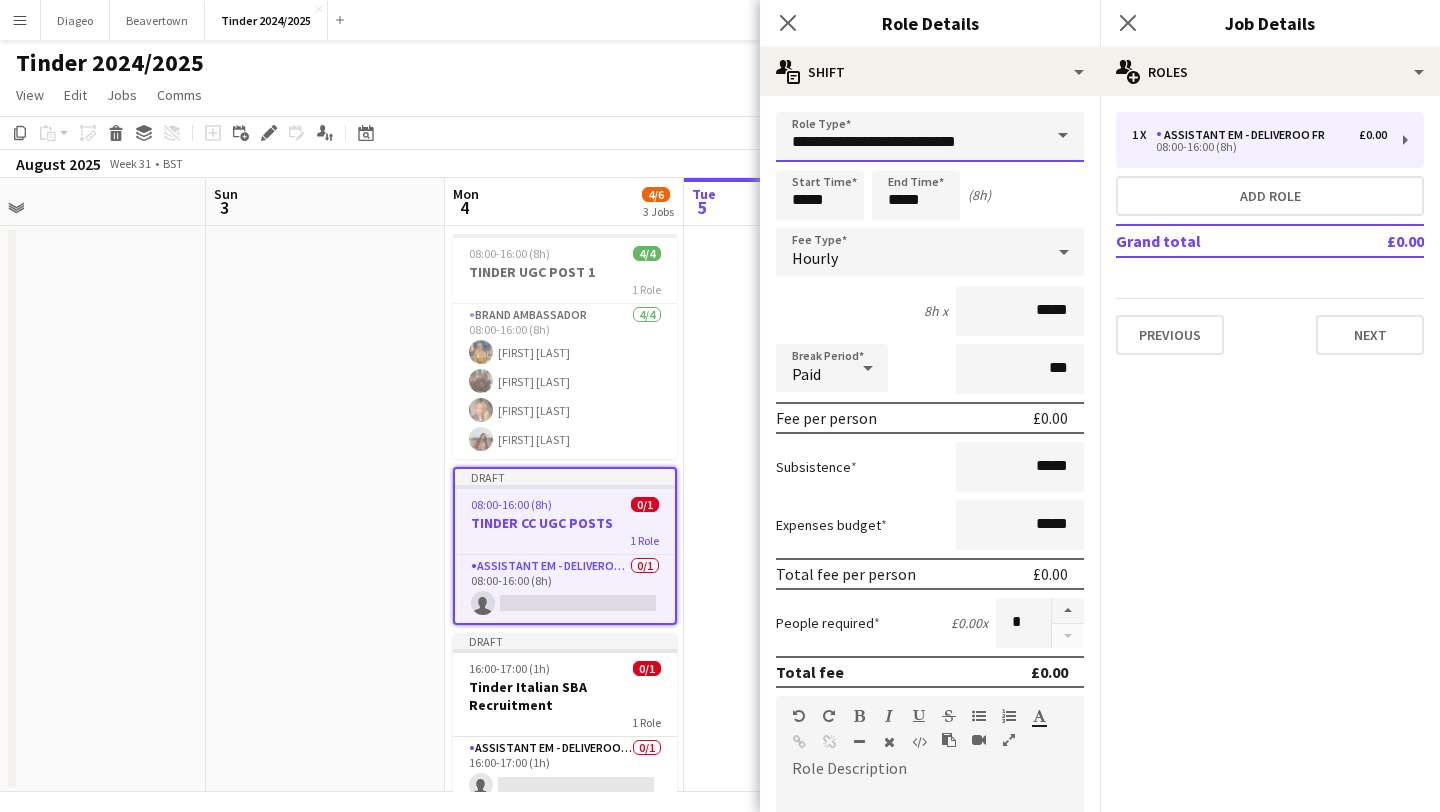 click on "**********" at bounding box center [930, 137] 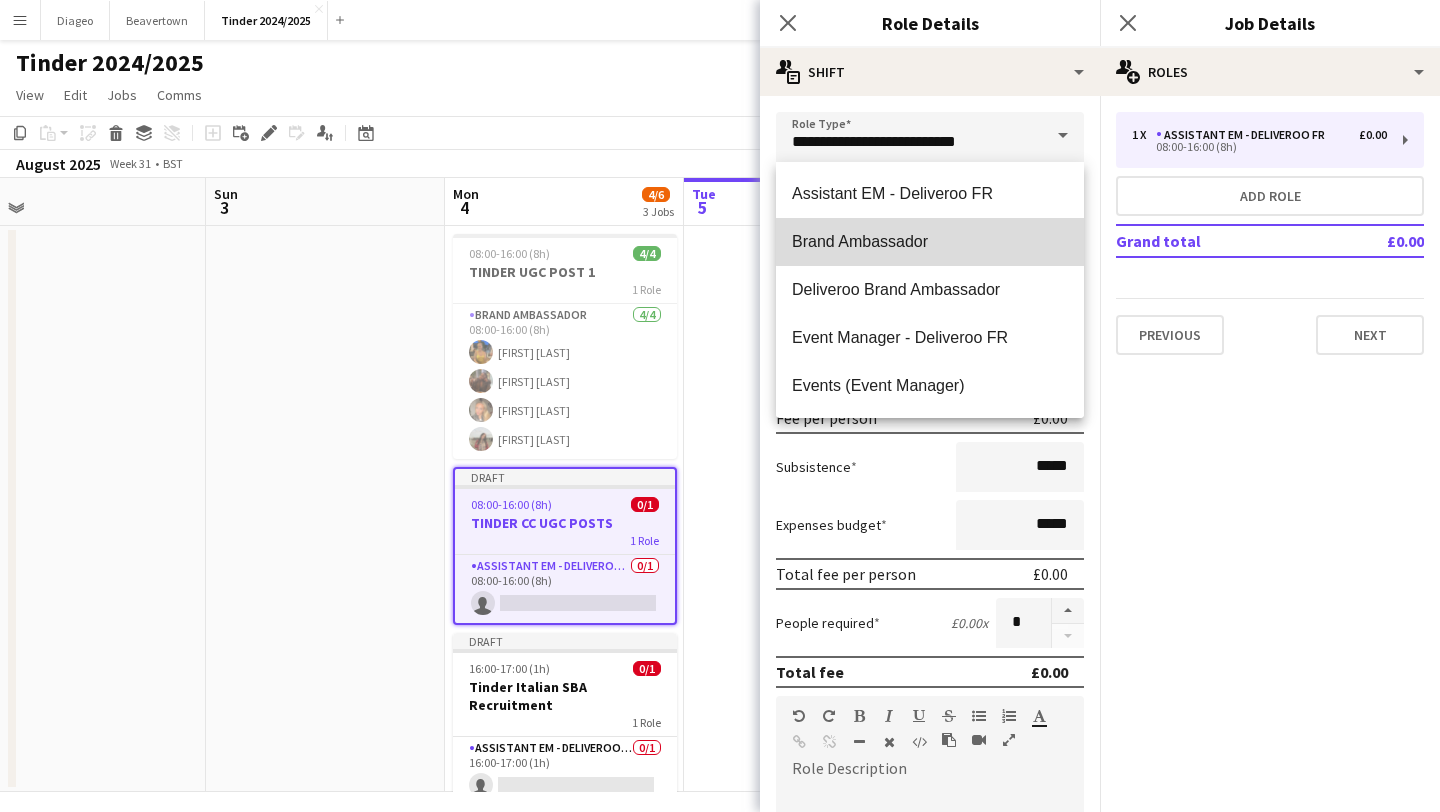 click on "Brand Ambassador" at bounding box center [930, 242] 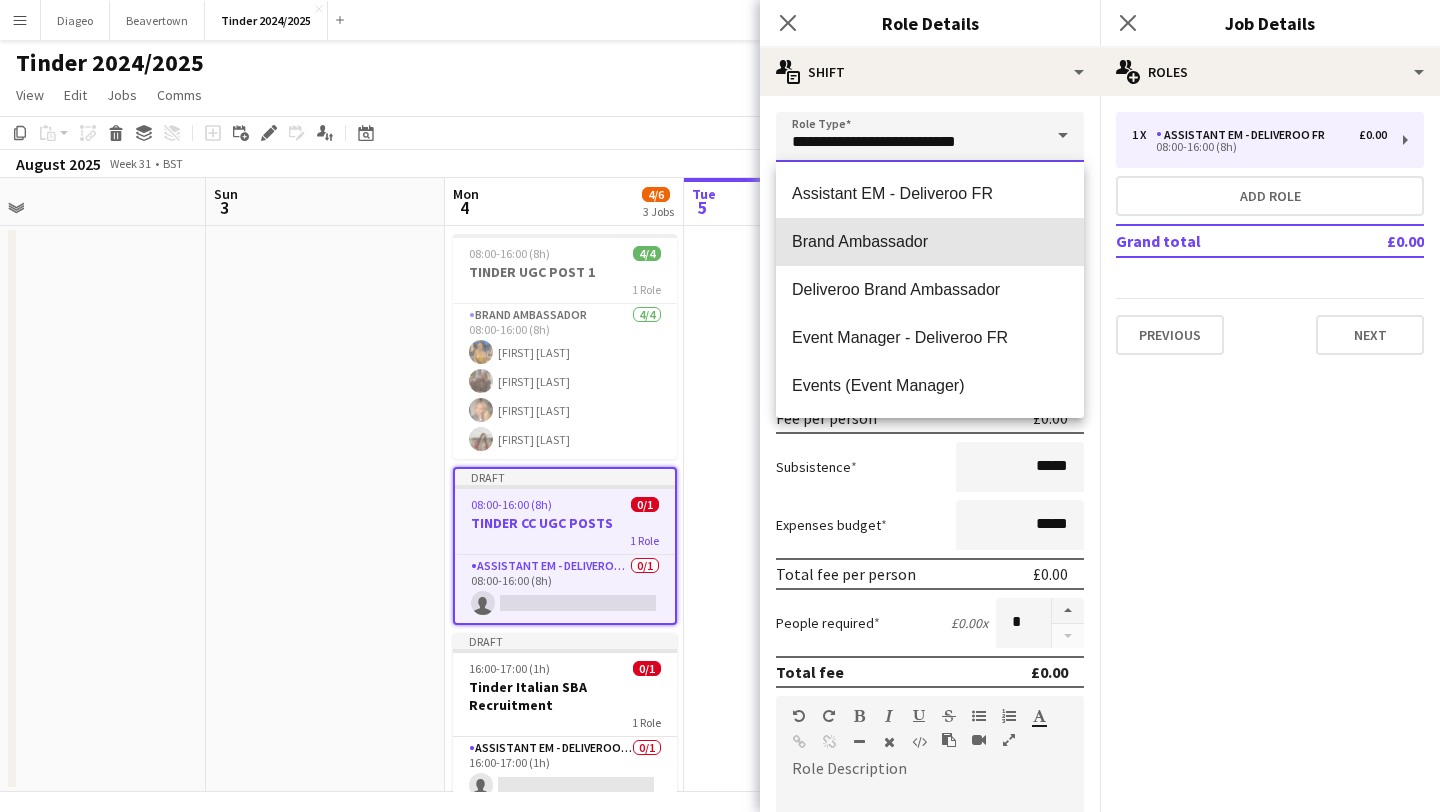 type on "**********" 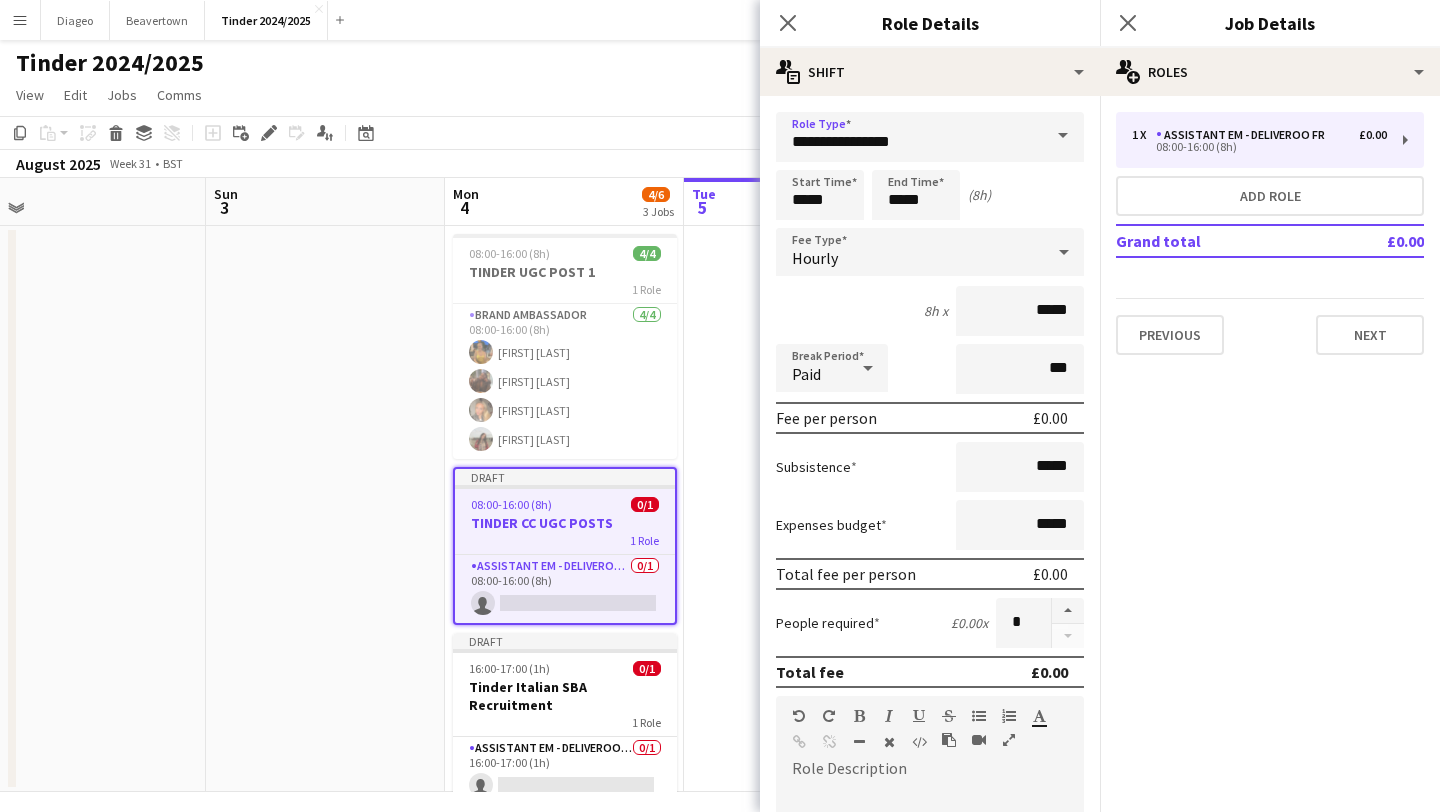 click on "Hourly" at bounding box center [910, 252] 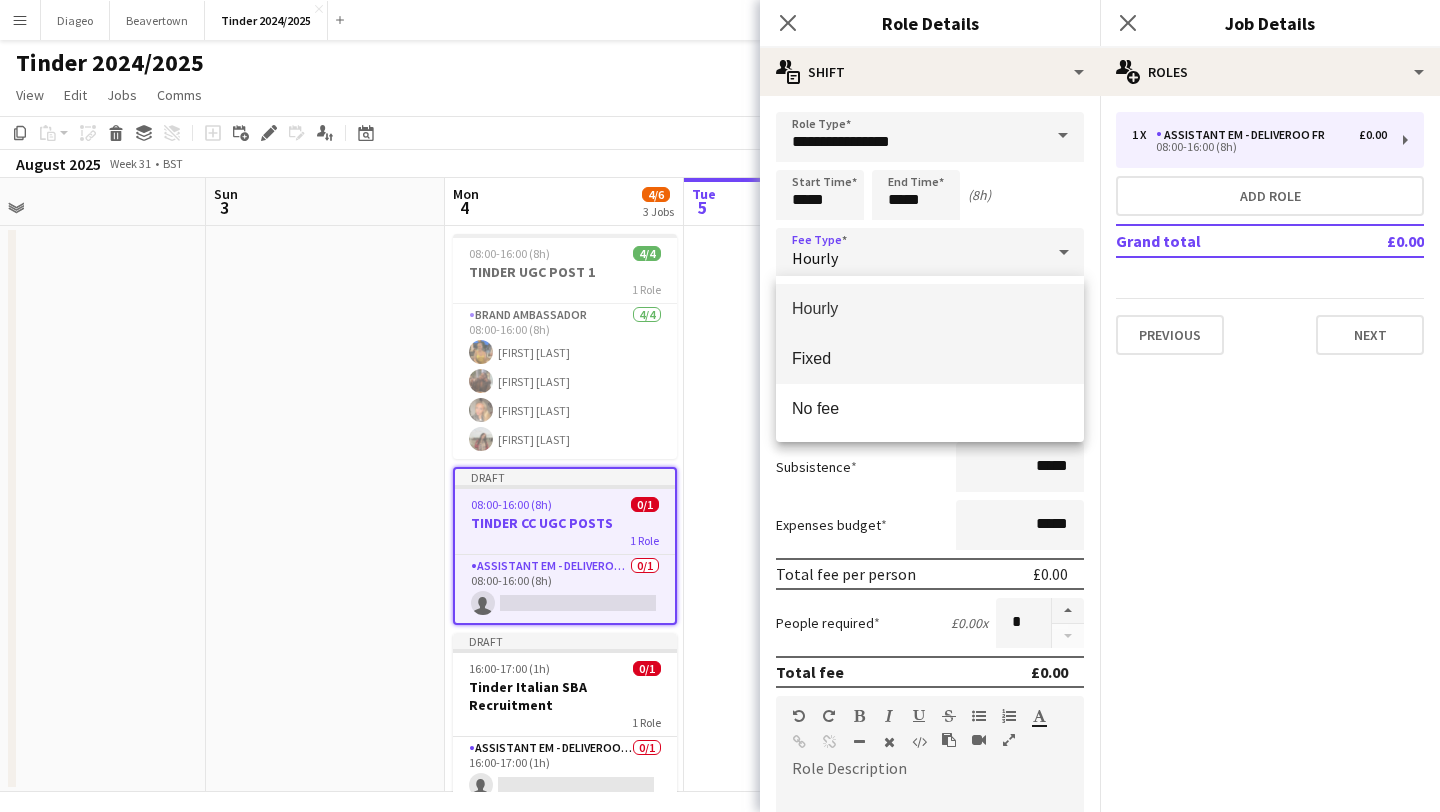 click on "Fixed" at bounding box center [930, 358] 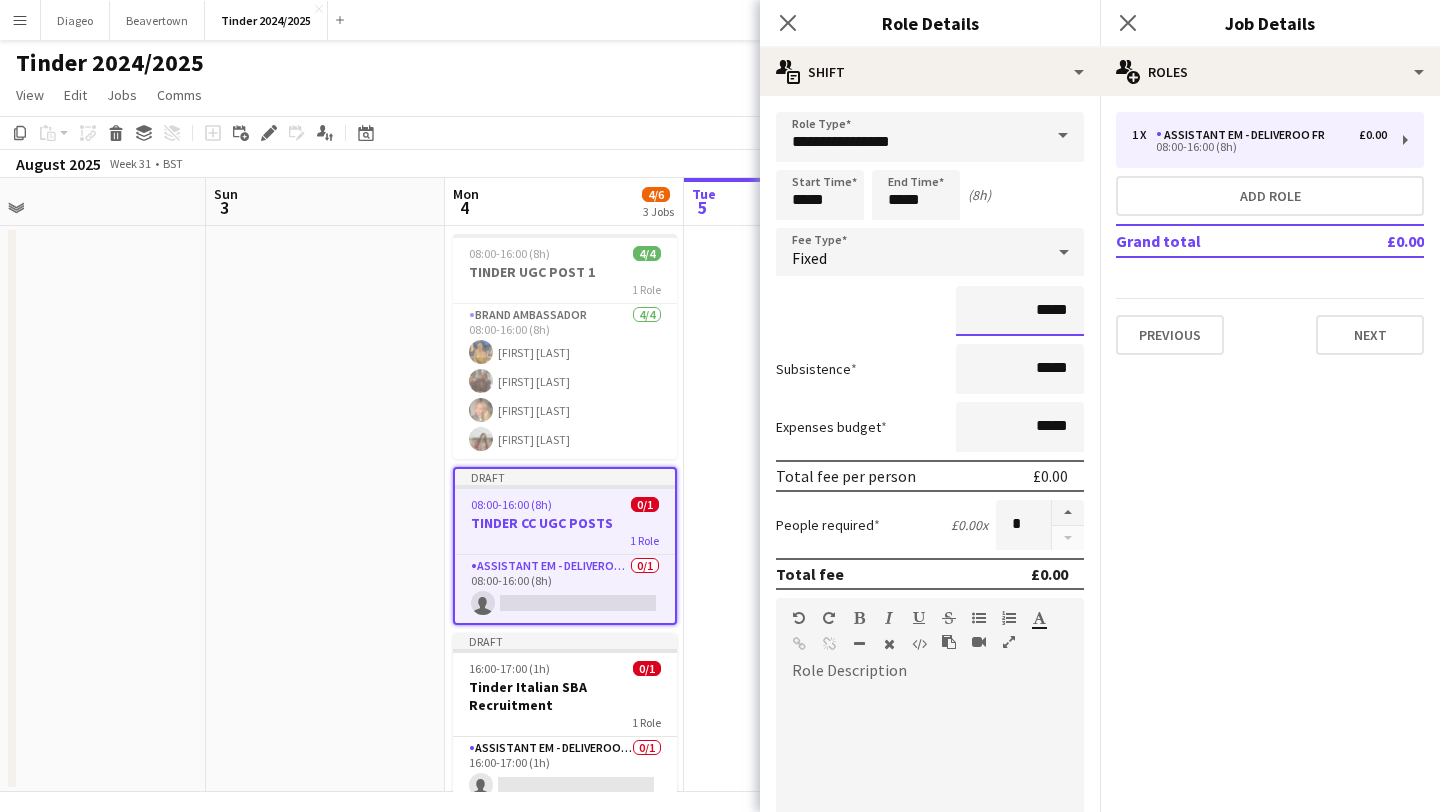 click on "*****" at bounding box center [1020, 311] 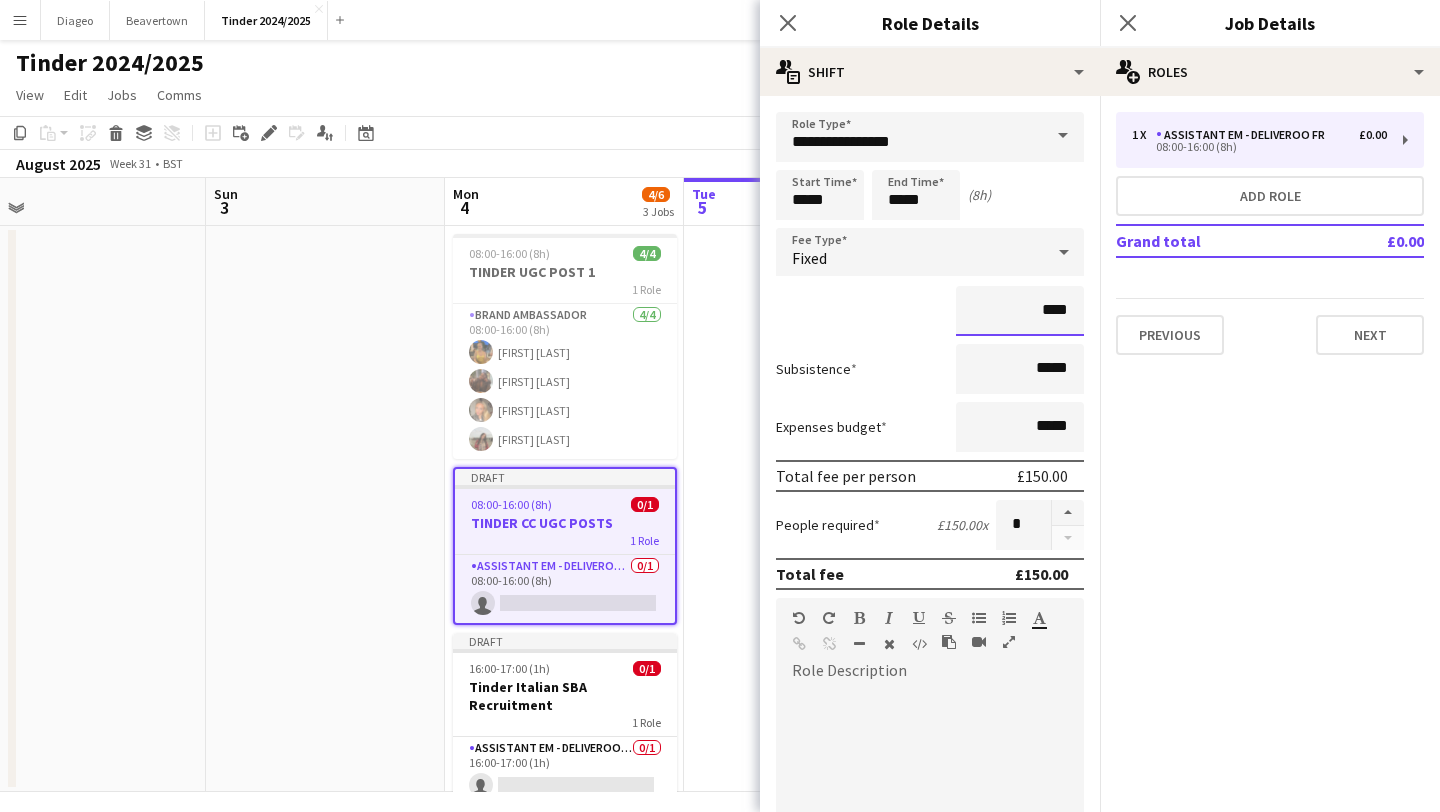 type on "*******" 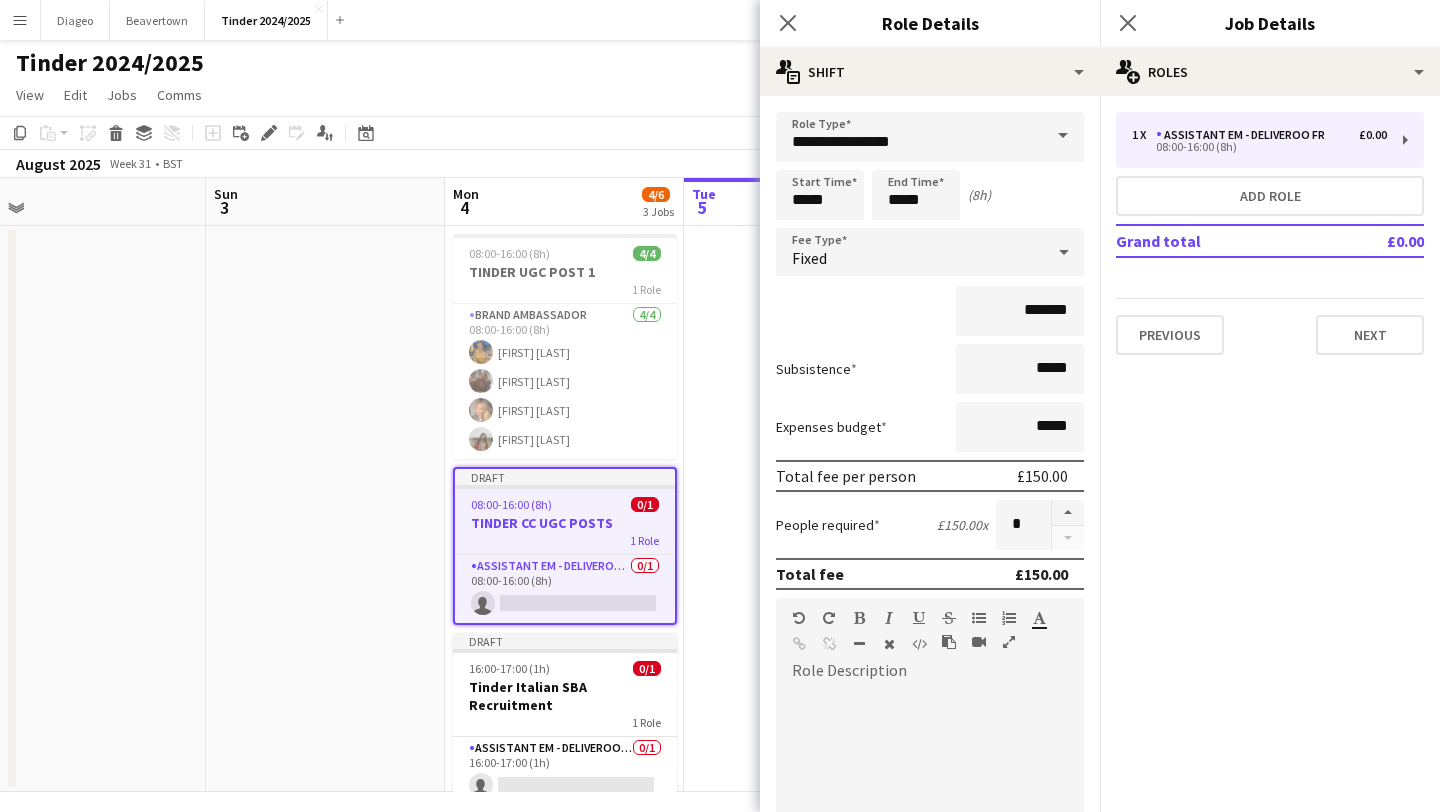 click on "pencil3
General details   1 x   Assistant EM - Deliveroo FR   £0.00   08:00-16:00 (8h)   Add role   Grand total   £0.00   Previous   Next" 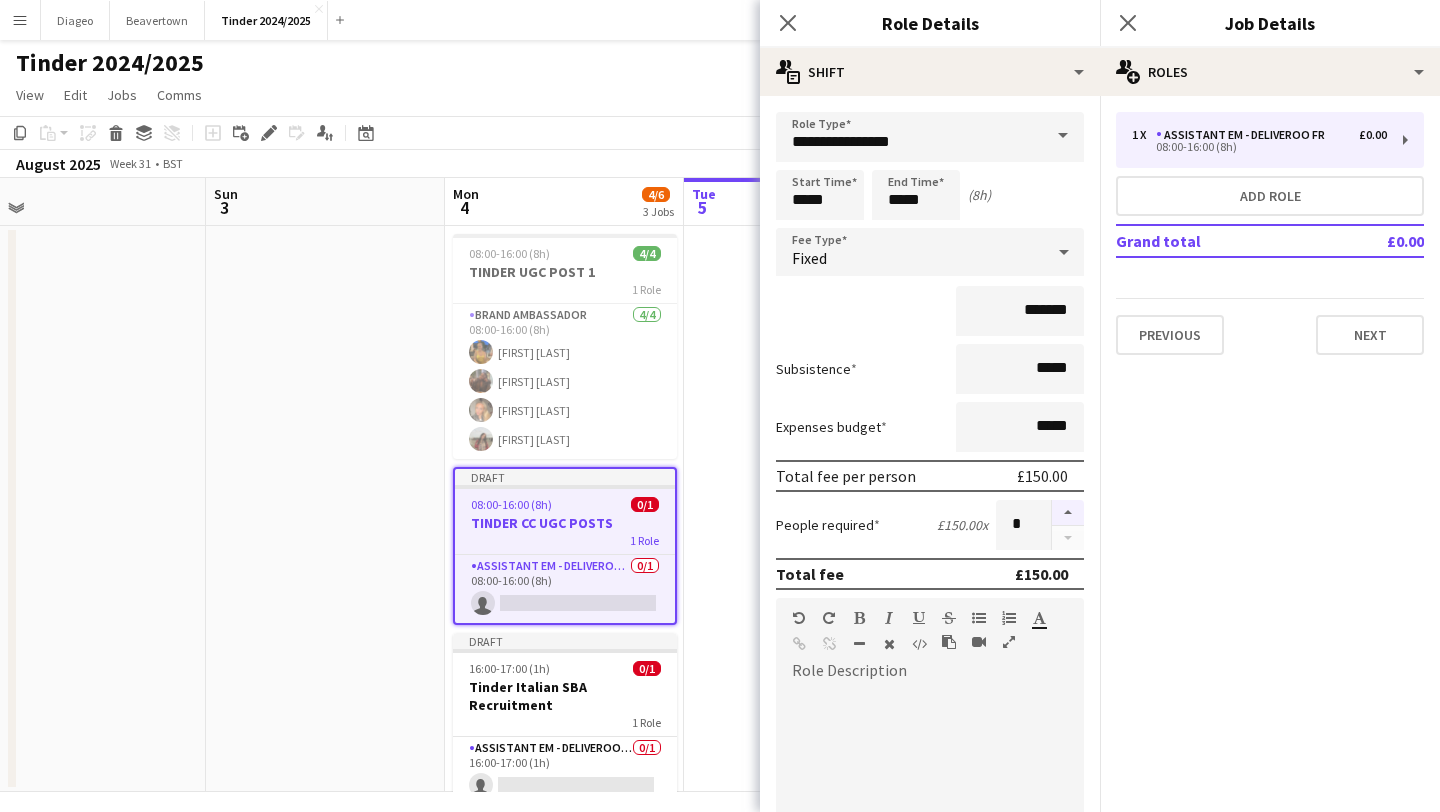 click at bounding box center (1068, 513) 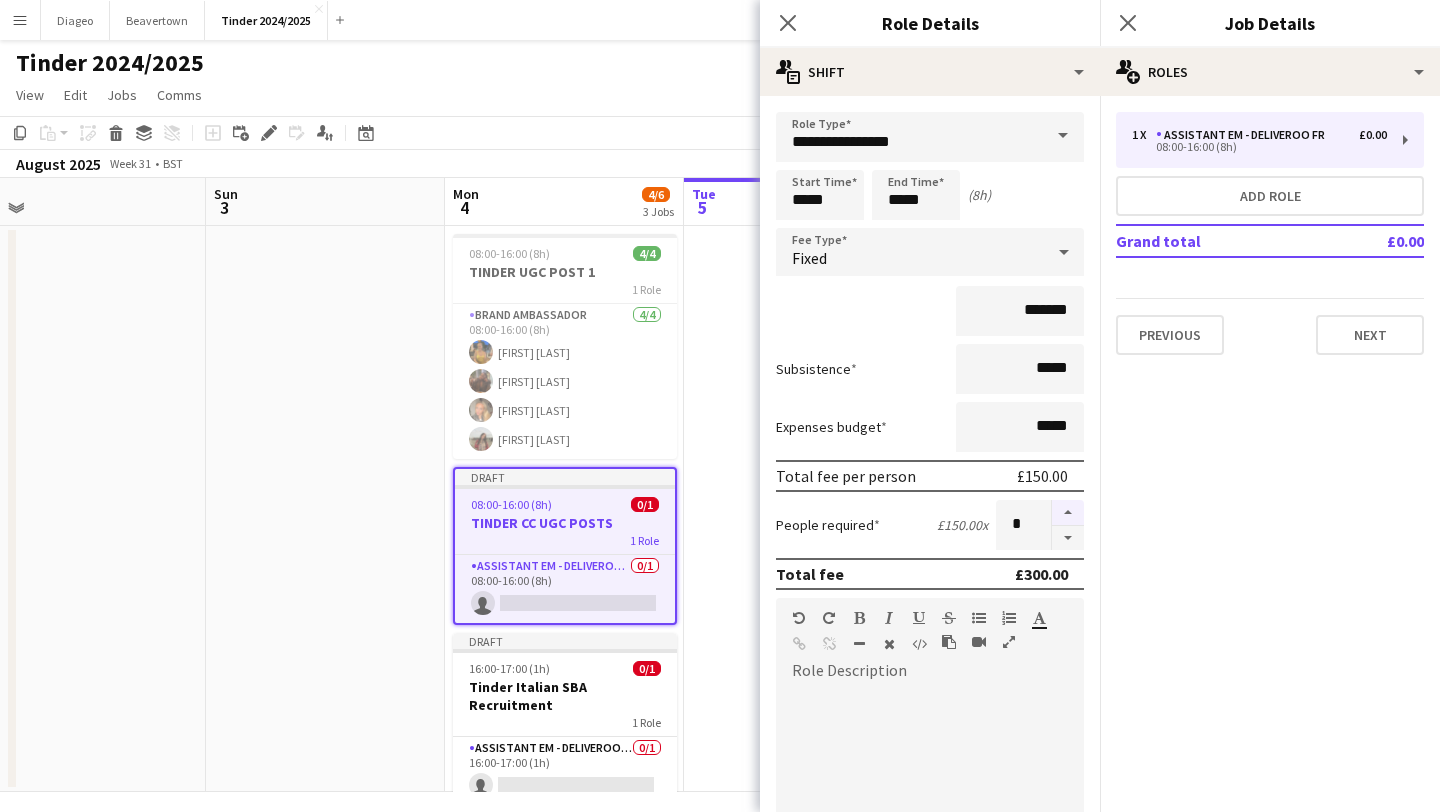 click at bounding box center [1068, 513] 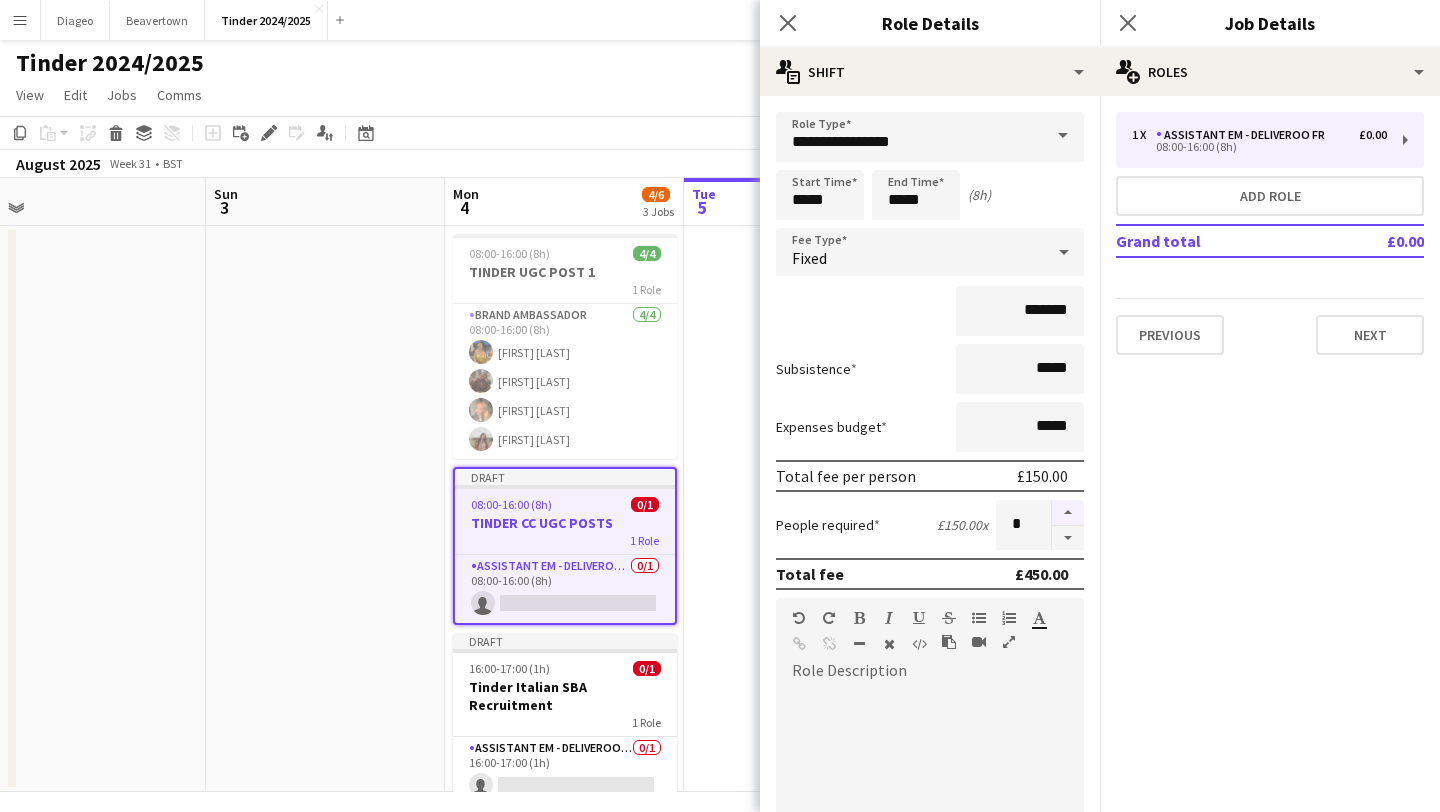 click at bounding box center (1068, 513) 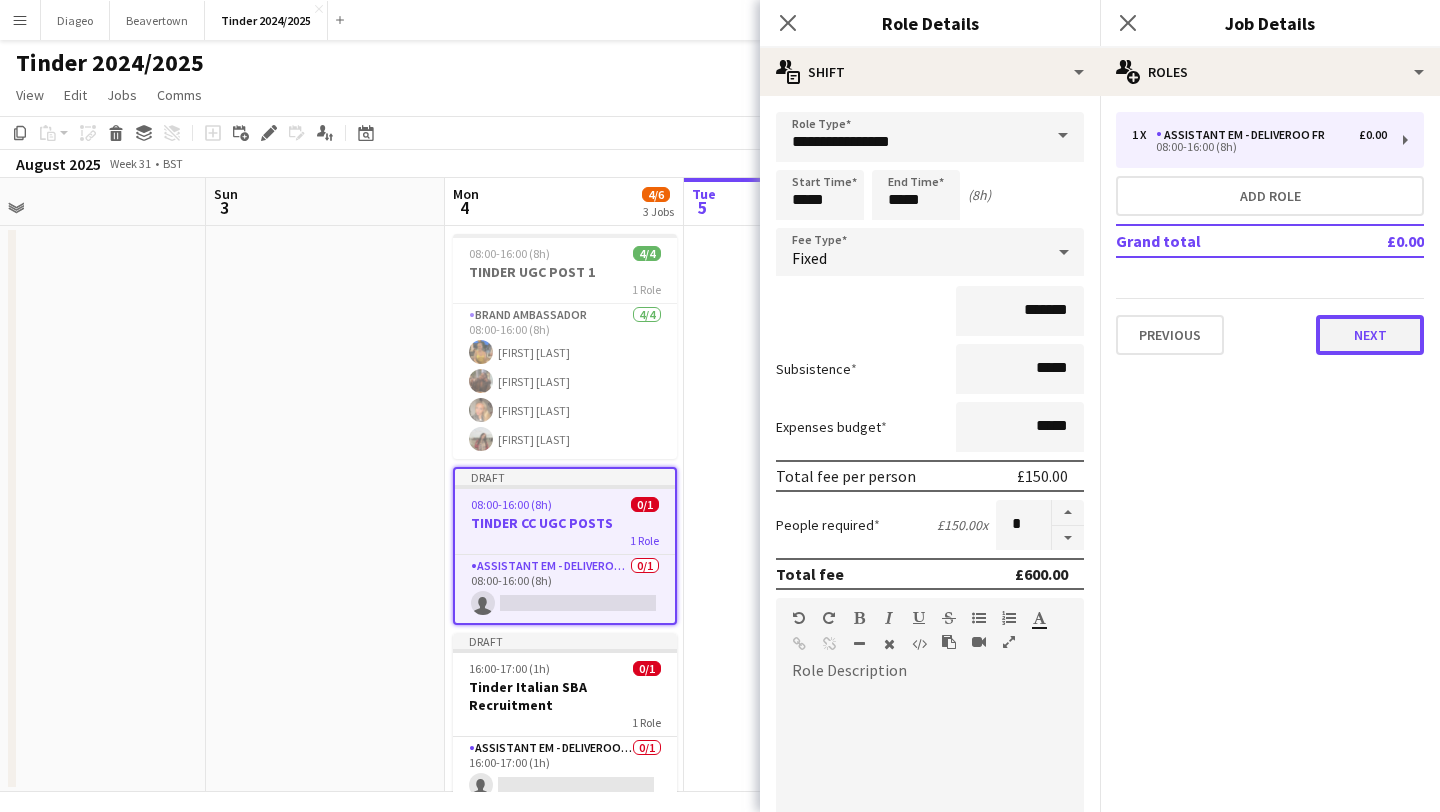 click on "Next" at bounding box center [1370, 335] 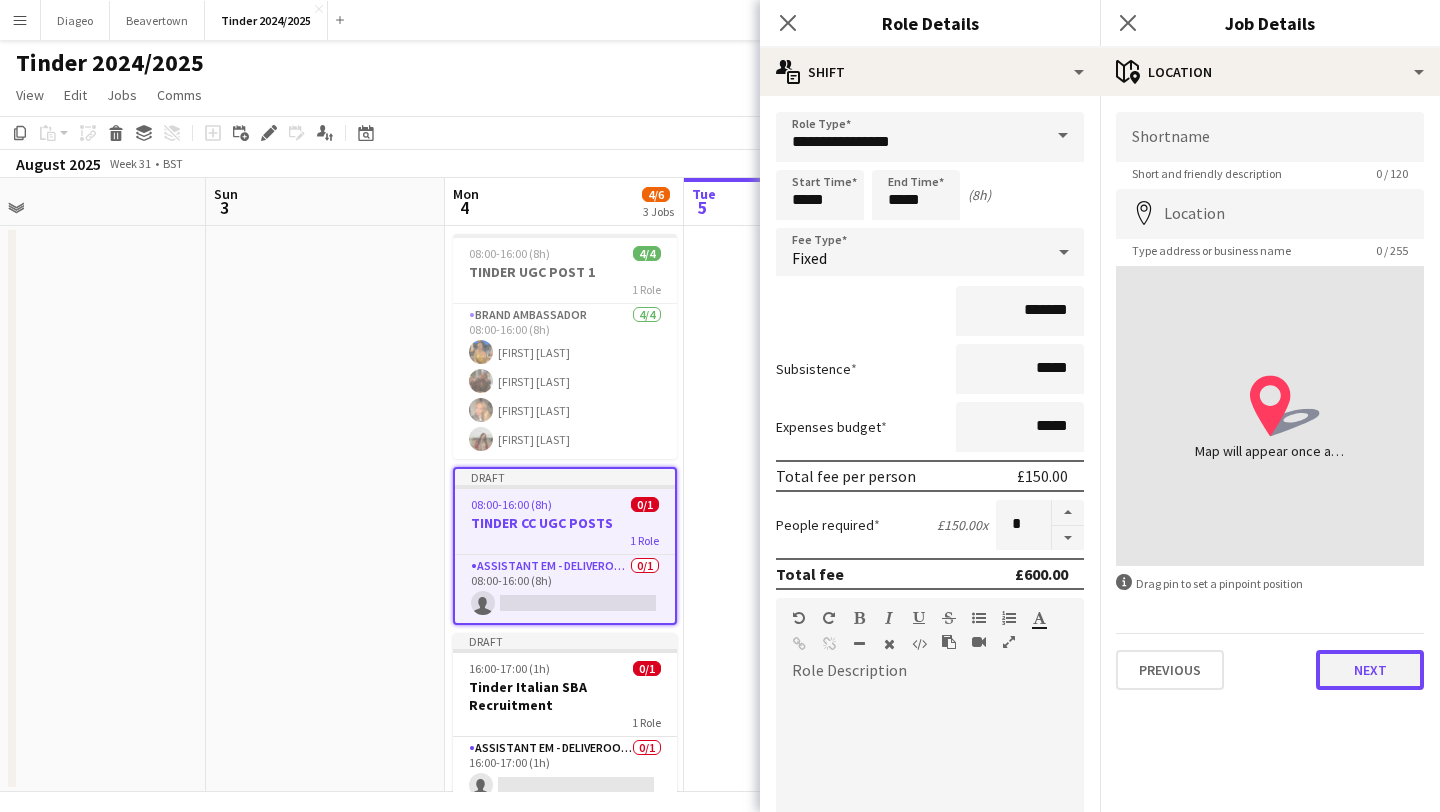 click on "Next" at bounding box center [1370, 670] 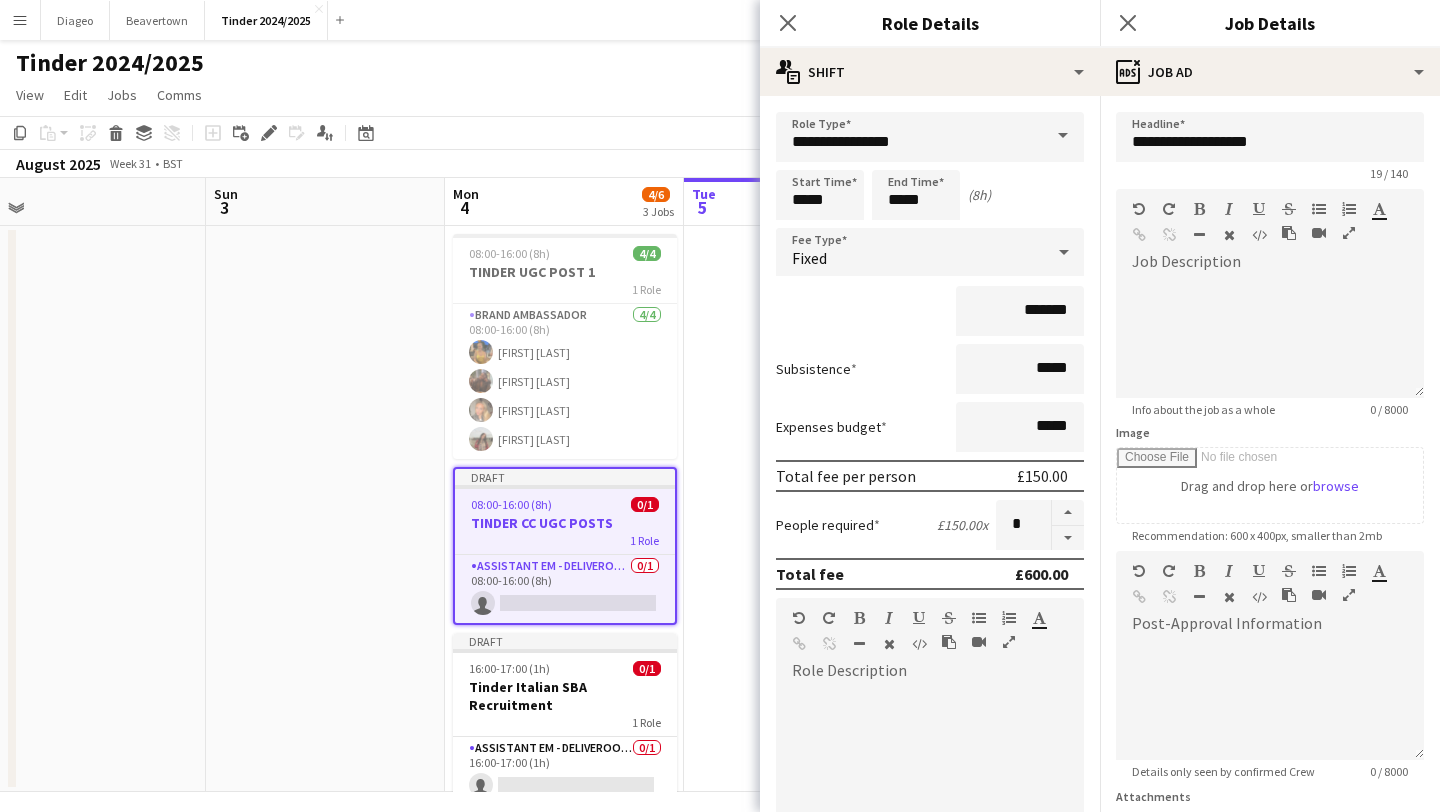 scroll, scrollTop: 176, scrollLeft: 0, axis: vertical 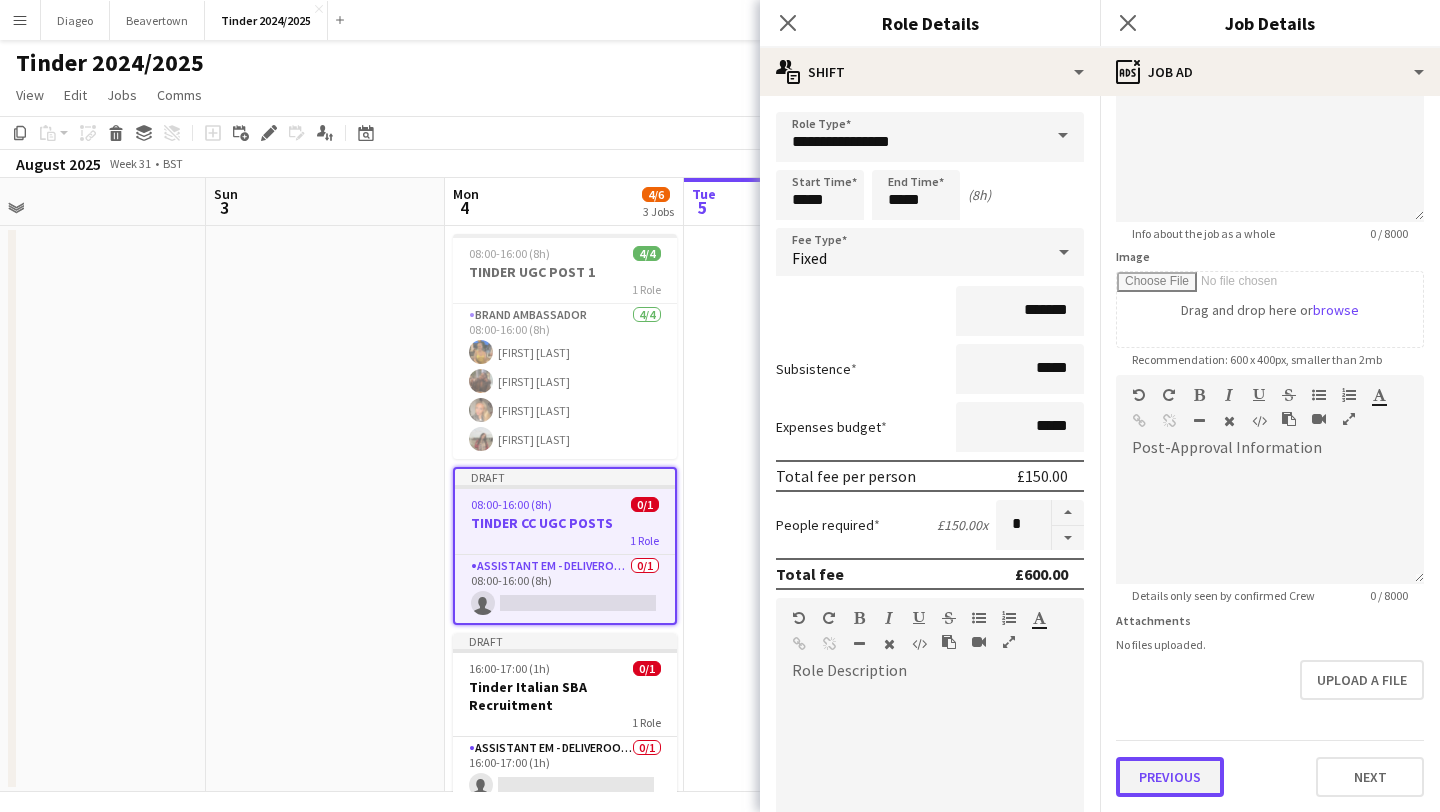click on "Previous" at bounding box center [1170, 777] 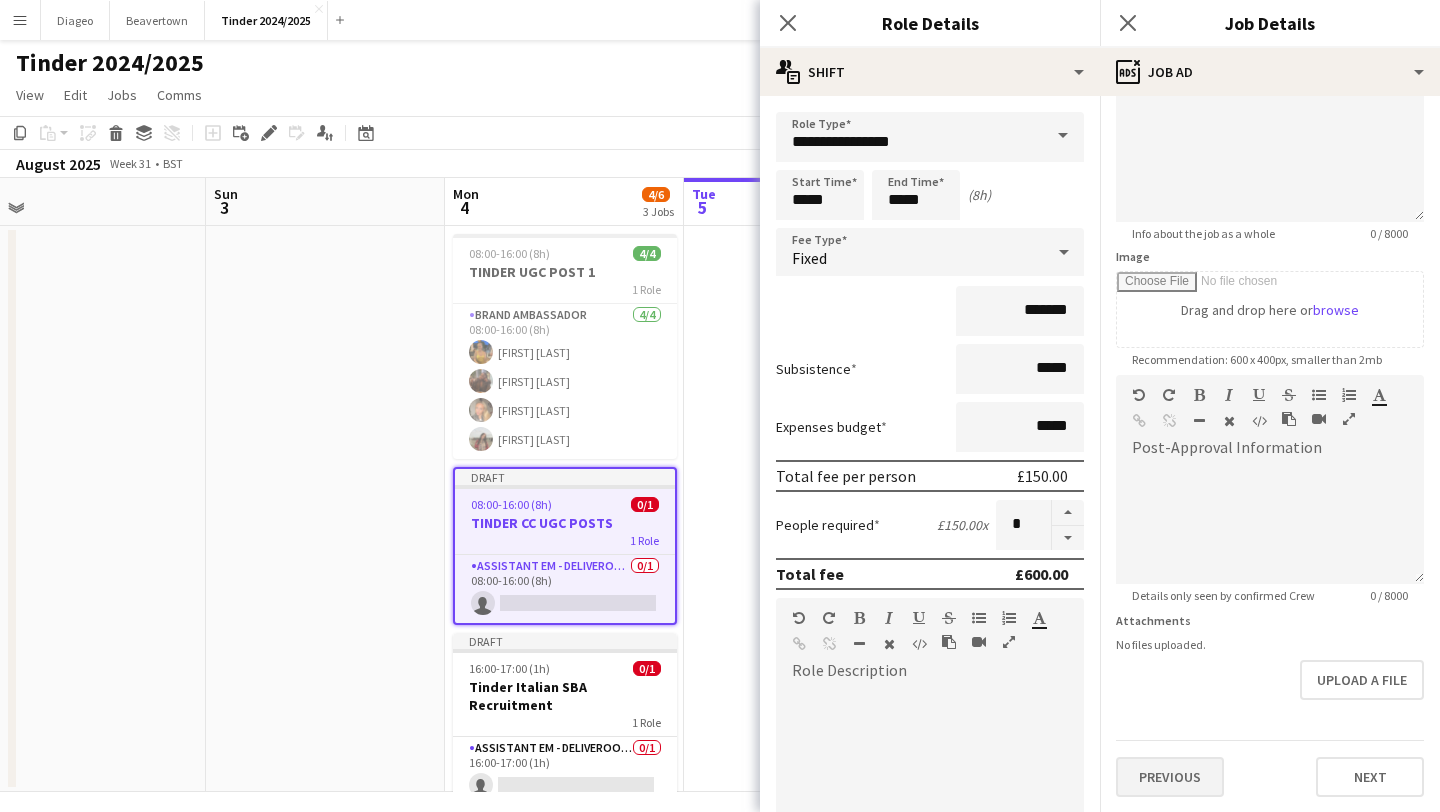 scroll, scrollTop: 0, scrollLeft: 0, axis: both 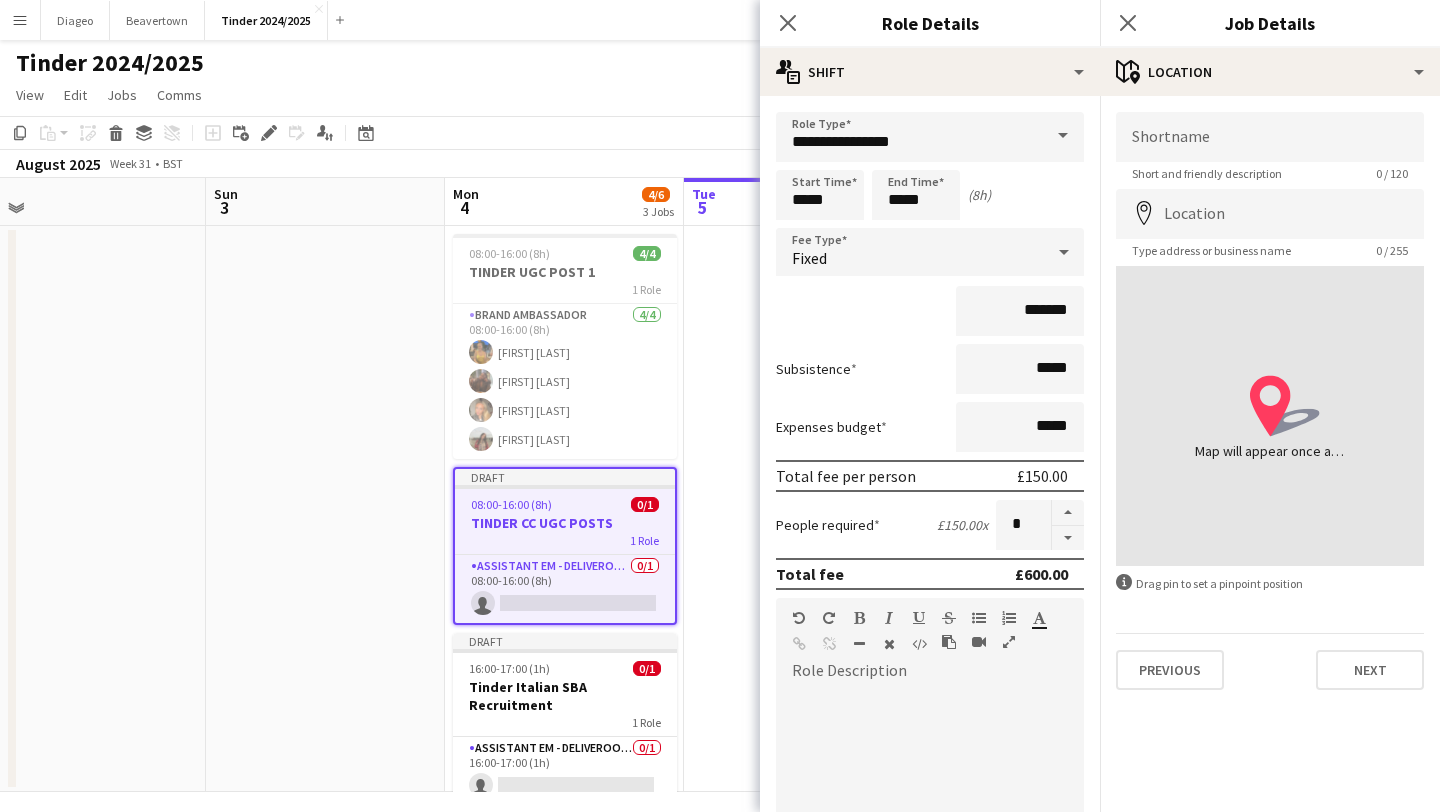 click on "map-marker
Location   Shortname  Short and friendly description  0 / 120   Location
map-marker
Type address or business name  0 / 255
location-icon
Created with Sketch.
Map will appear once address has been added
information-circle
Drag pin to set a pinpoint position   Previous   Next" 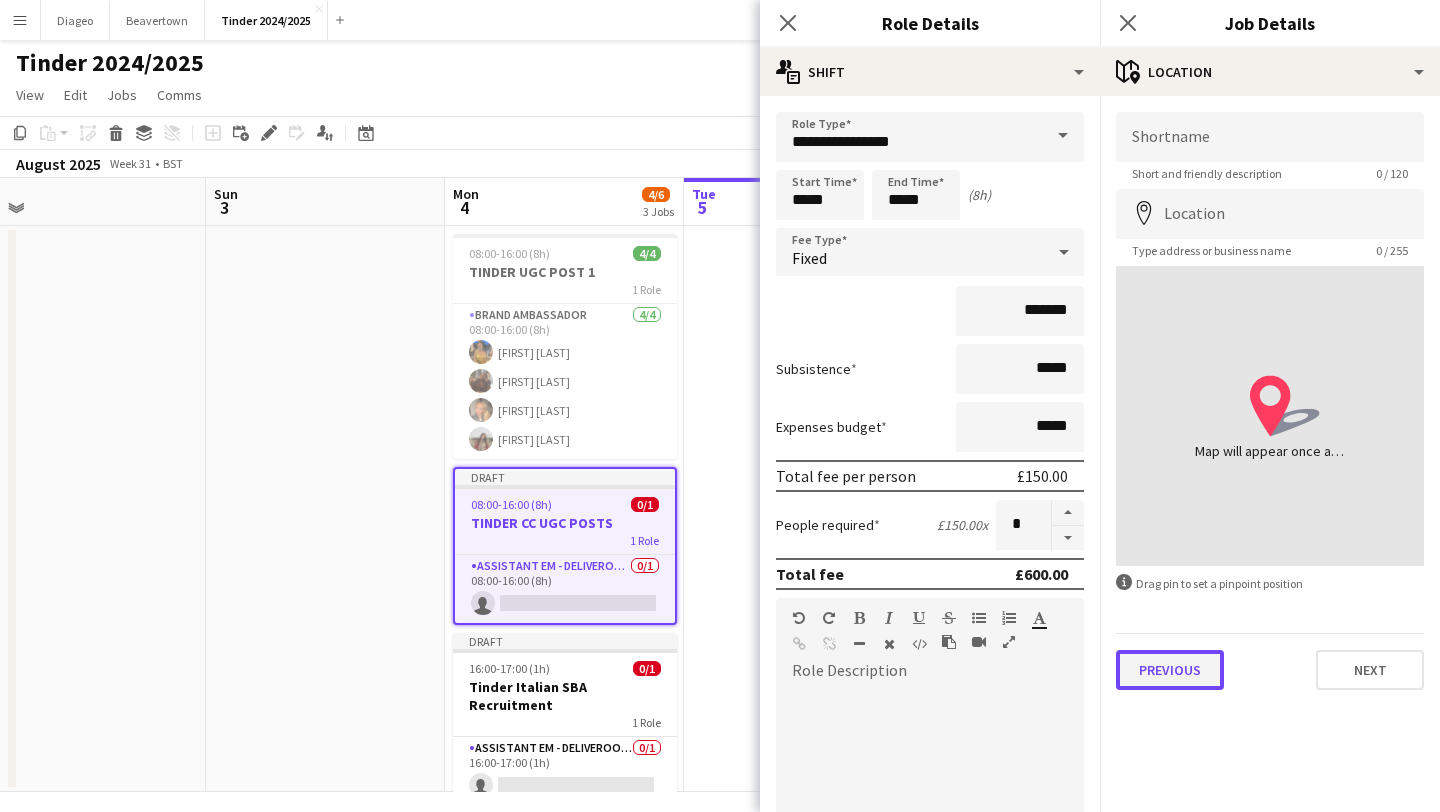 click on "Previous" at bounding box center [1170, 670] 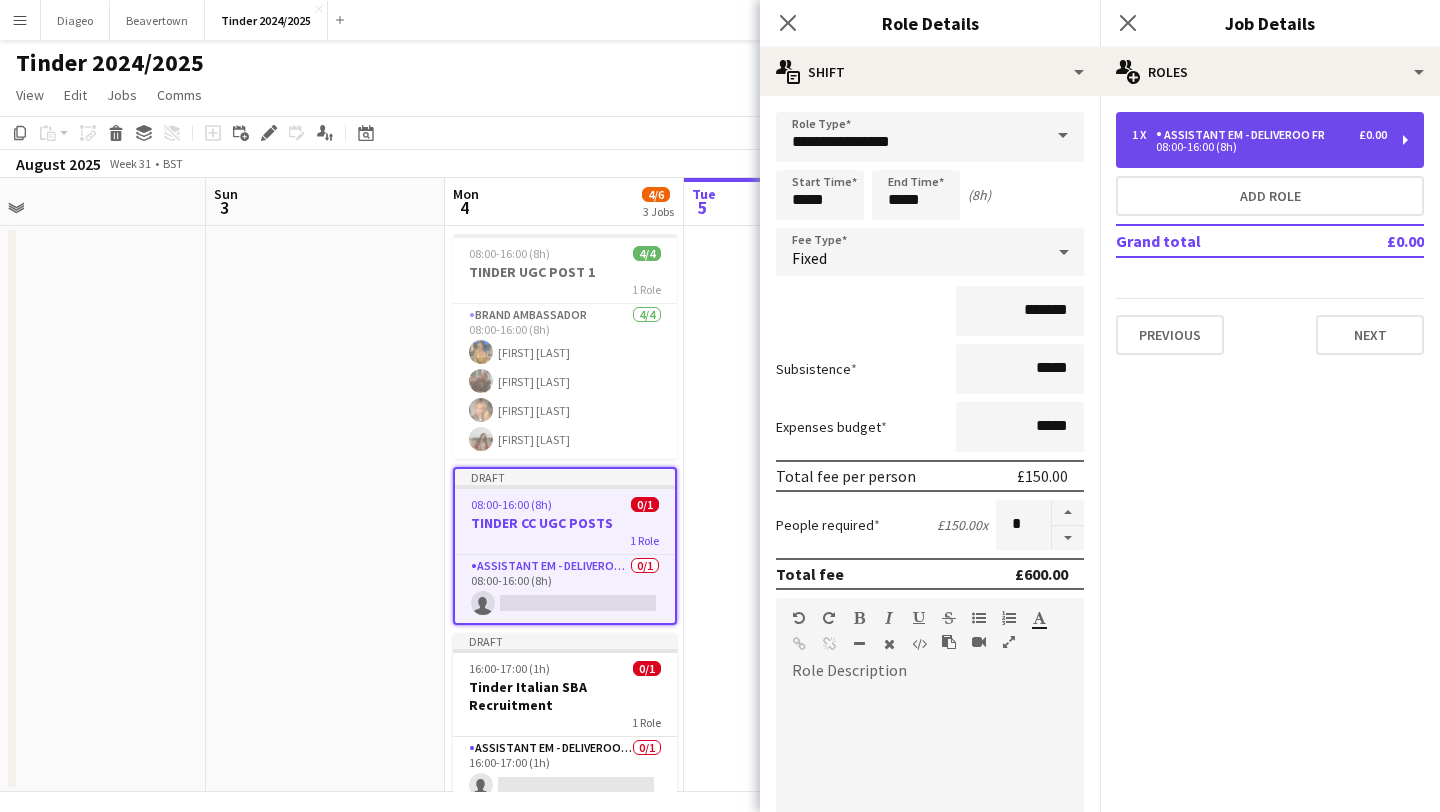 click on "08:00-16:00 (8h)" at bounding box center [1259, 147] 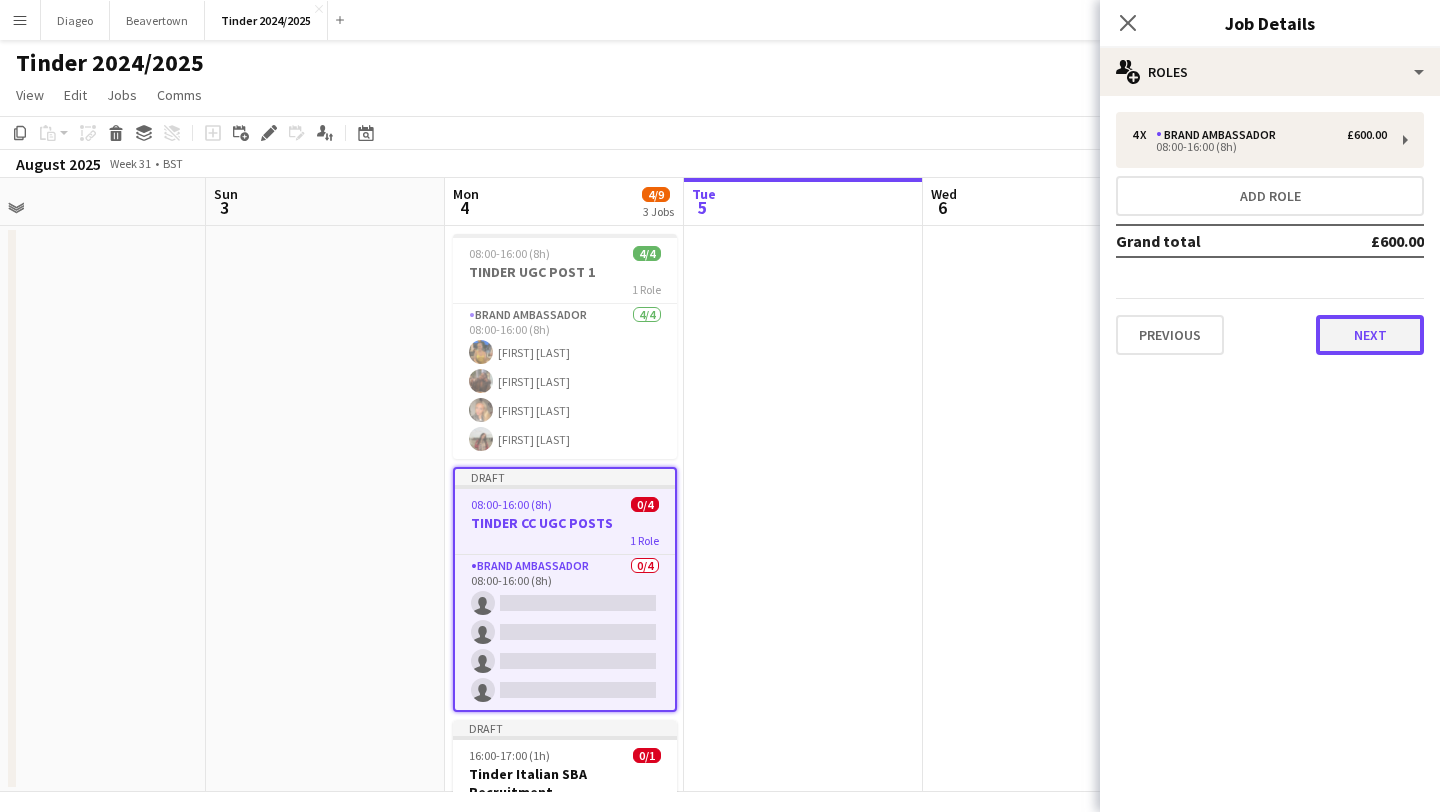 click on "Next" at bounding box center [1370, 335] 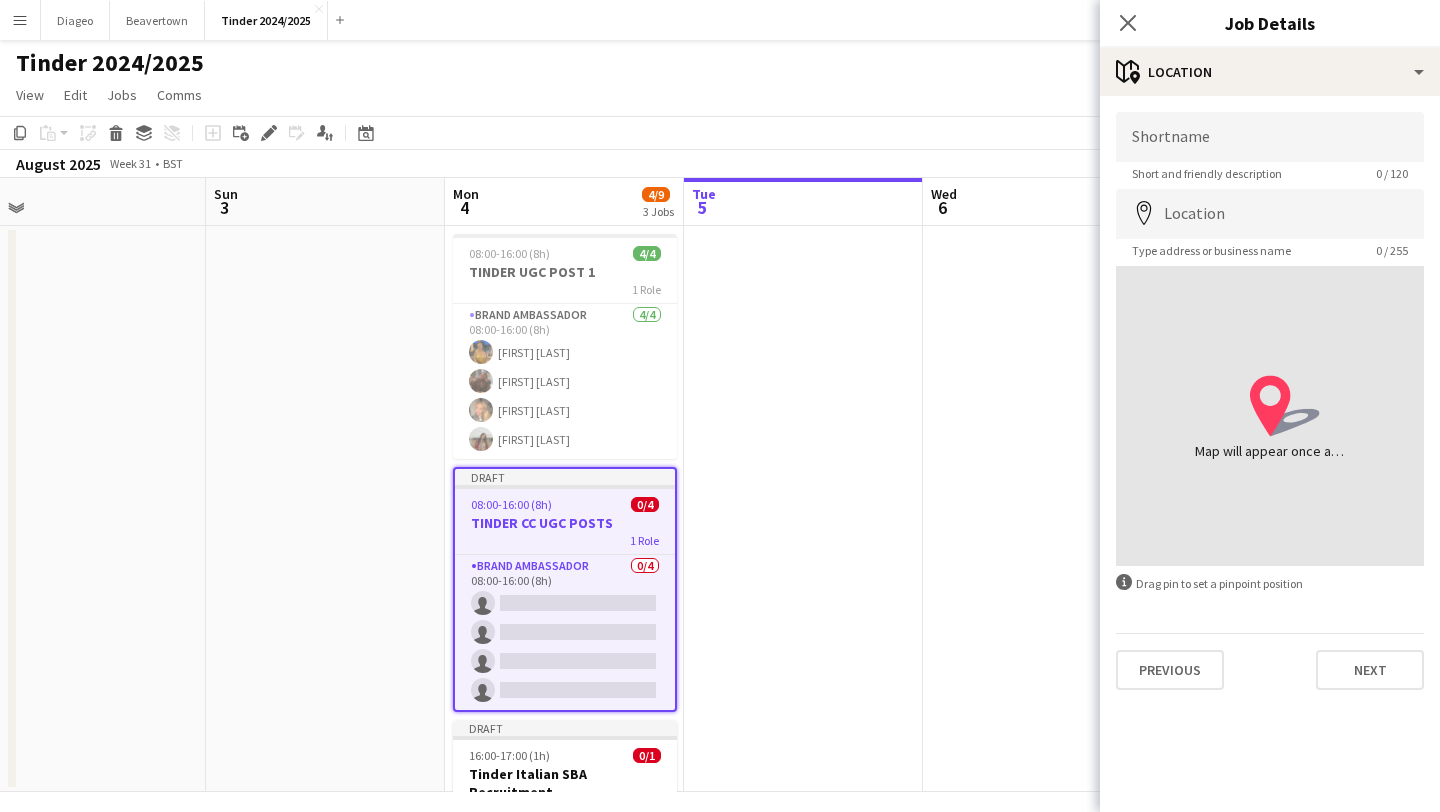 click on "Shortname  Short and friendly description  0 / 120   Location
map-marker
Type address or business name  0 / 255
location-icon
Created with Sketch.
Map will appear once address has been added
information-circle
Drag pin to set a pinpoint position   Previous   Next" at bounding box center [1270, 401] 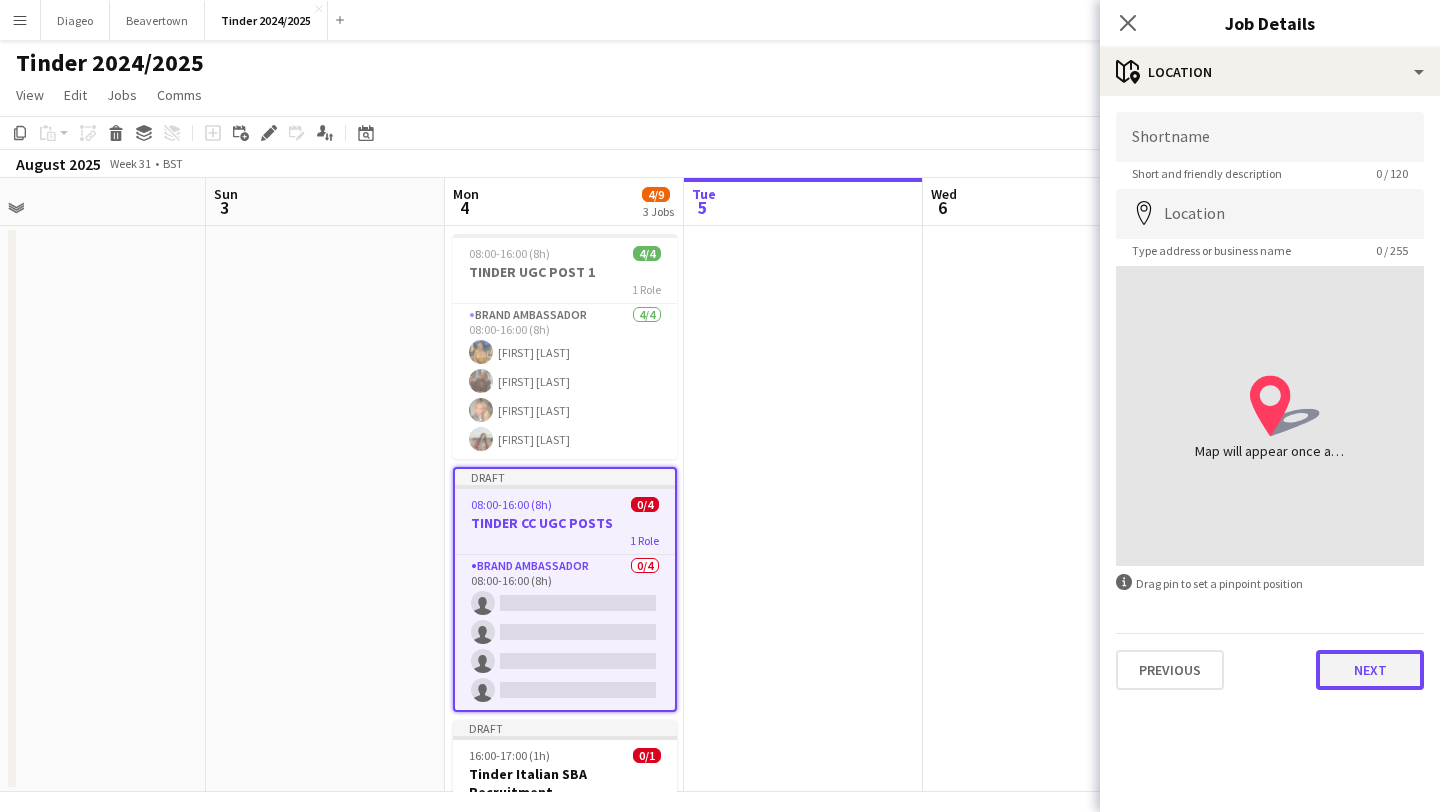 click on "Next" at bounding box center [1370, 670] 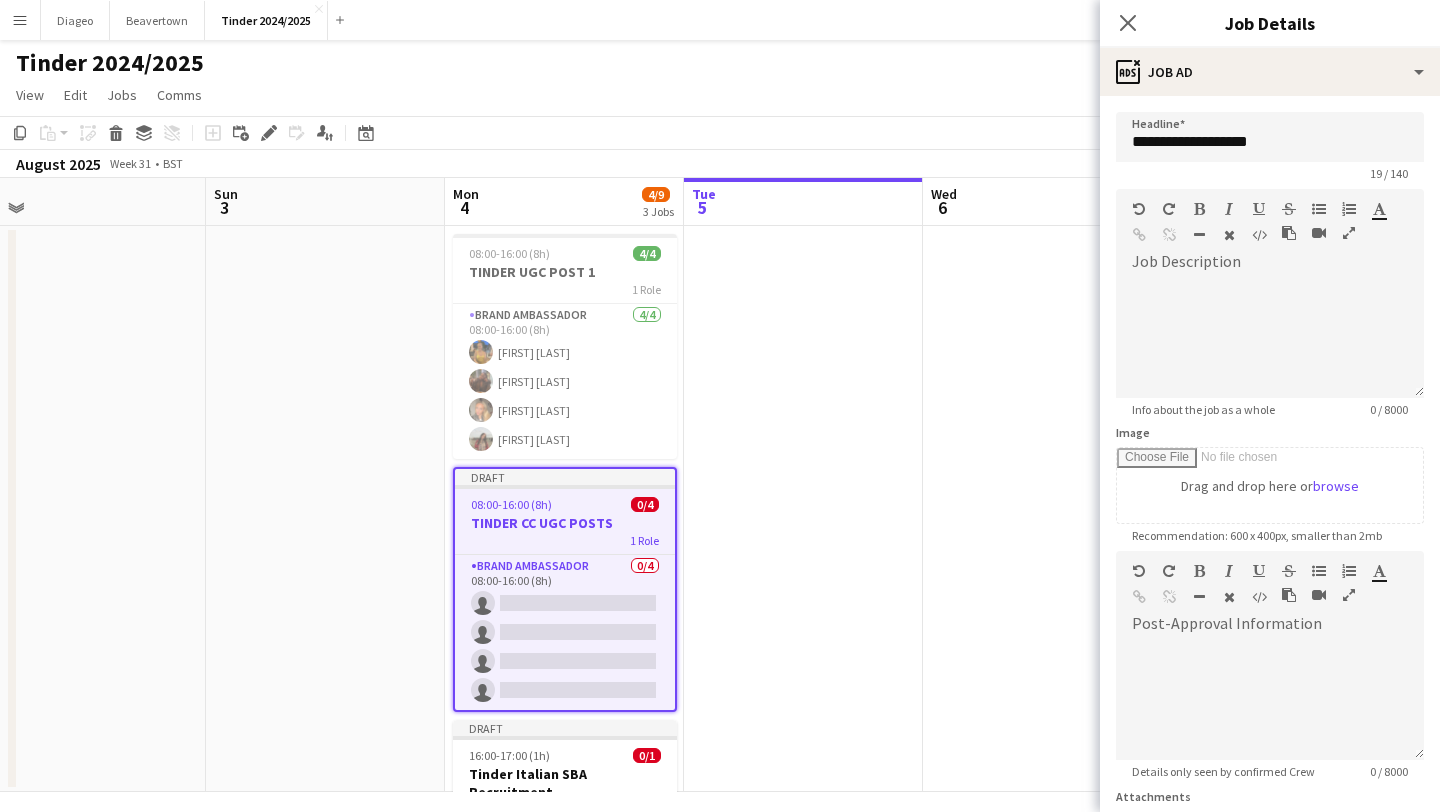 scroll, scrollTop: 176, scrollLeft: 0, axis: vertical 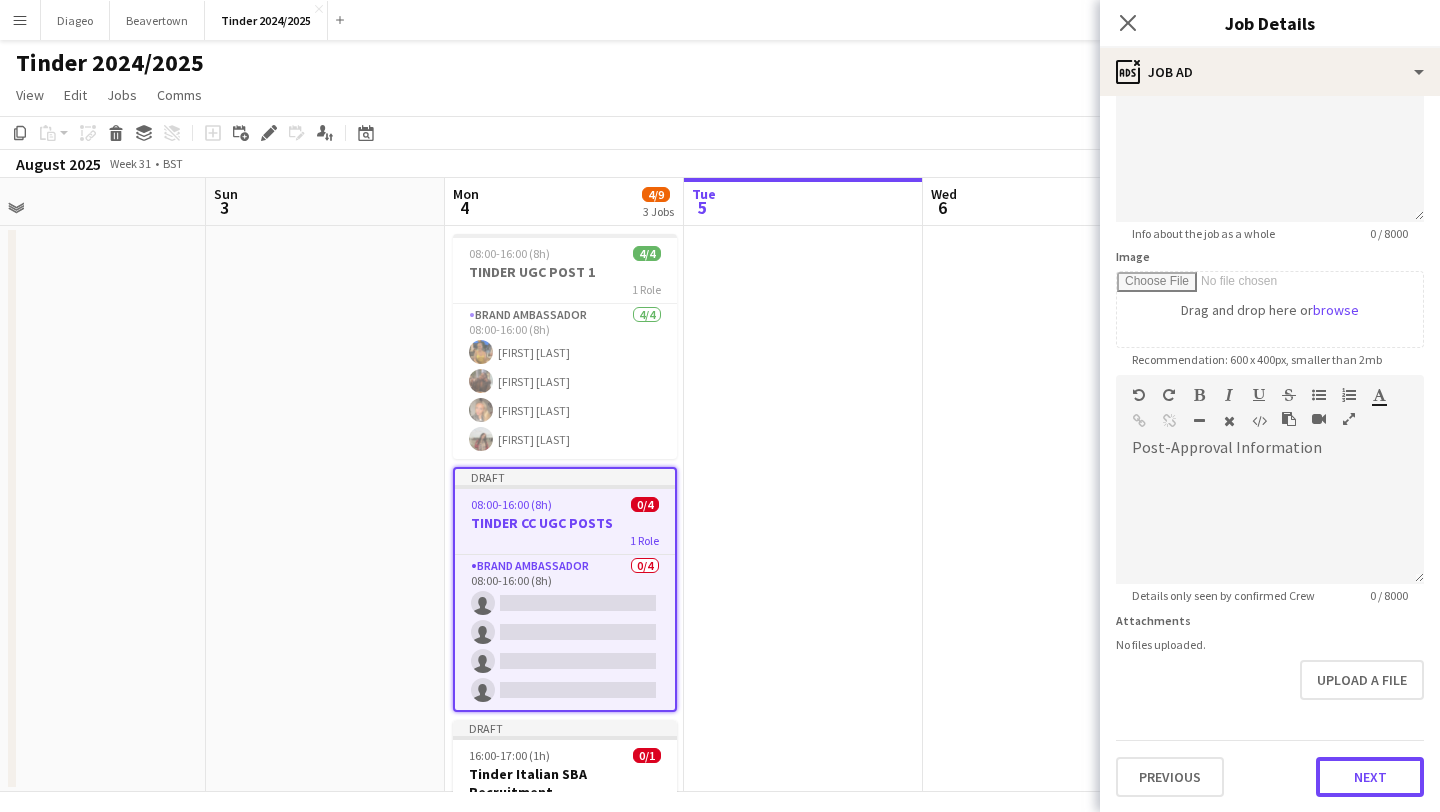 click on "Next" at bounding box center [1370, 777] 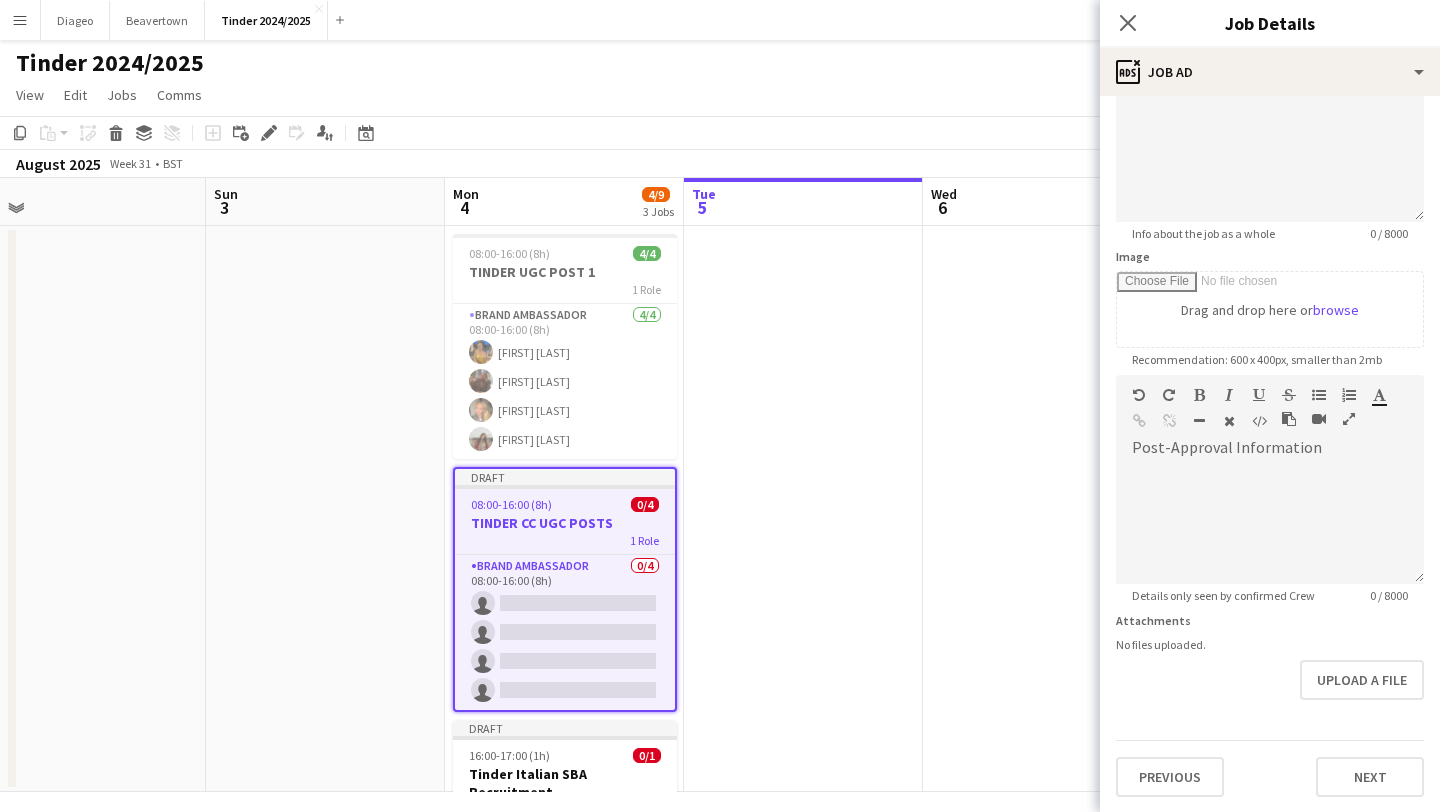 scroll, scrollTop: 0, scrollLeft: 0, axis: both 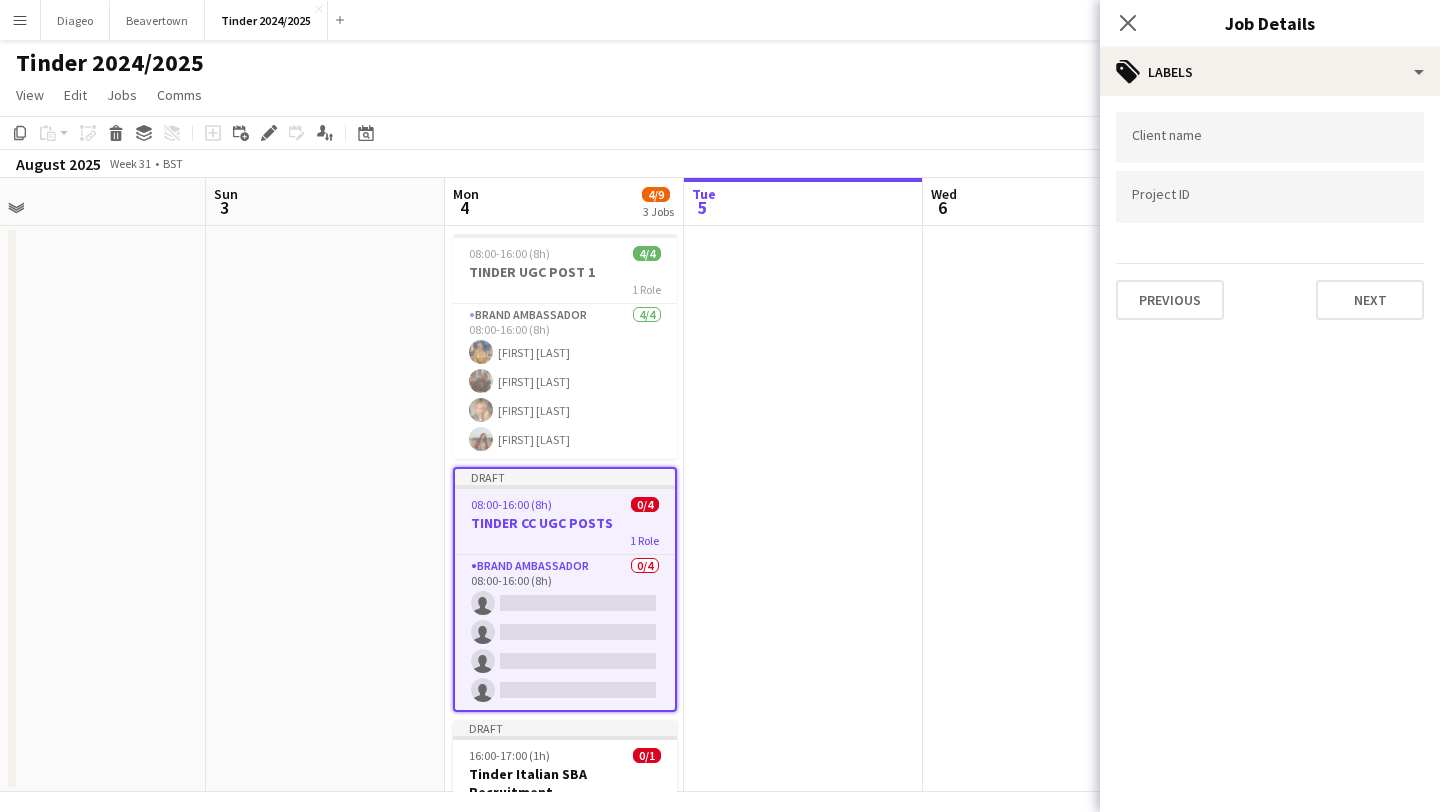 click at bounding box center [1270, 138] 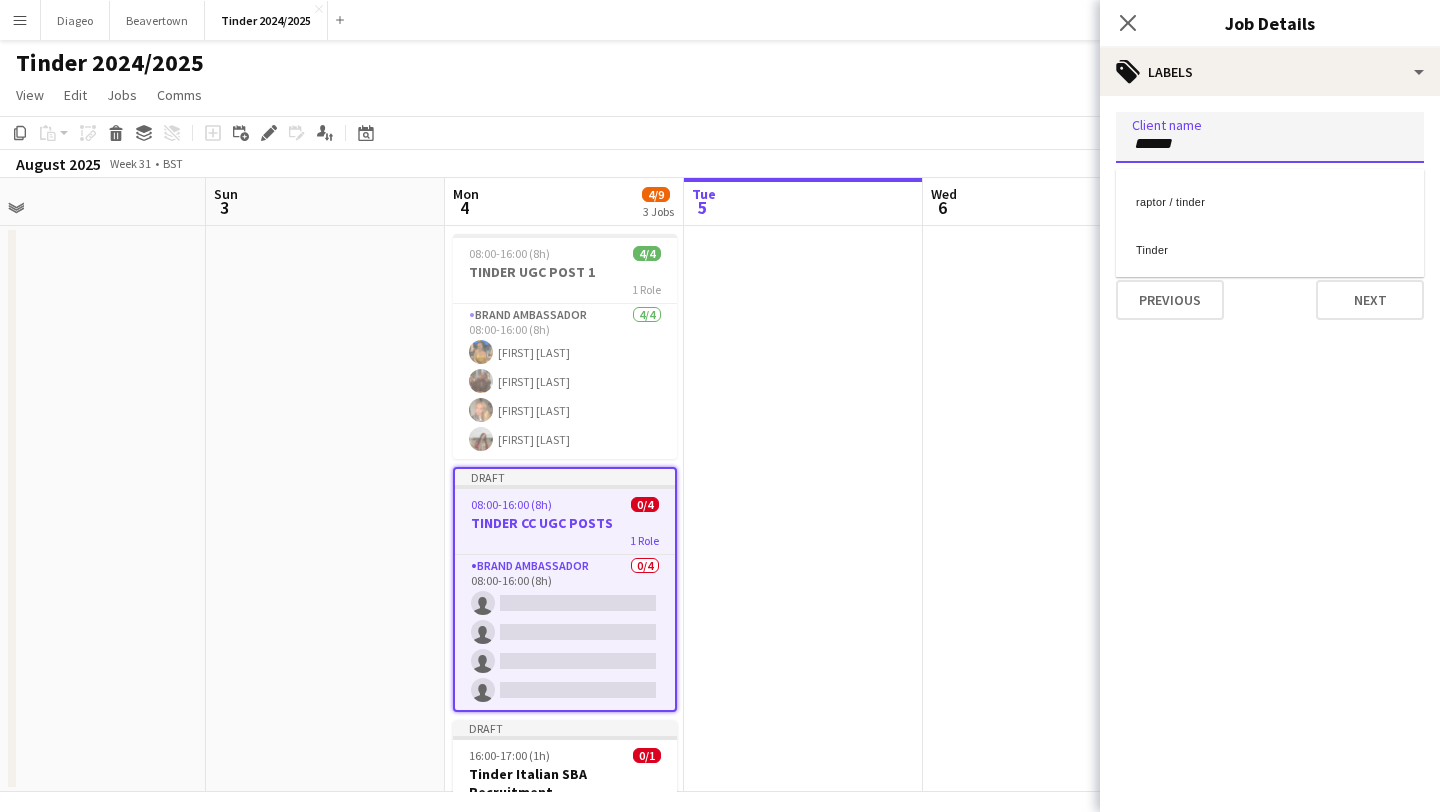 type on "******" 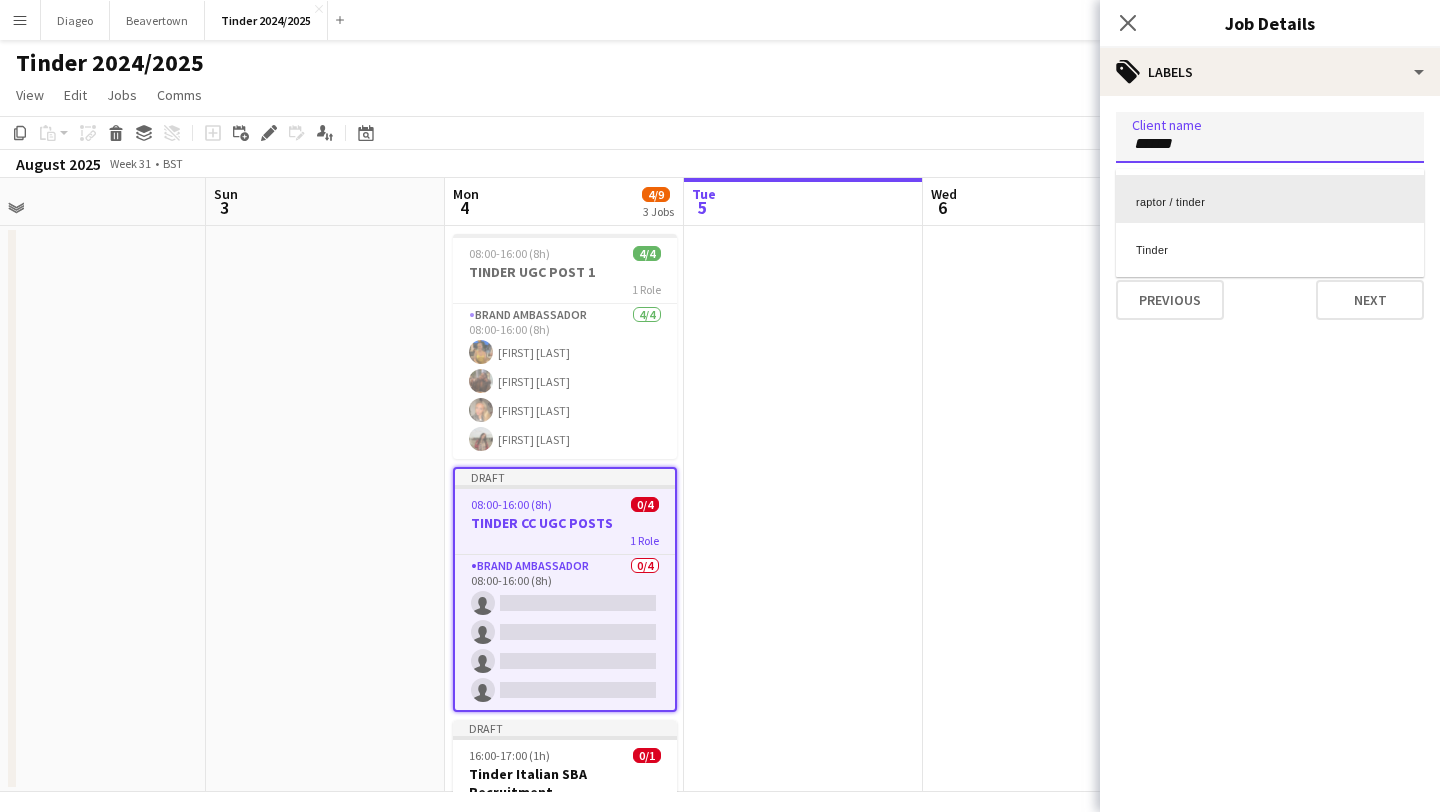 scroll, scrollTop: 0, scrollLeft: 0, axis: both 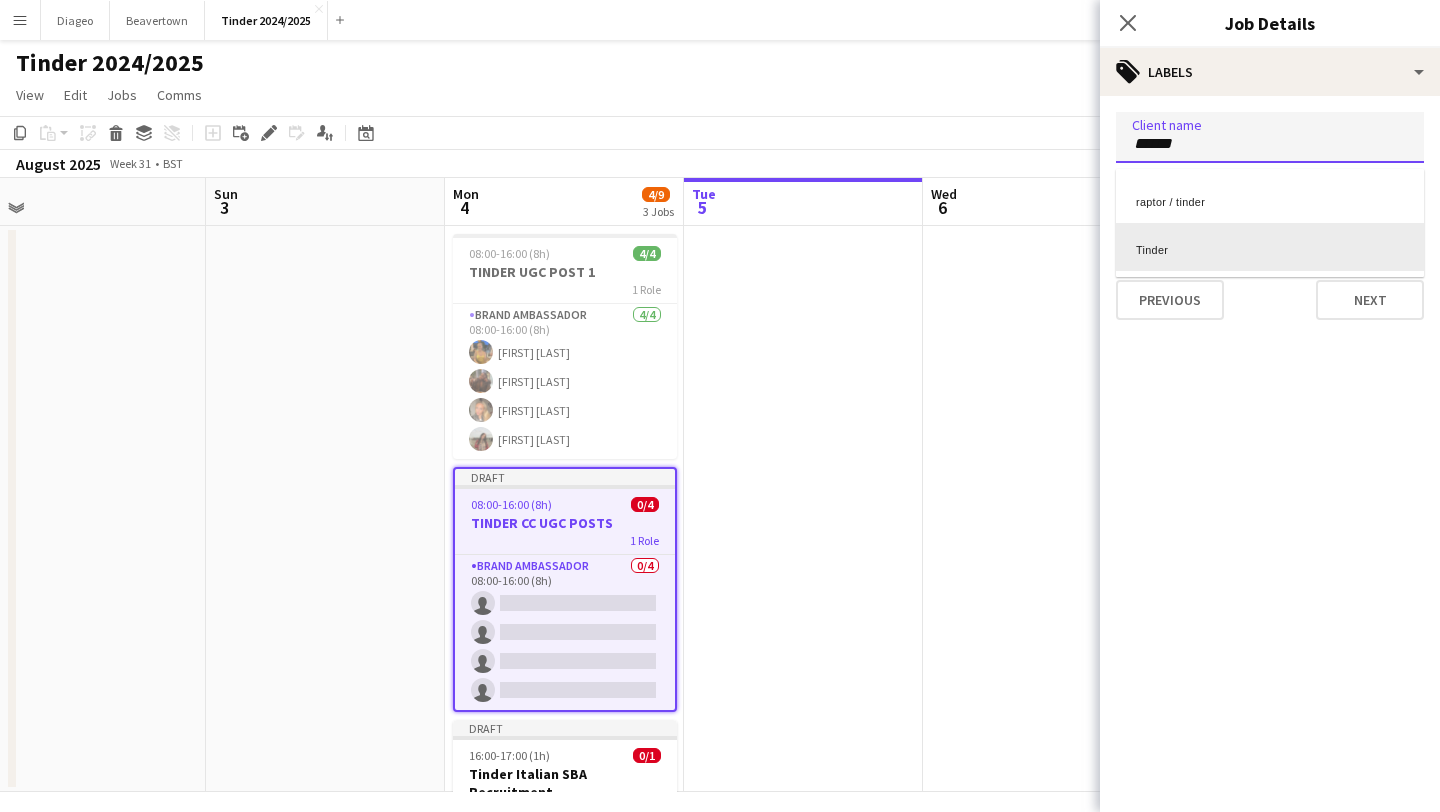 click on "Tinder" at bounding box center [1270, 247] 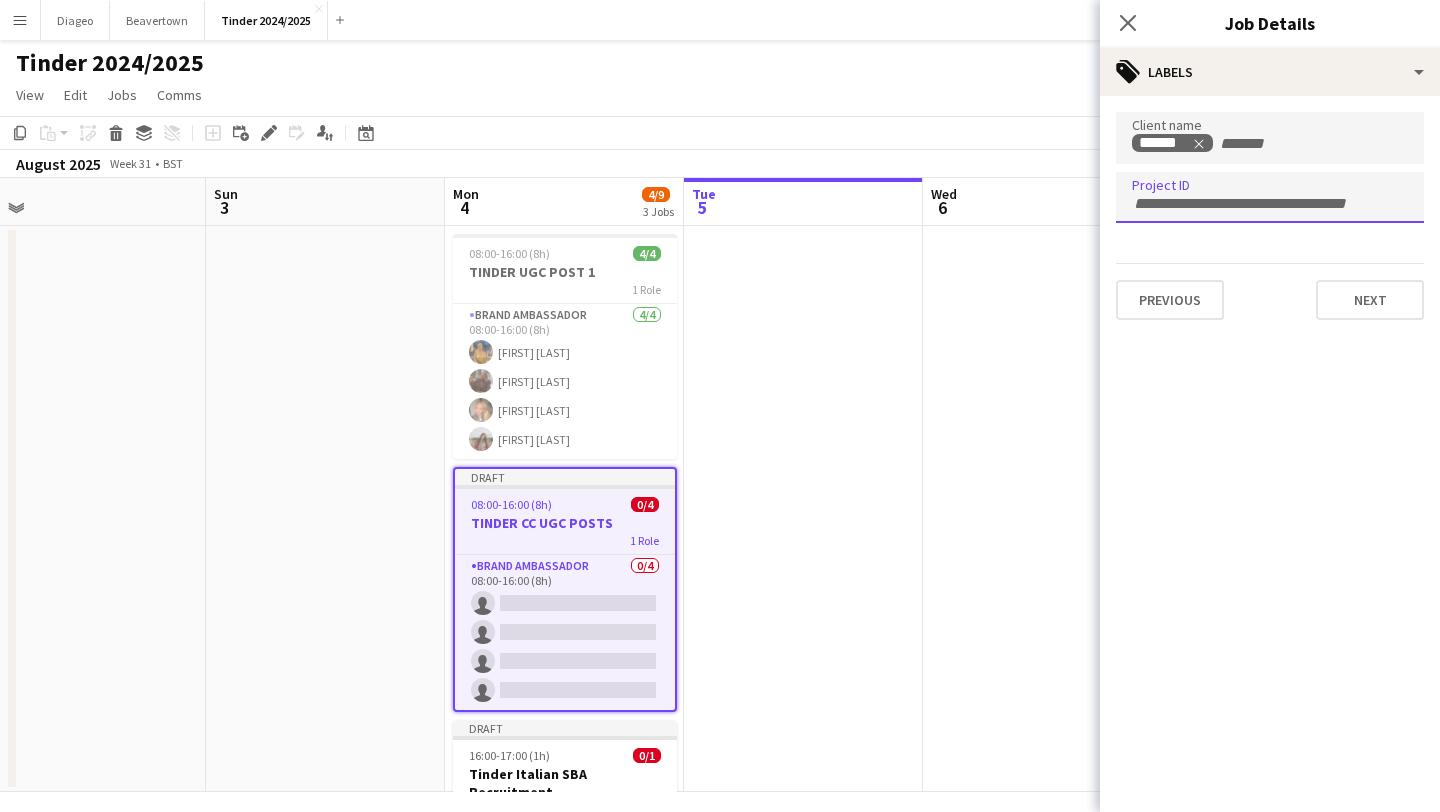 click at bounding box center (1270, 204) 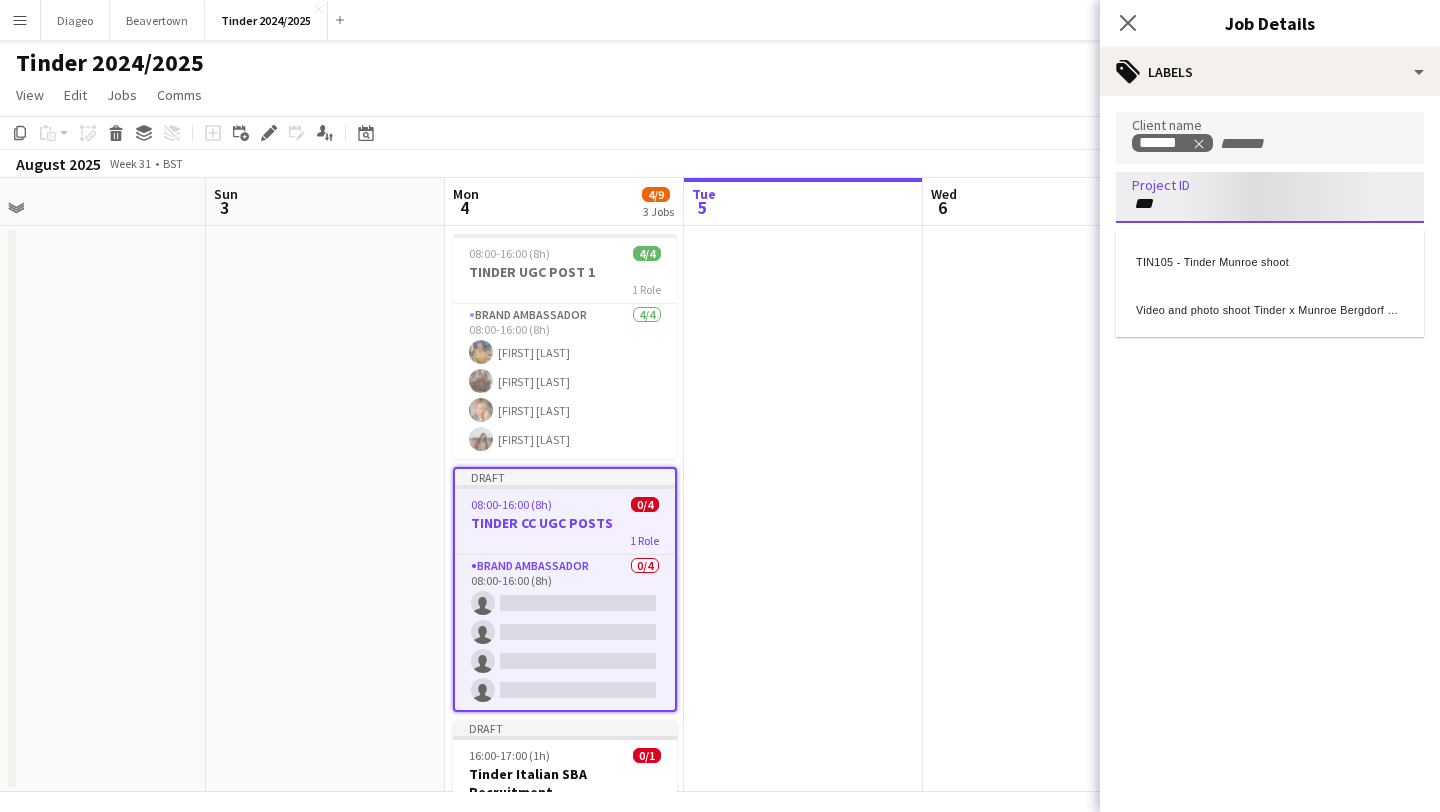 scroll, scrollTop: 6, scrollLeft: 0, axis: vertical 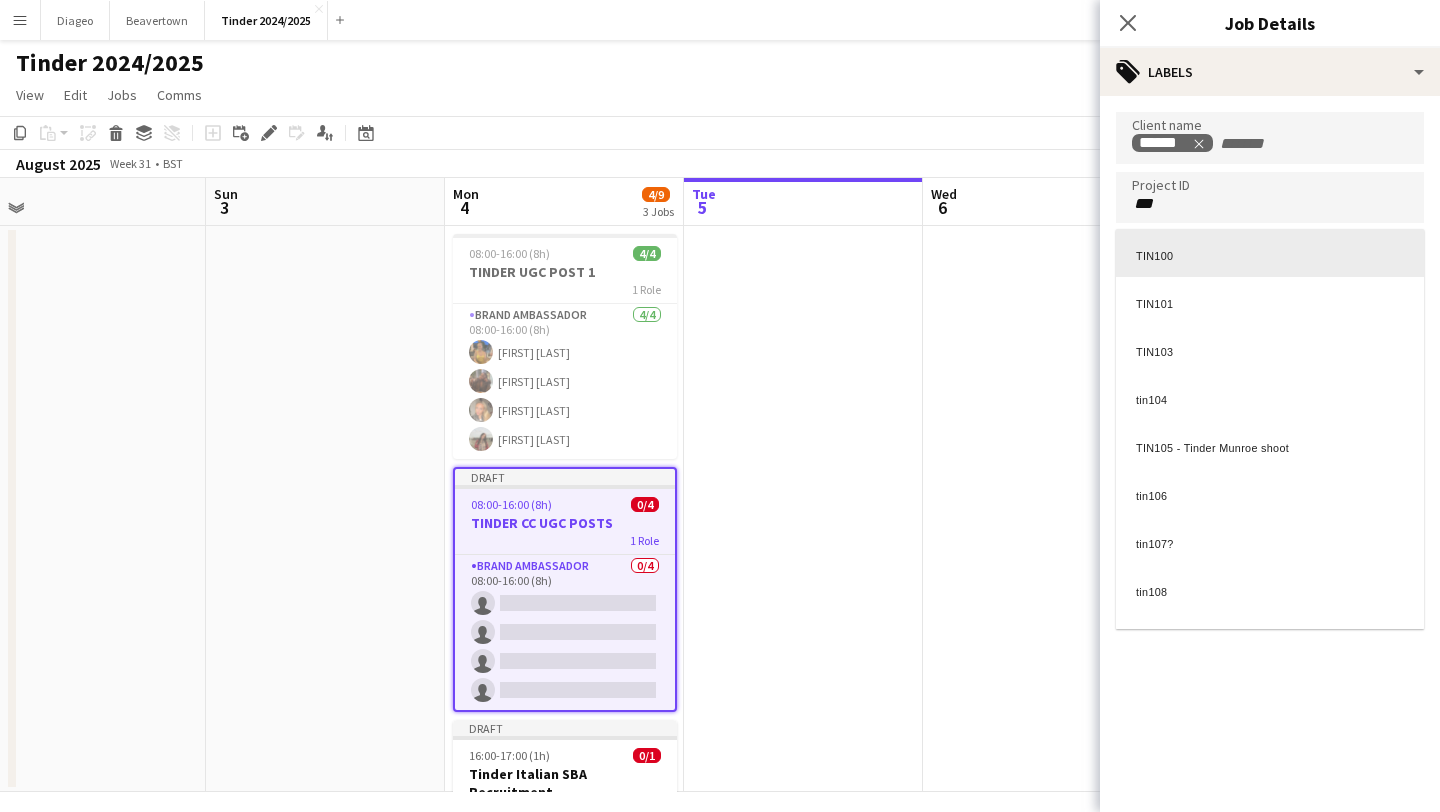 click at bounding box center (1270, 406) 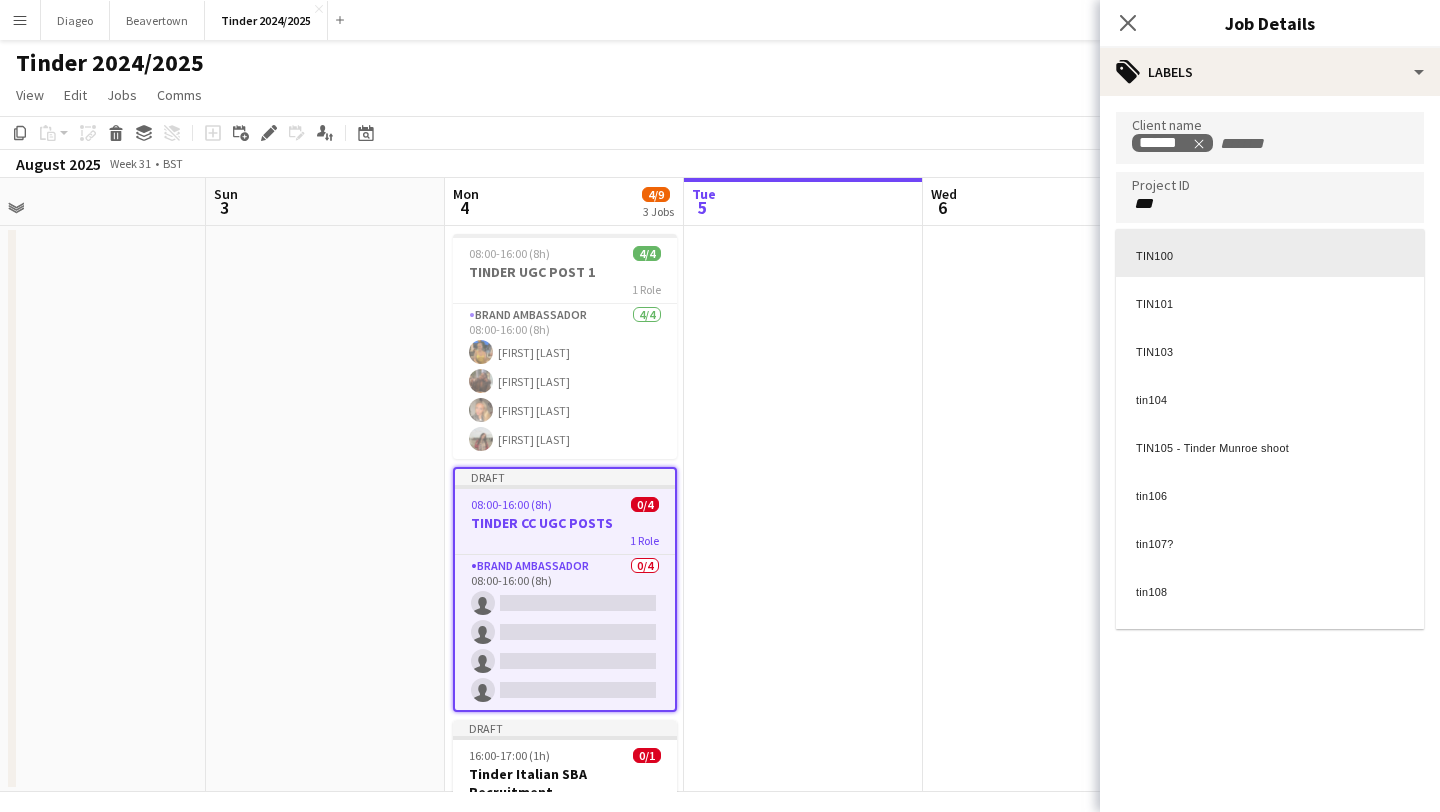 scroll, scrollTop: 0, scrollLeft: 0, axis: both 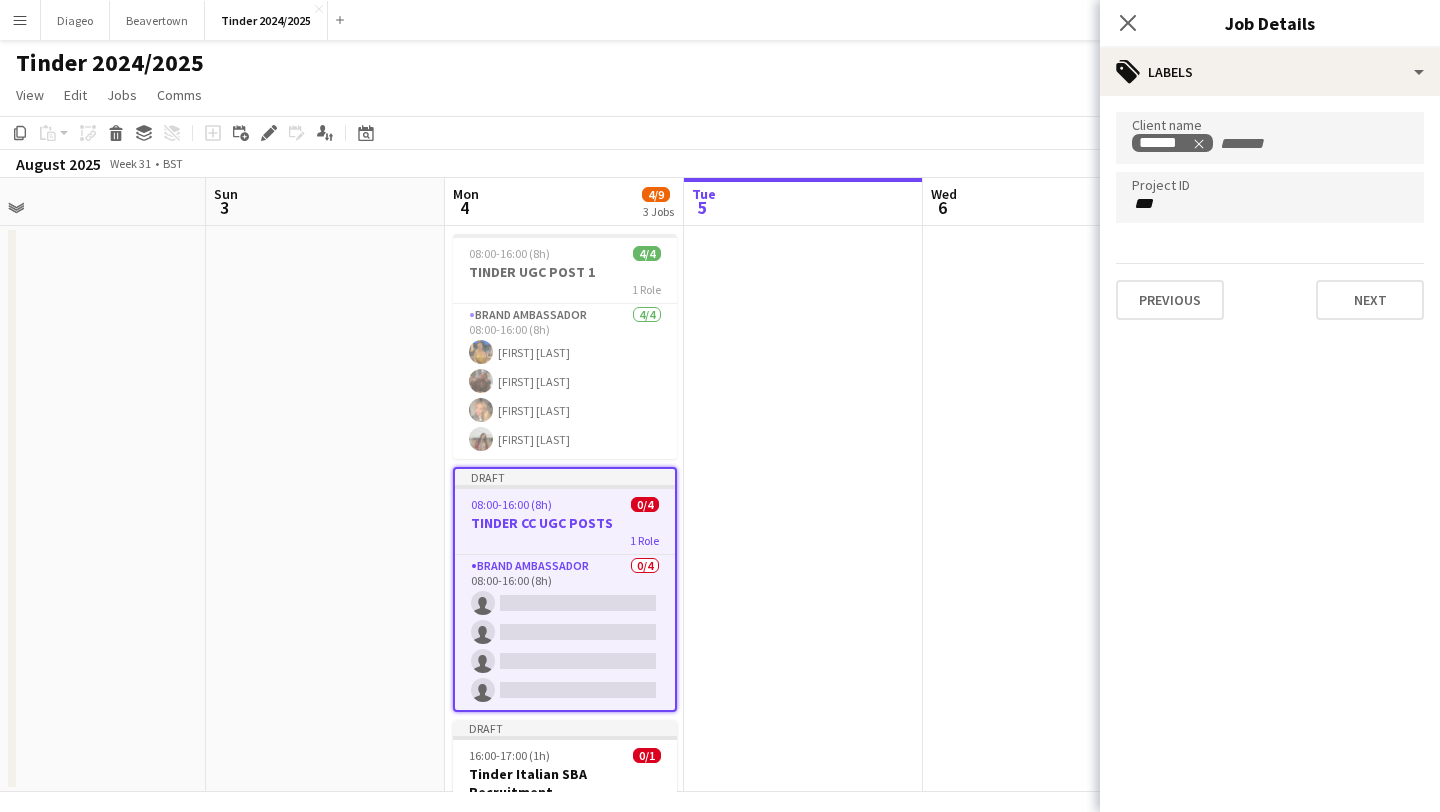 click on "***" at bounding box center [1270, 204] 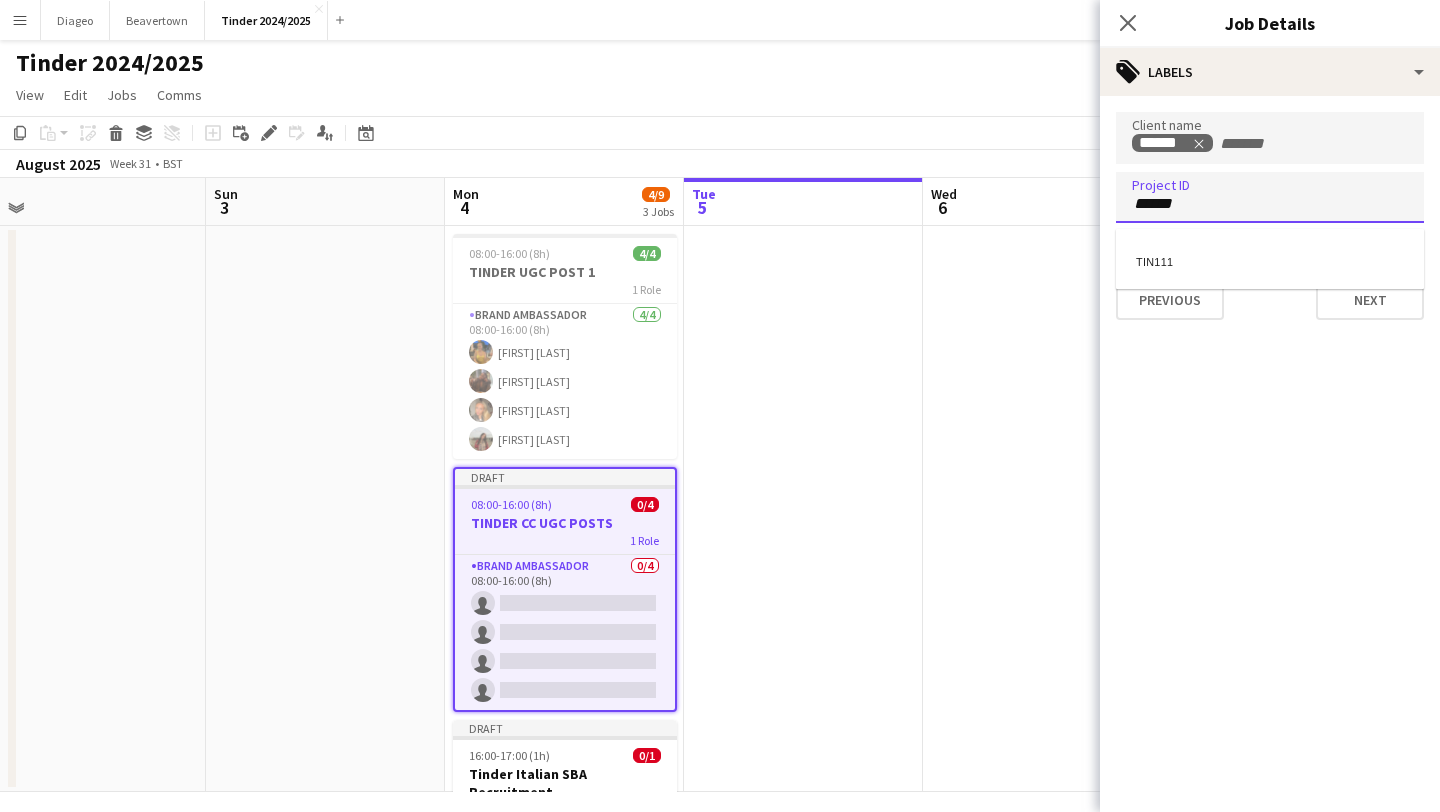 type on "******" 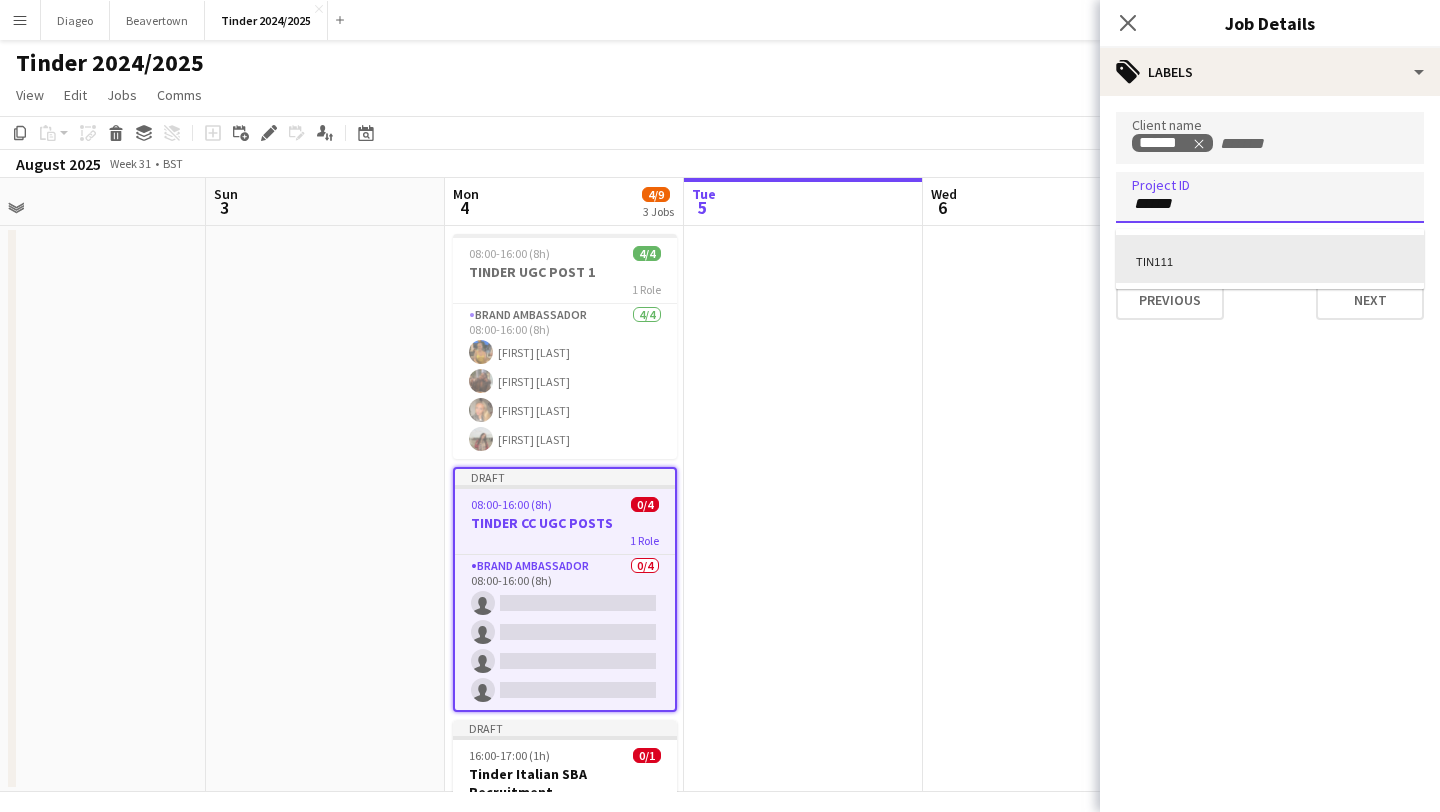 click on "TIN111" at bounding box center [1270, 259] 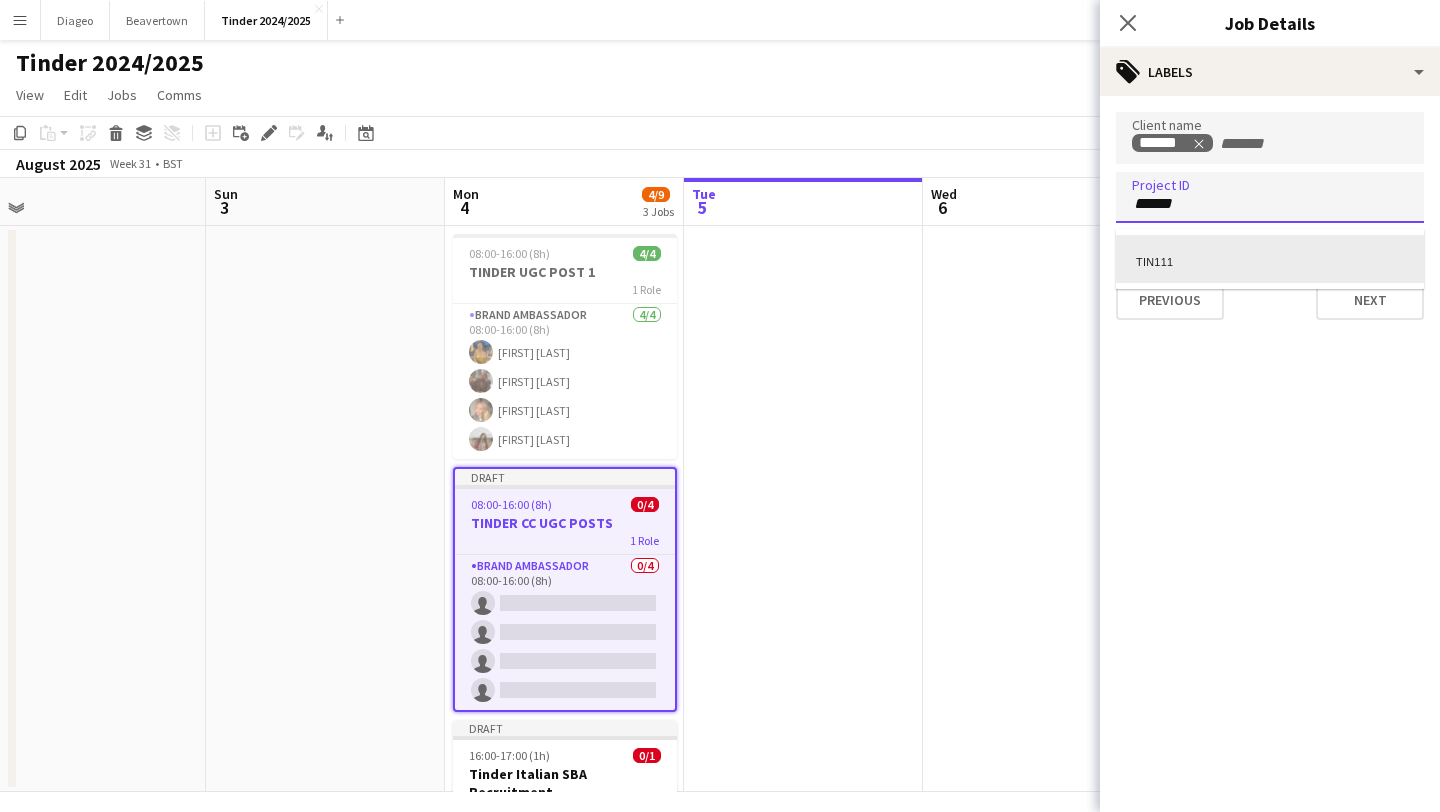 type 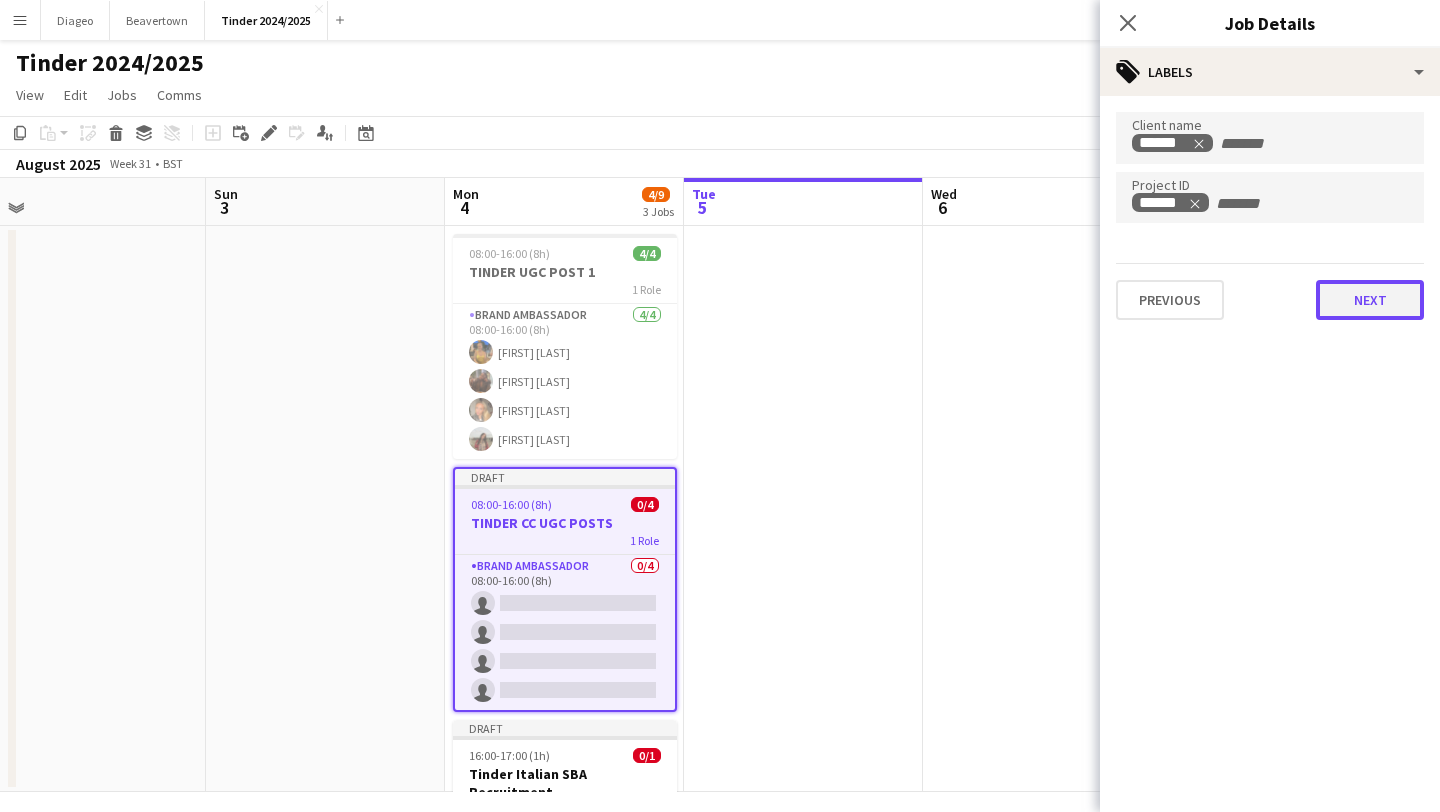 click on "Next" at bounding box center (1370, 300) 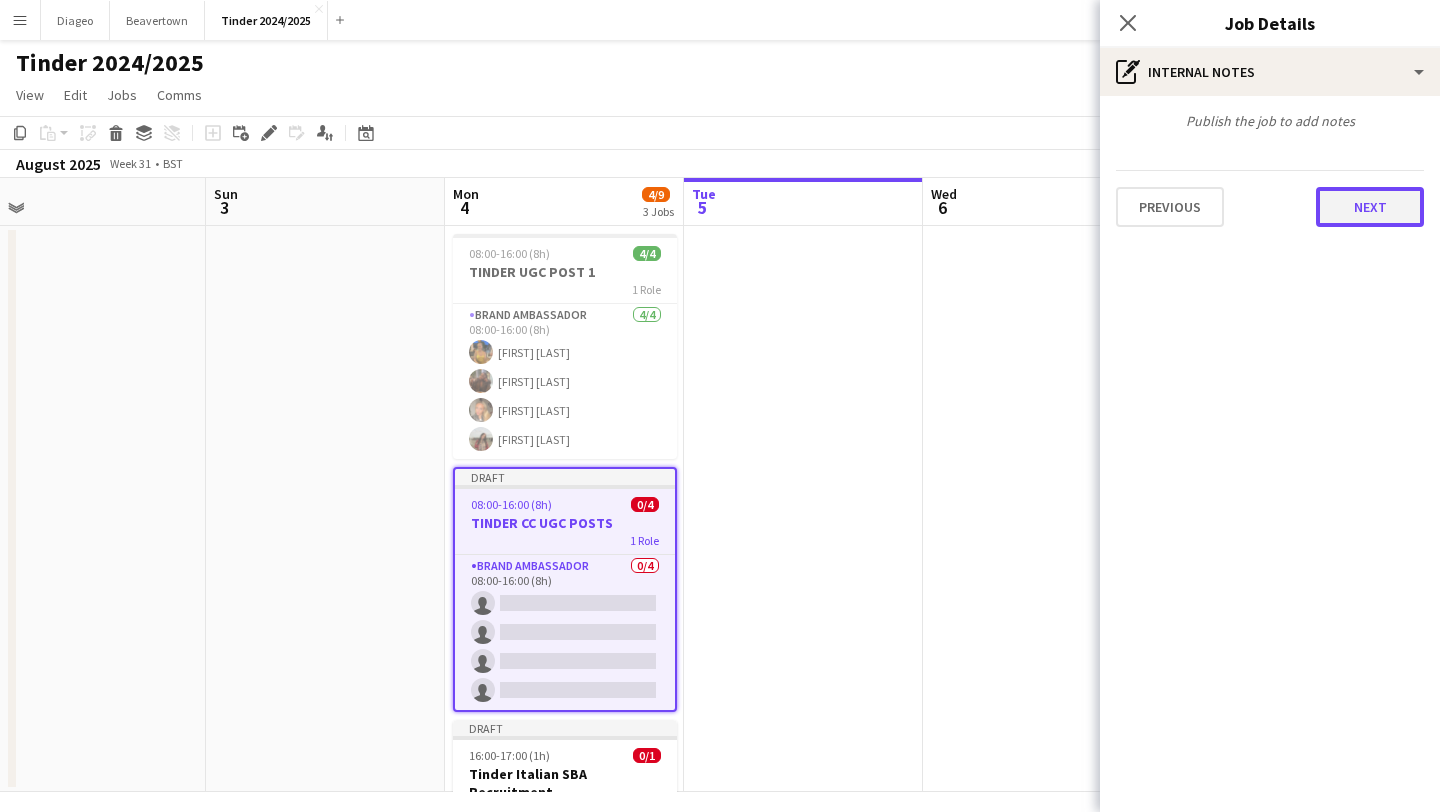 click on "Next" at bounding box center [1370, 207] 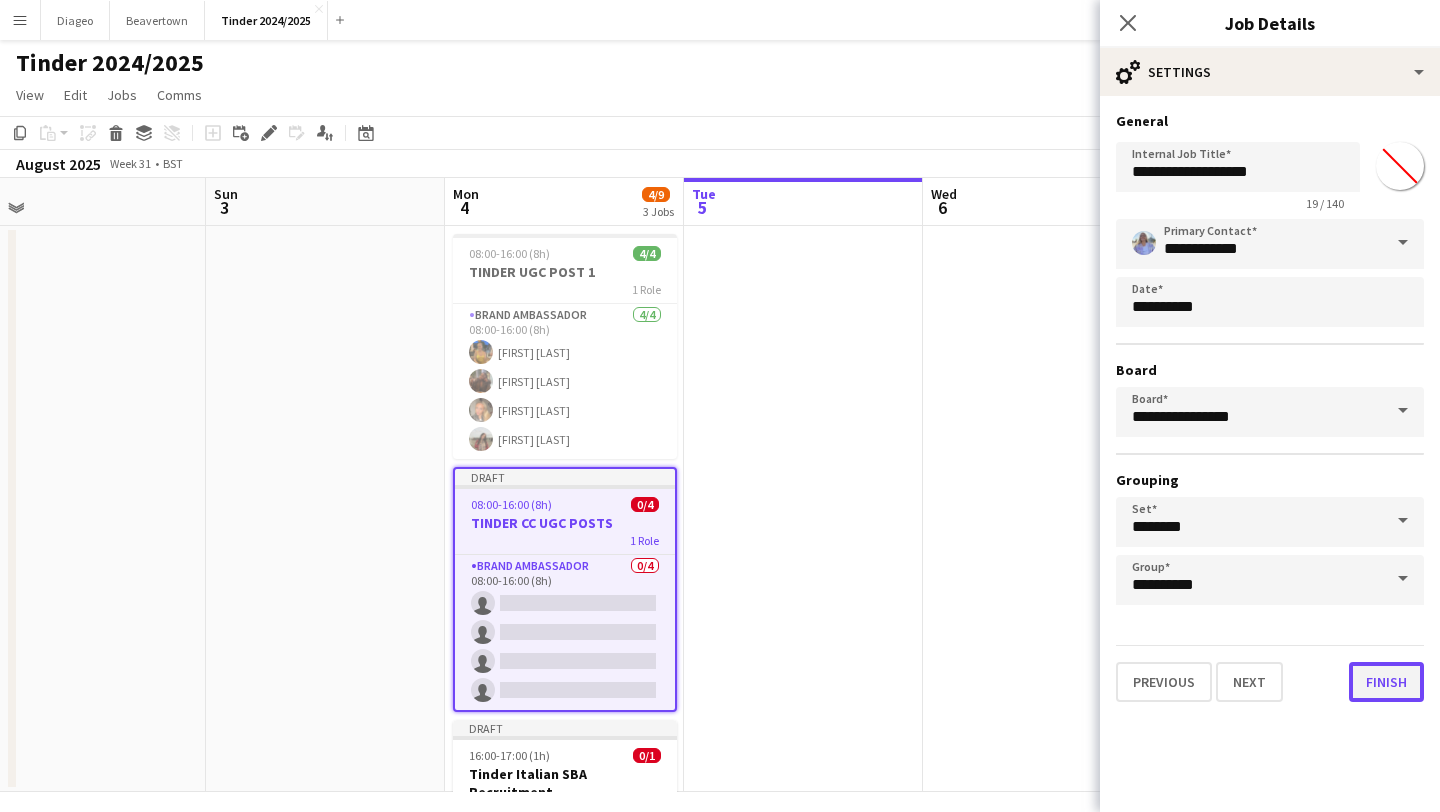 click on "Finish" at bounding box center (1386, 682) 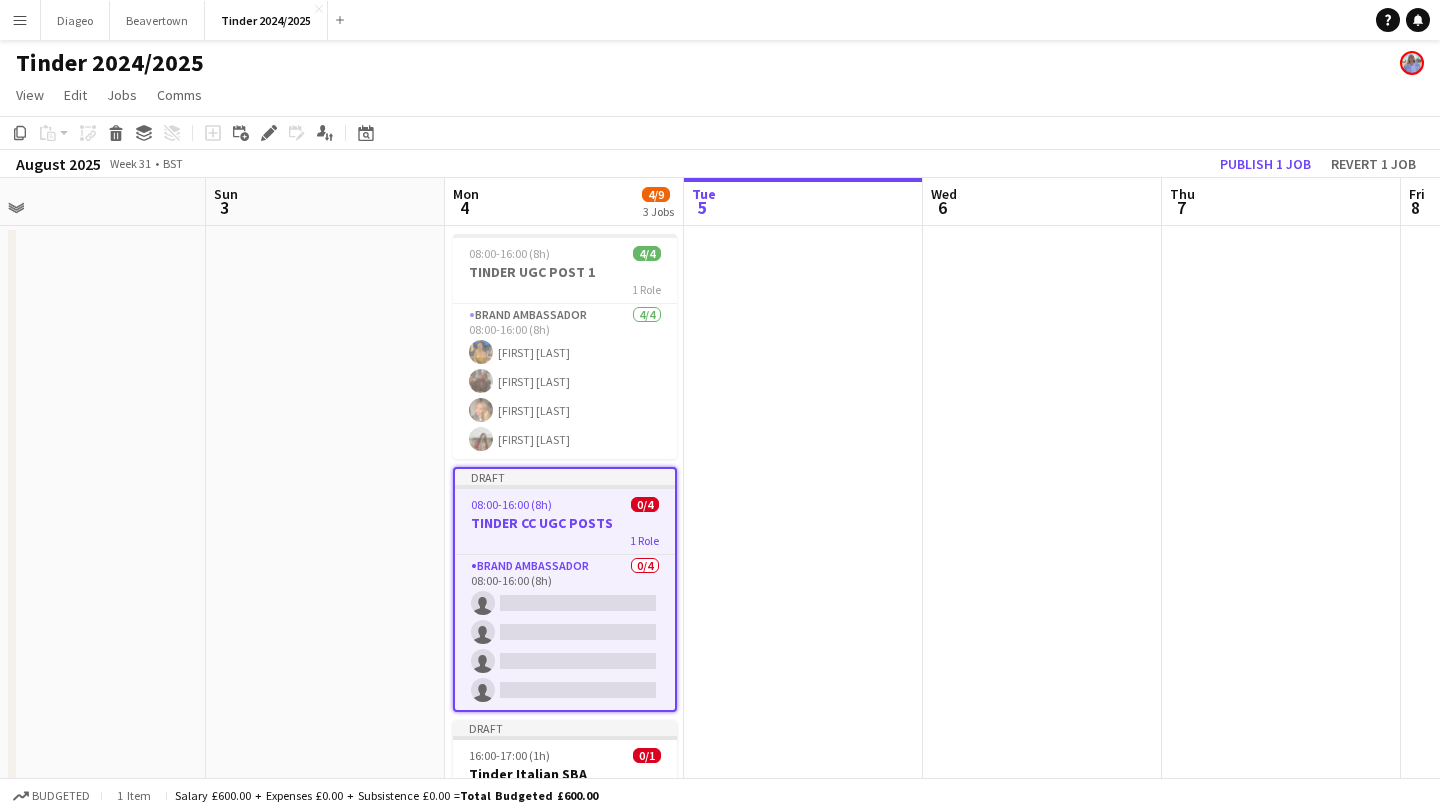 click on "1 Role" at bounding box center (565, 540) 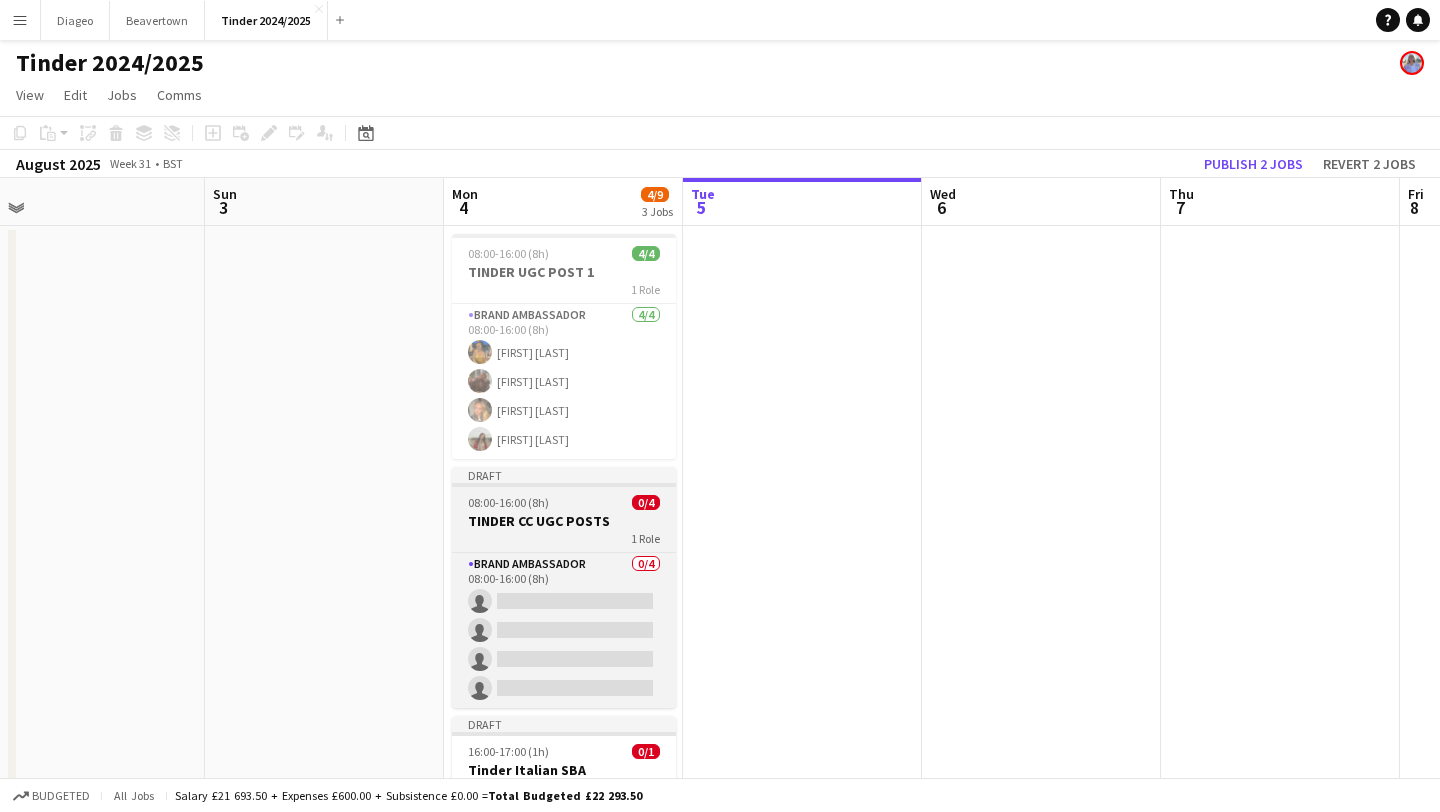 click on "1 Role" at bounding box center [564, 538] 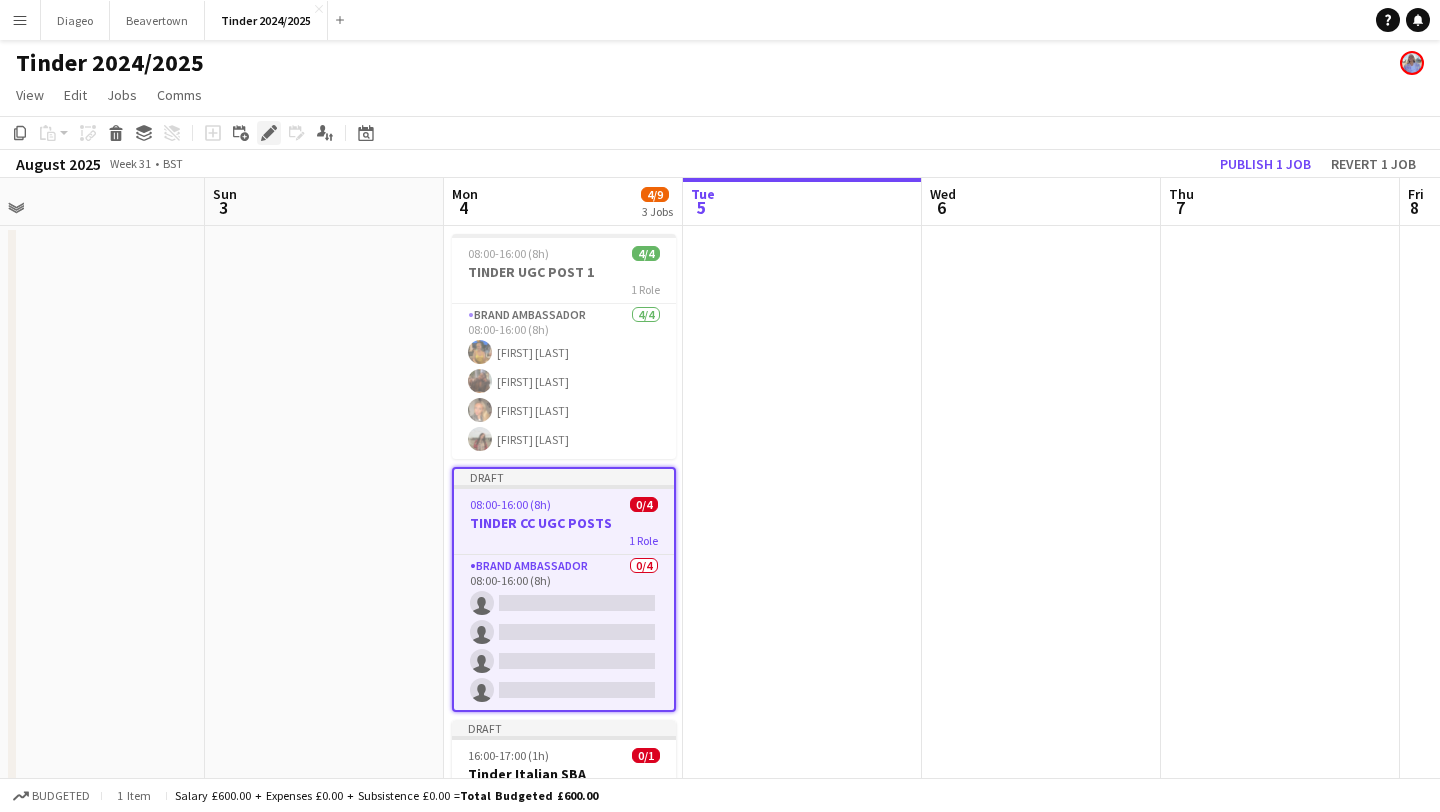 click on "Edit" 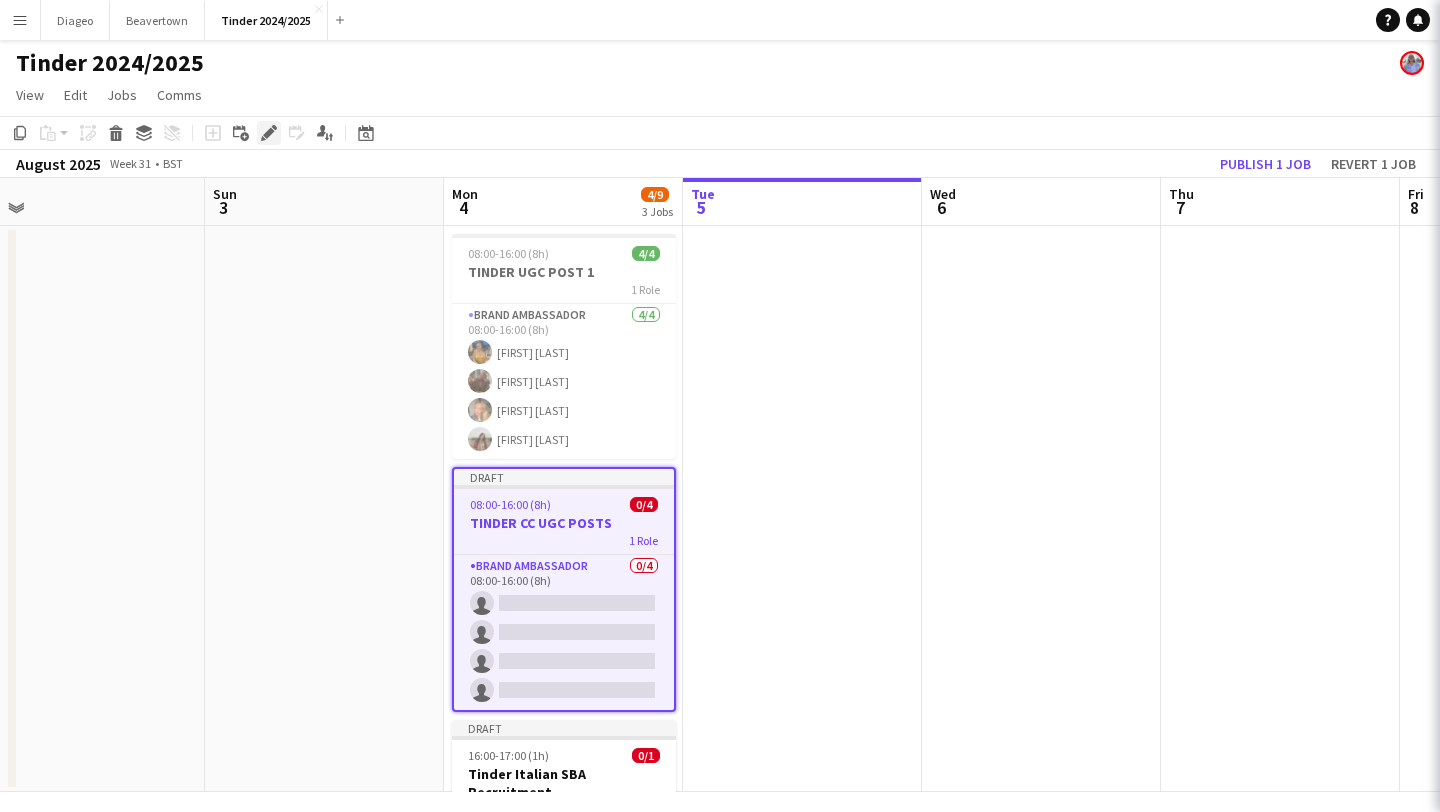 click on "Edit" 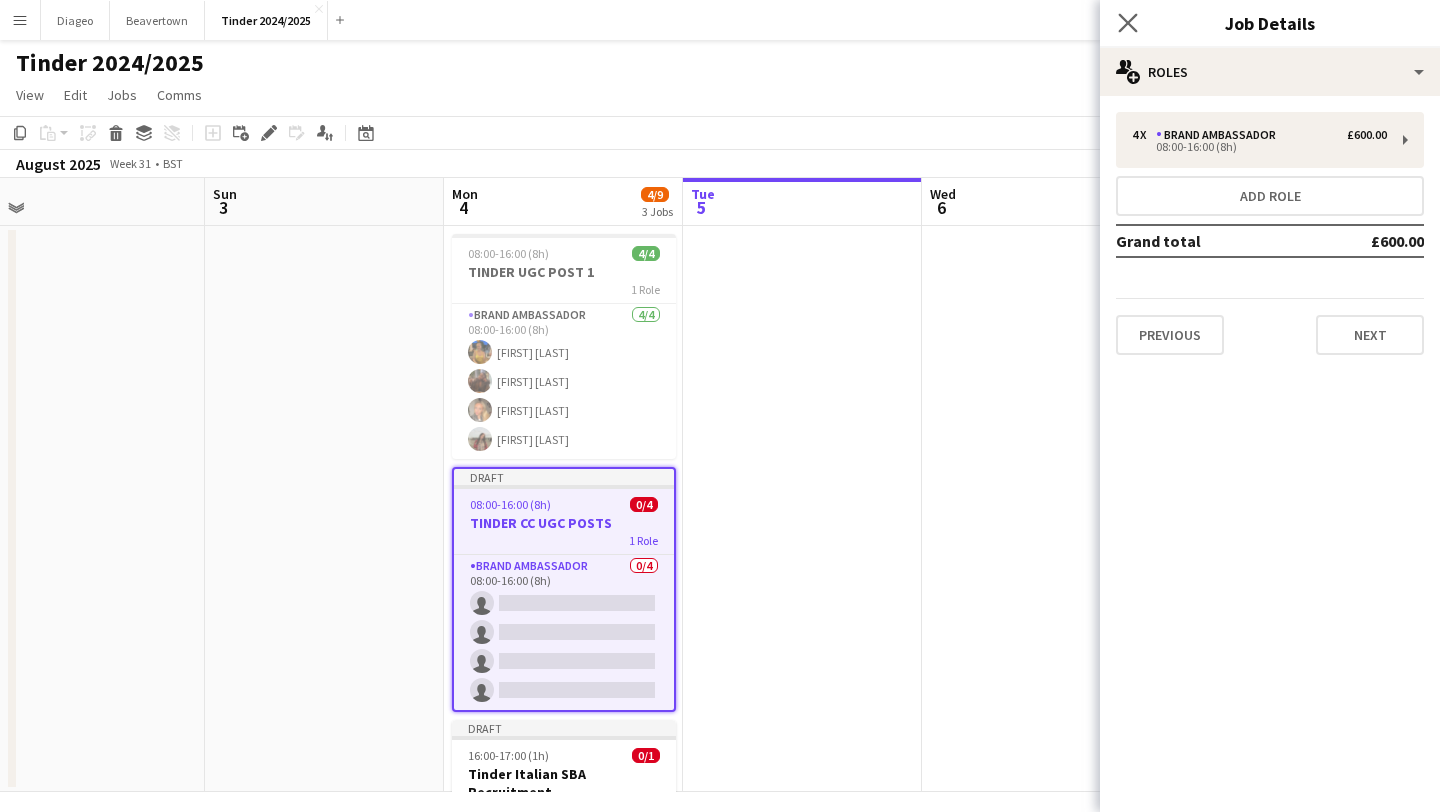 click on "Close pop-in" 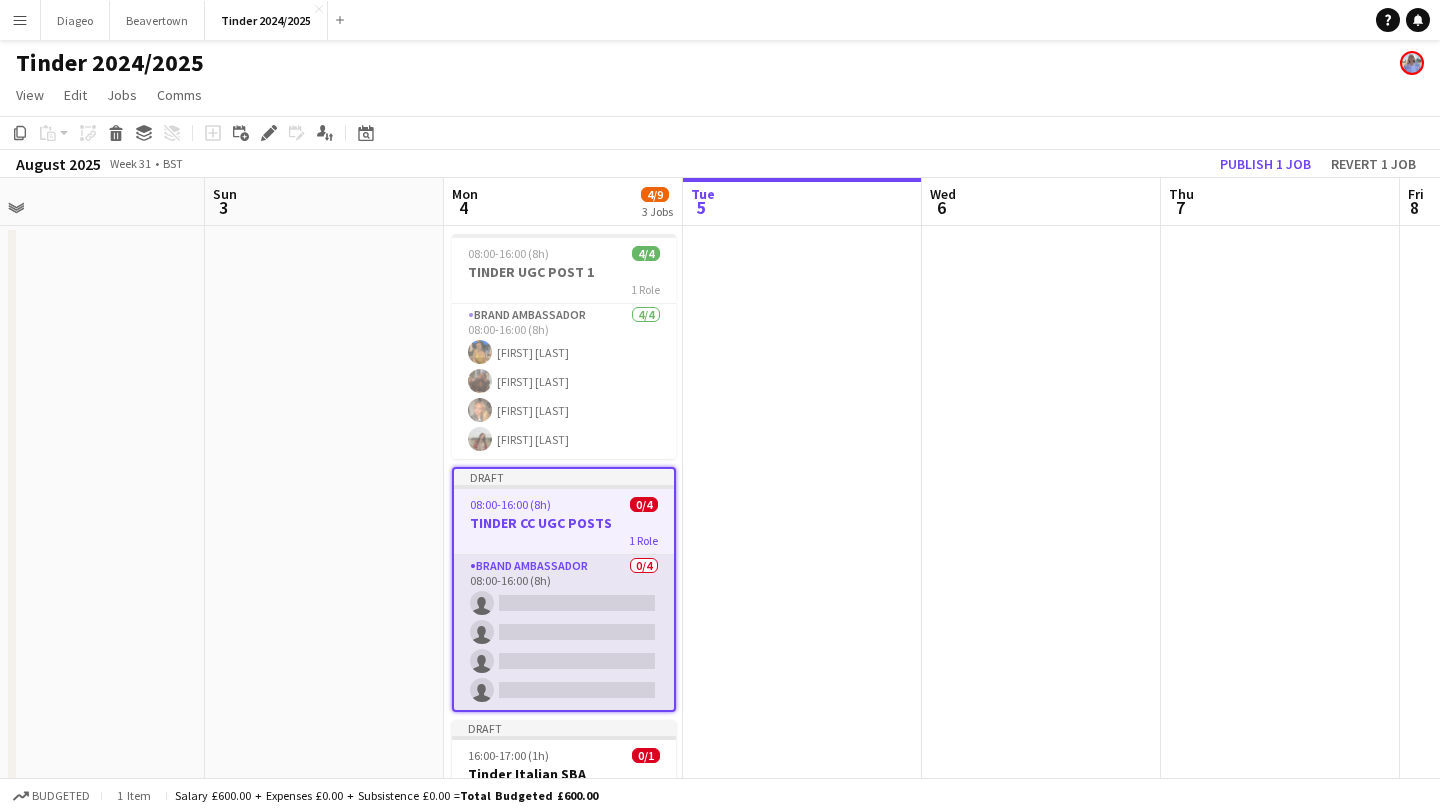 click on "Brand Ambassador   0/4   08:00-16:00 (8h)
single-neutral-actions
single-neutral-actions
single-neutral-actions
single-neutral-actions" at bounding box center [564, 632] 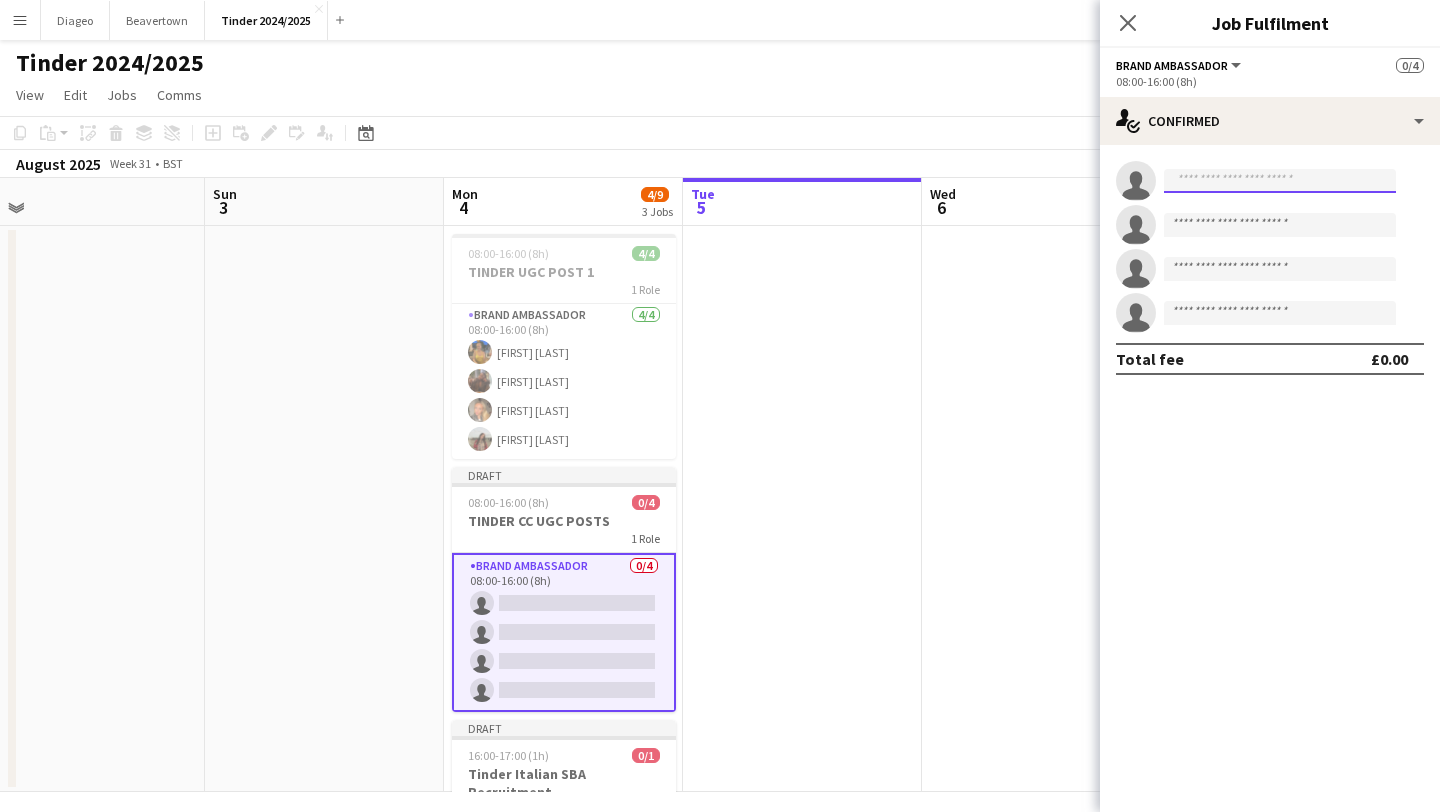 click at bounding box center (1280, 181) 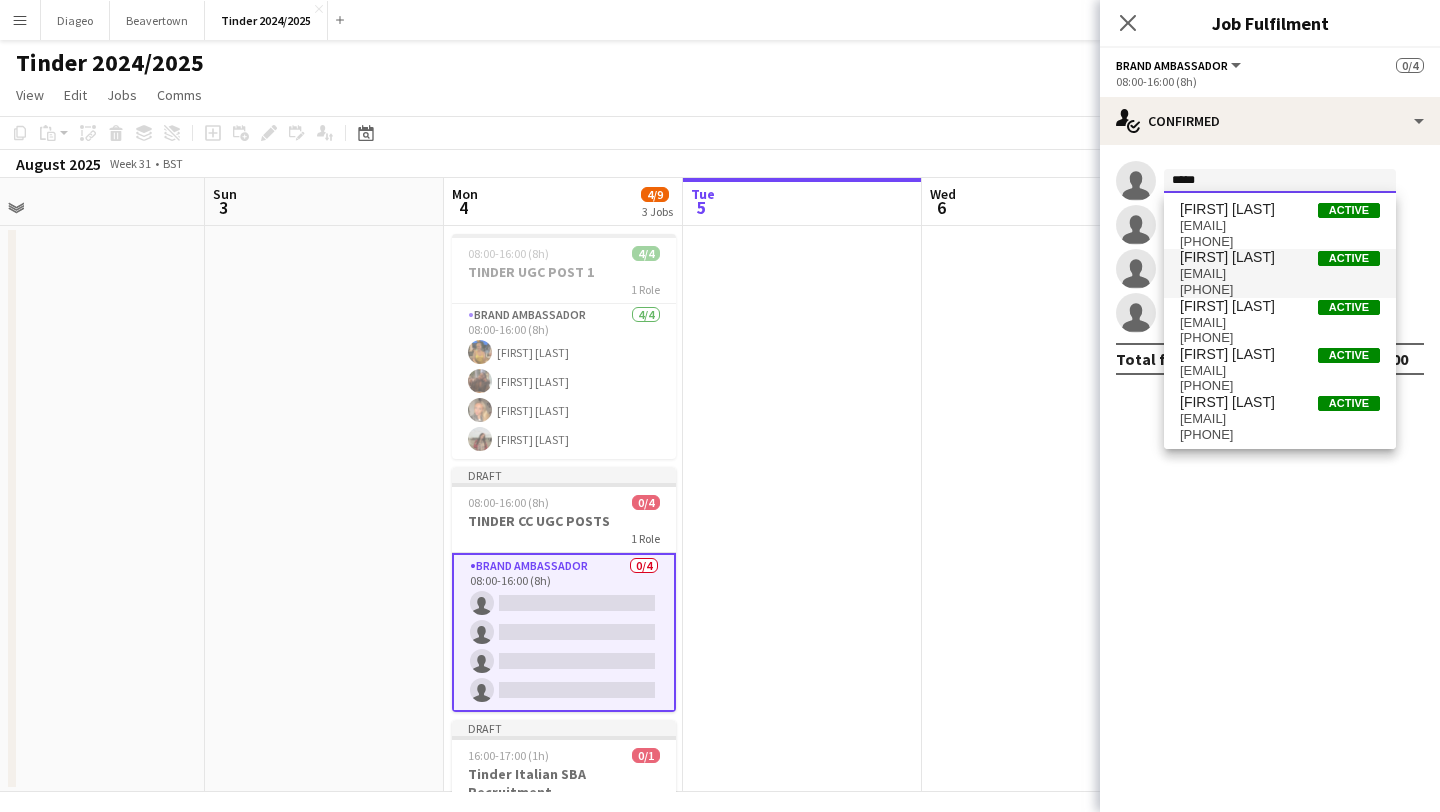type on "*****" 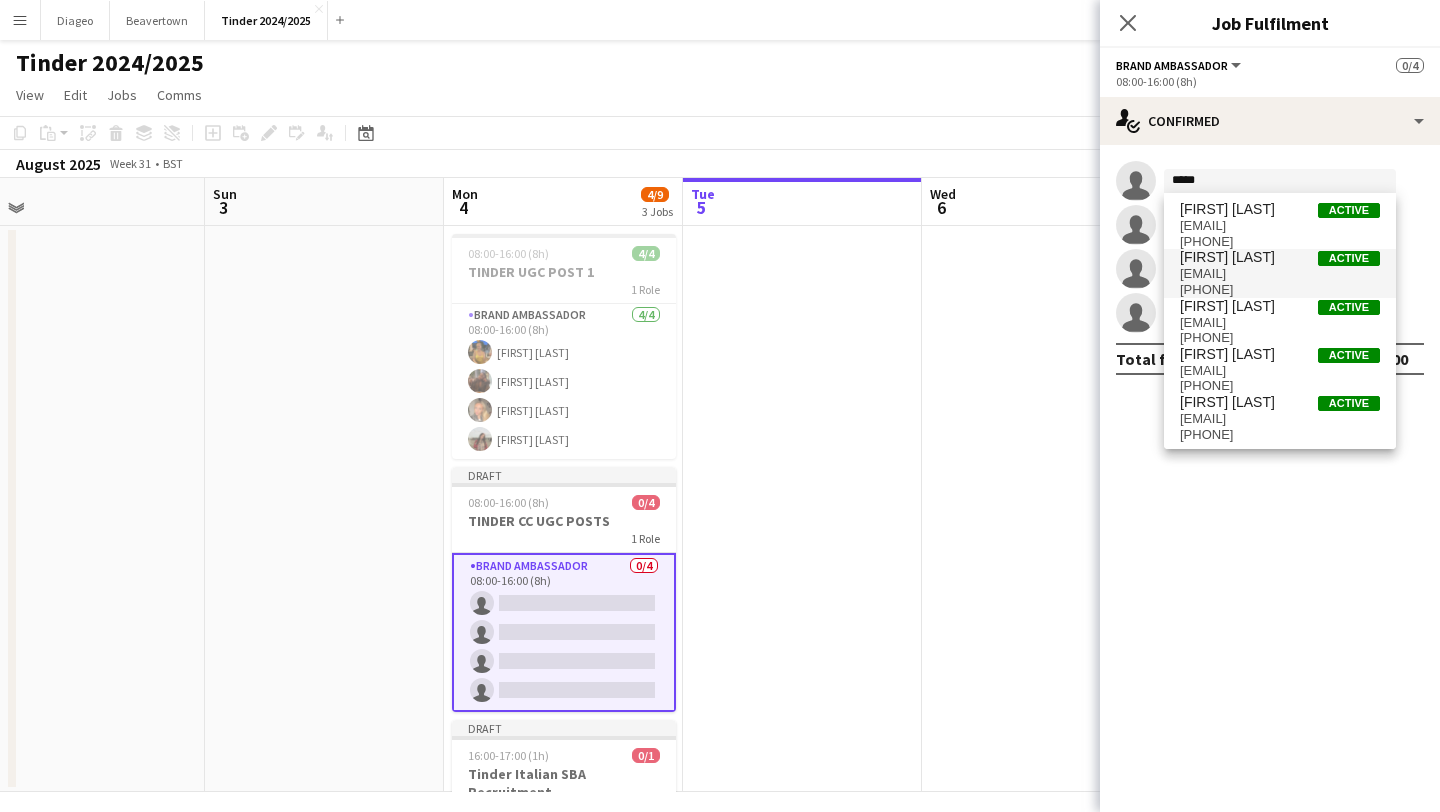 click on "Sadie Ault  Active" at bounding box center [1280, 257] 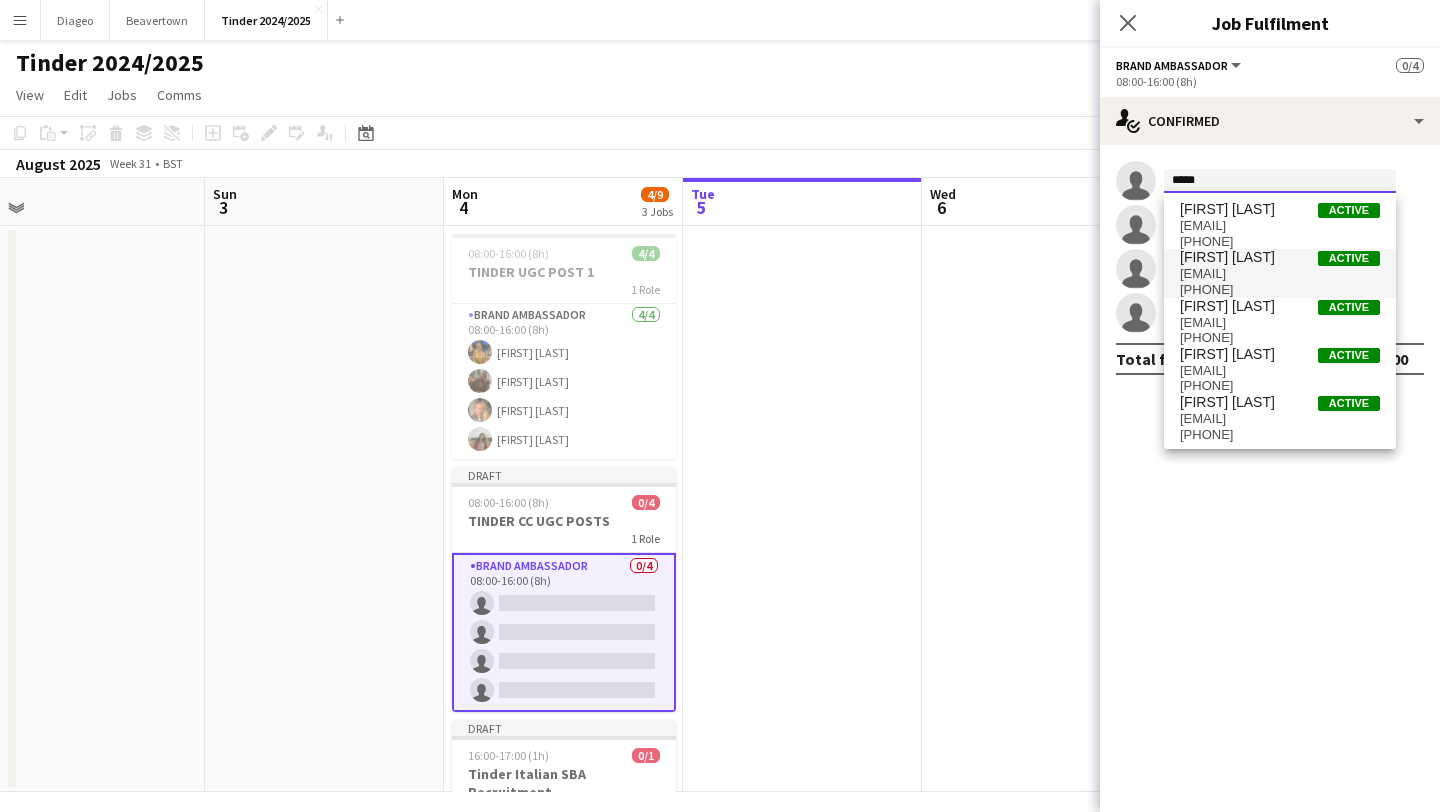 type 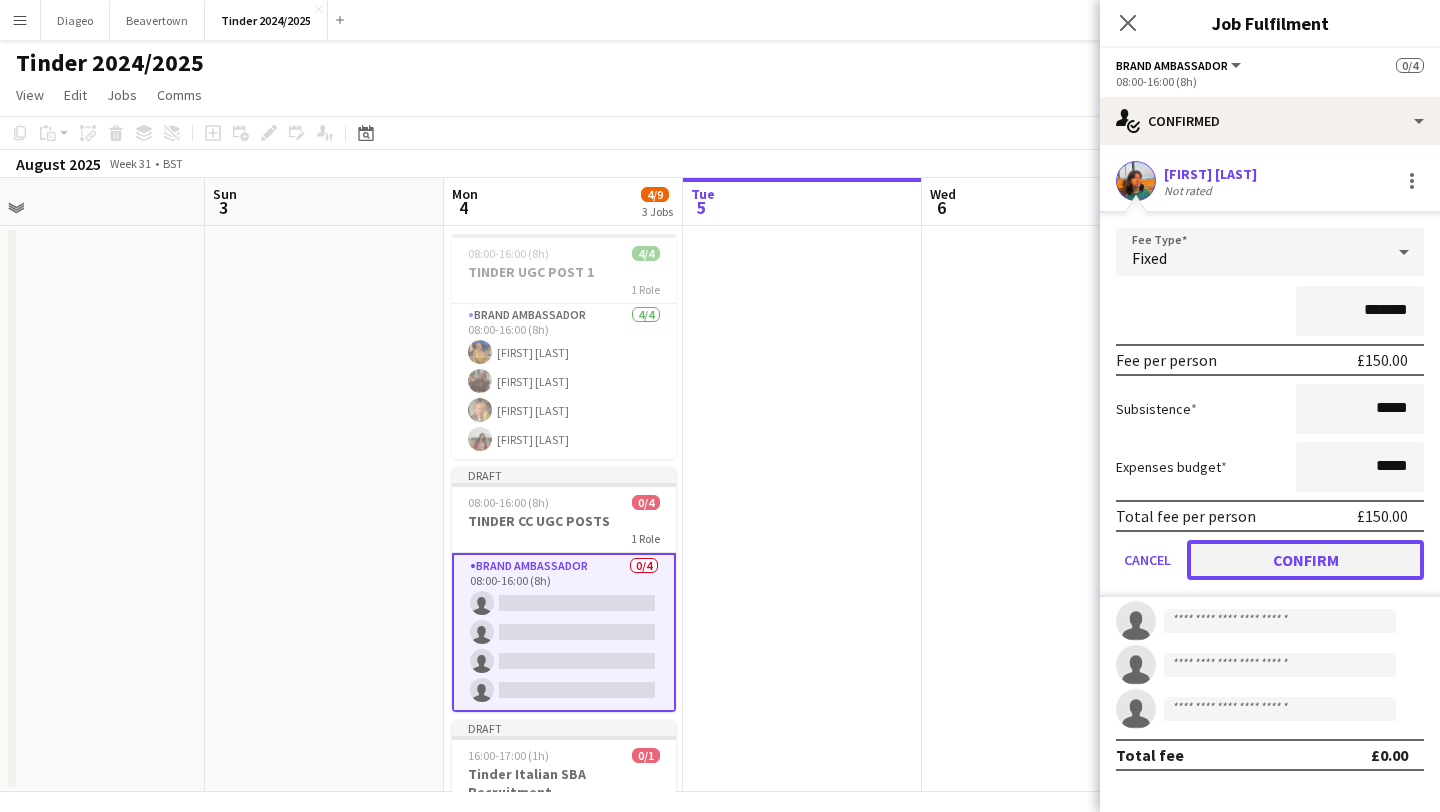 click on "Confirm" at bounding box center [1305, 560] 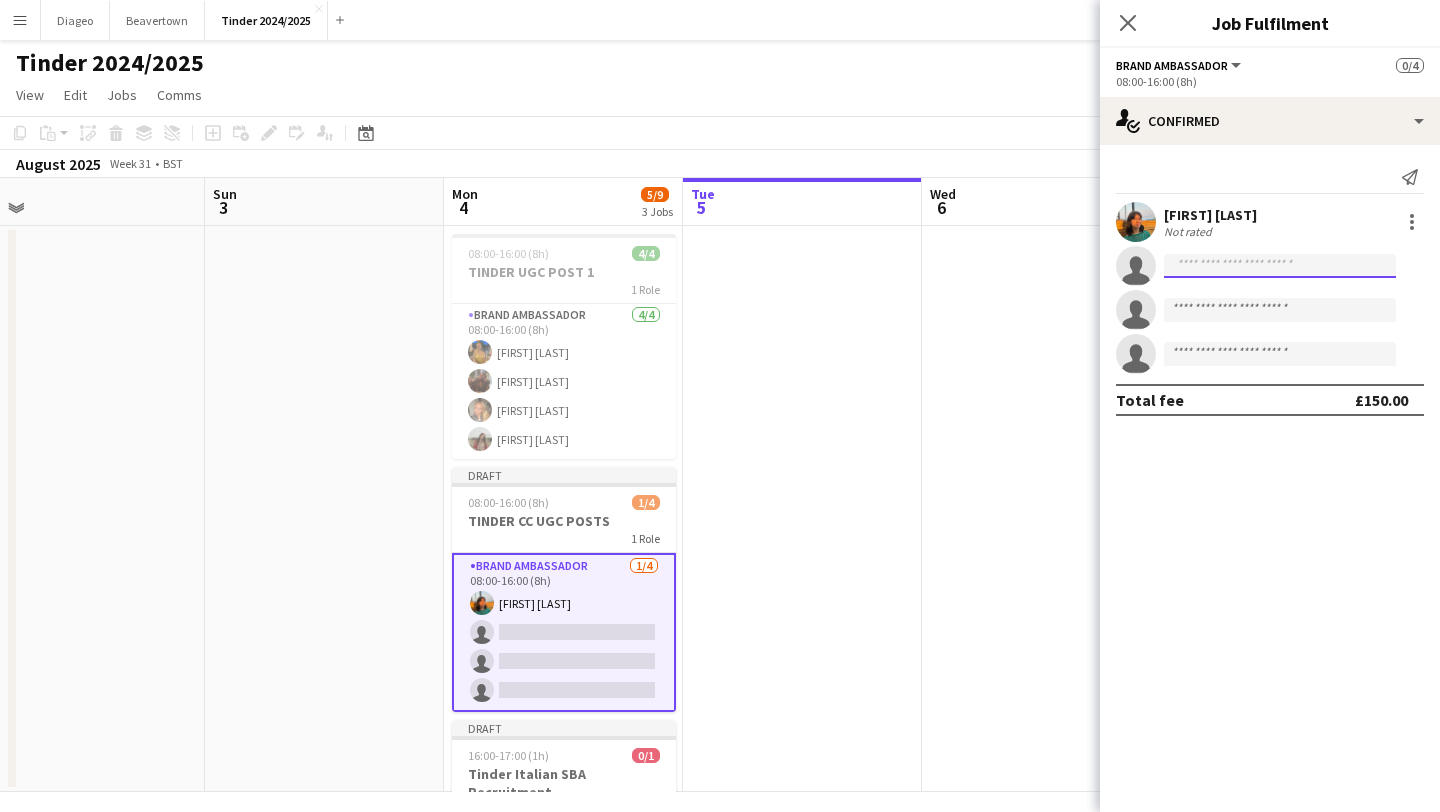 click at bounding box center [1280, 310] 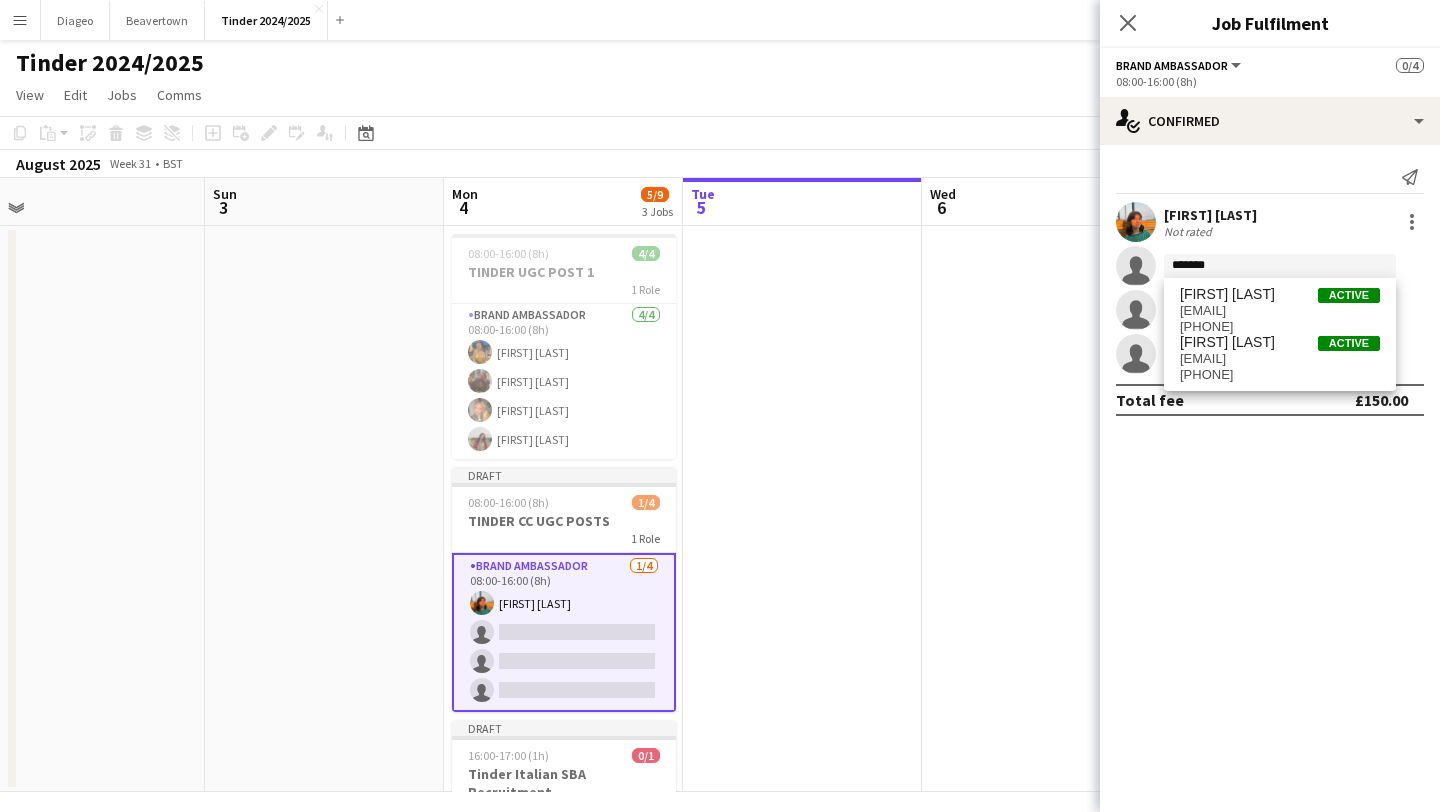 drag, startPoint x: 1270, startPoint y: 245, endPoint x: 1209, endPoint y: 260, distance: 62.817196 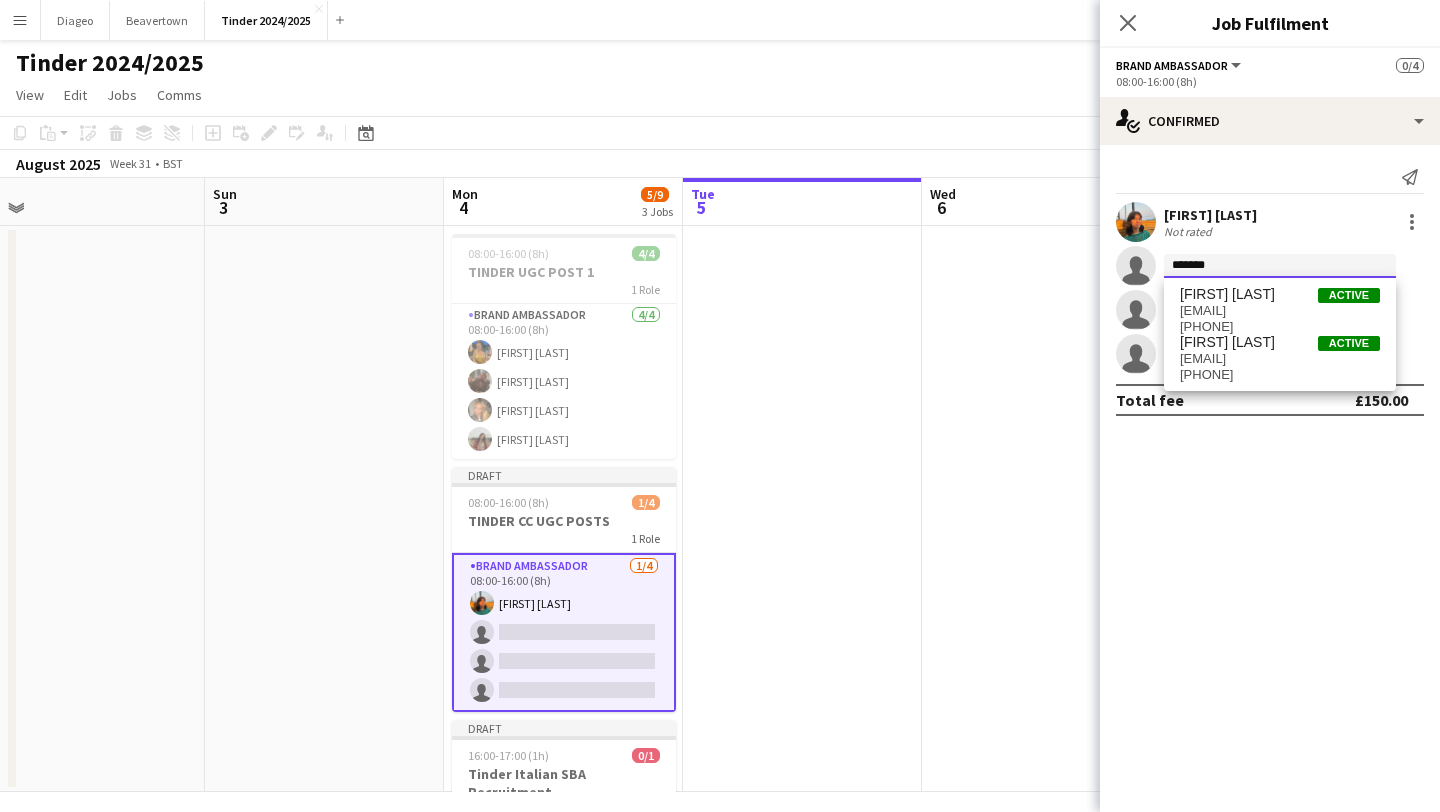 drag, startPoint x: 1209, startPoint y: 260, endPoint x: 1123, endPoint y: 259, distance: 86.00581 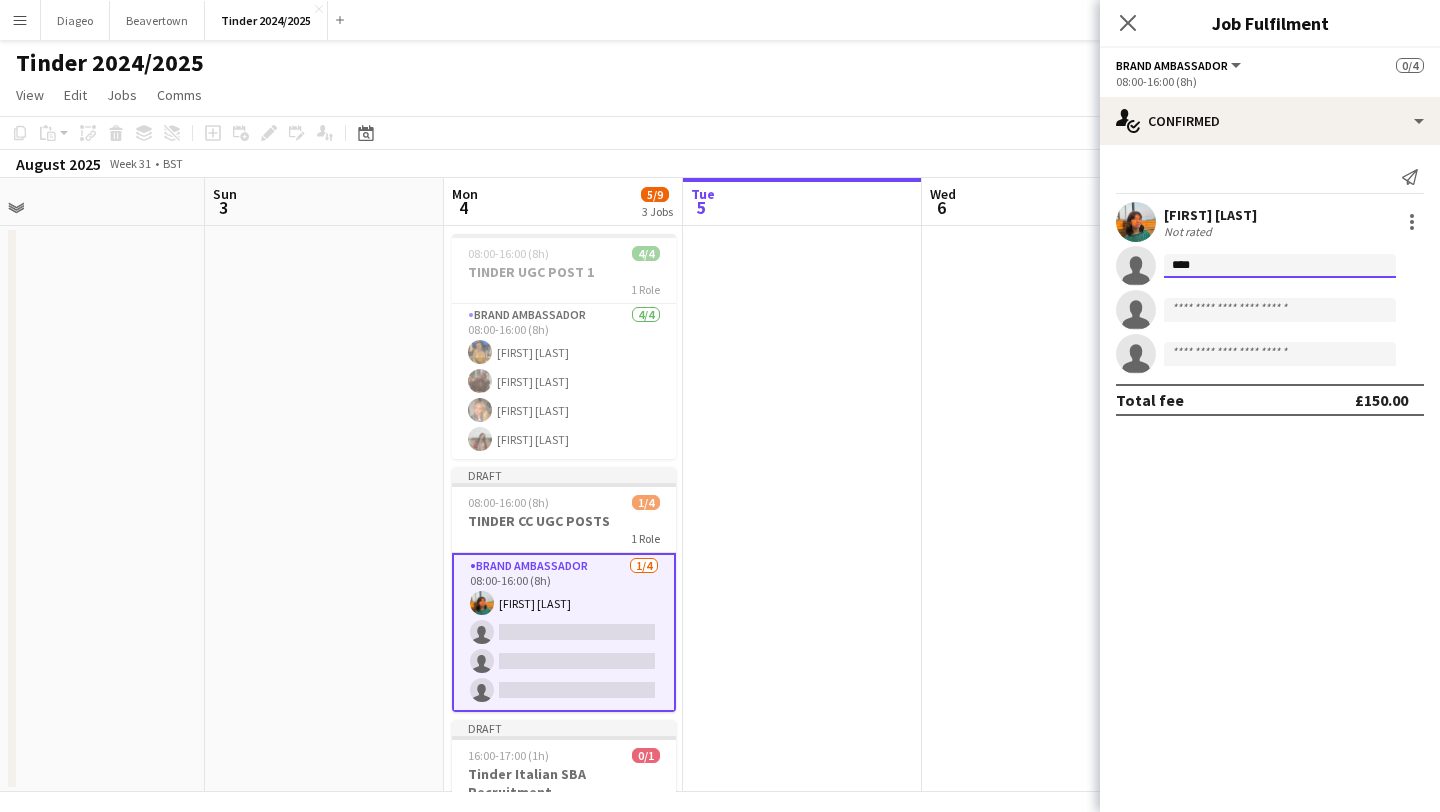 drag, startPoint x: 1226, startPoint y: 267, endPoint x: 1152, endPoint y: 263, distance: 74.10803 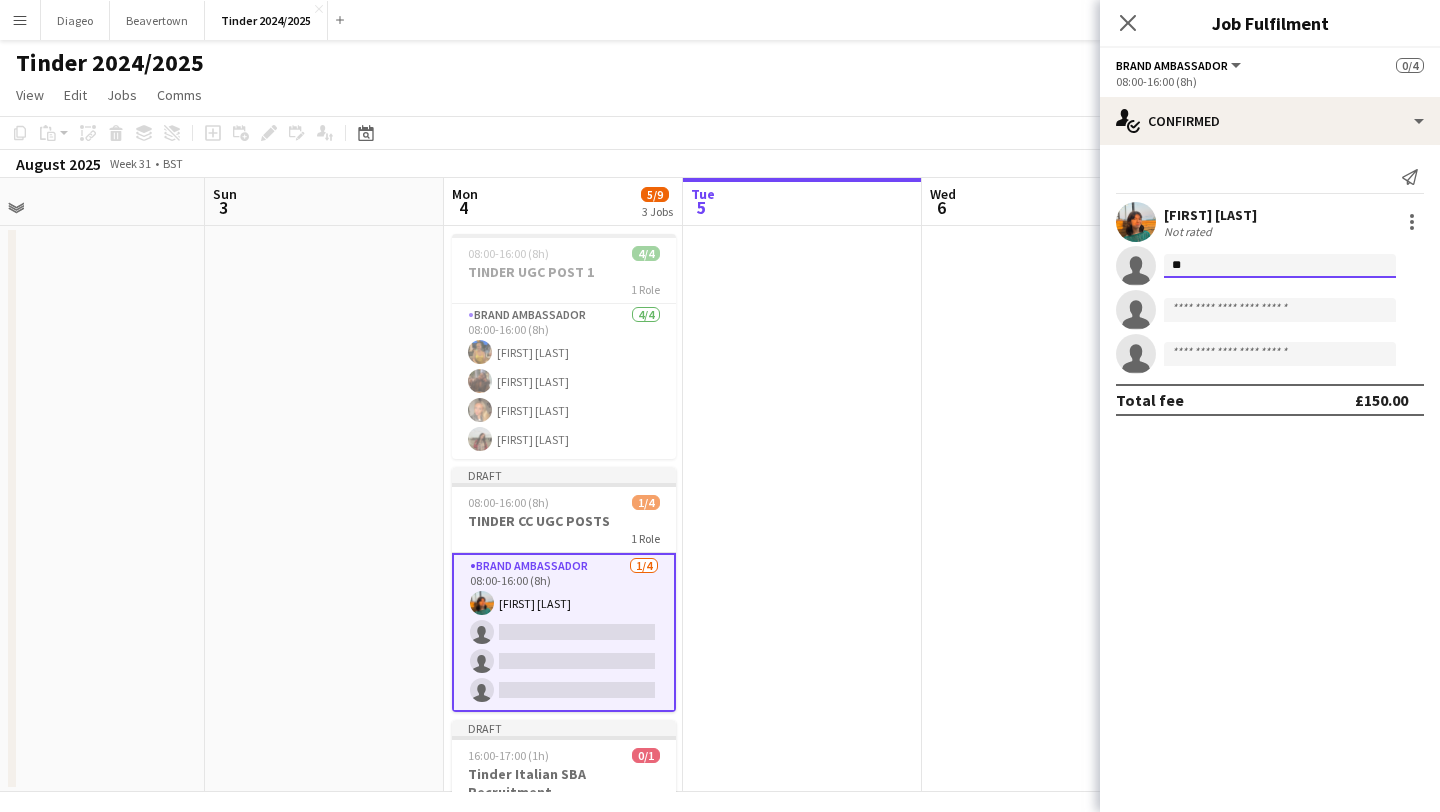 type on "*" 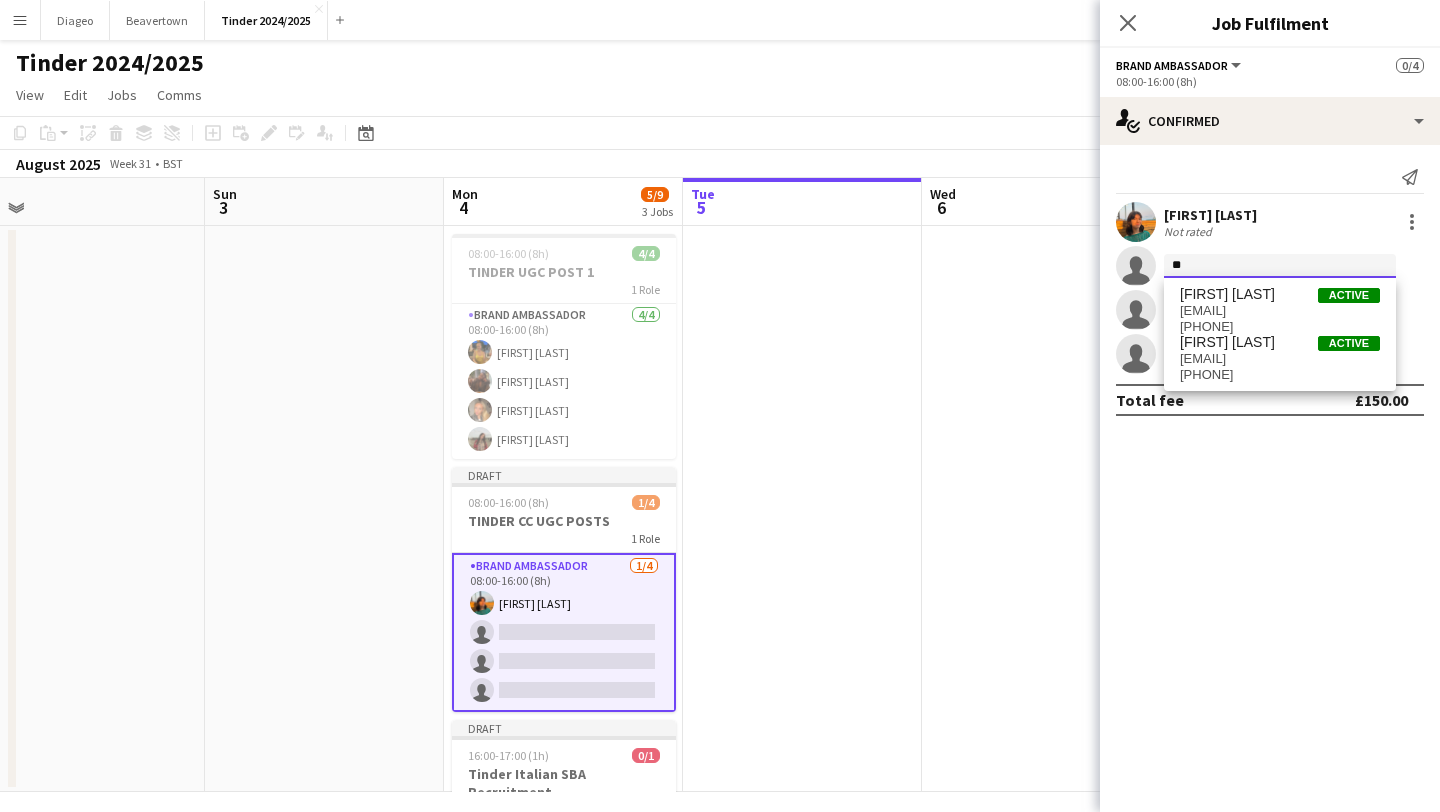type on "*" 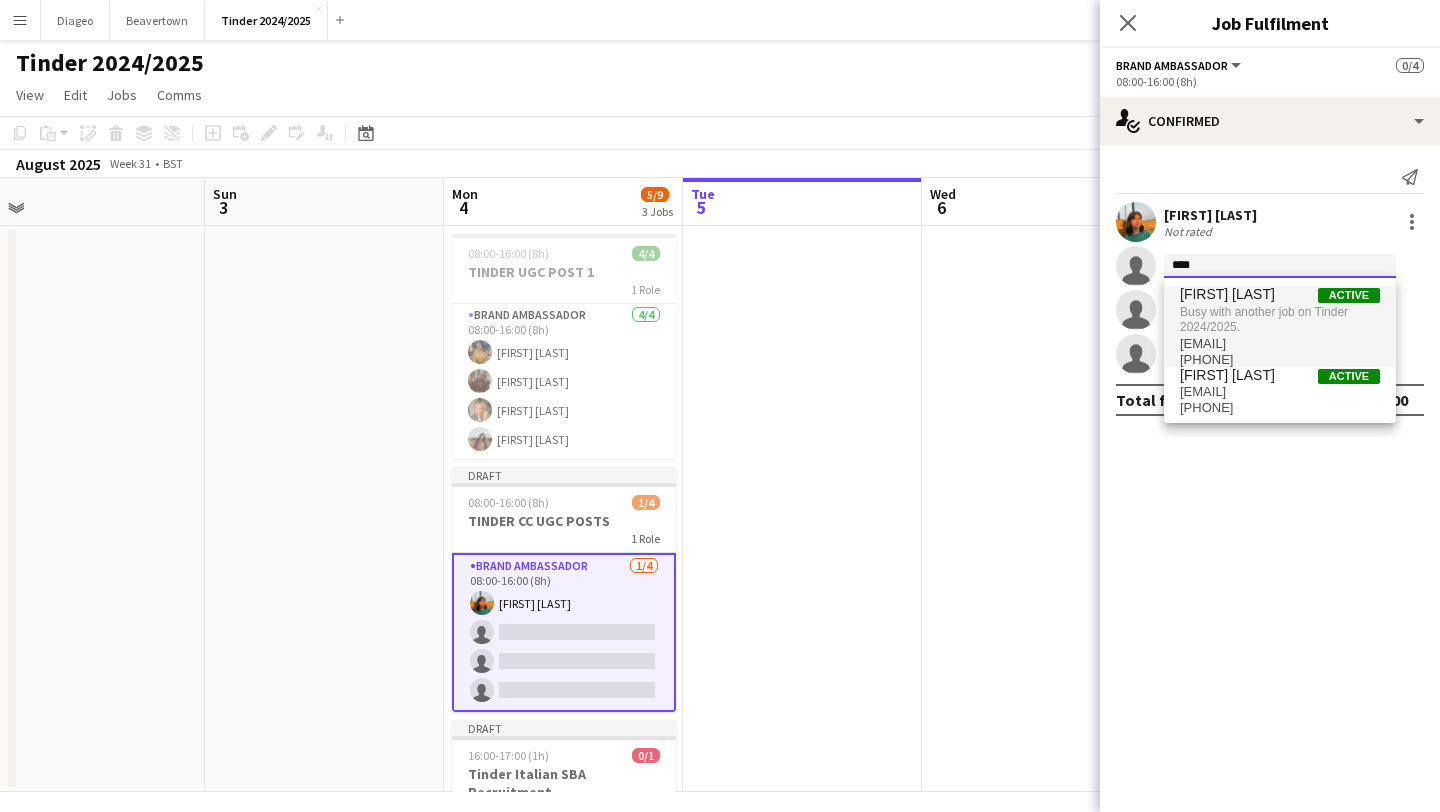 type on "****" 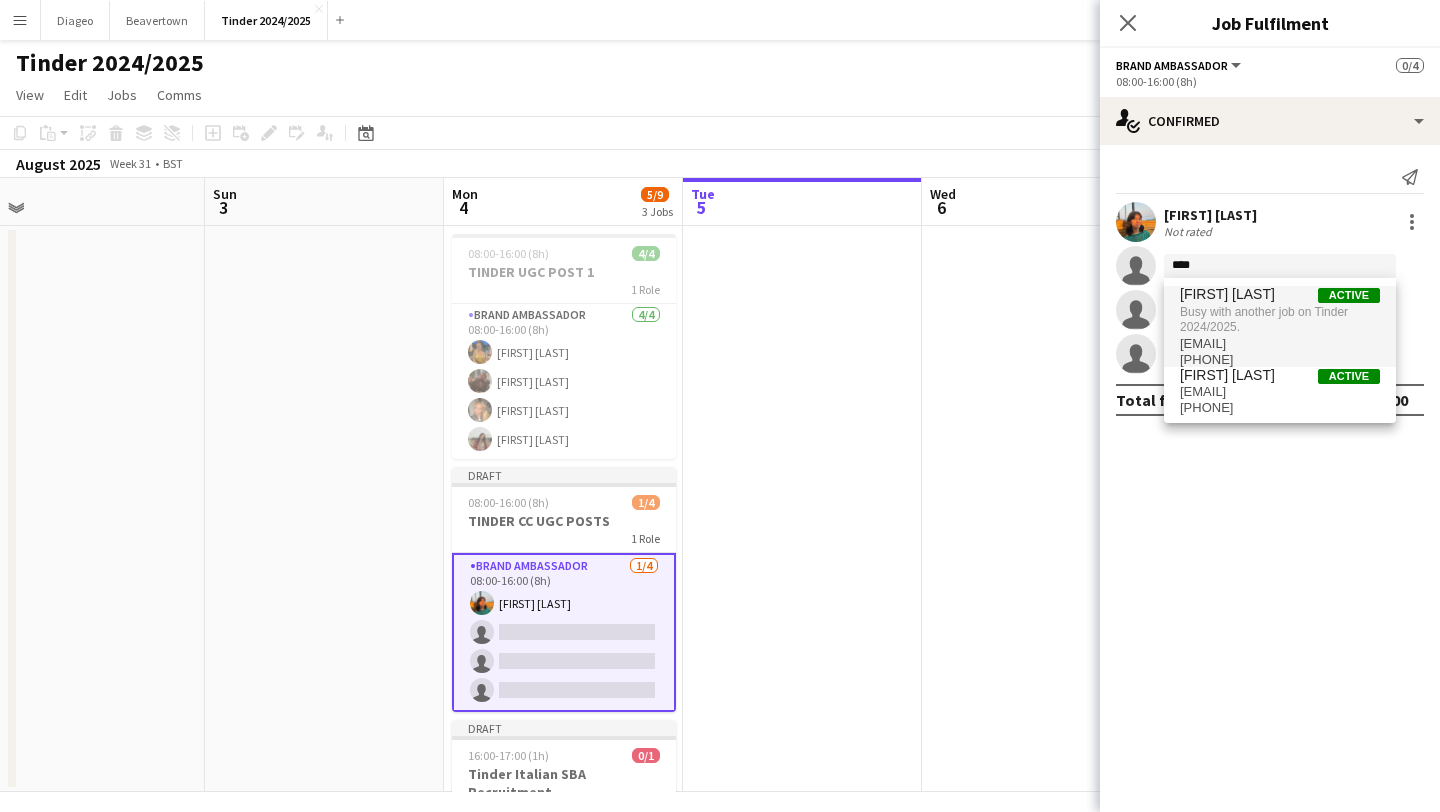 click on "Busy with another job on Tinder 2024/2025." at bounding box center (1280, 319) 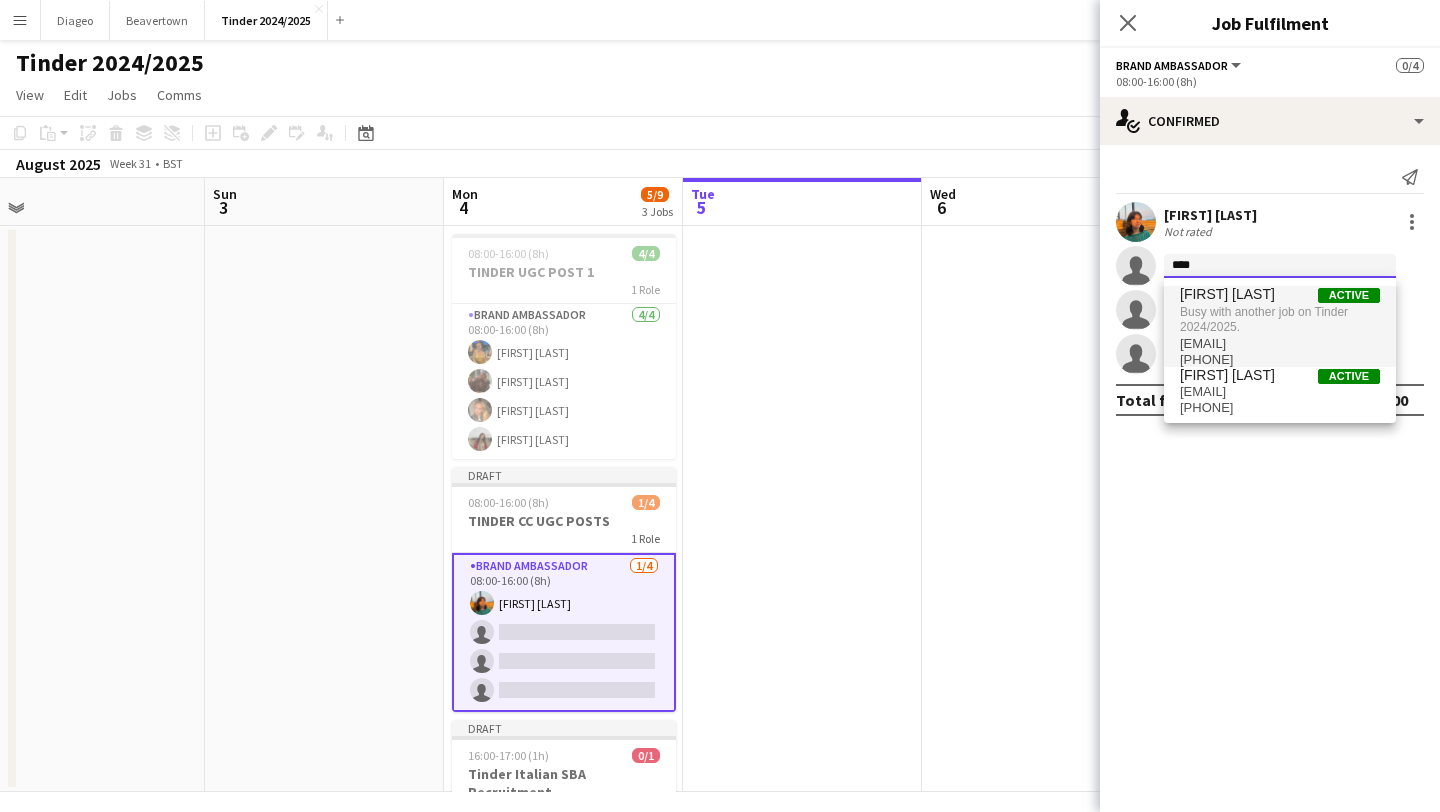 type 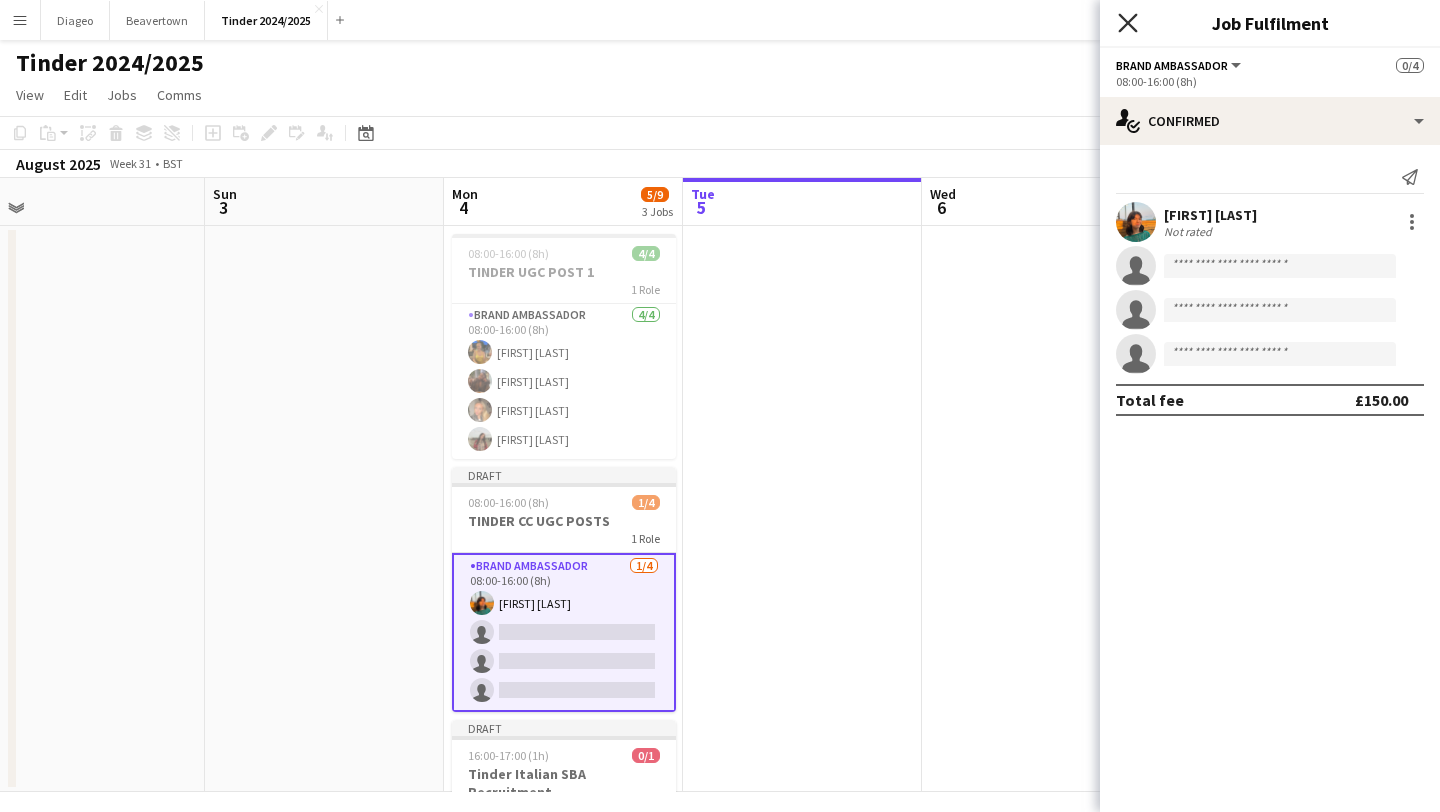 click on "Close pop-in" 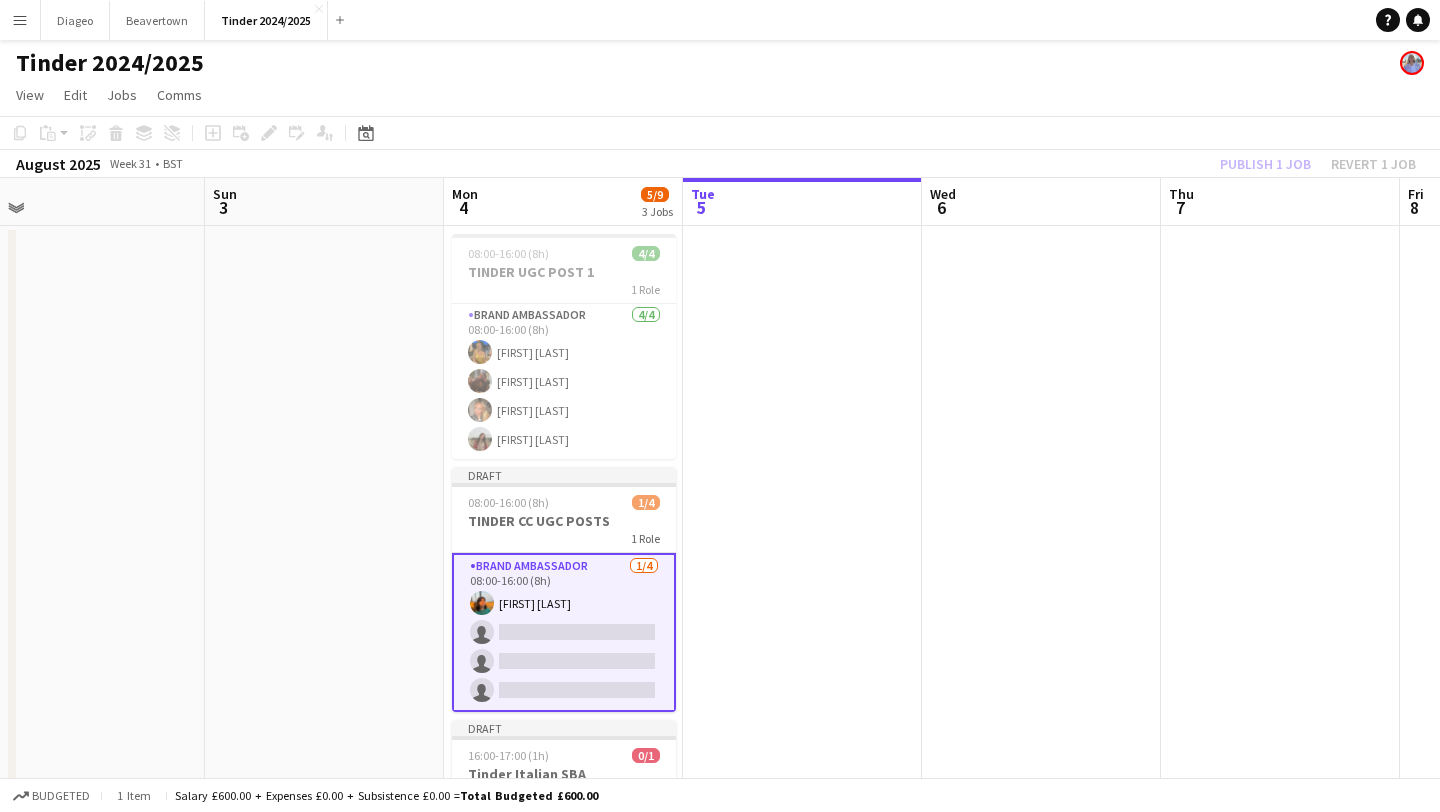 click on "Brand Ambassador   1/4   08:00-16:00 (8h)
Sadie Ault
single-neutral-actions
single-neutral-actions
single-neutral-actions" at bounding box center [564, 632] 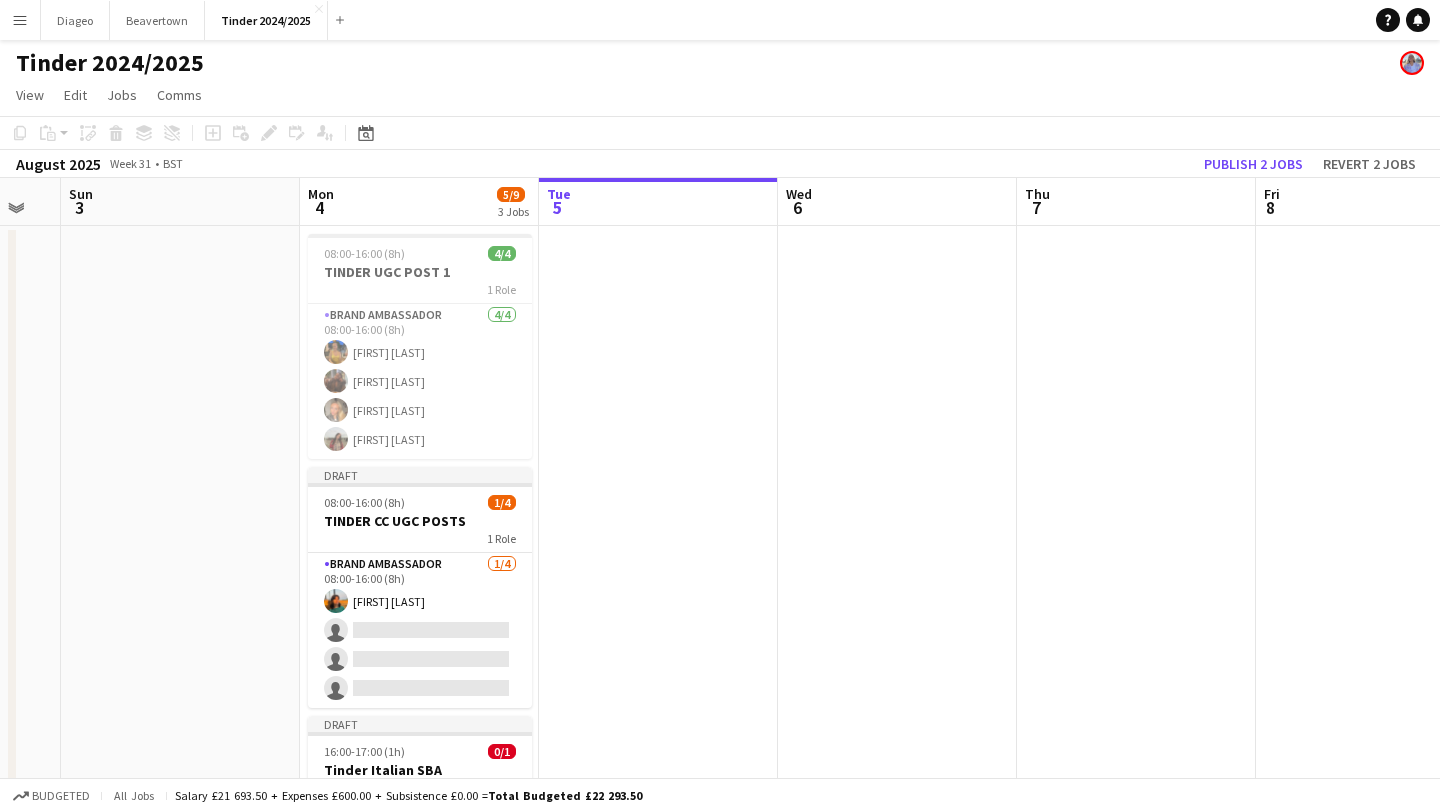drag, startPoint x: 608, startPoint y: 517, endPoint x: 598, endPoint y: 490, distance: 28.79236 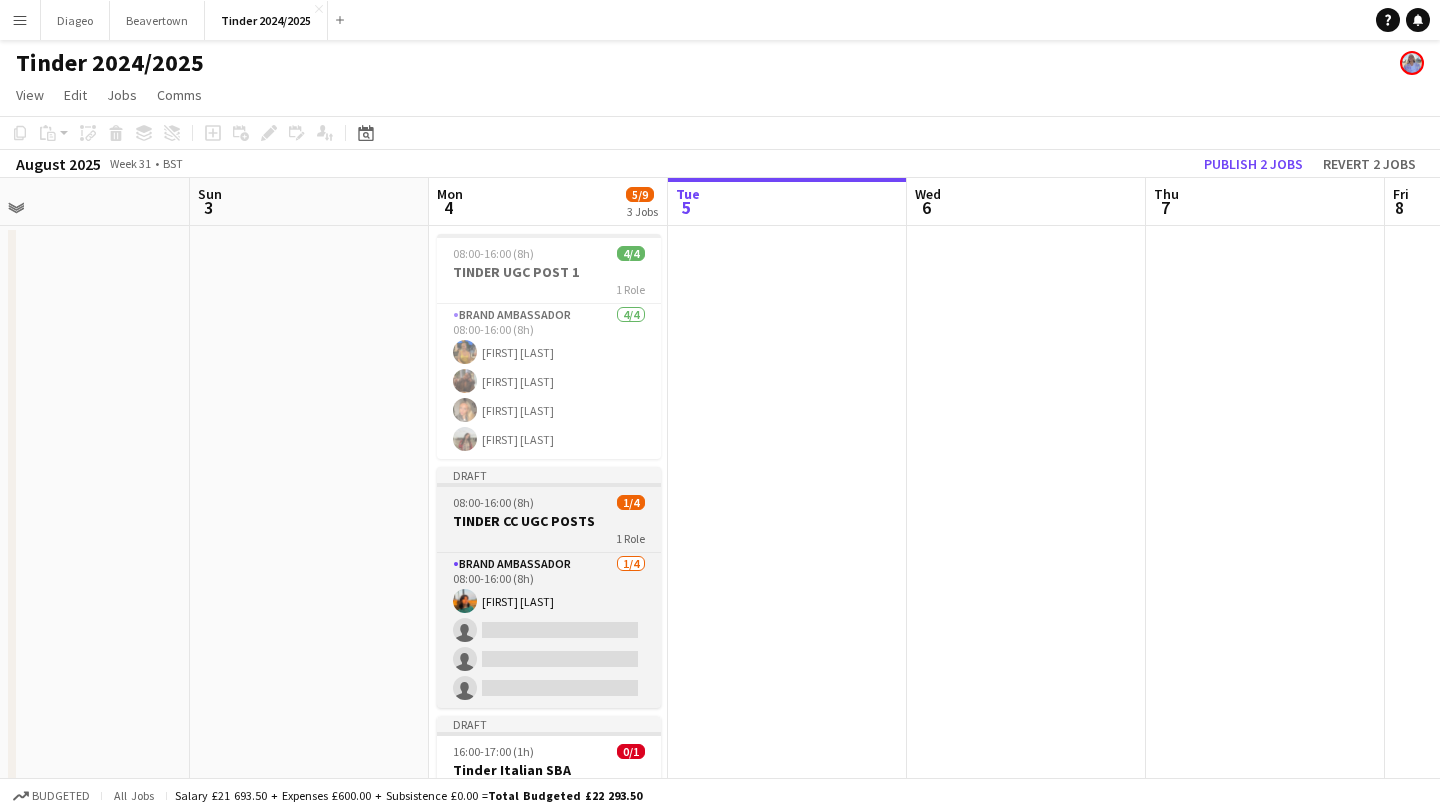 click on "TINDER CC UGC POSTS" at bounding box center [549, 521] 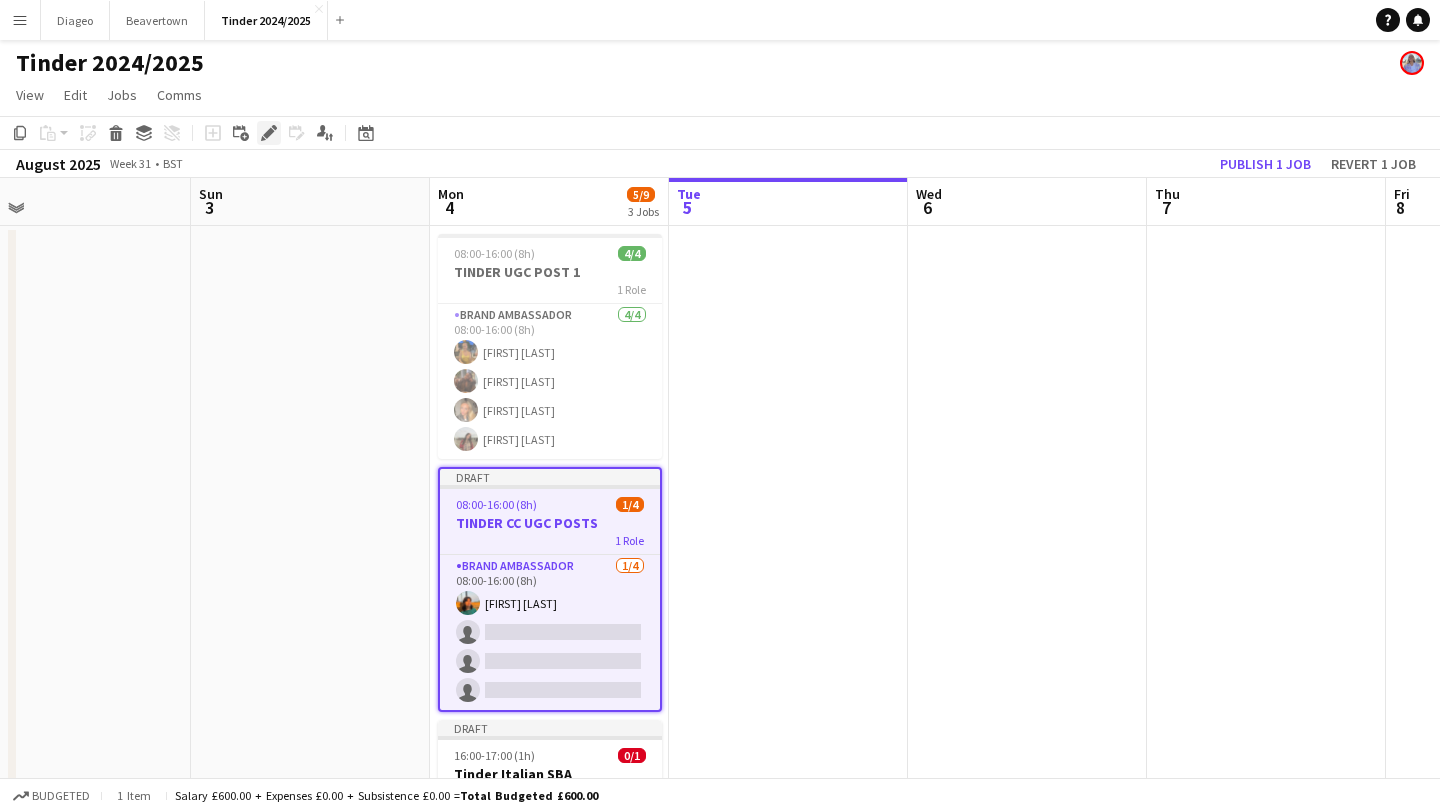 click on "Edit" at bounding box center (269, 133) 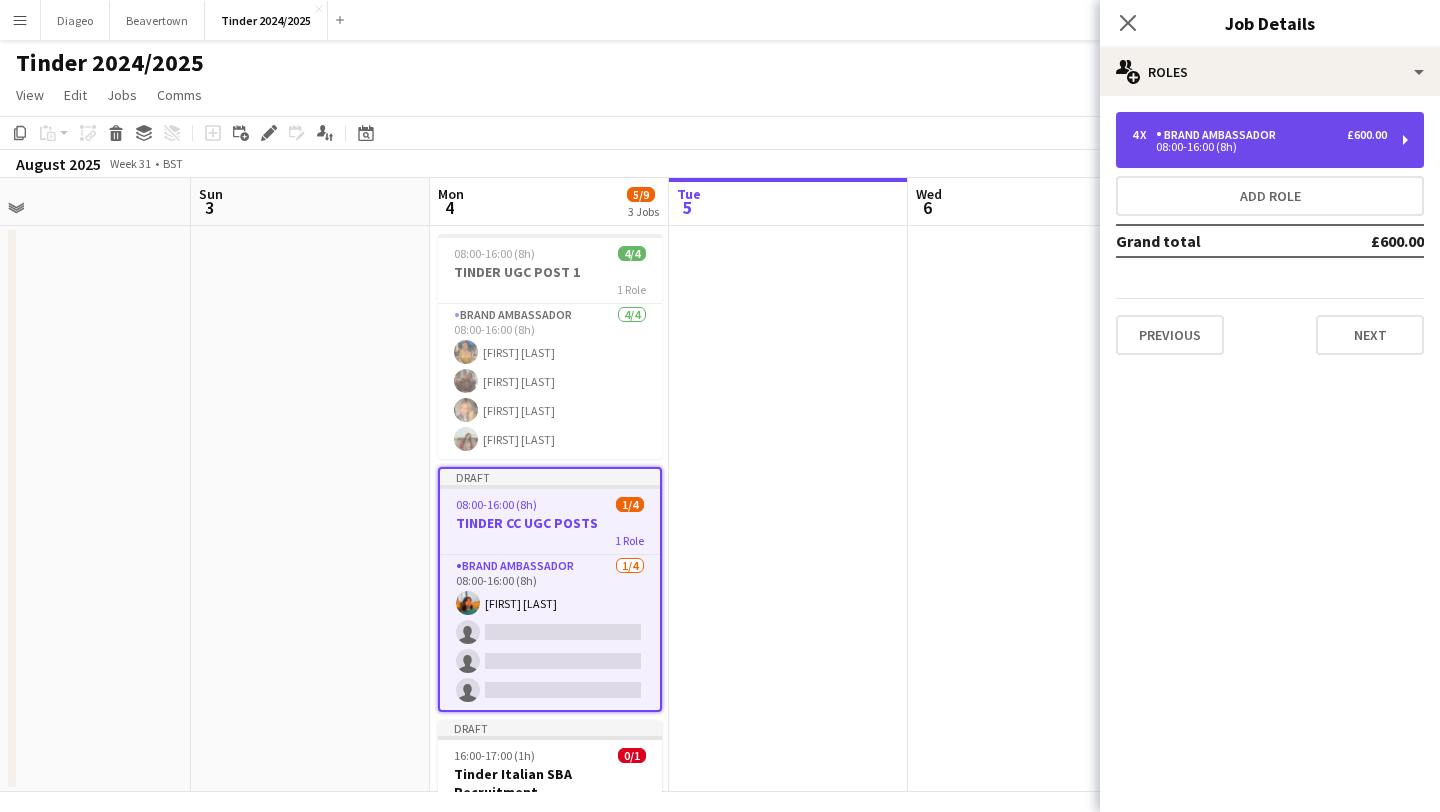 click on "08:00-16:00 (8h)" at bounding box center [1259, 147] 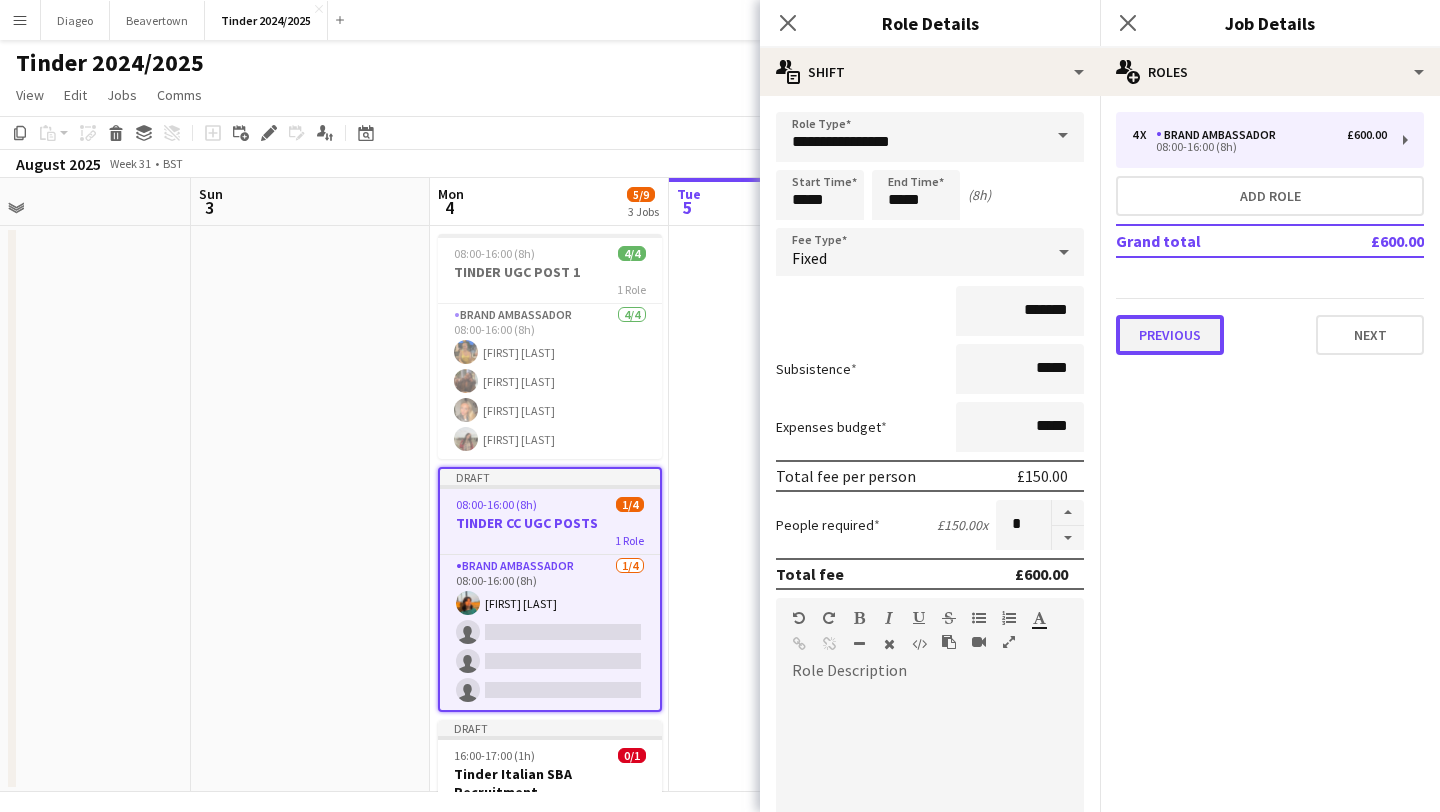 click on "Previous" at bounding box center [1170, 335] 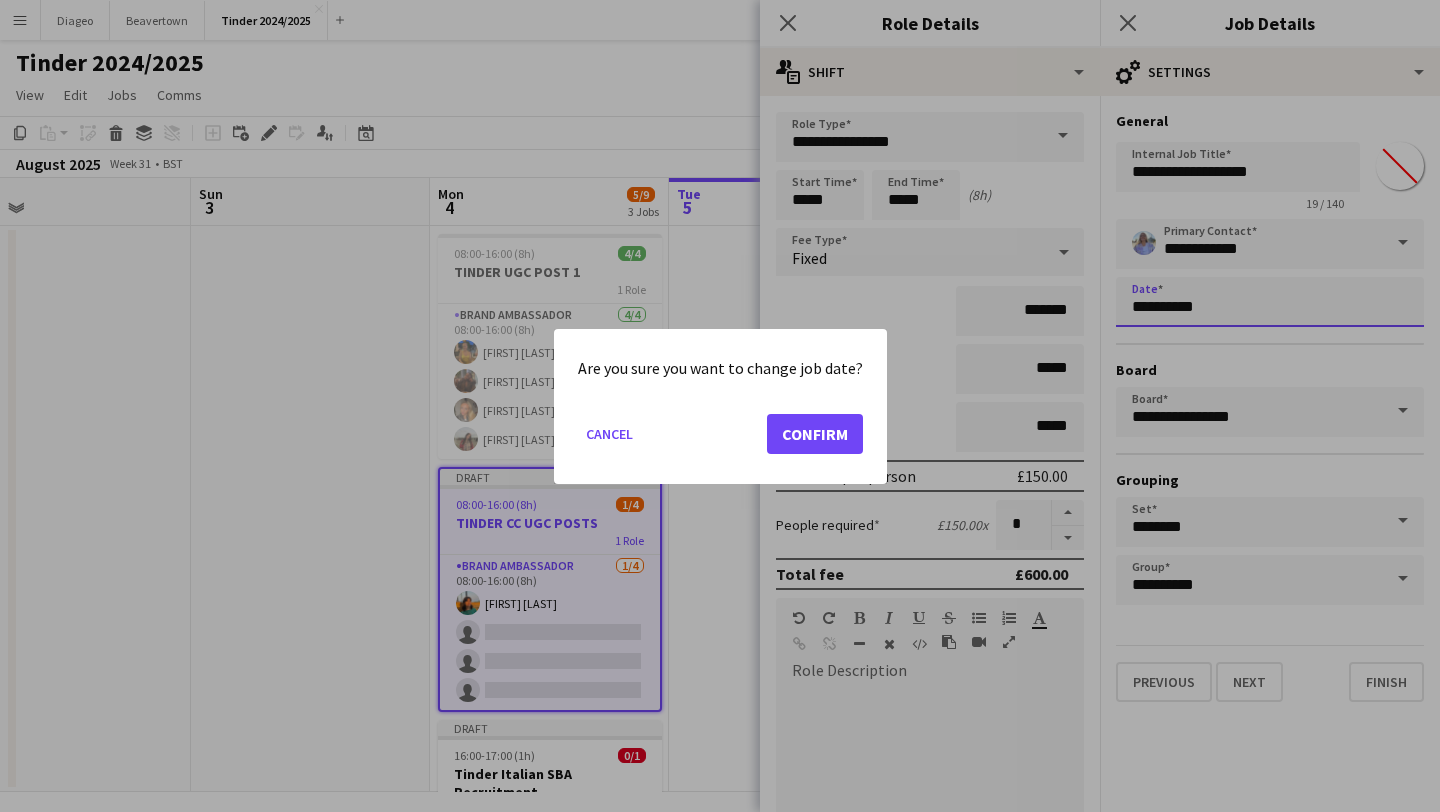 click on "Menu
Boards
Boards   Boards   All jobs   Status
Workforce
Workforce   My Workforce   Recruiting
Comms
Comms
Pay
Pay   Approvals
Platform Settings
Platform Settings   Your settings
Training Academy
Training Academy
Knowledge Base
Knowledge Base
Product Updates
Product Updates   Log Out   Privacy   Diageo
Close
Beavertown
Close
Tinder 2024/2025
Close
Add
Help
Notifications
Tinder 2024/2025   View  Day view expanded Day view collapsed Month view Date picker Jump to today Expand Linked Jobs  Edit  Copy" at bounding box center (720, 413) 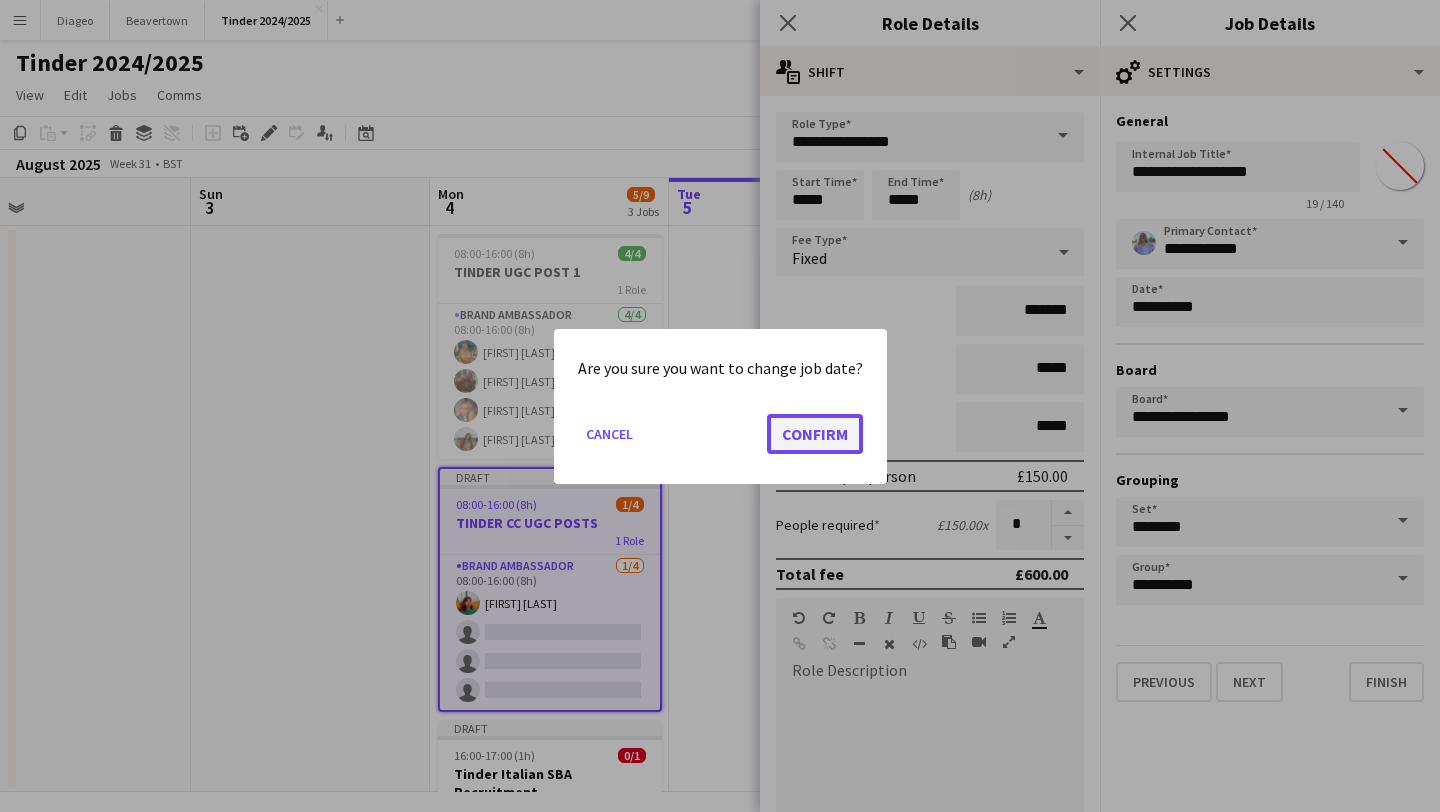 click on "Confirm" 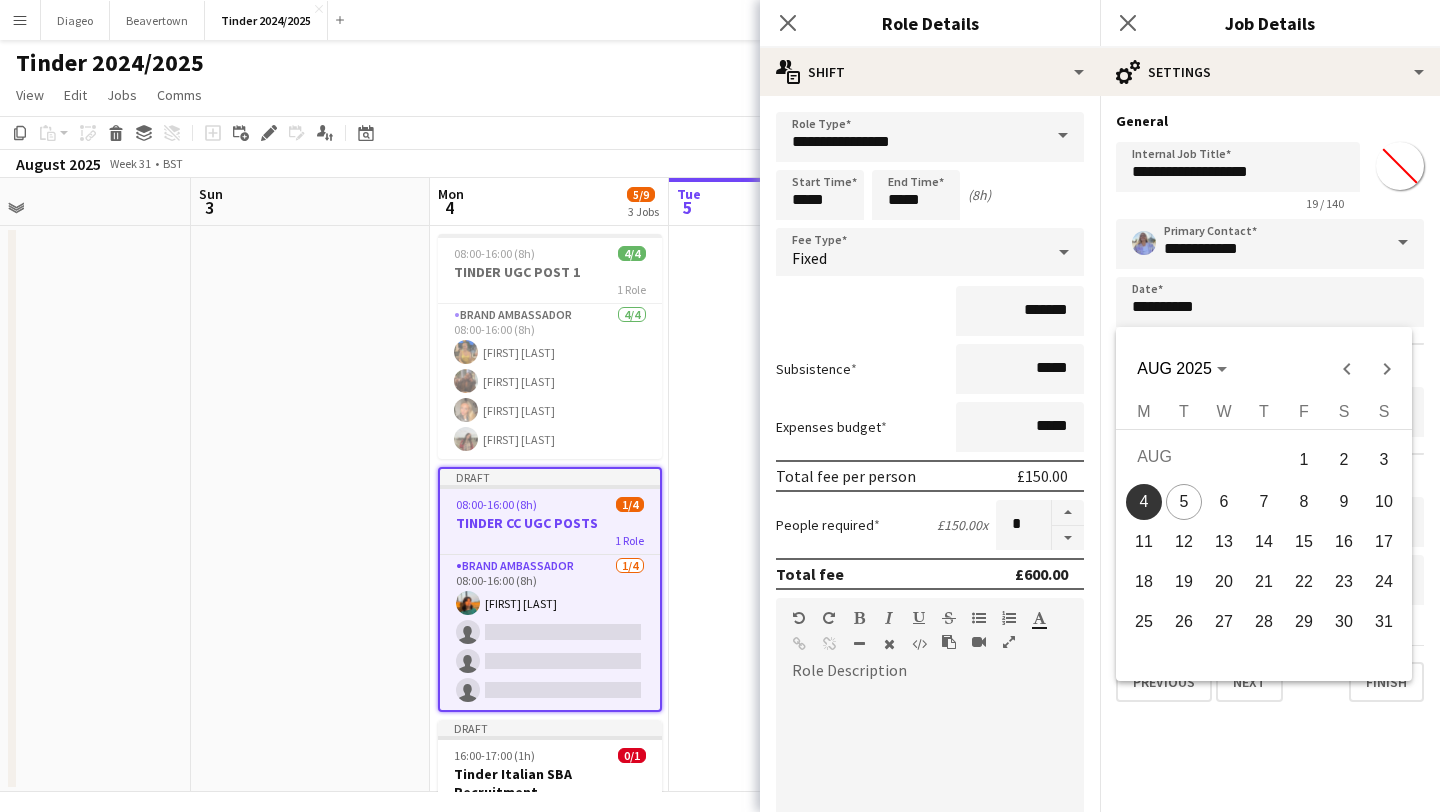 click on "3" at bounding box center [1384, 459] 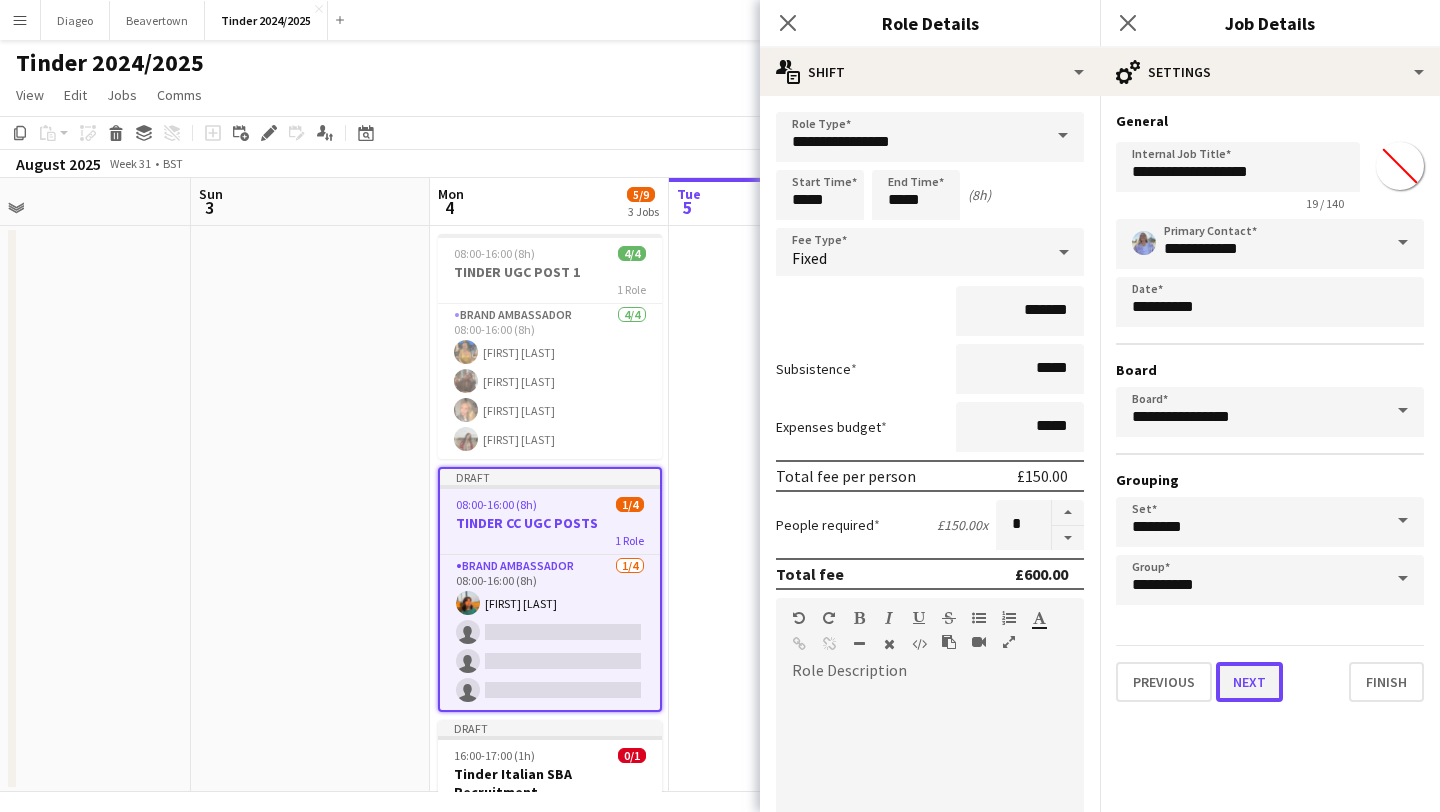 click on "Next" at bounding box center [1249, 682] 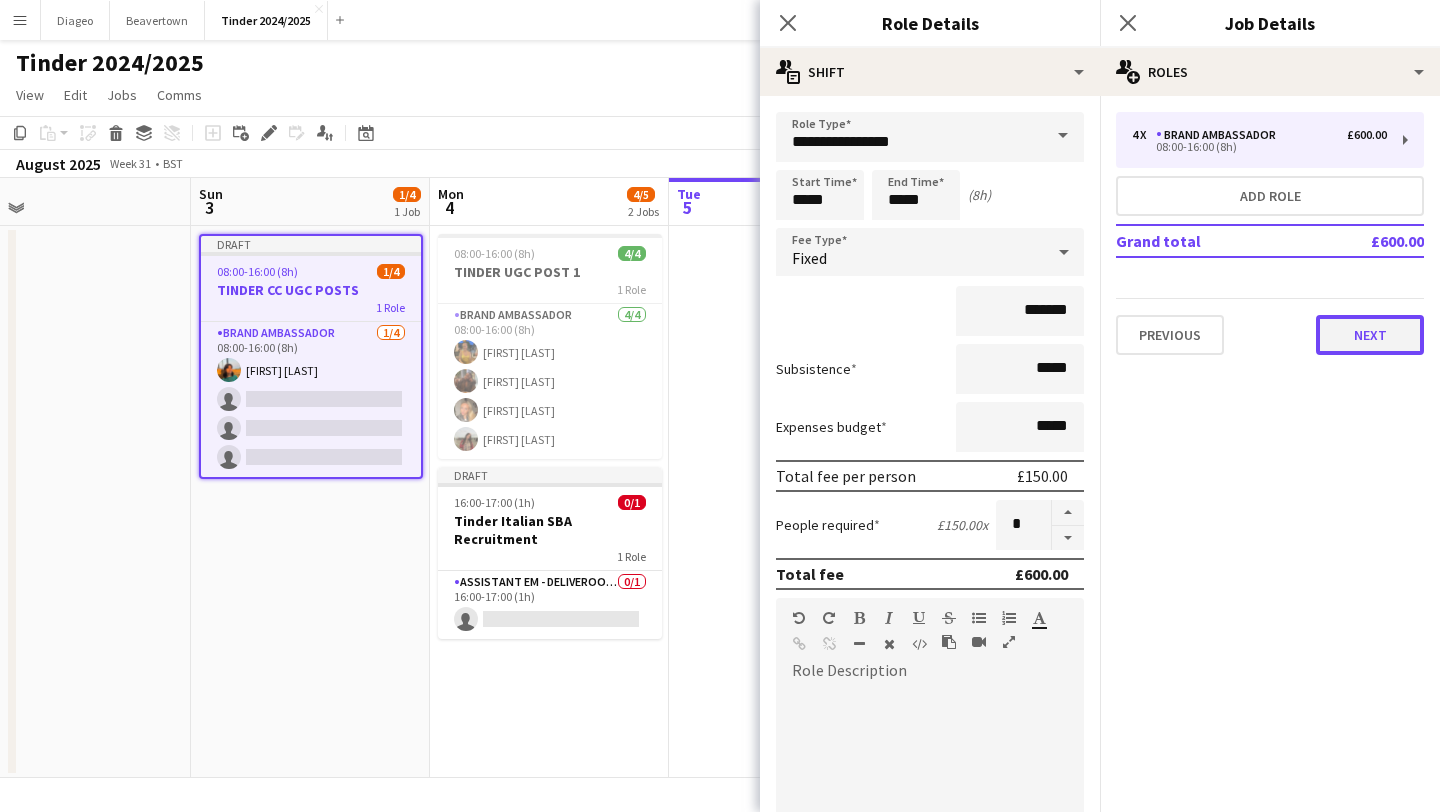 click on "Next" at bounding box center [1370, 335] 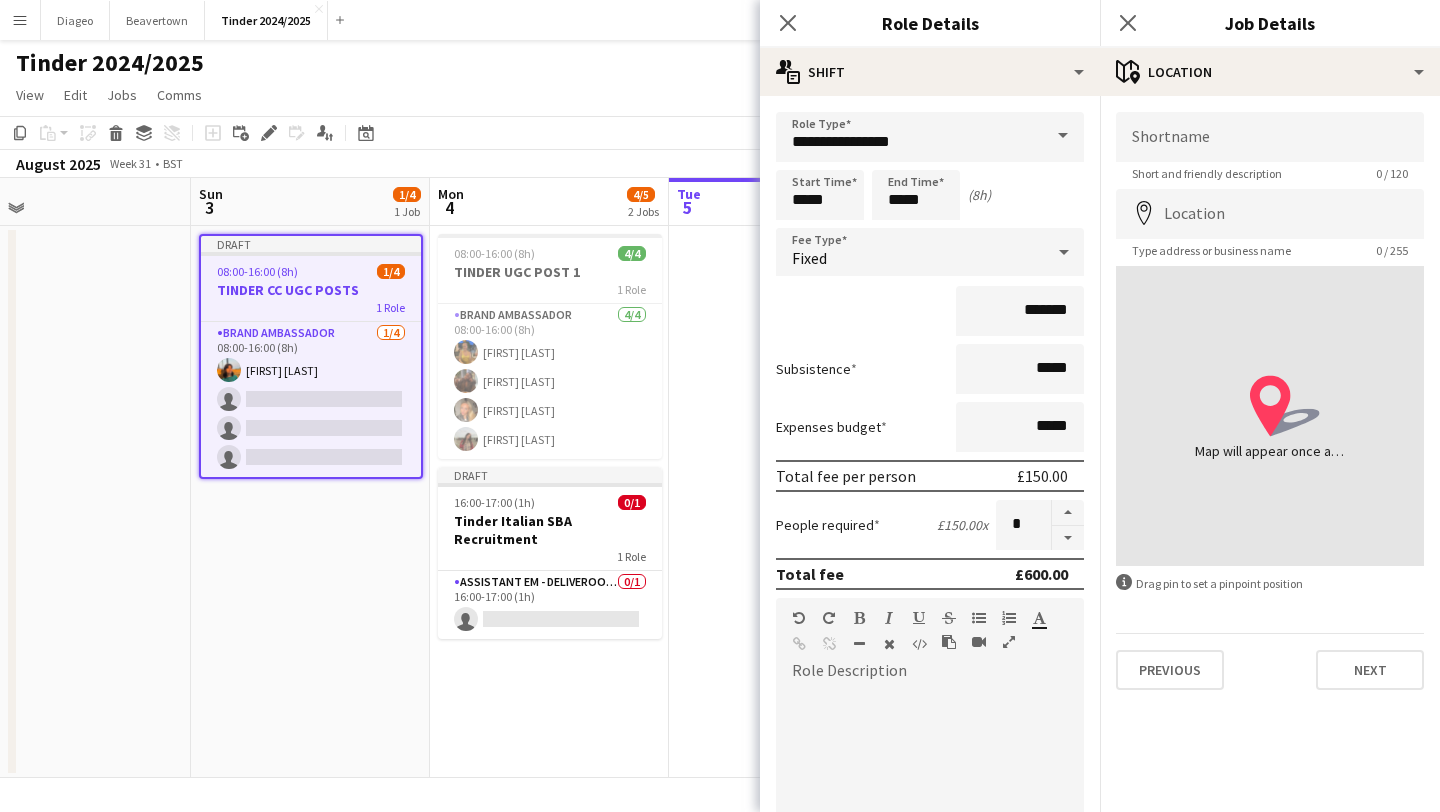 click on "Shortname  Short and friendly description  0 / 120   Location
map-marker
Type address or business name  0 / 255
location-icon
Created with Sketch.
Map will appear once address has been added
information-circle
Drag pin to set a pinpoint position   Previous   Next" at bounding box center [1270, 401] 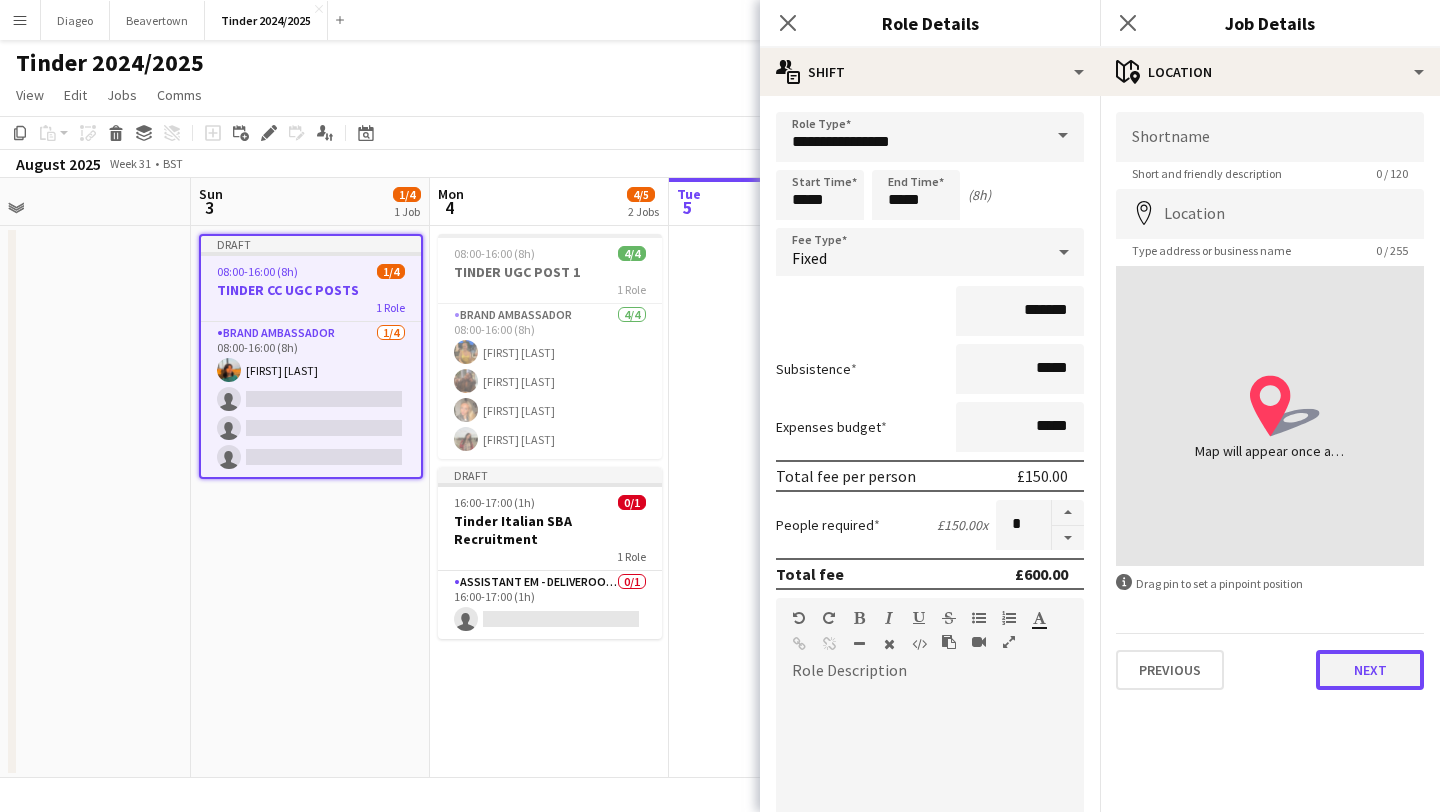 click on "Next" at bounding box center (1370, 670) 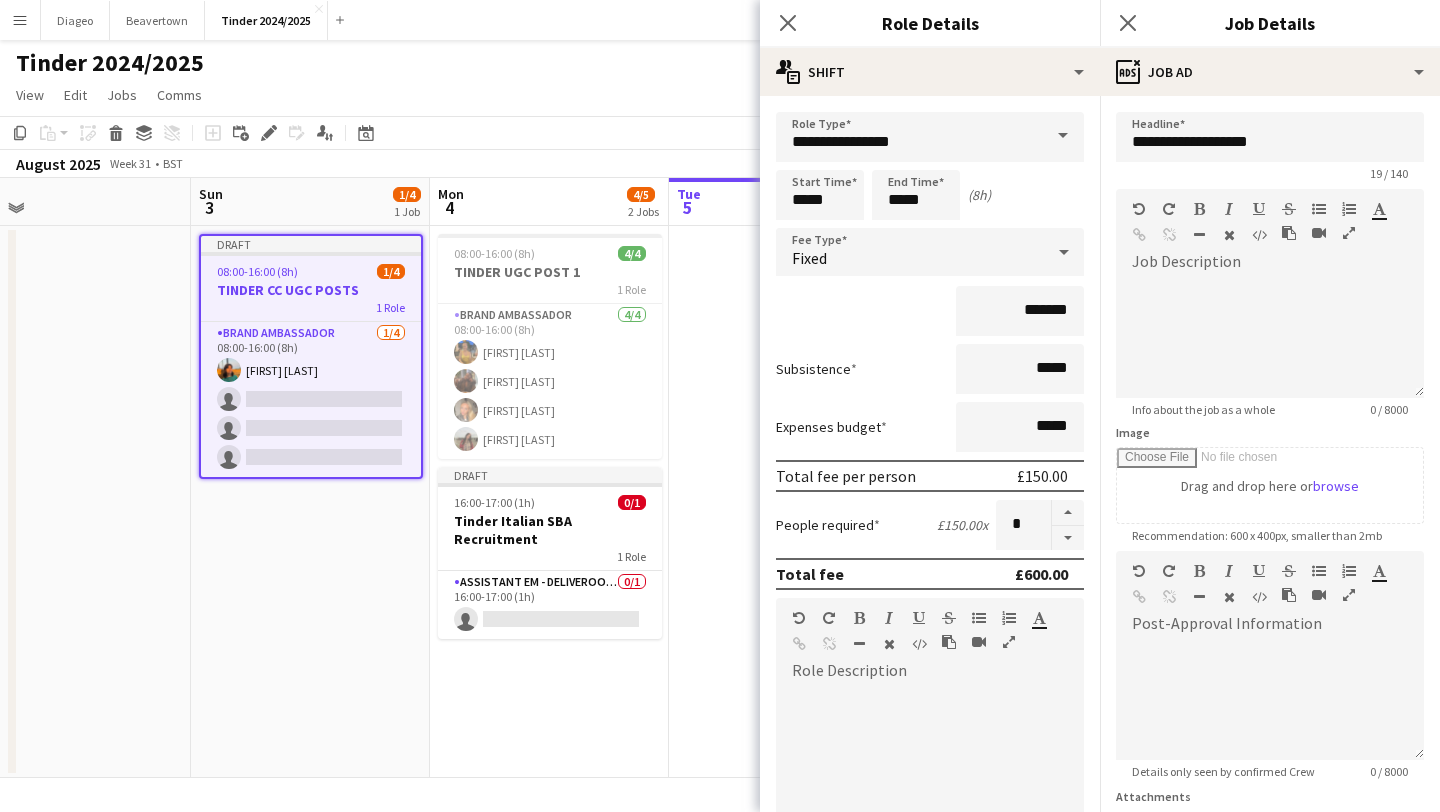scroll, scrollTop: 176, scrollLeft: 0, axis: vertical 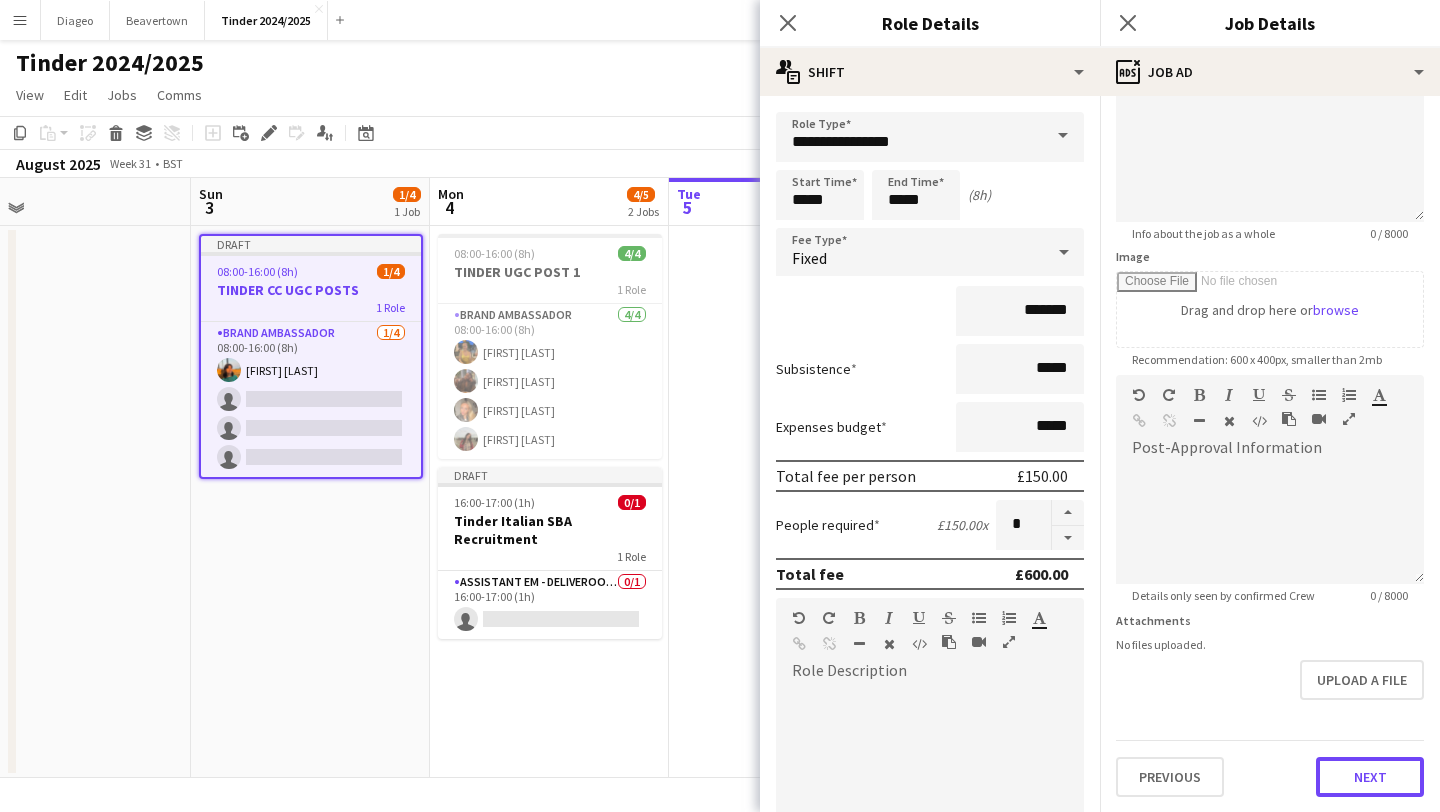 click on "Next" at bounding box center [1370, 777] 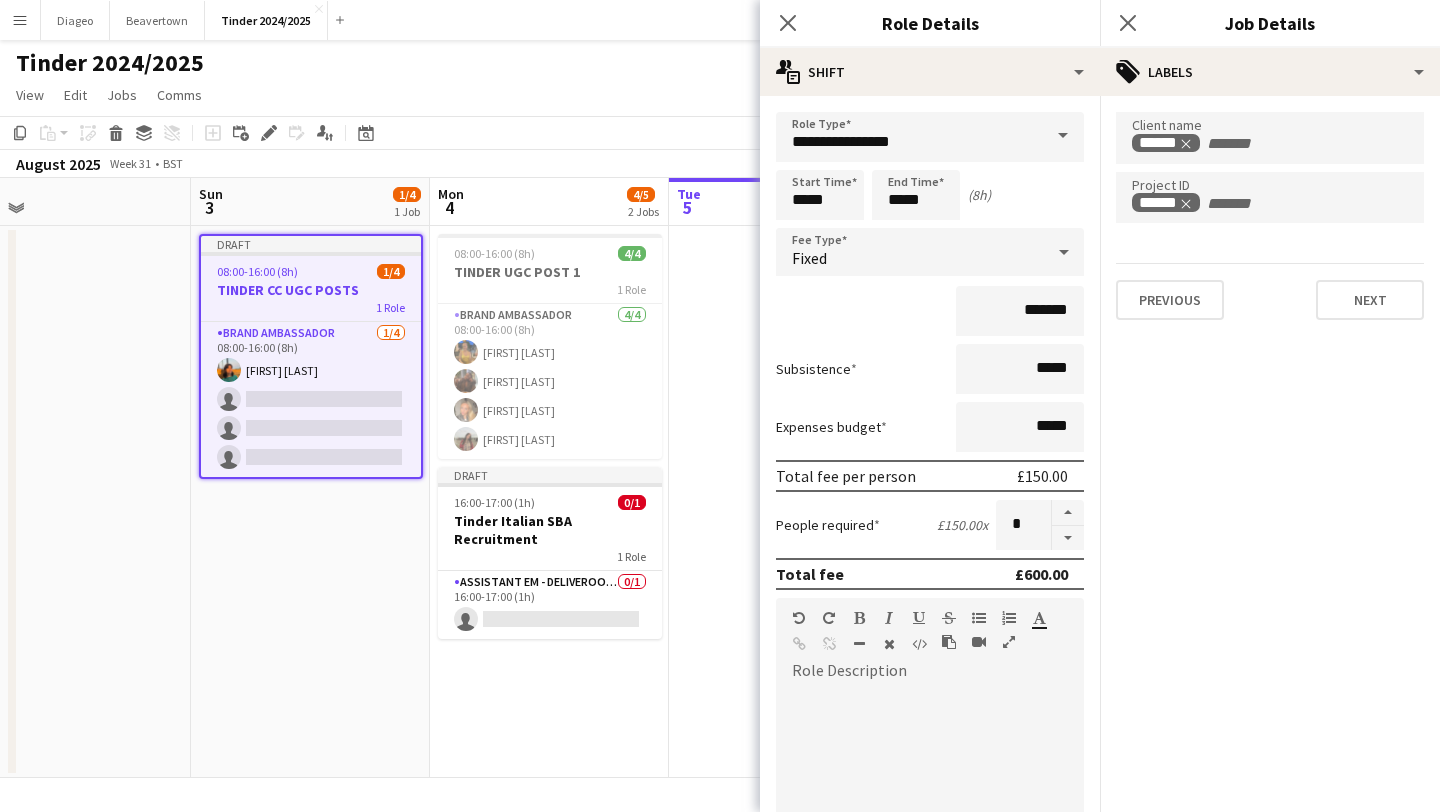 scroll, scrollTop: 0, scrollLeft: 0, axis: both 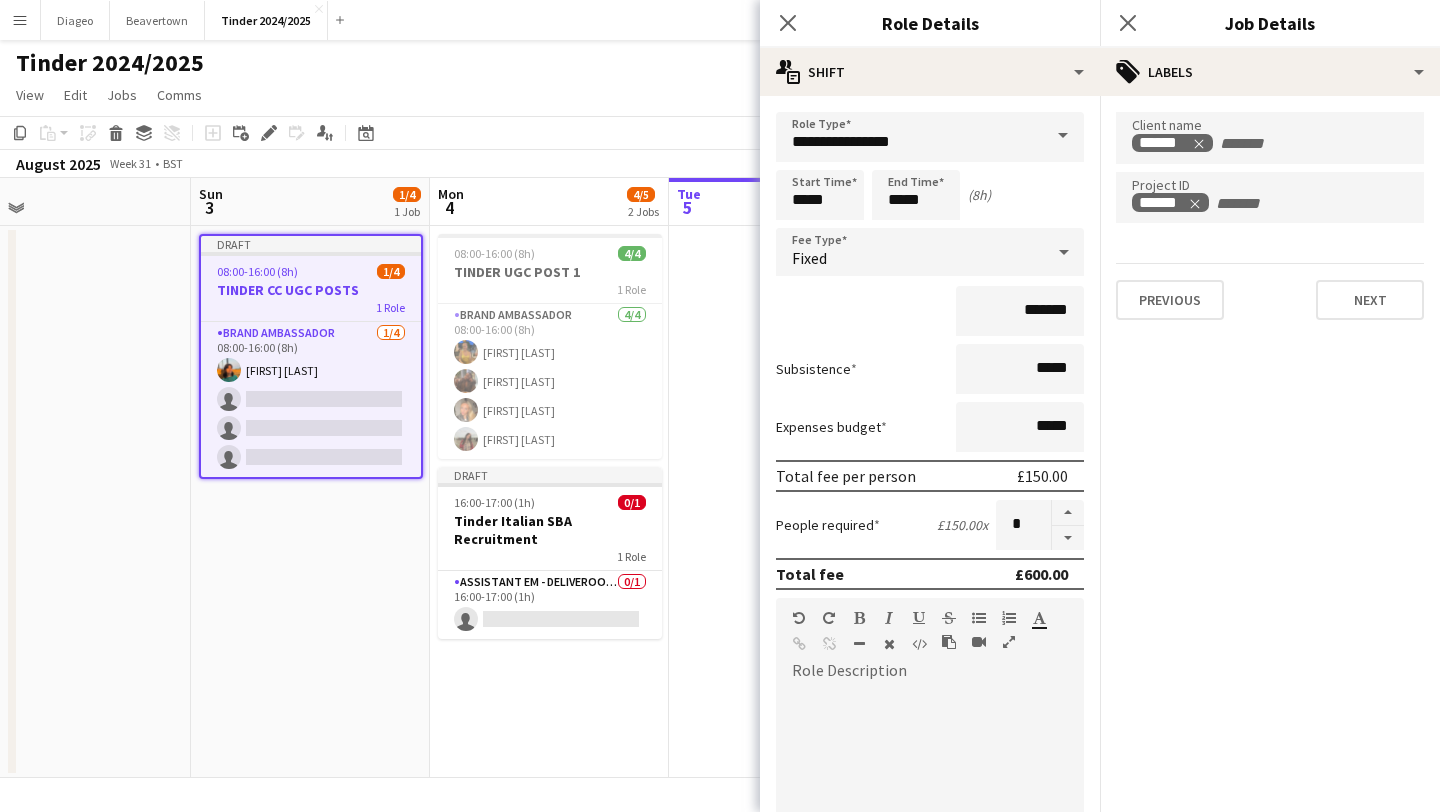 click on "tags
Labels   Client name  ******  Project ID  ******  Previous   Next" 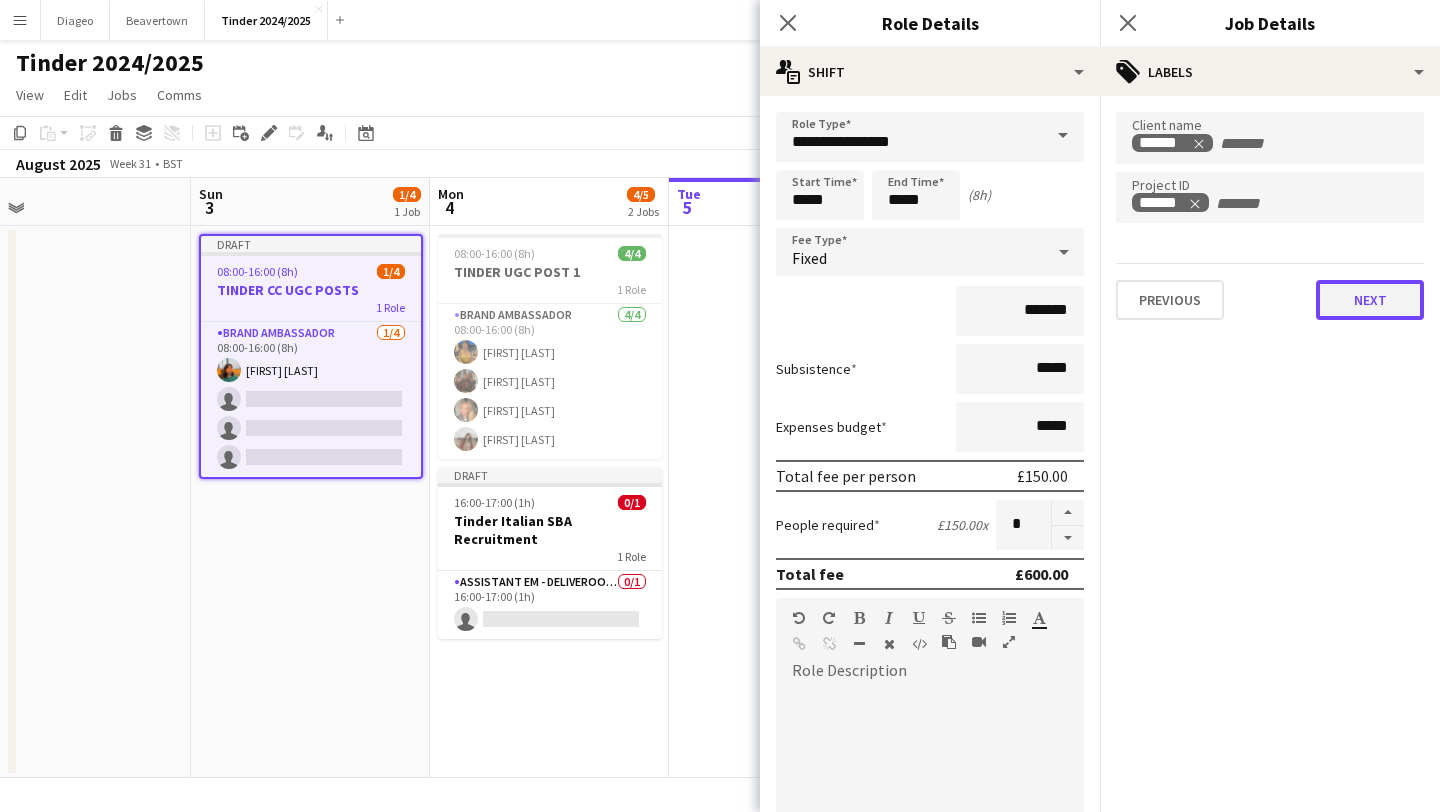 click on "Next" at bounding box center [1370, 300] 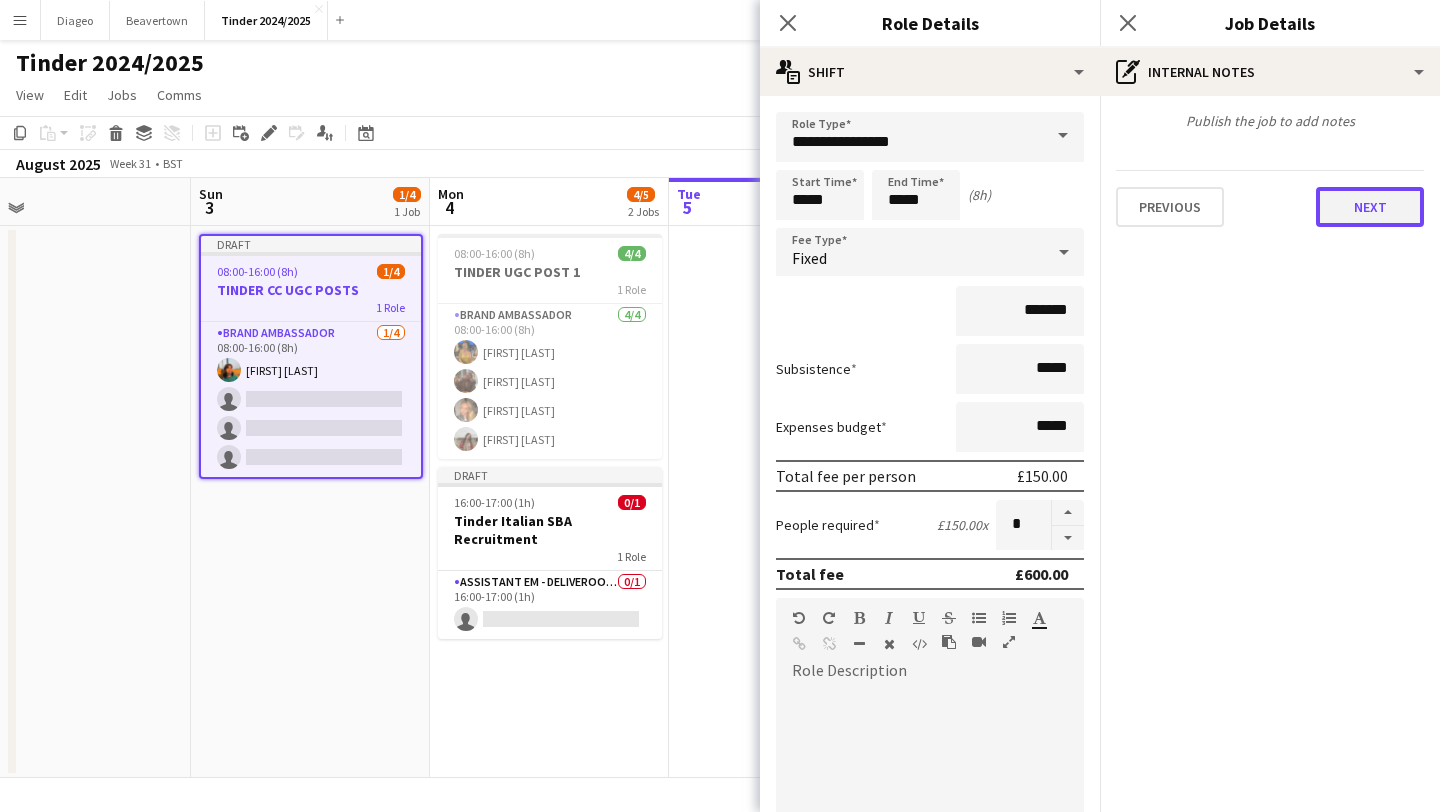 click on "Next" at bounding box center [1370, 207] 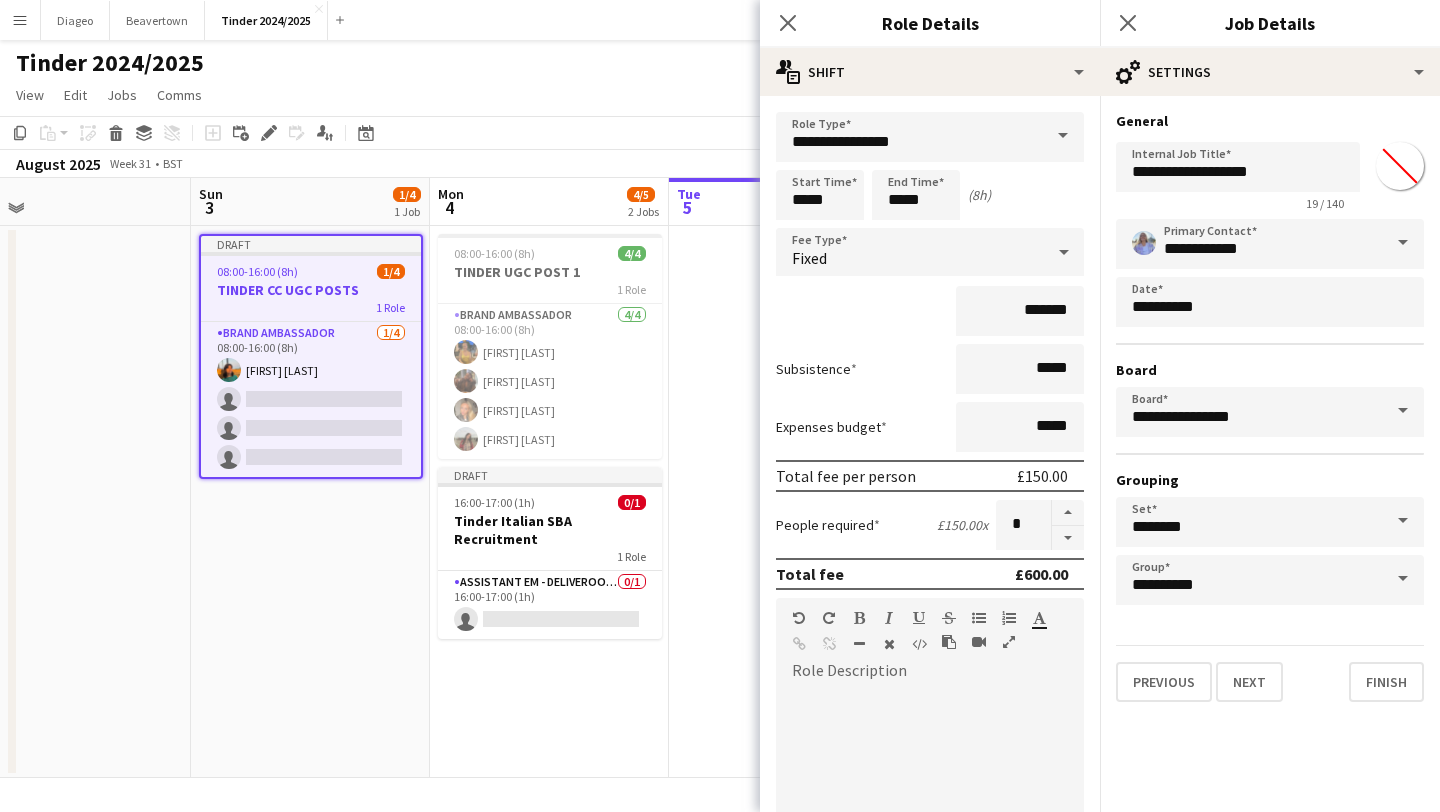 click on "**********" at bounding box center [1270, 407] 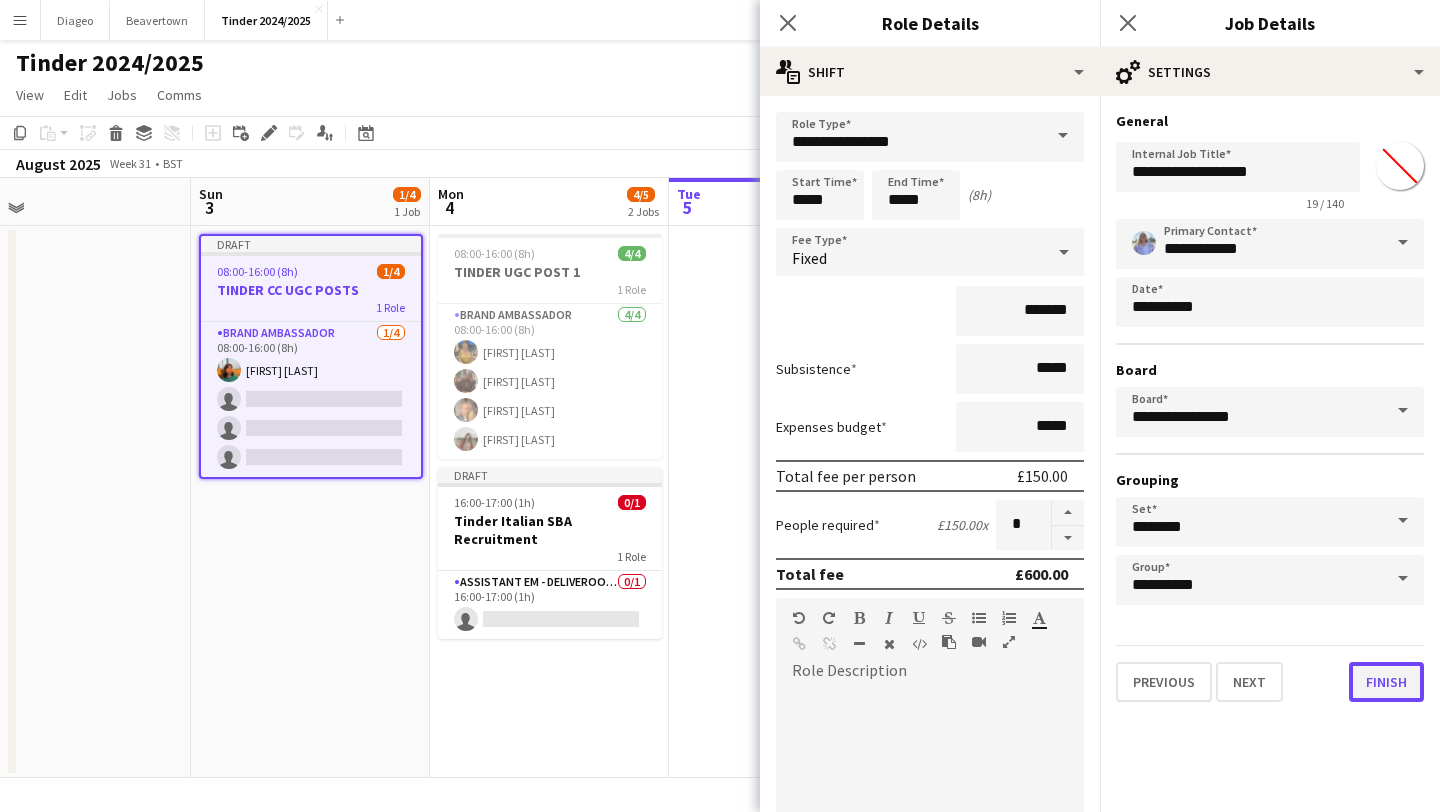 click on "Finish" at bounding box center (1386, 682) 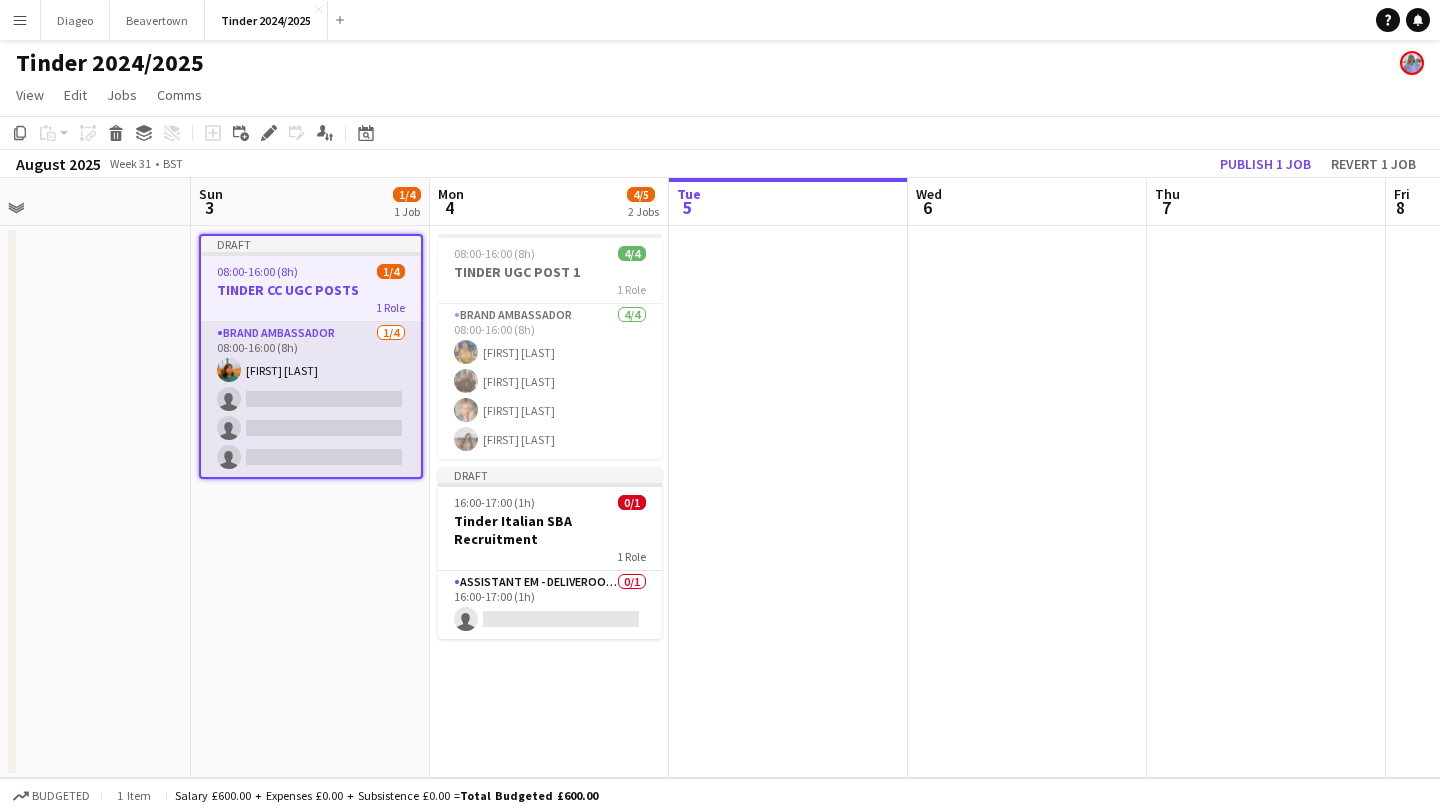 click on "Brand Ambassador   1/4   08:00-16:00 (8h)
Sadie Ault
single-neutral-actions
single-neutral-actions
single-neutral-actions" at bounding box center (311, 399) 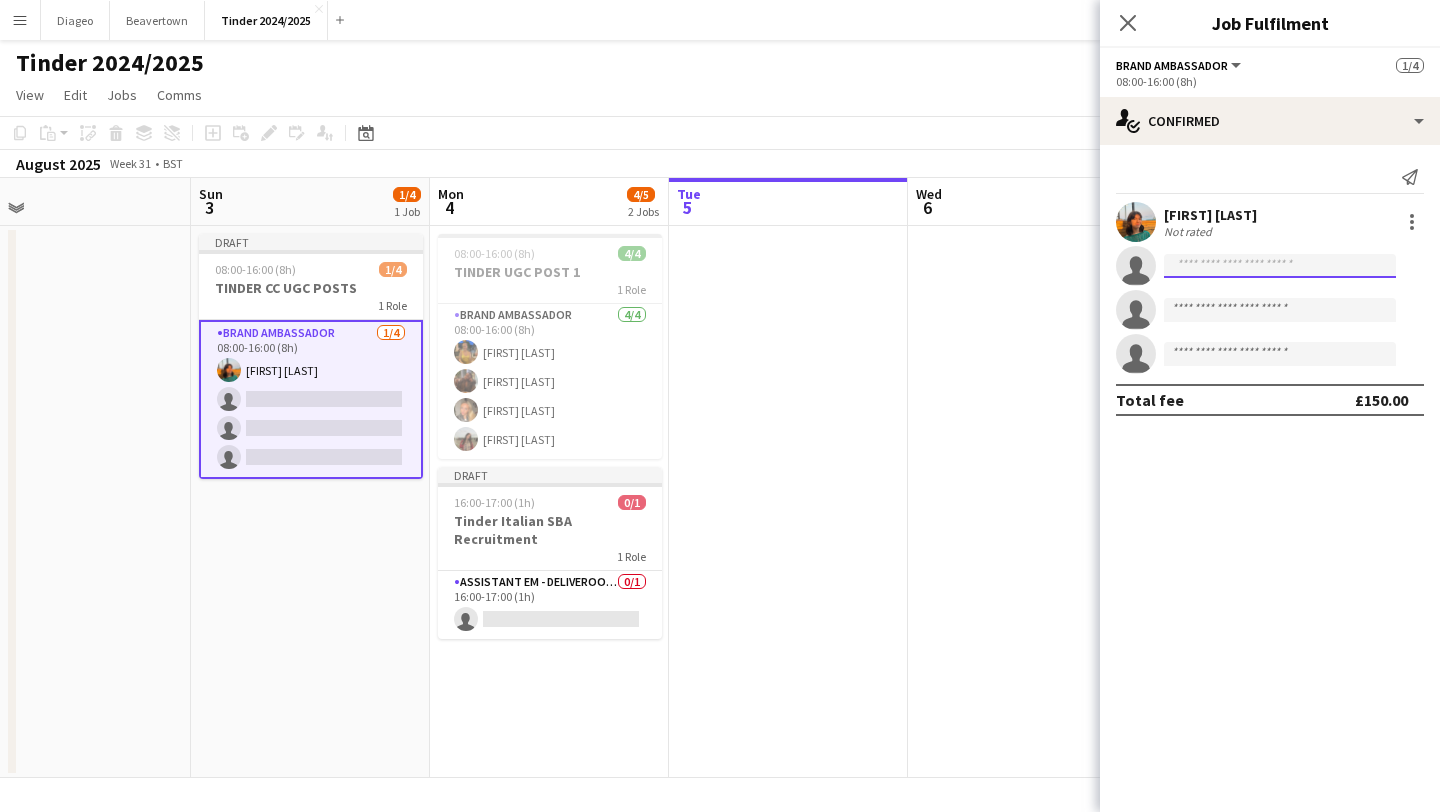 click at bounding box center (1280, 310) 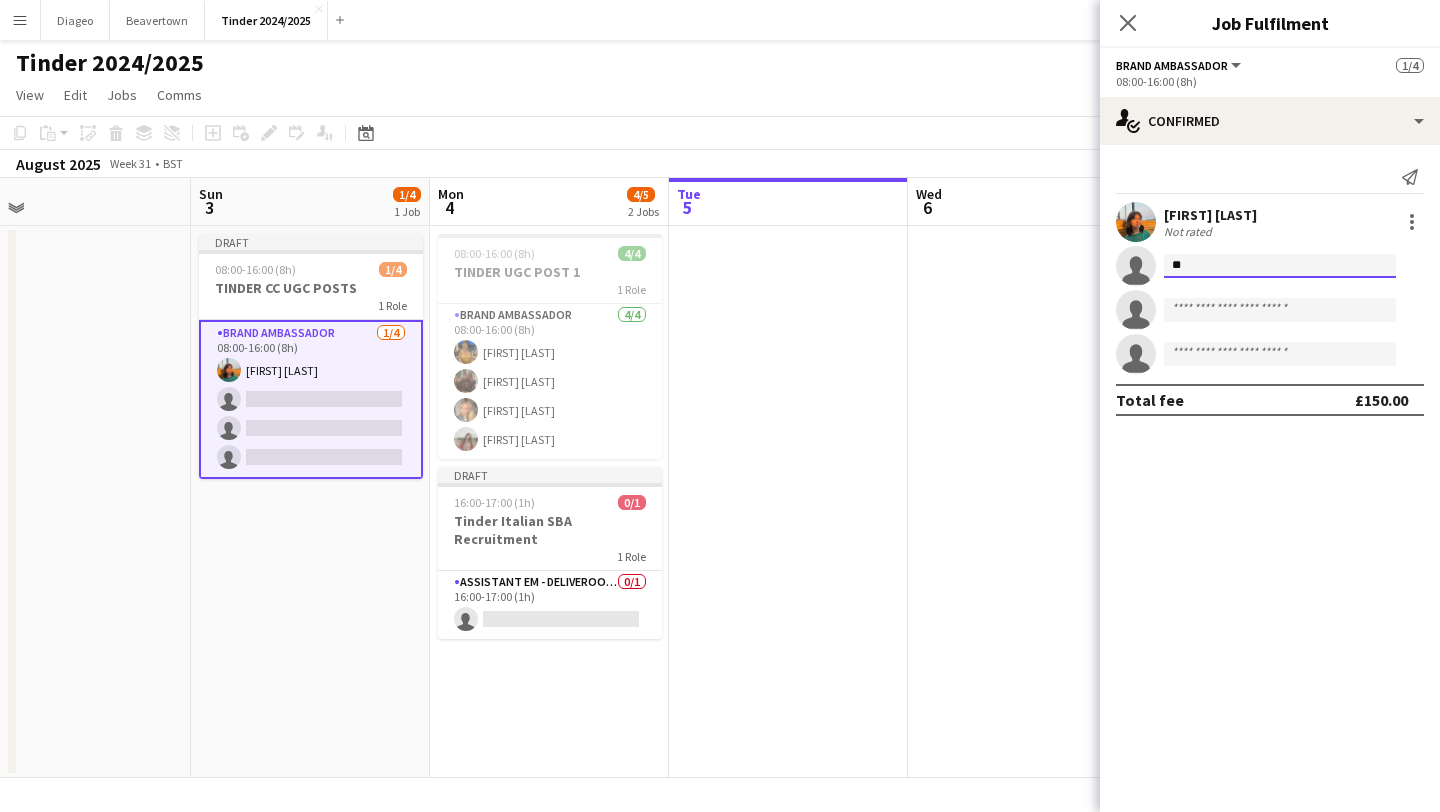 type on "*" 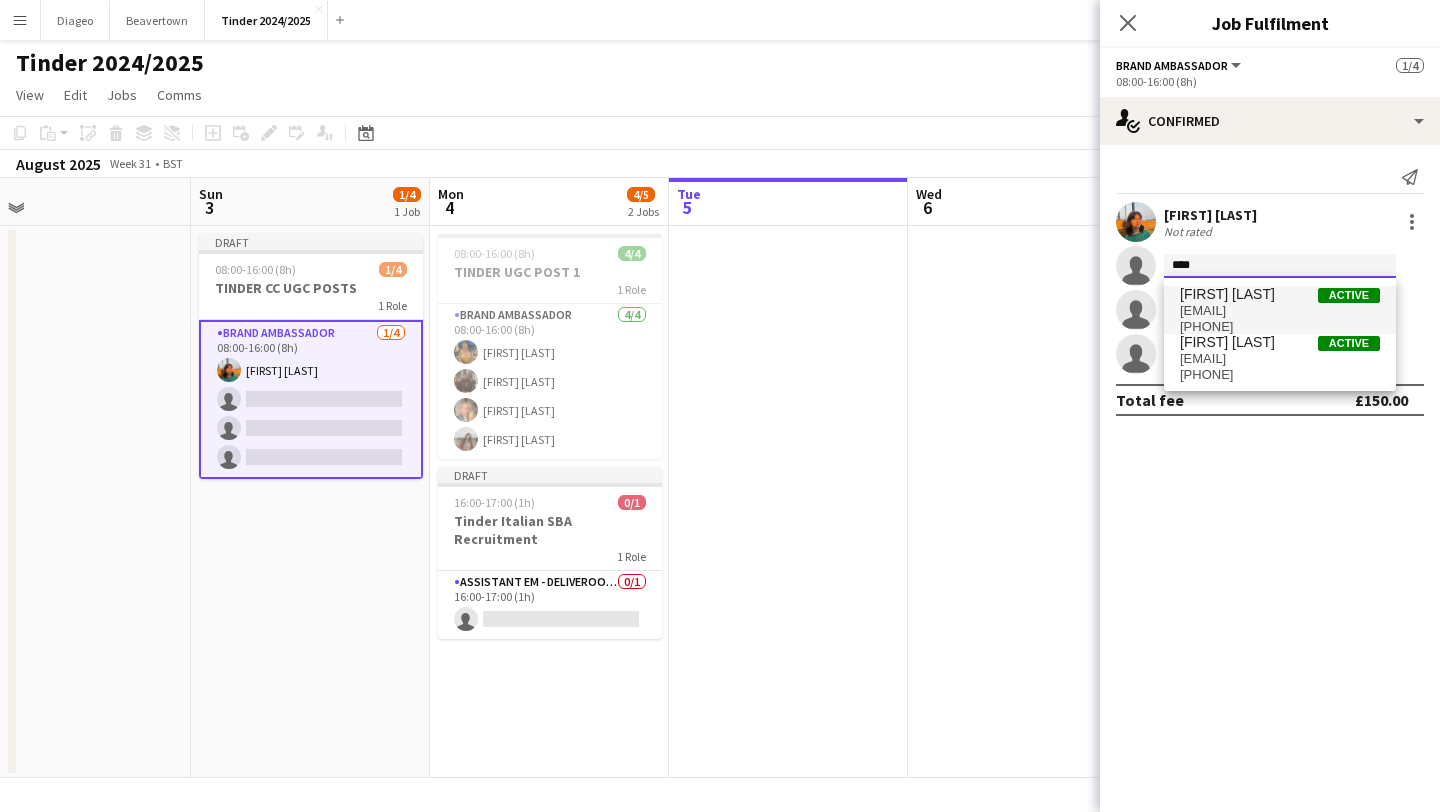type on "****" 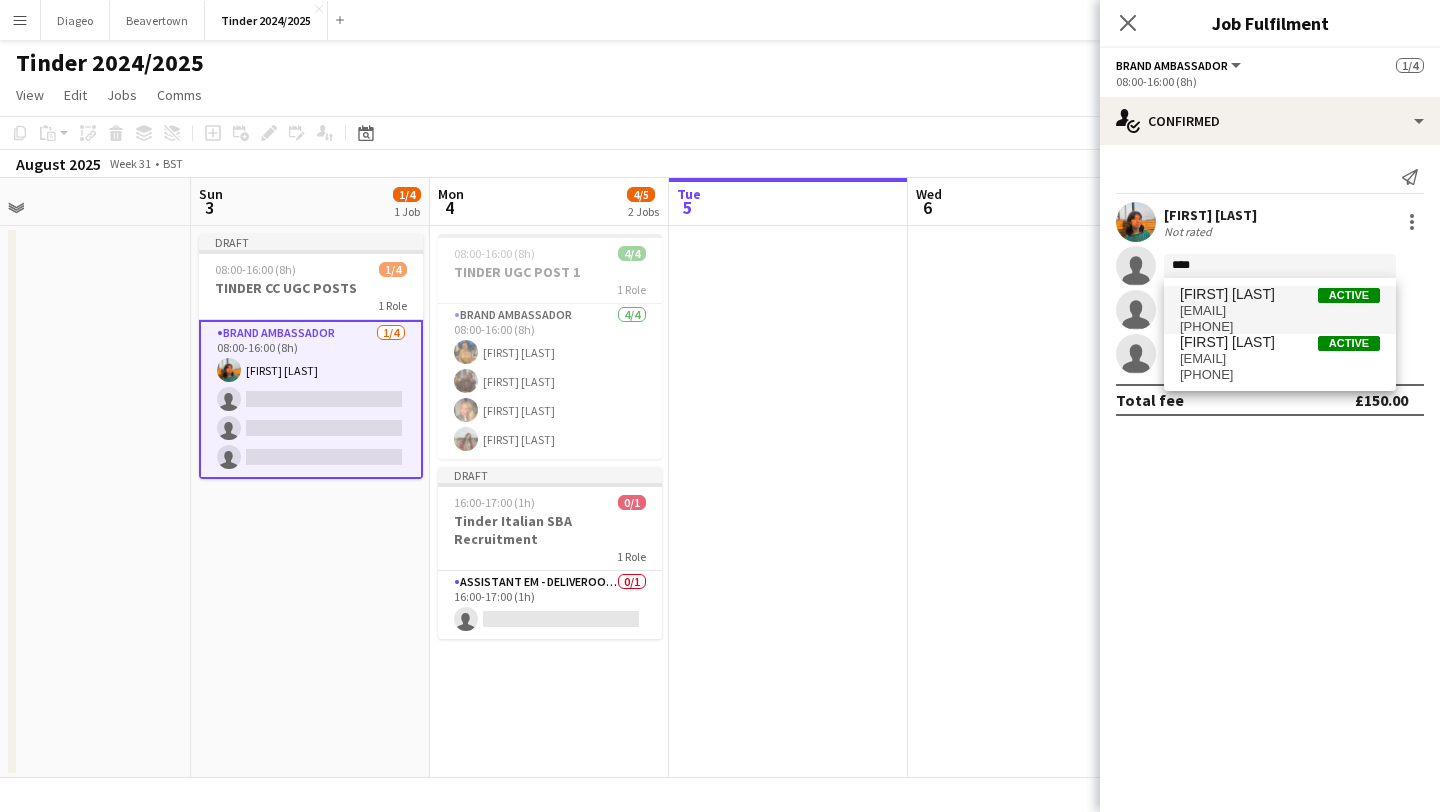 click on "[EMAIL]" at bounding box center (1280, 311) 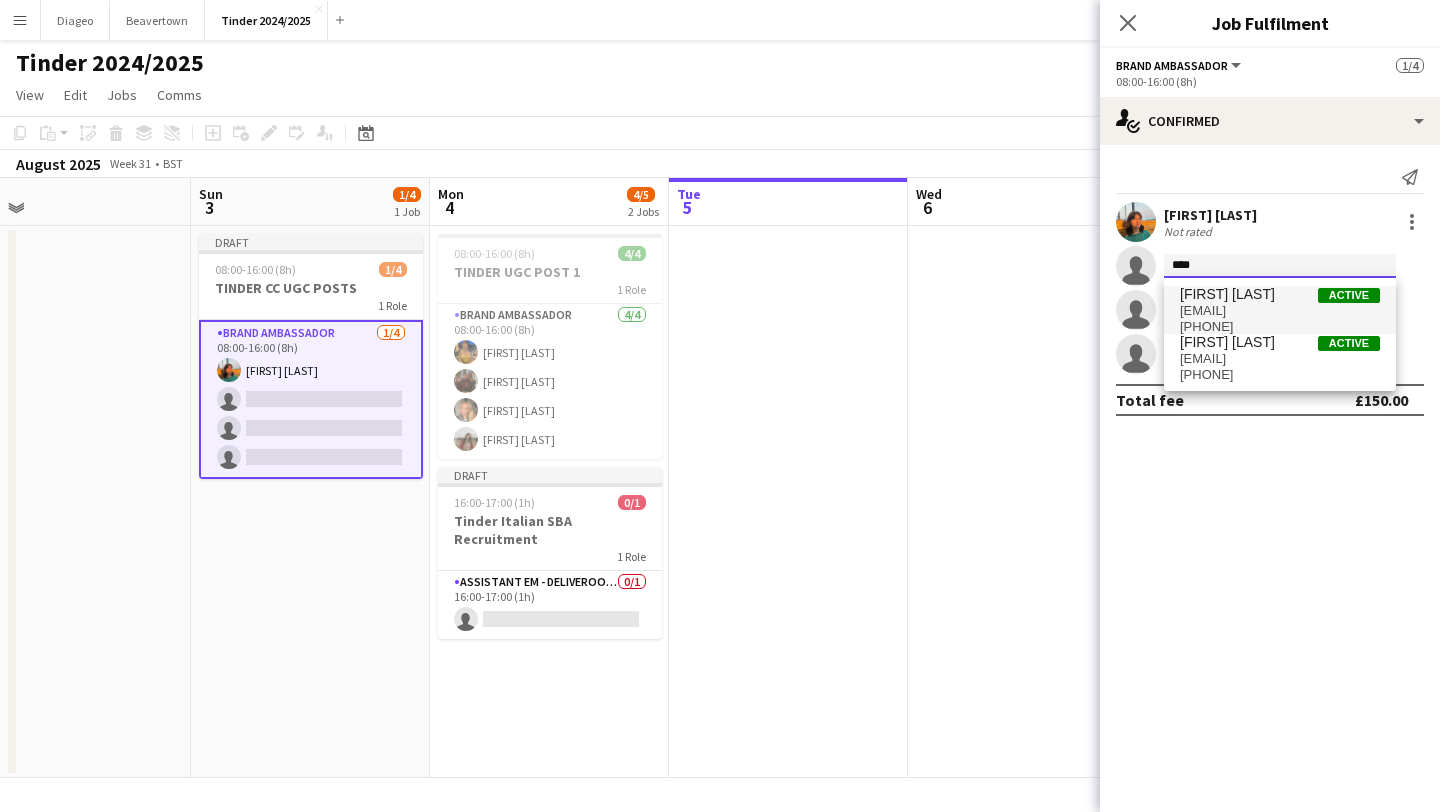 type 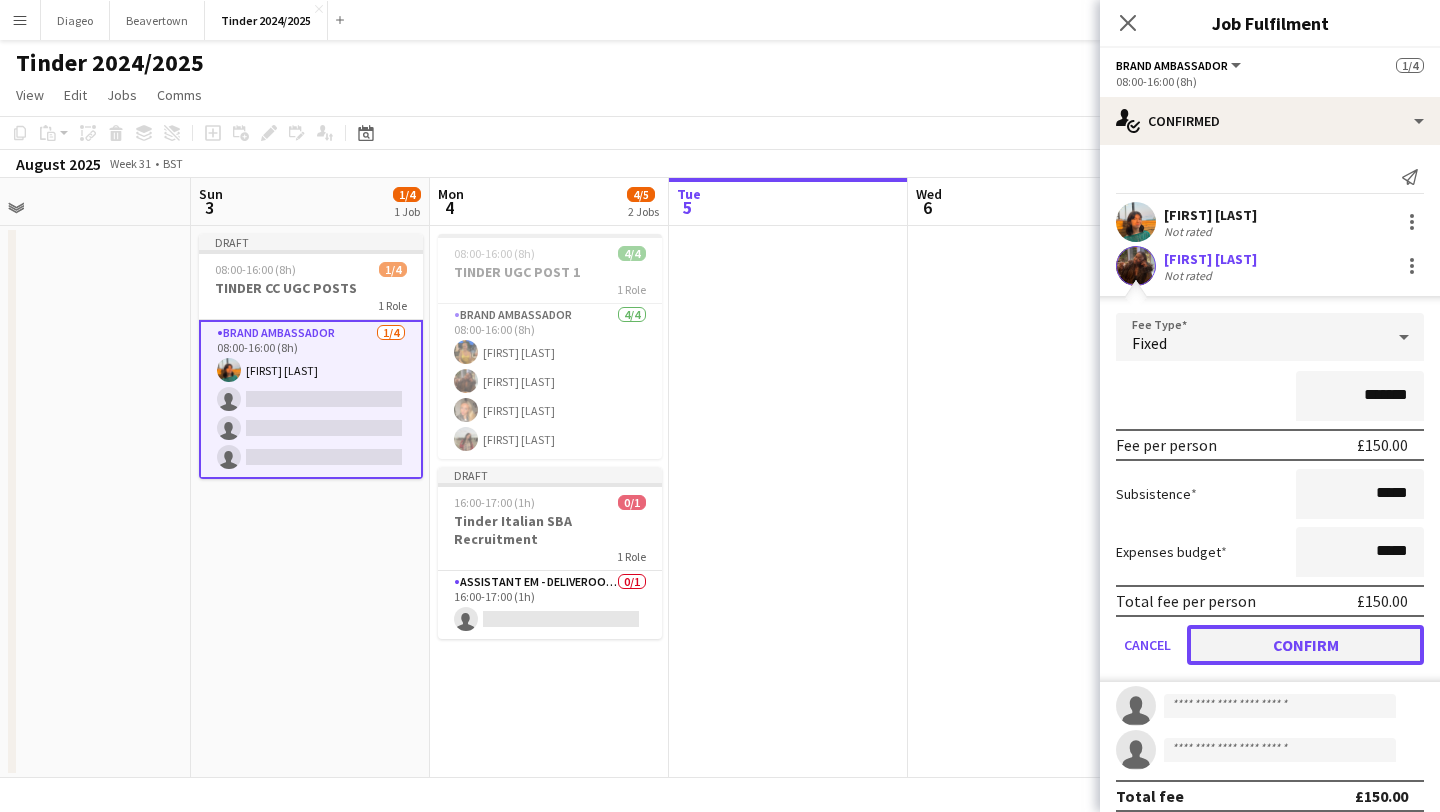 click on "Confirm" at bounding box center [1305, 645] 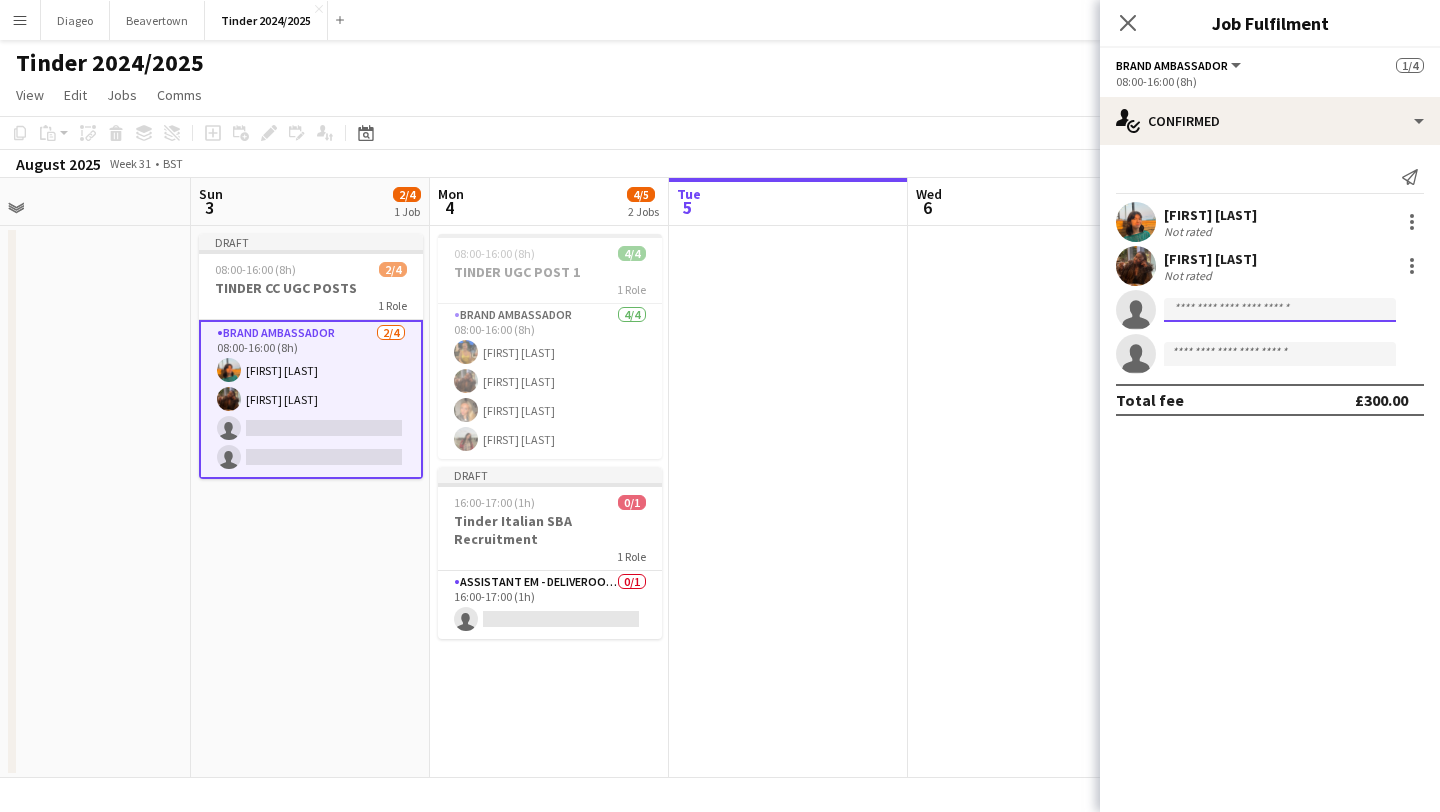 click 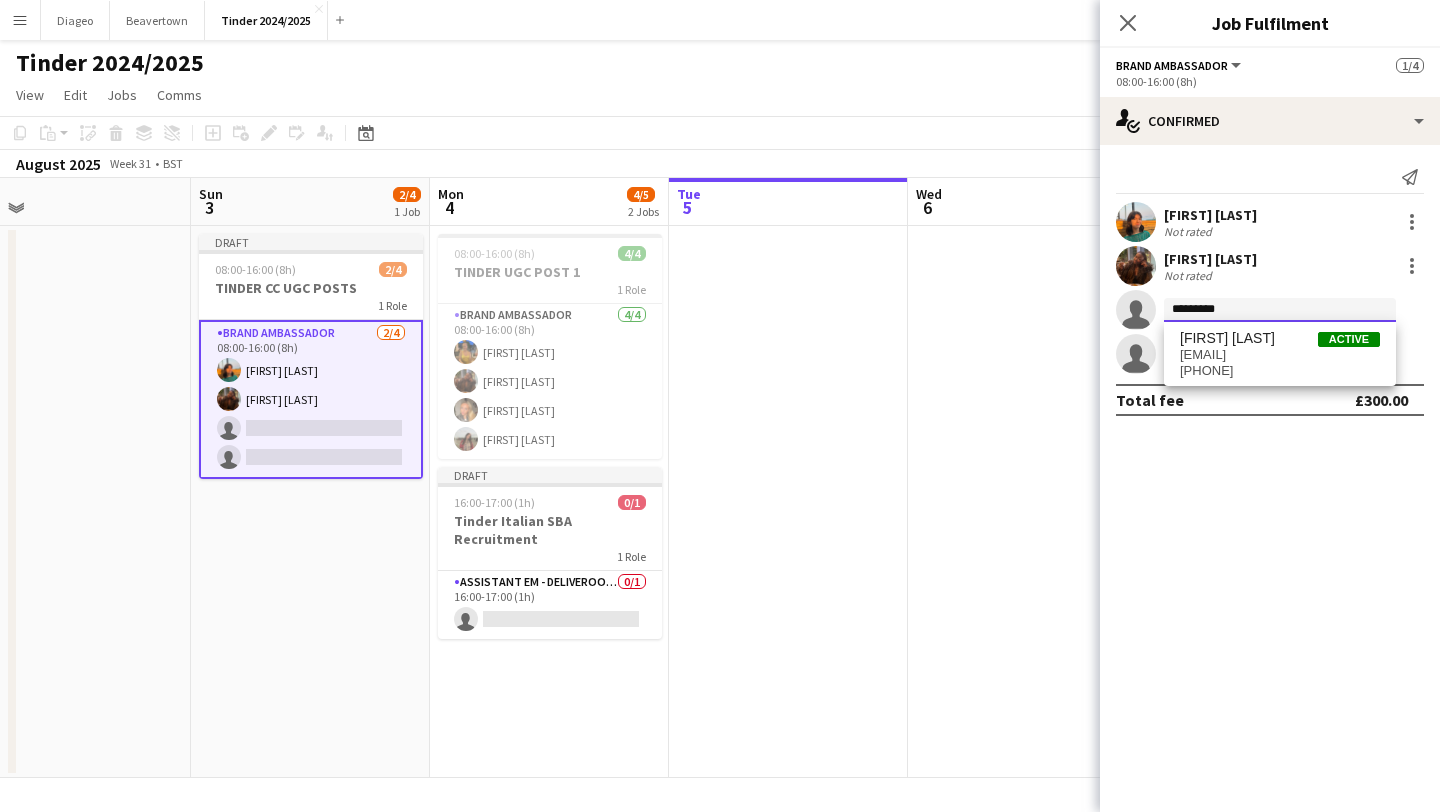 type on "*********" 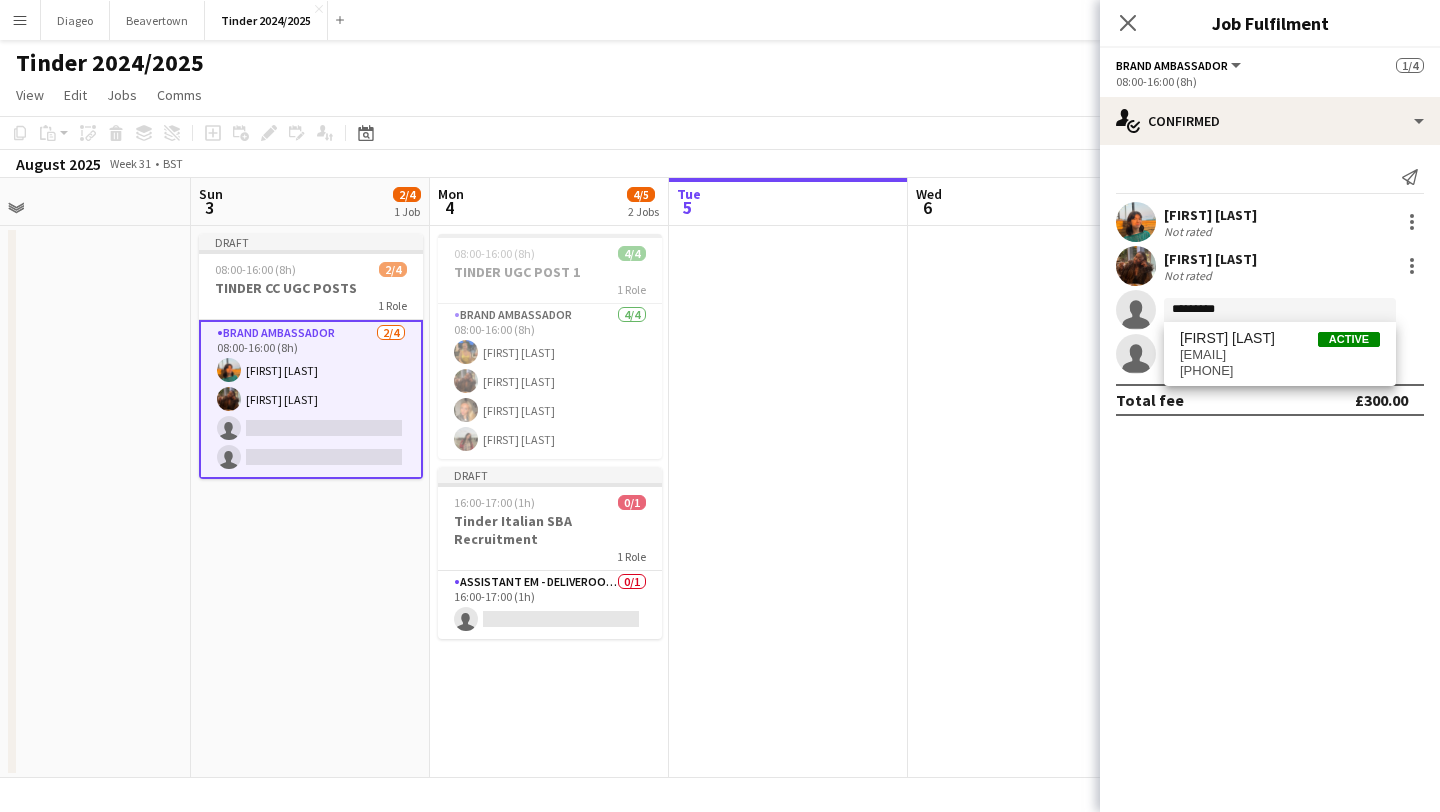 click on "josieharwork@gmail.com" at bounding box center (1280, 355) 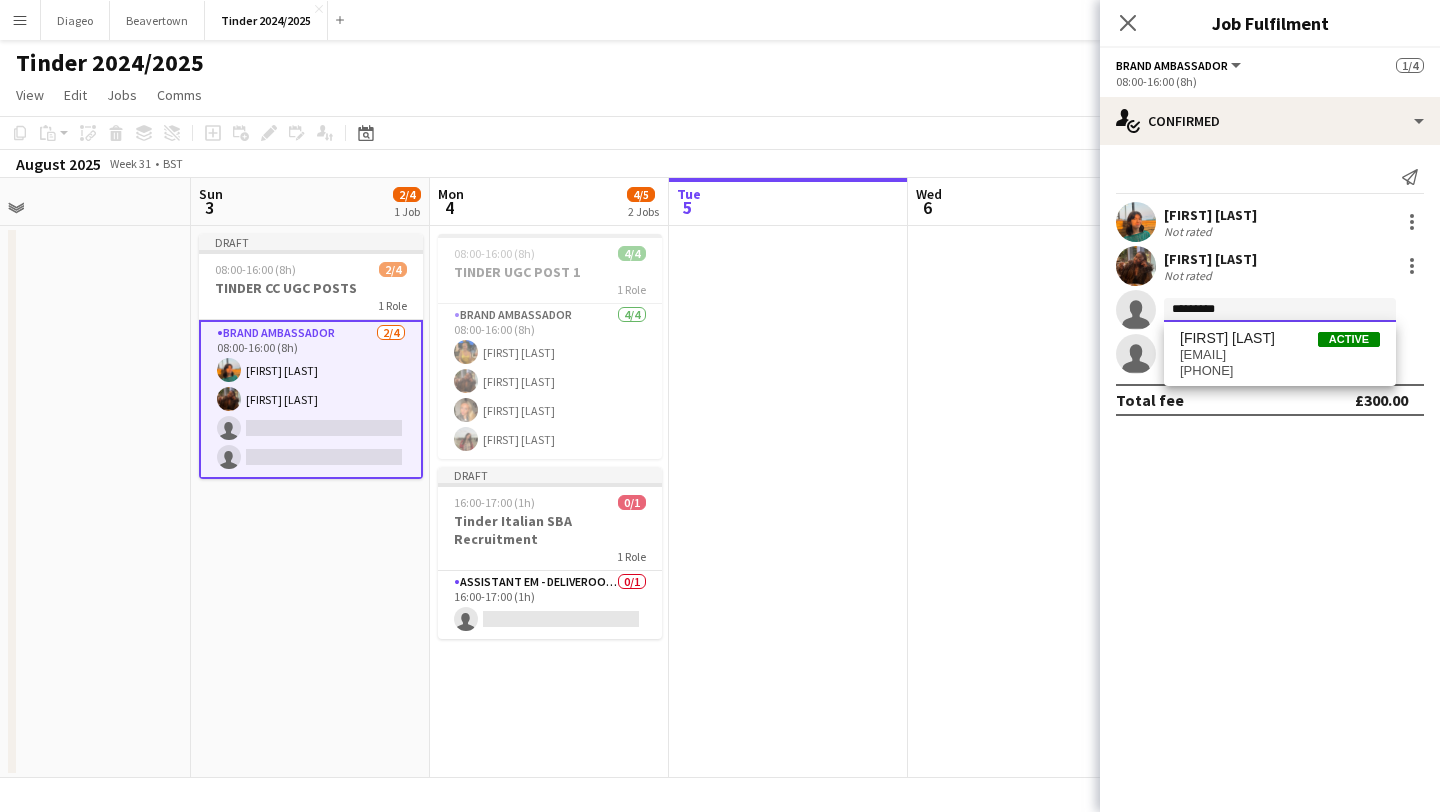 type 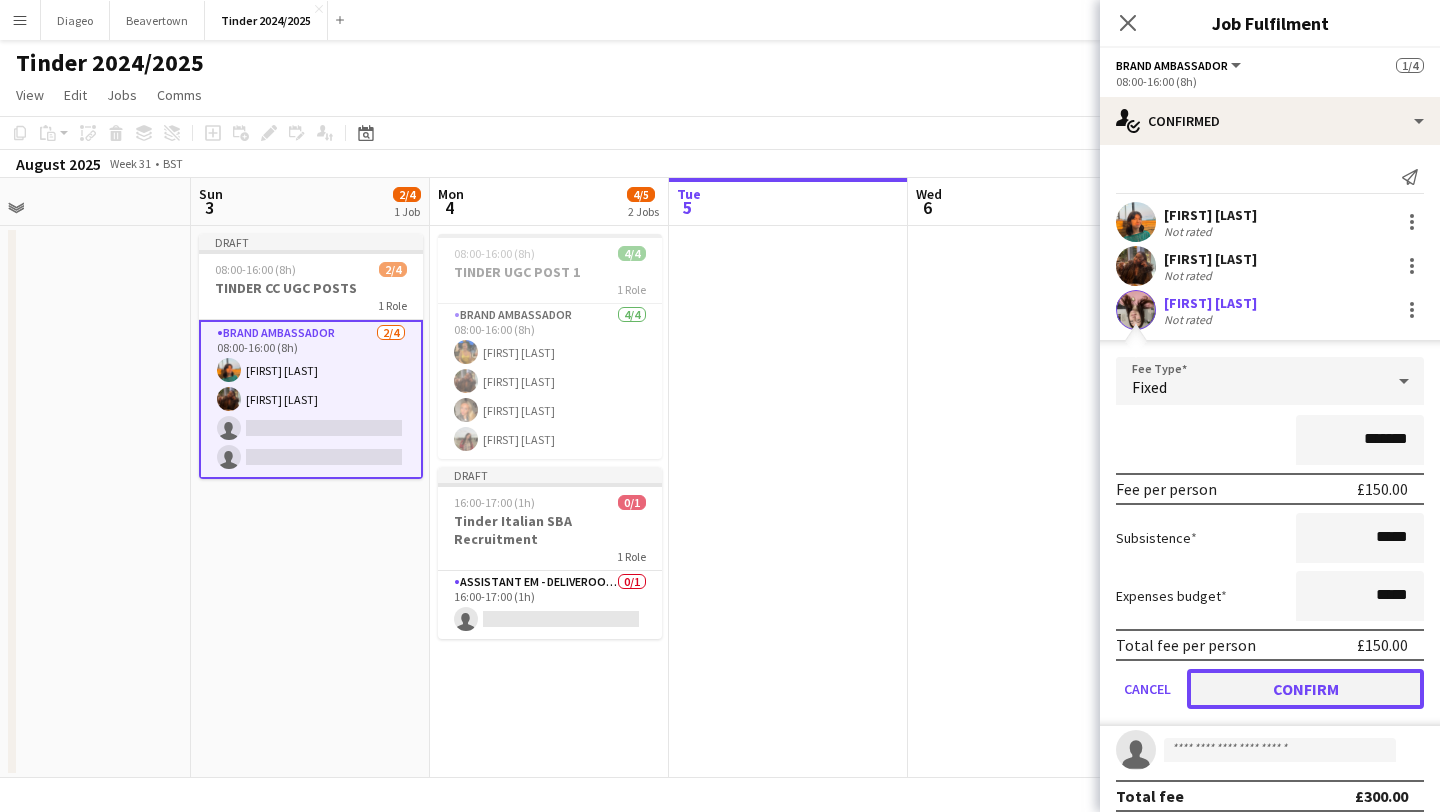 click on "Confirm" at bounding box center [1305, 689] 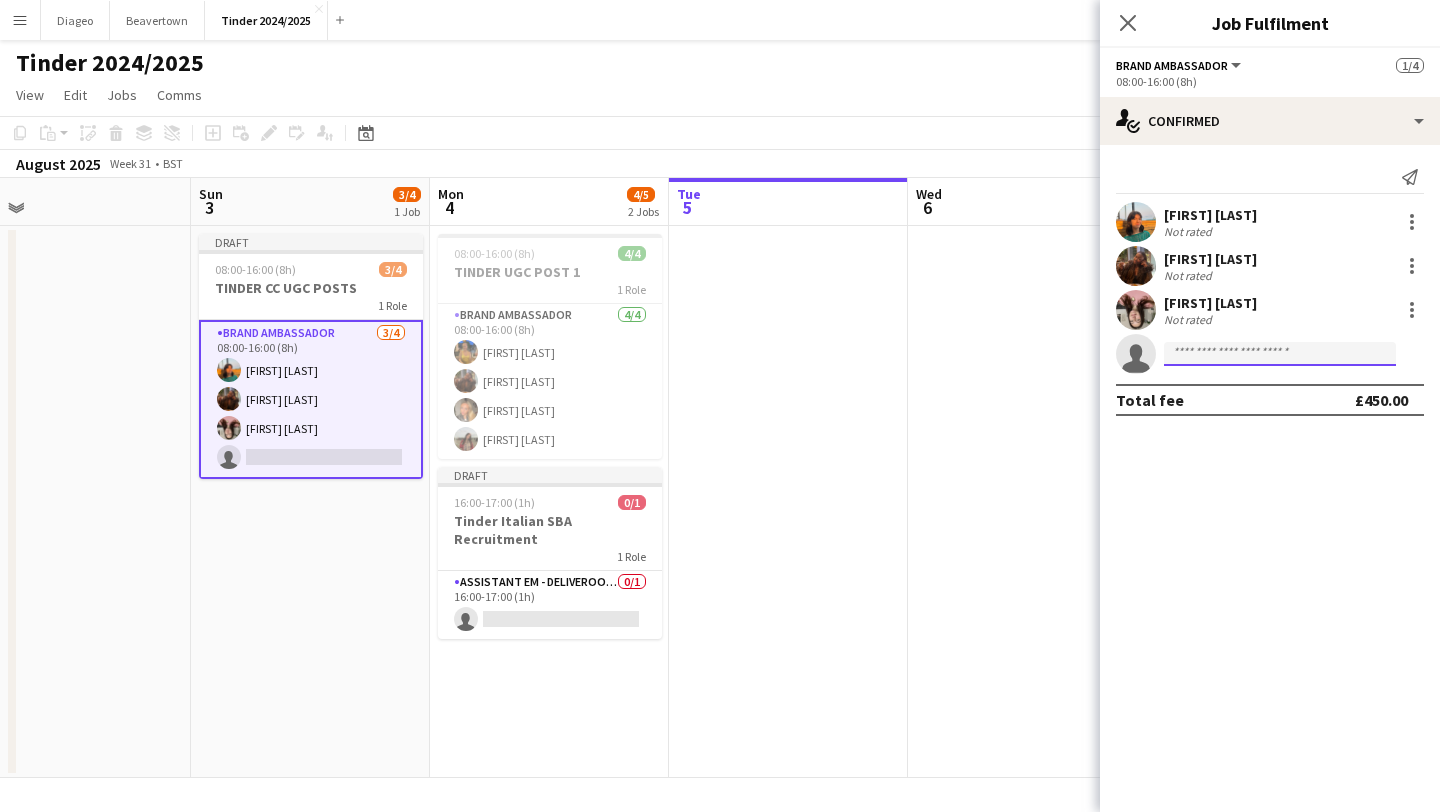 click 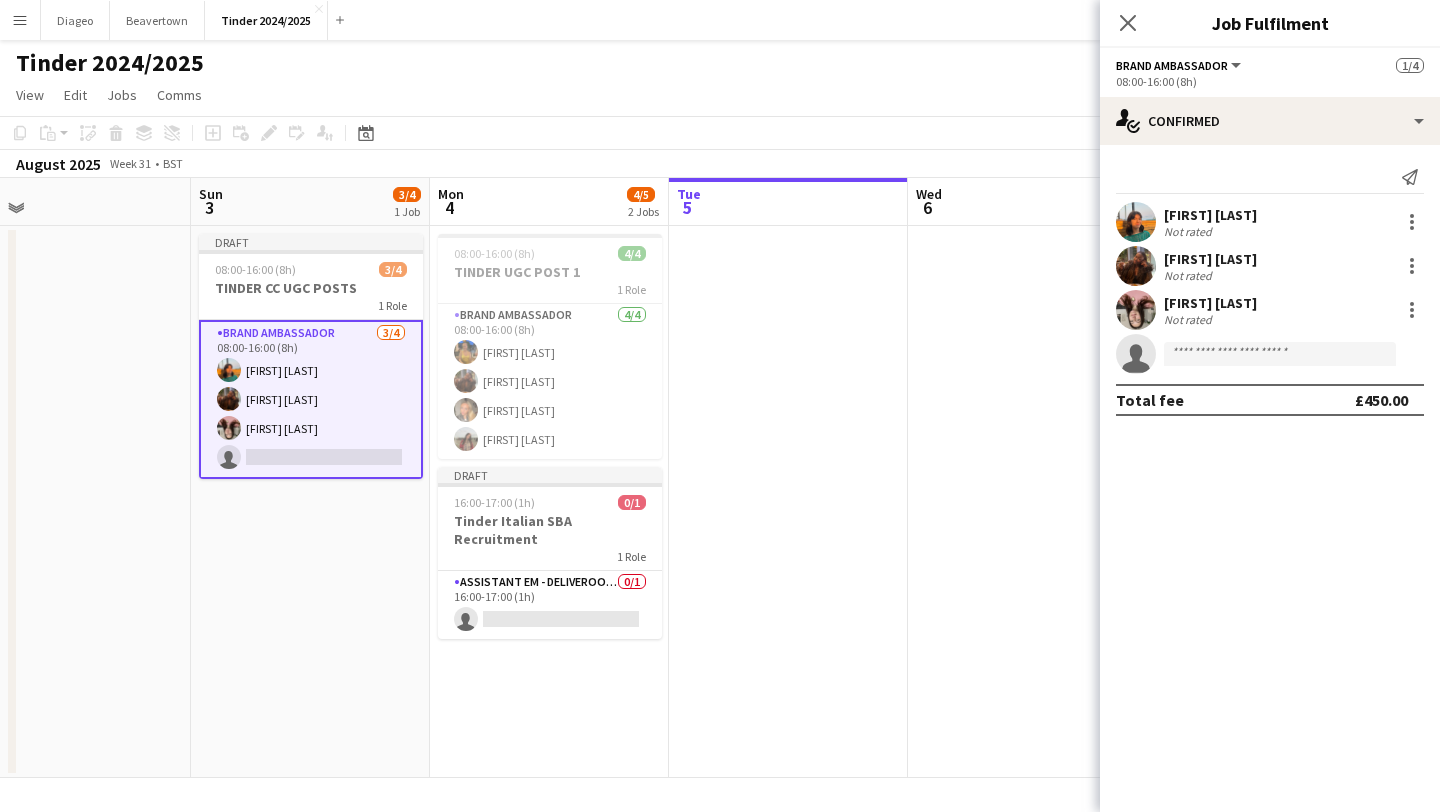 click 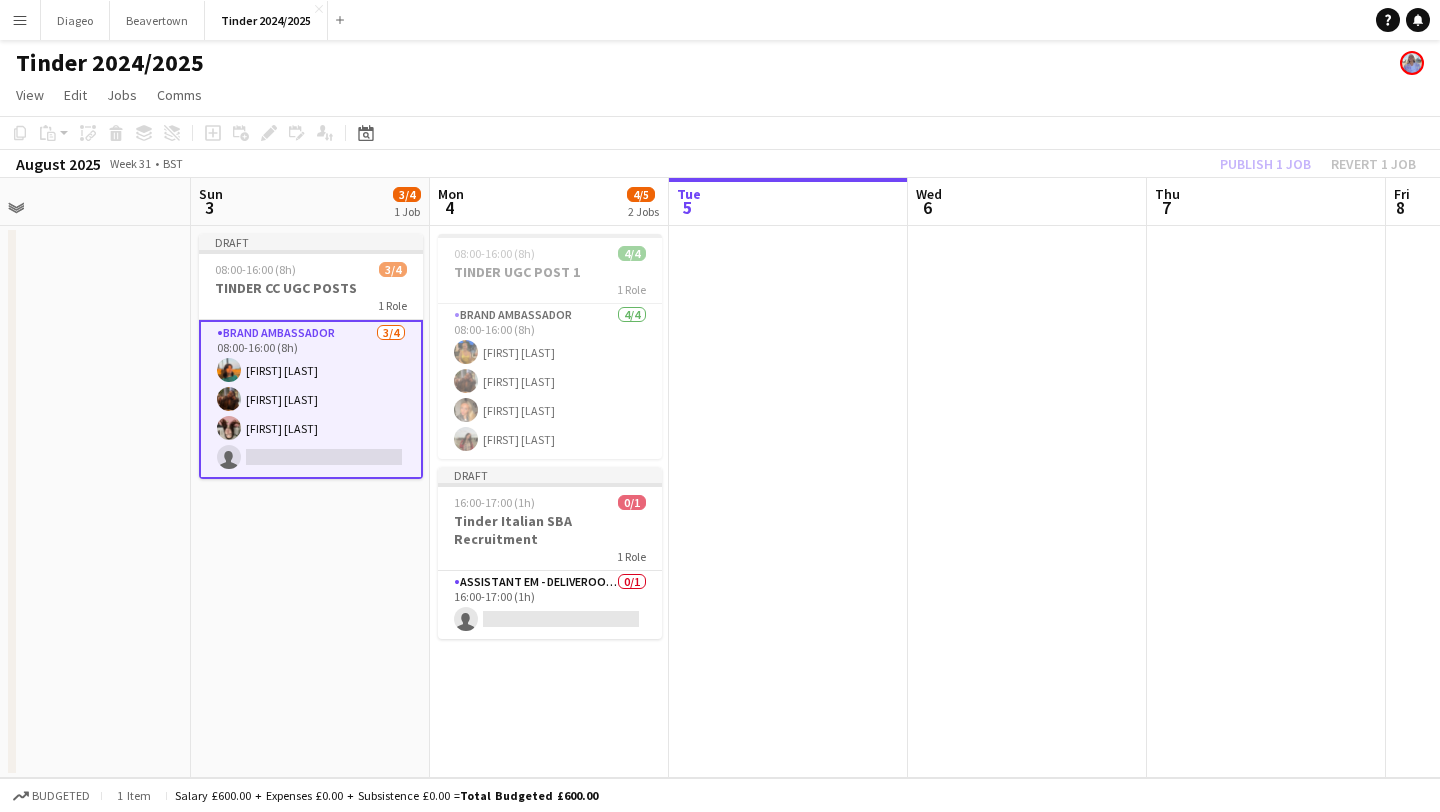 click on "Menu" at bounding box center (20, 20) 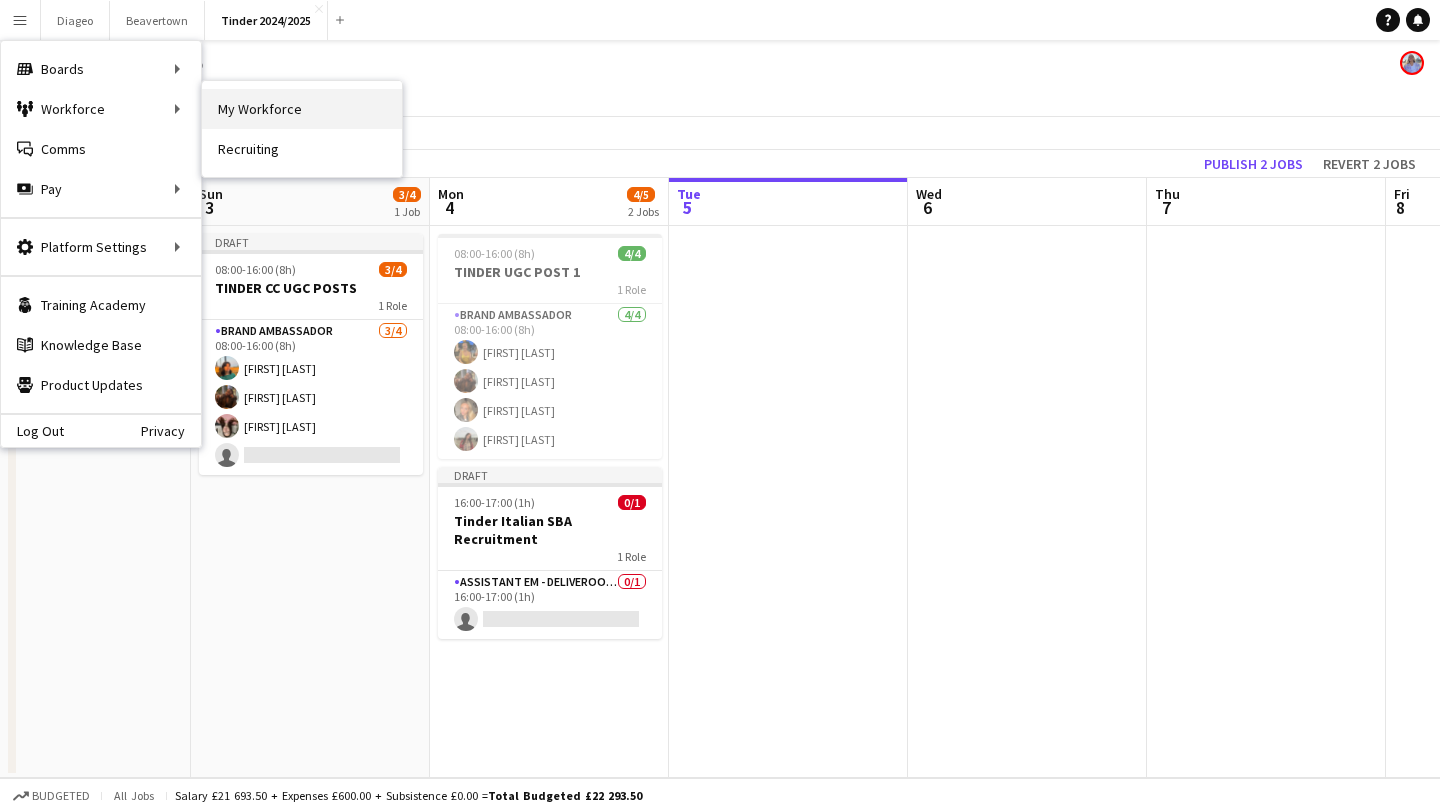 click on "My Workforce" at bounding box center [302, 109] 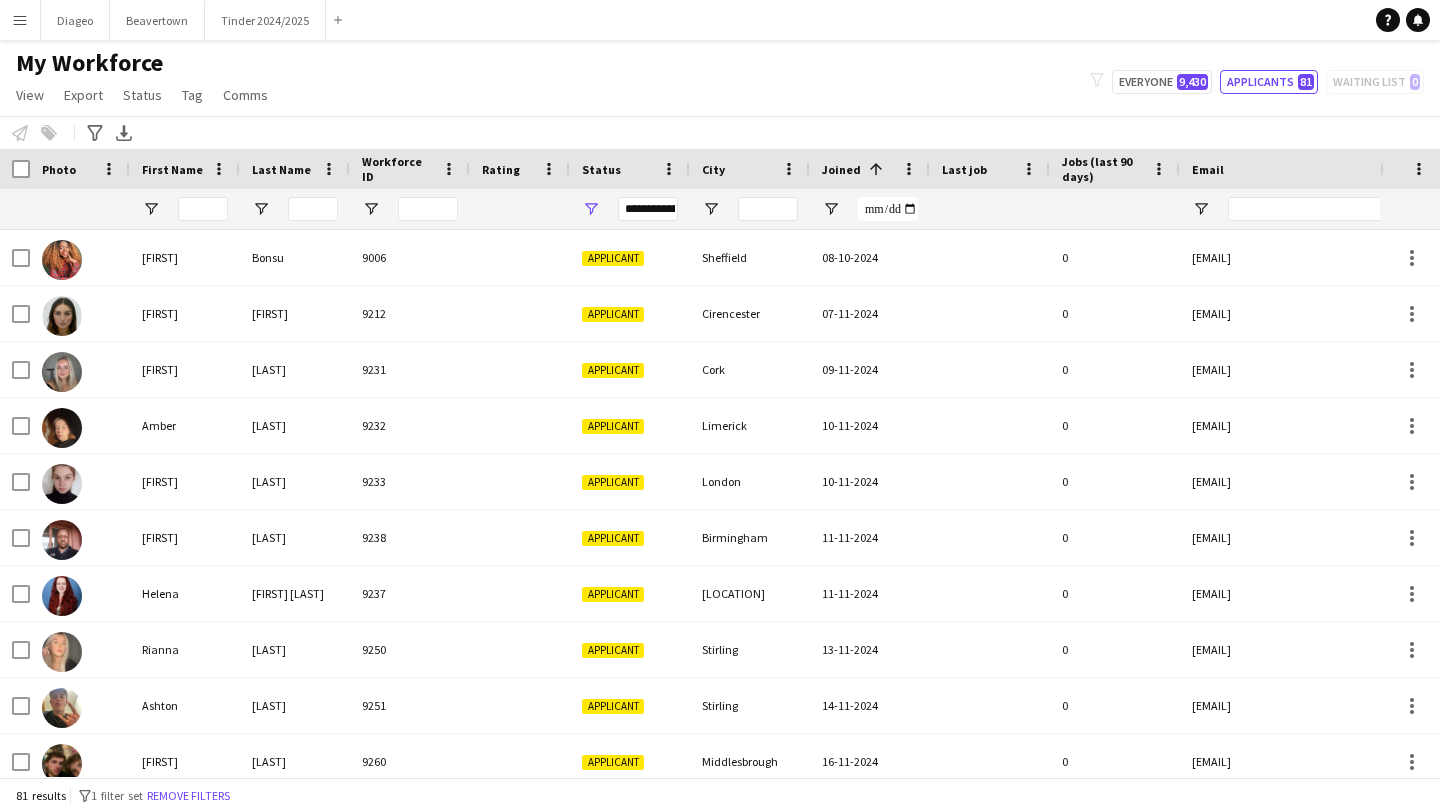 click at bounding box center [185, 209] 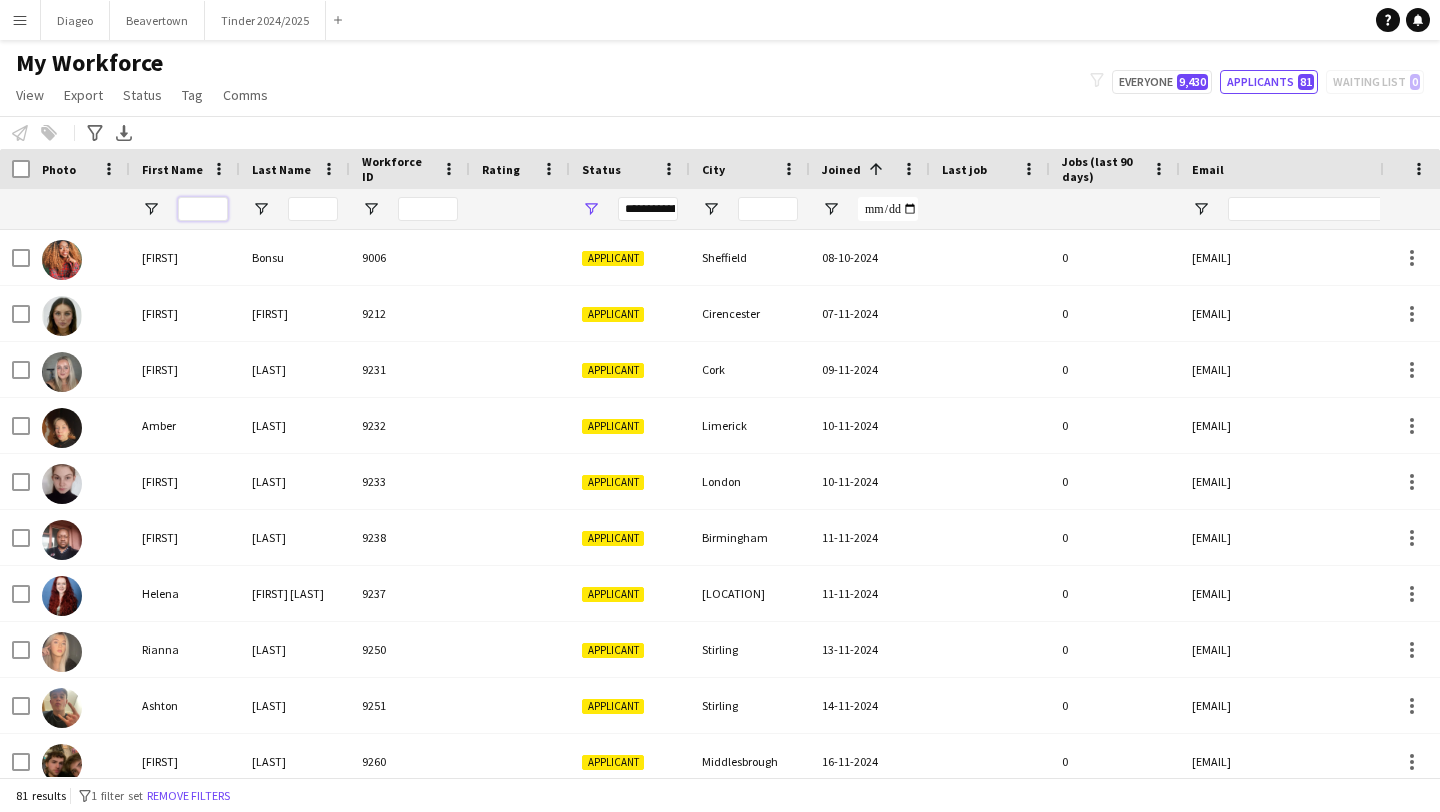 click at bounding box center [203, 209] 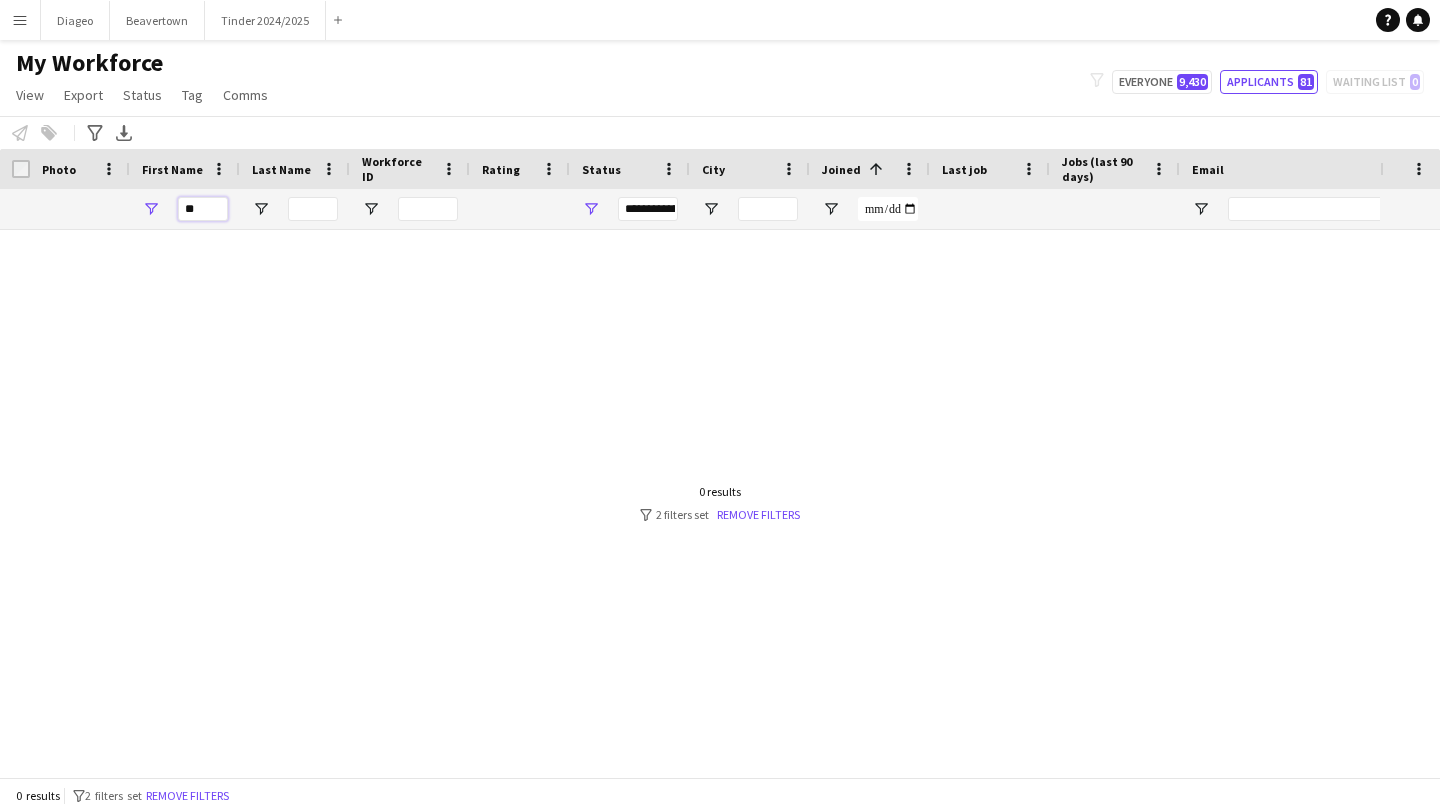 type on "*" 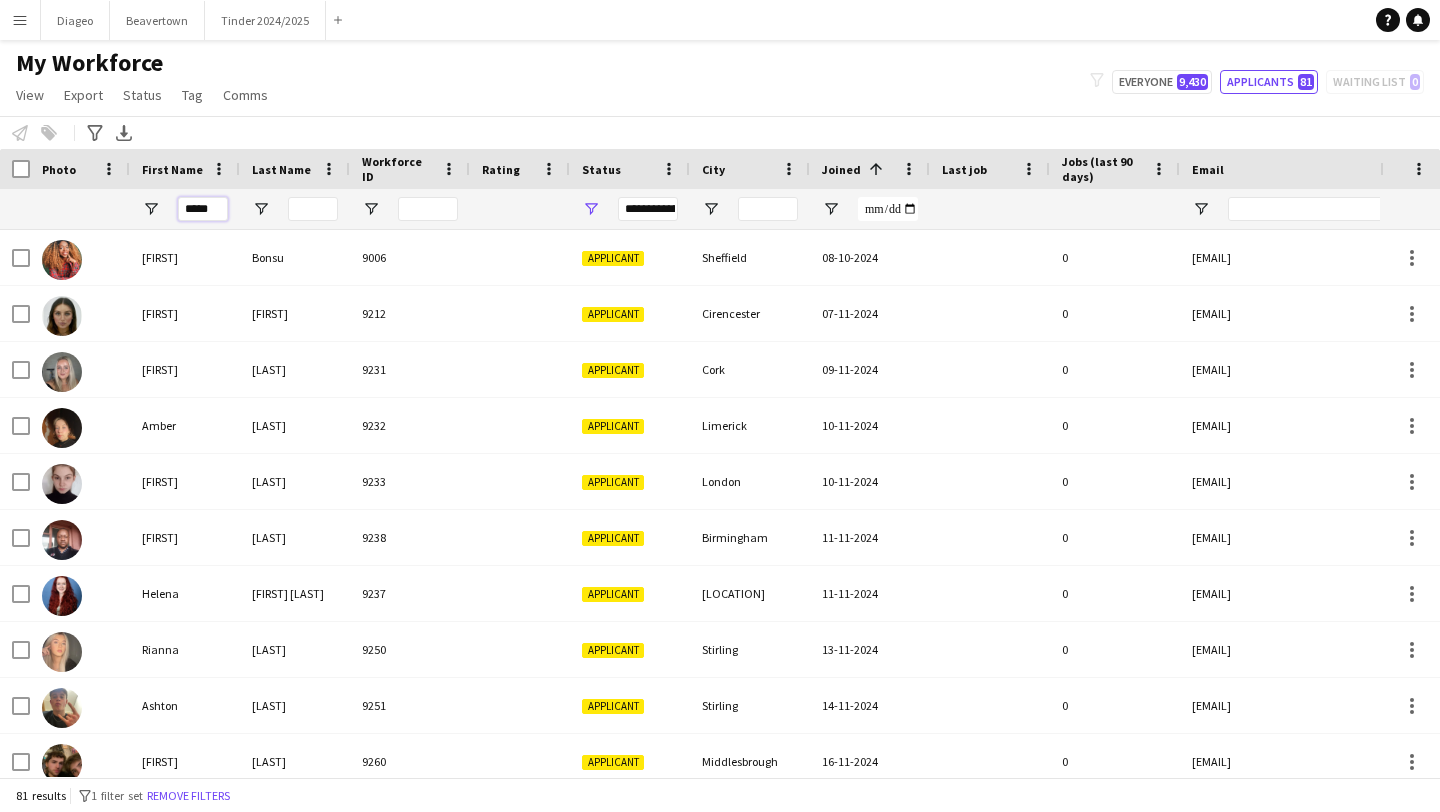 type on "******" 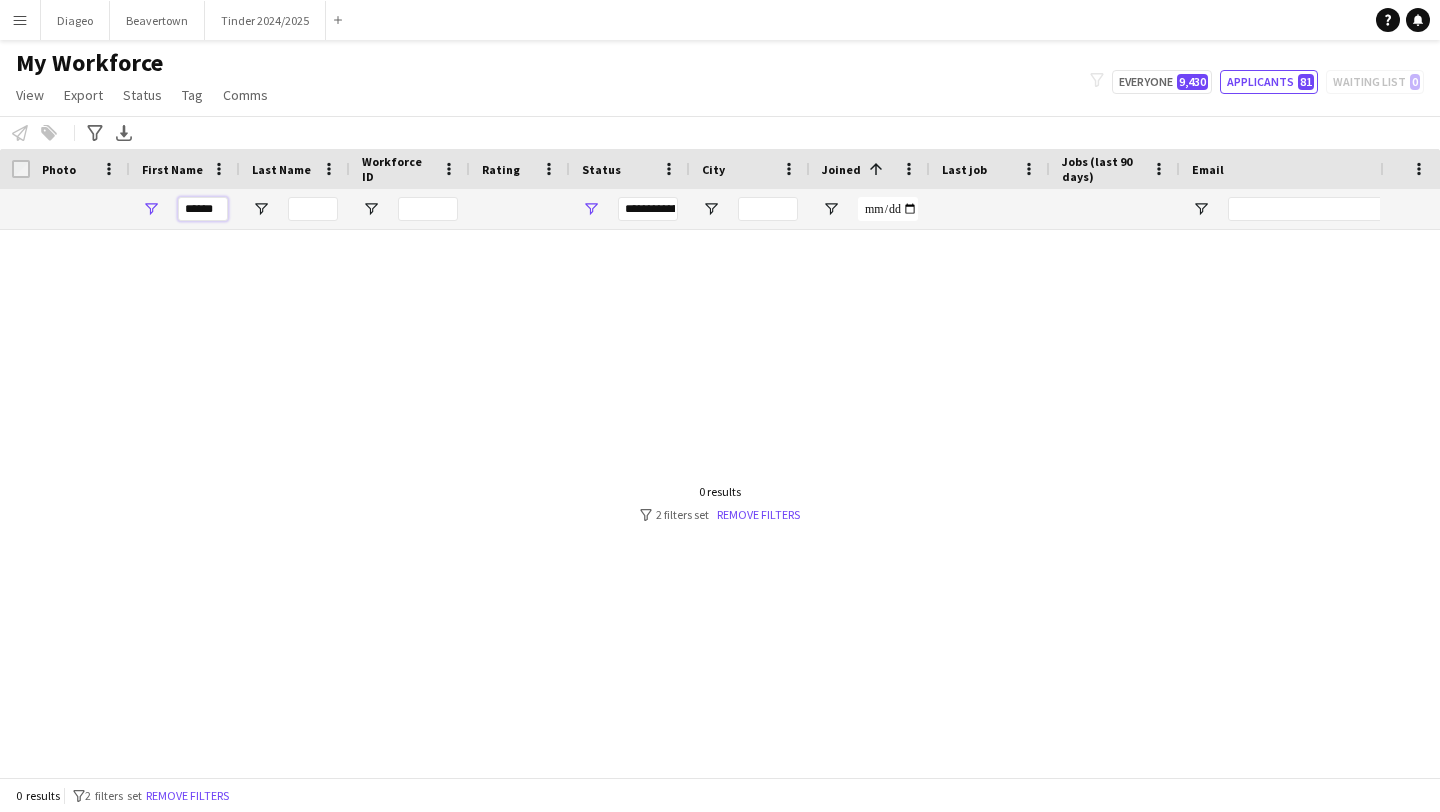drag, startPoint x: 219, startPoint y: 209, endPoint x: 122, endPoint y: 207, distance: 97.020615 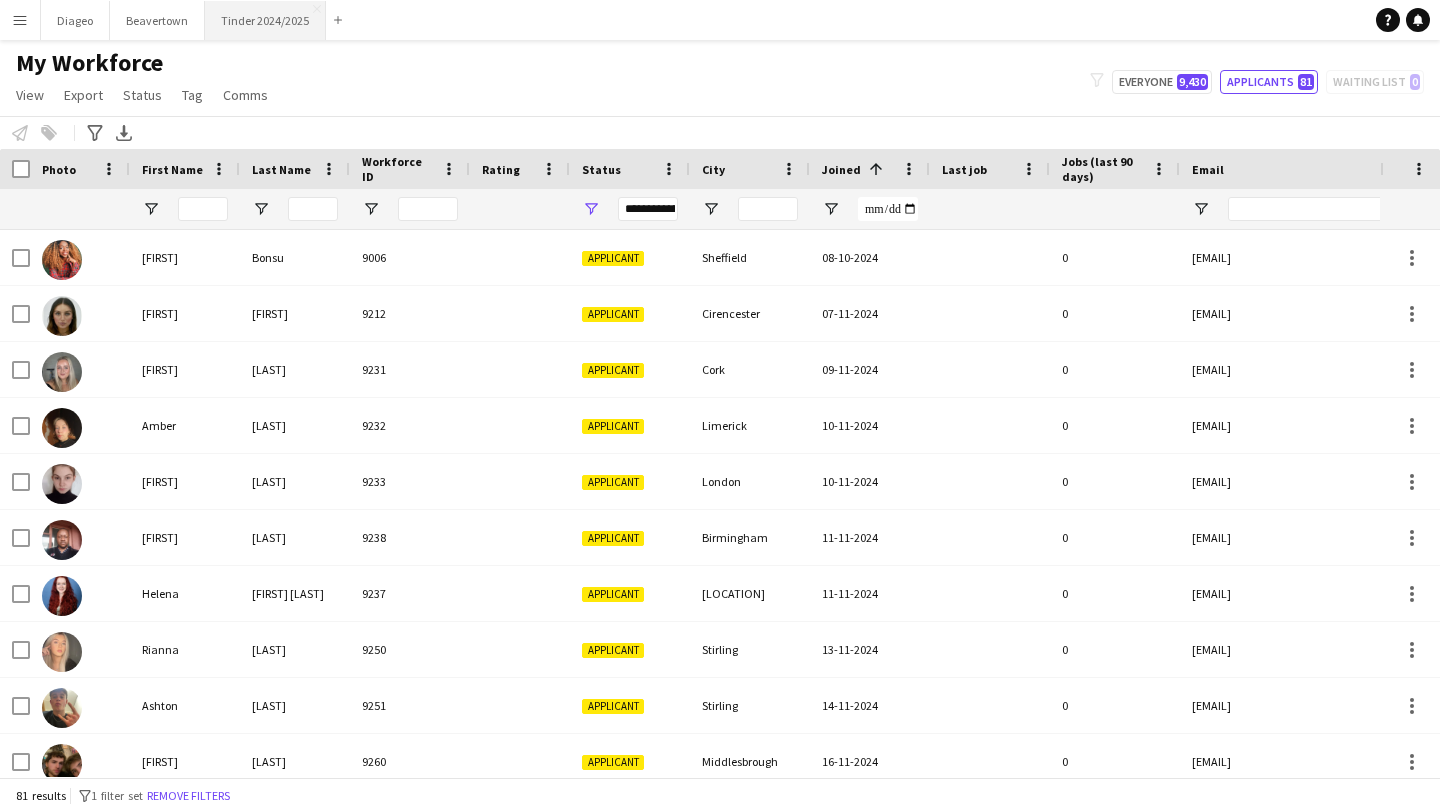 click on "Tinder 2024/2025
Close" at bounding box center (265, 20) 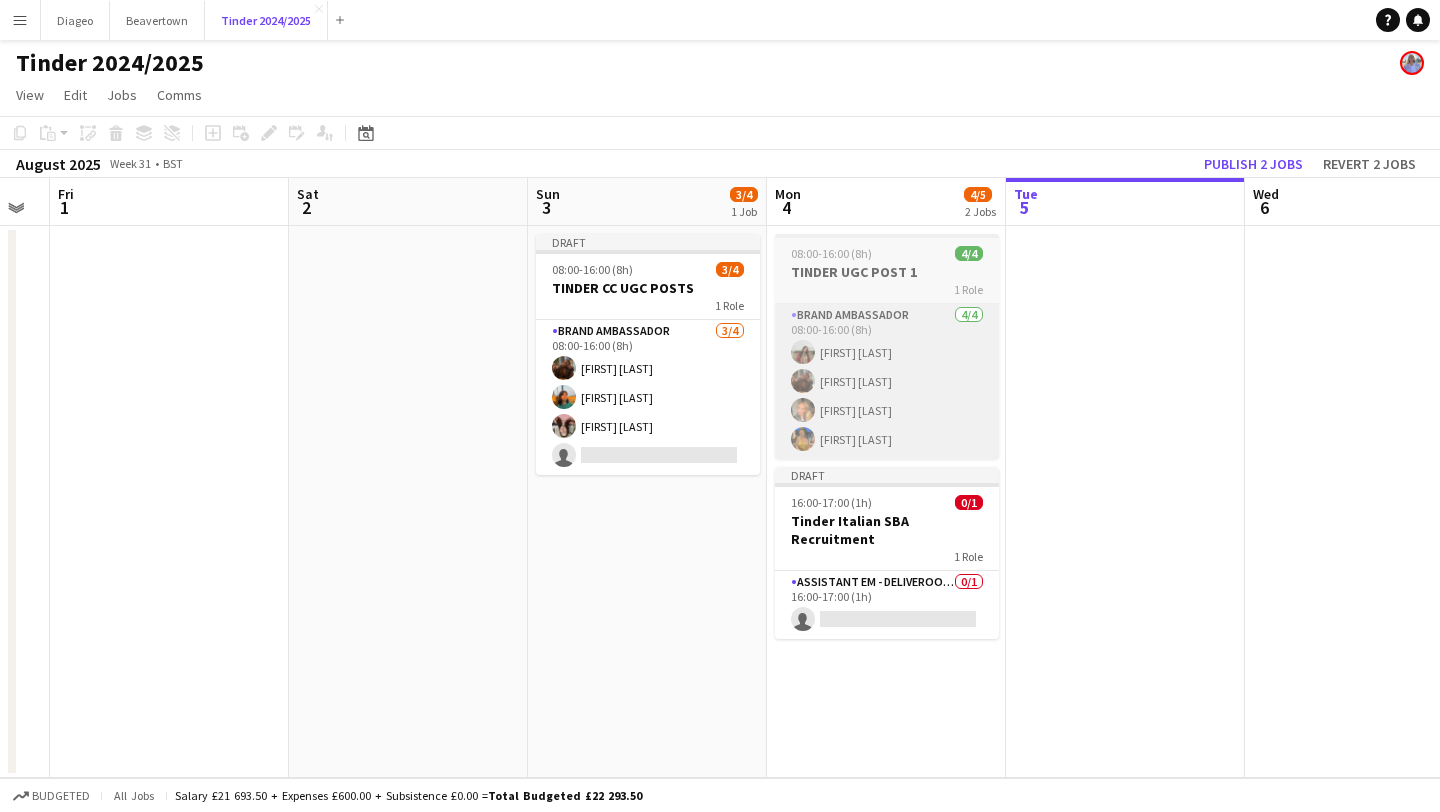 scroll, scrollTop: 0, scrollLeft: 423, axis: horizontal 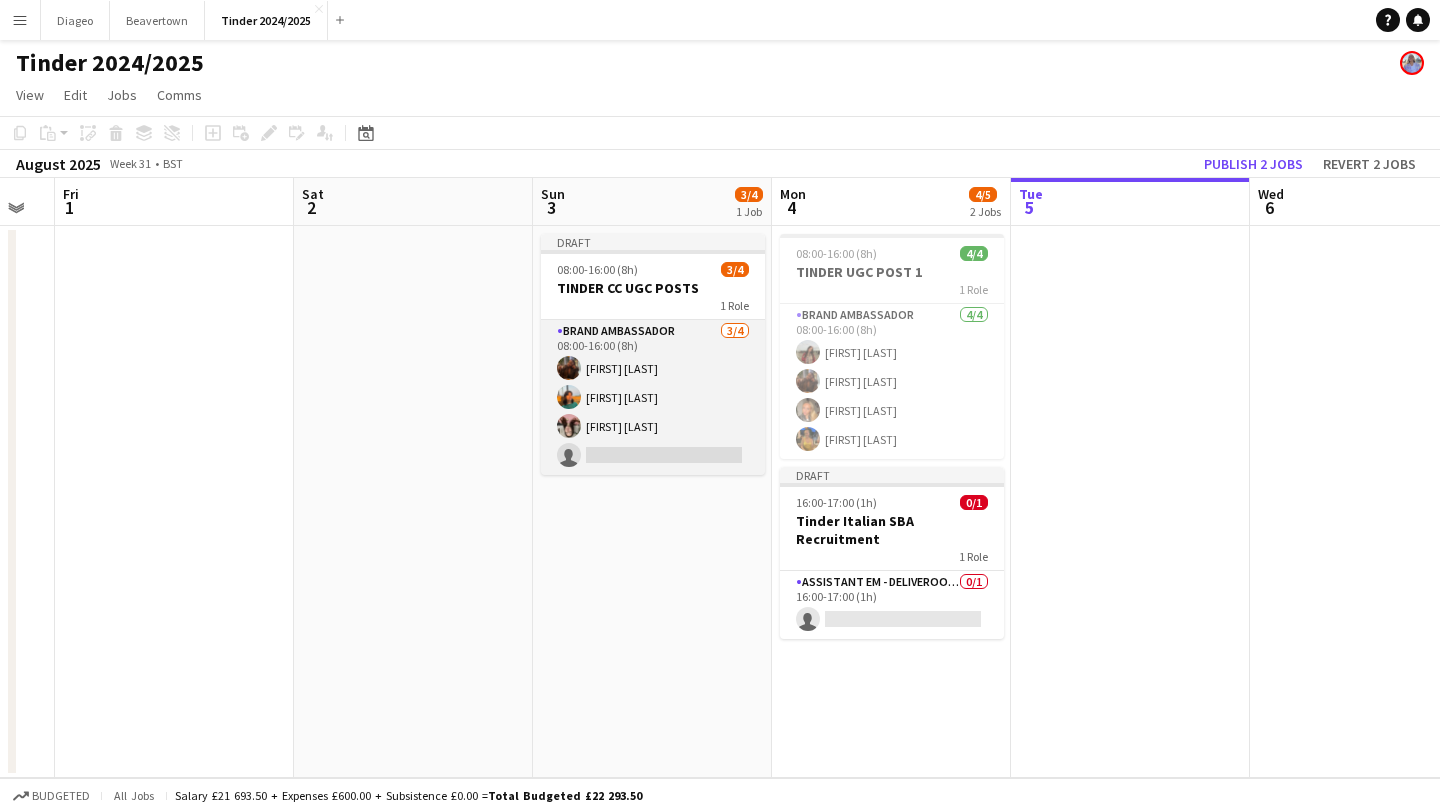 click on "Brand Ambassador   3/4   08:00-16:00 (8h)
Damilola Oladapo Sadie Ault Josie Harris
single-neutral-actions" at bounding box center (653, 397) 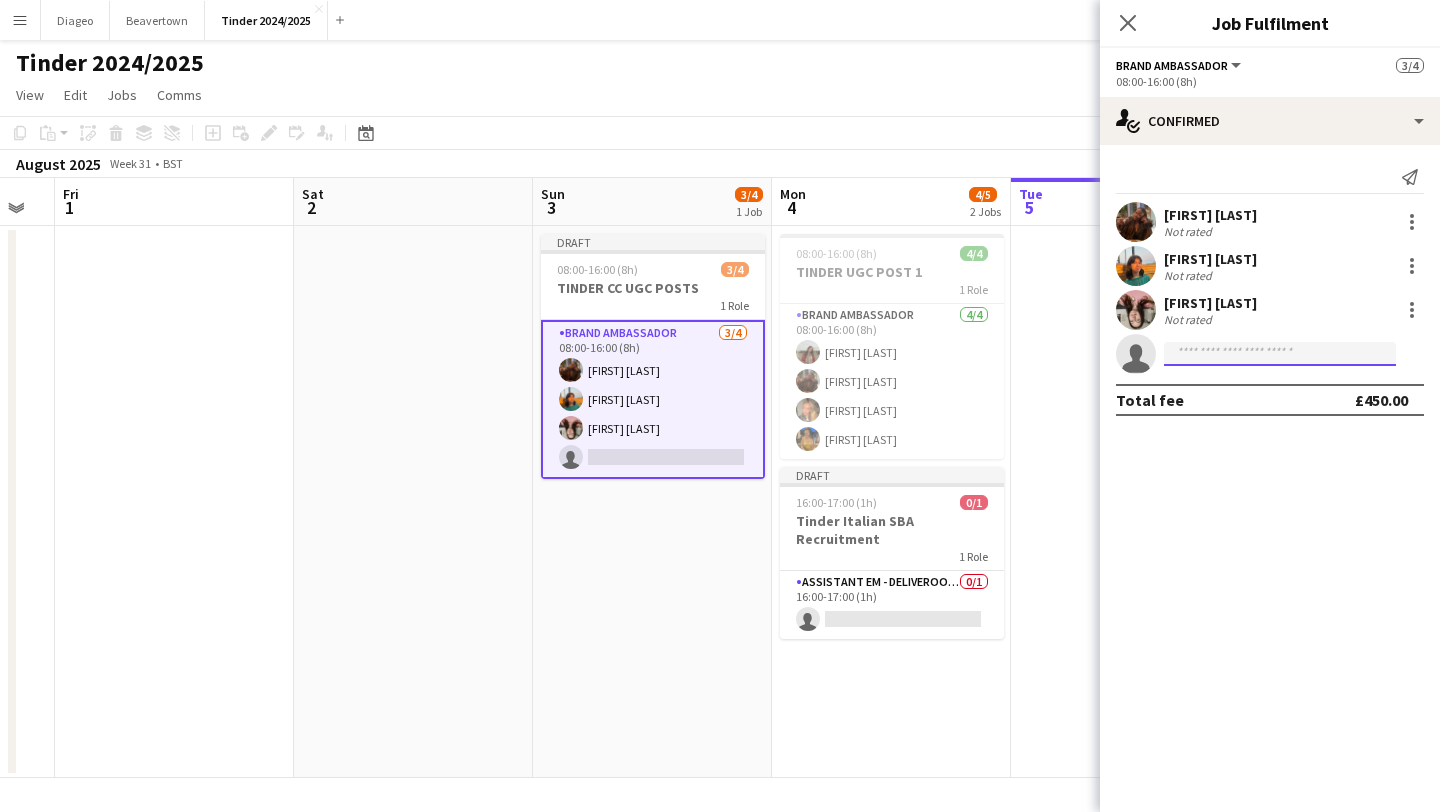 click 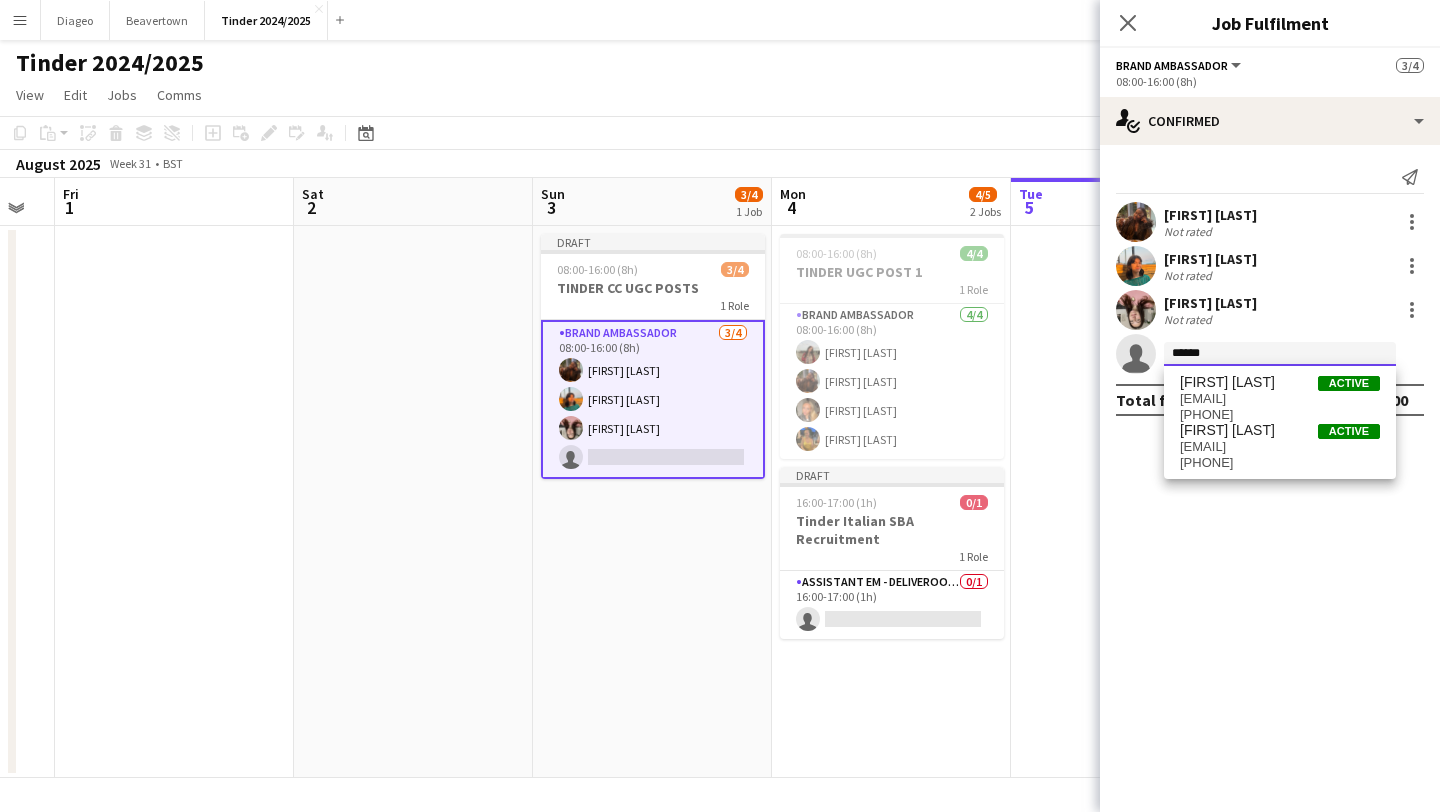 type on "******" 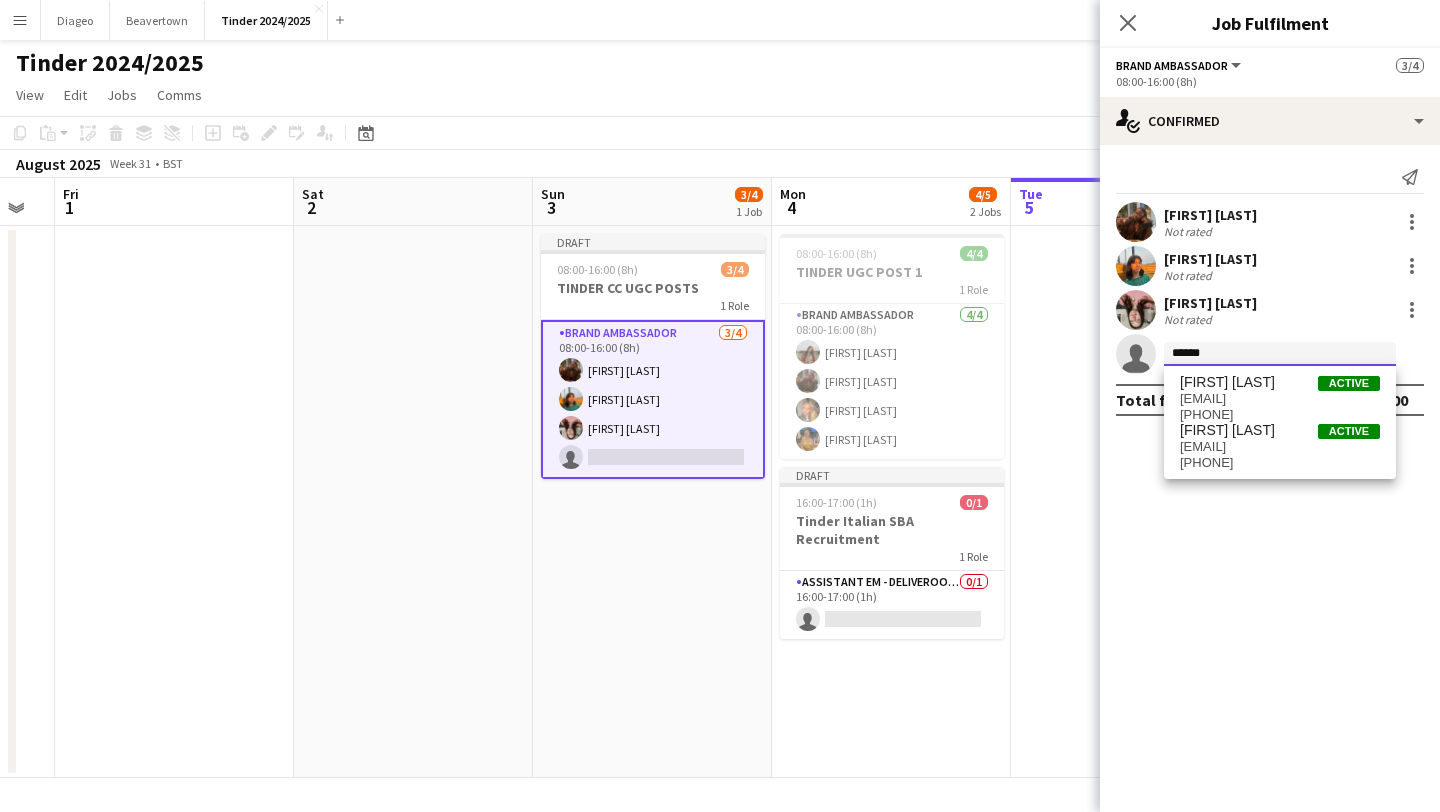 drag, startPoint x: 1287, startPoint y: 345, endPoint x: 1130, endPoint y: 351, distance: 157.11461 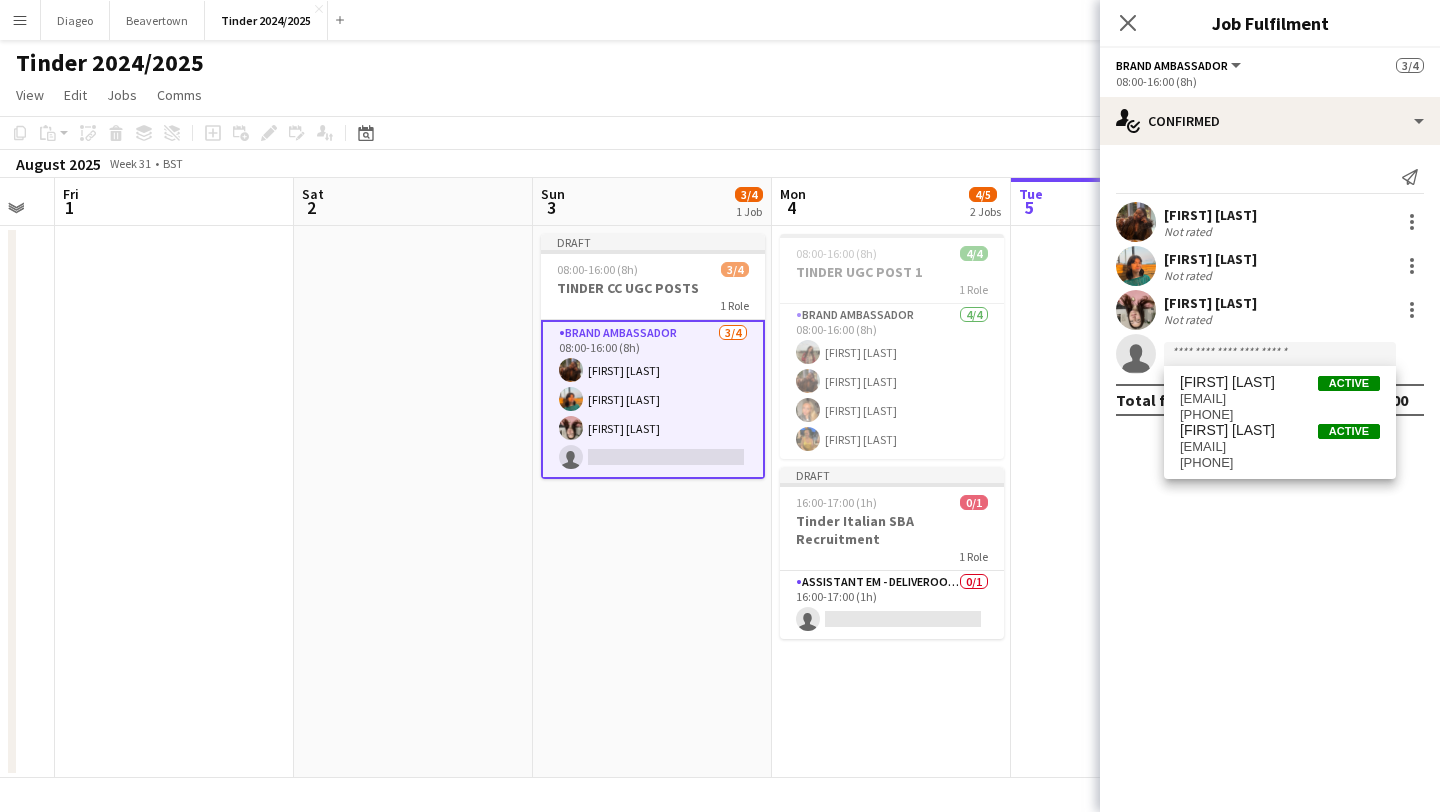 click on "check
Confirmed
Send notification
Damilola Oladapo   Not rated   Sadie Ault   Not rated   Josie Harris   Not rated
single-neutral-actions
Total fee   £450.00" 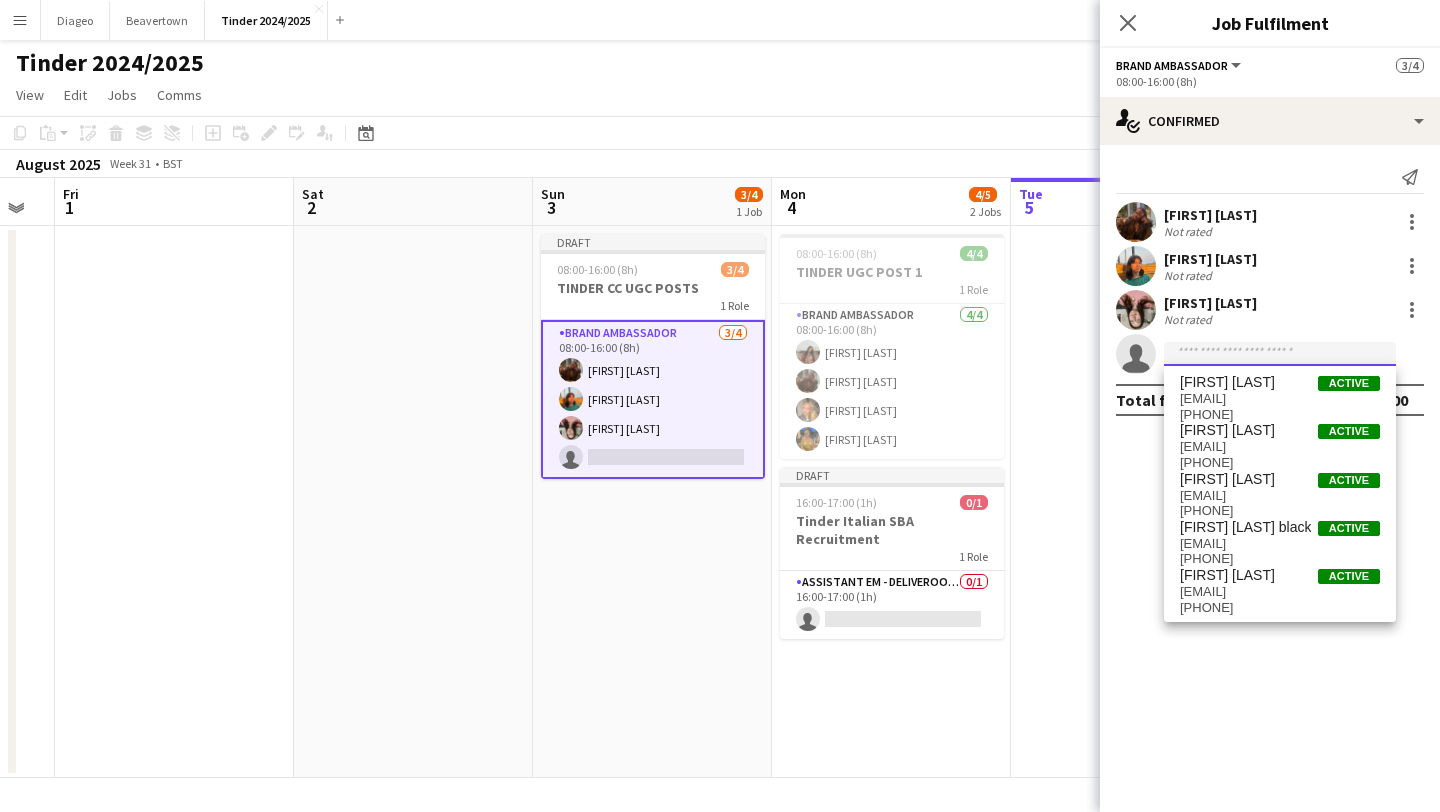 click 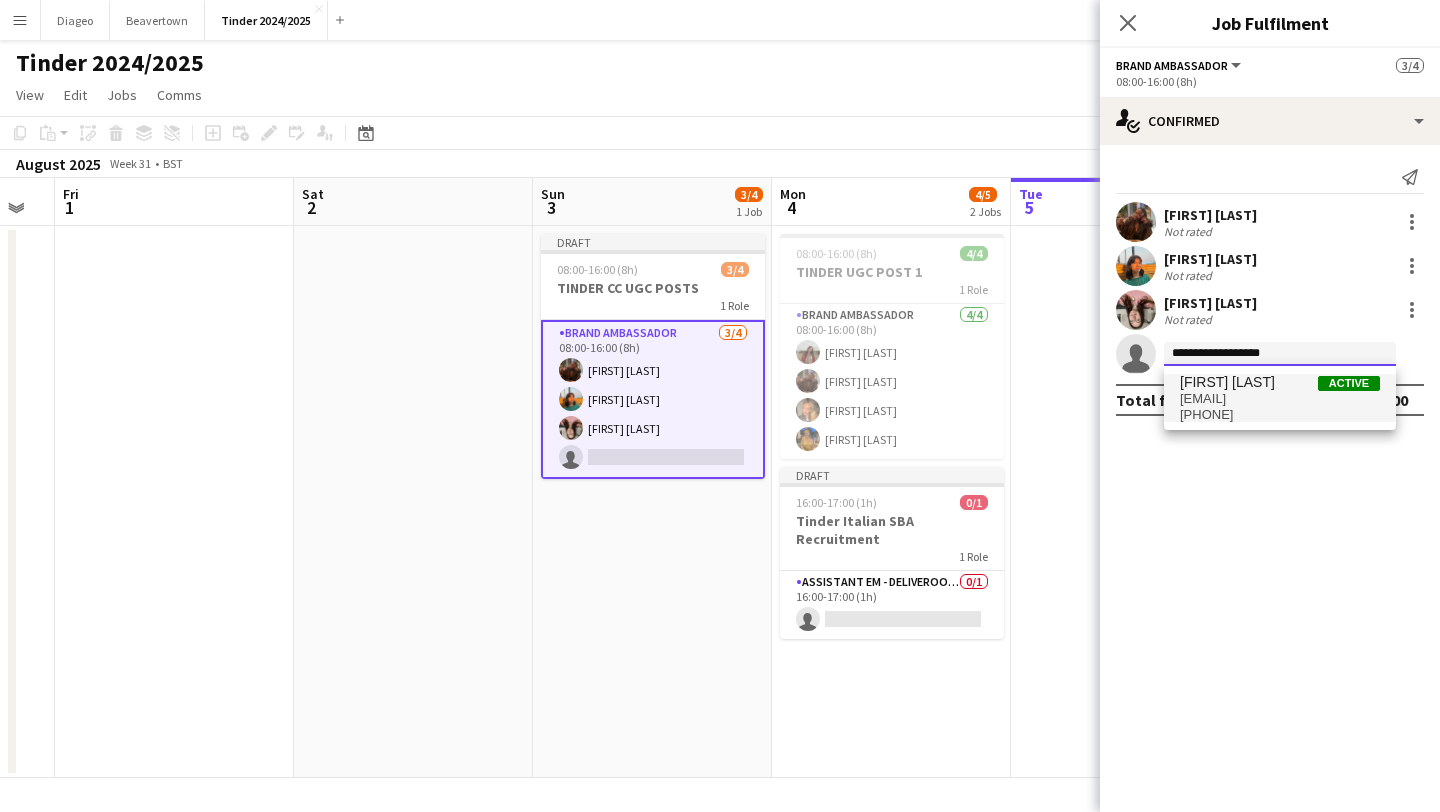 type on "**********" 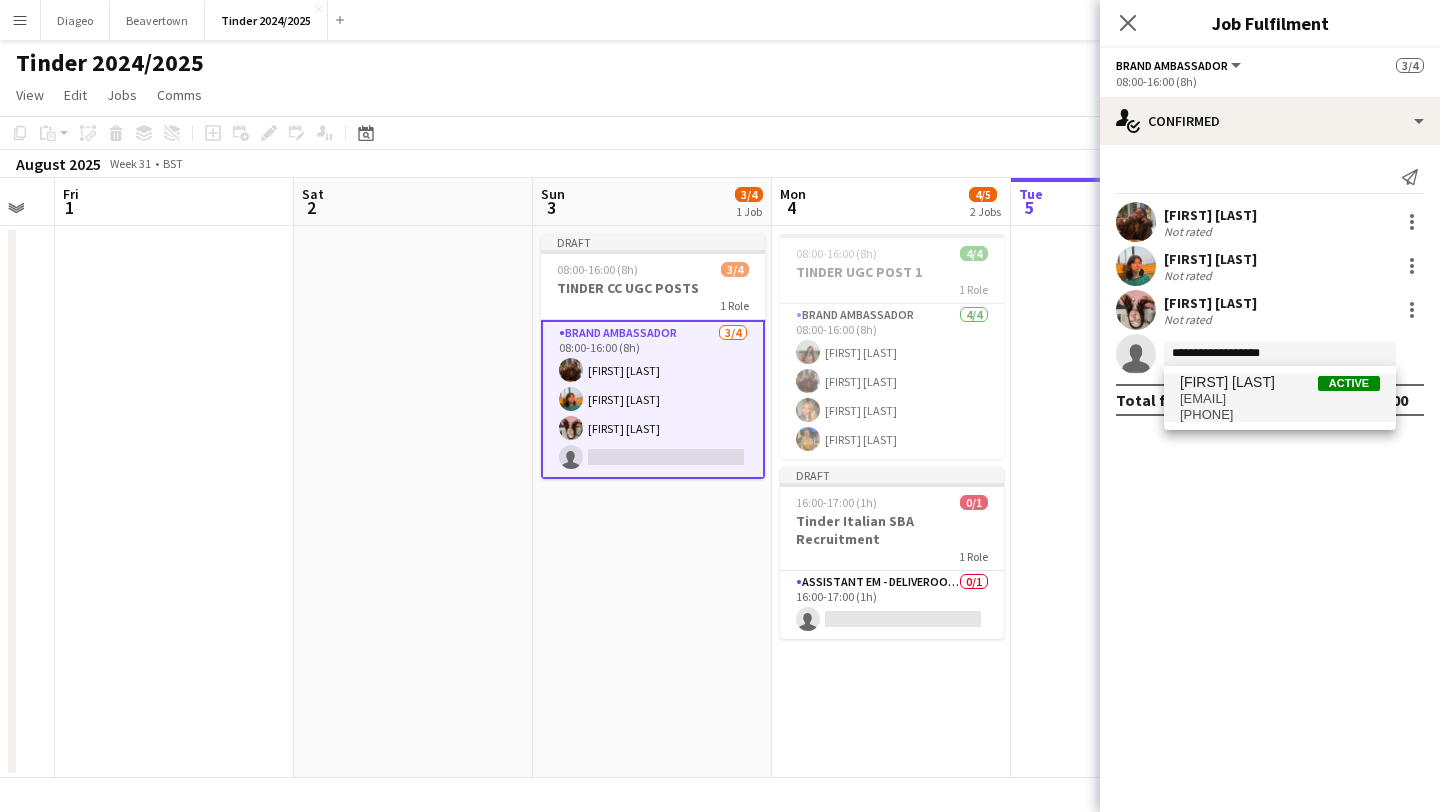 click on "Oghenekeno Ejeneha" at bounding box center [1227, 382] 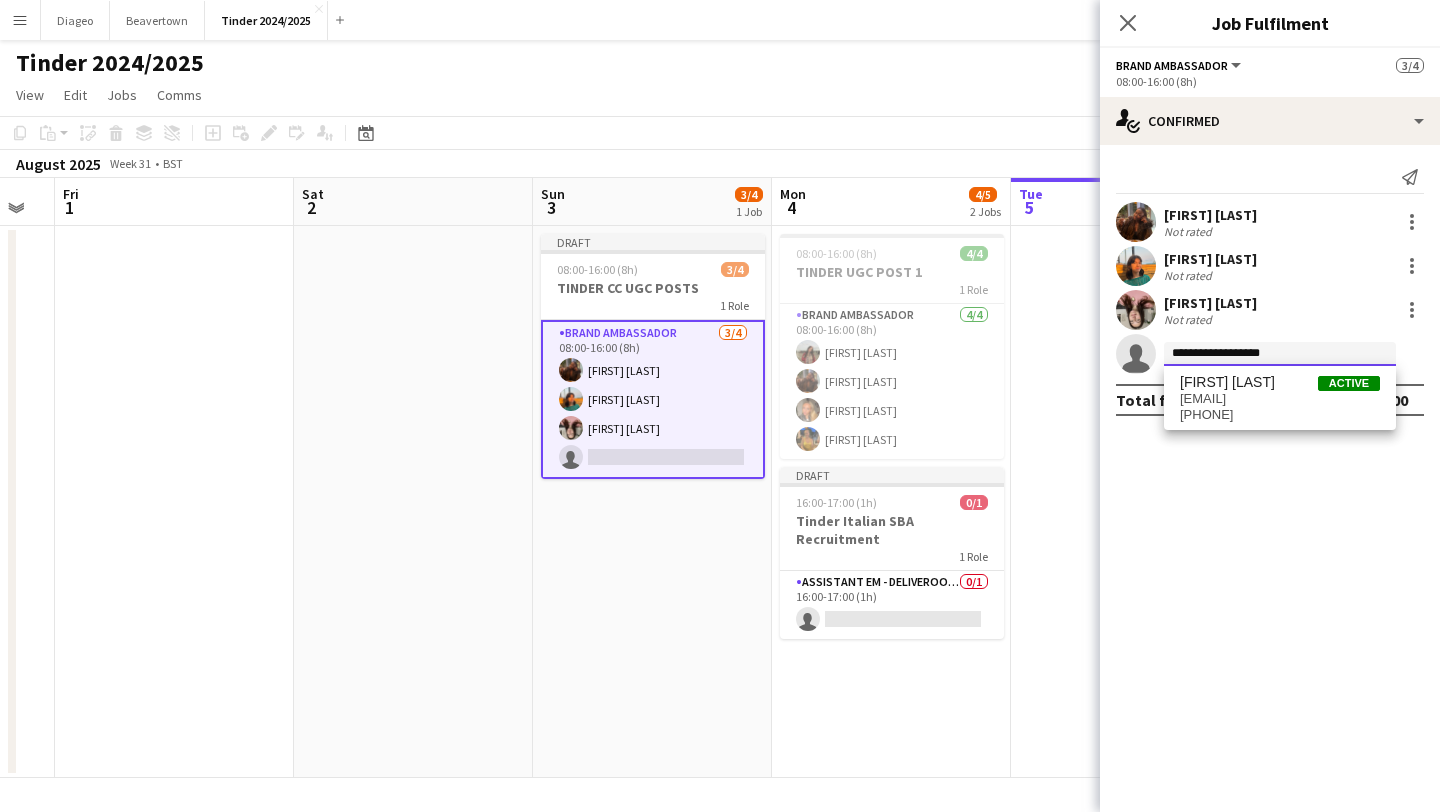 type 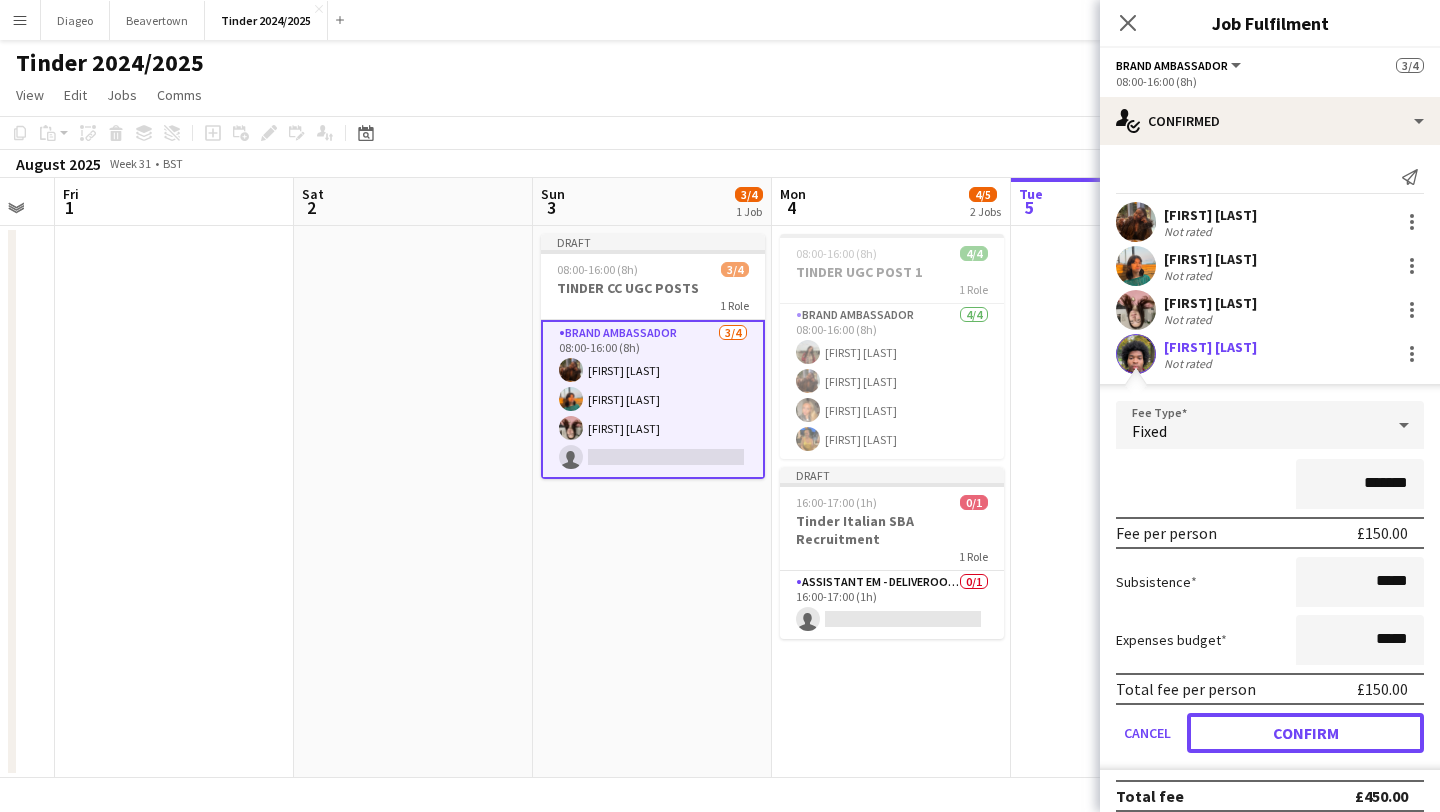 click on "Confirm" at bounding box center [1305, 733] 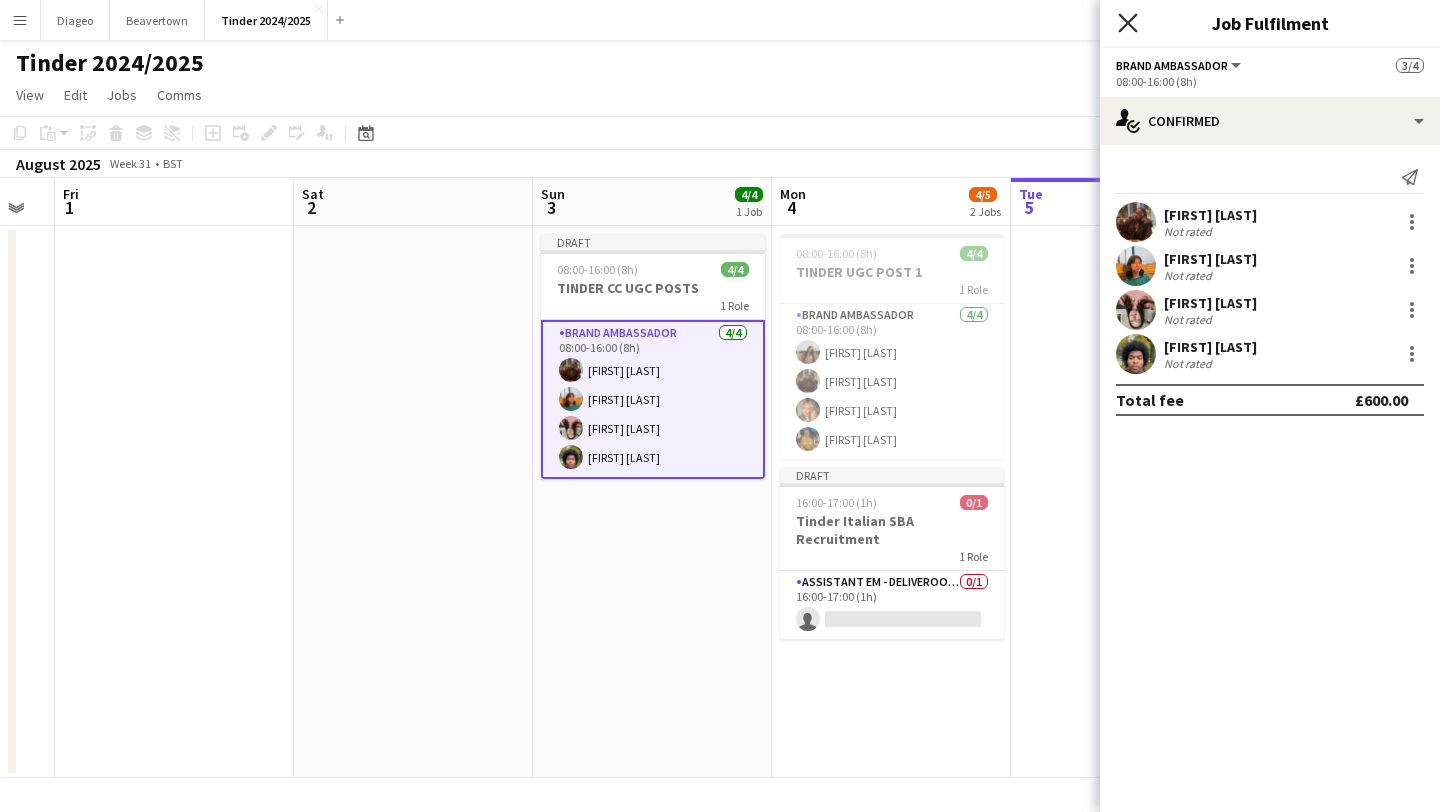 click on "Close pop-in" 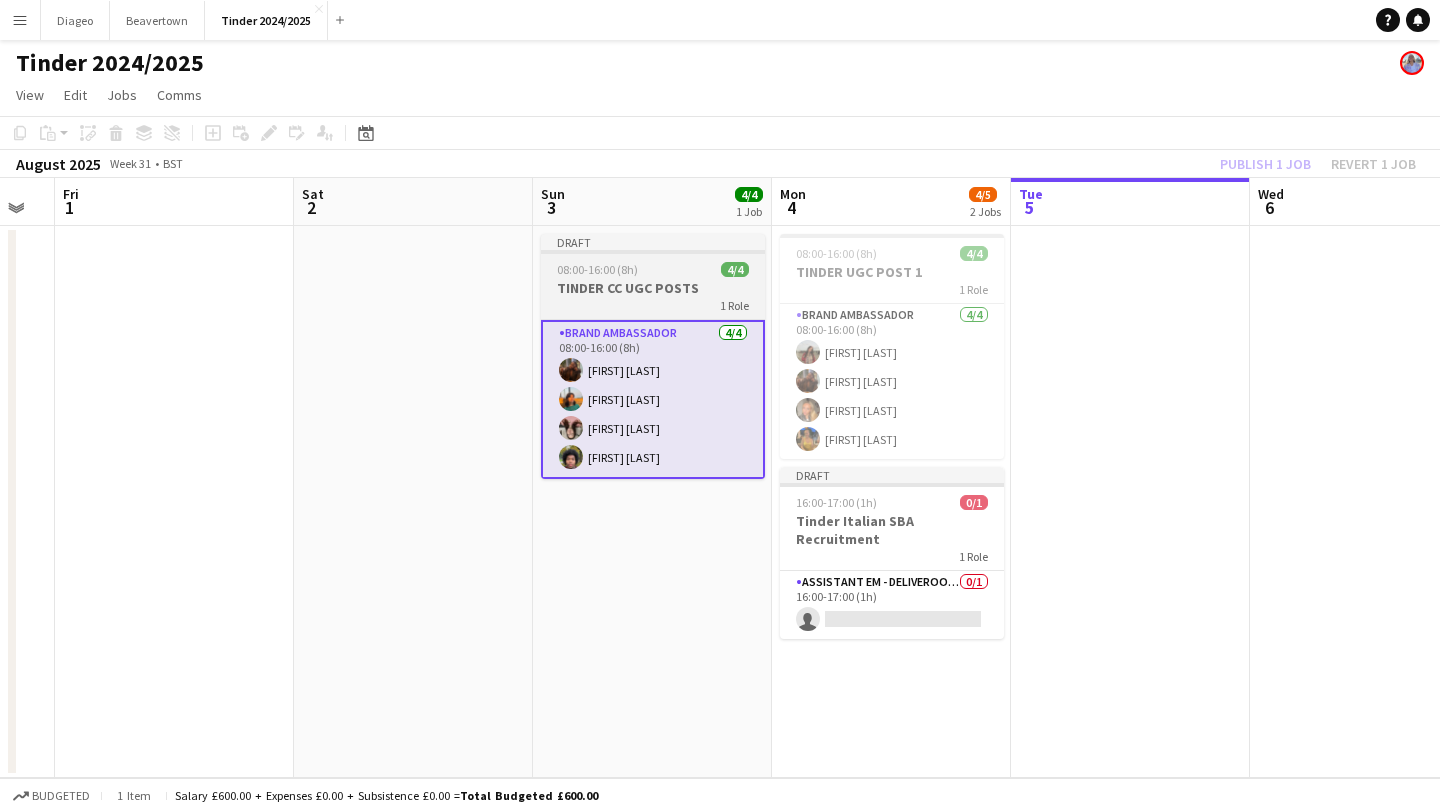 click on "08:00-16:00 (8h)    4/4" at bounding box center (653, 269) 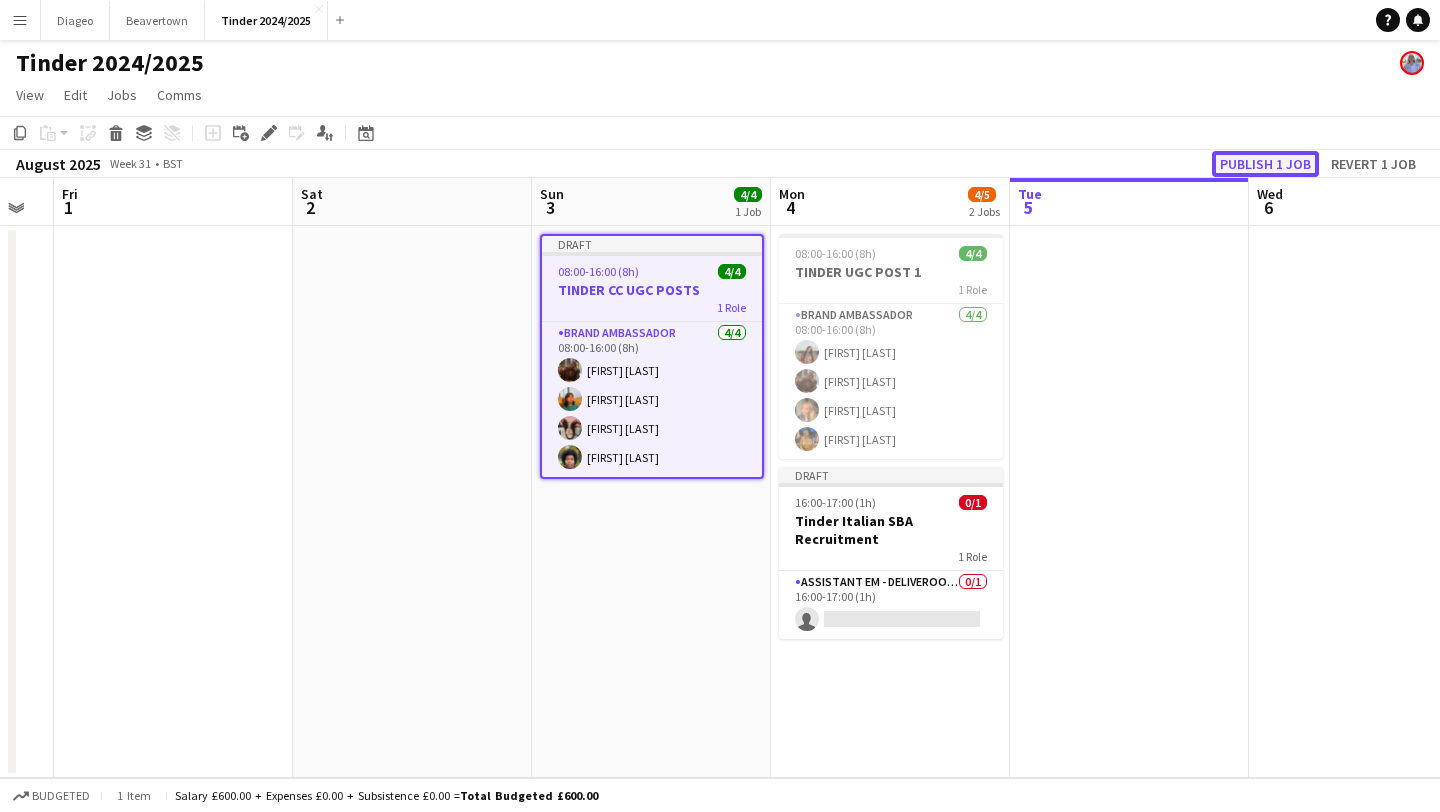 click on "Publish 1 job" 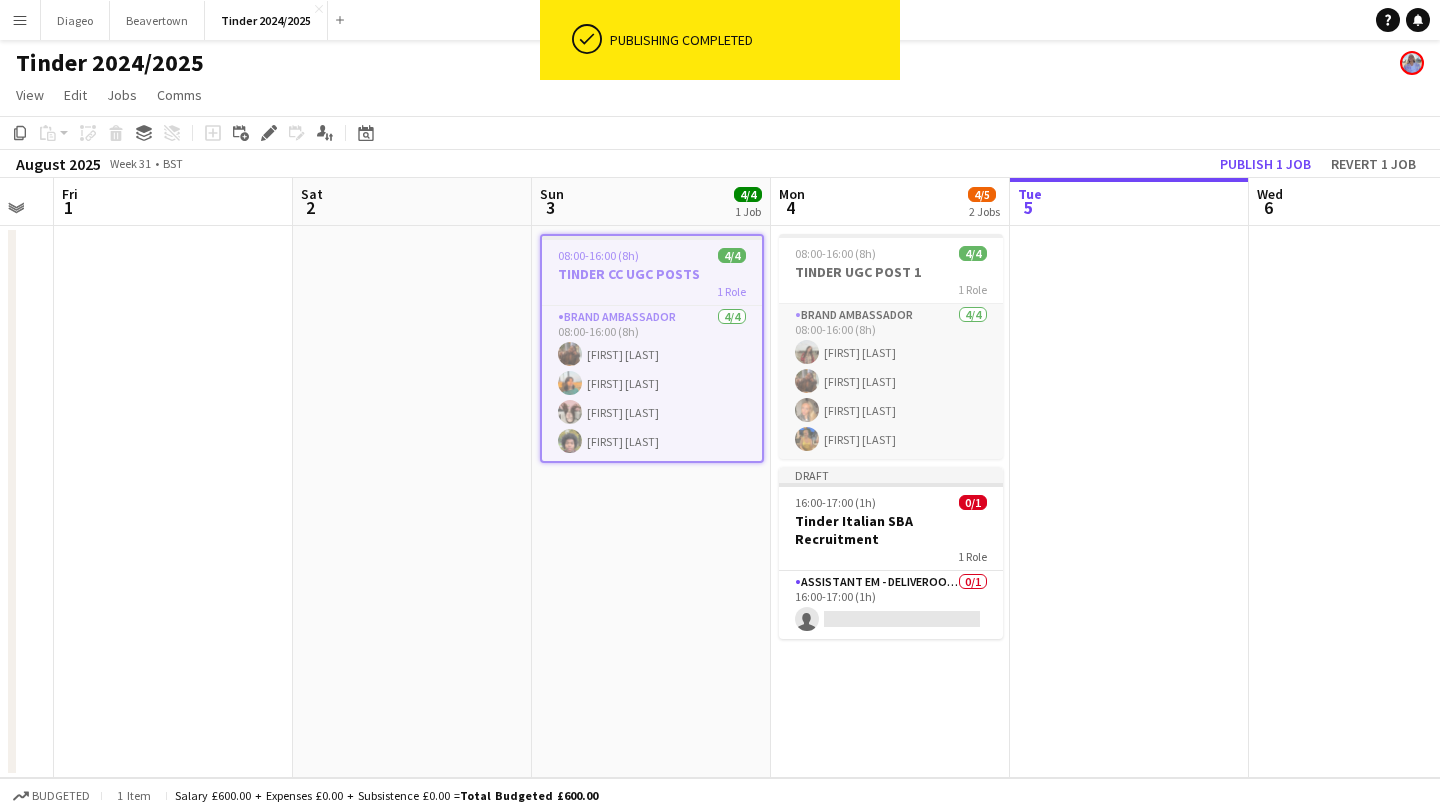 click on "Brand Ambassador   4/4   08:00-16:00 (8h)
Aimee Strobl Damilola Oladapo Amy Weddle Erin Antrobus" at bounding box center [891, 381] 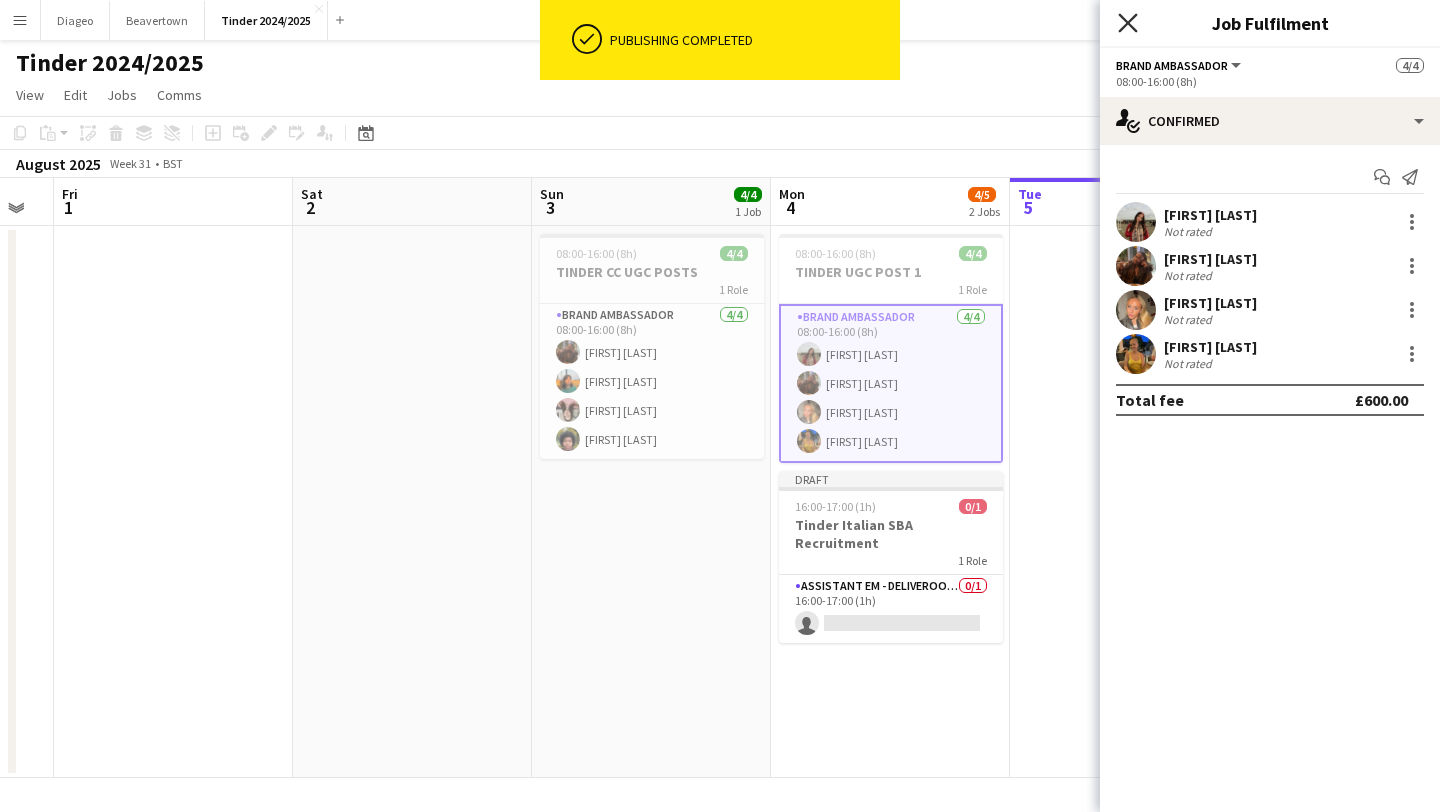 click on "Close pop-in" 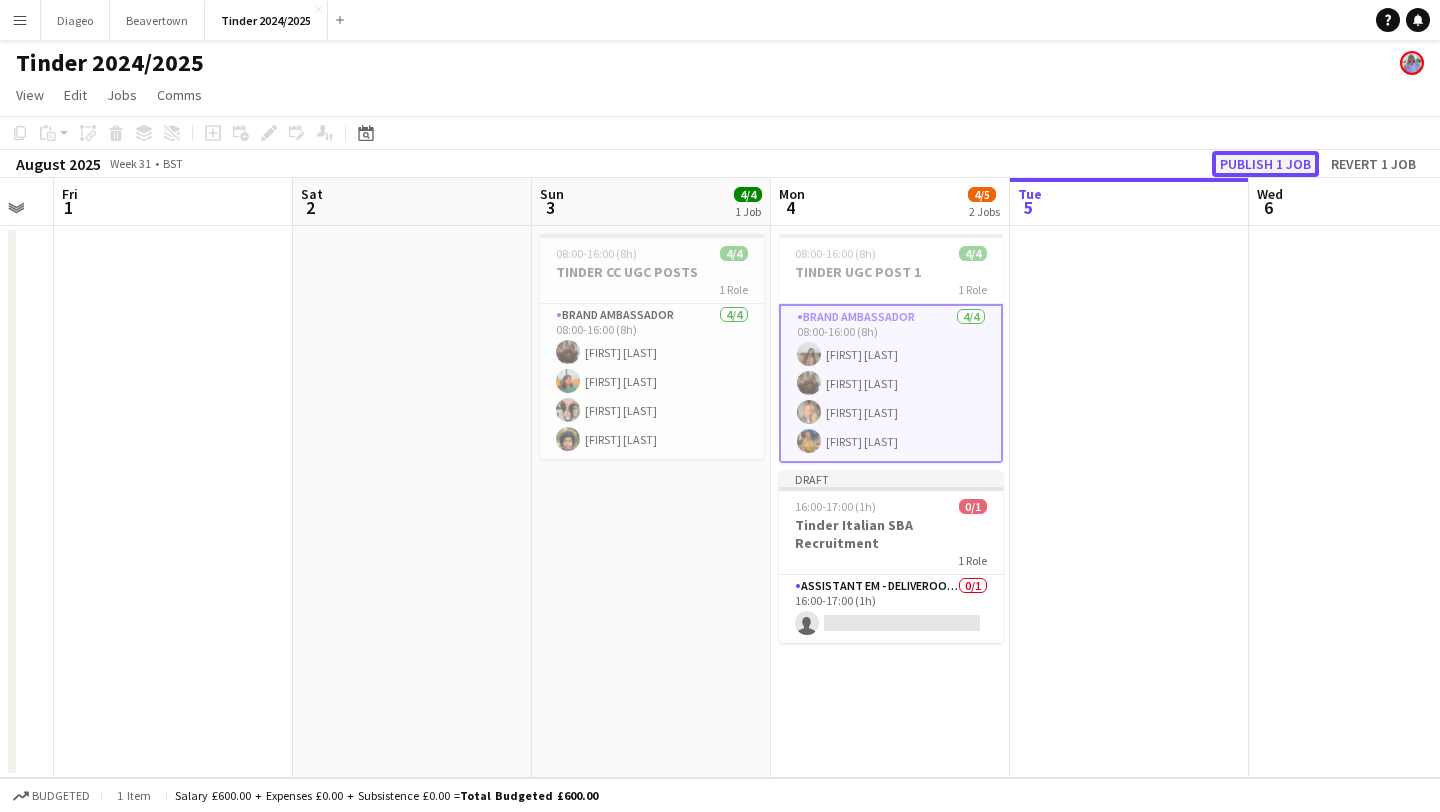 click on "Publish 1 job" 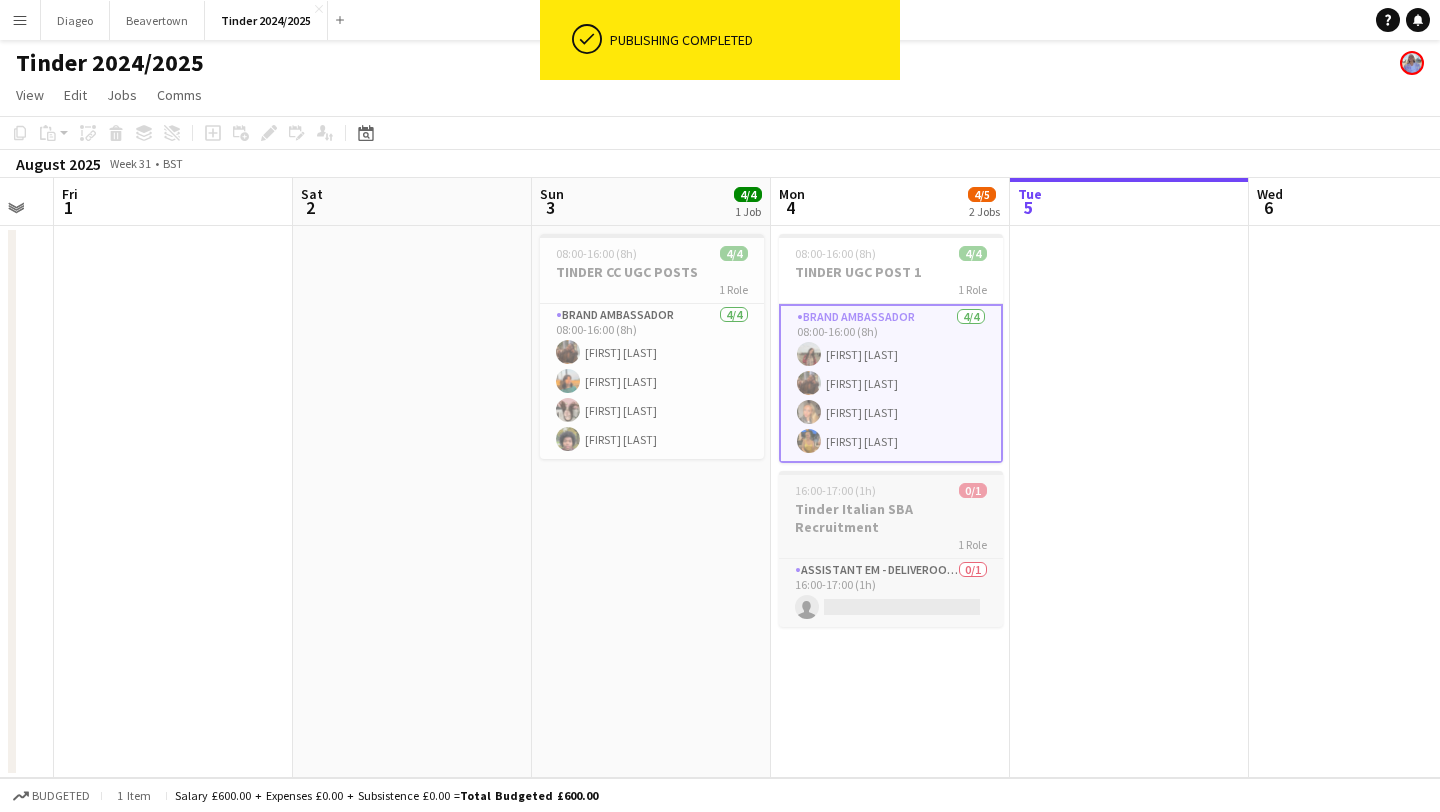 click on "Tinder Italian SBA Recruitment" at bounding box center [891, 518] 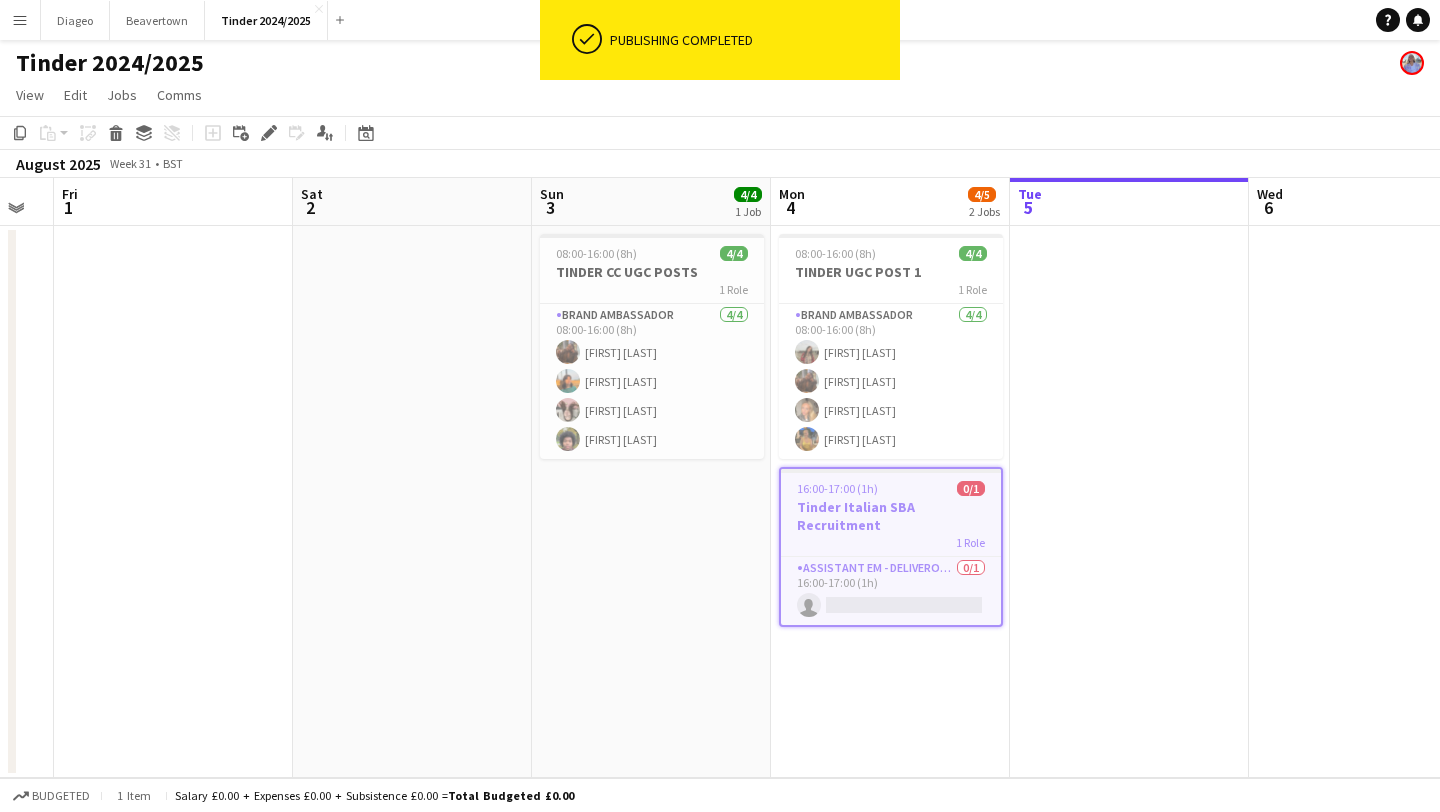 click on "Tinder Italian SBA Recruitment" at bounding box center [891, 516] 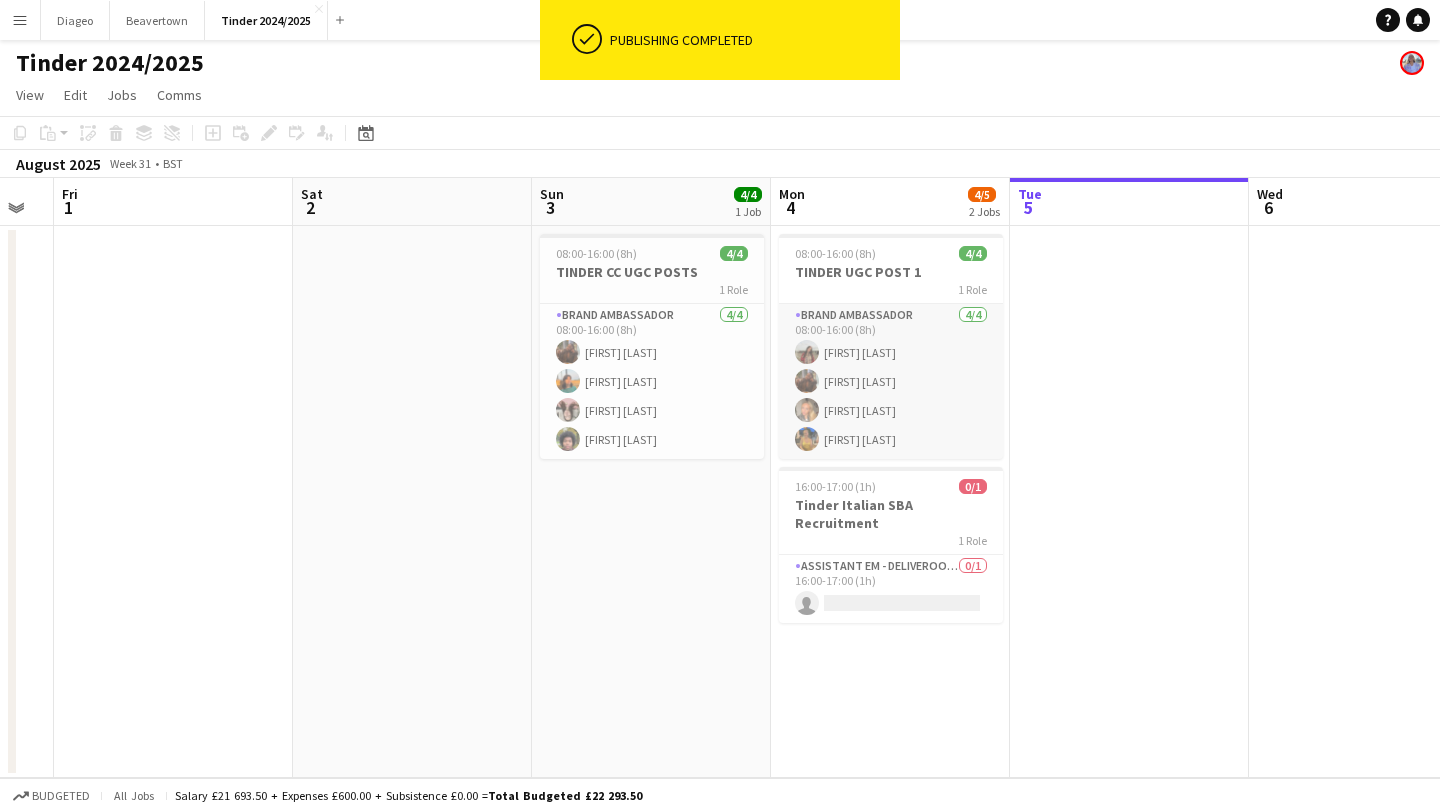 click on "Brand Ambassador   4/4   08:00-16:00 (8h)
Aimee Strobl Damilola Oladapo Amy Weddle Erin Antrobus" at bounding box center (891, 381) 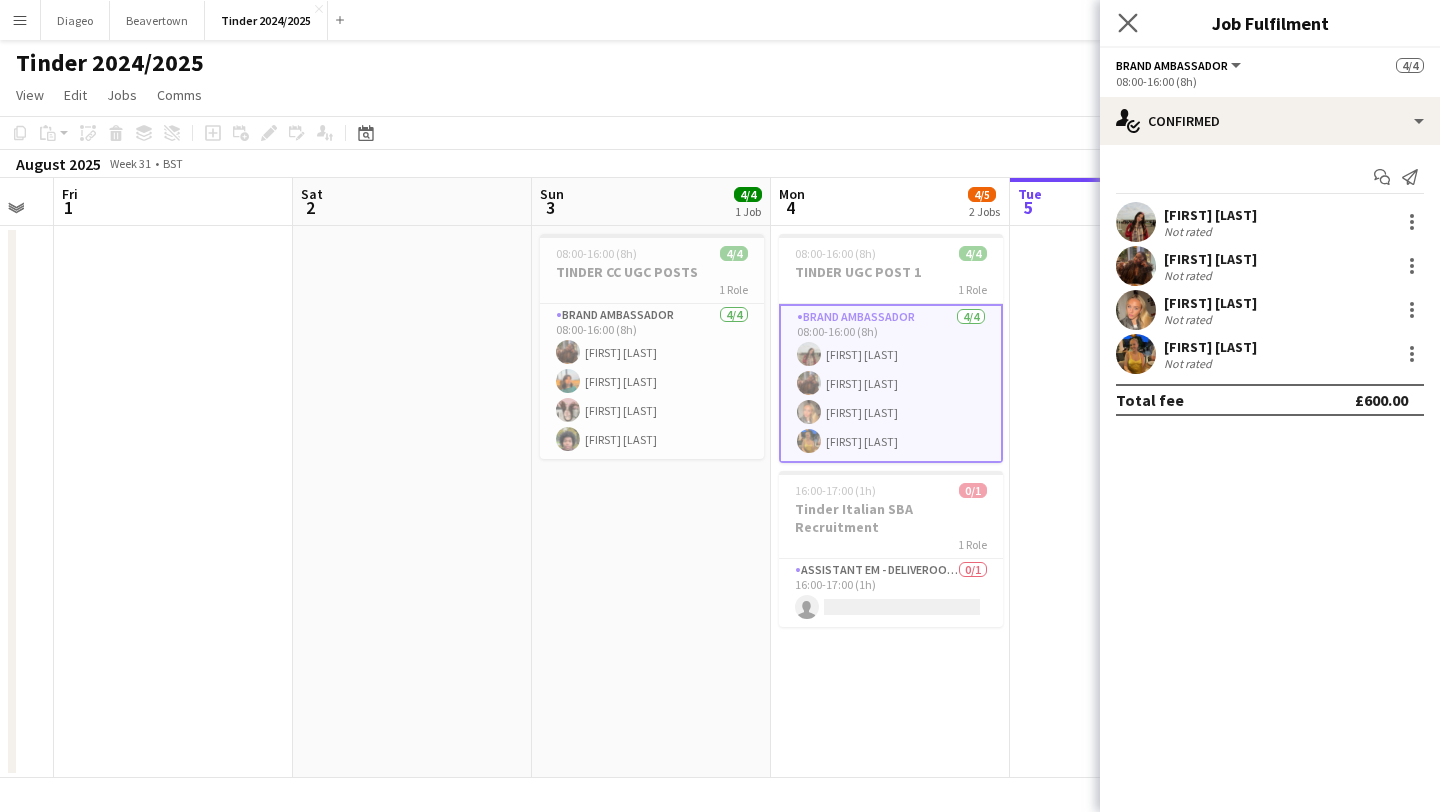 click on "Close pop-in" 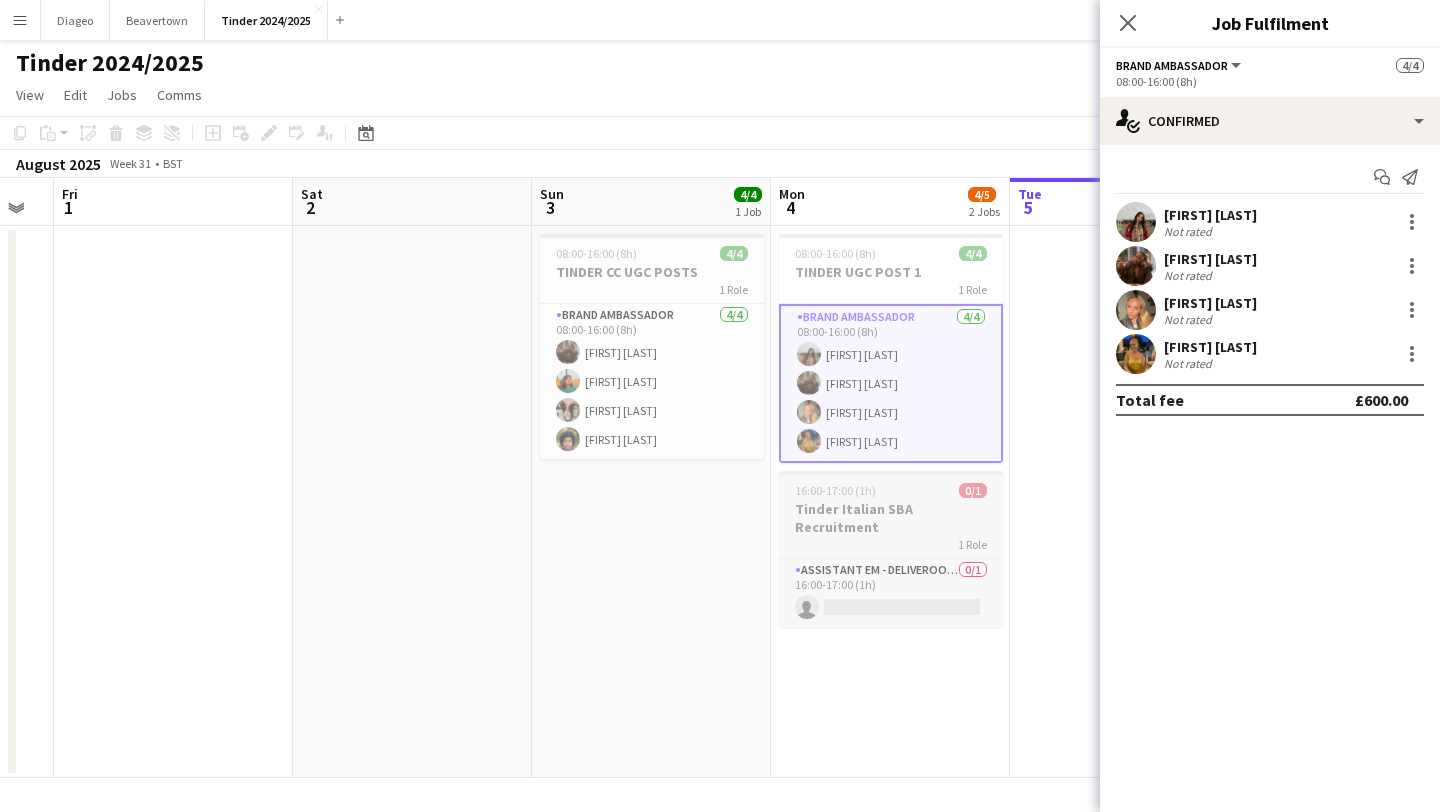click on "1 Role" at bounding box center [891, 544] 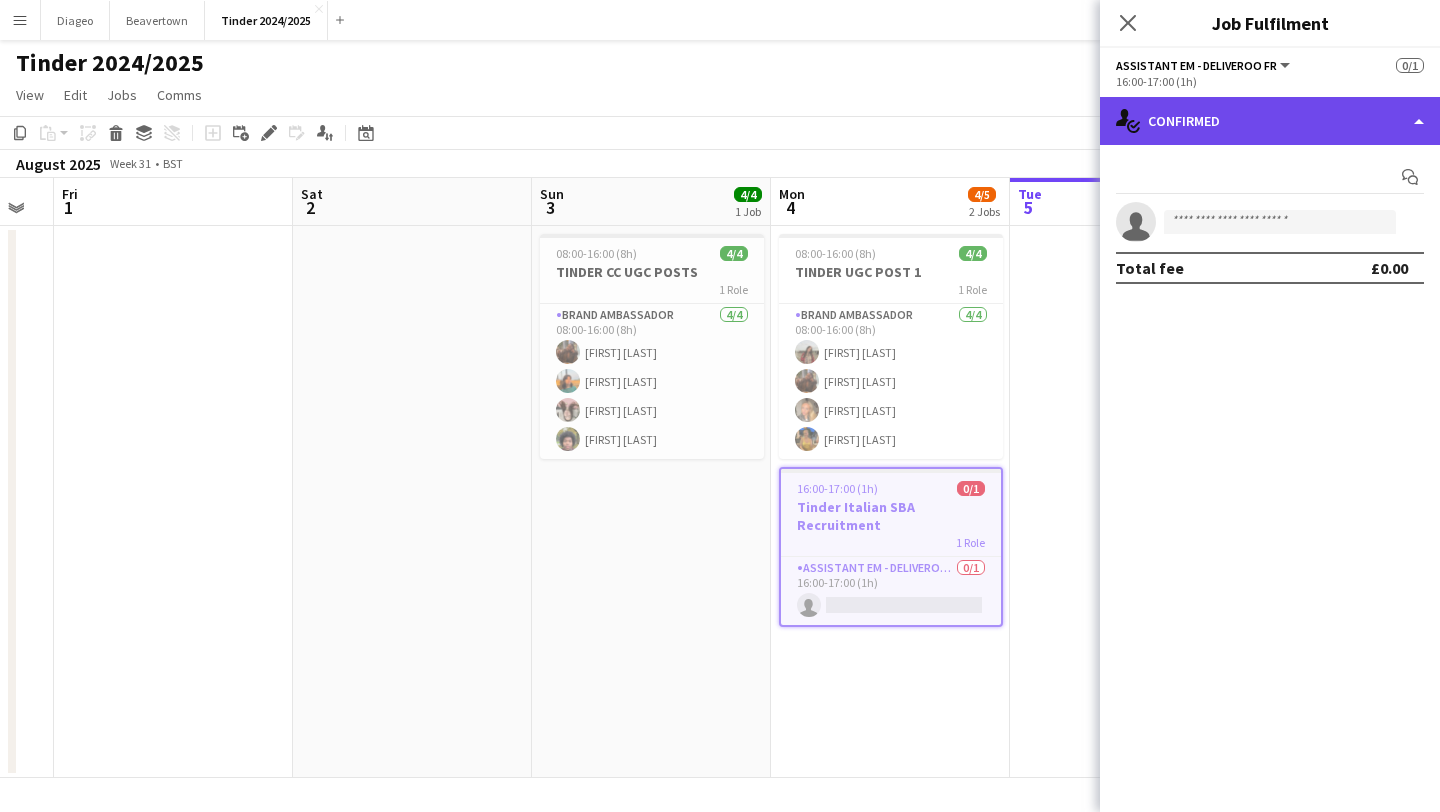 click on "single-neutral-actions-check-2
Confirmed" 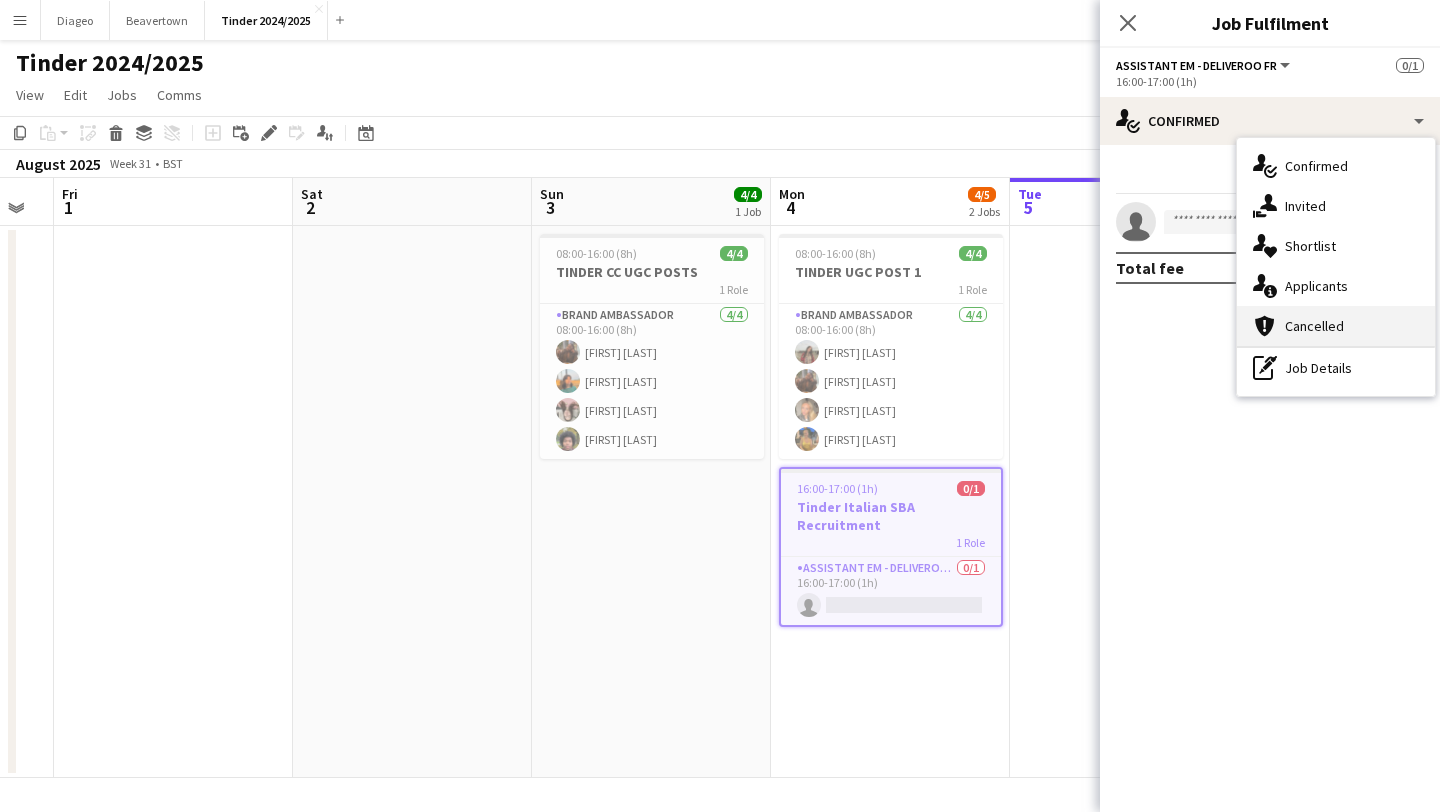 click on "cancellation
Cancelled" at bounding box center [1336, 326] 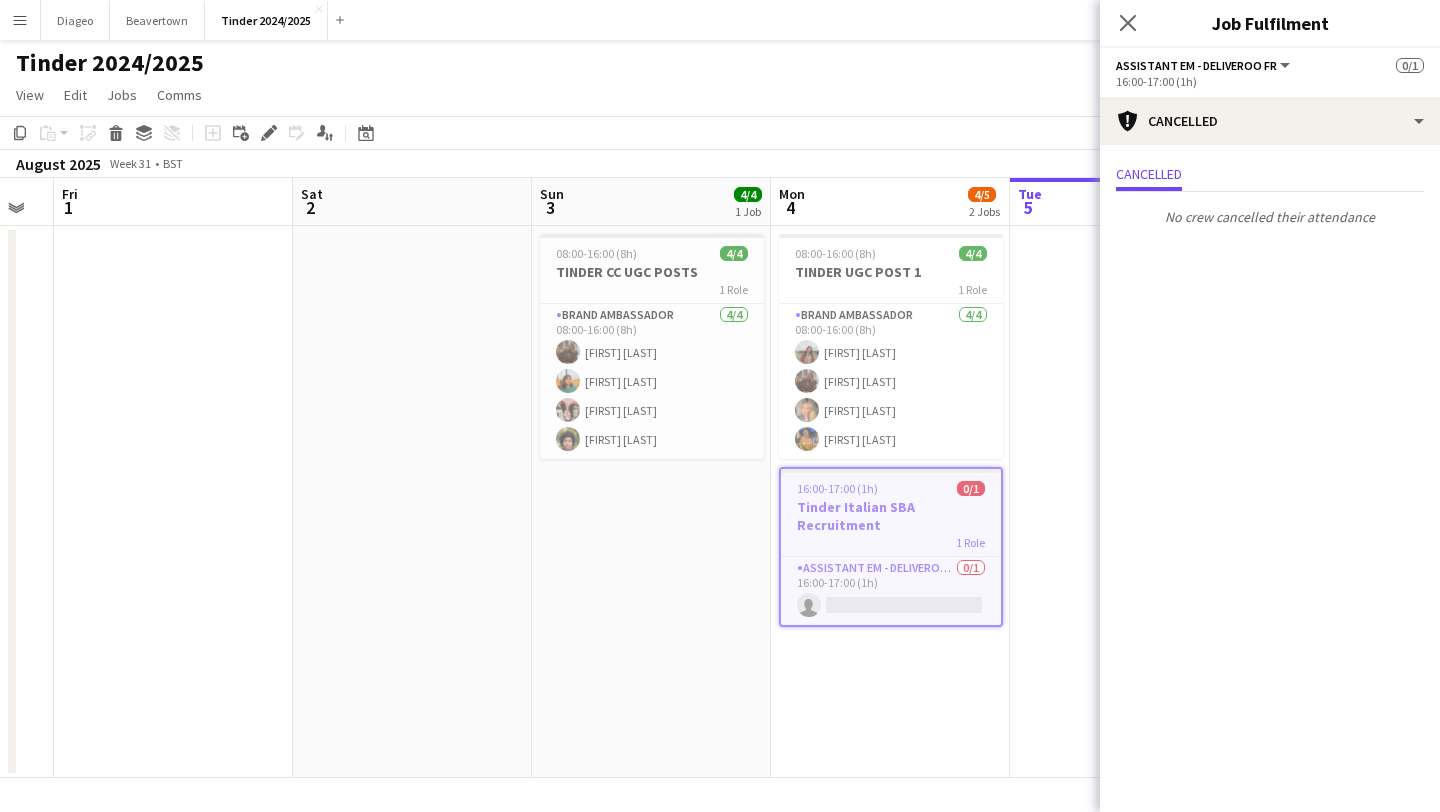 click on "Close pop-in" 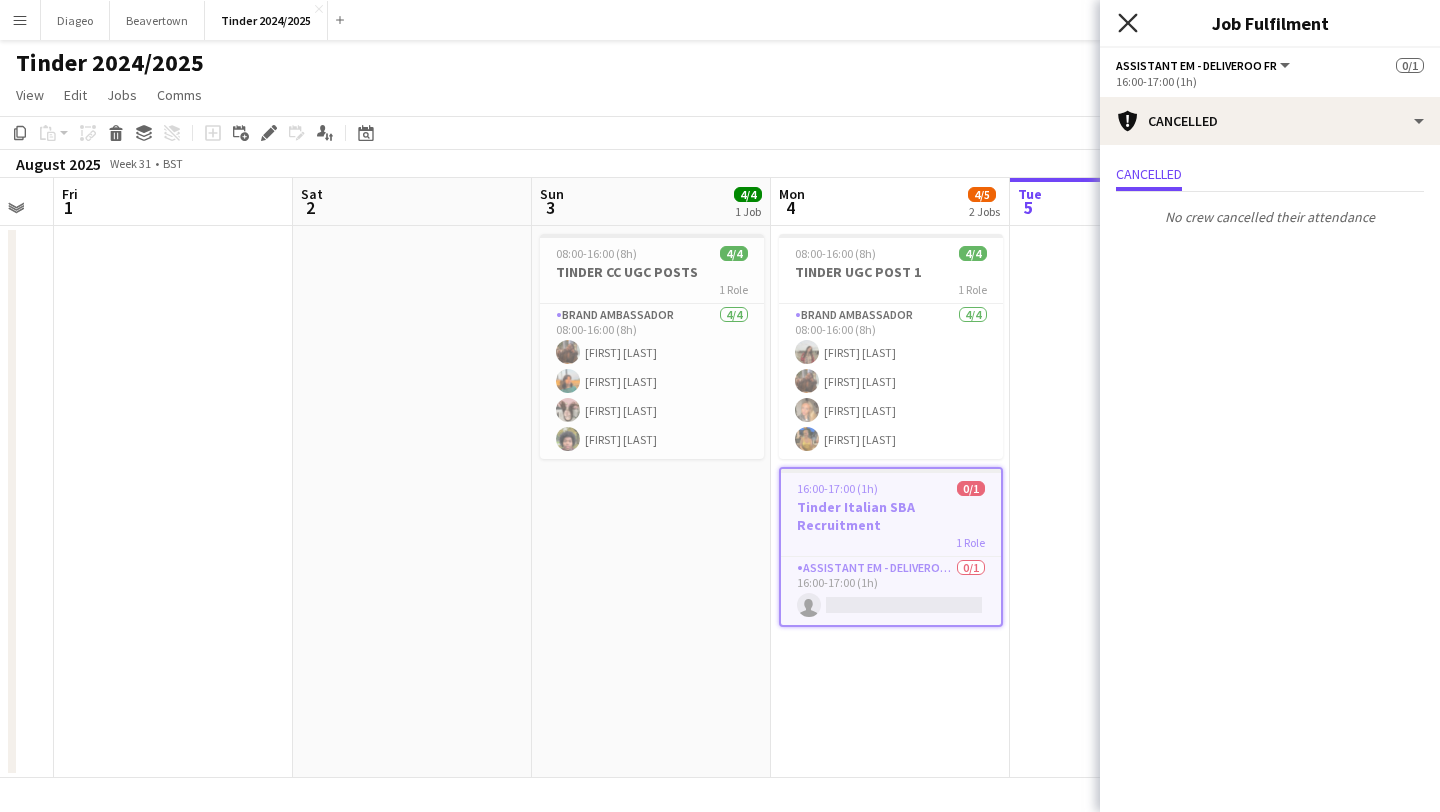 click 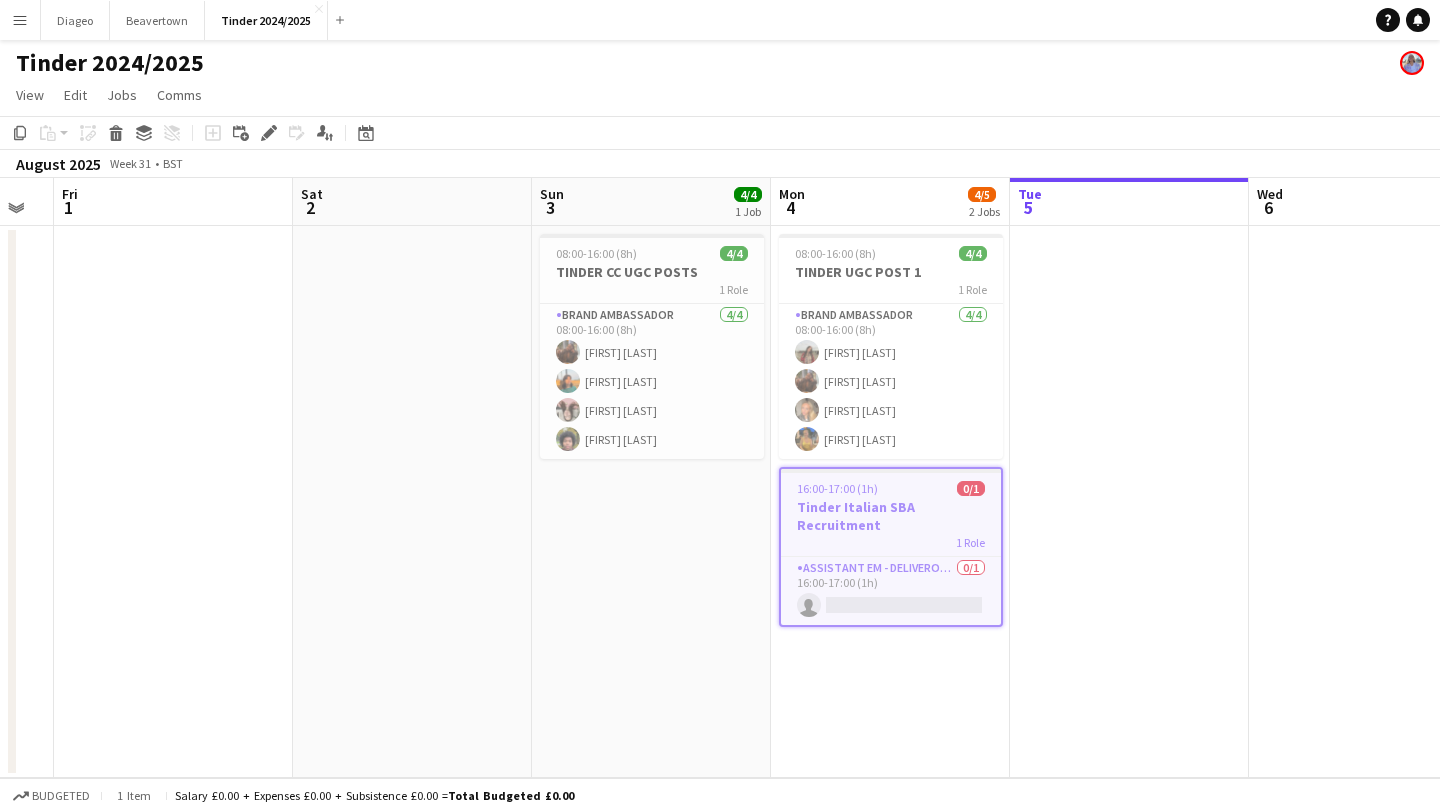 click on "08:00-16:00 (8h)    4/4   TINDER UGC POST 1   1 Role   Brand Ambassador   4/4   08:00-16:00 (8h)
Aimee Strobl Damilola Oladapo Amy Weddle Erin Antrobus     16:00-17:00 (1h)    0/1   Tinder Italian SBA Recruitment   1 Role   Assistant EM - Deliveroo FR   0/1   16:00-17:00 (1h)
single-neutral-actions" at bounding box center [890, 502] 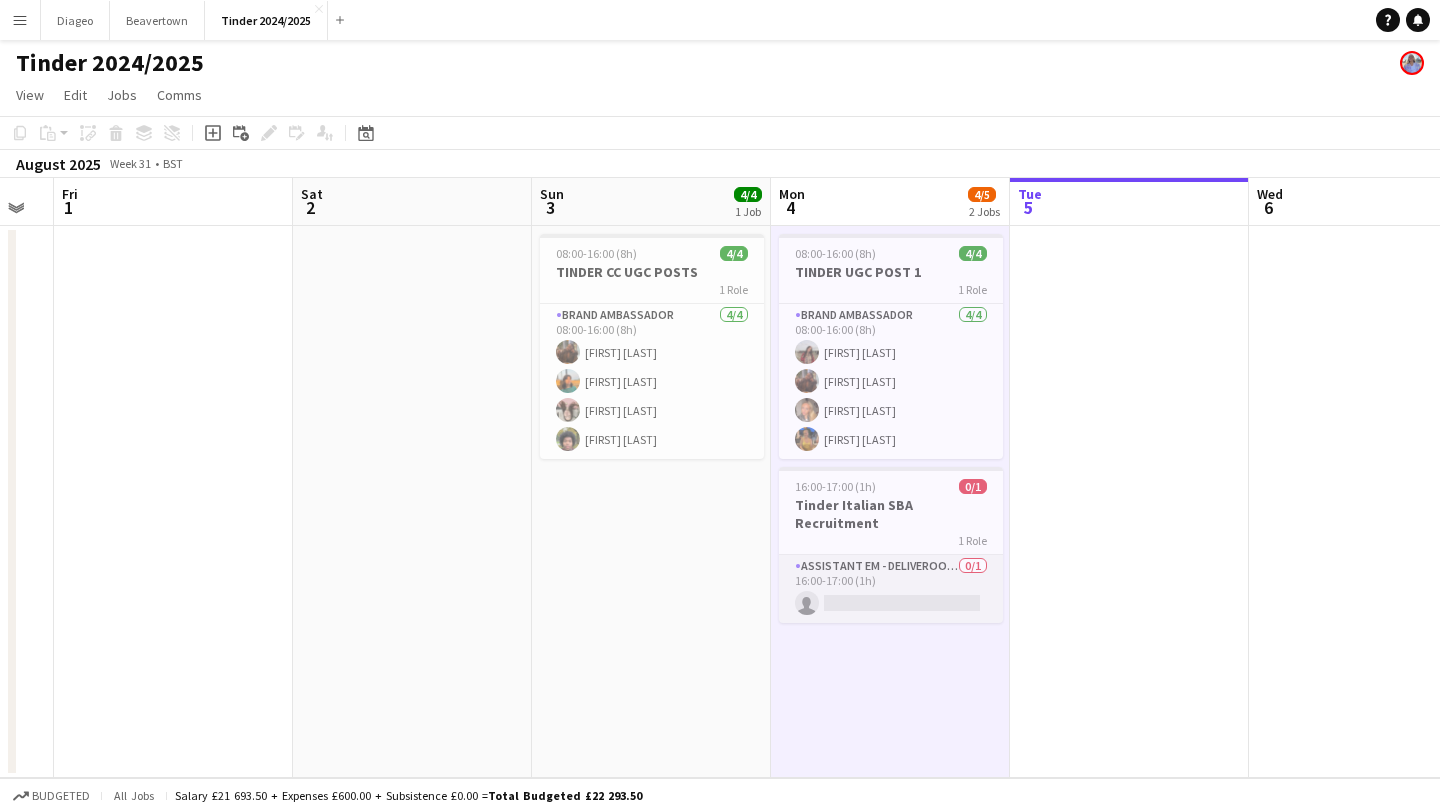 click on "Assistant EM - Deliveroo FR   0/1   16:00-17:00 (1h)
single-neutral-actions" at bounding box center (891, 589) 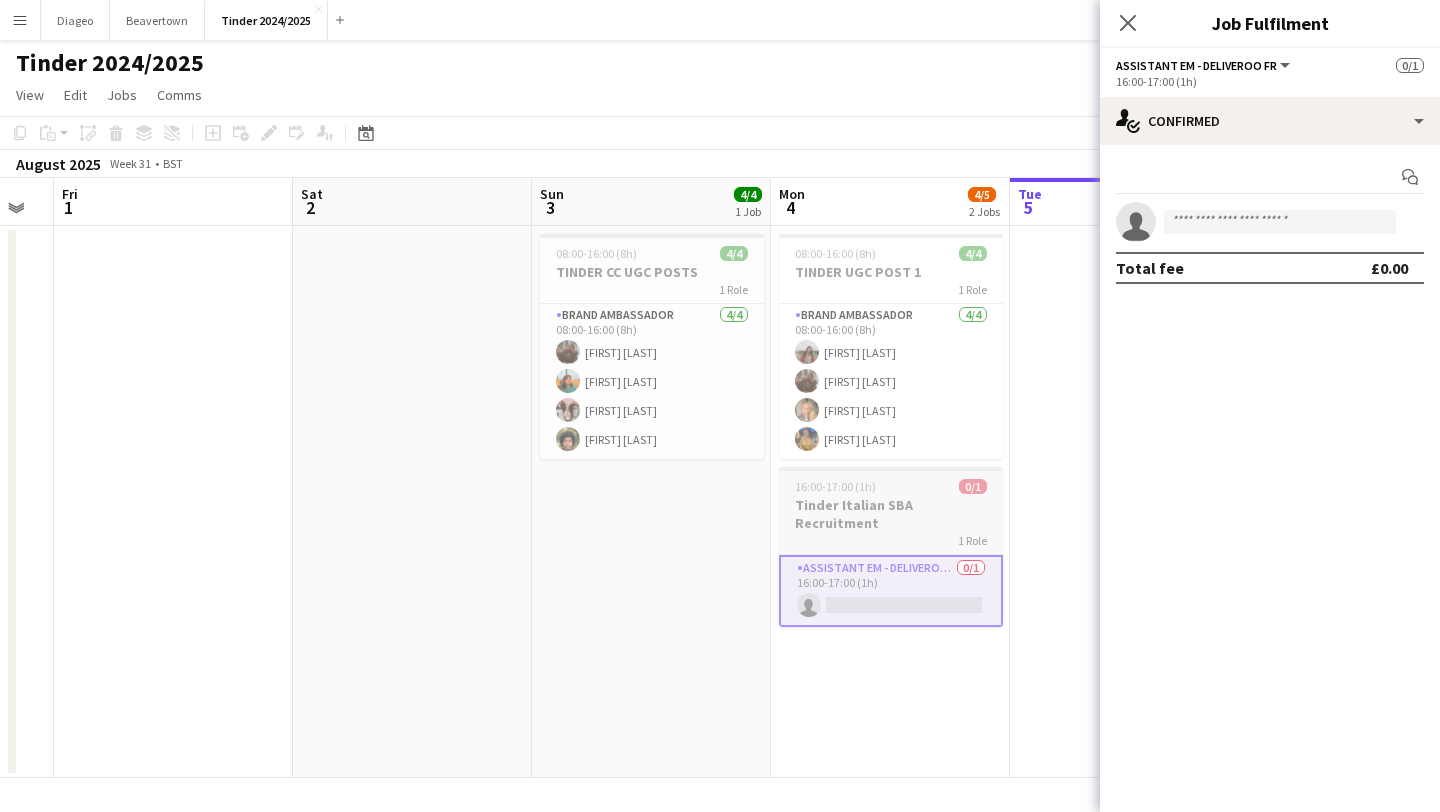 click on "Tinder Italian SBA Recruitment" at bounding box center (891, 514) 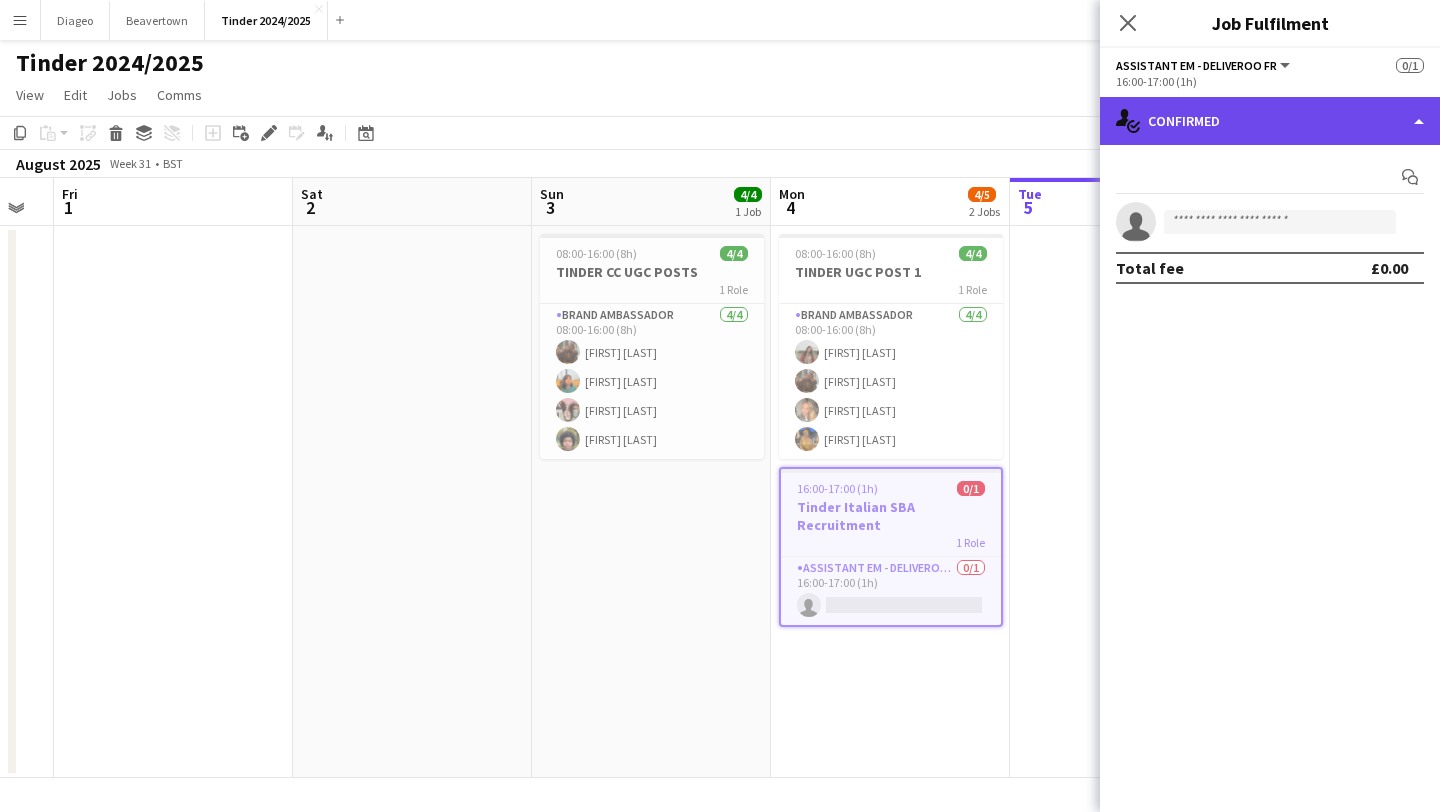 click on "single-neutral-actions-check-2
Confirmed" 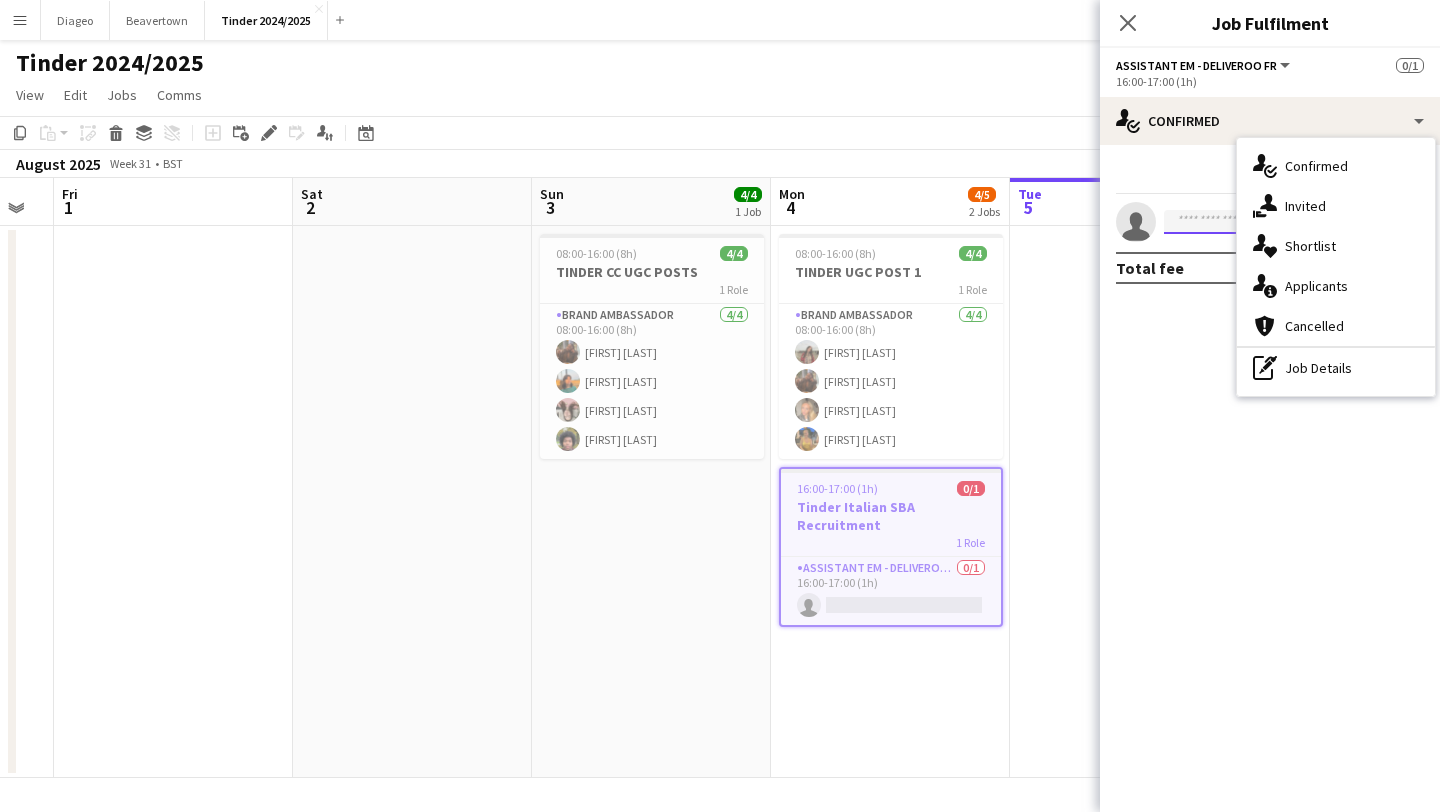 click at bounding box center (1280, 222) 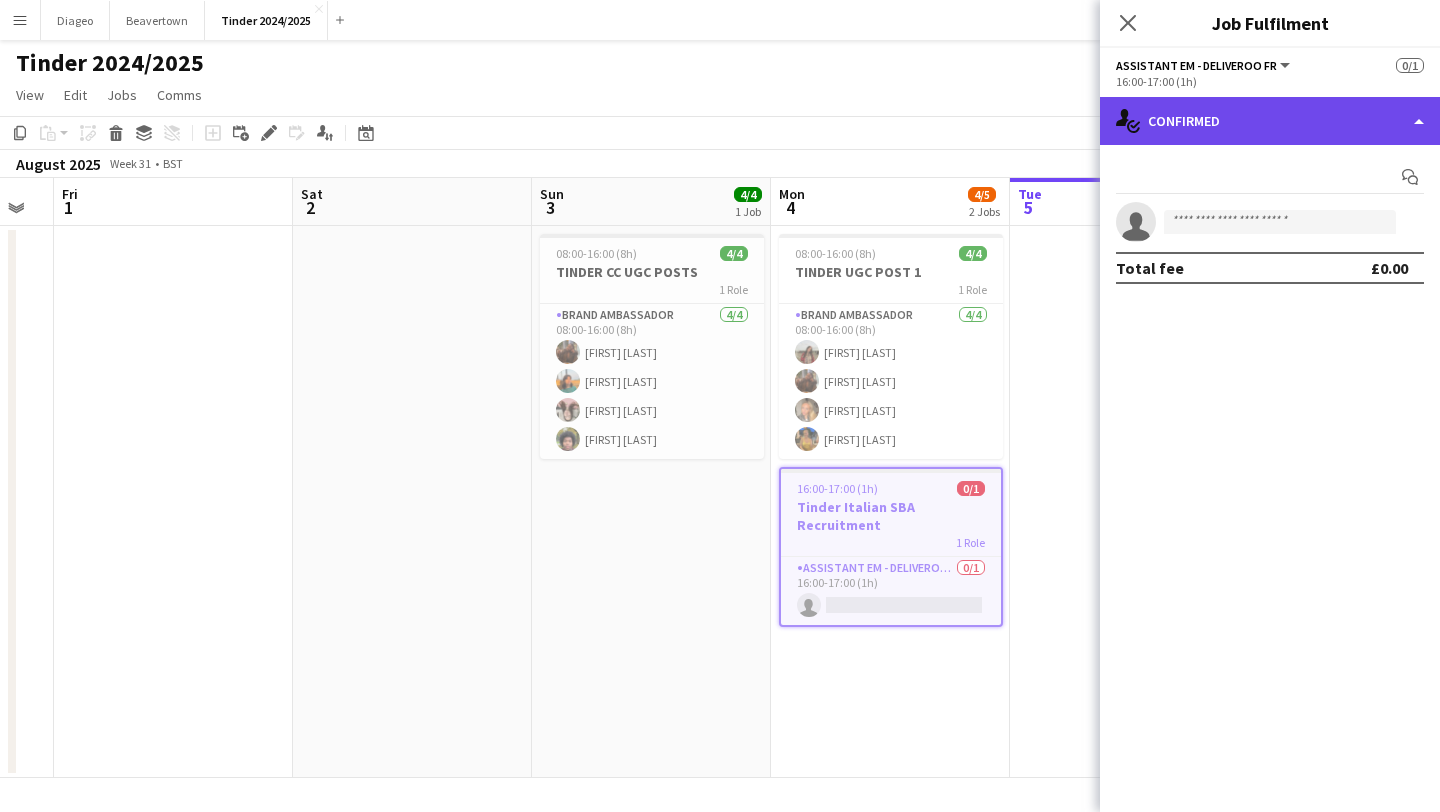 click on "single-neutral-actions-check-2
Confirmed" 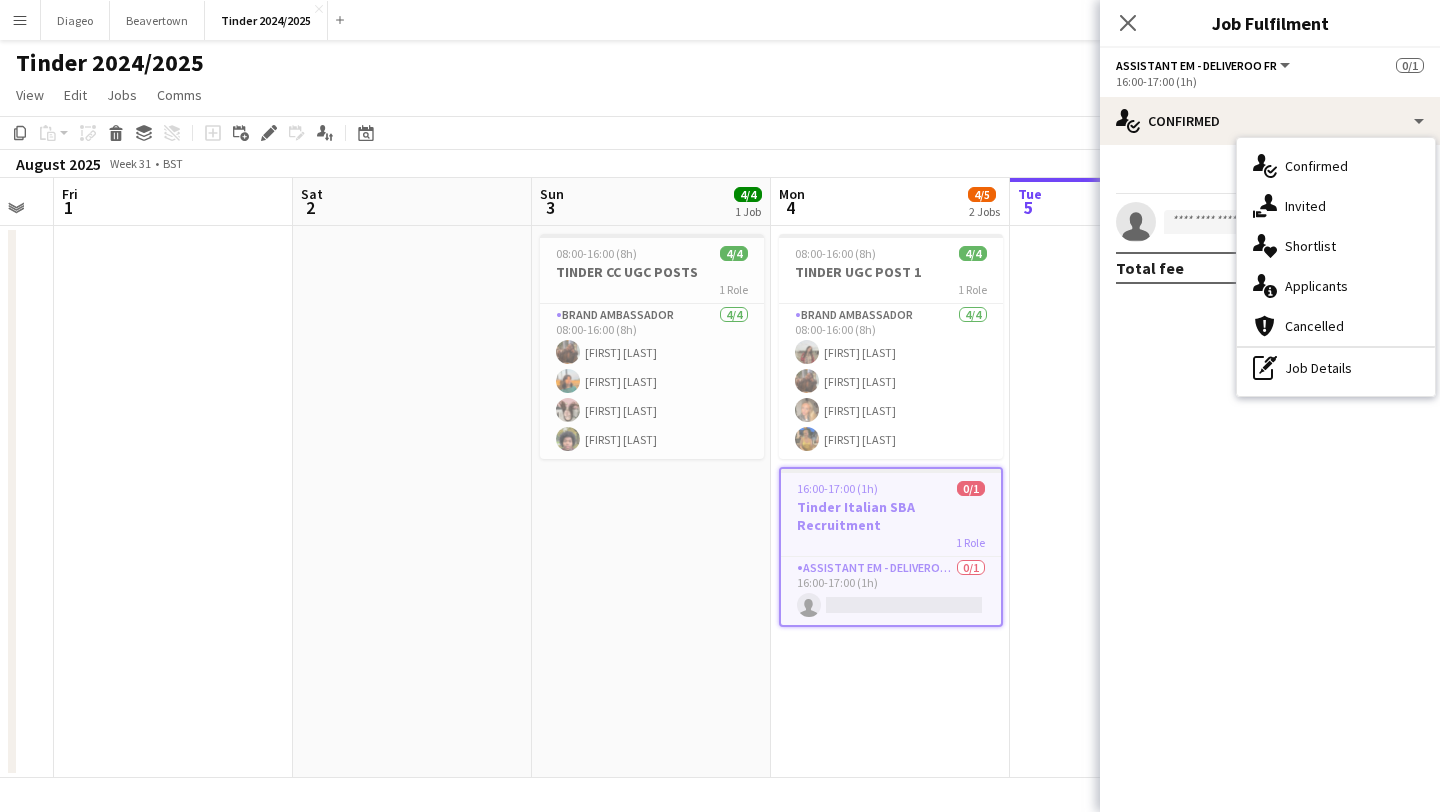 click on "pen-write
Job Details" at bounding box center [1336, 368] 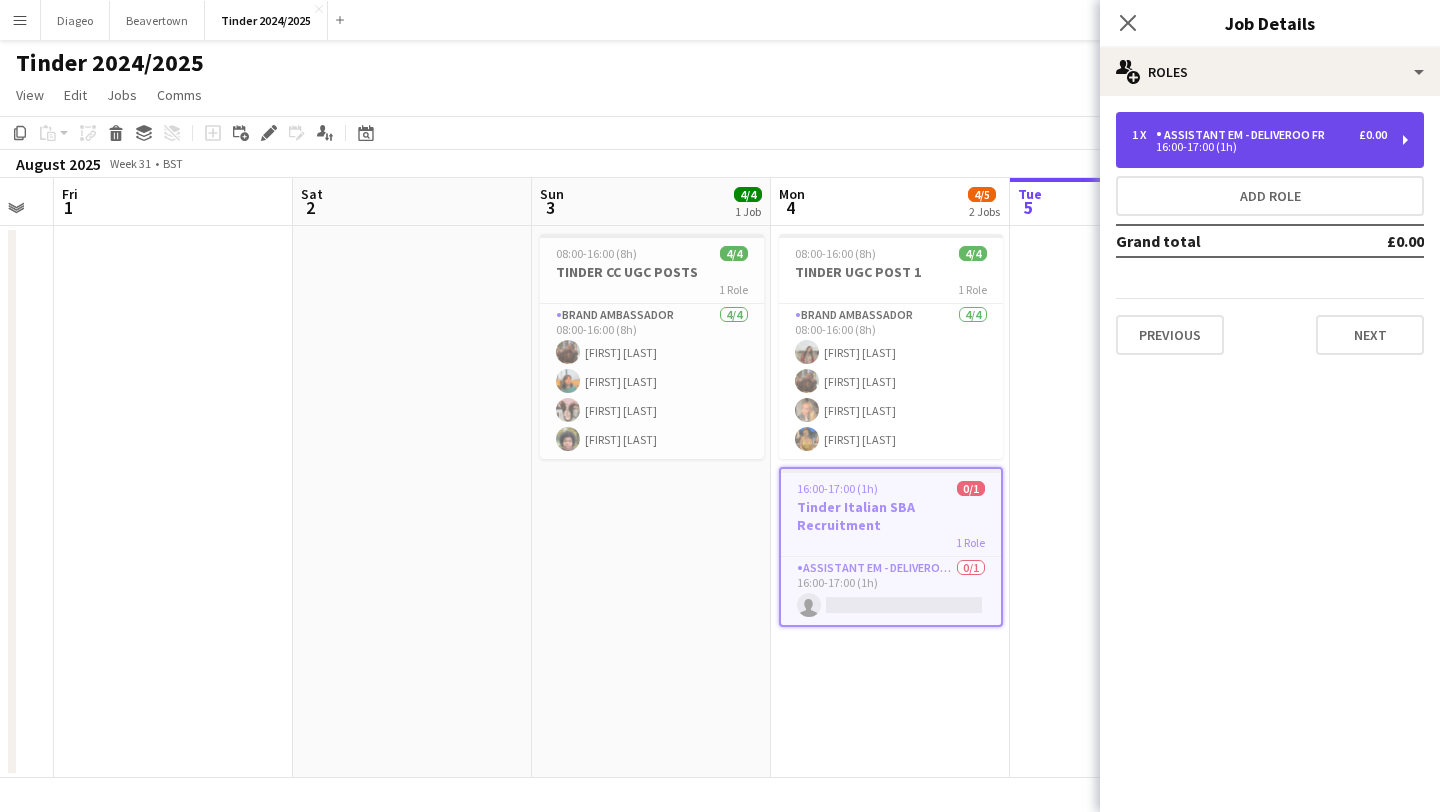 click on "1 x   Assistant EM - Deliveroo FR   £0.00   16:00-17:00 (1h)" at bounding box center (1270, 140) 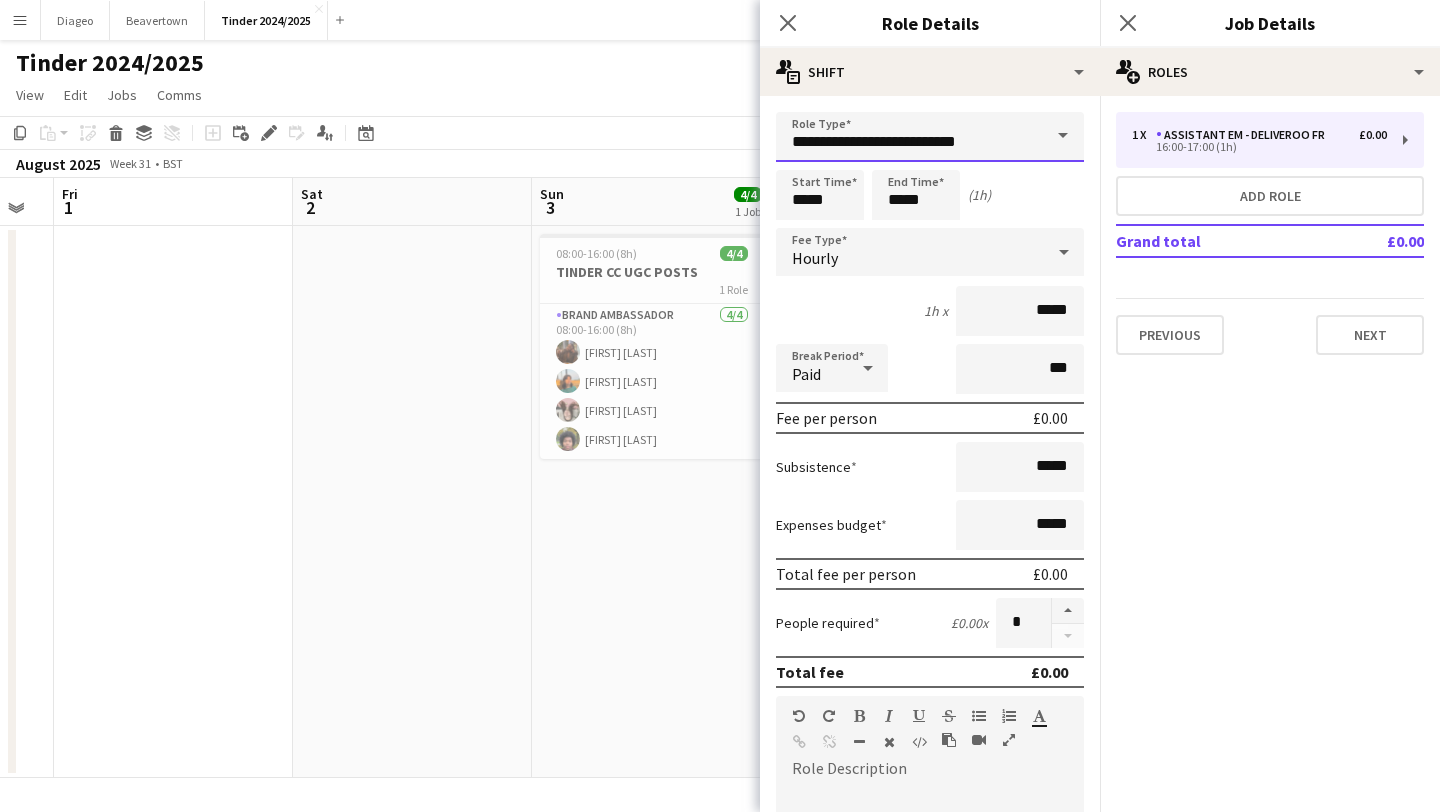 click on "**********" at bounding box center (930, 137) 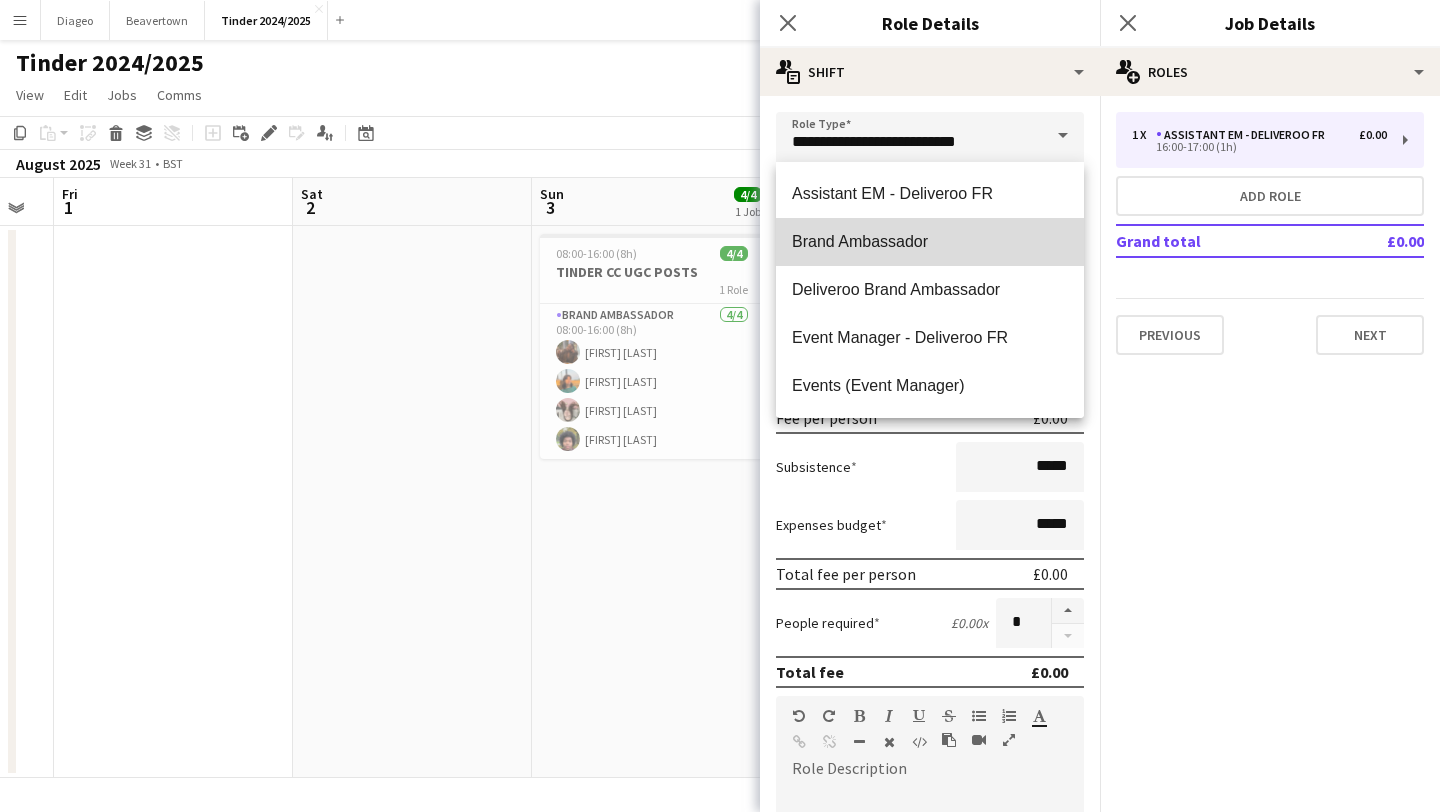 click on "Brand Ambassador" at bounding box center [930, 241] 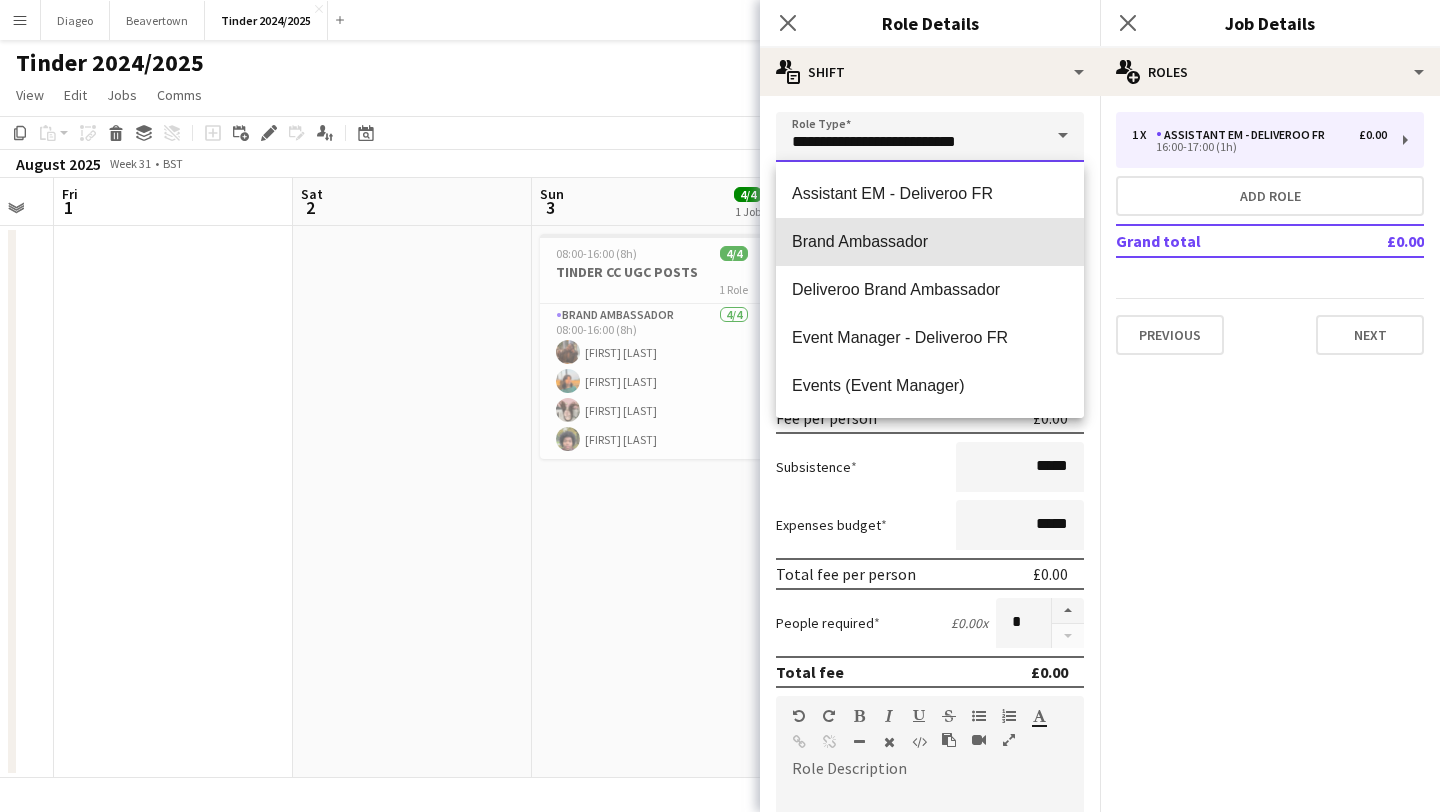 type on "**********" 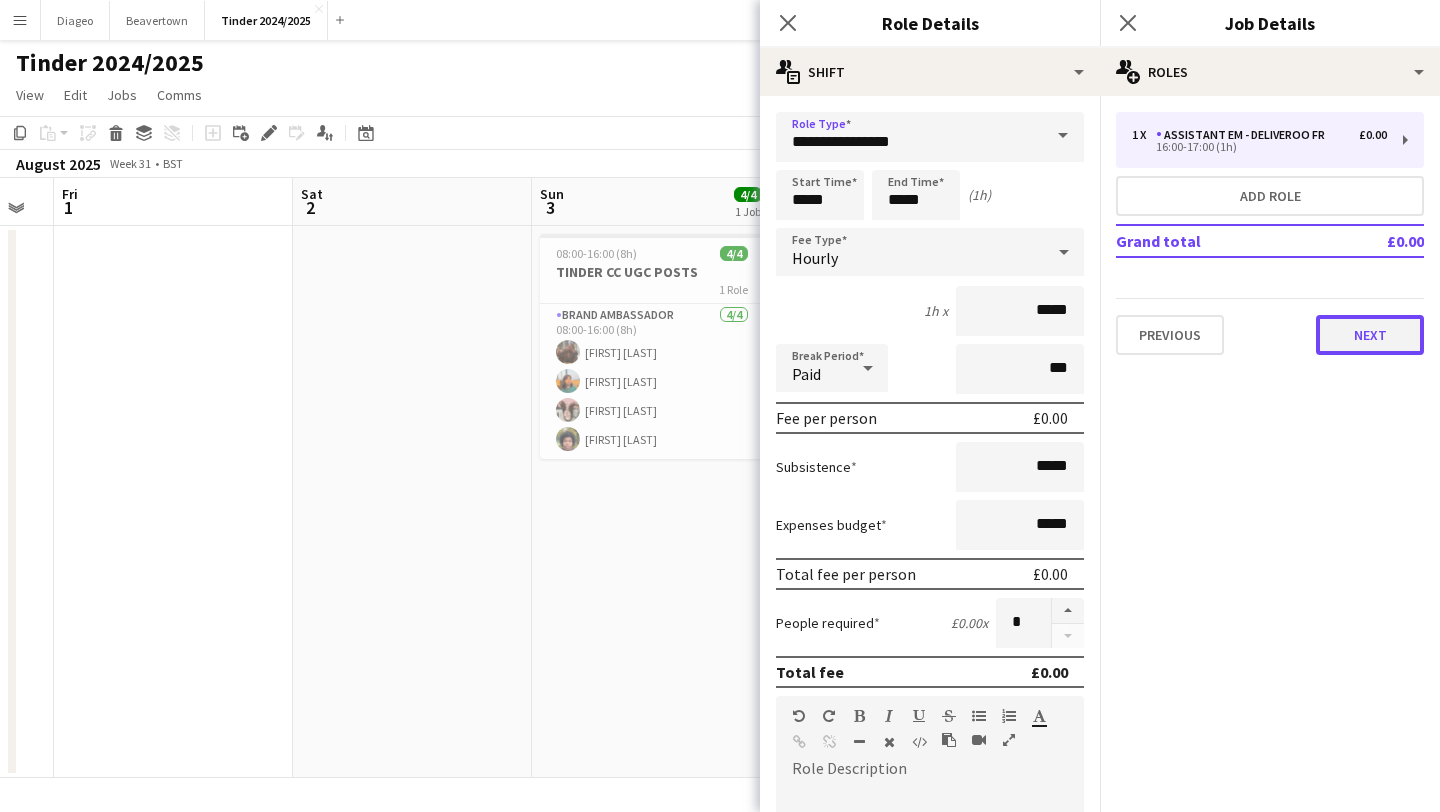 click on "Next" at bounding box center (1370, 335) 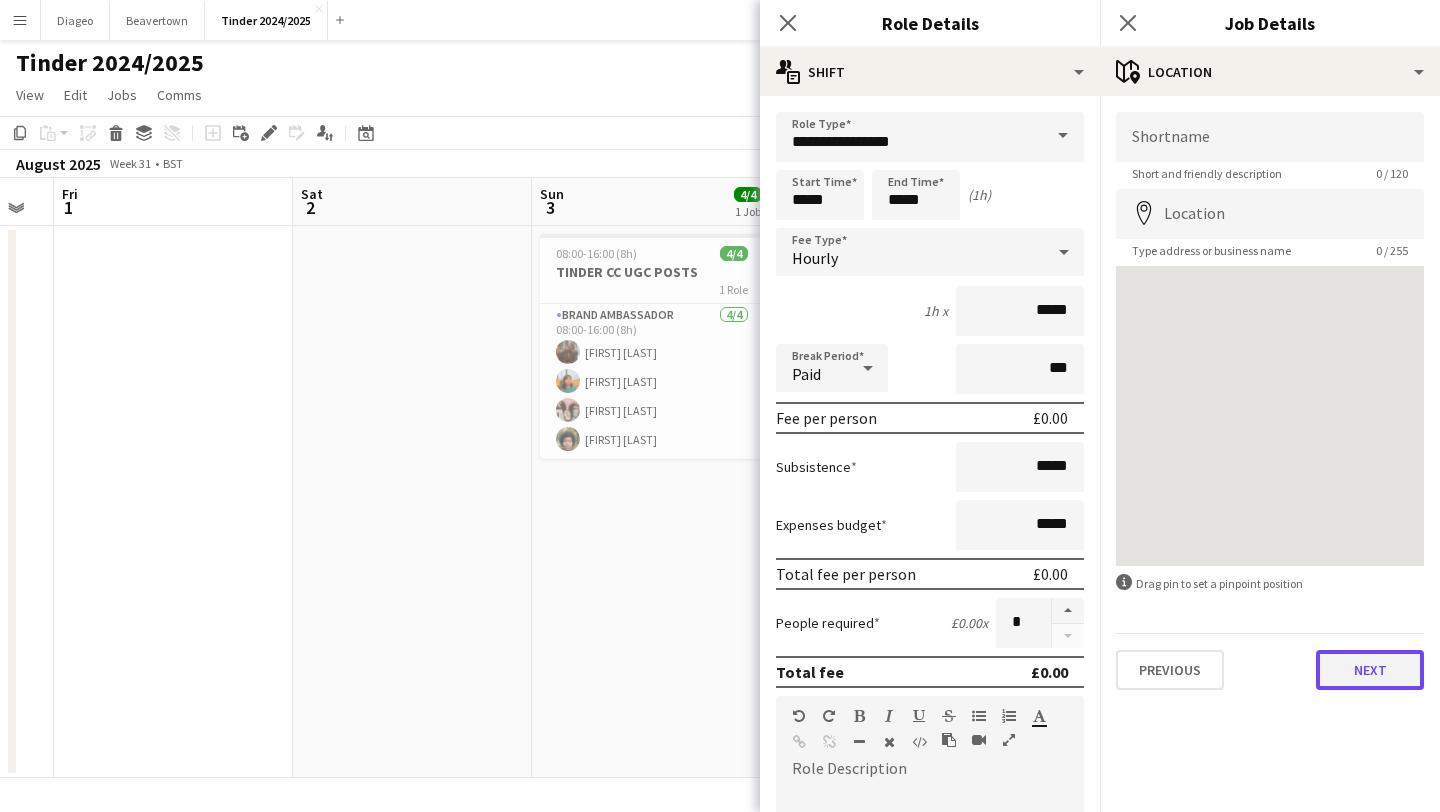 click on "Next" at bounding box center (1370, 670) 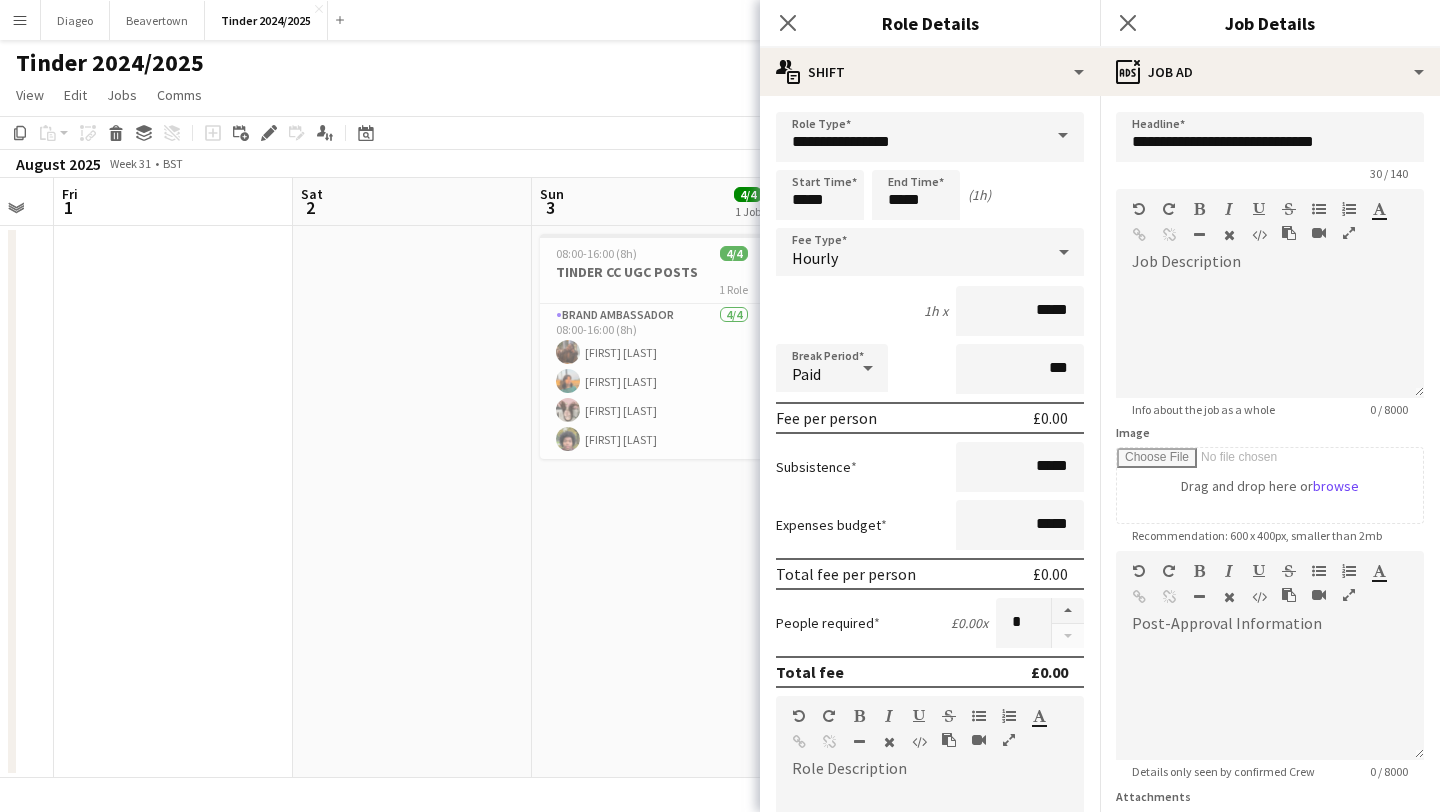 scroll, scrollTop: 176, scrollLeft: 0, axis: vertical 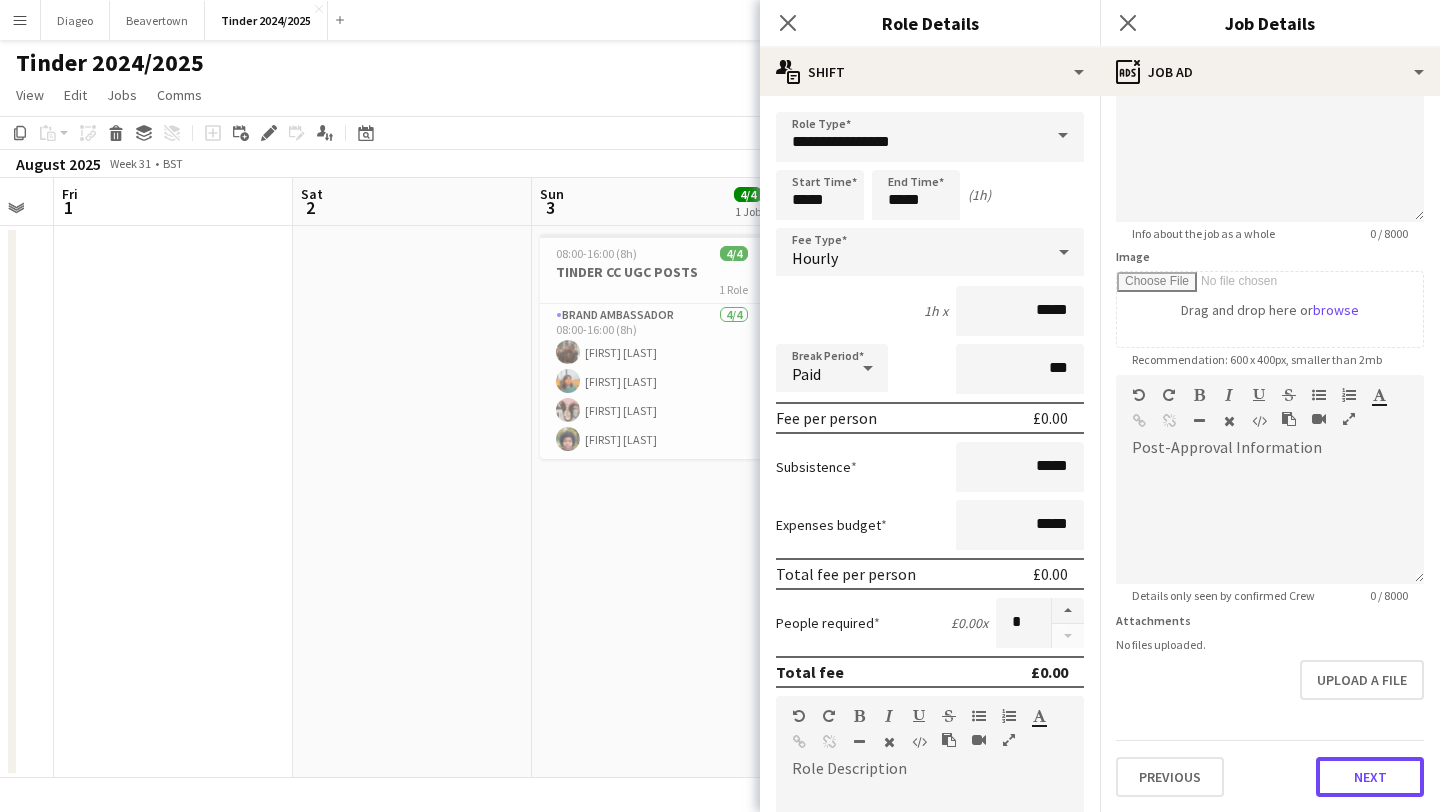 click on "Next" at bounding box center (1370, 777) 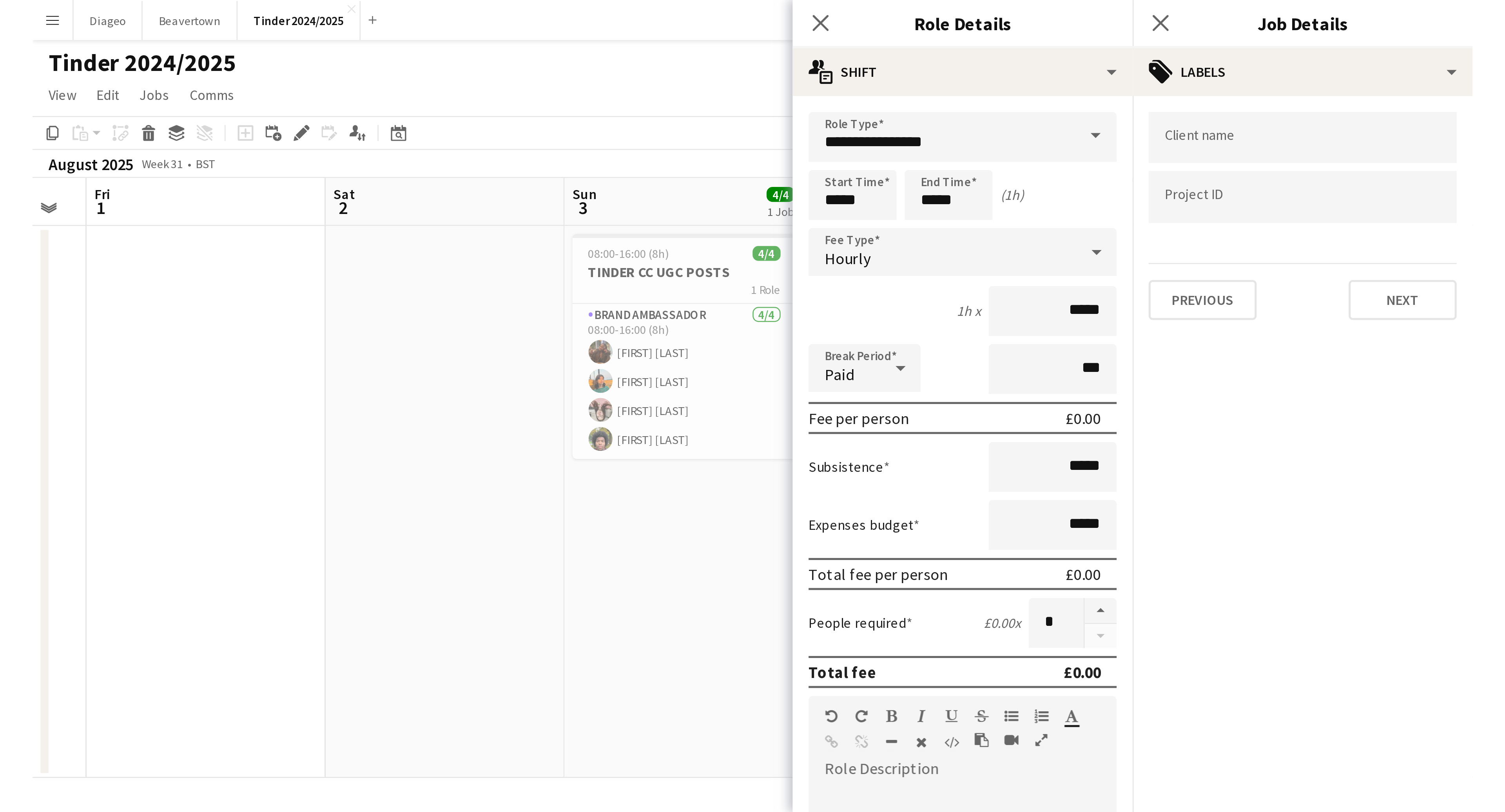 scroll, scrollTop: 0, scrollLeft: 0, axis: both 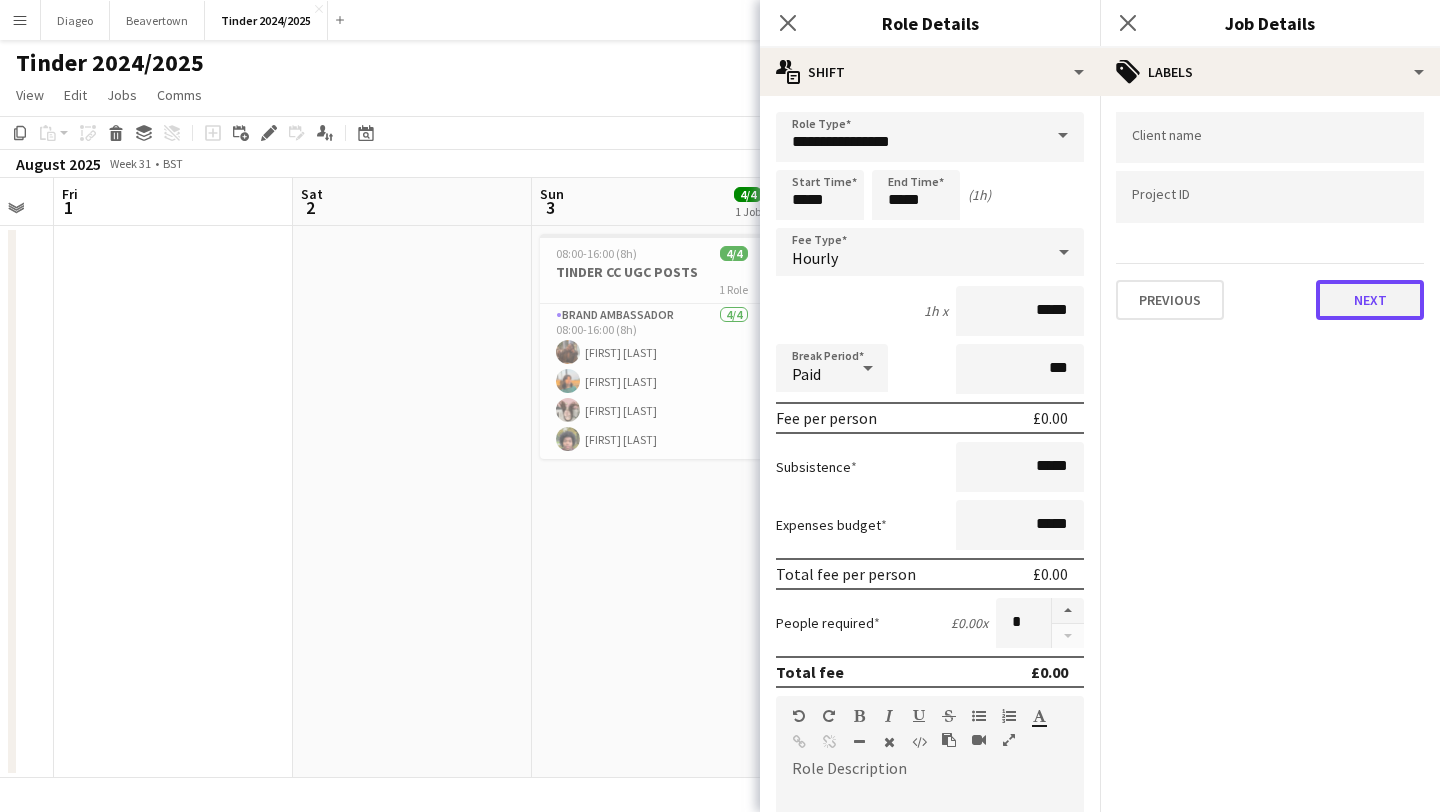 click on "Next" at bounding box center (1370, 300) 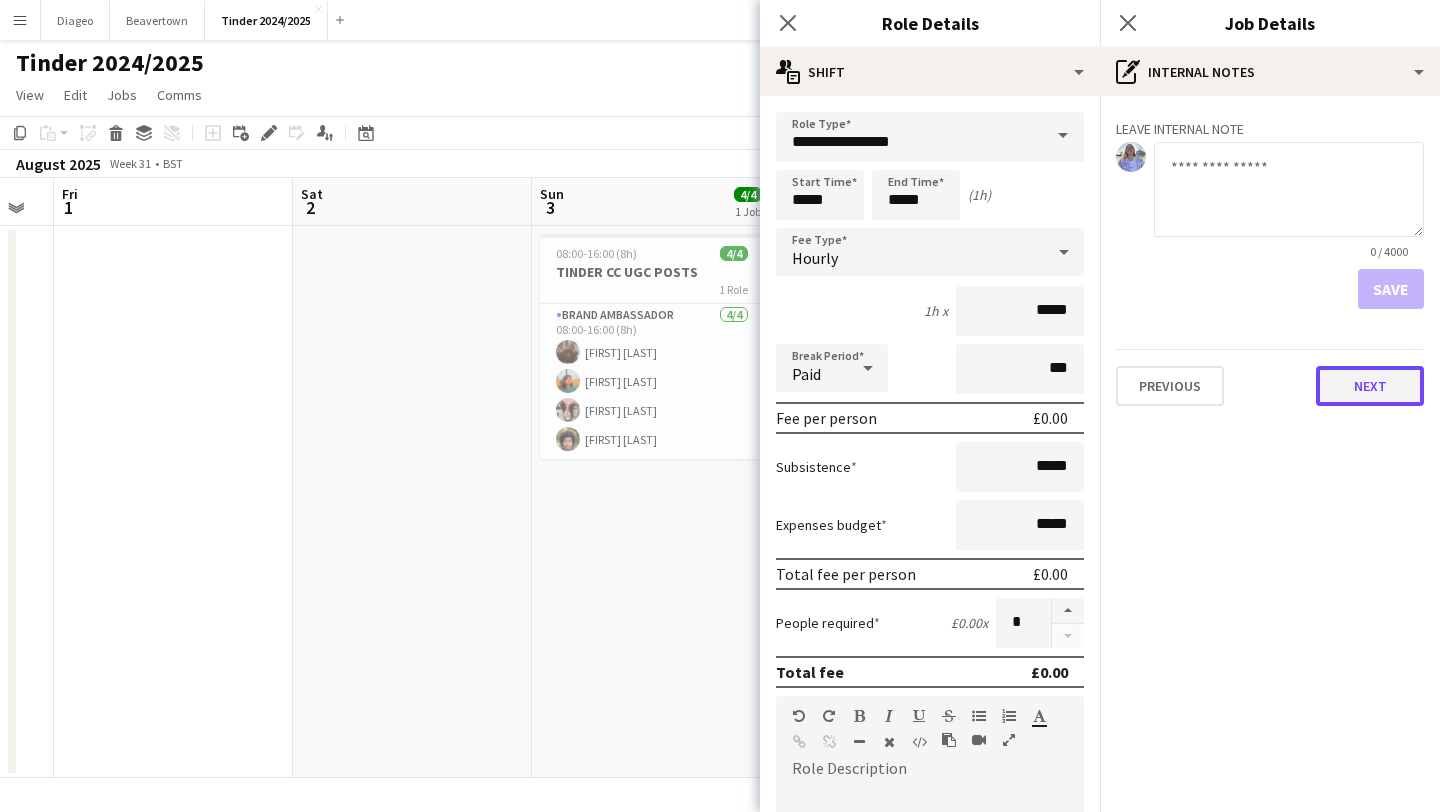 click on "Next" at bounding box center (1370, 386) 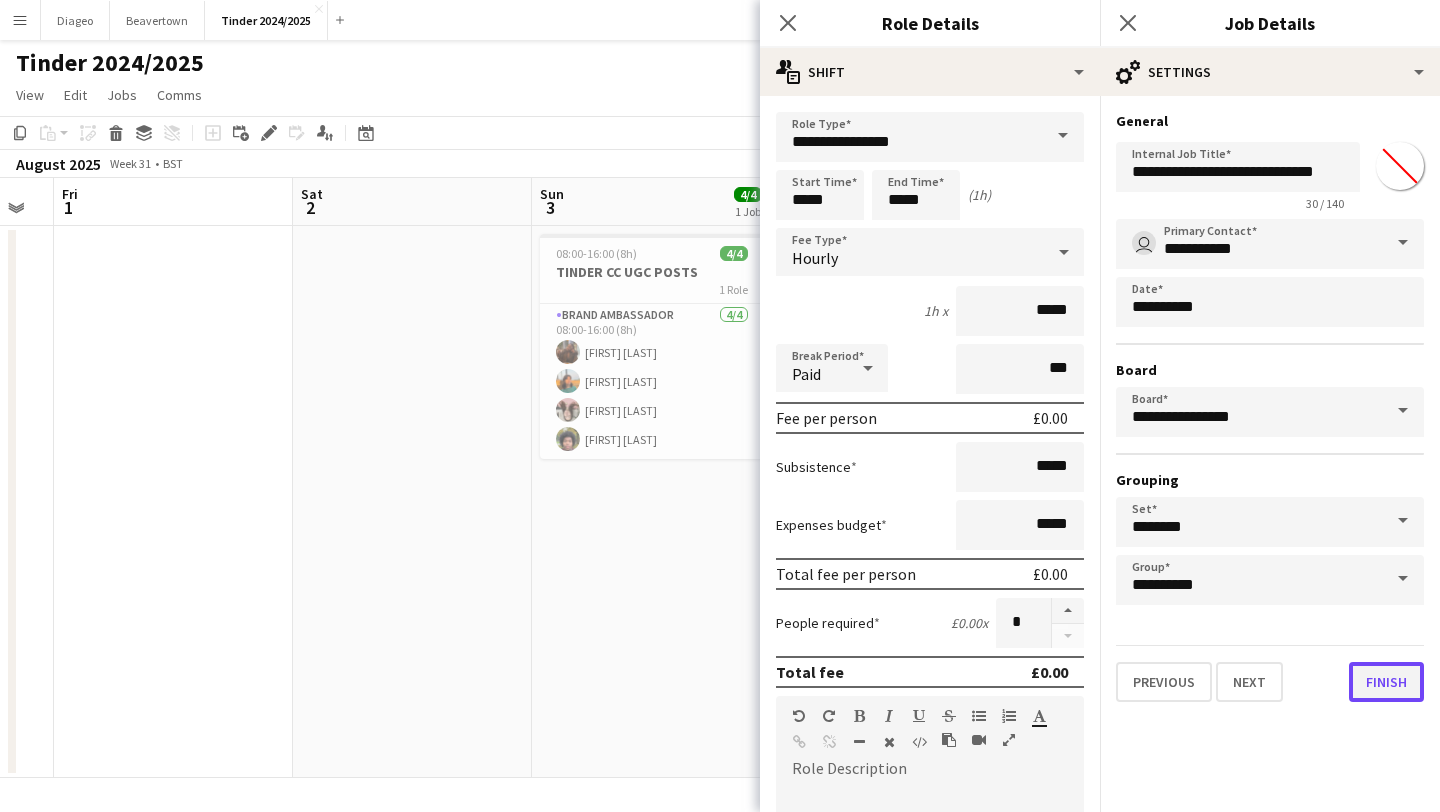 click on "Finish" at bounding box center [1386, 682] 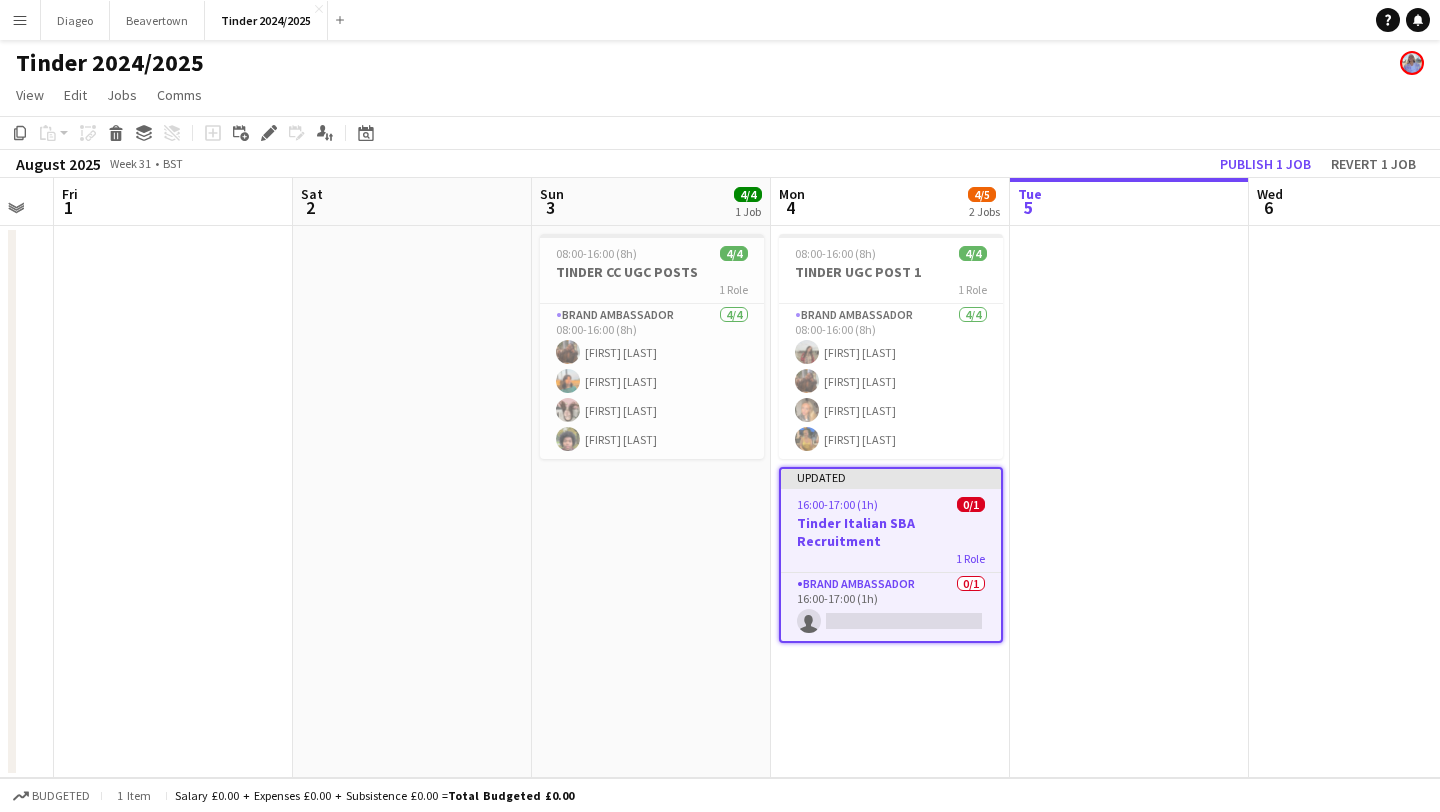 click at bounding box center [1129, 502] 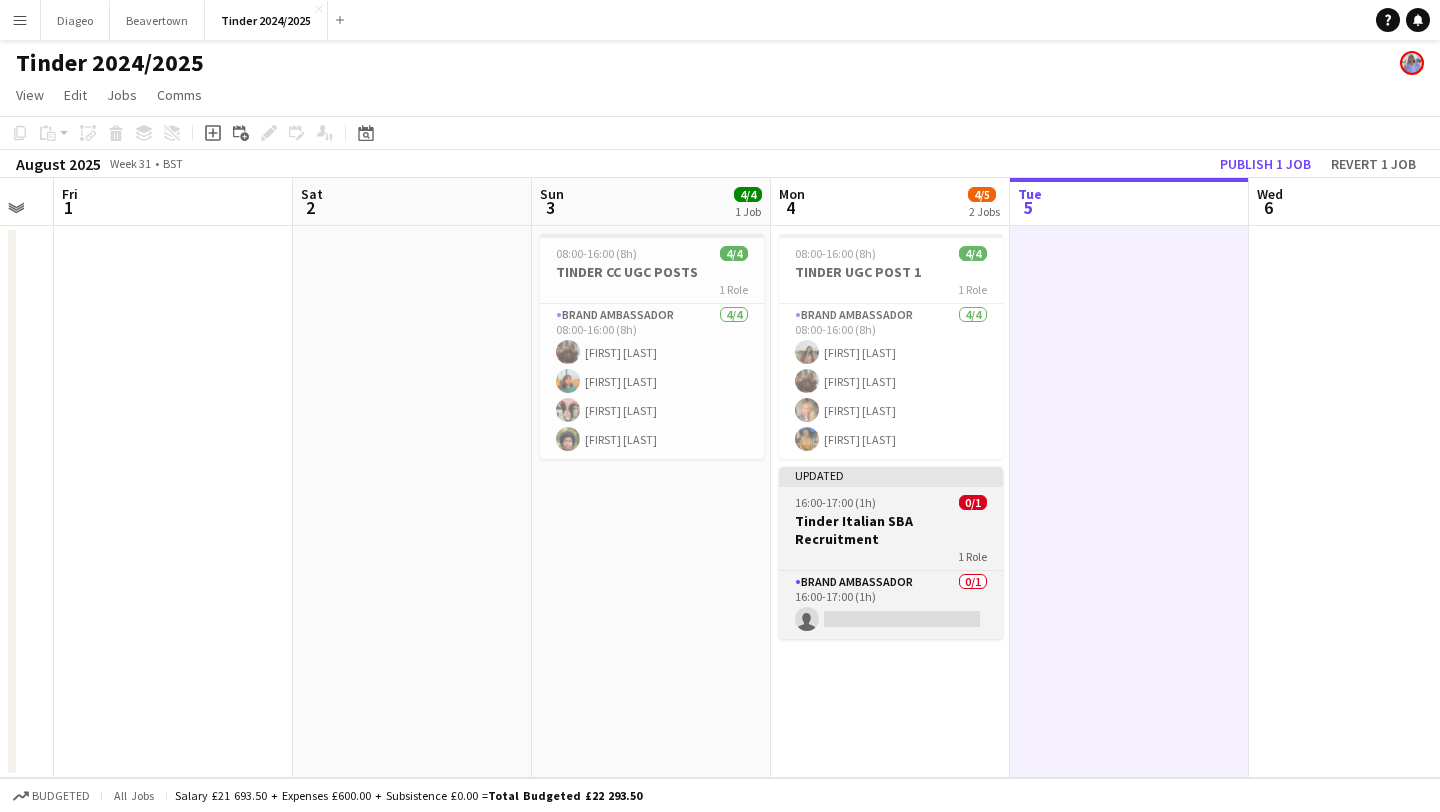 click on "Updated" at bounding box center (891, 475) 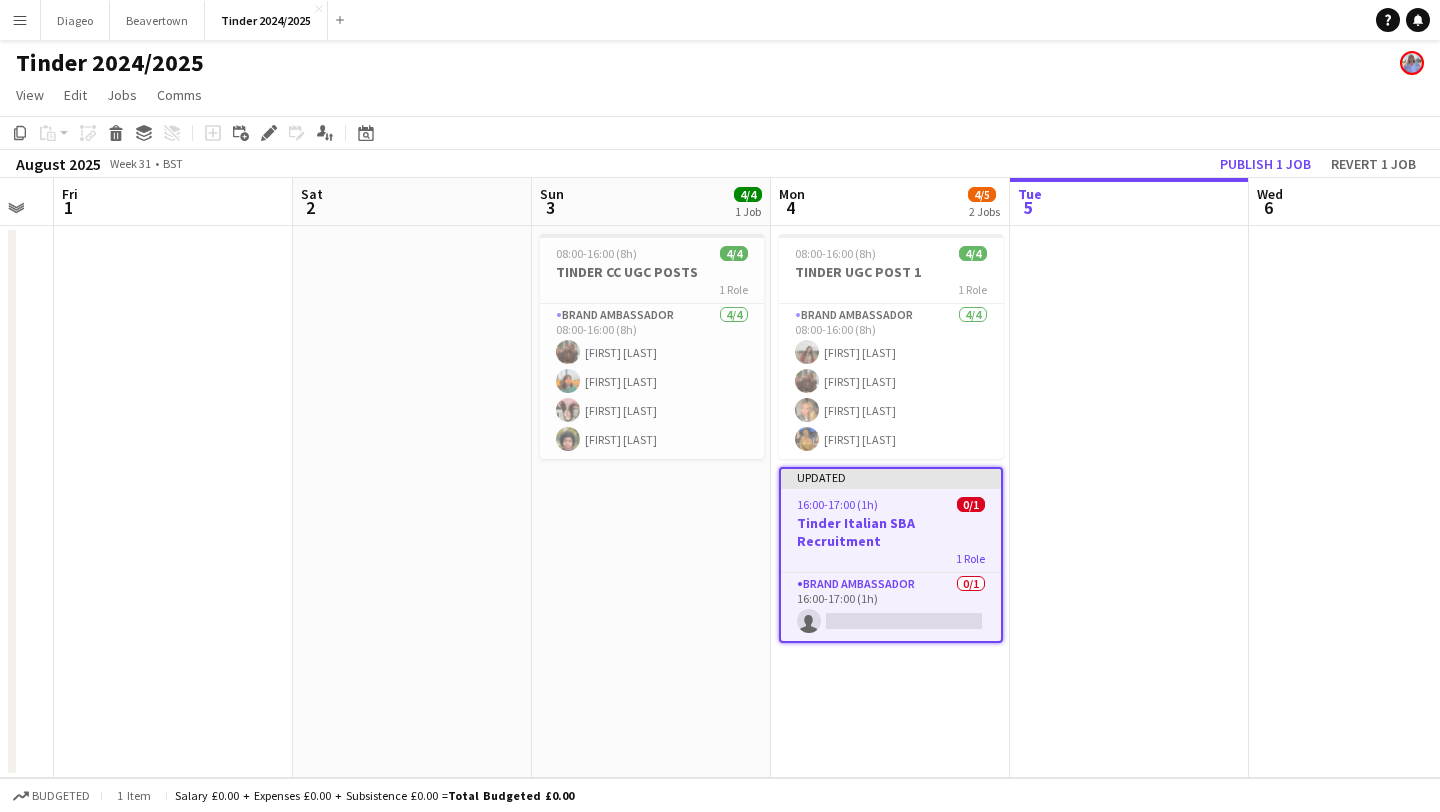 click on "08:00-16:00 (8h)    4/4   TINDER CC UGC POSTS   1 Role   Brand Ambassador   4/4   08:00-16:00 (8h)
Damilola Oladapo Sadie Ault Josie Harris Oghenekeno Ejeneha" at bounding box center [651, 502] 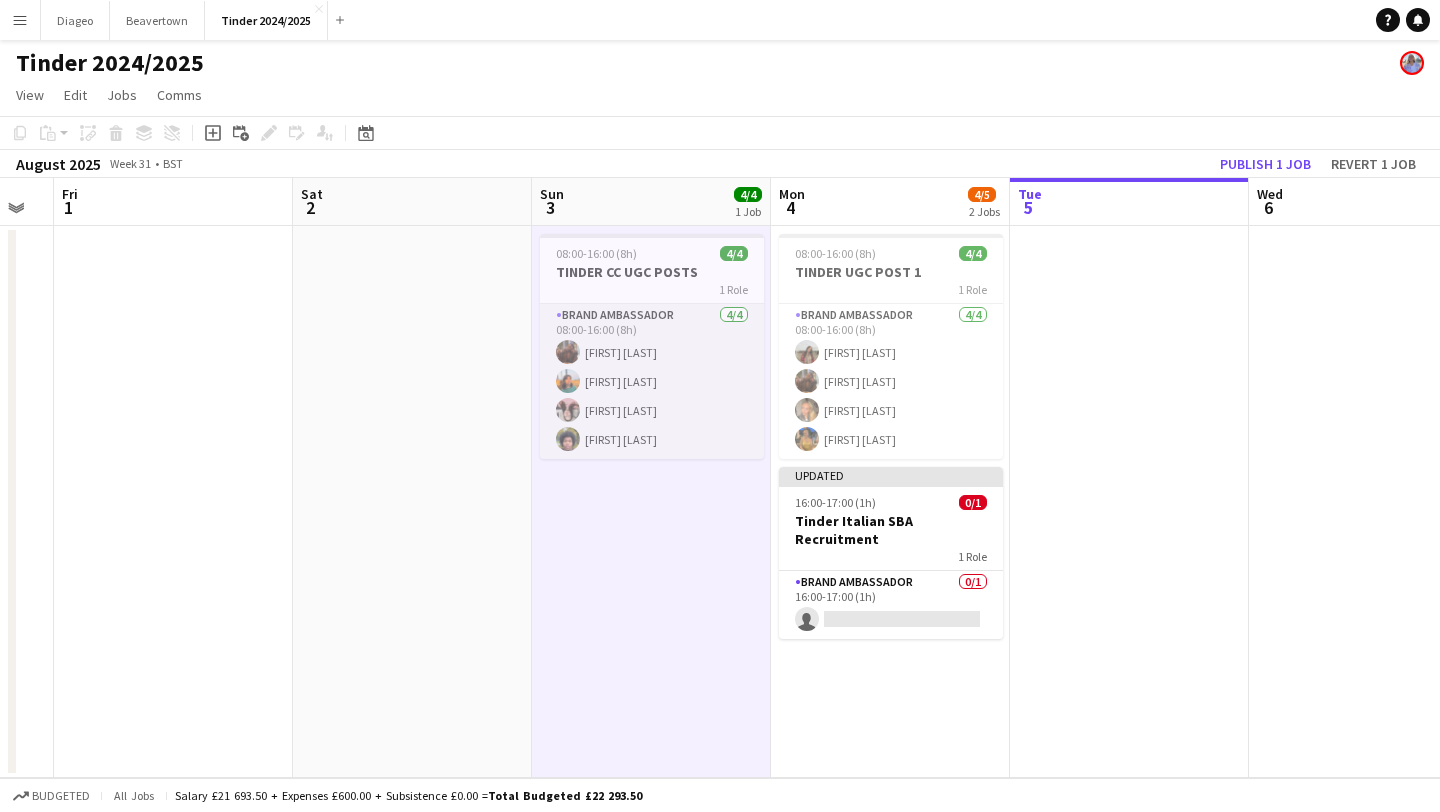 click on "Brand Ambassador   4/4   08:00-16:00 (8h)
Damilola Oladapo Sadie Ault Josie Harris Oghenekeno Ejeneha" at bounding box center (652, 381) 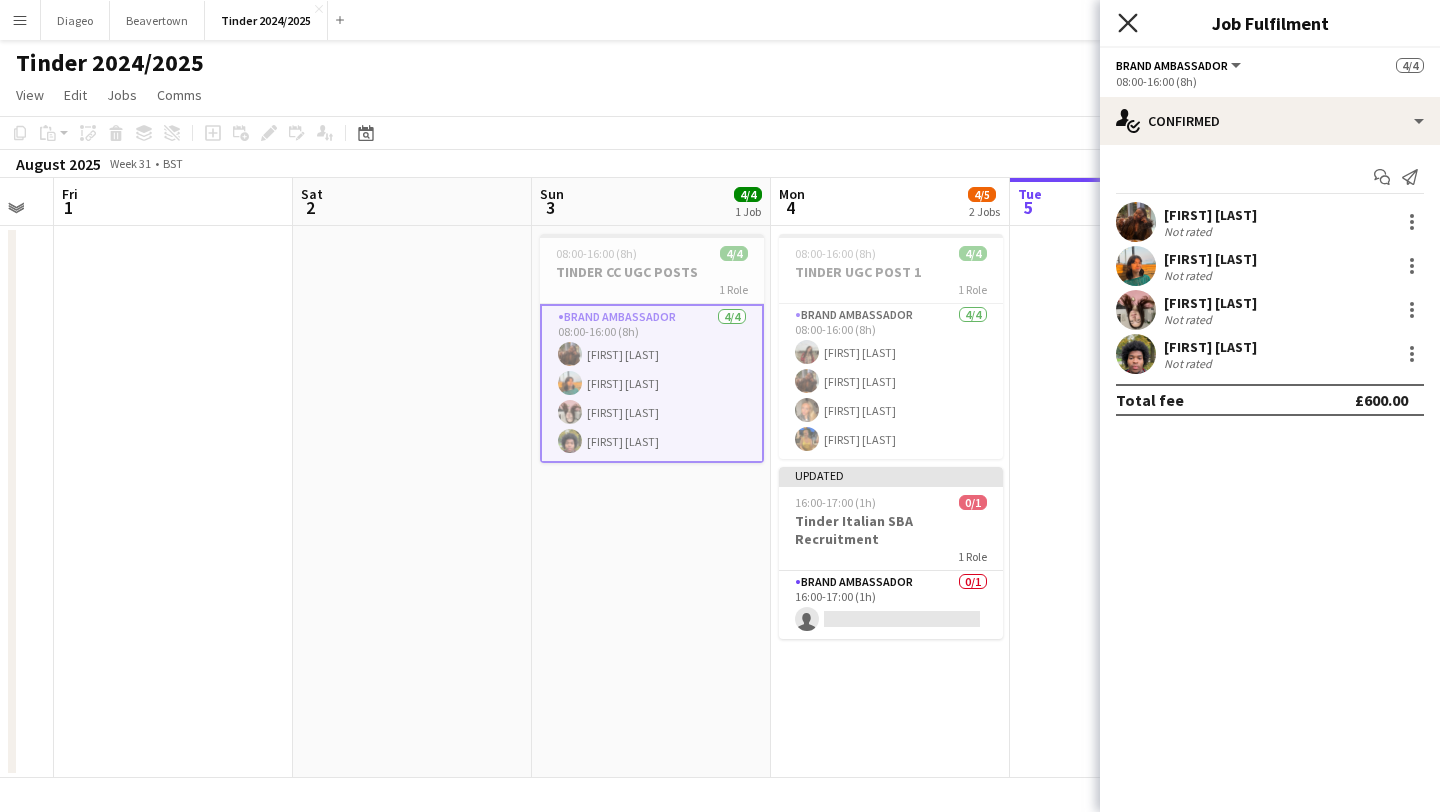 click on "Close pop-in" 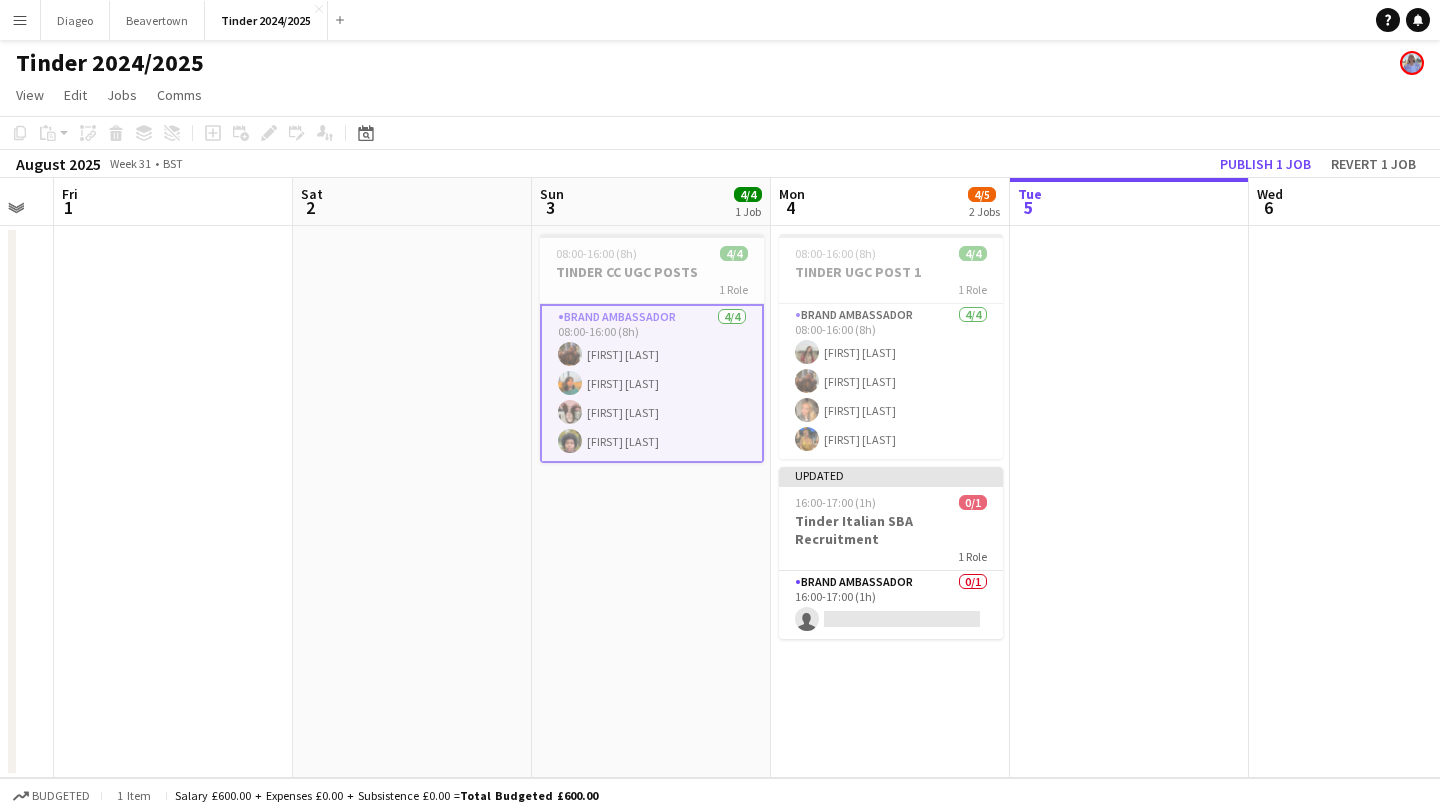 click at bounding box center [412, 502] 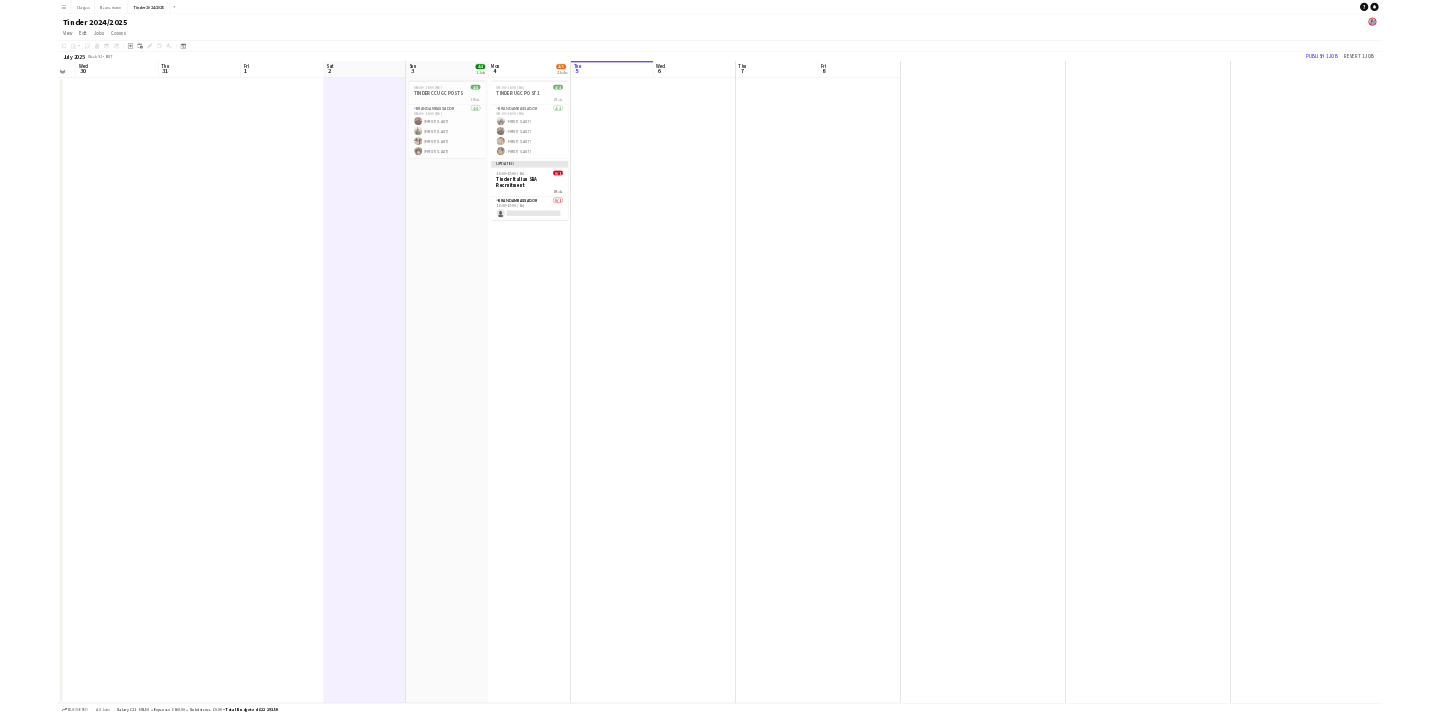 scroll, scrollTop: 0, scrollLeft: 424, axis: horizontal 